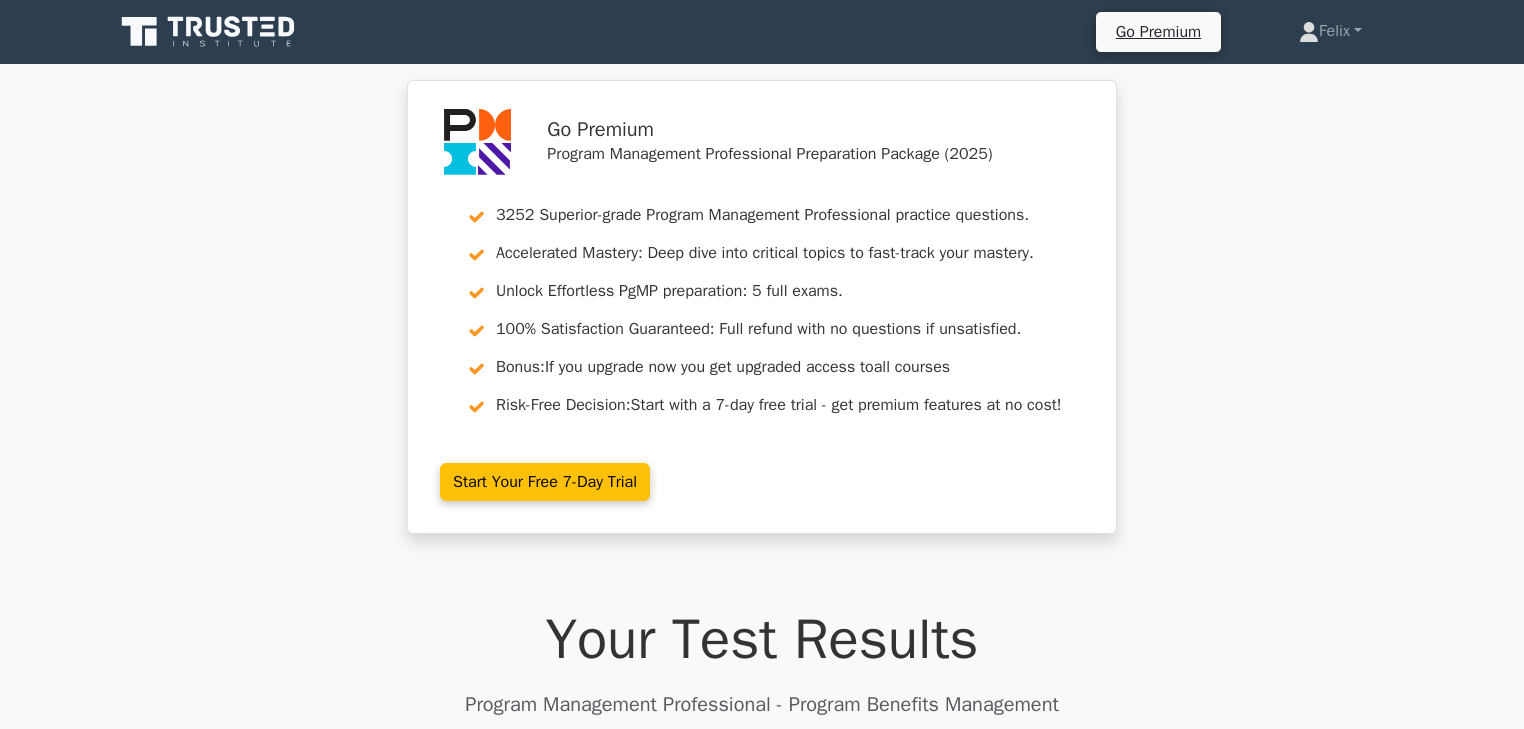 scroll, scrollTop: 0, scrollLeft: 0, axis: both 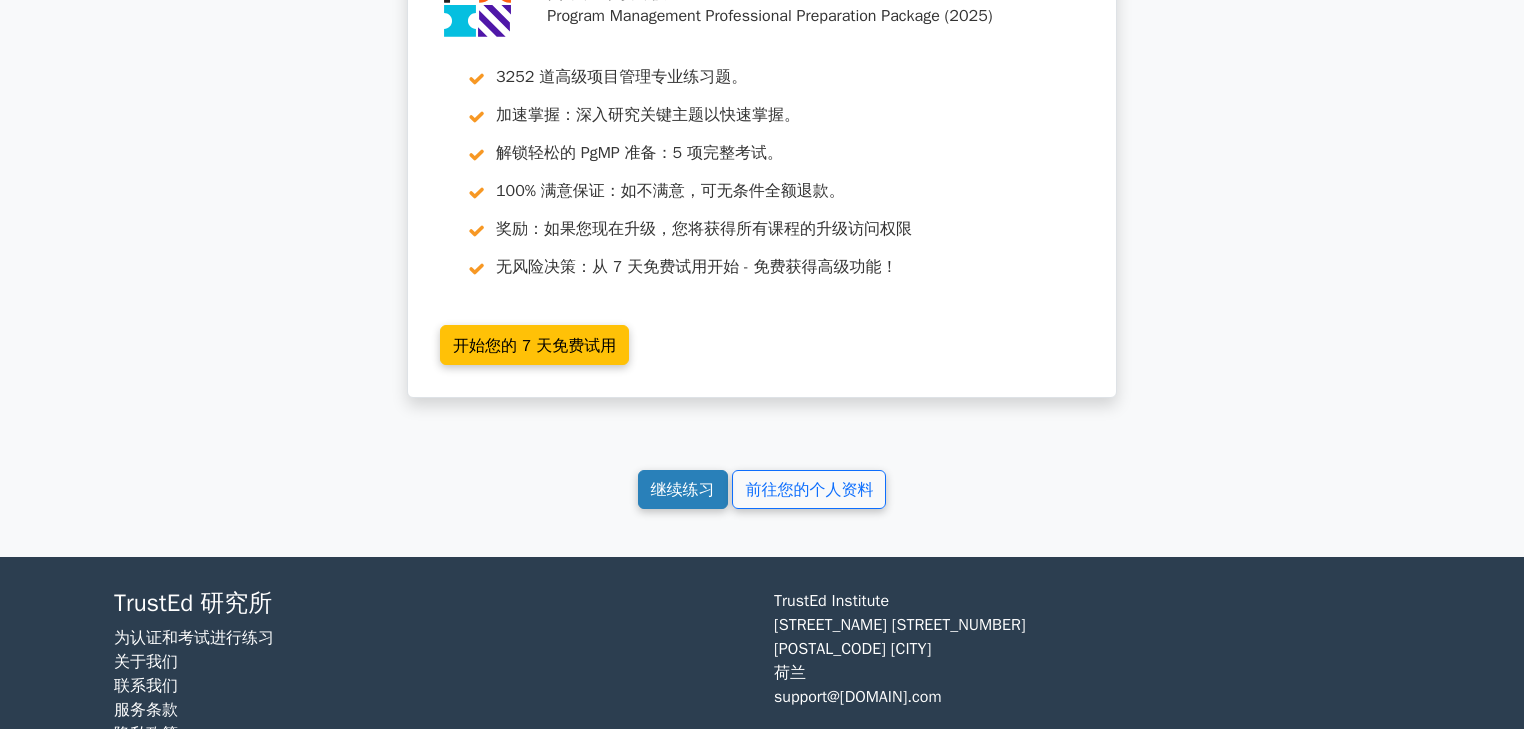 click on "继续练习" at bounding box center (683, 490) 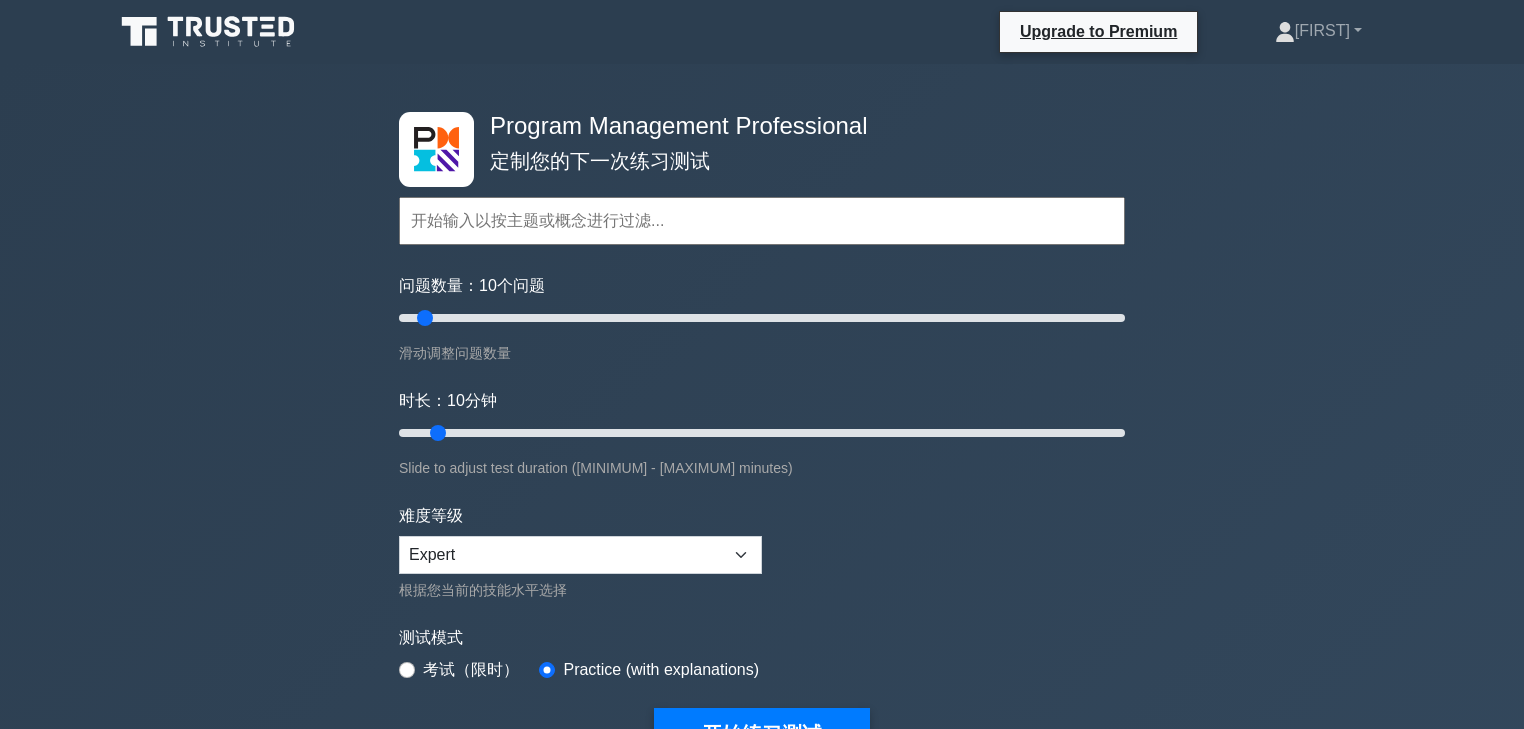 scroll, scrollTop: 0, scrollLeft: 0, axis: both 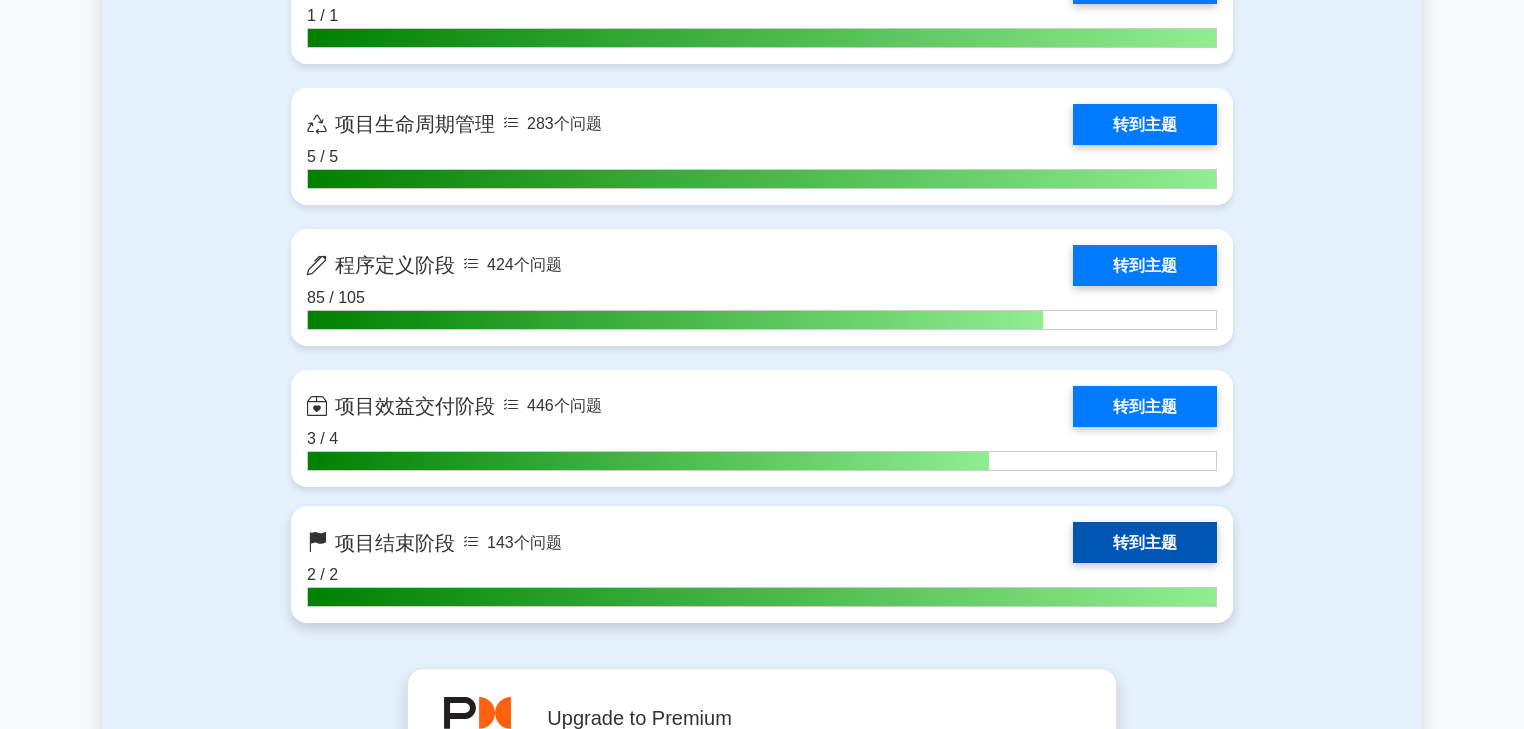 click on "转到主题" at bounding box center [1145, 542] 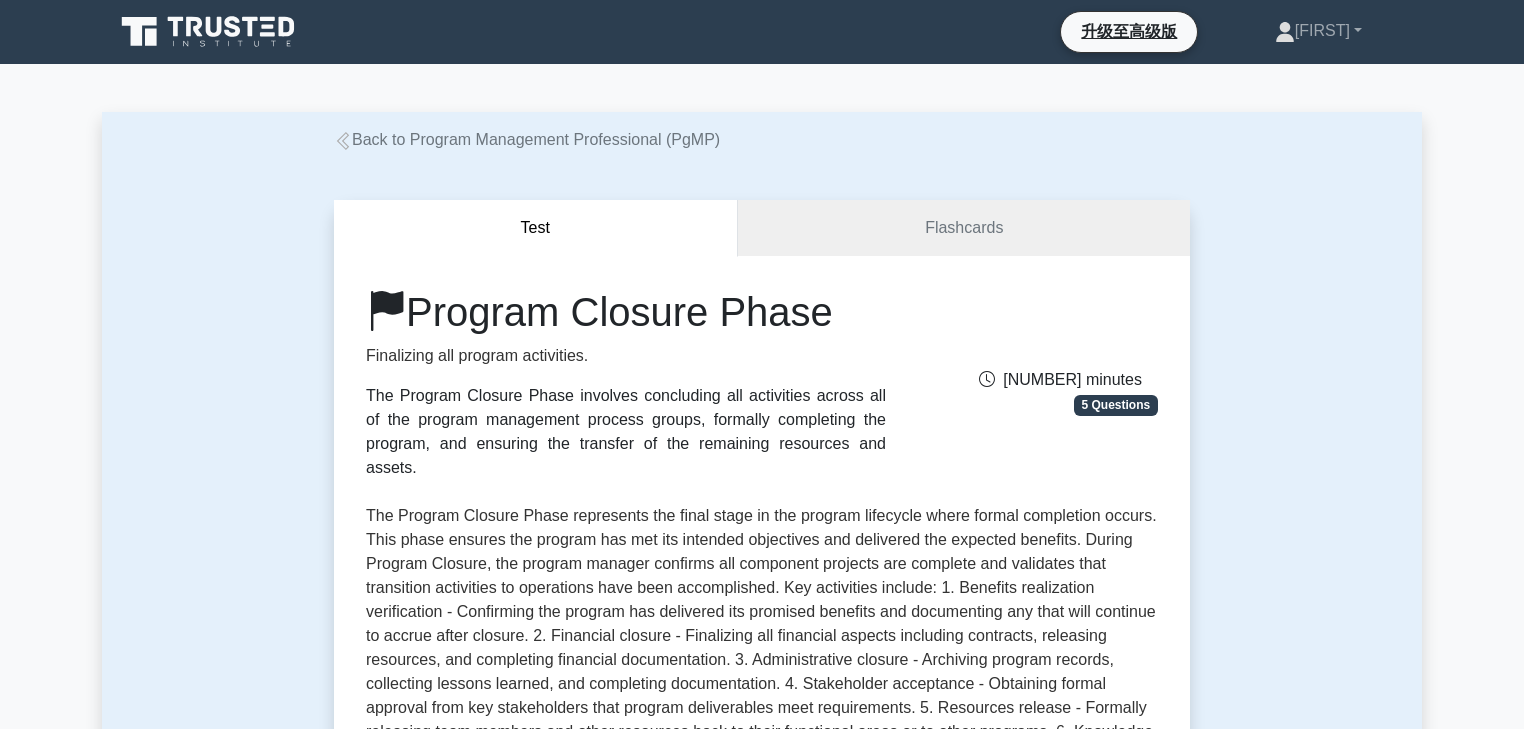 scroll, scrollTop: 0, scrollLeft: 0, axis: both 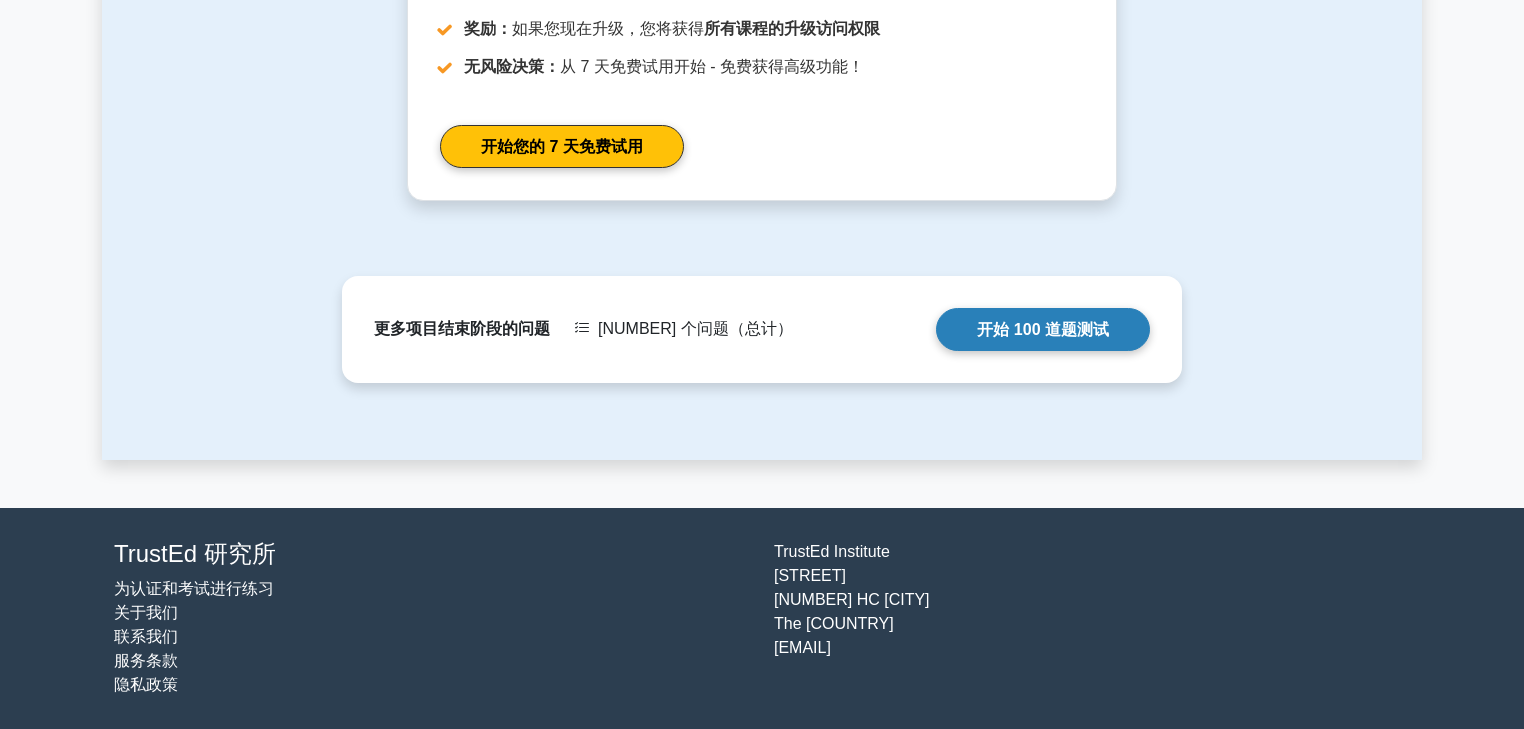 click on "开始 100 道题测试" at bounding box center (1043, 329) 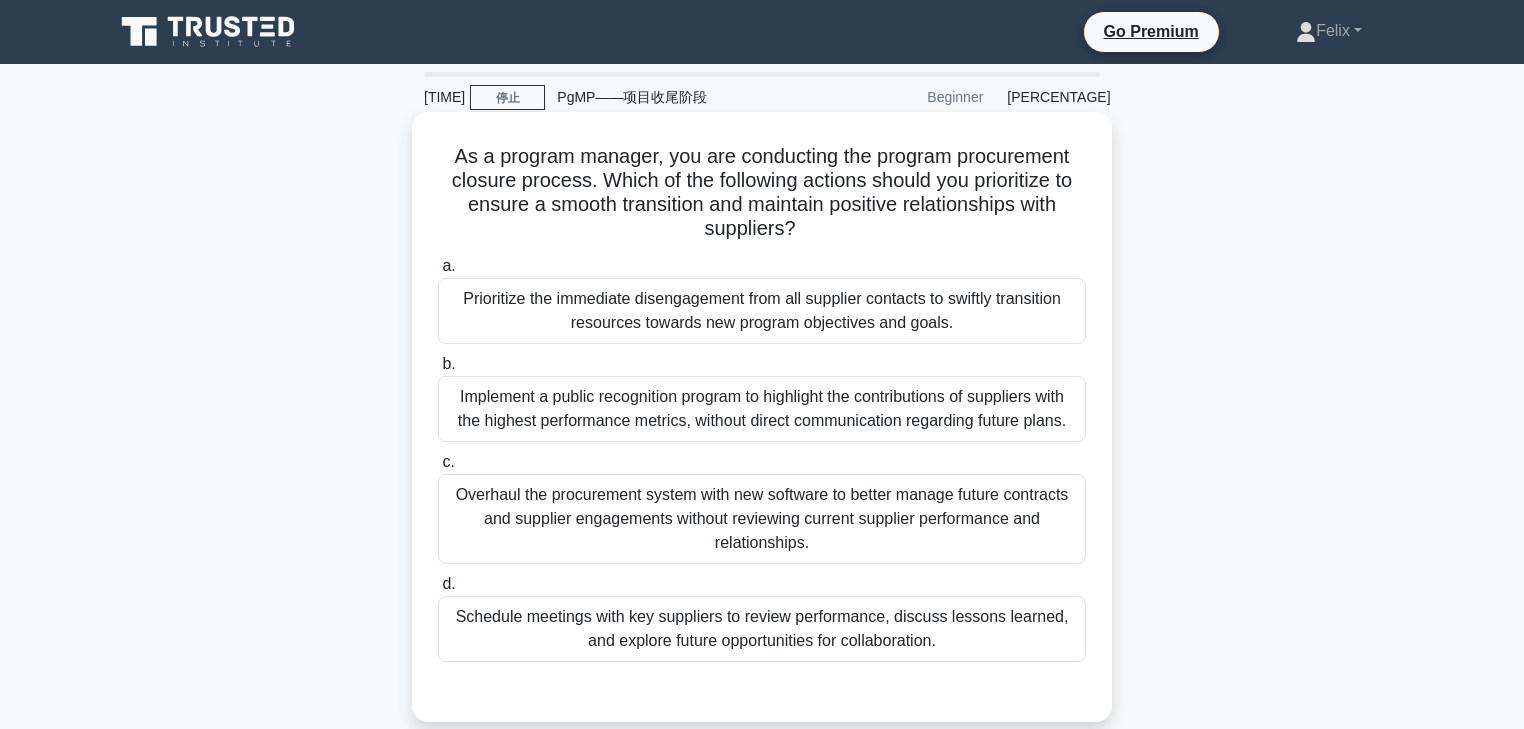 scroll, scrollTop: 0, scrollLeft: 0, axis: both 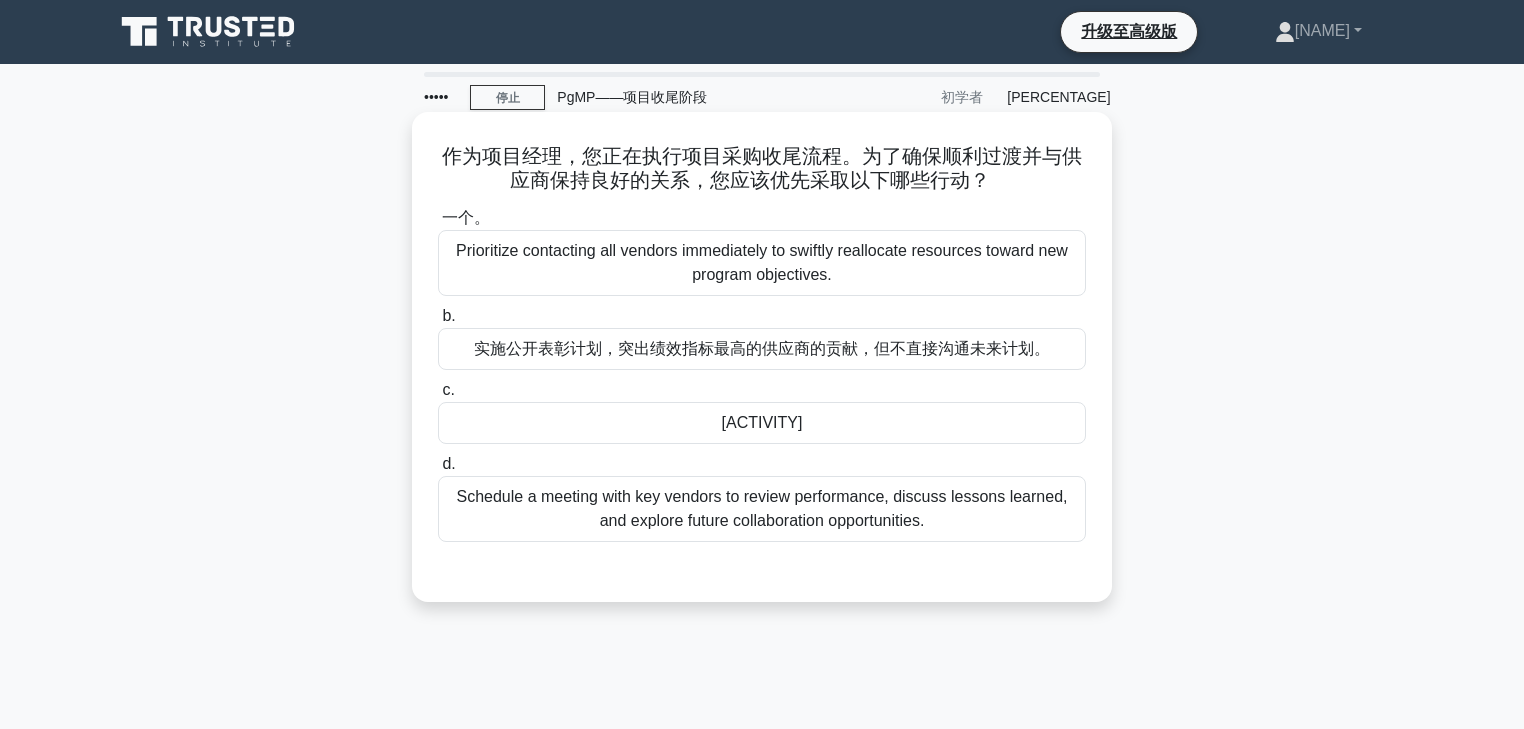 click on "Schedule a meeting with key vendors to review performance, discuss lessons learned, and explore future collaboration opportunities." at bounding box center [762, 508] 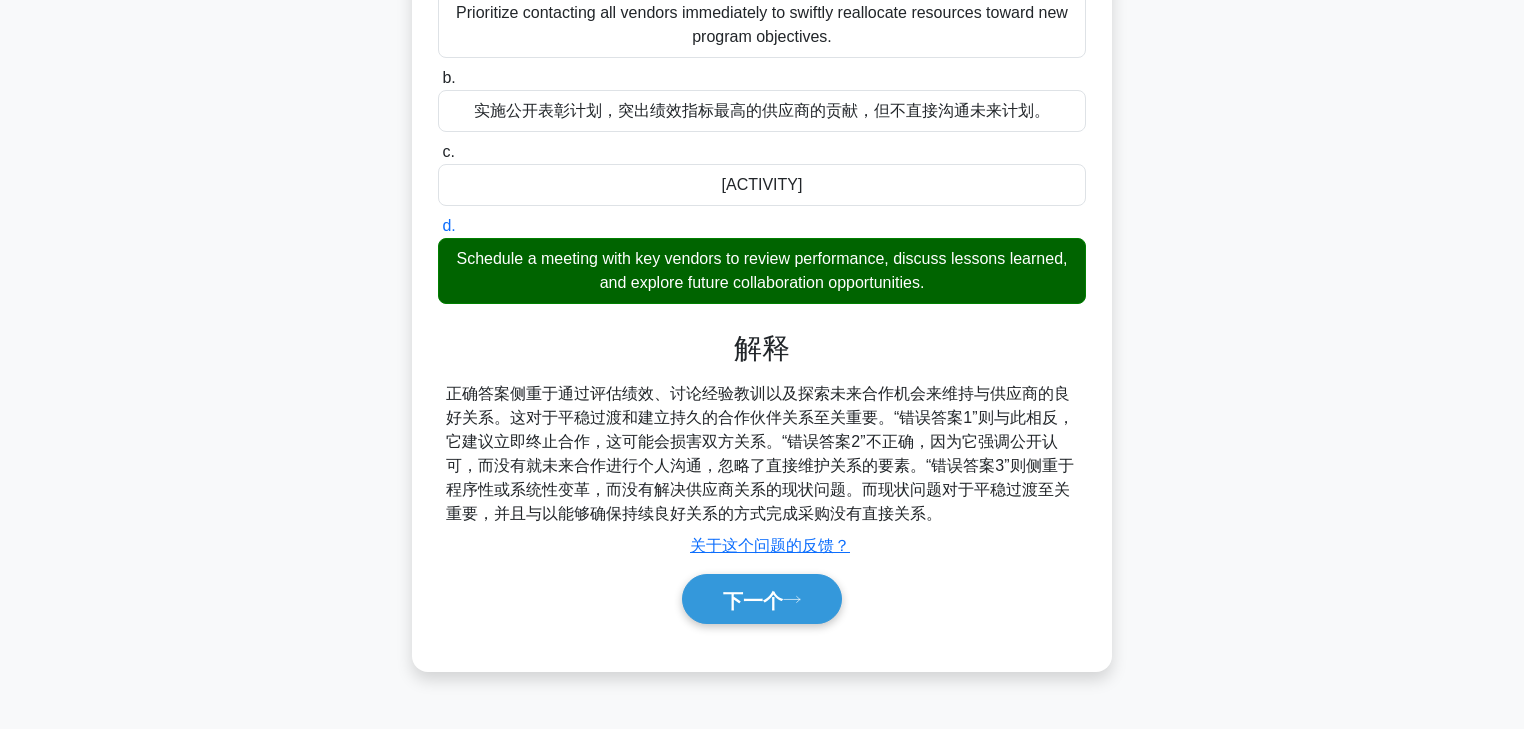 scroll, scrollTop: 352, scrollLeft: 0, axis: vertical 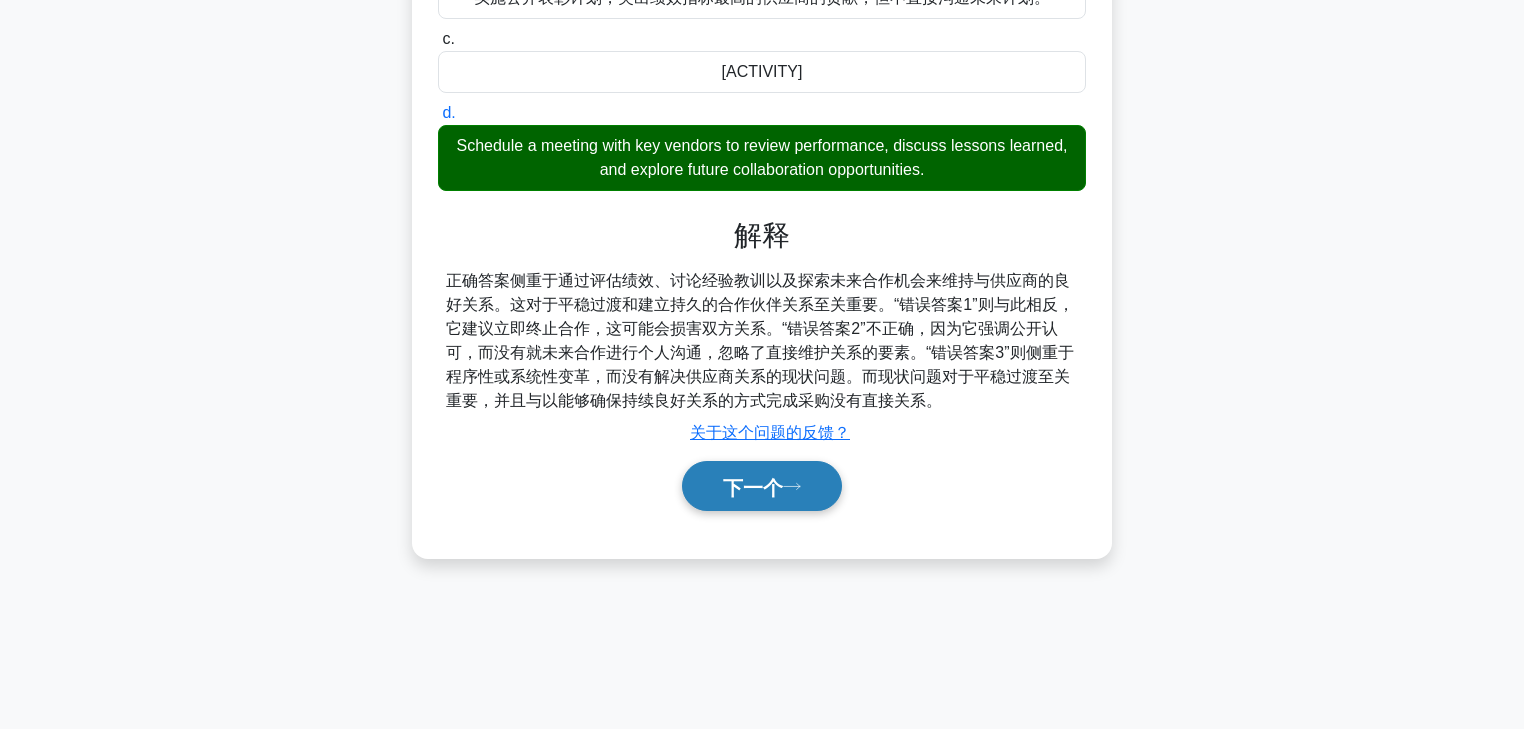 click on "下一个" at bounding box center (753, 487) 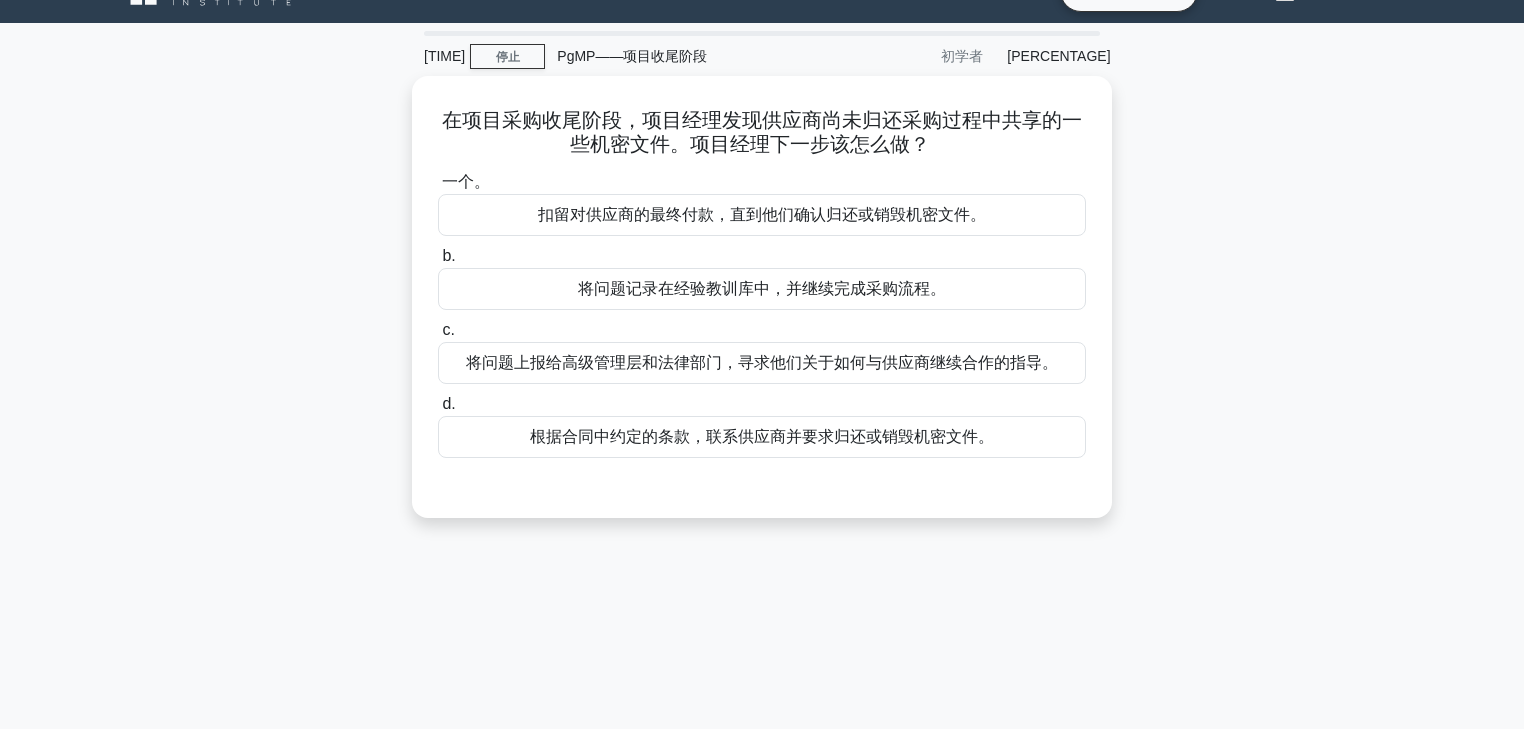 scroll, scrollTop: 0, scrollLeft: 0, axis: both 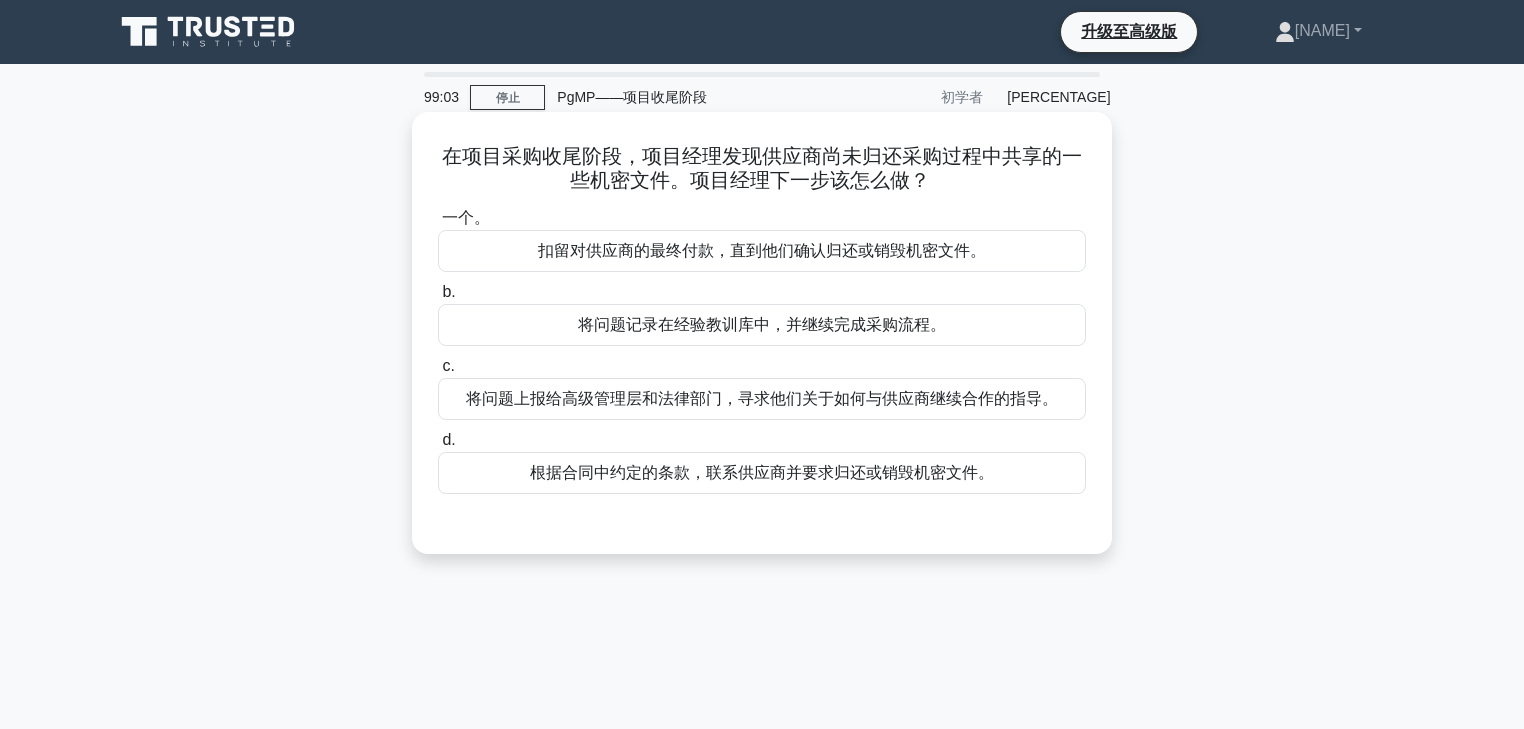 click on "根据合同中约定的条款，联系供应商并要求归还或销毁机密文件。" at bounding box center (762, 472) 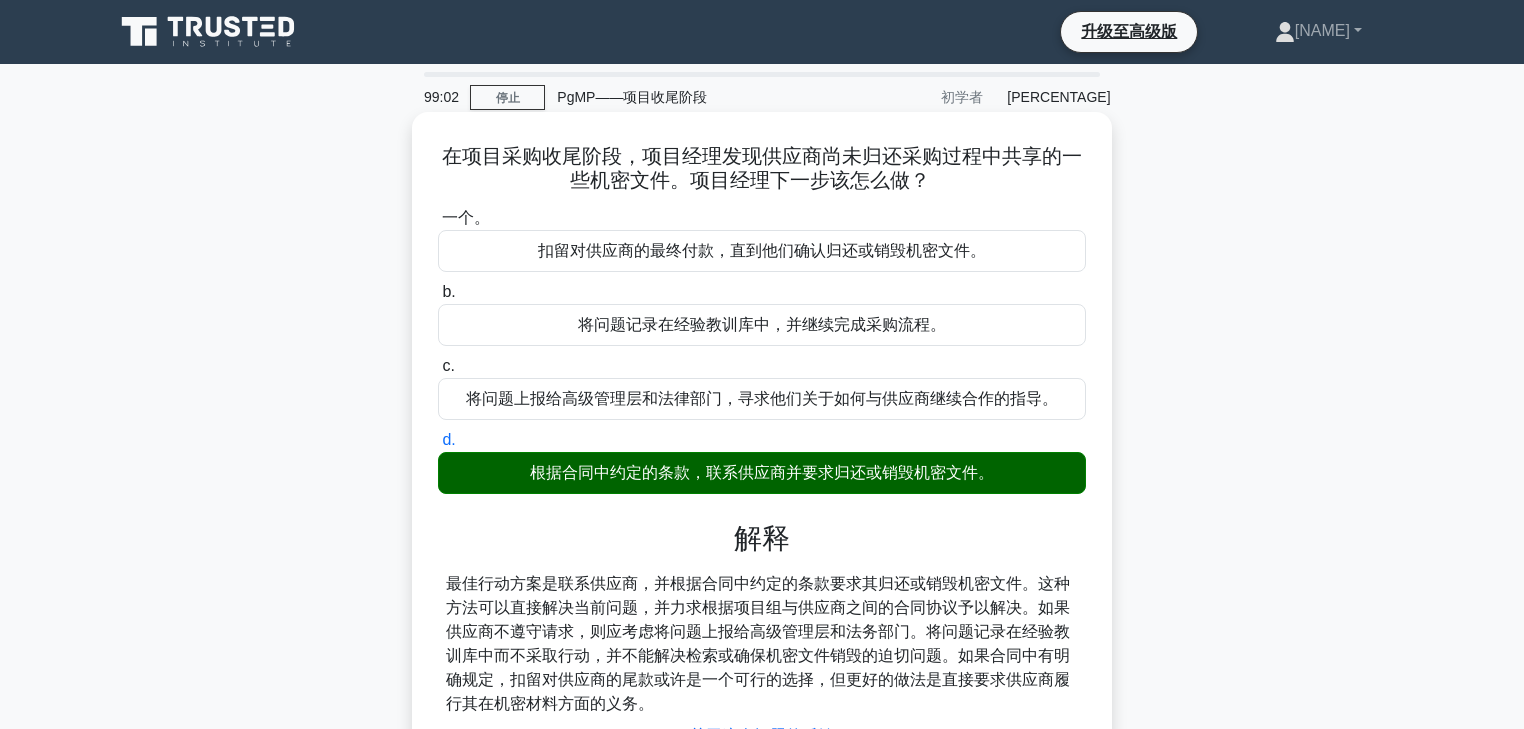 scroll, scrollTop: 352, scrollLeft: 0, axis: vertical 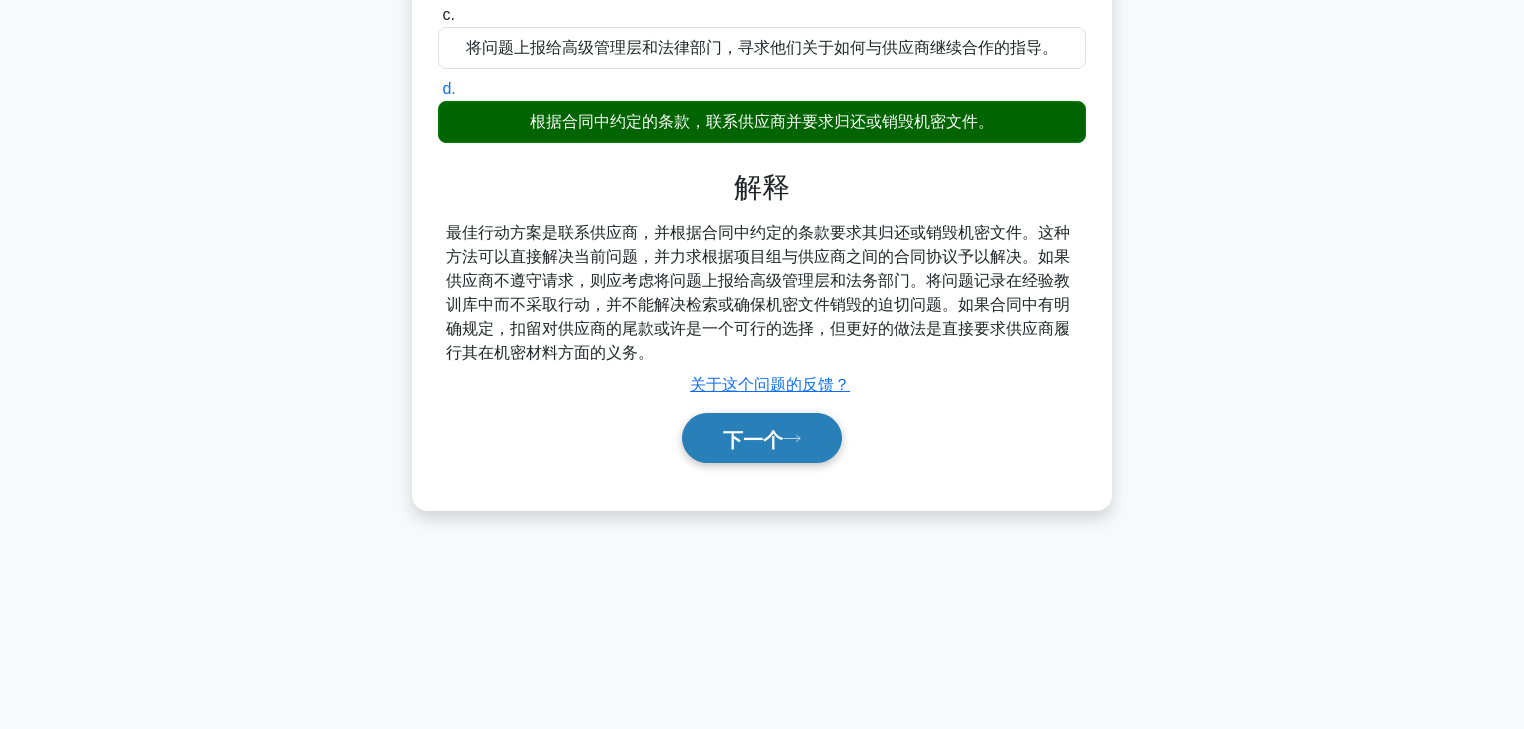 click on "下一个" at bounding box center (762, 438) 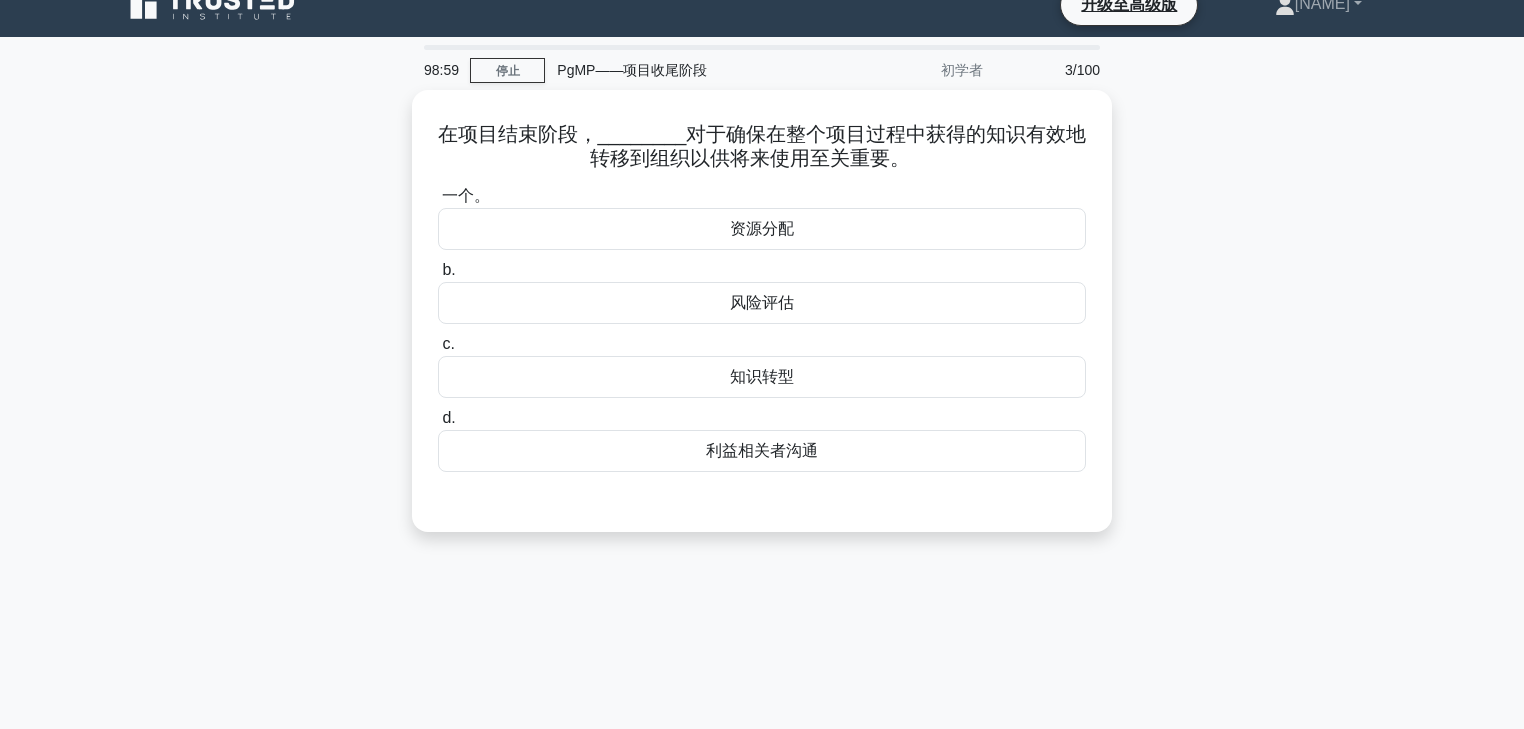 scroll, scrollTop: 0, scrollLeft: 0, axis: both 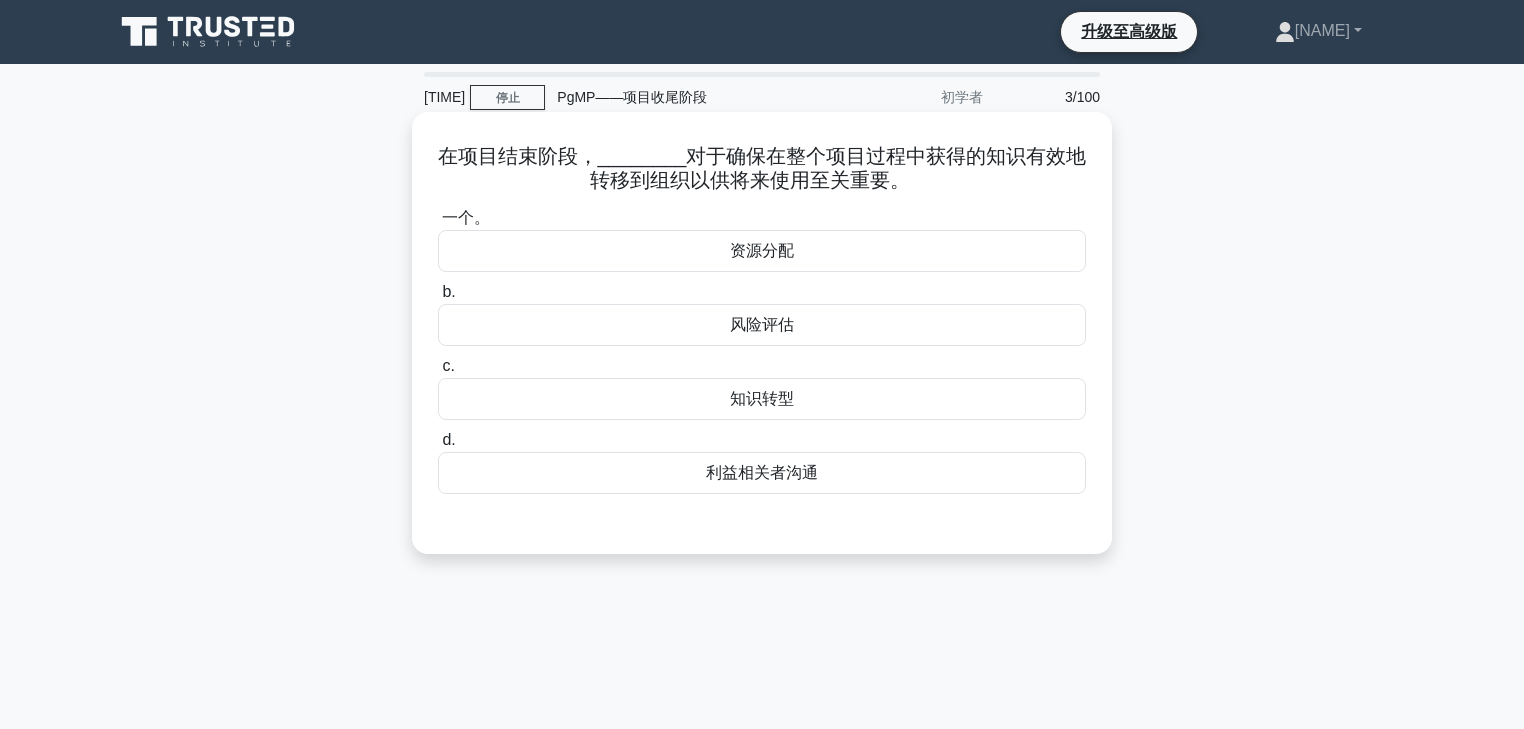 click on "知识转型" at bounding box center (762, 399) 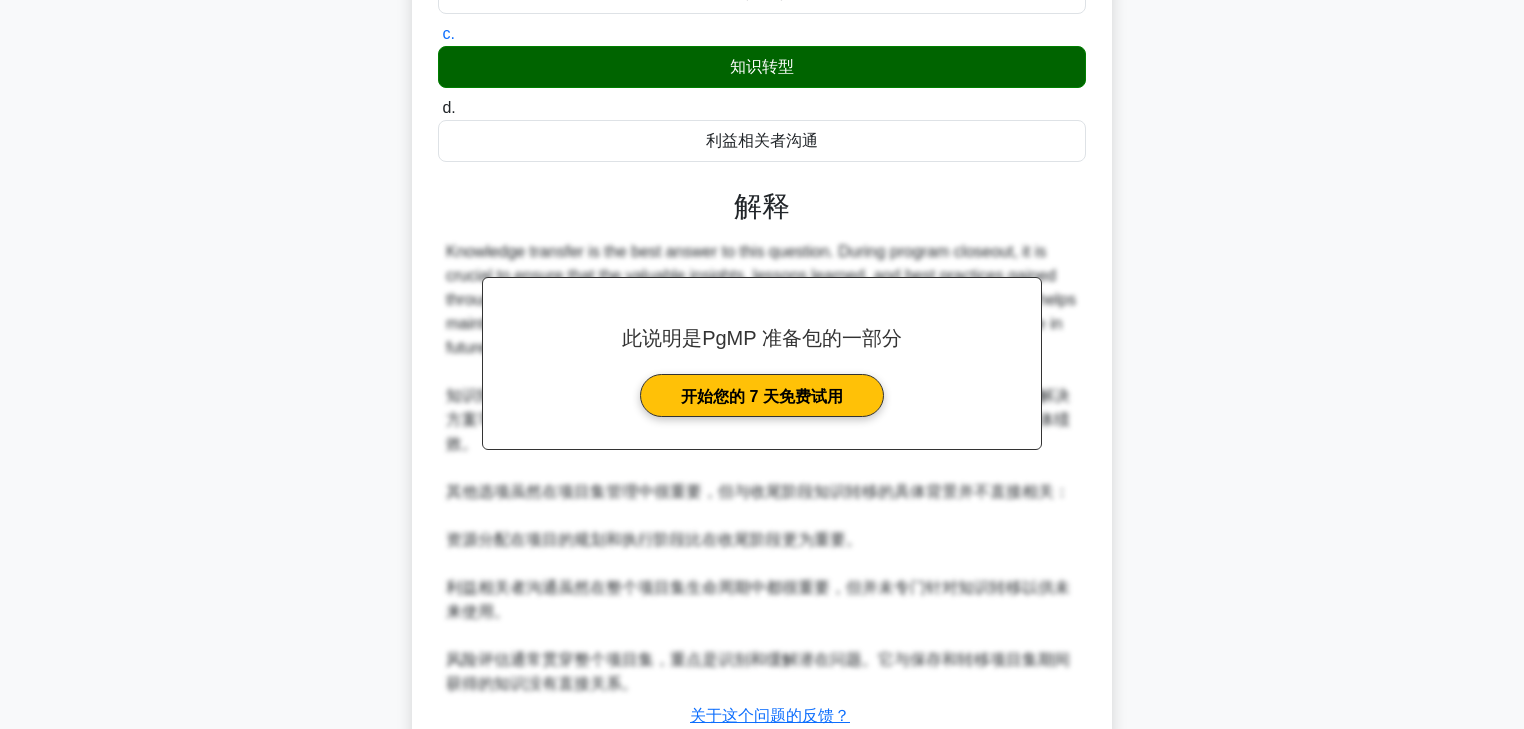scroll, scrollTop: 435, scrollLeft: 0, axis: vertical 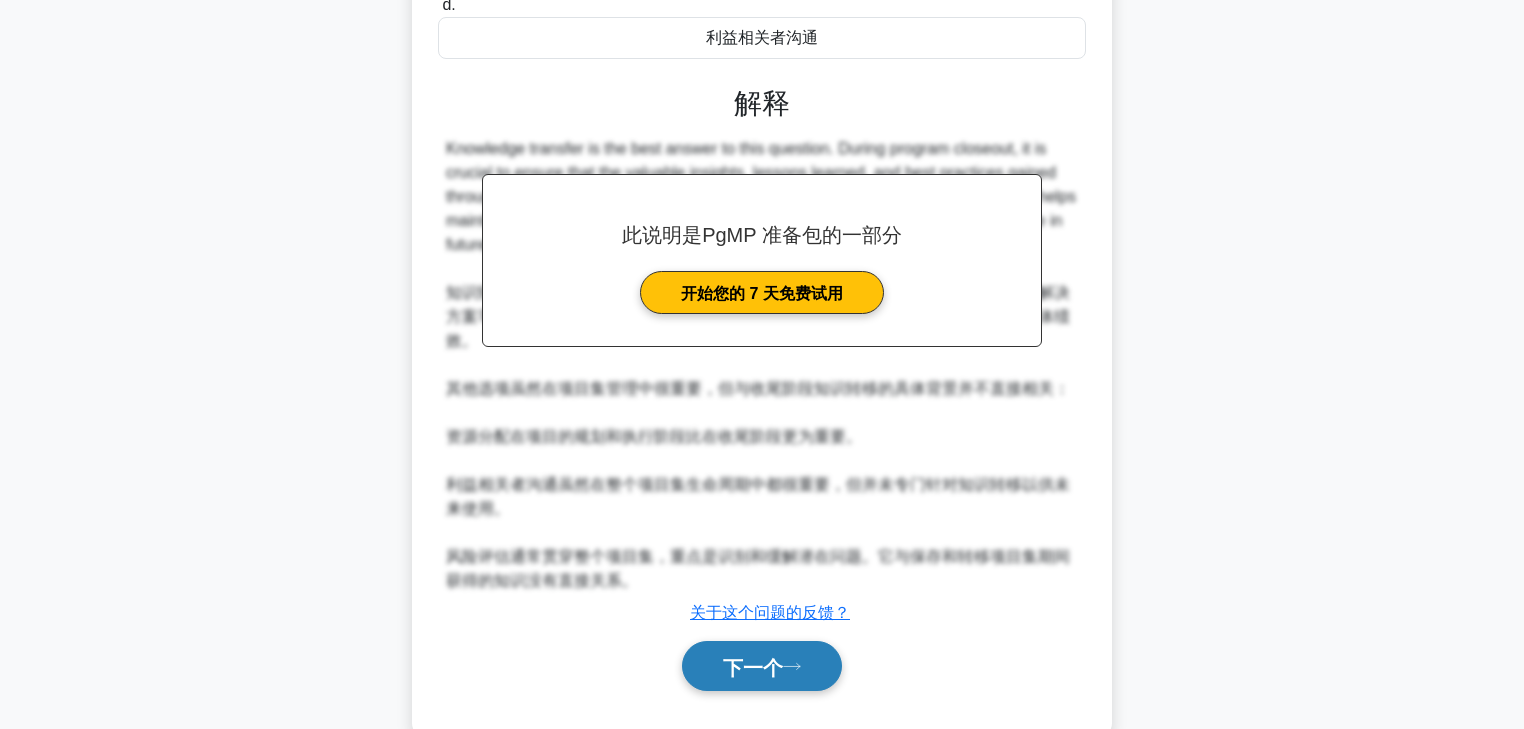 click on "下一个" at bounding box center [753, 667] 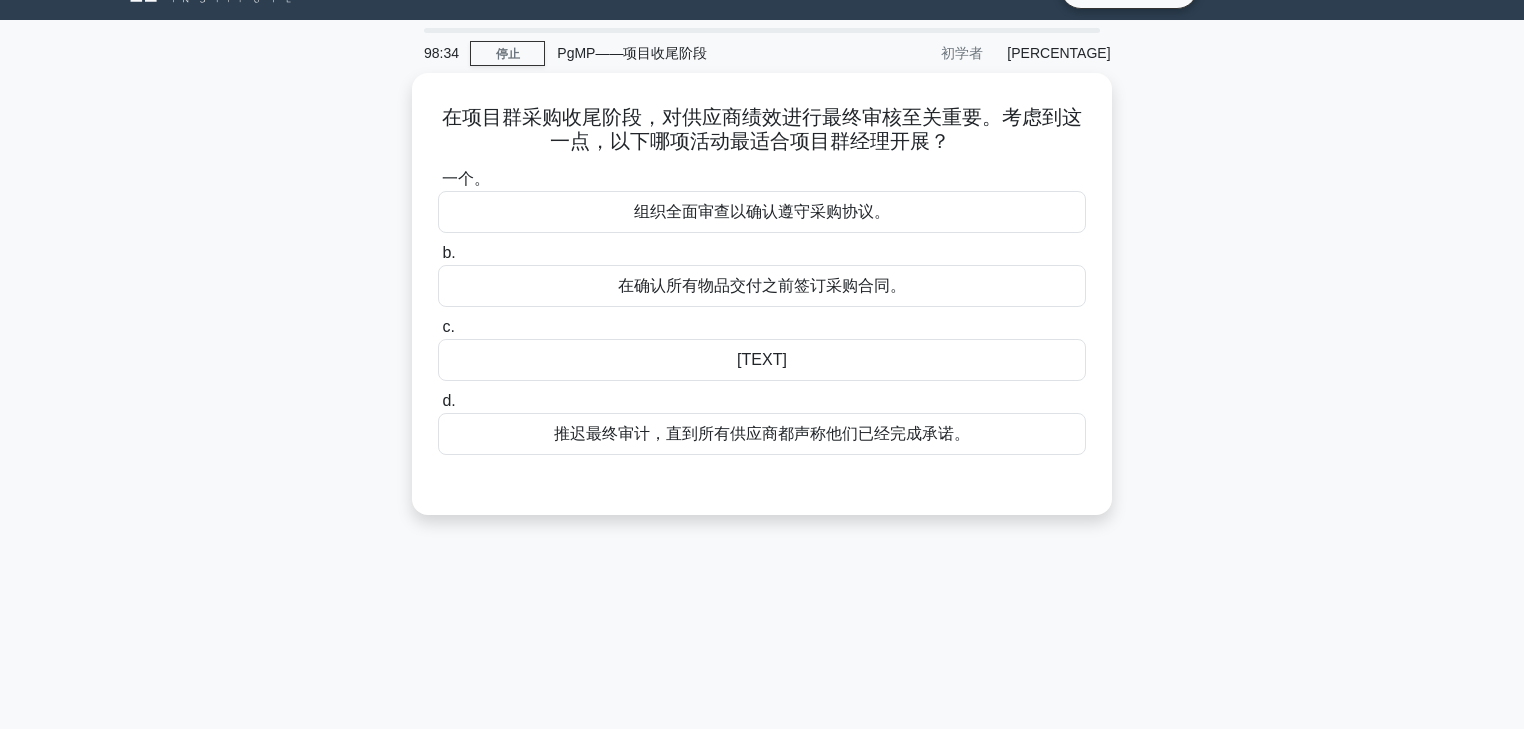 scroll, scrollTop: 0, scrollLeft: 0, axis: both 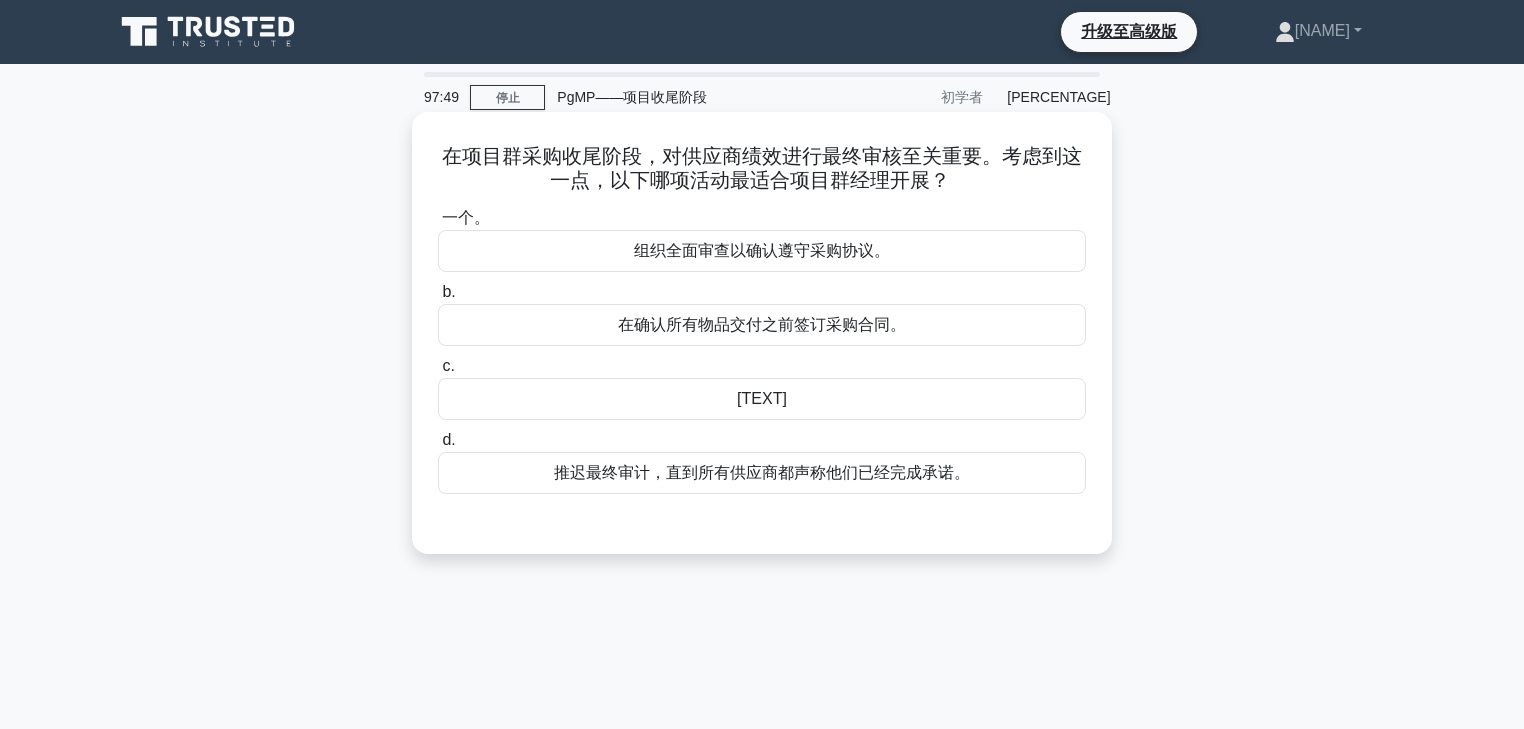 click on "组织全面审查以确认遵守采购协议。" at bounding box center [762, 250] 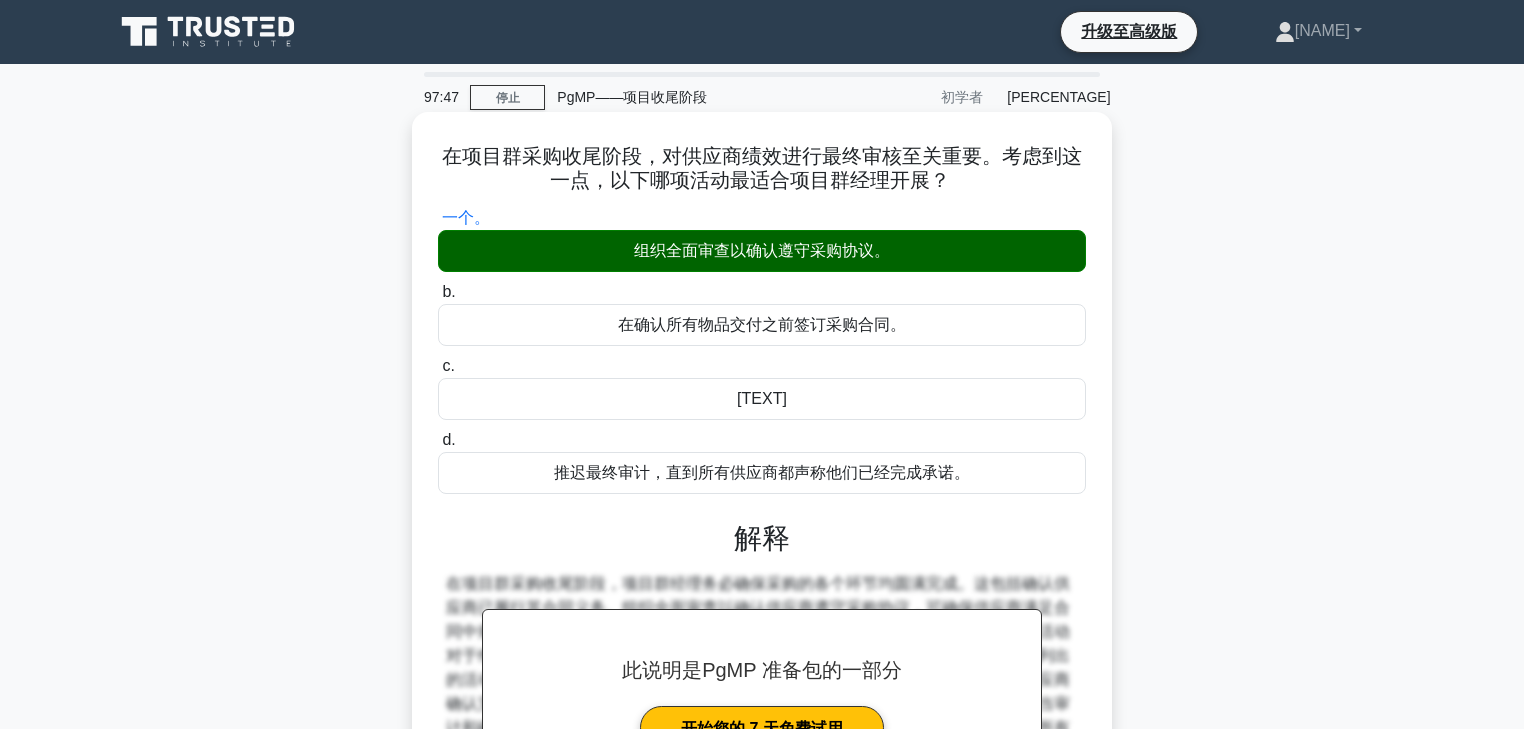scroll, scrollTop: 352, scrollLeft: 0, axis: vertical 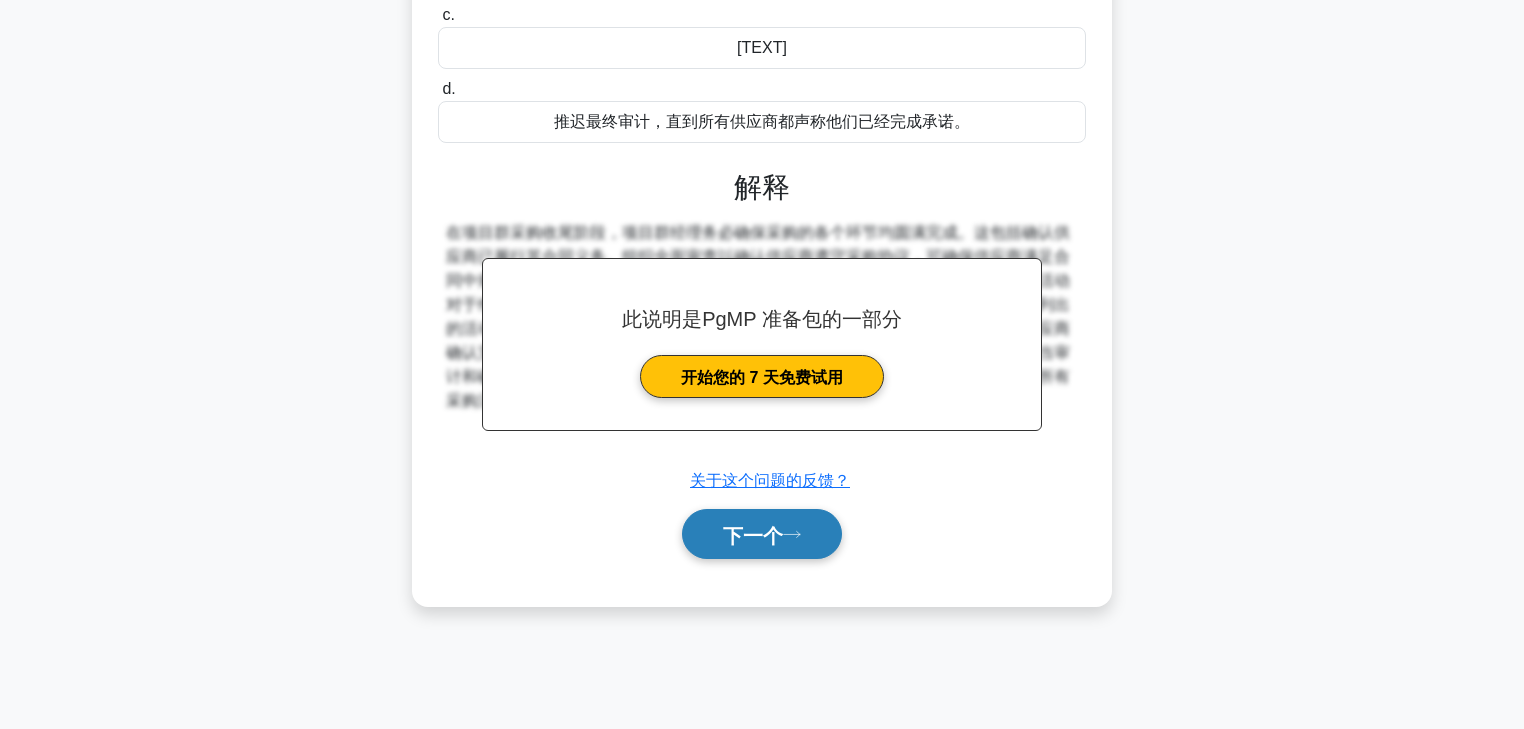 click on "下一个" at bounding box center (762, 534) 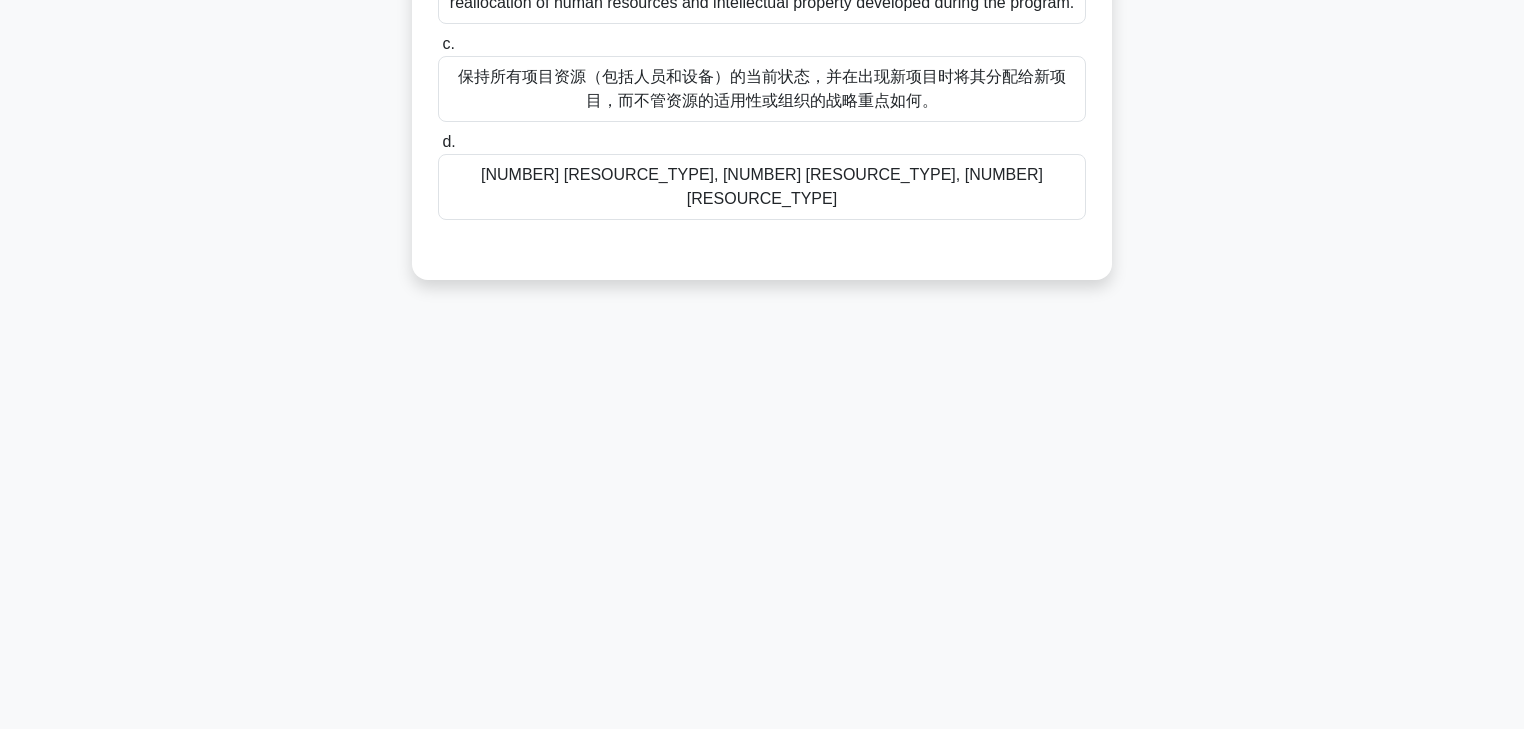 scroll, scrollTop: 0, scrollLeft: 0, axis: both 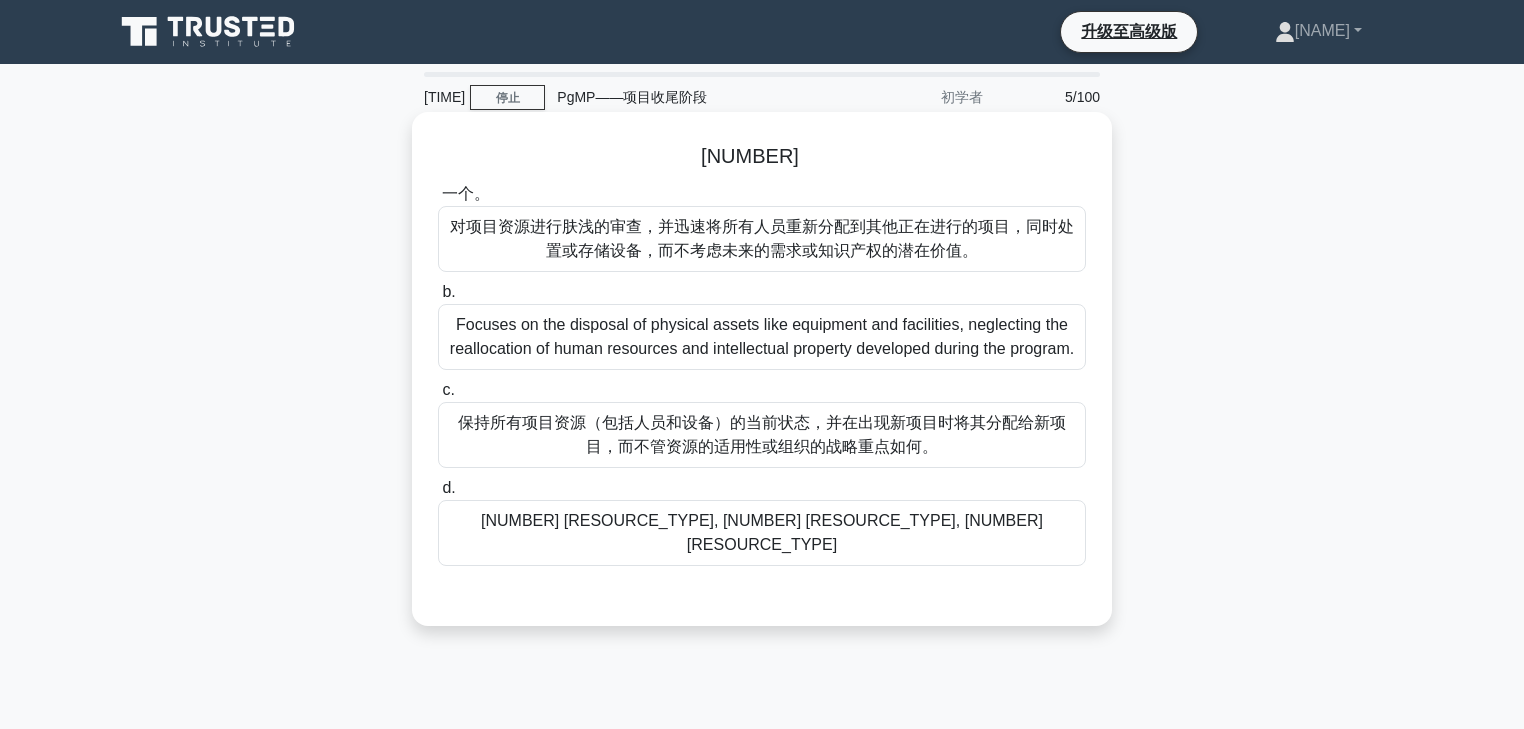 click on "[NUMBER] [RESOURCE_TYPE], [NUMBER] [RESOURCE_TYPE], [NUMBER] [RESOURCE_TYPE]" at bounding box center [762, 532] 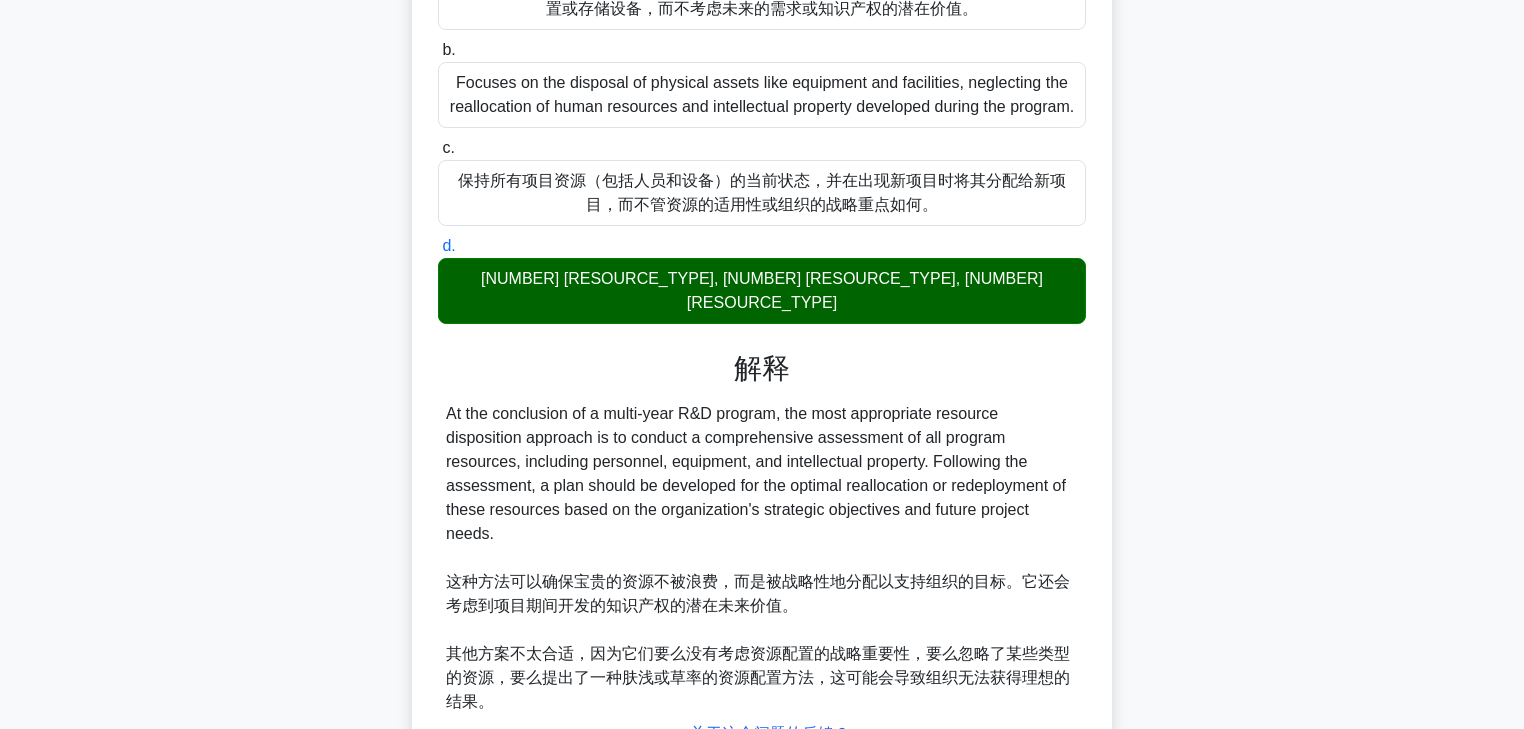 scroll, scrollTop: 387, scrollLeft: 0, axis: vertical 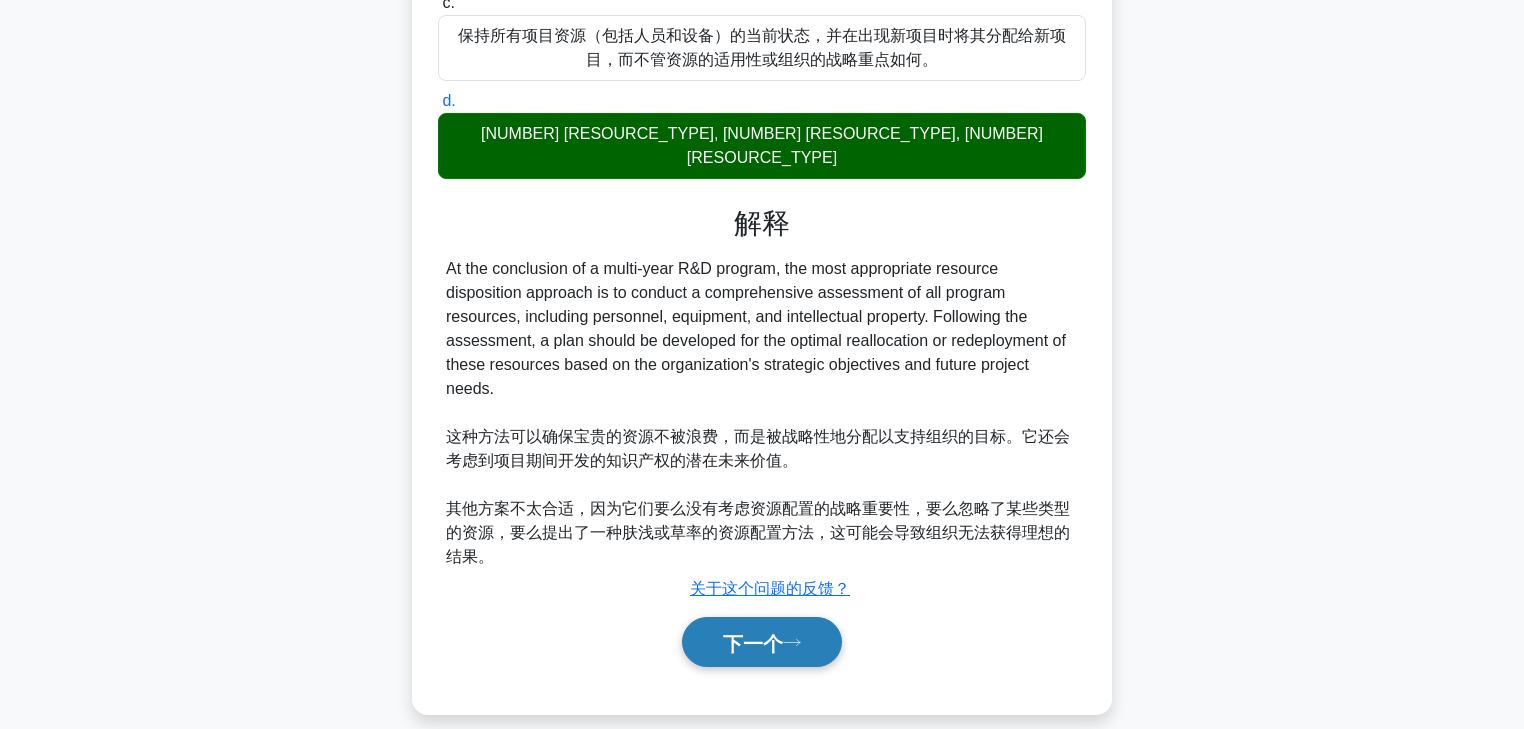 click on "下一个" at bounding box center (753, 643) 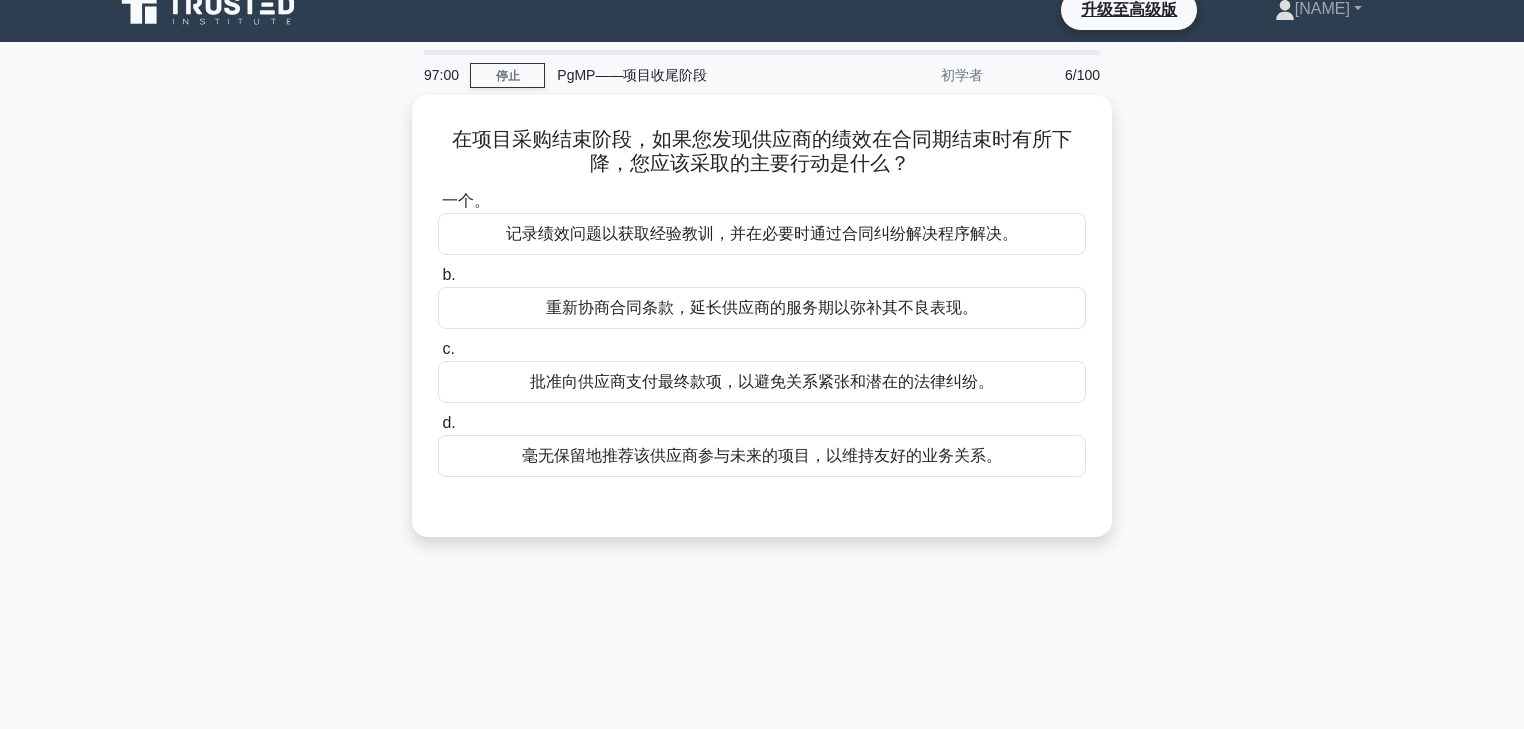 scroll, scrollTop: 0, scrollLeft: 0, axis: both 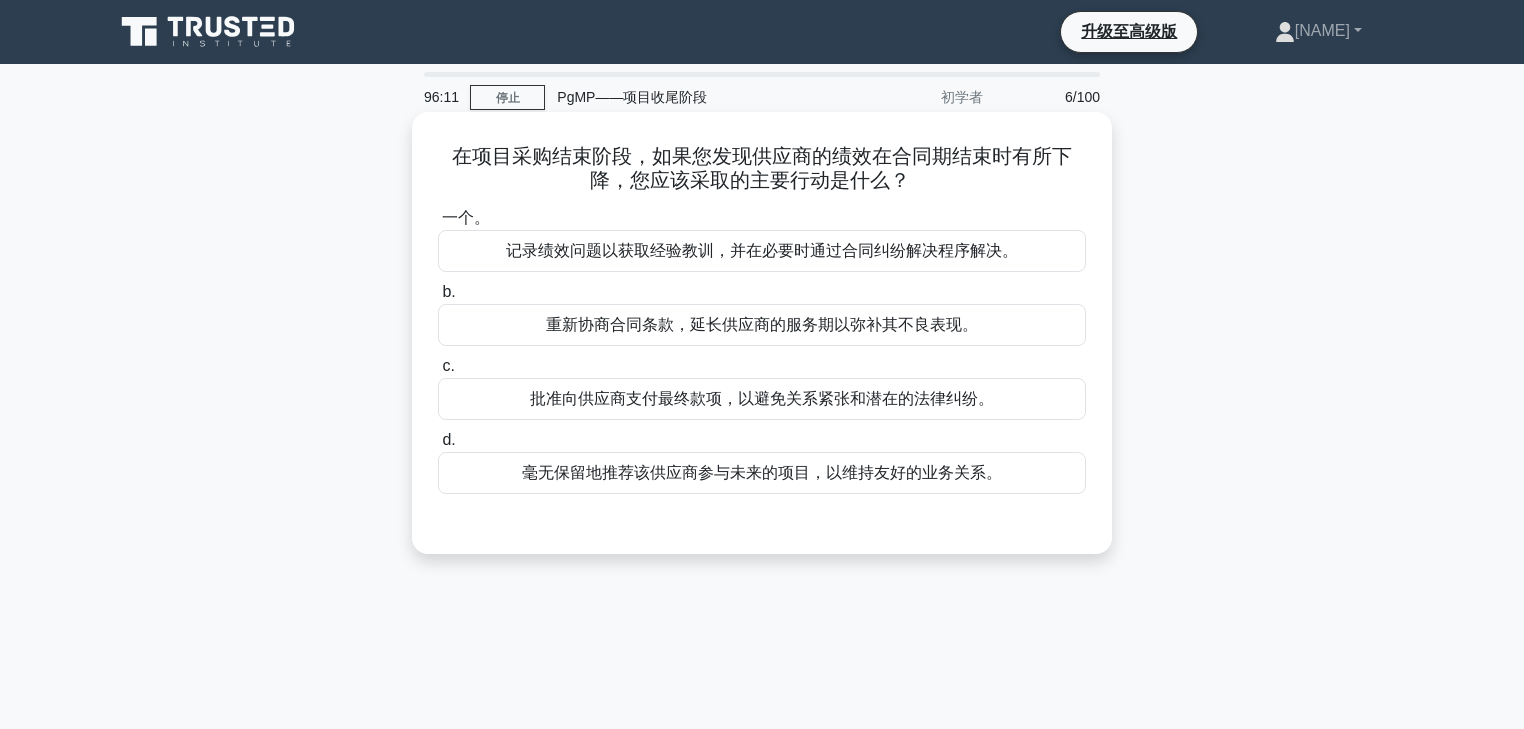 click on "记录绩效问题以获取经验教训，并在必要时通过合同纠纷解决程序解决。" at bounding box center (762, 250) 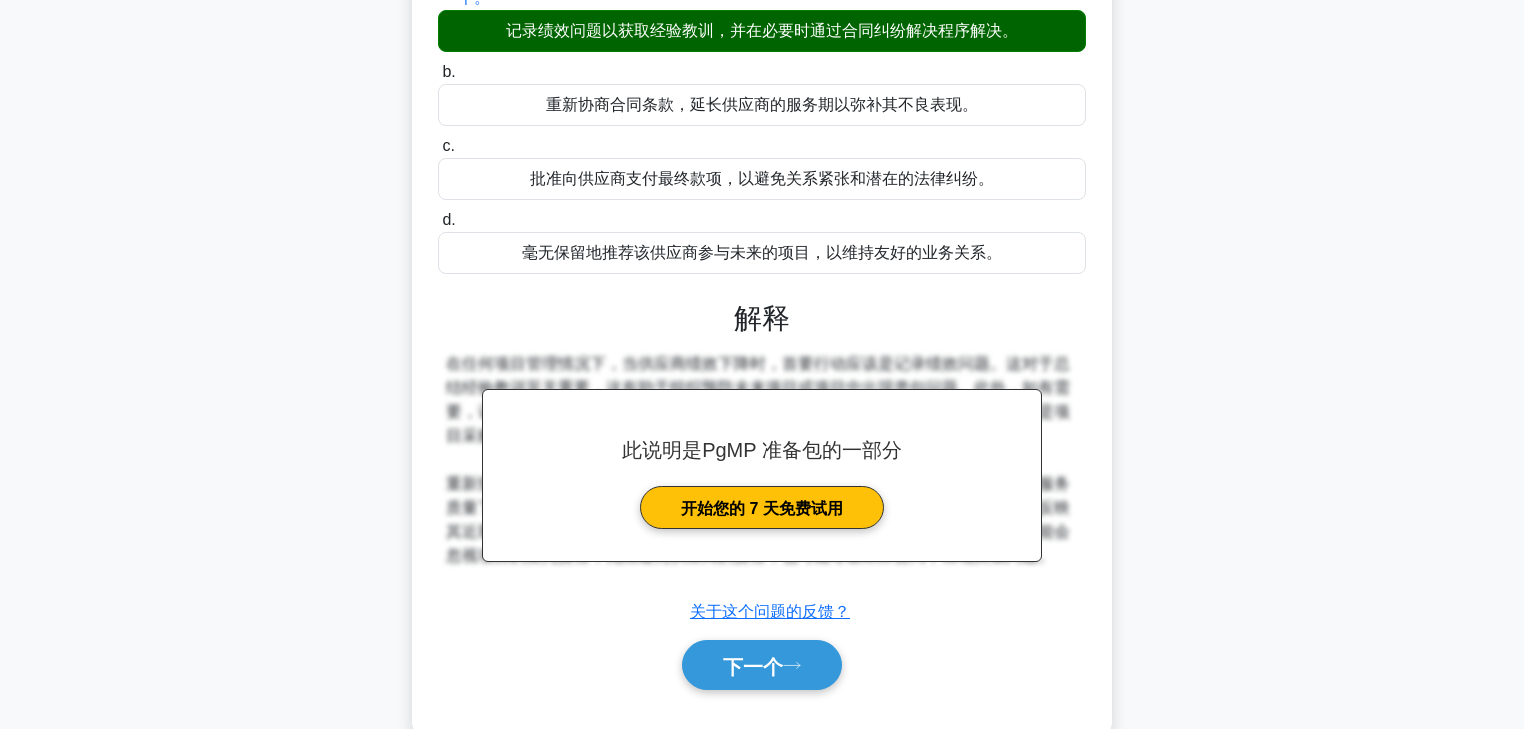 scroll, scrollTop: 352, scrollLeft: 0, axis: vertical 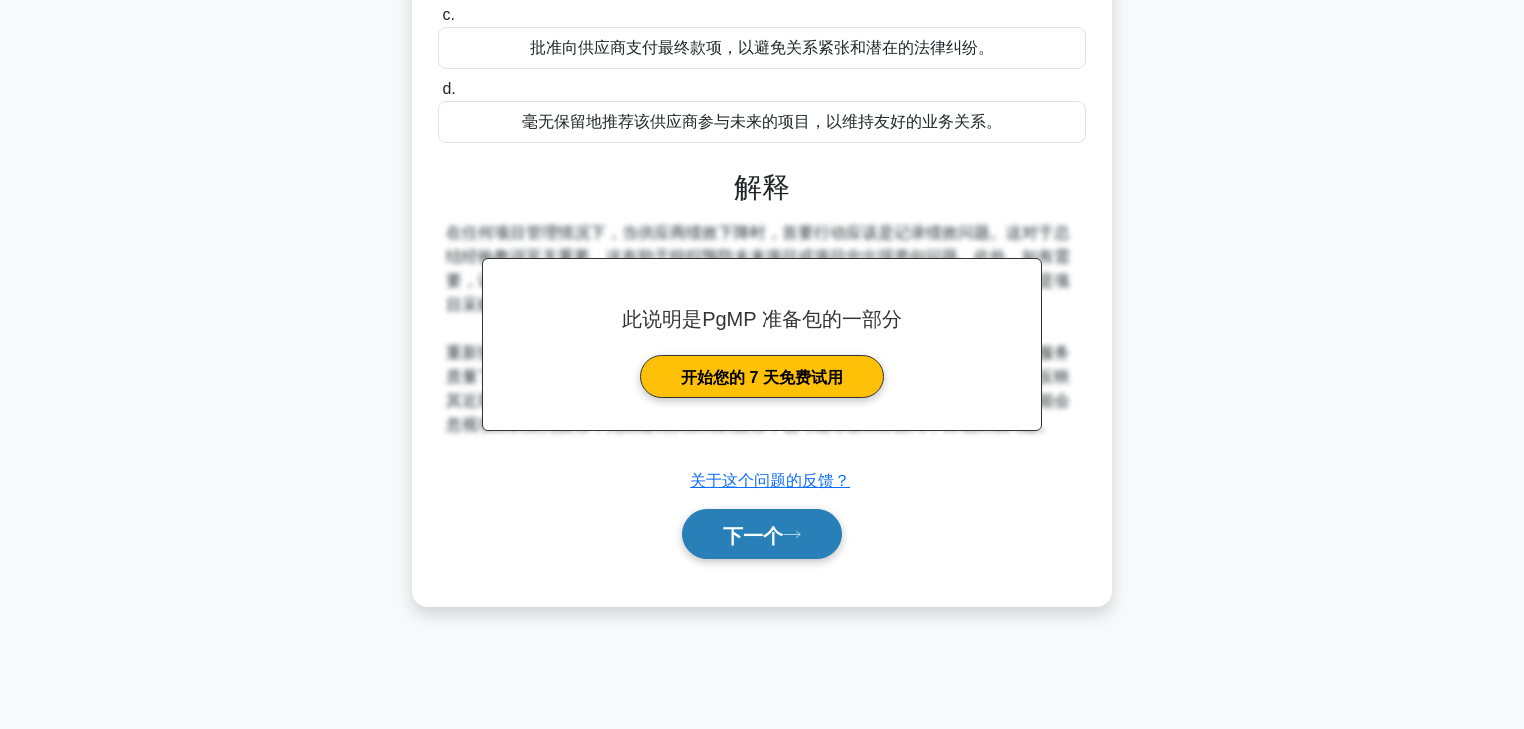 click on "下一个" at bounding box center [753, 535] 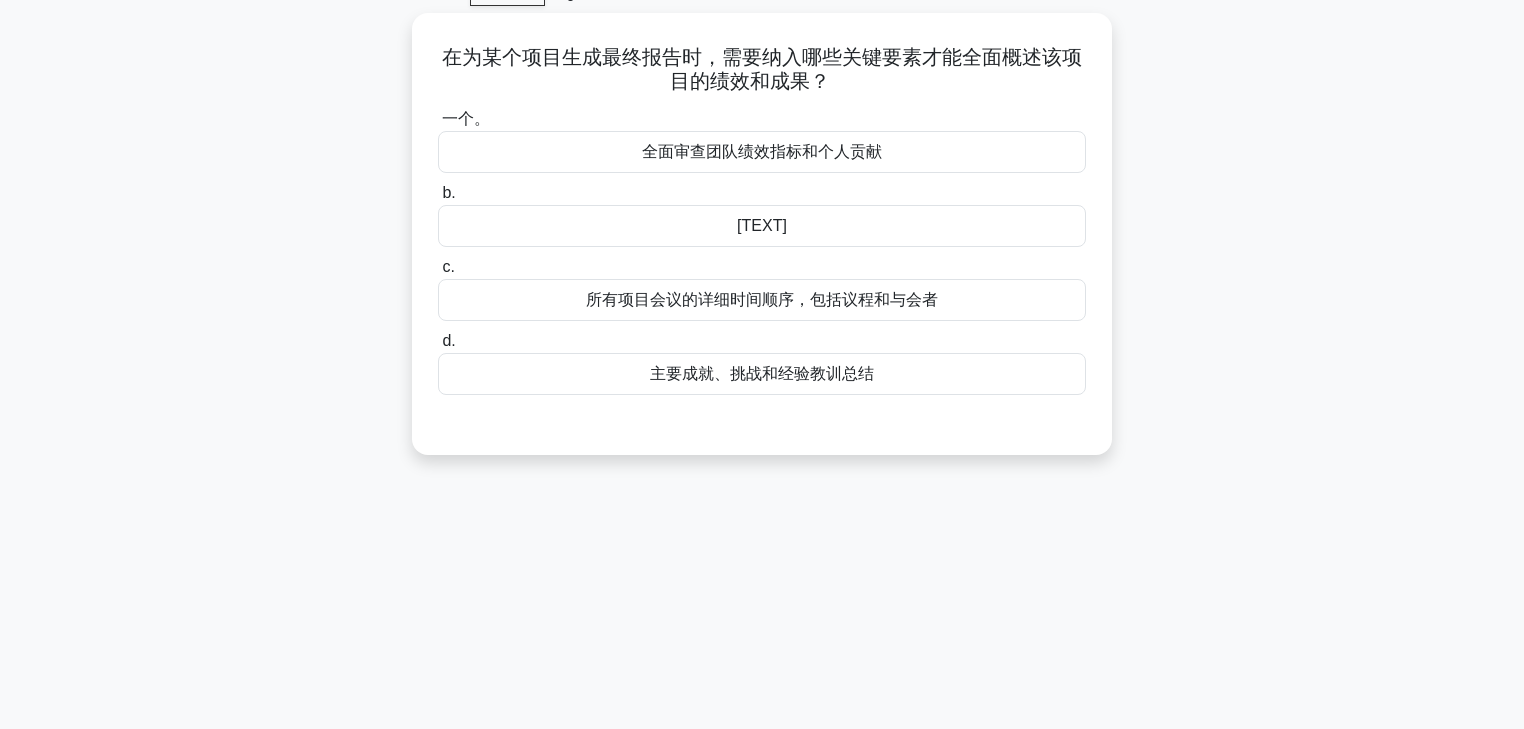 scroll, scrollTop: 0, scrollLeft: 0, axis: both 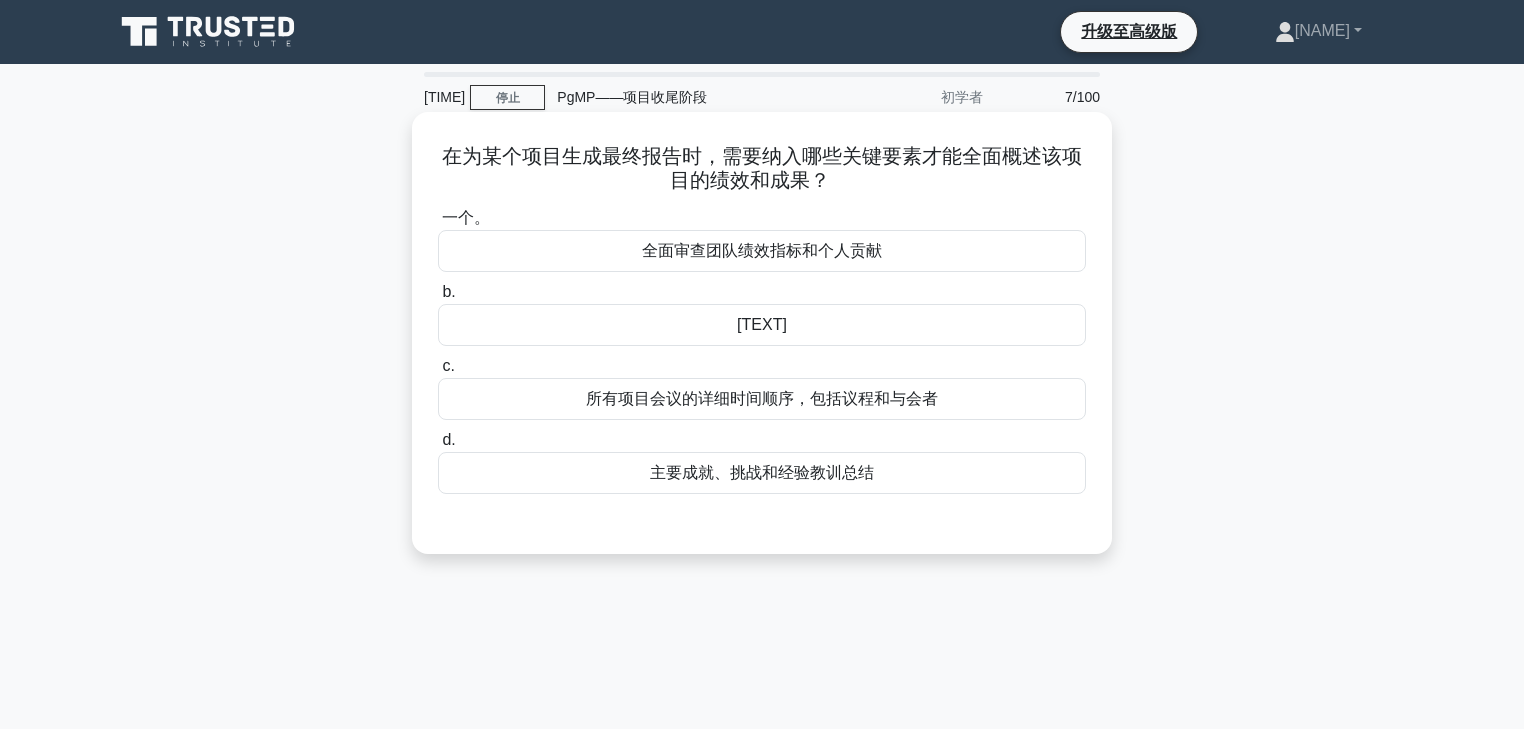 click on "主要成就、挑战和经验教训总结" at bounding box center (762, 472) 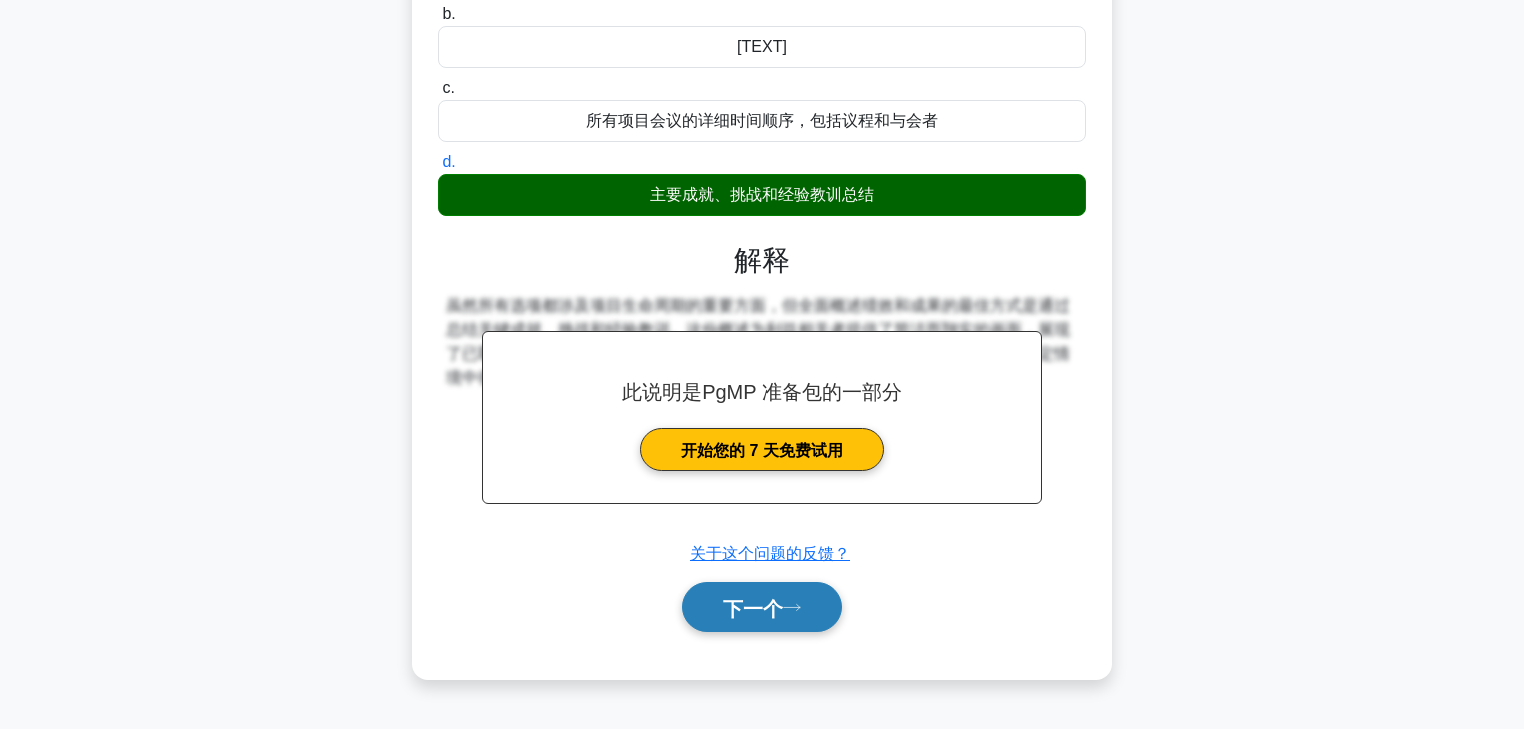 scroll, scrollTop: 279, scrollLeft: 0, axis: vertical 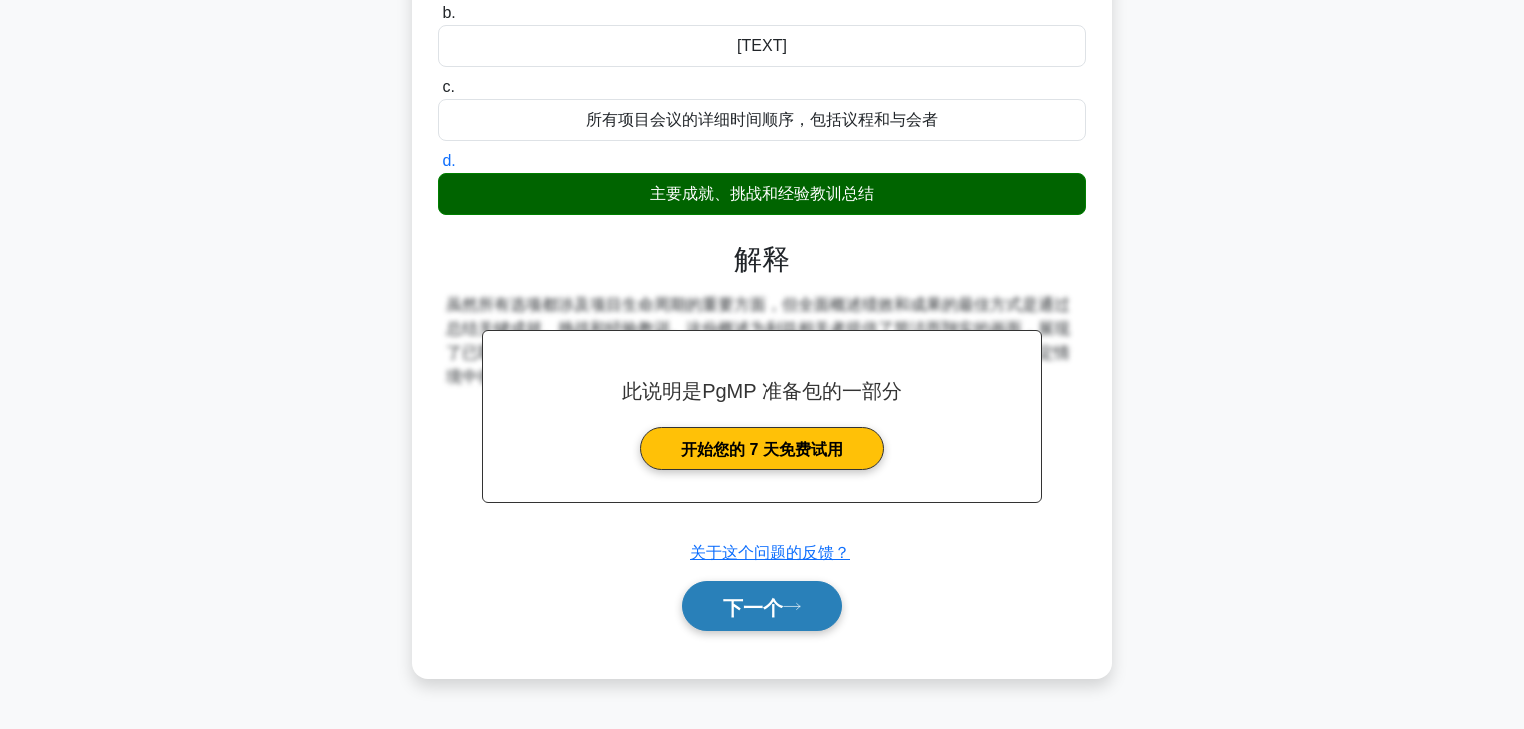 click on "下一个" at bounding box center [753, 607] 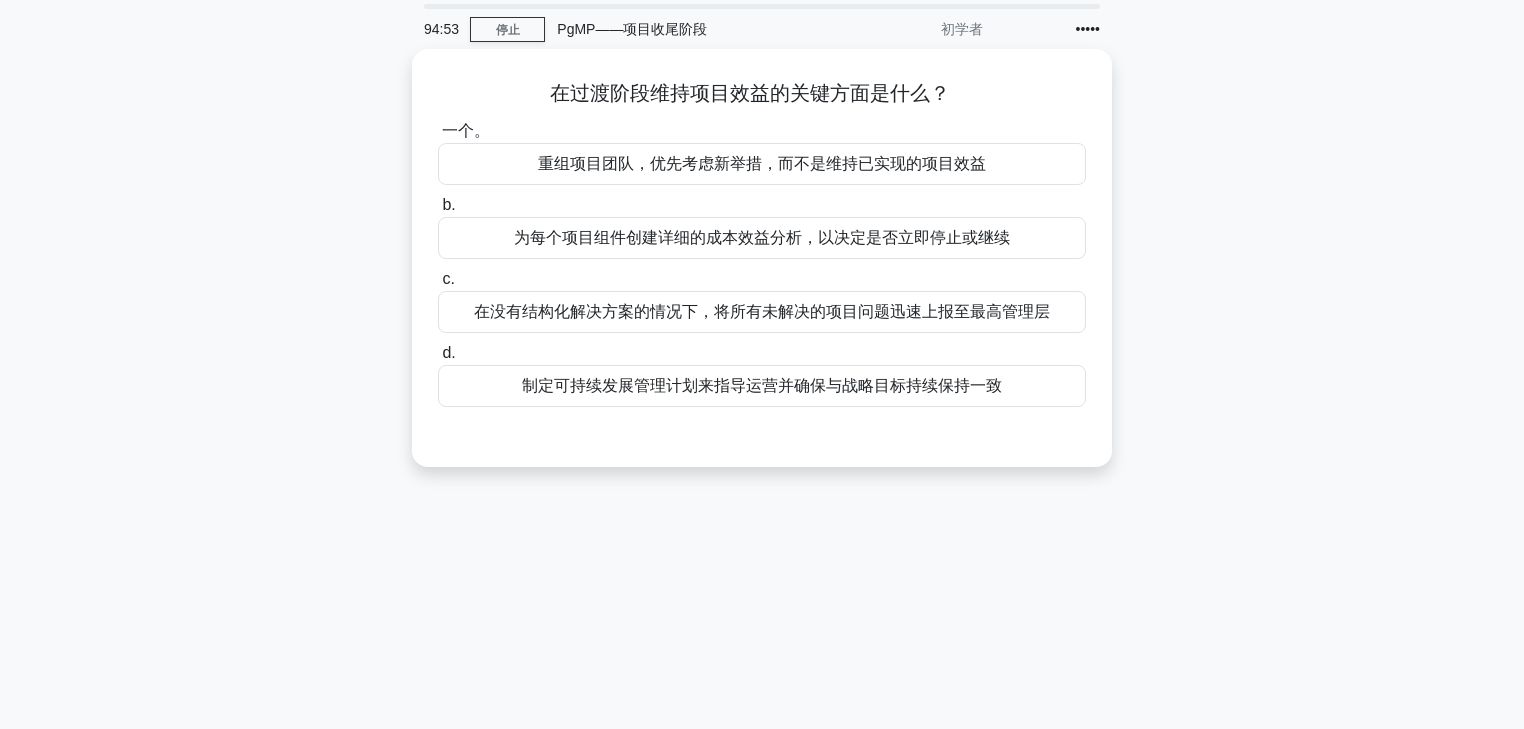 scroll, scrollTop: 0, scrollLeft: 0, axis: both 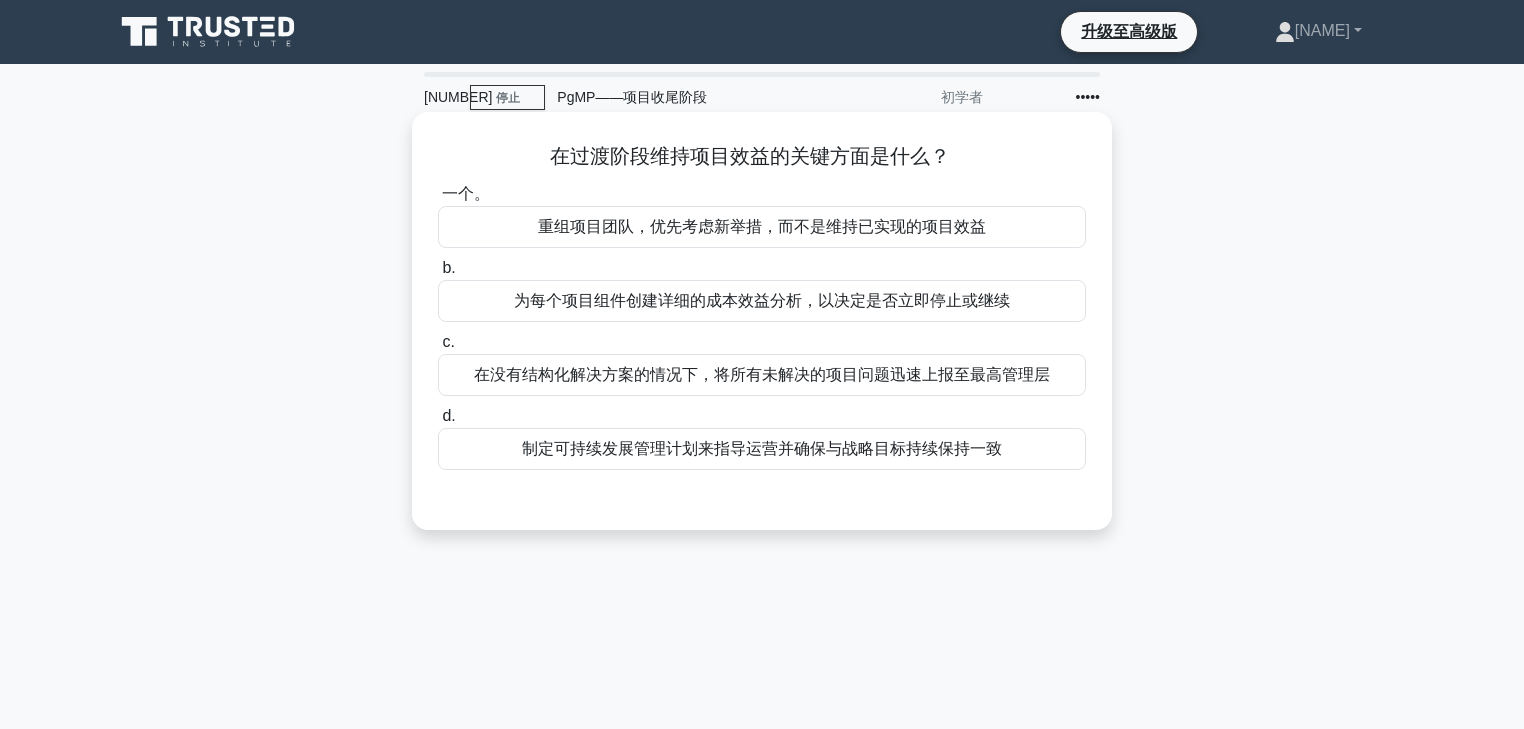 click on "制定可持续发展管理计划来指导运营并确保与战略目标持续保持一致" at bounding box center (762, 448) 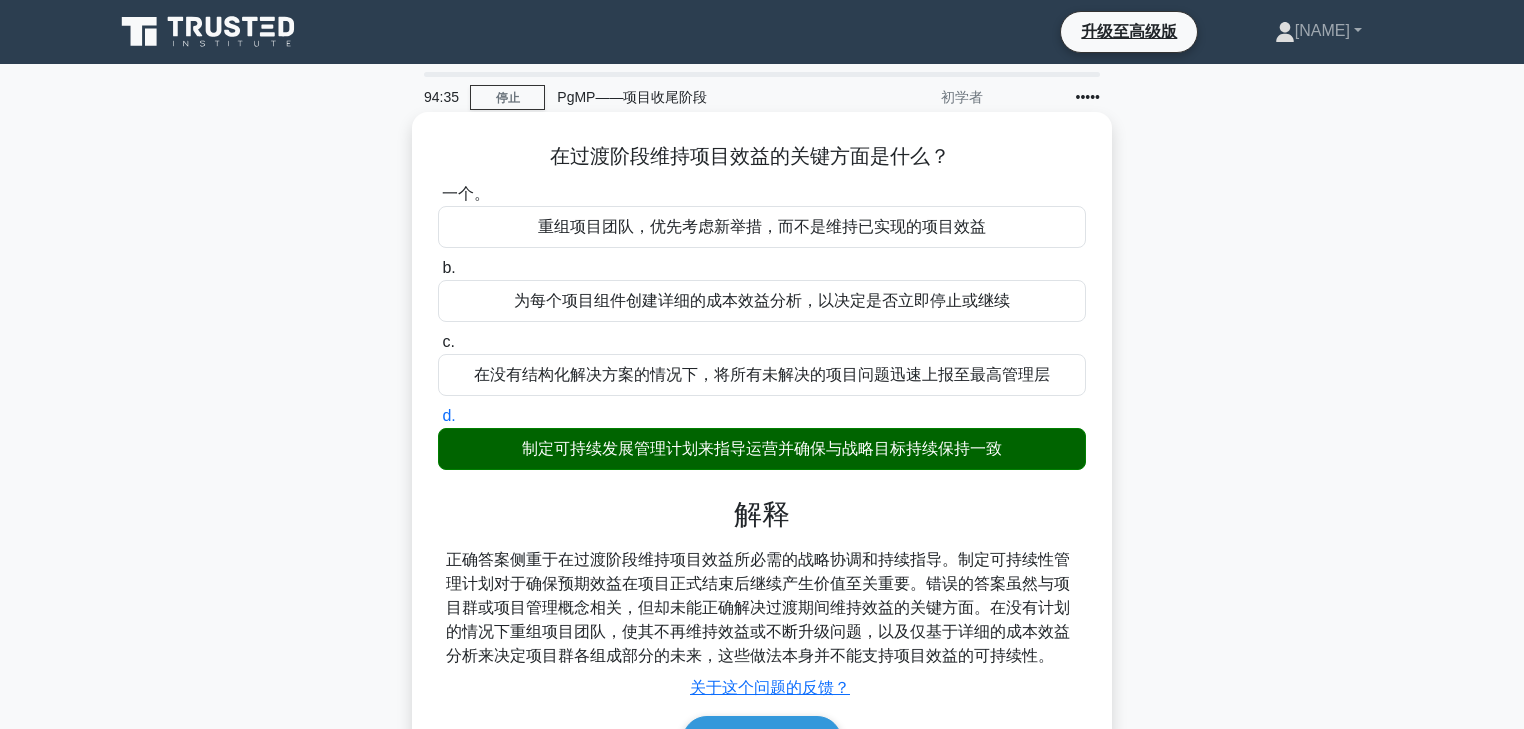 scroll, scrollTop: 352, scrollLeft: 0, axis: vertical 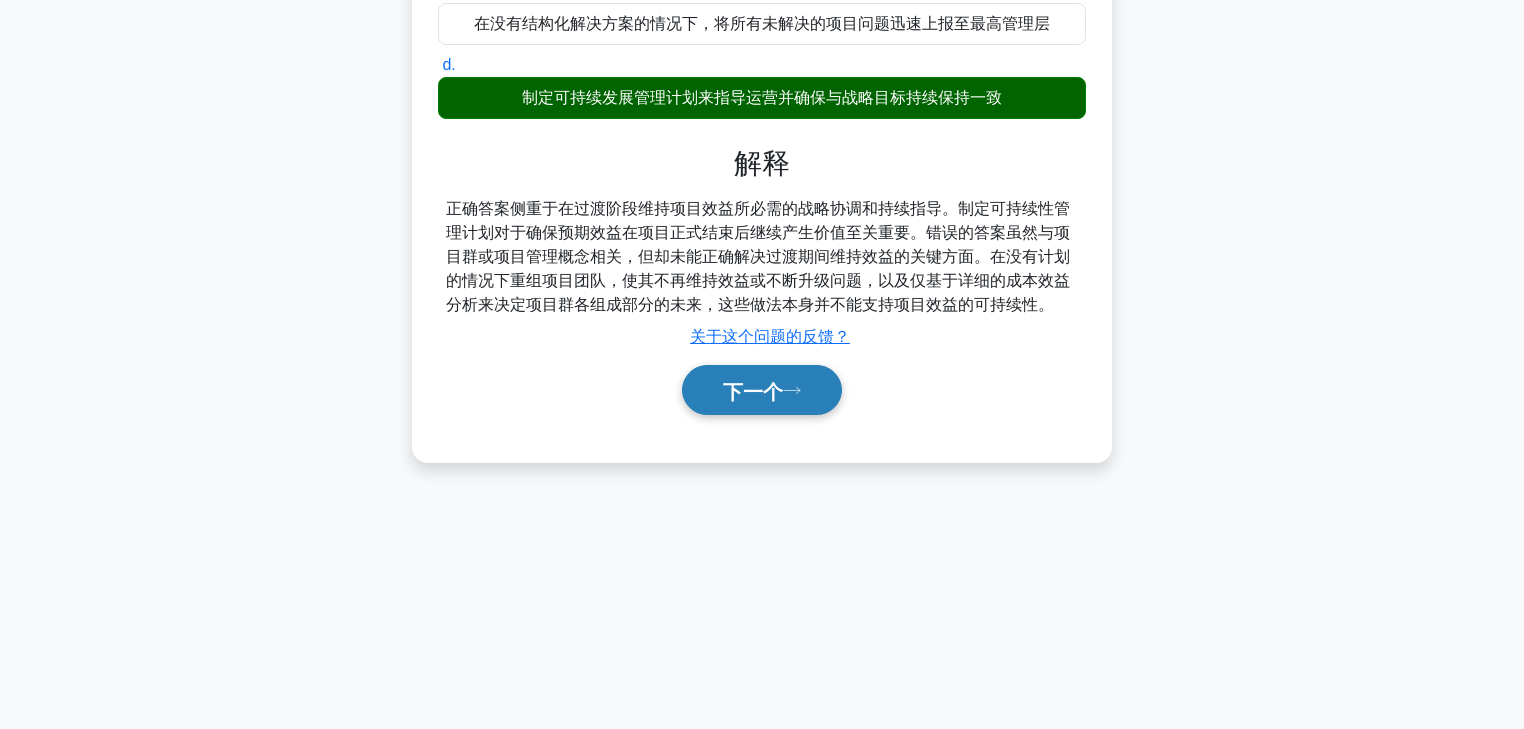 click on "下一个" at bounding box center (762, 390) 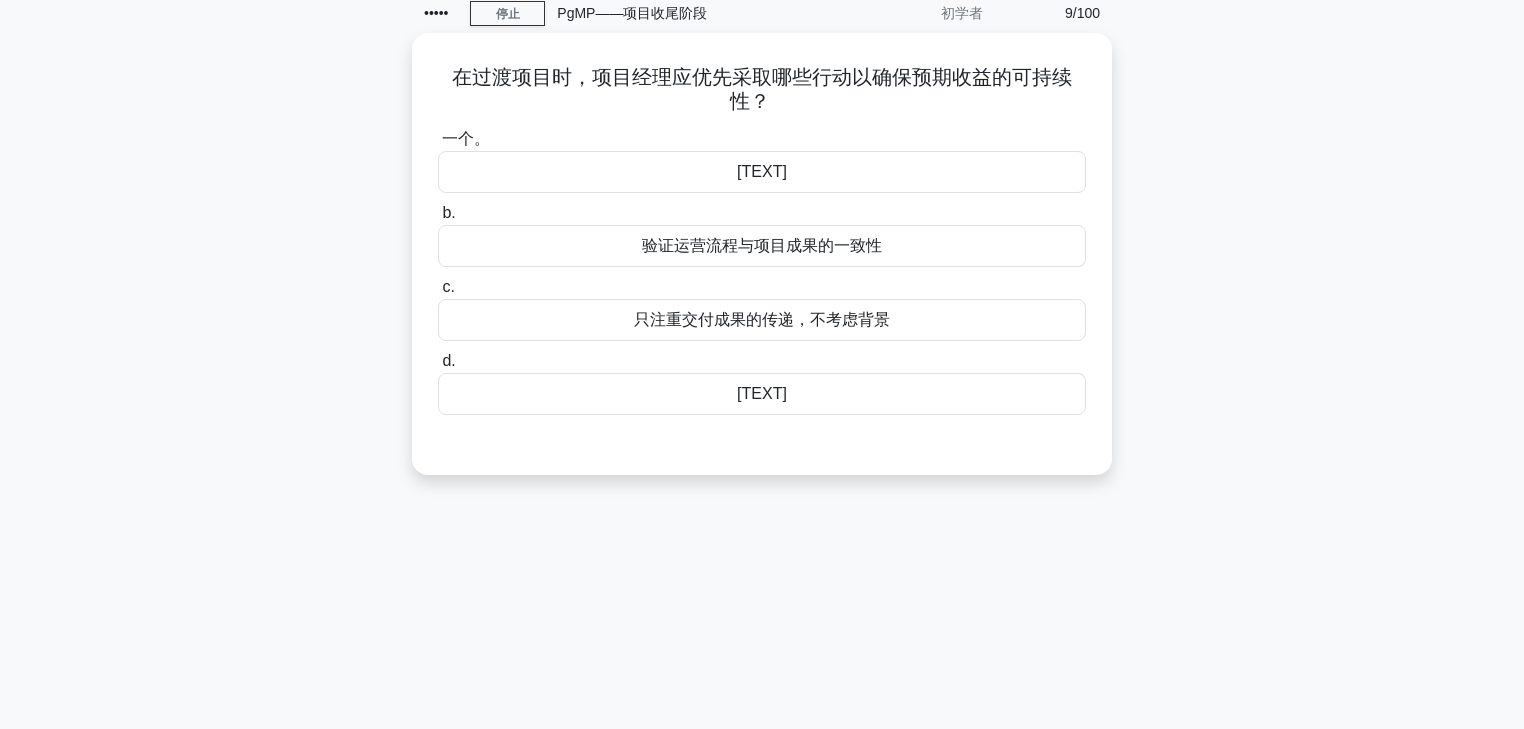 scroll, scrollTop: 0, scrollLeft: 0, axis: both 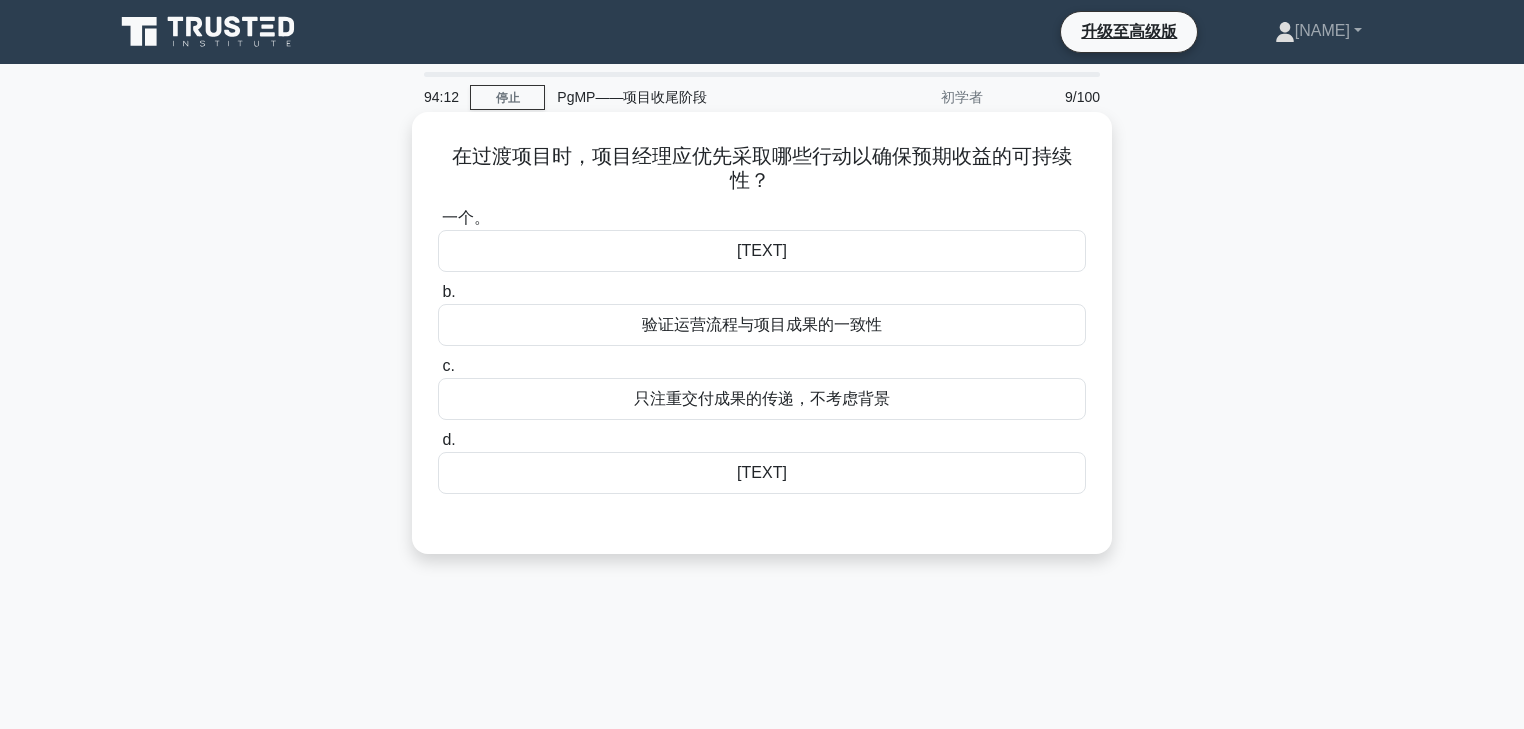 click on "验证运营流程与项目成果的一致性" at bounding box center (762, 324) 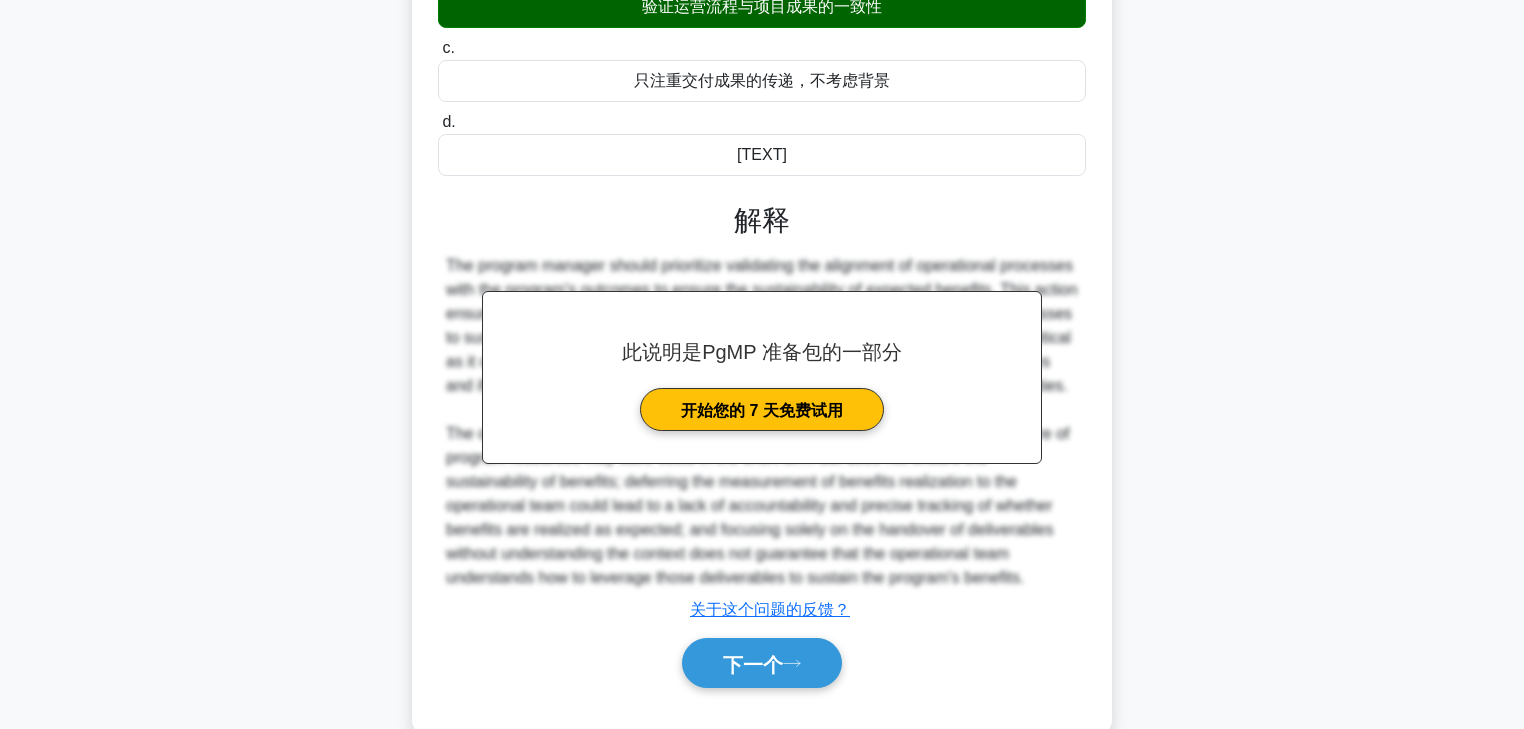 scroll, scrollTop: 319, scrollLeft: 0, axis: vertical 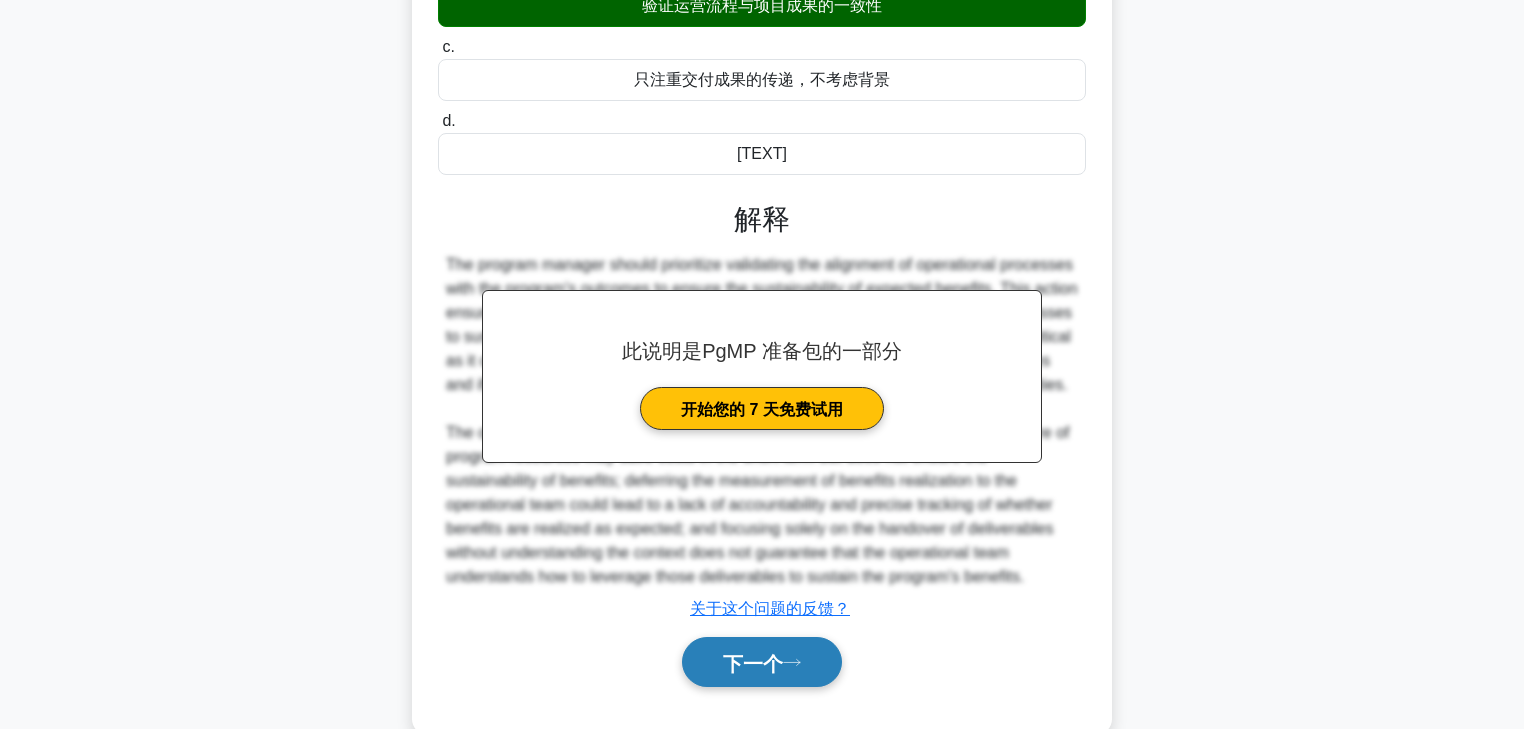click on "下一个" at bounding box center (753, 663) 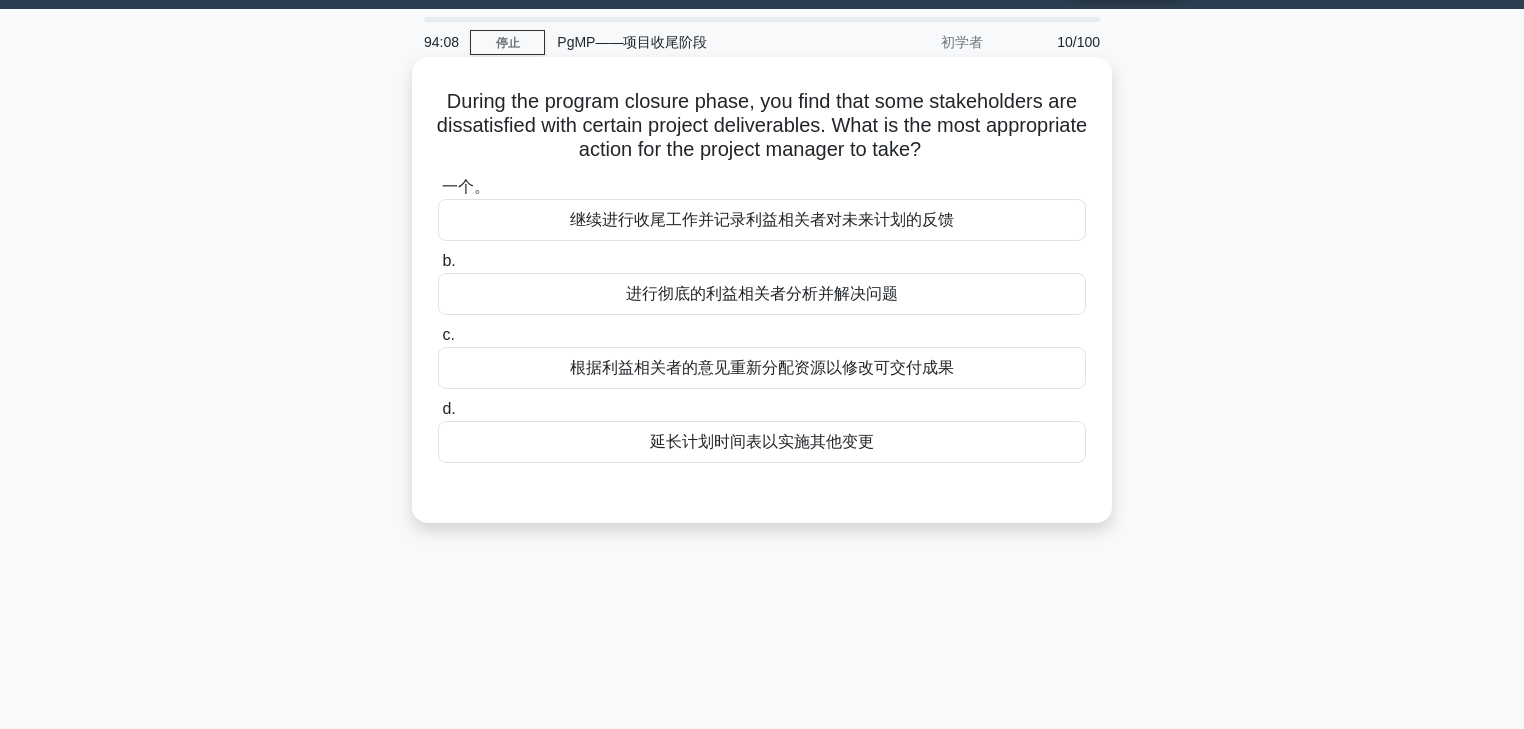 scroll, scrollTop: 0, scrollLeft: 0, axis: both 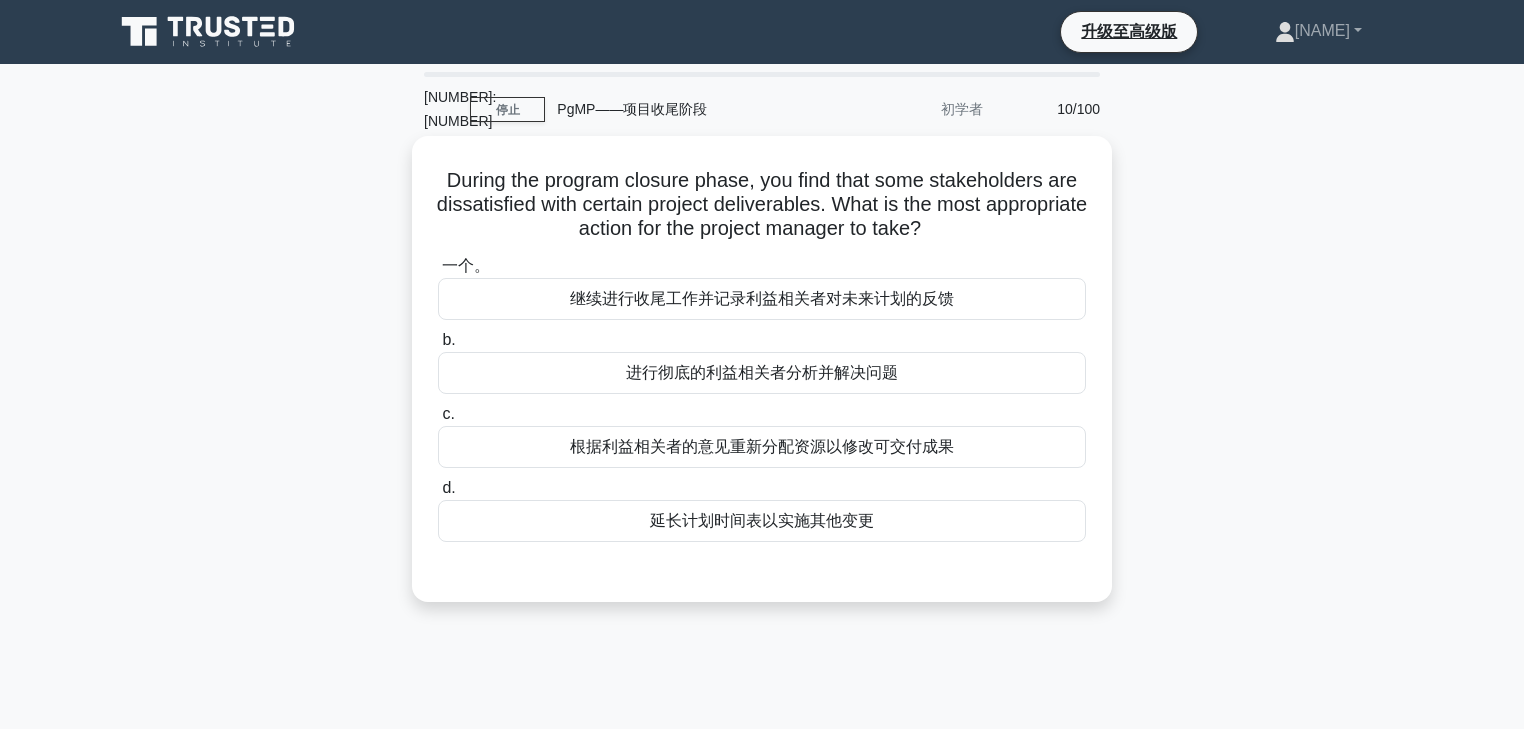 click on "进行彻底的利益相关者分析并解决问题" at bounding box center [762, 372] 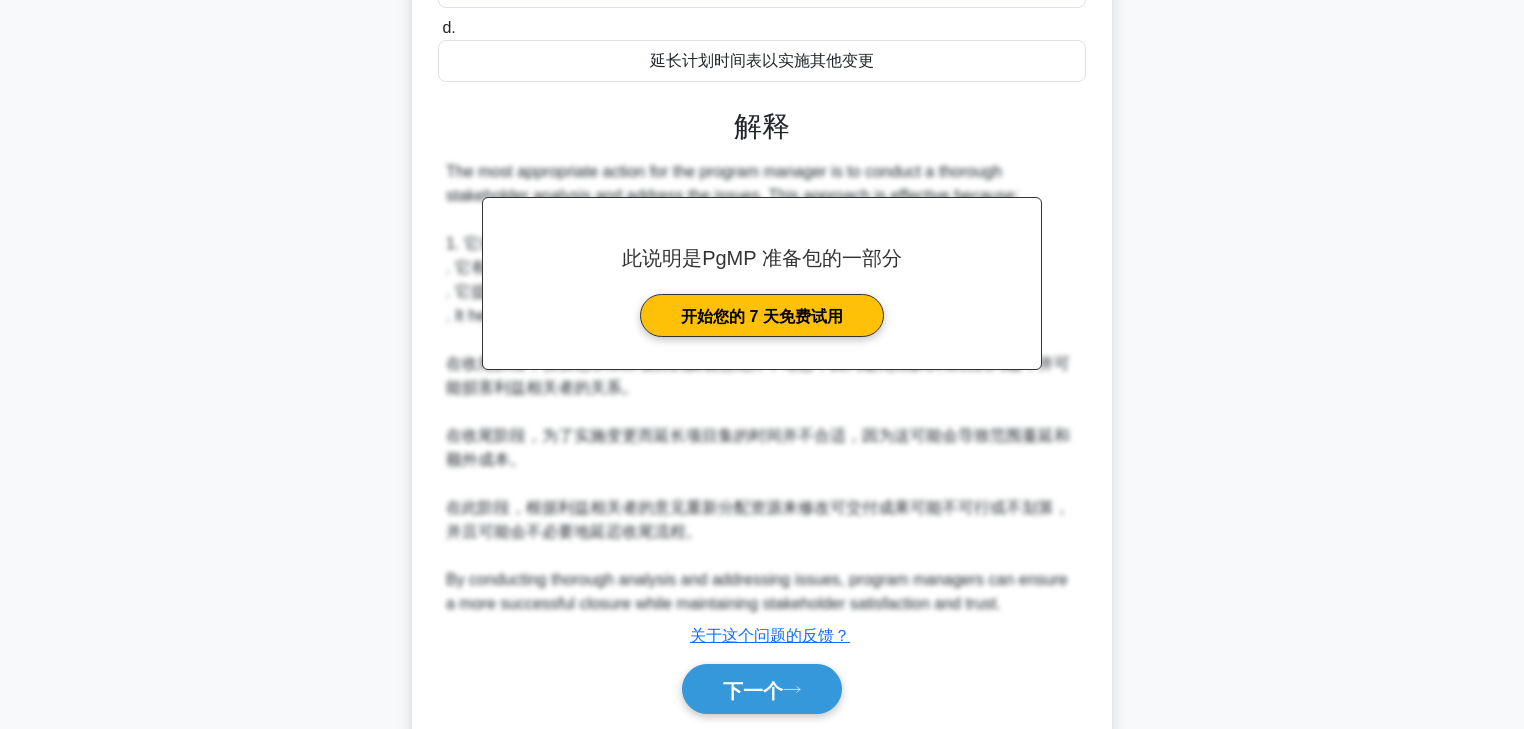 scroll, scrollTop: 483, scrollLeft: 0, axis: vertical 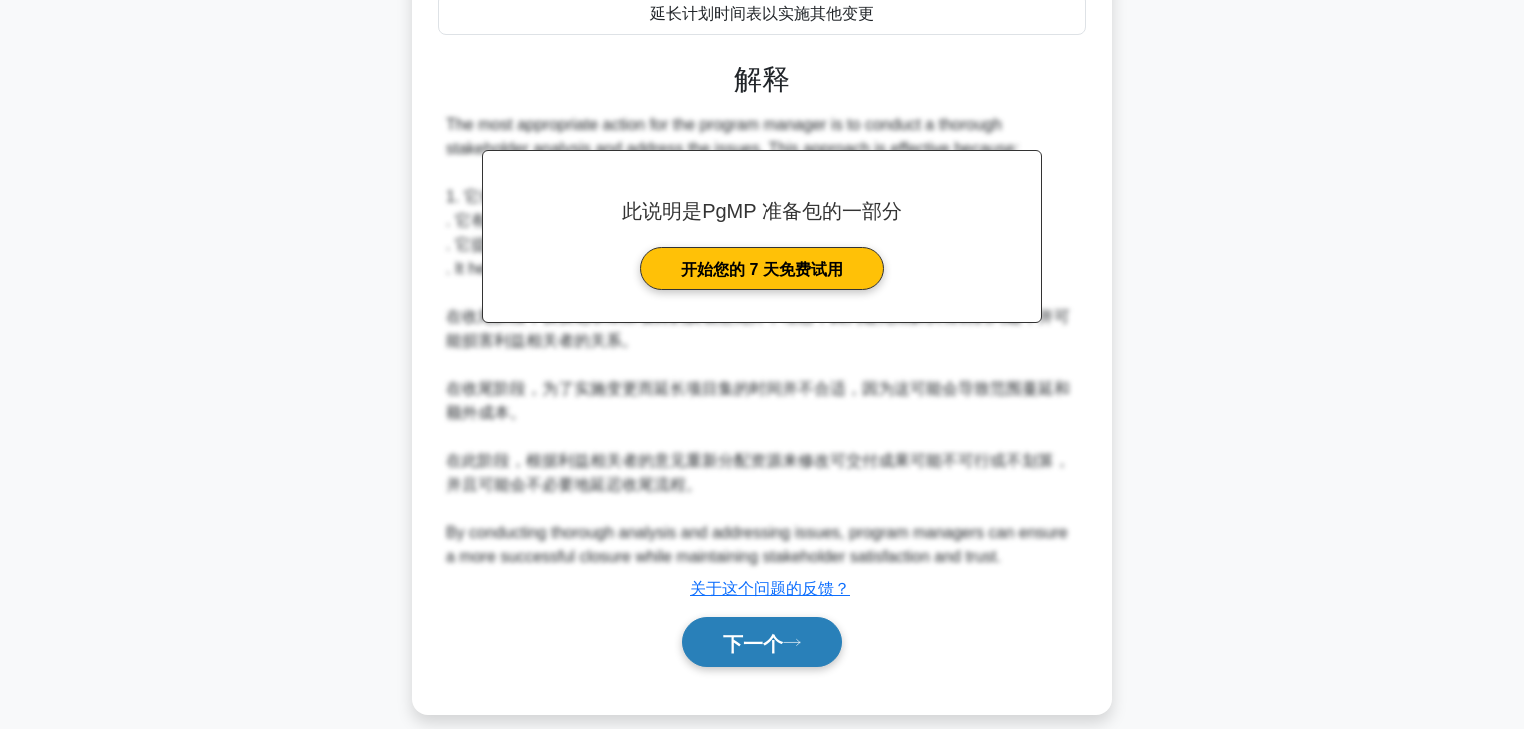click on "下一个" at bounding box center (762, 642) 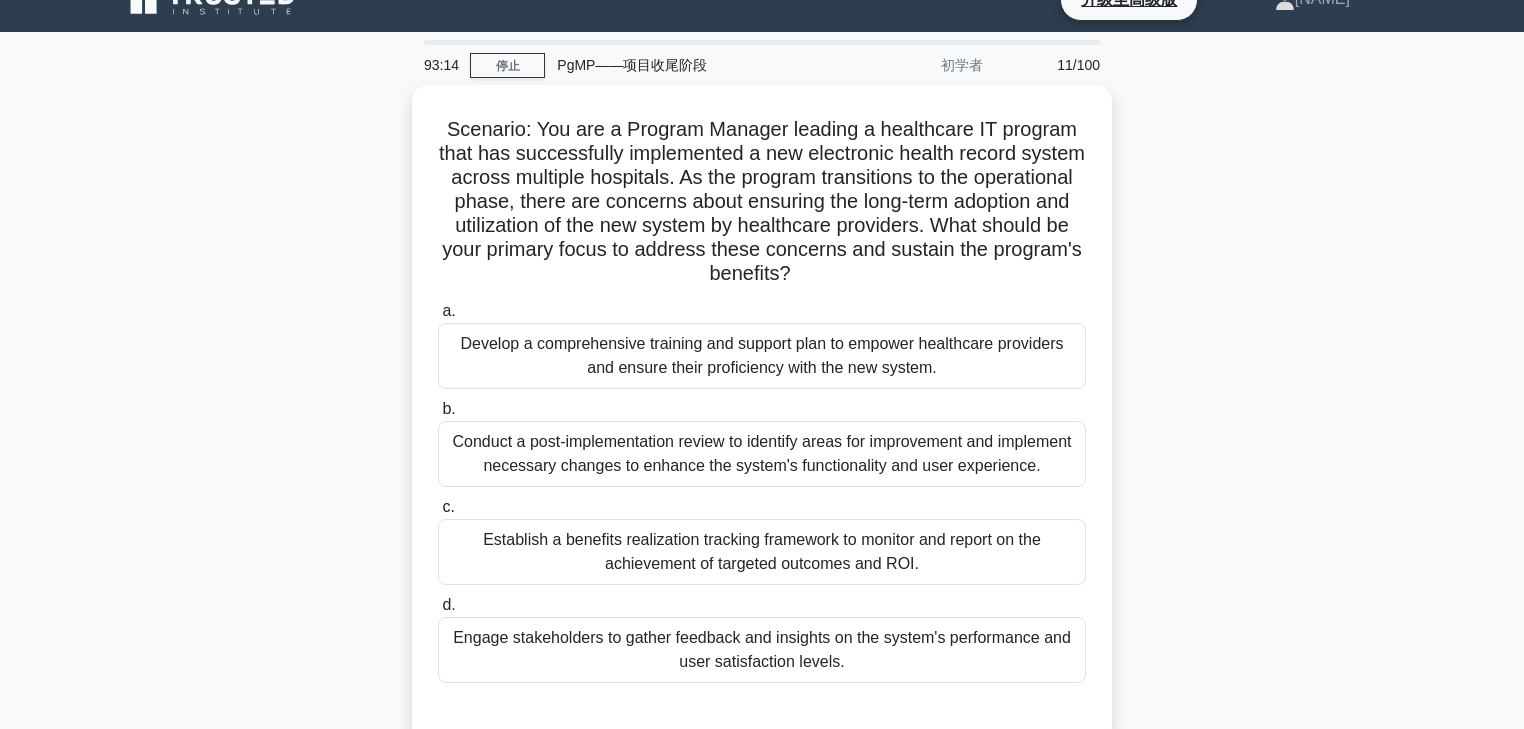 scroll, scrollTop: 0, scrollLeft: 0, axis: both 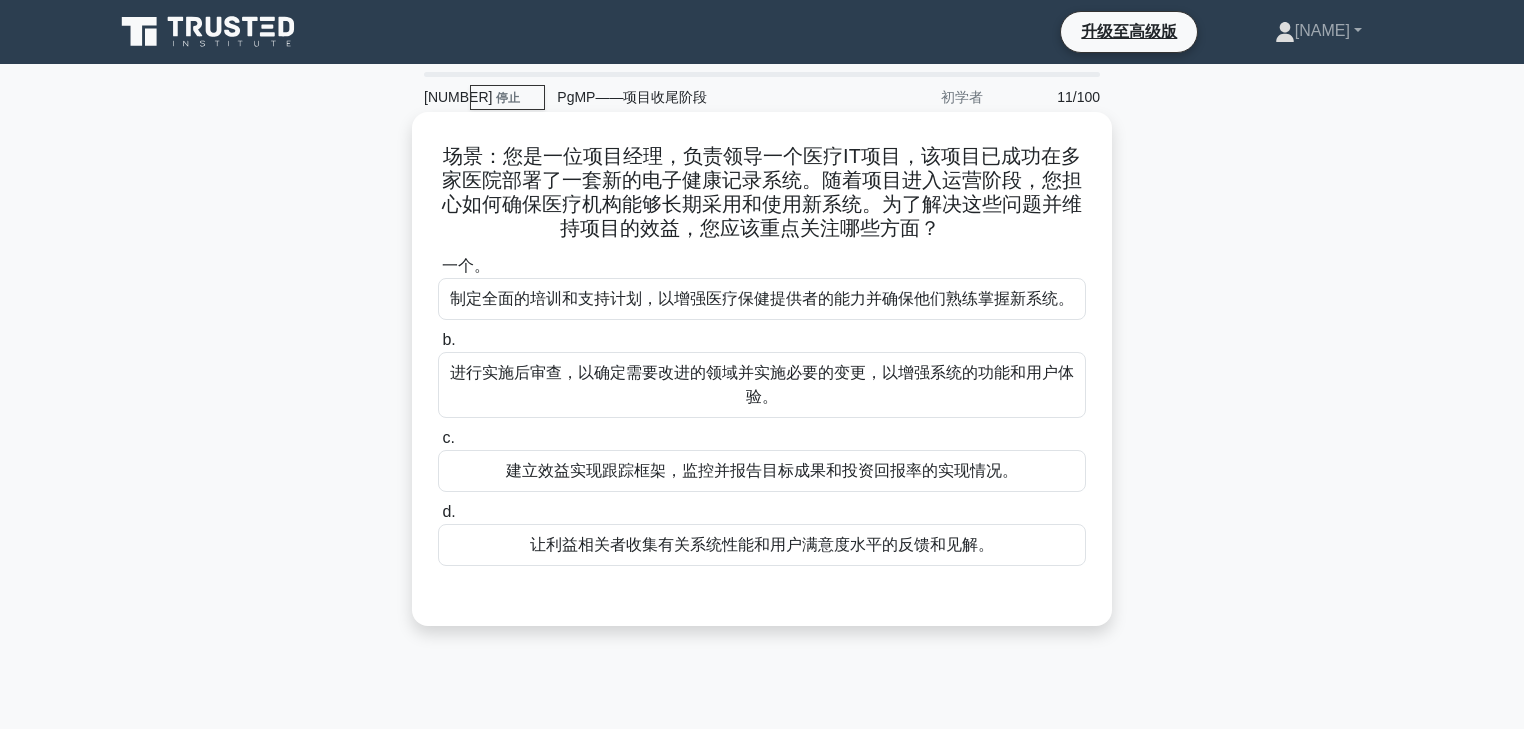 click on "制定全面的培训和支持计划，以增强医疗保健提供者的能力并确保他们熟练掌握新系统。" at bounding box center [762, 298] 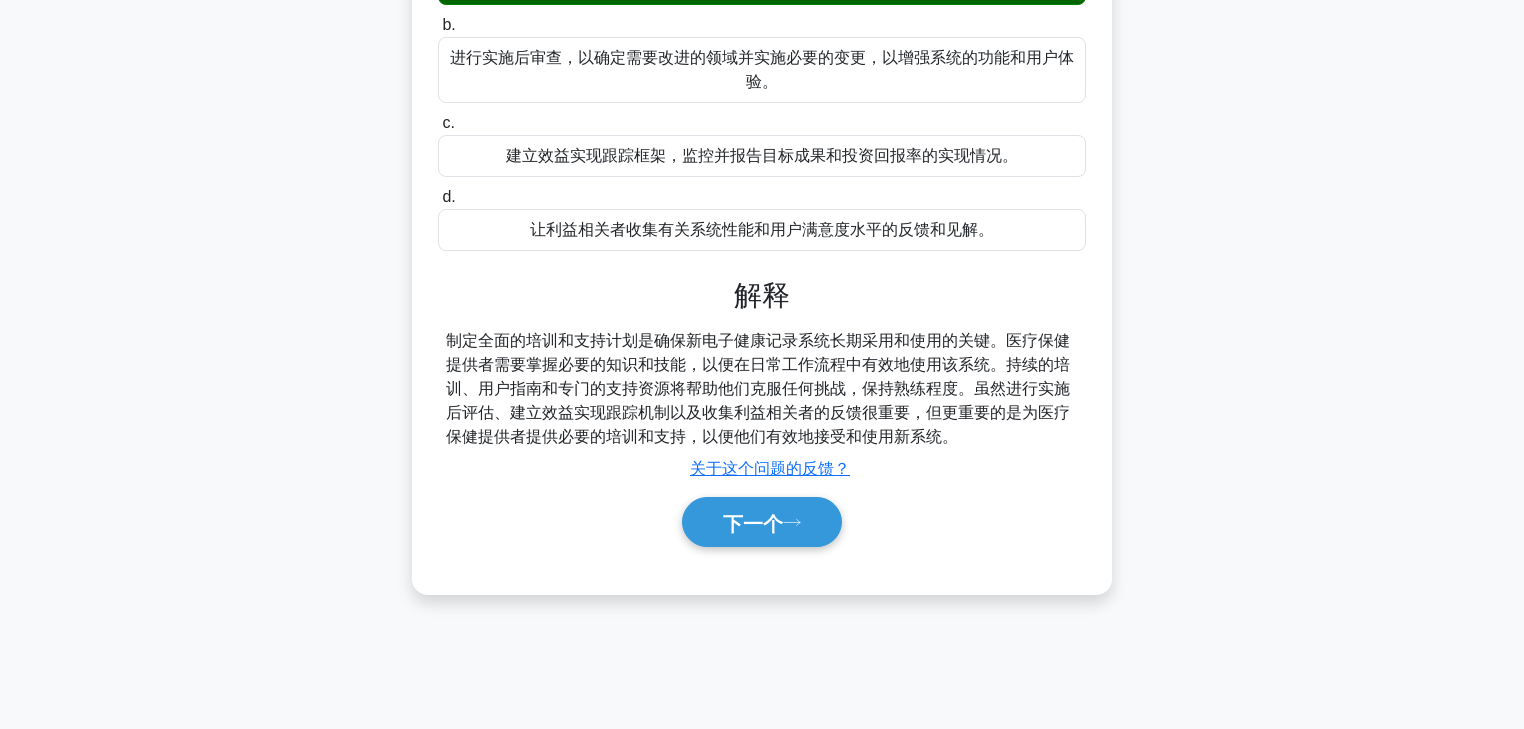 scroll, scrollTop: 352, scrollLeft: 0, axis: vertical 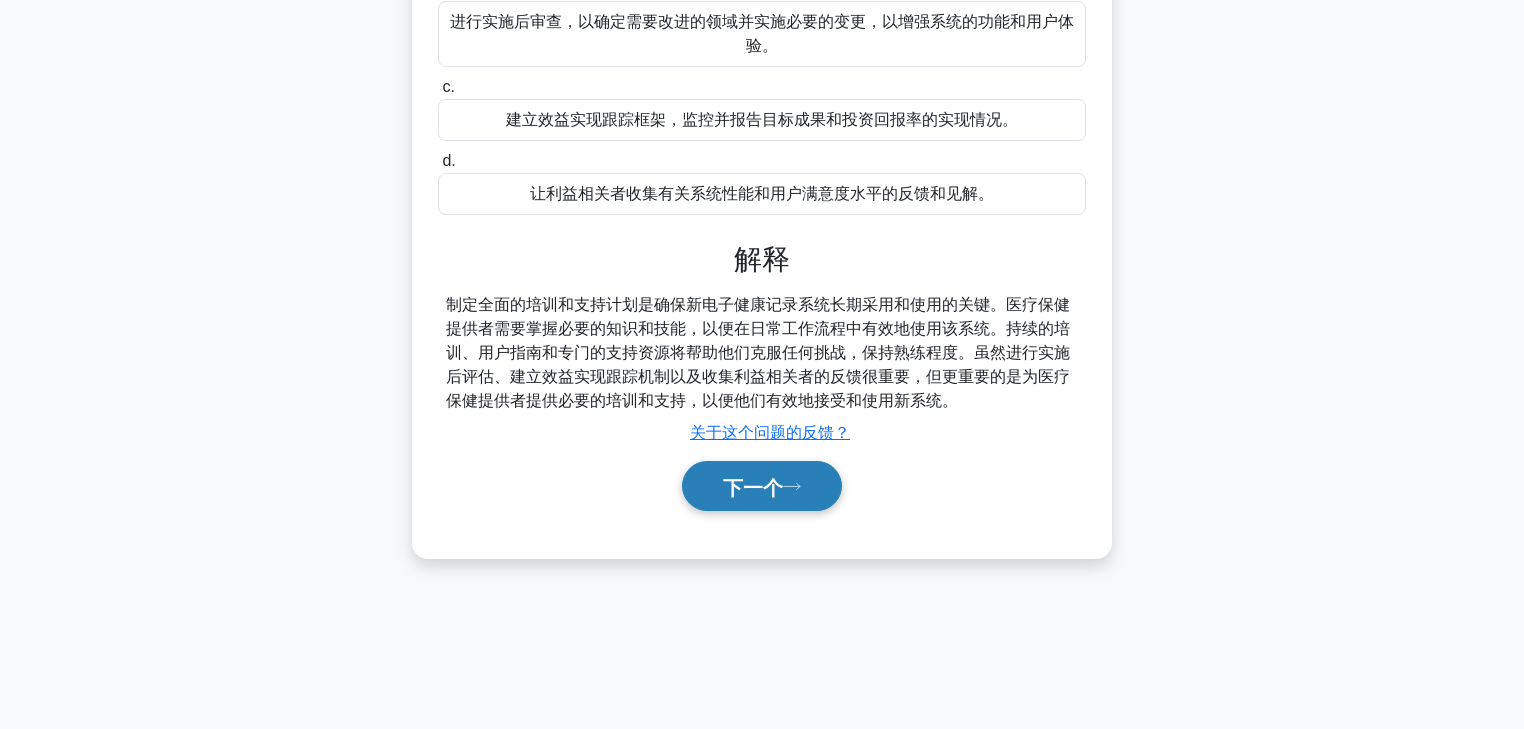click on "下一个" at bounding box center [762, 486] 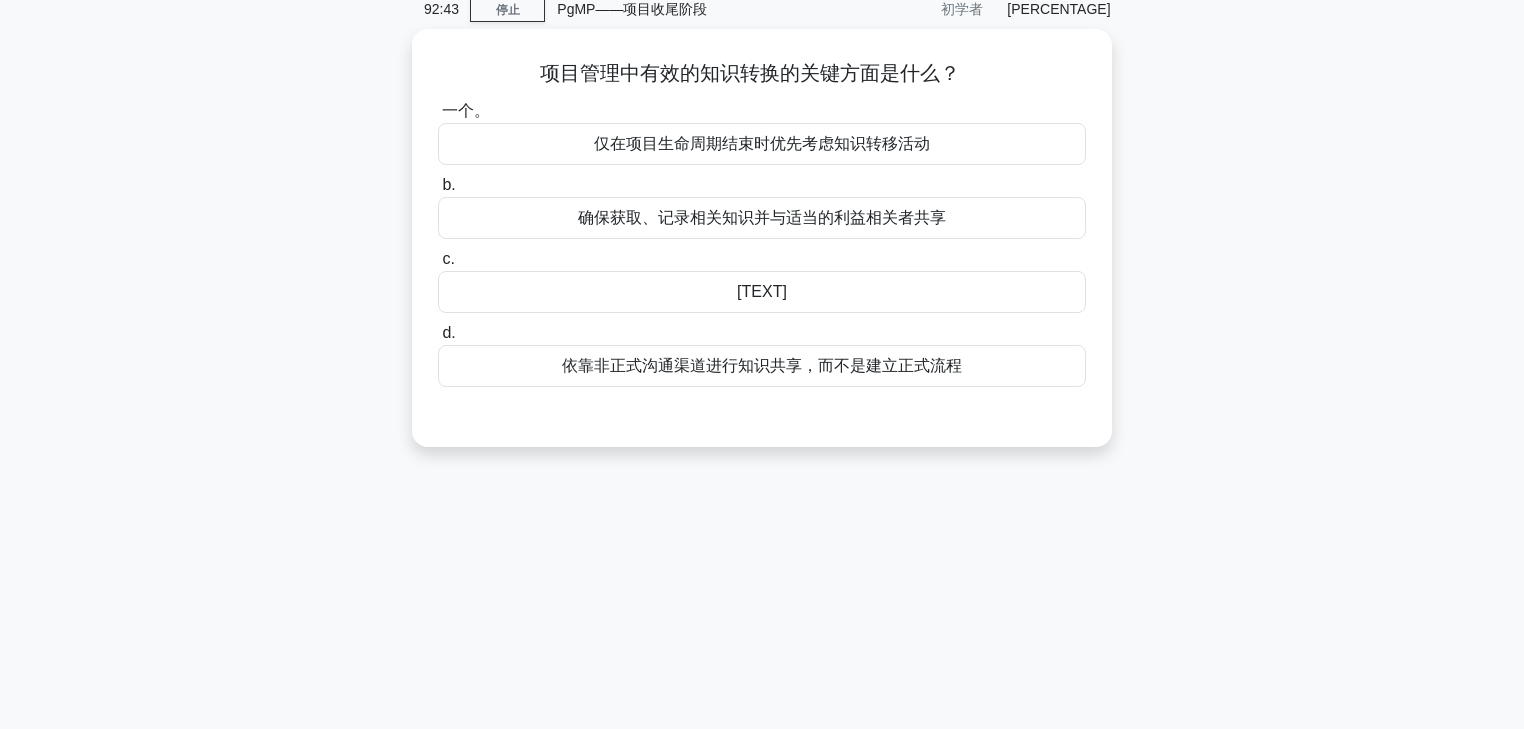 scroll, scrollTop: 0, scrollLeft: 0, axis: both 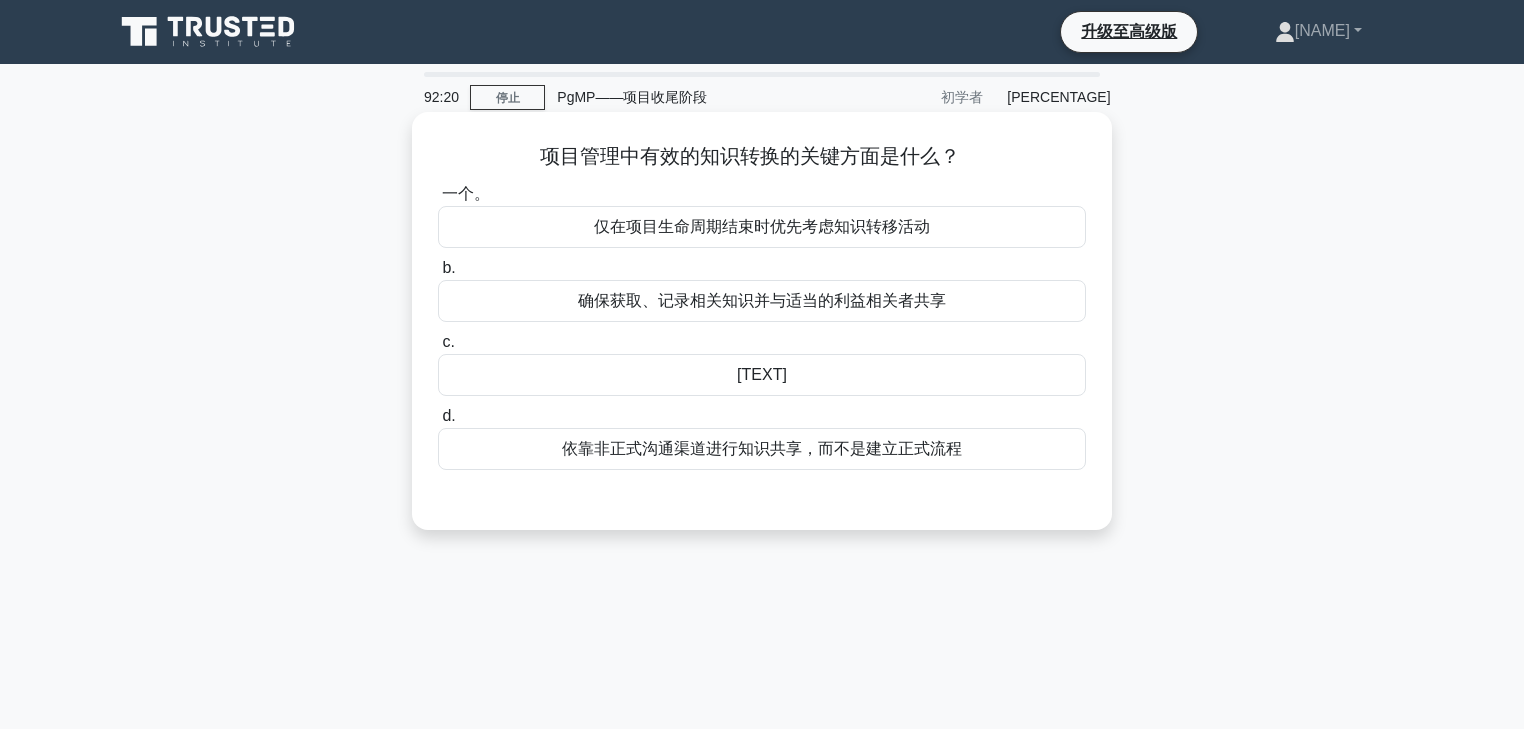 click on "确保获取、记录相关知识并与适当的利益相关者共享" at bounding box center [762, 300] 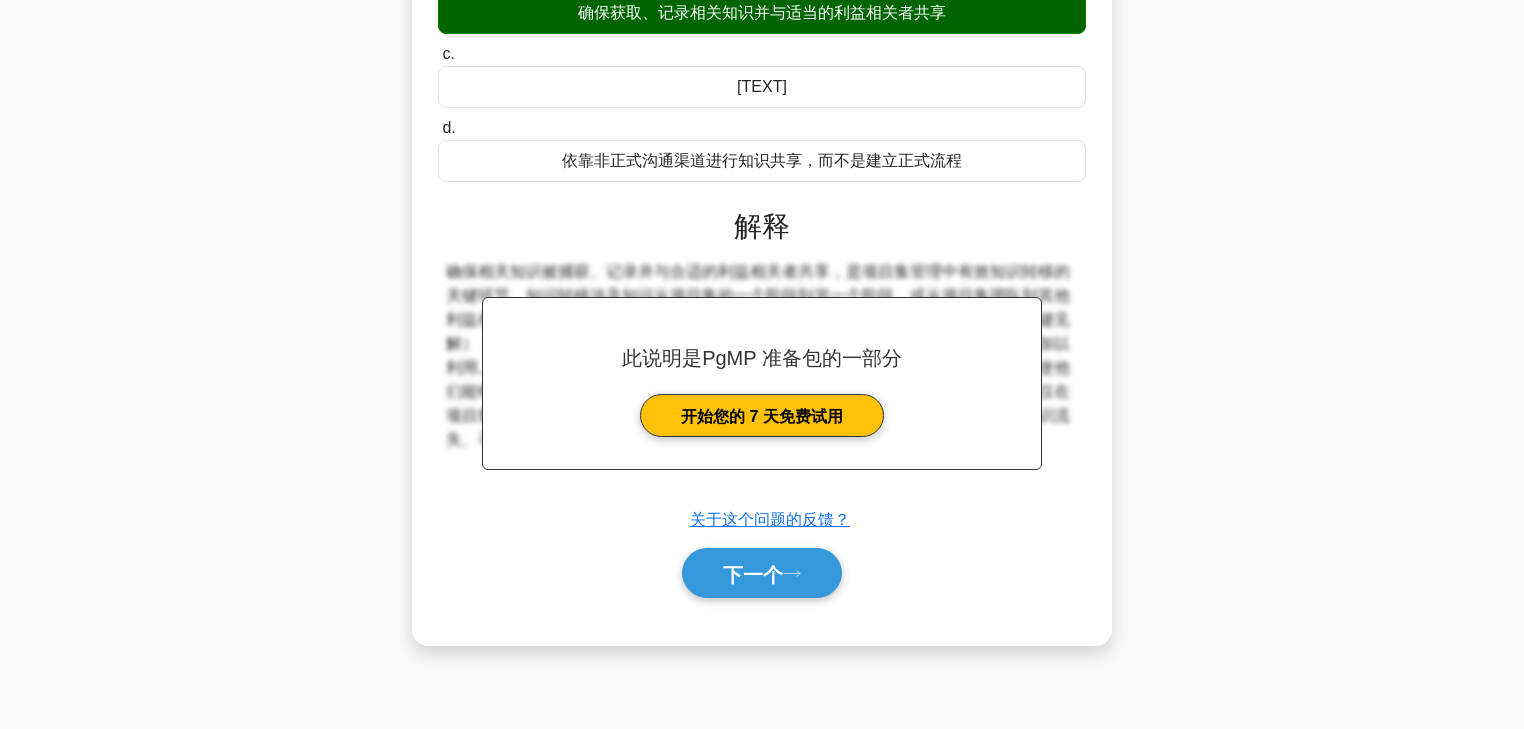 scroll, scrollTop: 352, scrollLeft: 0, axis: vertical 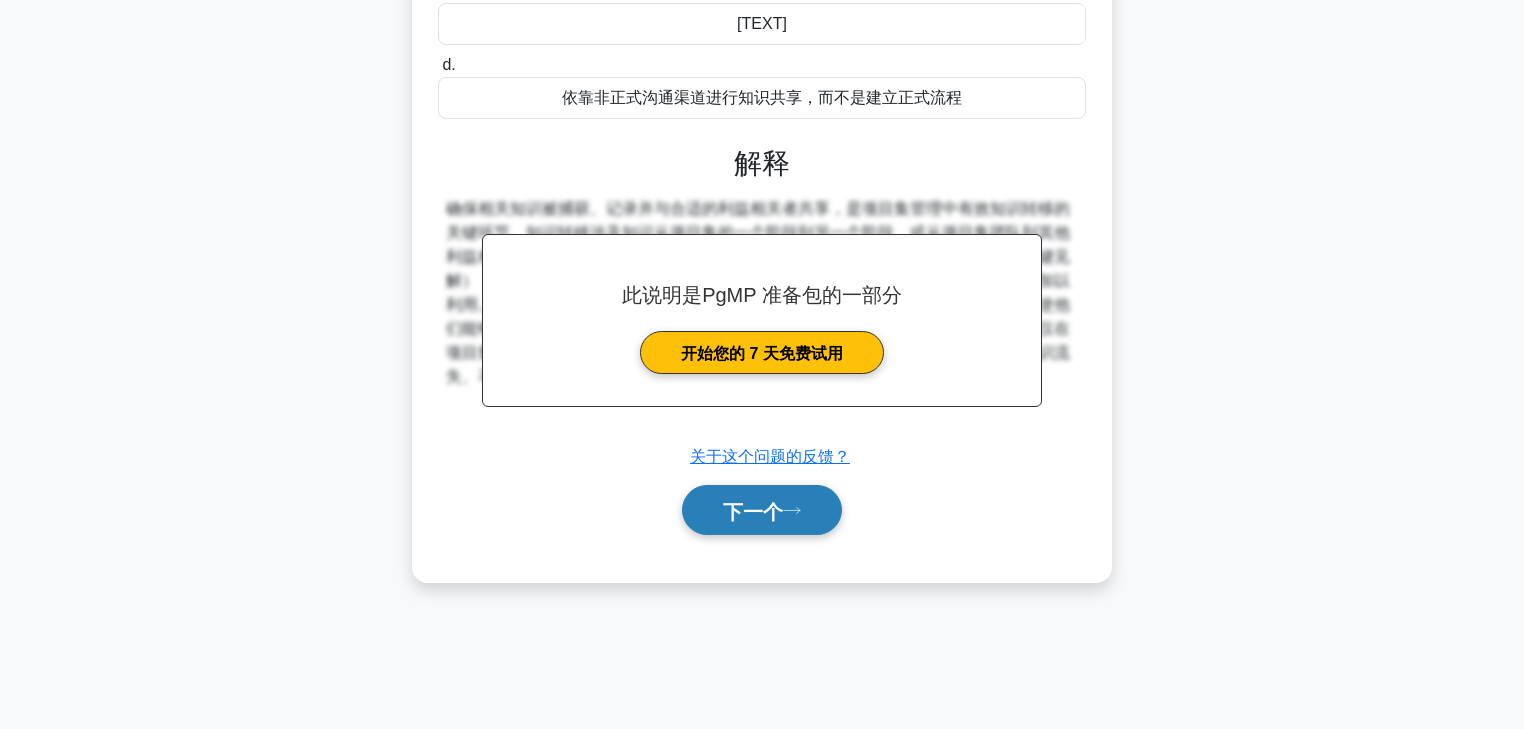 click on "下一个" at bounding box center (762, 510) 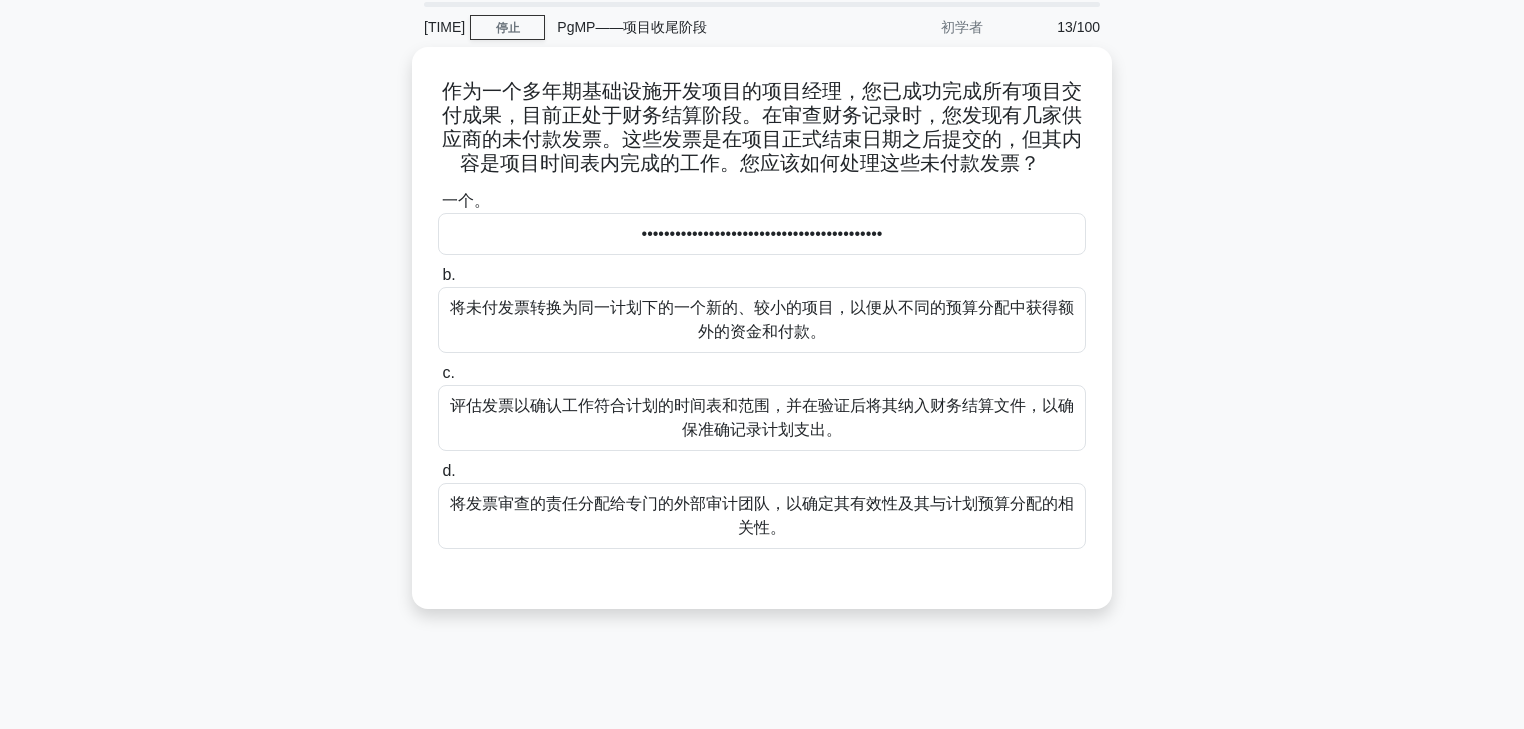 scroll, scrollTop: 0, scrollLeft: 0, axis: both 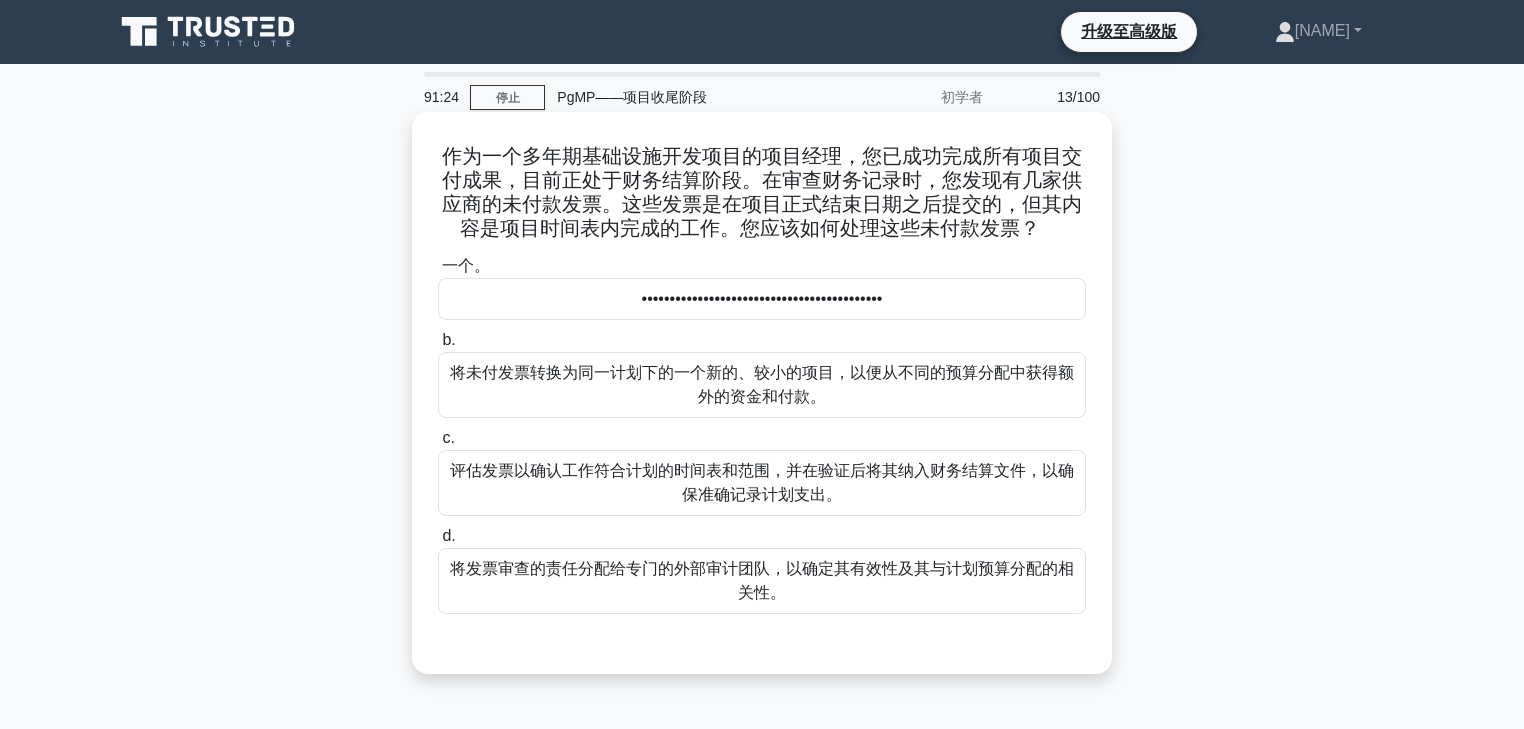 click on "评估发票以确认工作符合计划的时间表和范围，并在验证后将其纳入财务结算文件，以确保准确记录计划支出。" at bounding box center (762, 482) 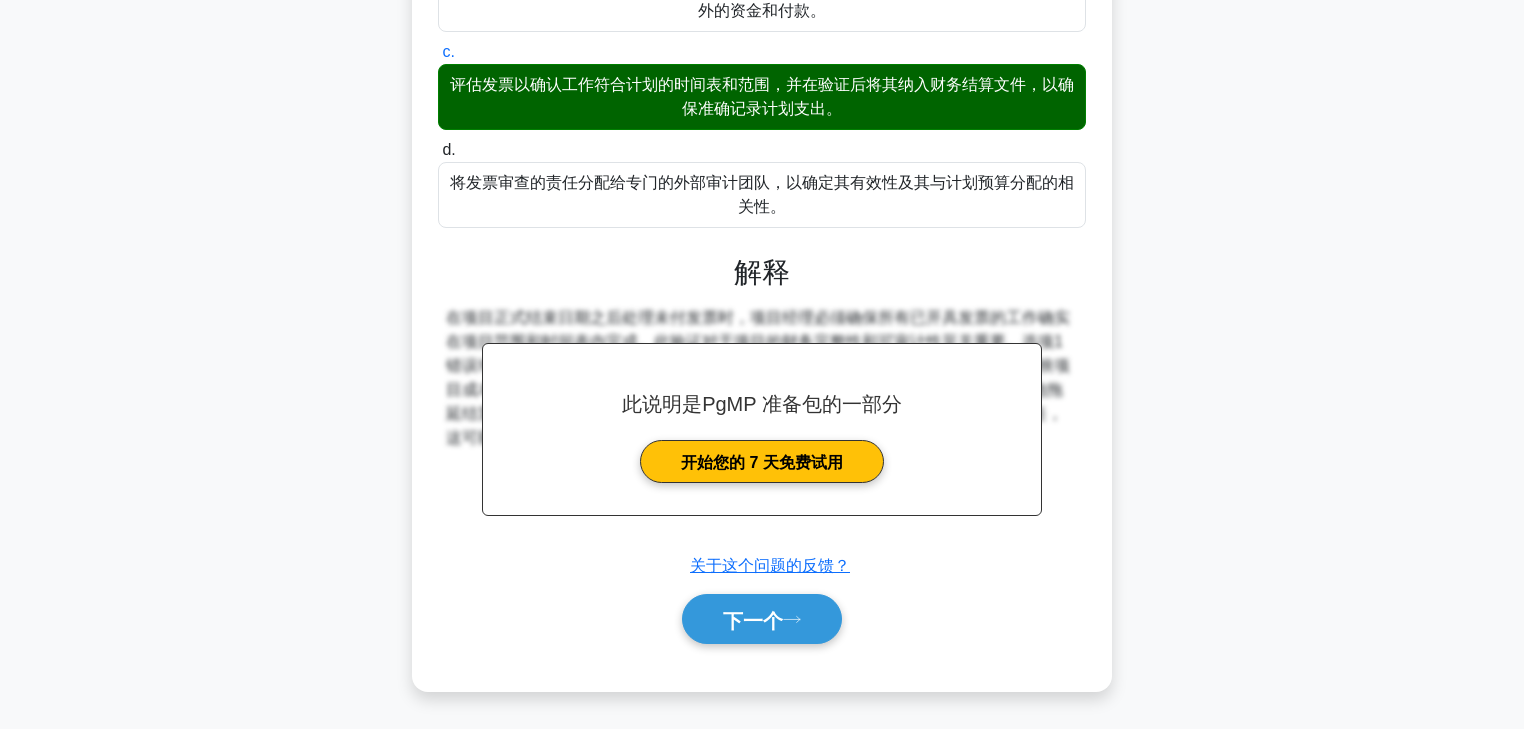 scroll, scrollTop: 411, scrollLeft: 0, axis: vertical 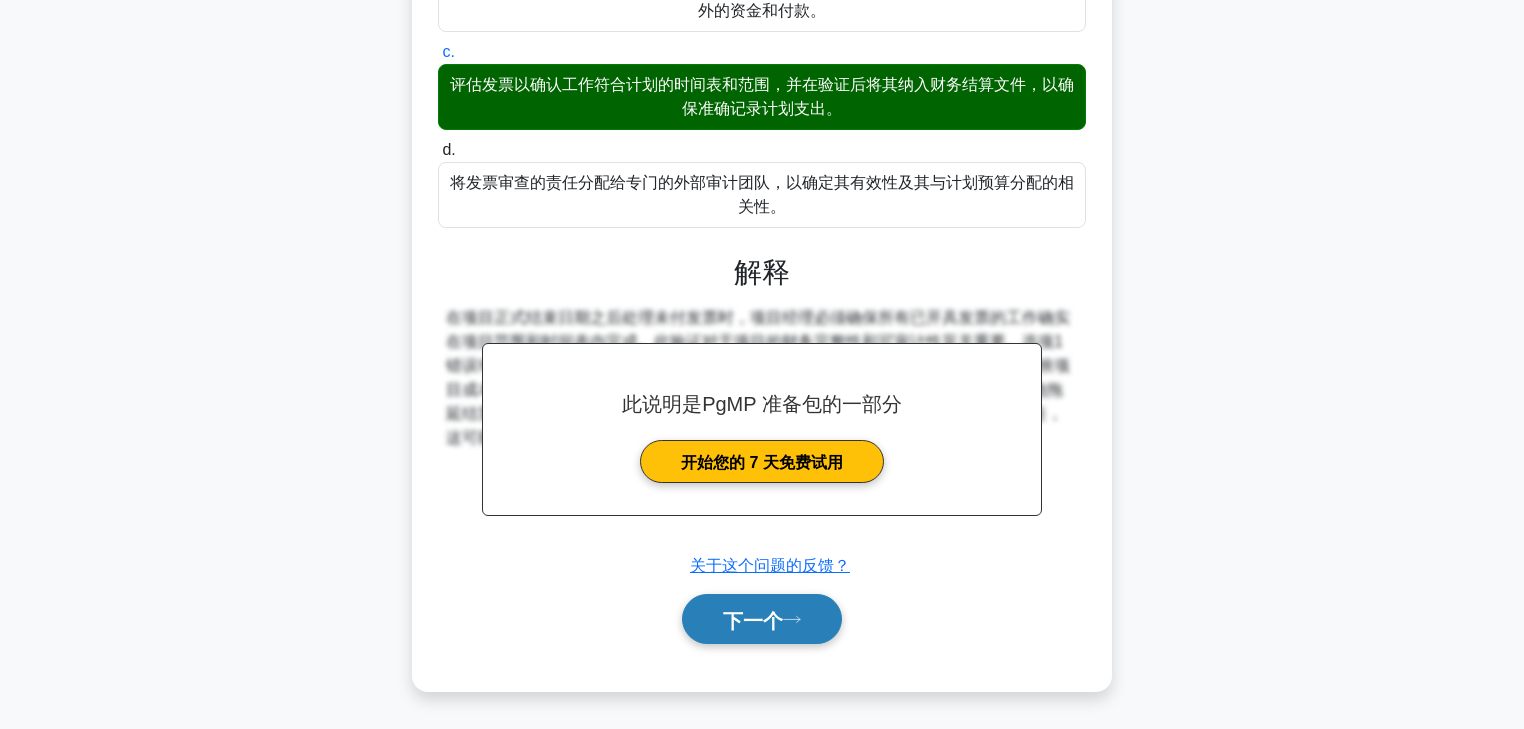 click on "下一个" at bounding box center (753, 620) 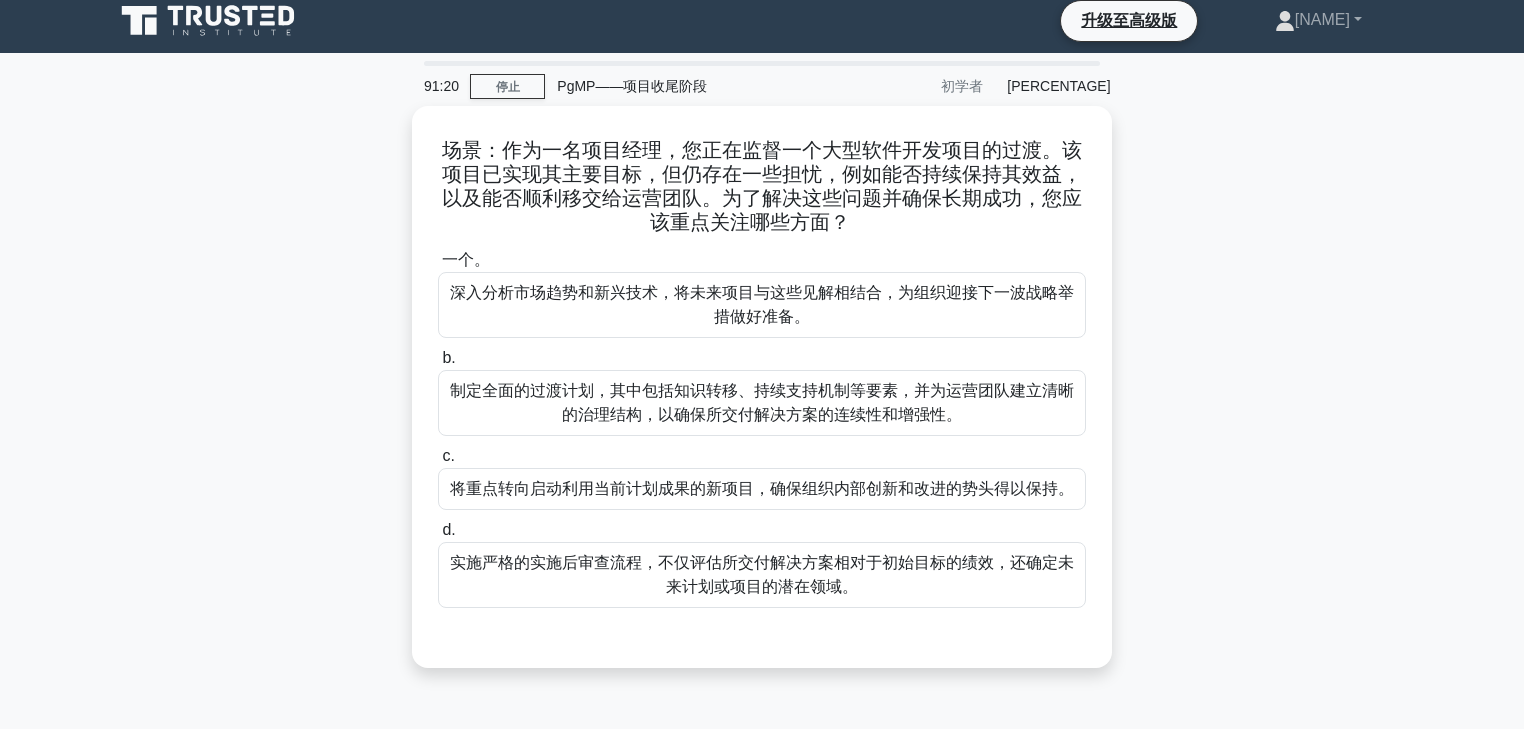 scroll, scrollTop: 10, scrollLeft: 0, axis: vertical 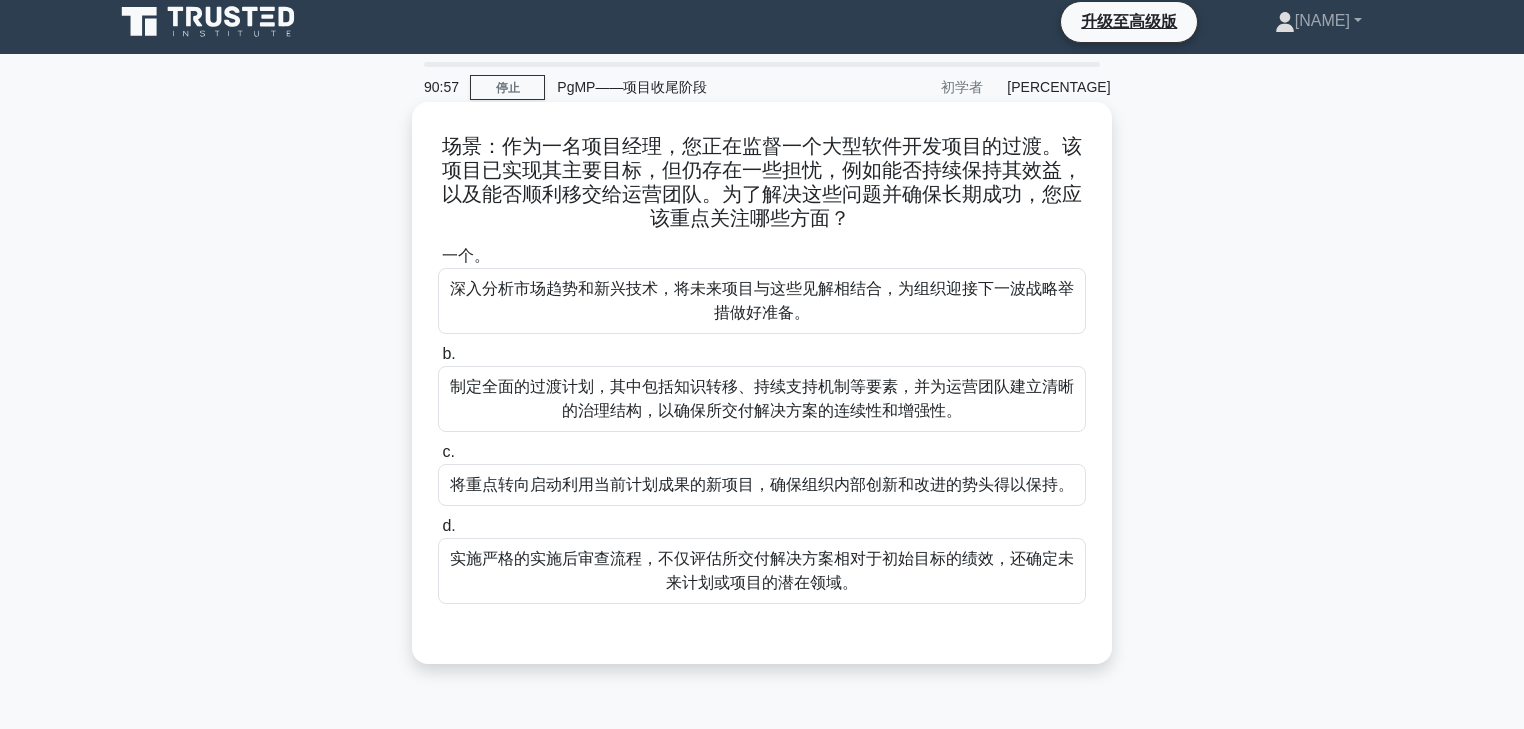 click on "制定全面的过渡计划，其中包括知识转移、持续支持机制等要素，并为运营团队建立清晰的治理结构，以确保所交付解决方案的连续性和增强性。" at bounding box center (762, 398) 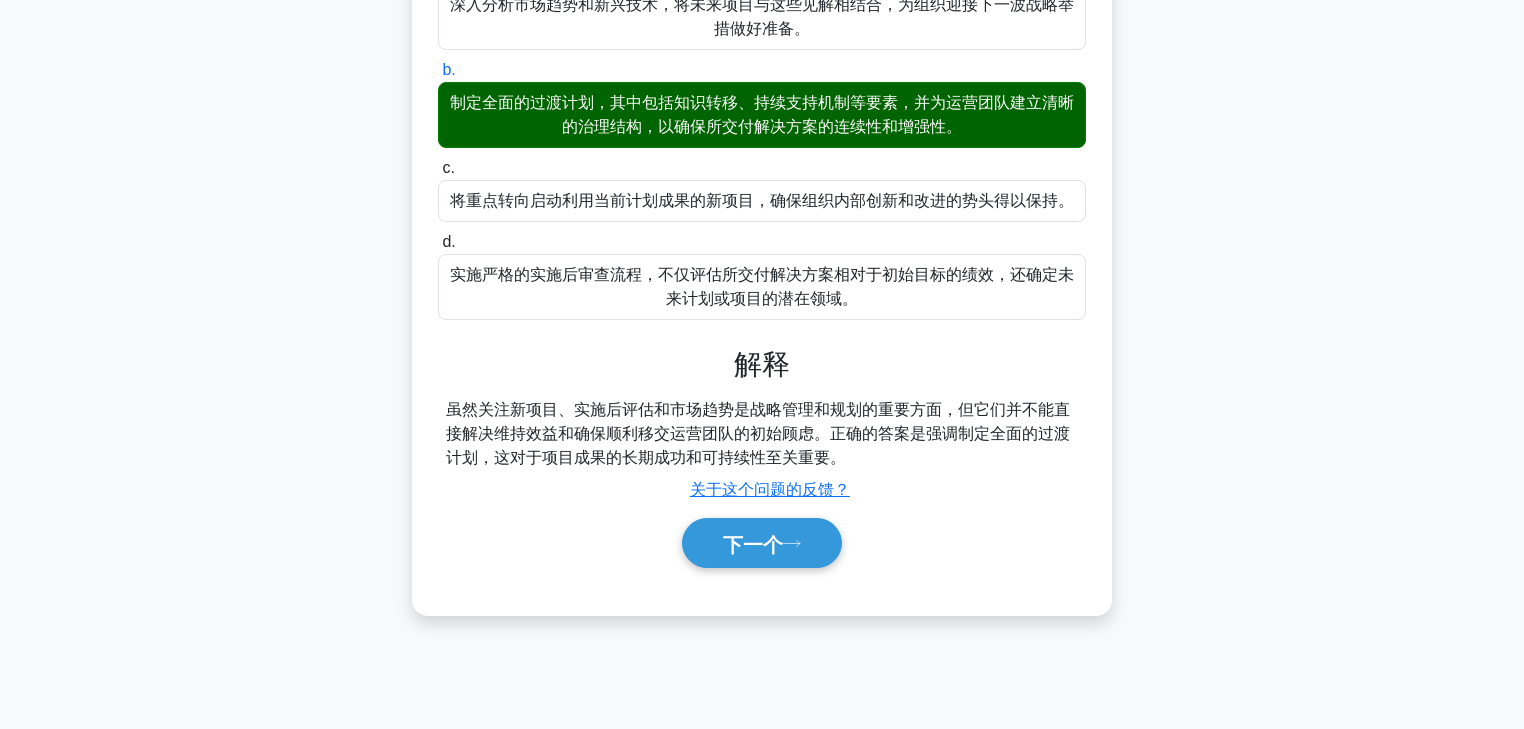 scroll, scrollTop: 352, scrollLeft: 0, axis: vertical 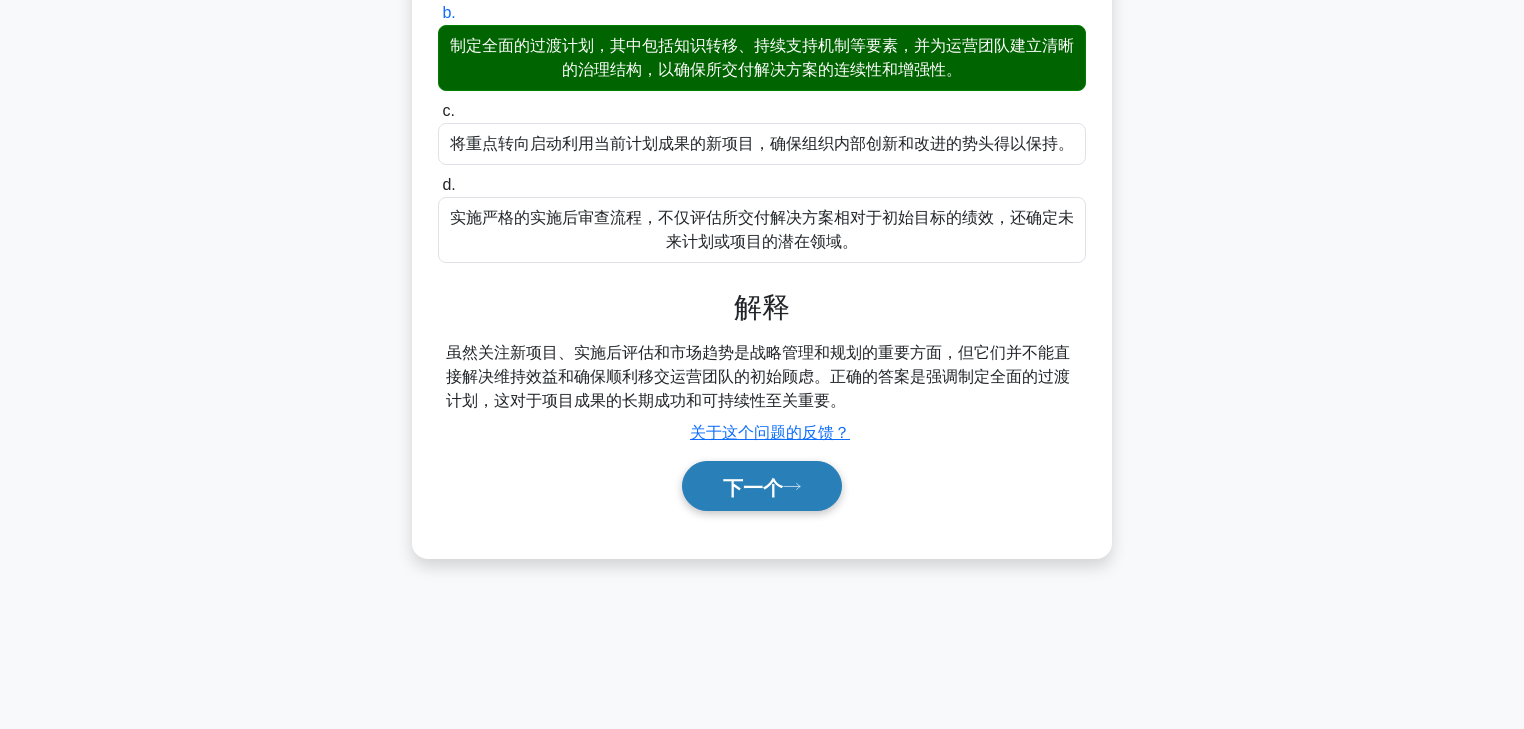 click on "下一个" at bounding box center (753, 487) 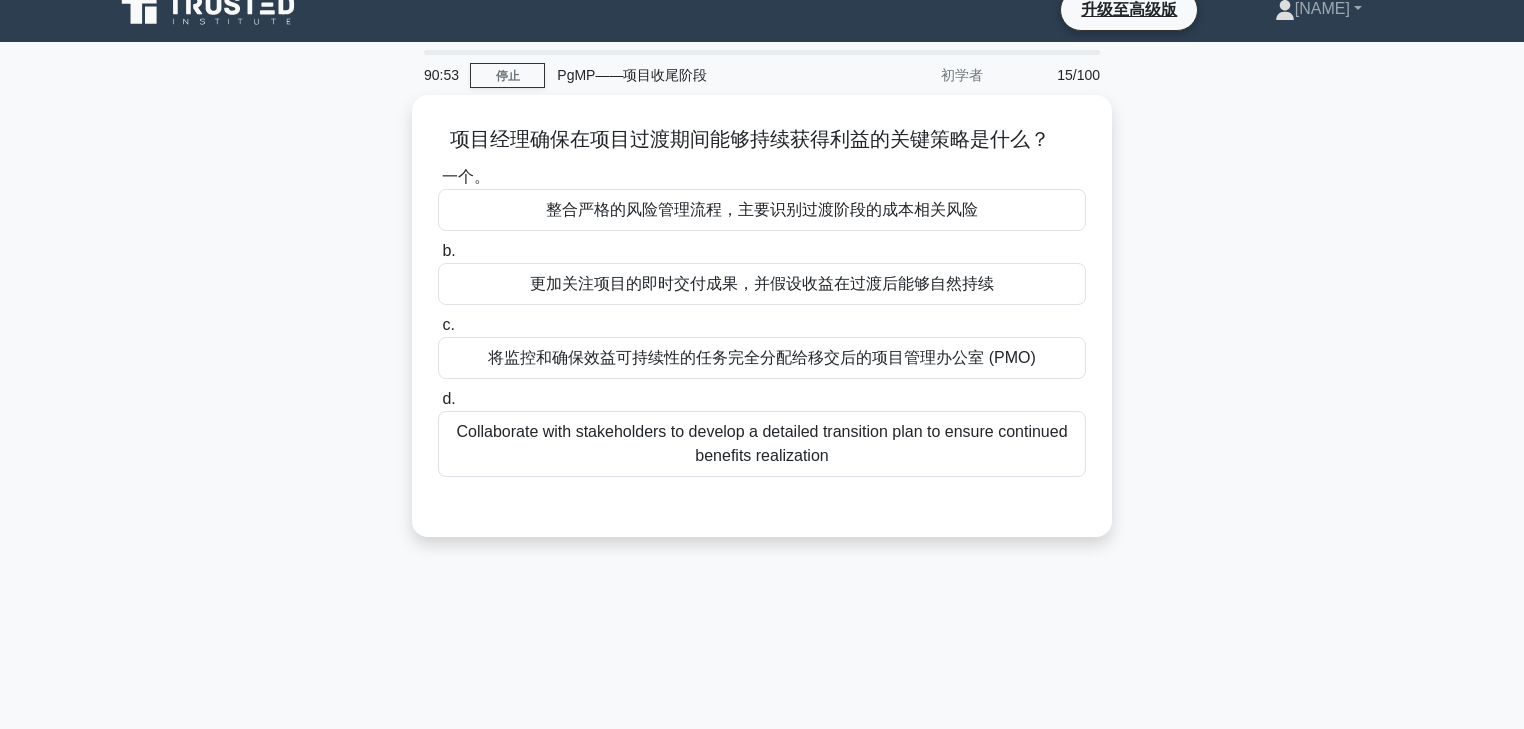 scroll, scrollTop: 0, scrollLeft: 0, axis: both 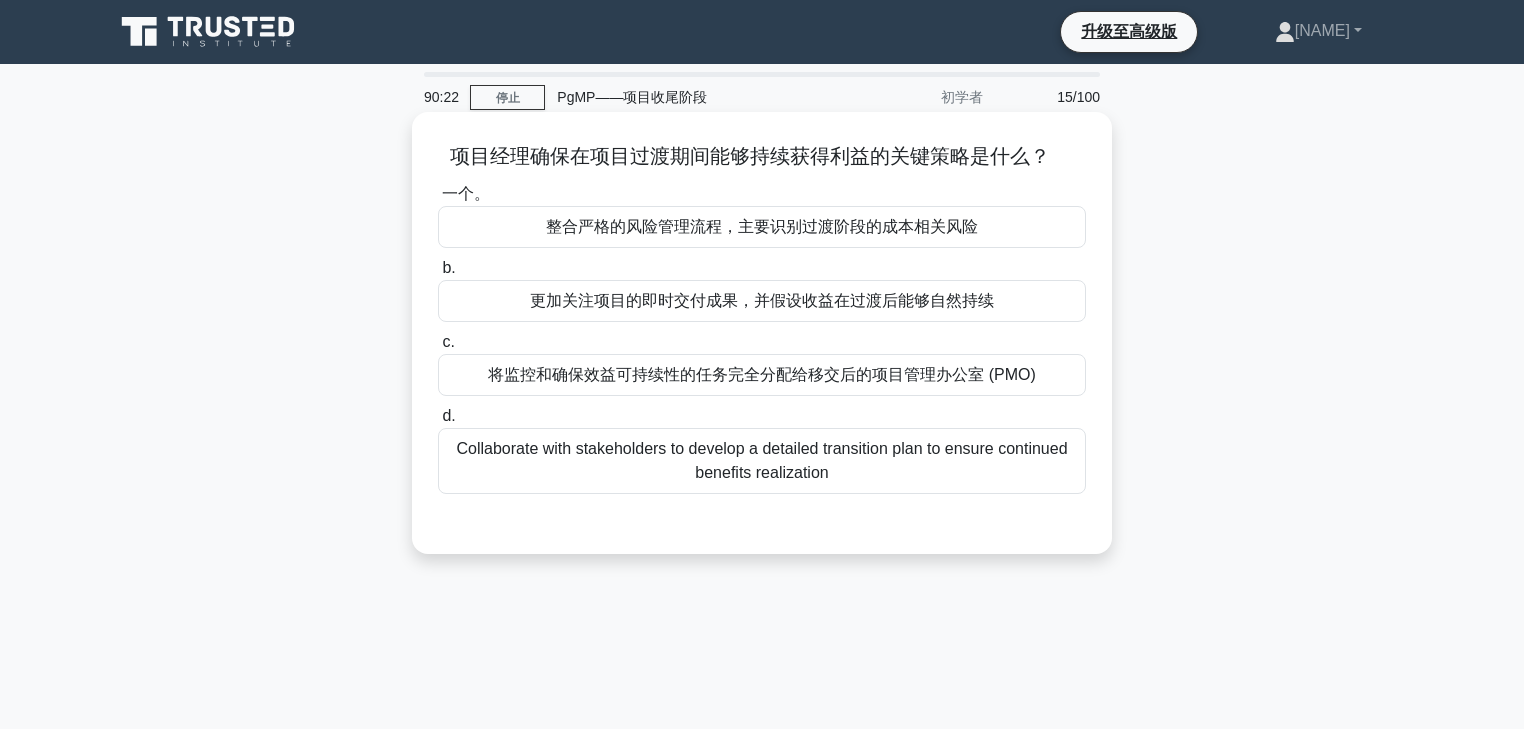 click on "Collaborate with stakeholders to develop a detailed transition plan to ensure continued benefits realization" at bounding box center (761, 460) 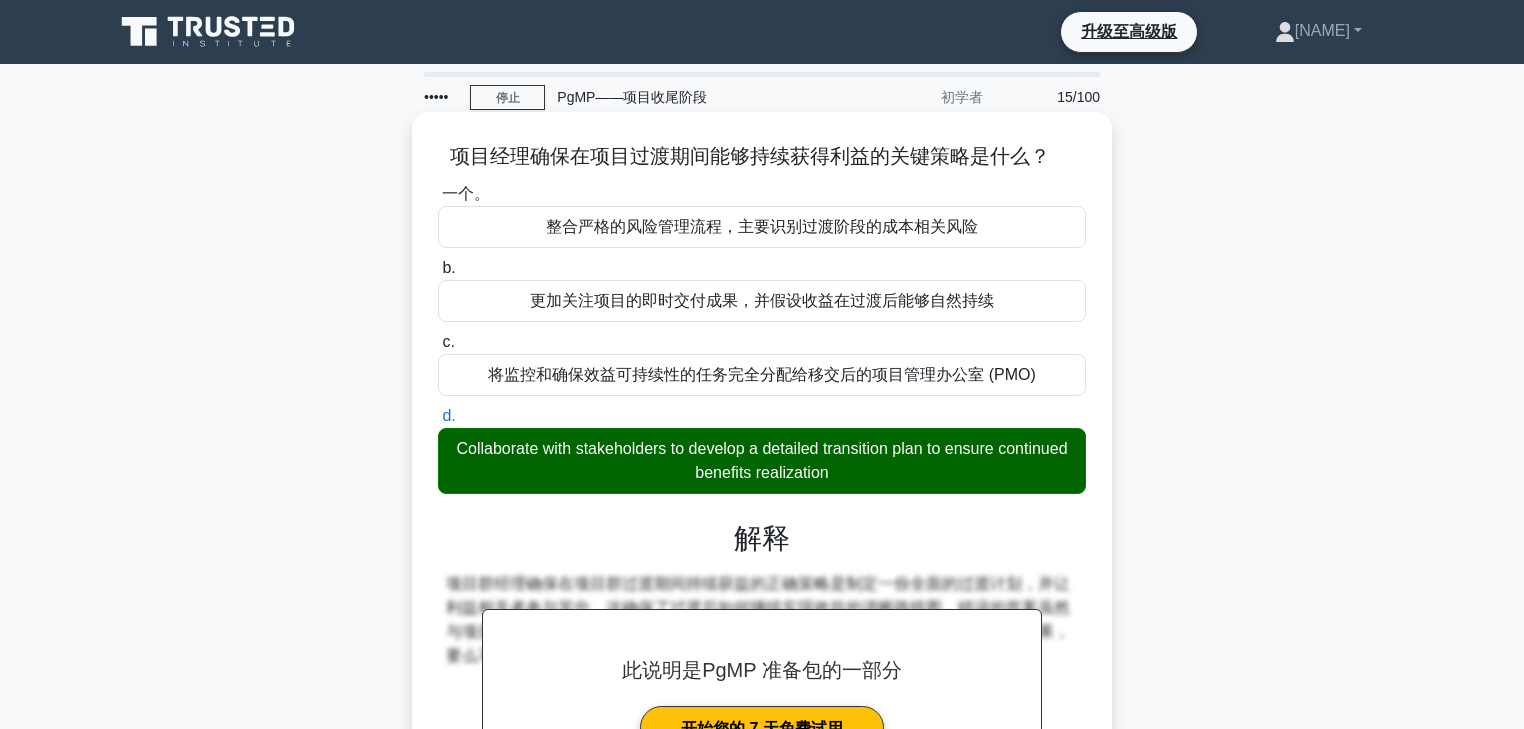 scroll, scrollTop: 352, scrollLeft: 0, axis: vertical 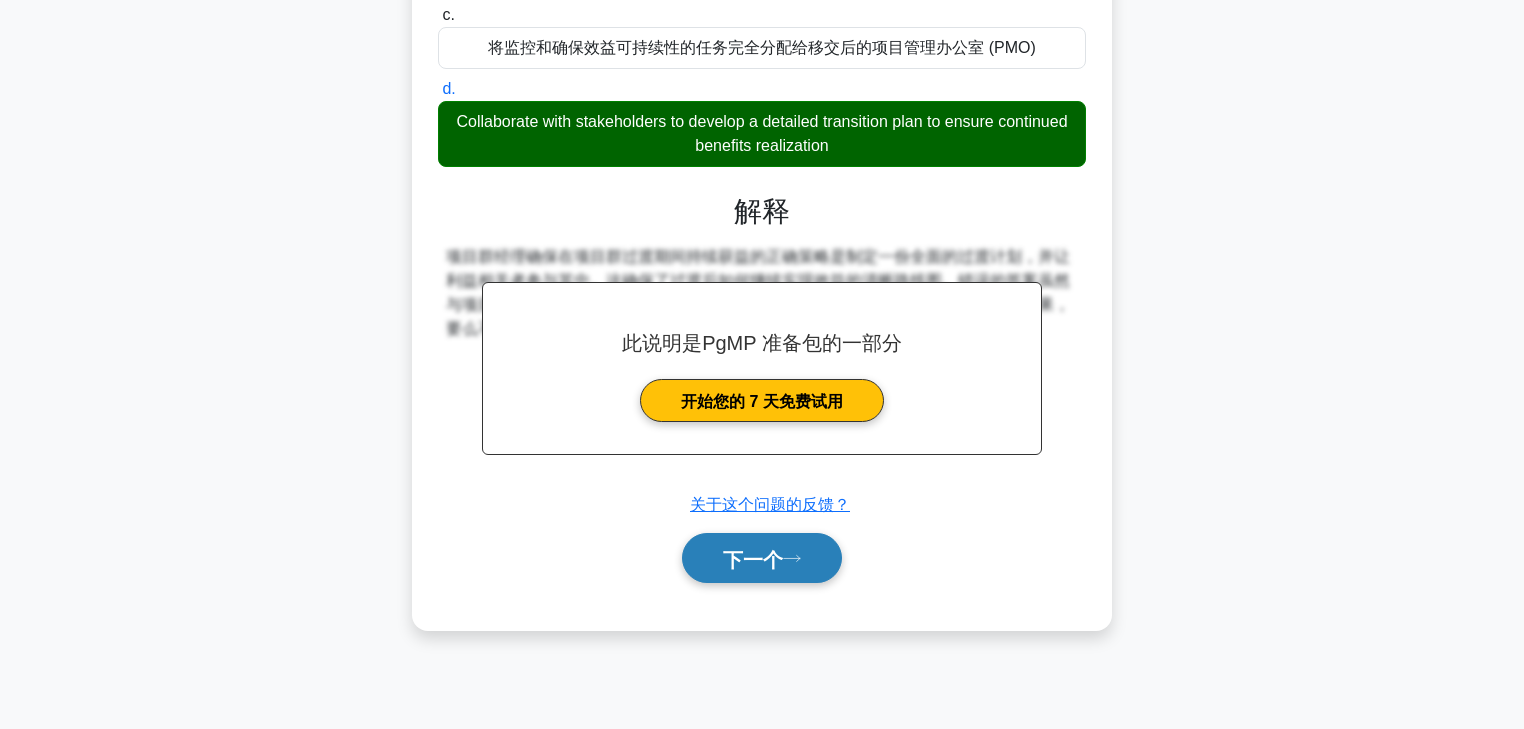 click on "下一个" at bounding box center [753, 559] 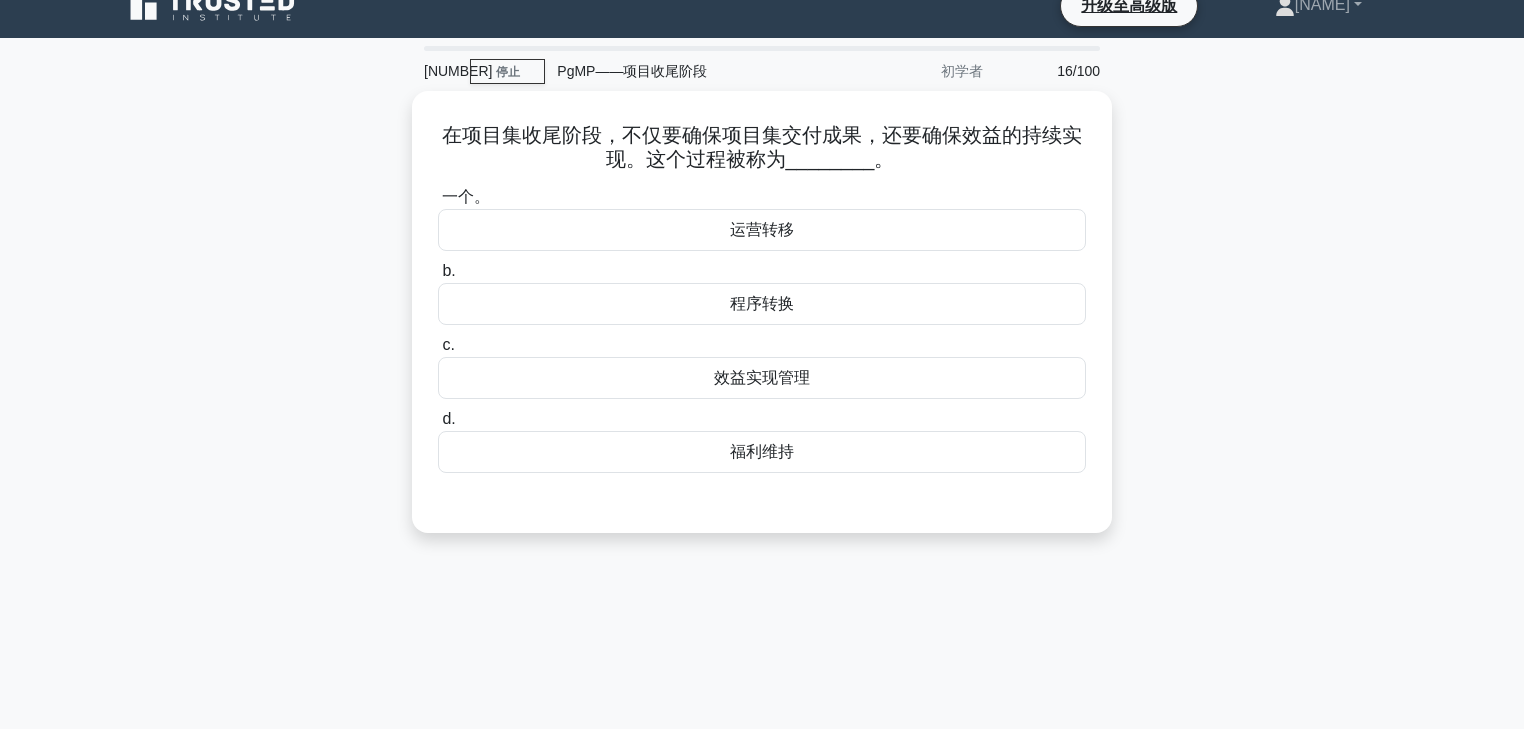 scroll, scrollTop: 0, scrollLeft: 0, axis: both 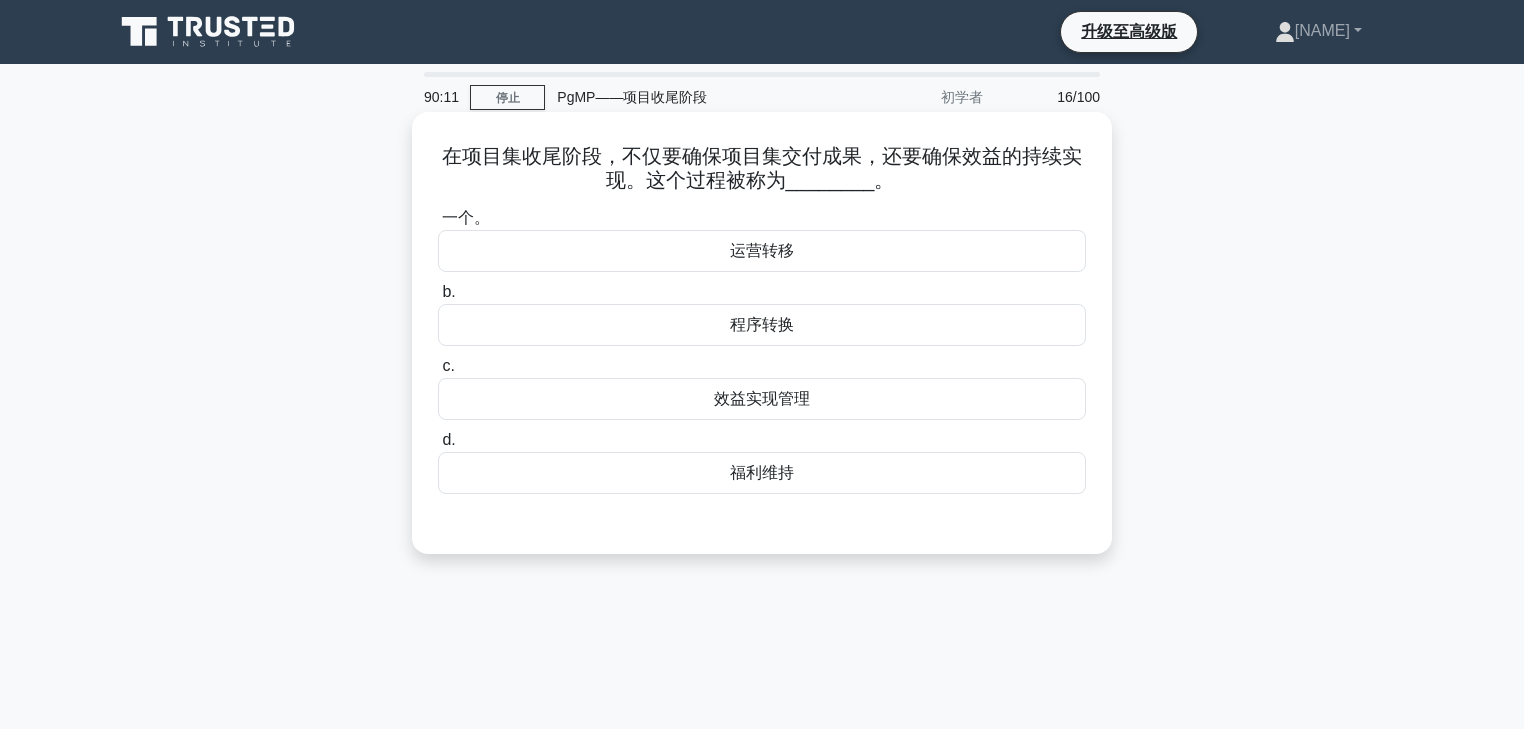 click on "福利维持" at bounding box center (762, 473) 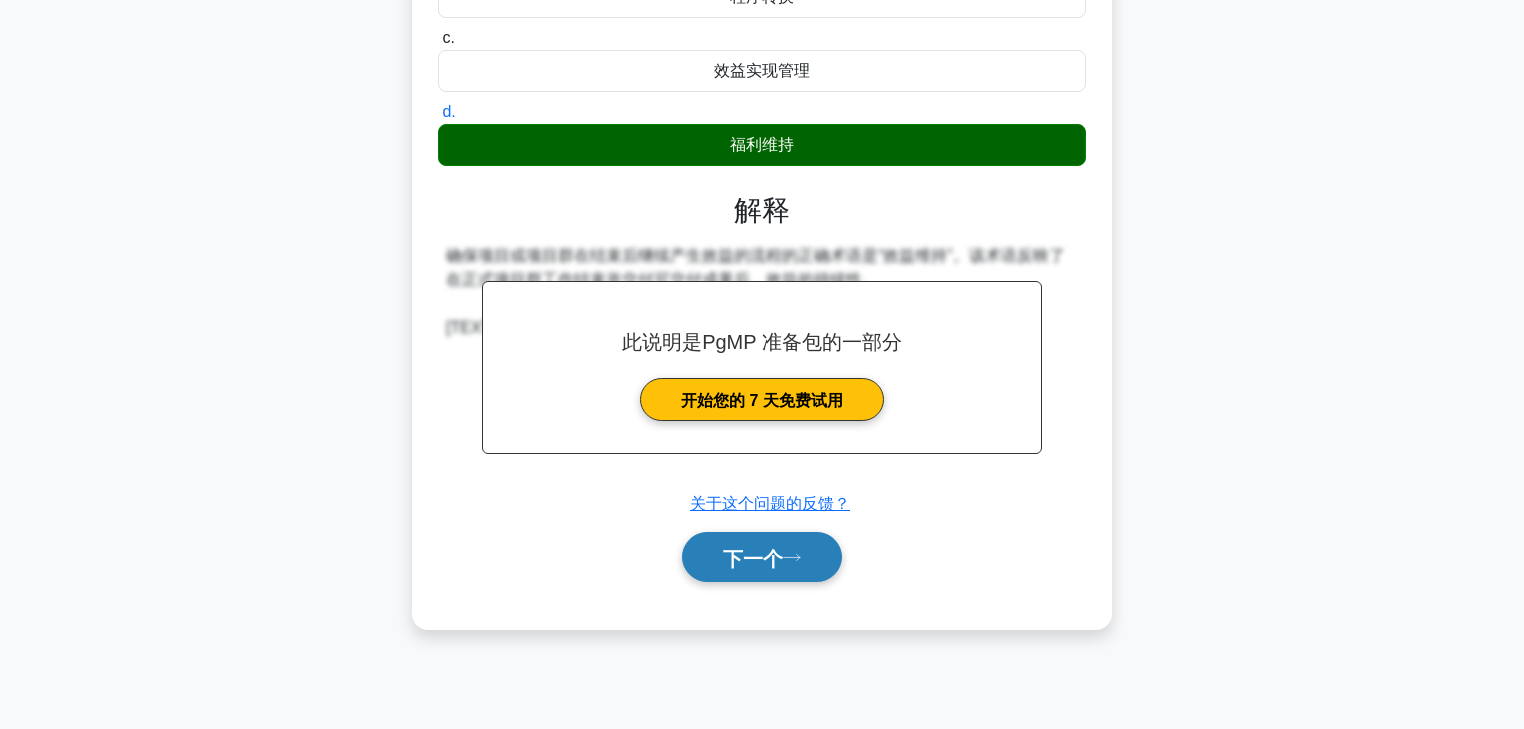 scroll, scrollTop: 329, scrollLeft: 0, axis: vertical 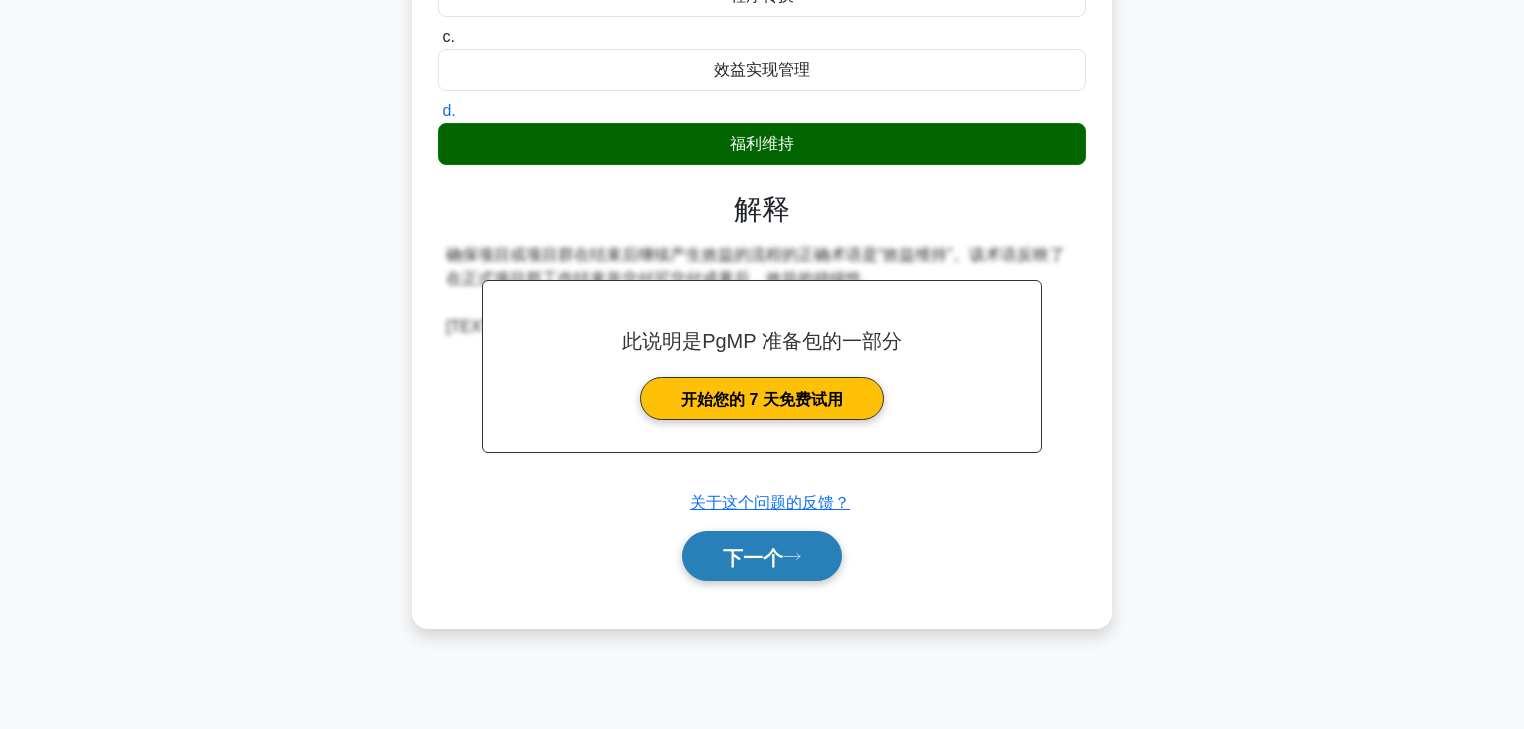 click on "下一个" at bounding box center [762, 556] 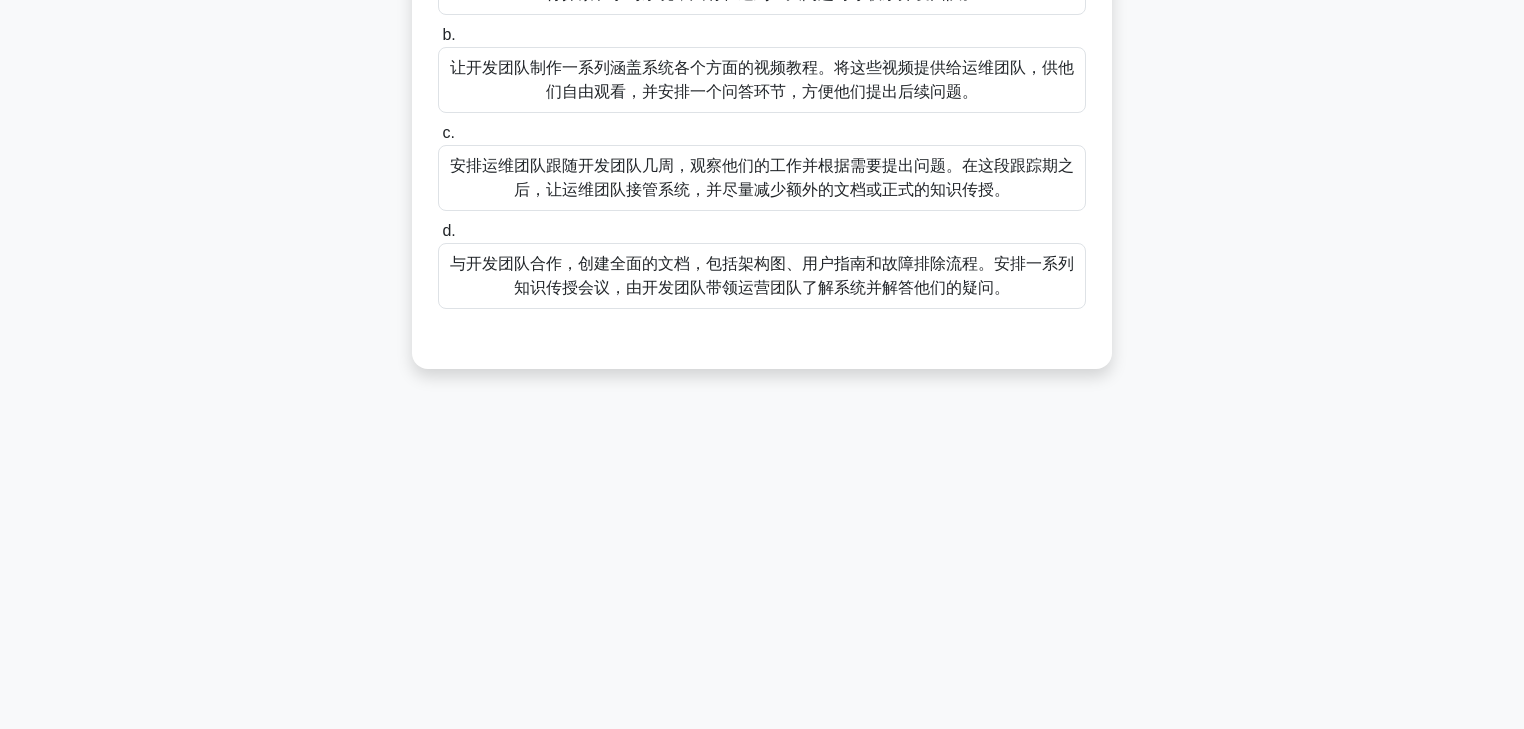 scroll, scrollTop: 0, scrollLeft: 0, axis: both 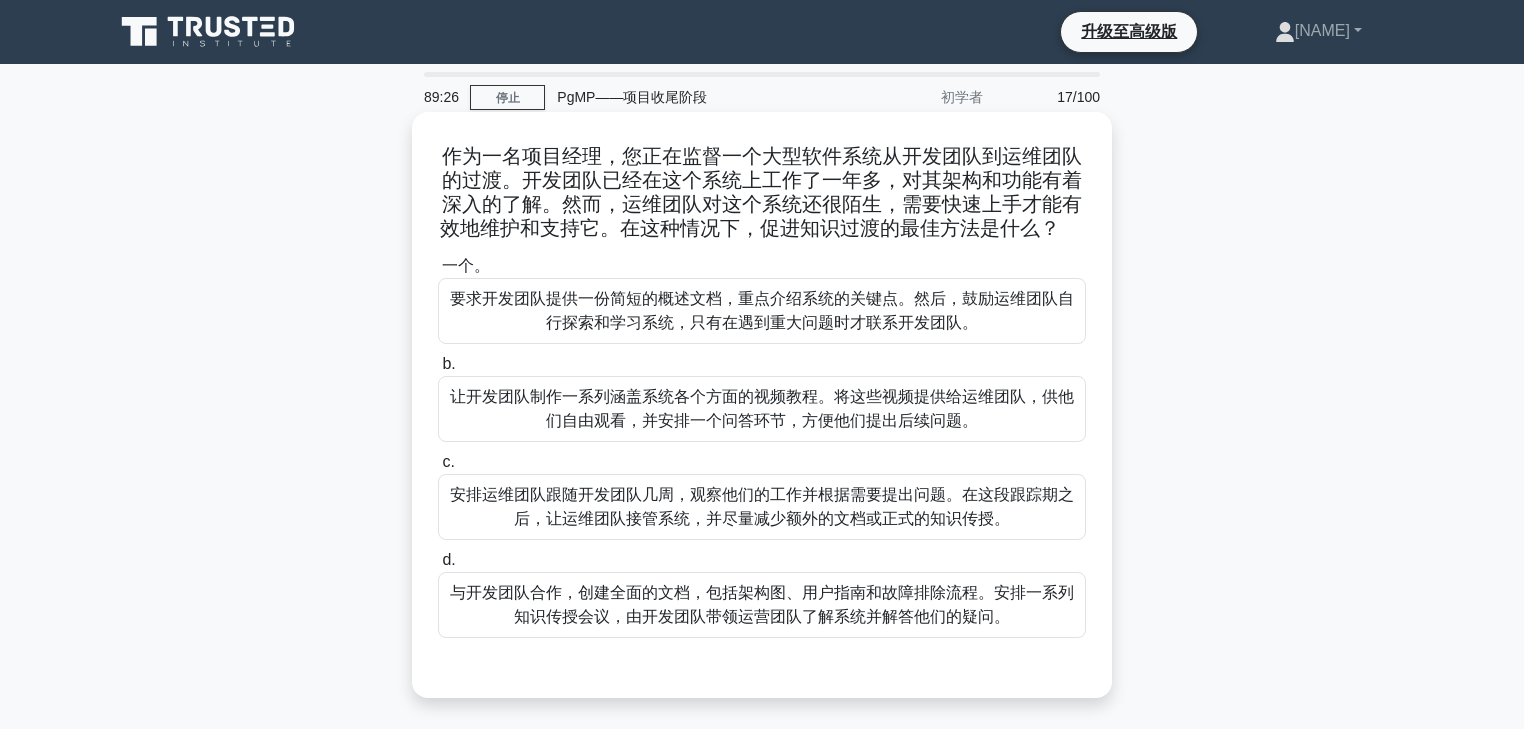 click on "与开发团队合作，创建全面的文档，包括架构图、用户指南和故障排除流程。安排一系列知识传授会议，由开发团队带领运营团队了解系统并解答他们的疑问。" at bounding box center [762, 604] 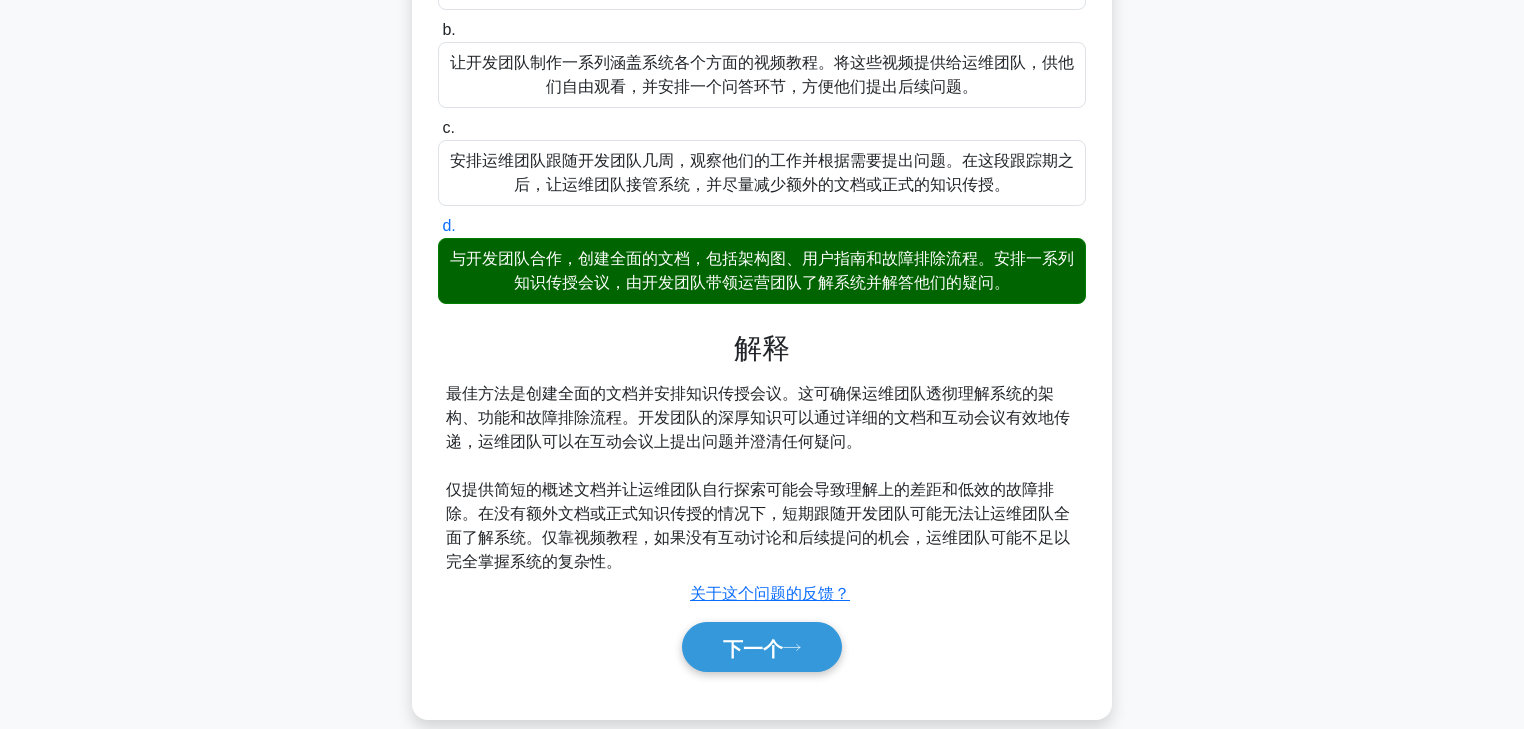 scroll, scrollTop: 363, scrollLeft: 0, axis: vertical 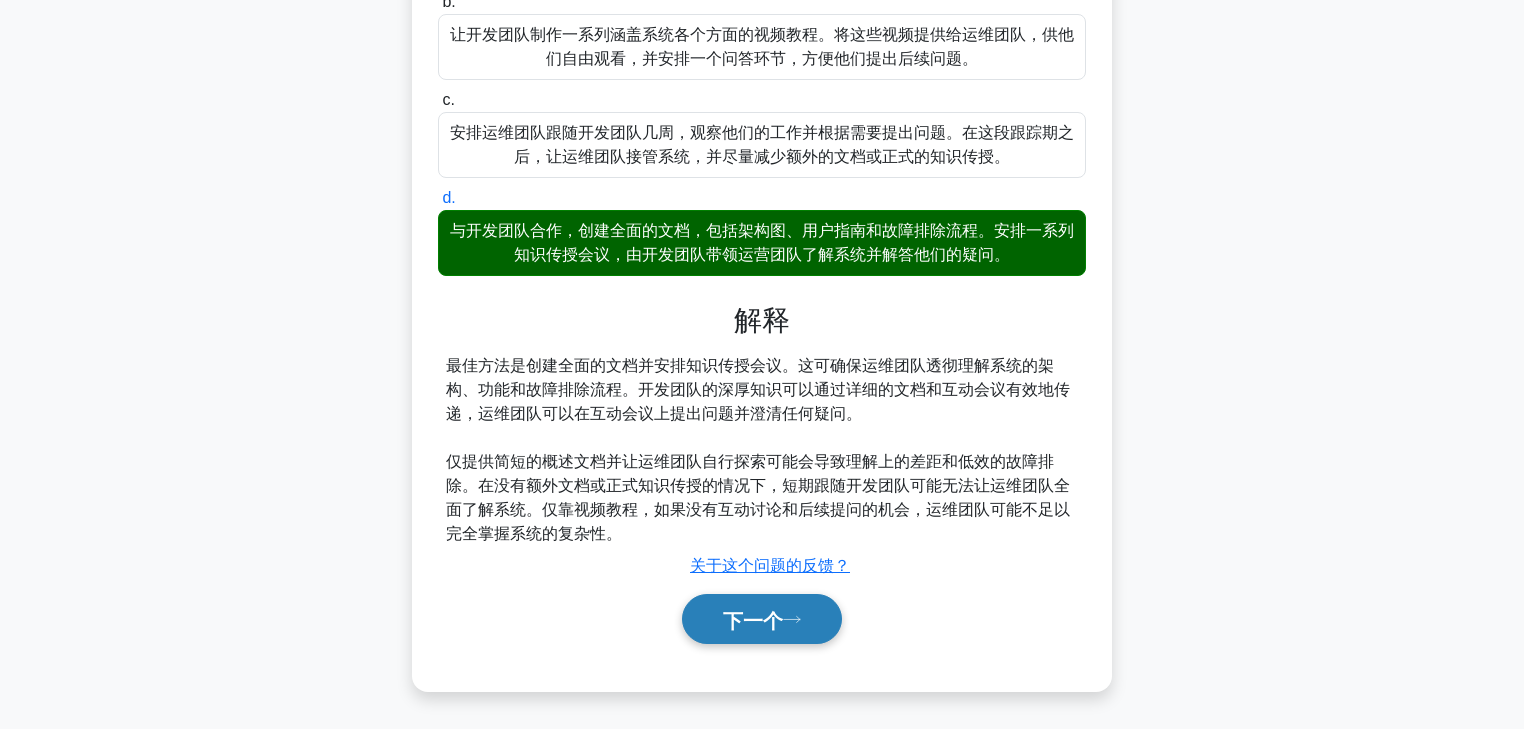 click on "下一个" at bounding box center (753, 620) 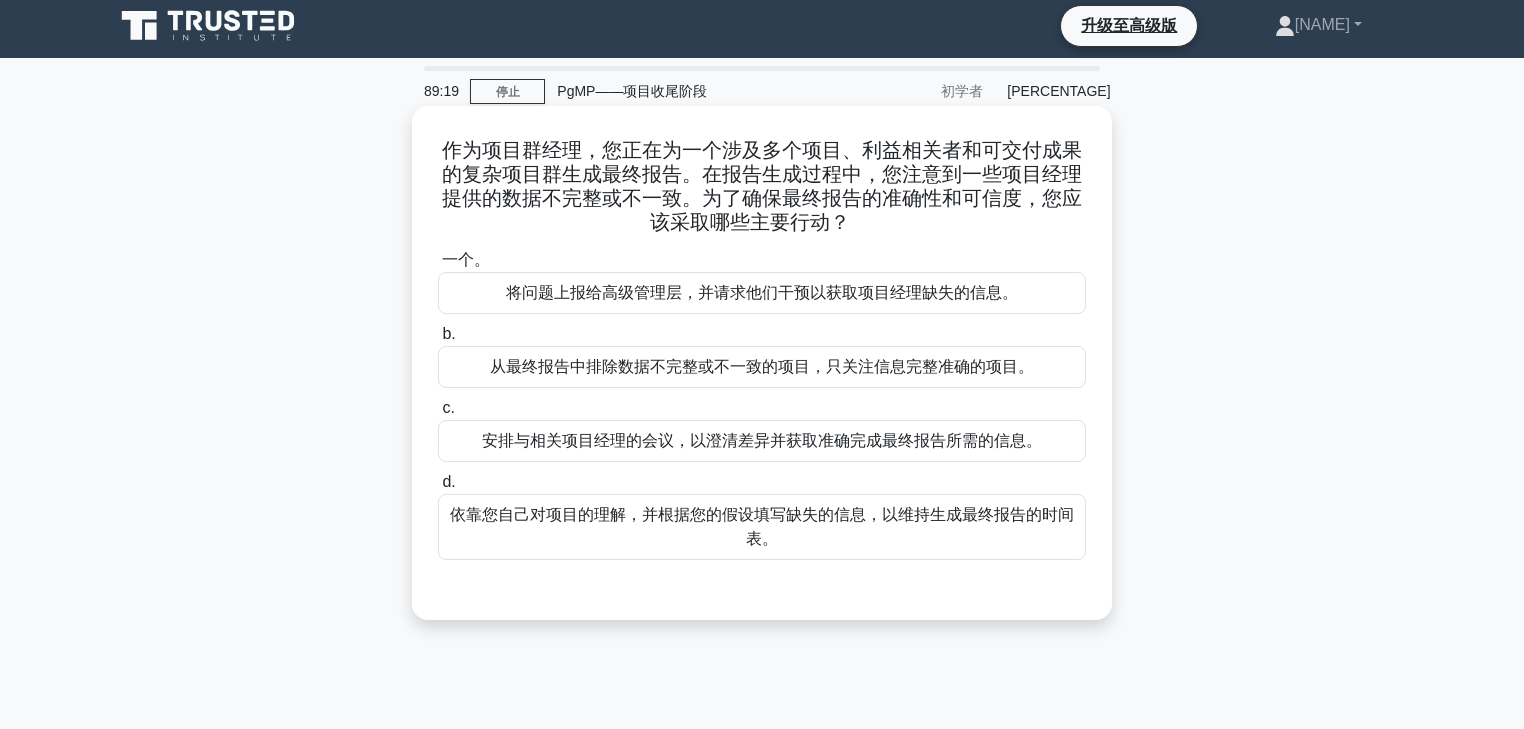 scroll, scrollTop: 0, scrollLeft: 0, axis: both 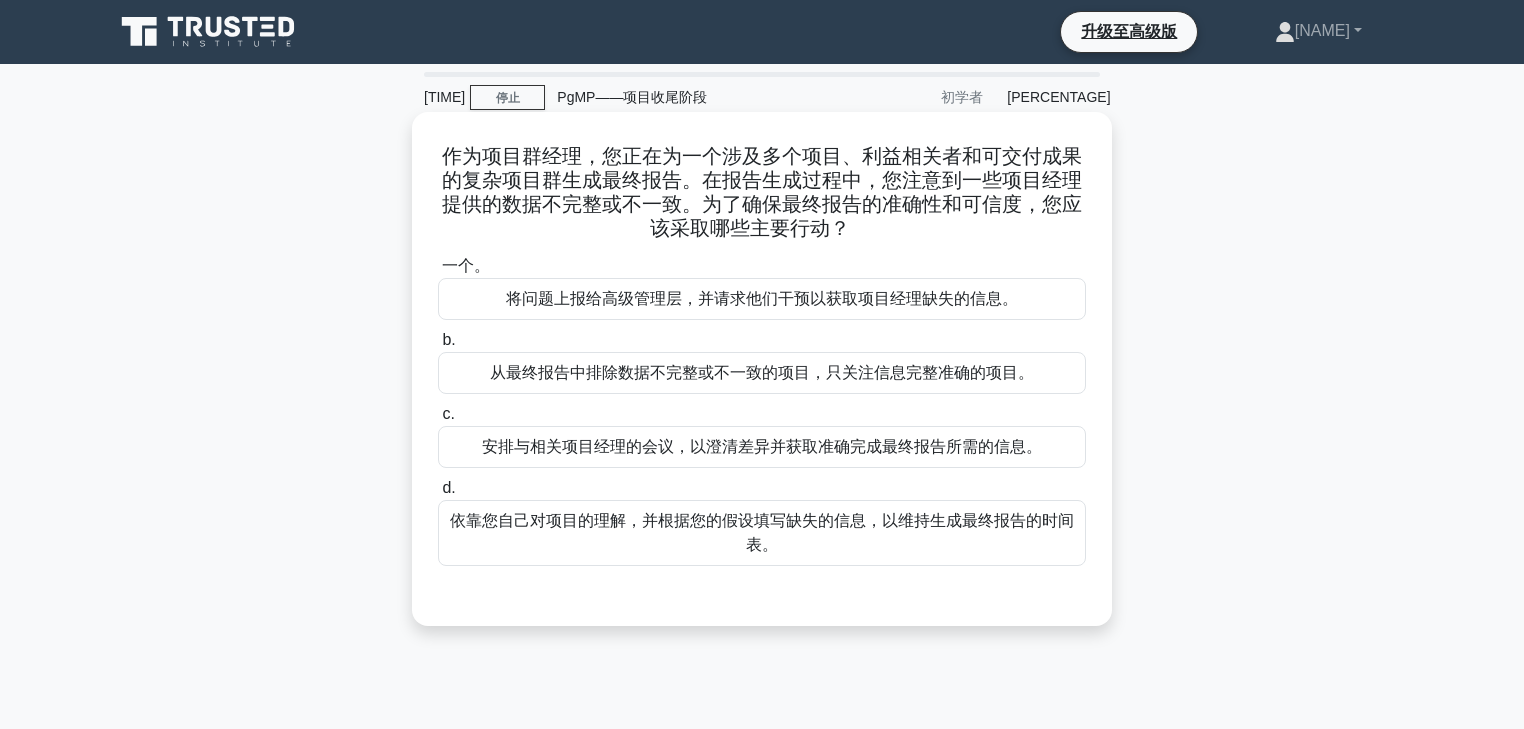 click on "安排与相关项目经理的会议，以澄清差异并获取准确完成最终报告所需的信息。" at bounding box center (762, 446) 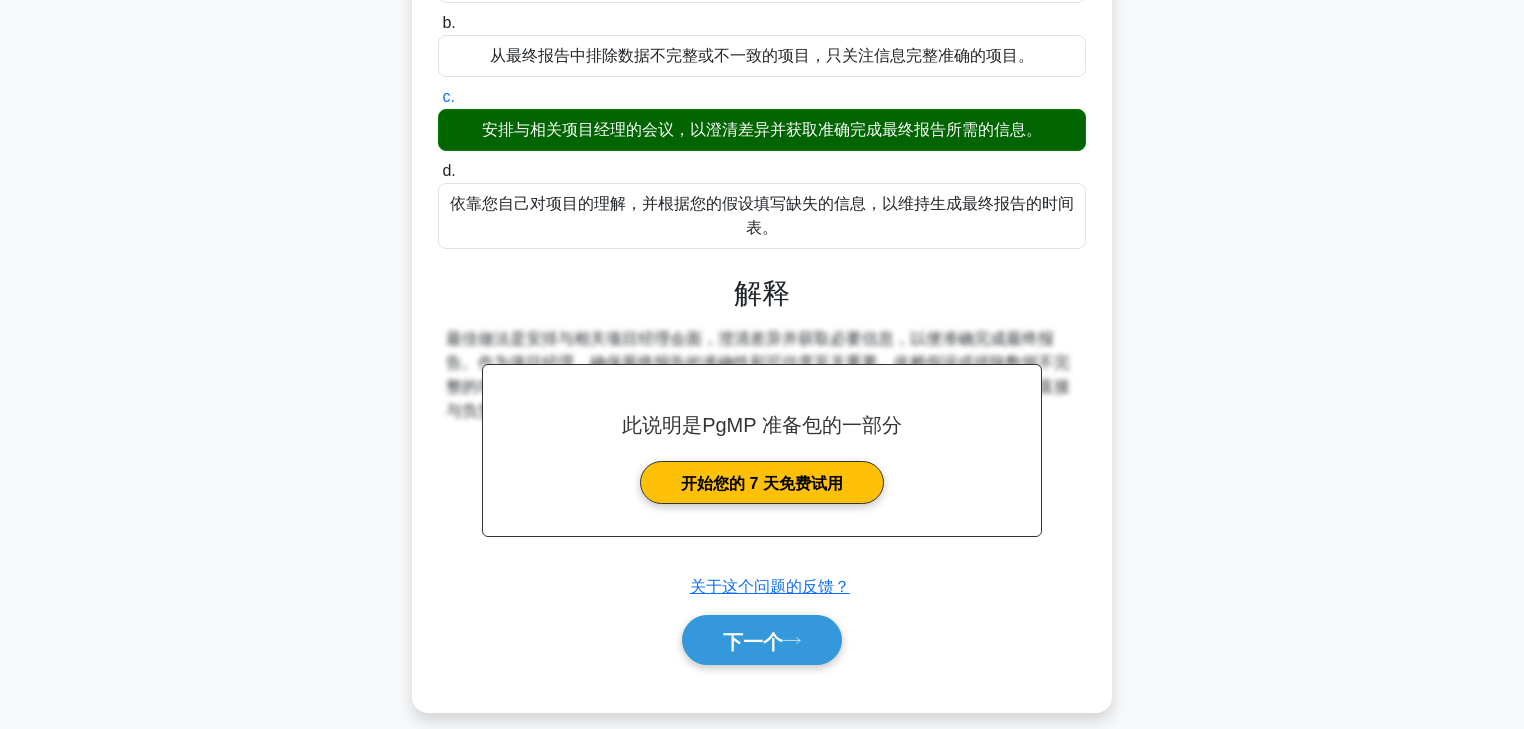 scroll, scrollTop: 352, scrollLeft: 0, axis: vertical 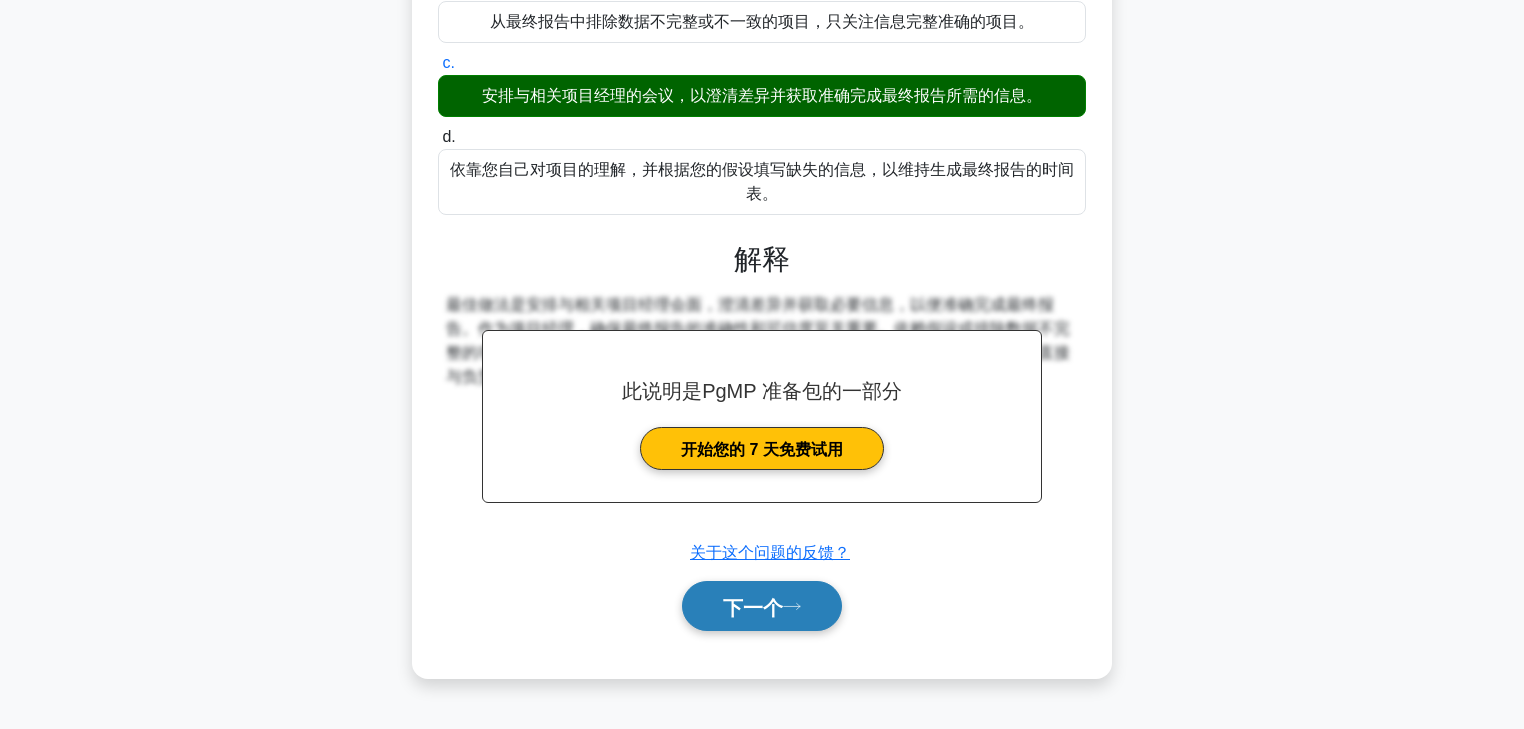 click on "下一个" at bounding box center [762, 606] 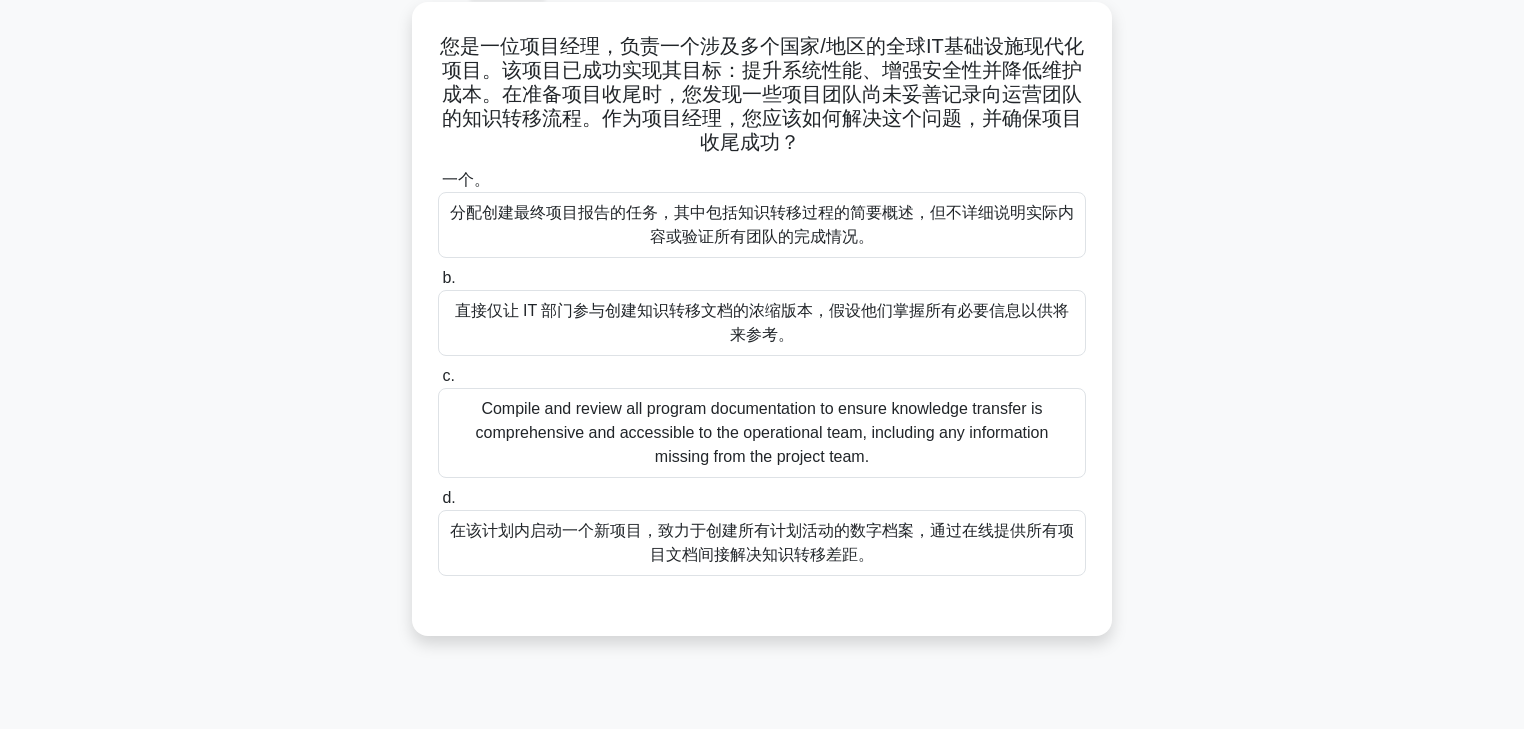scroll, scrollTop: 0, scrollLeft: 0, axis: both 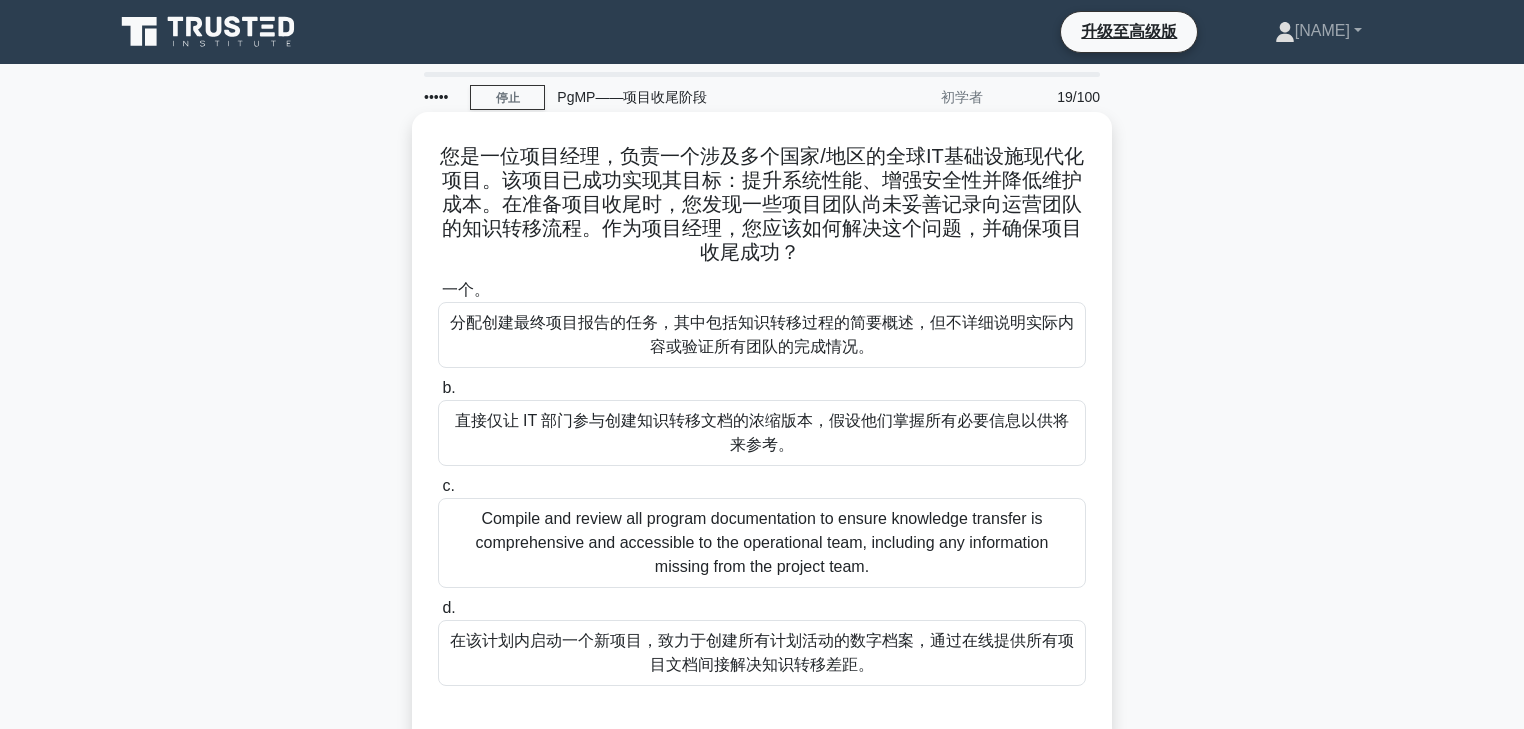 click on "Compile and review all program documentation to ensure knowledge transfer is comprehensive and accessible to the operational team, including any information missing from the project team." at bounding box center [762, 543] 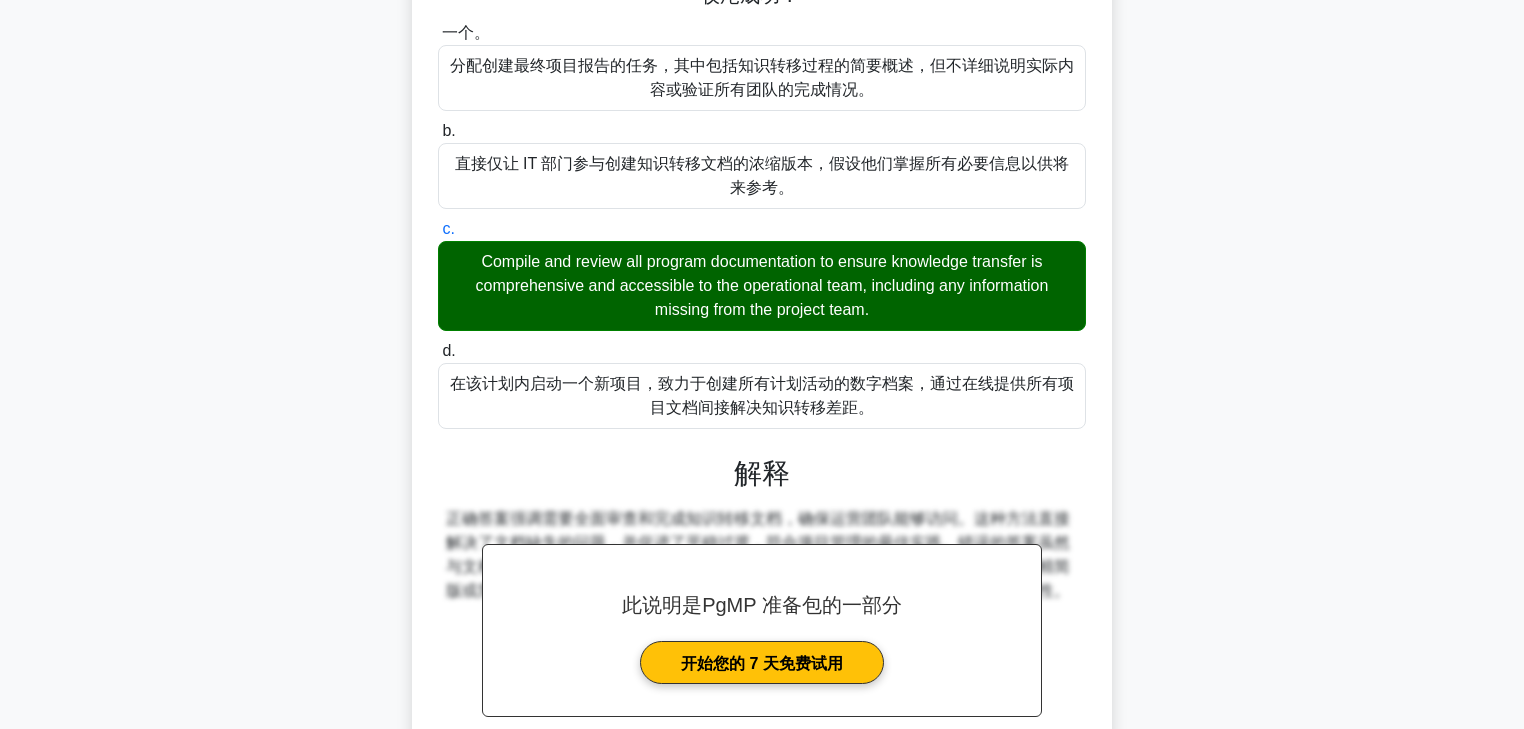 scroll, scrollTop: 435, scrollLeft: 0, axis: vertical 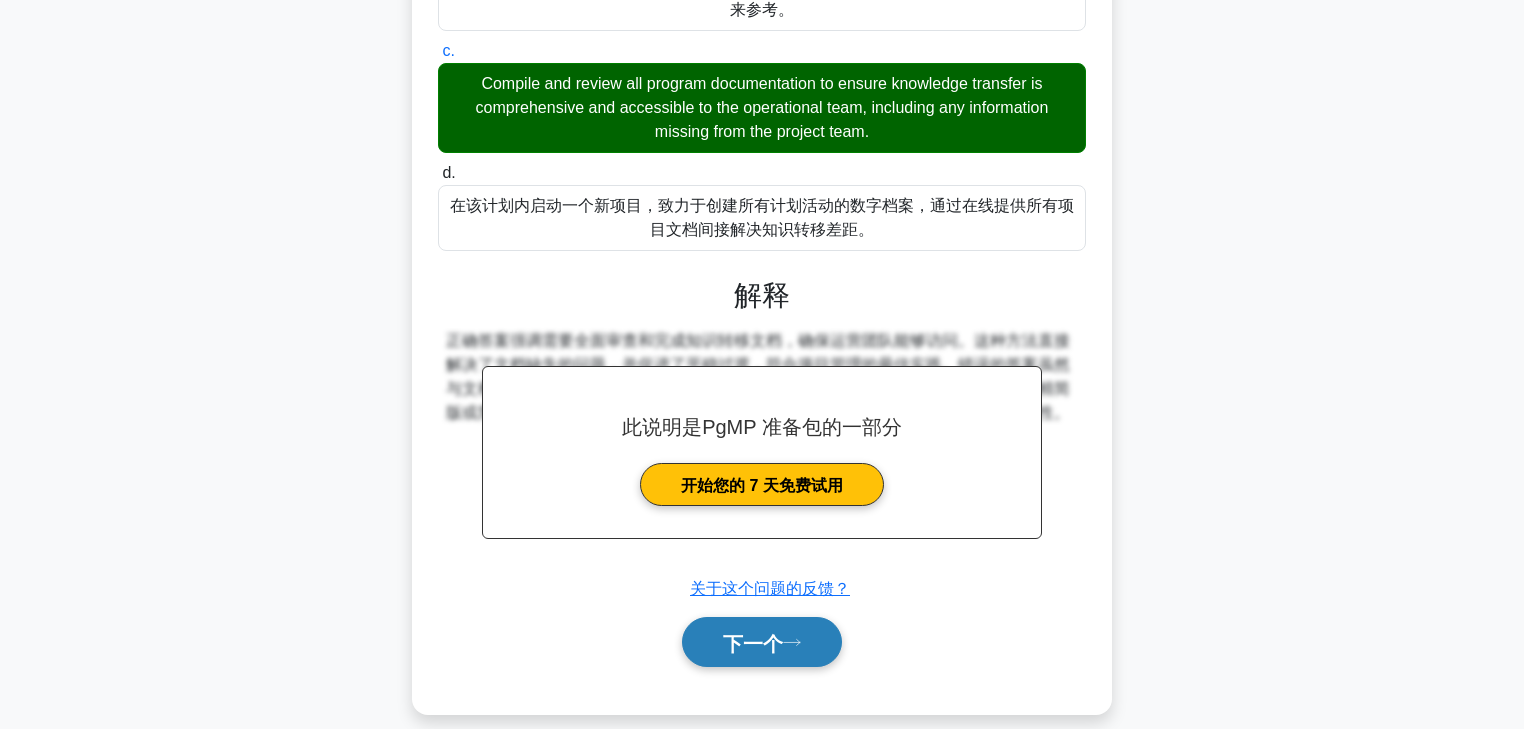 click on "下一个" at bounding box center (753, 643) 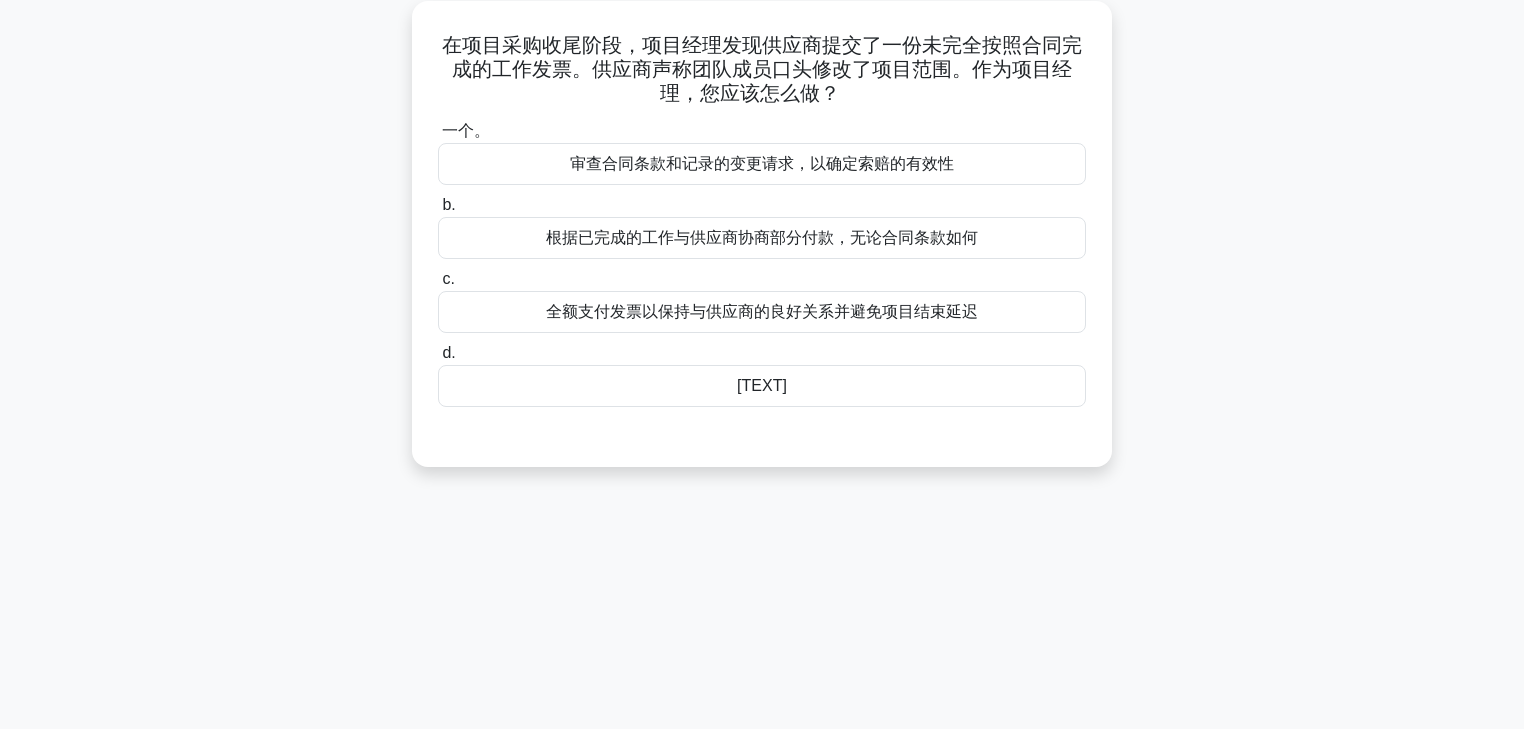 scroll, scrollTop: 0, scrollLeft: 0, axis: both 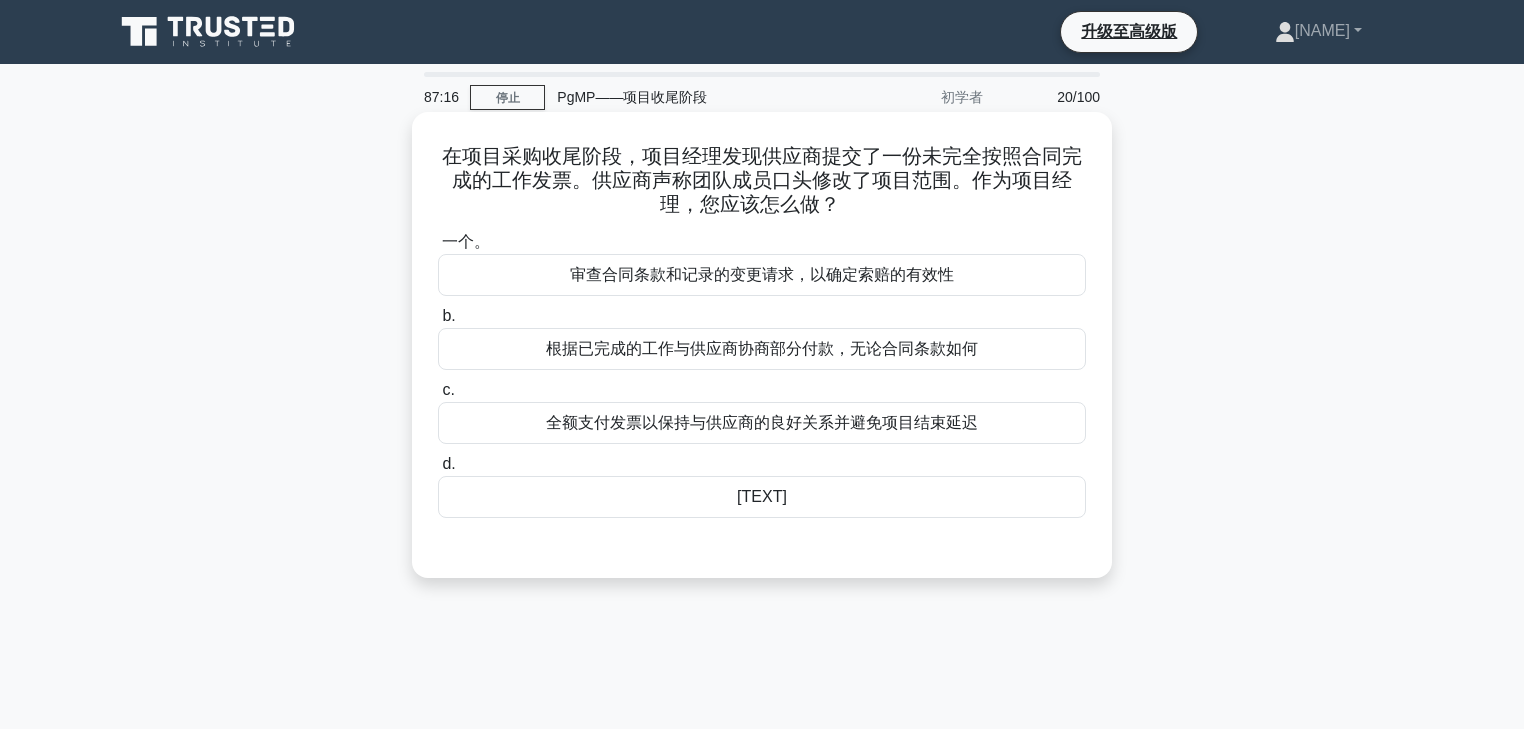 click on "审查合同条款和记录的变更请求，以确定索赔的有效性" at bounding box center (762, 274) 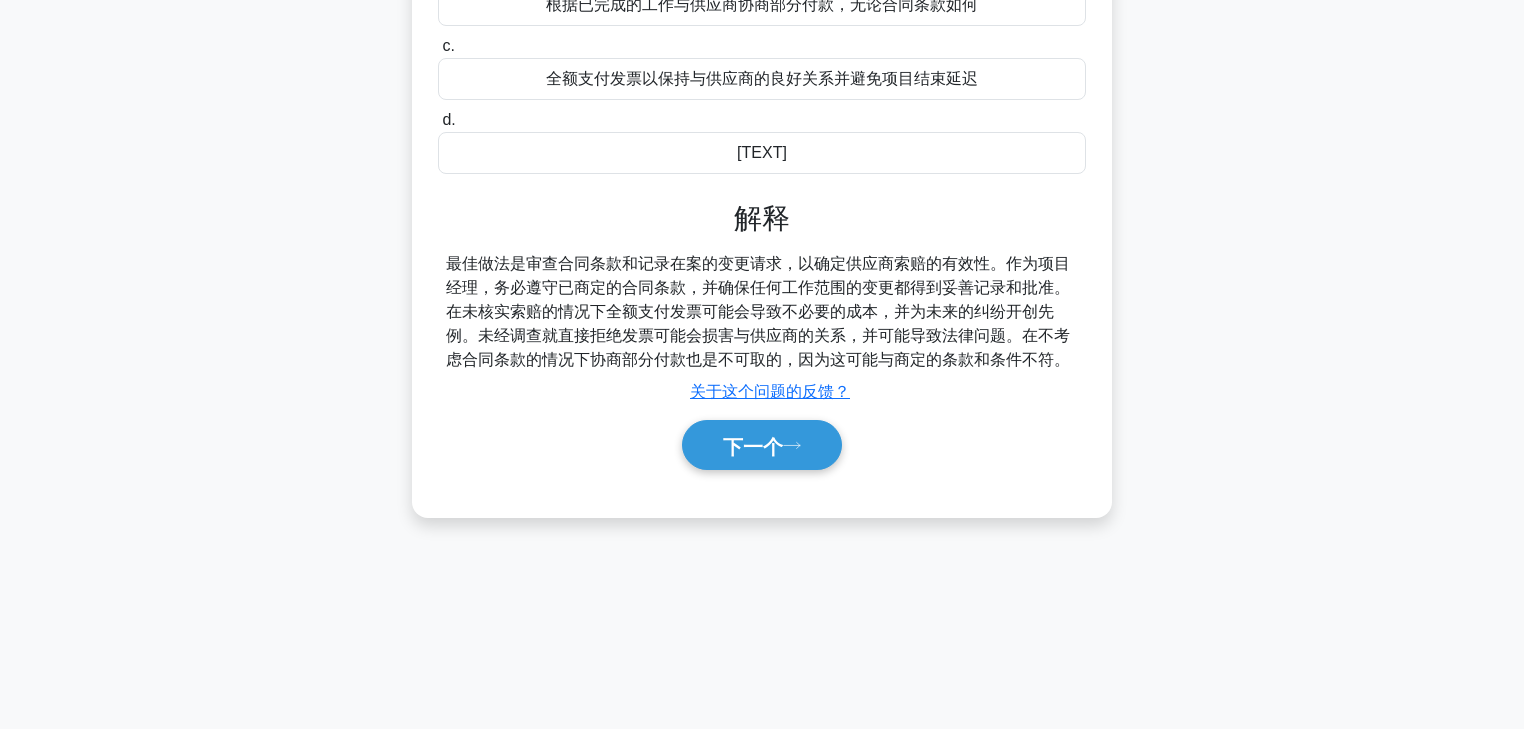 scroll, scrollTop: 352, scrollLeft: 0, axis: vertical 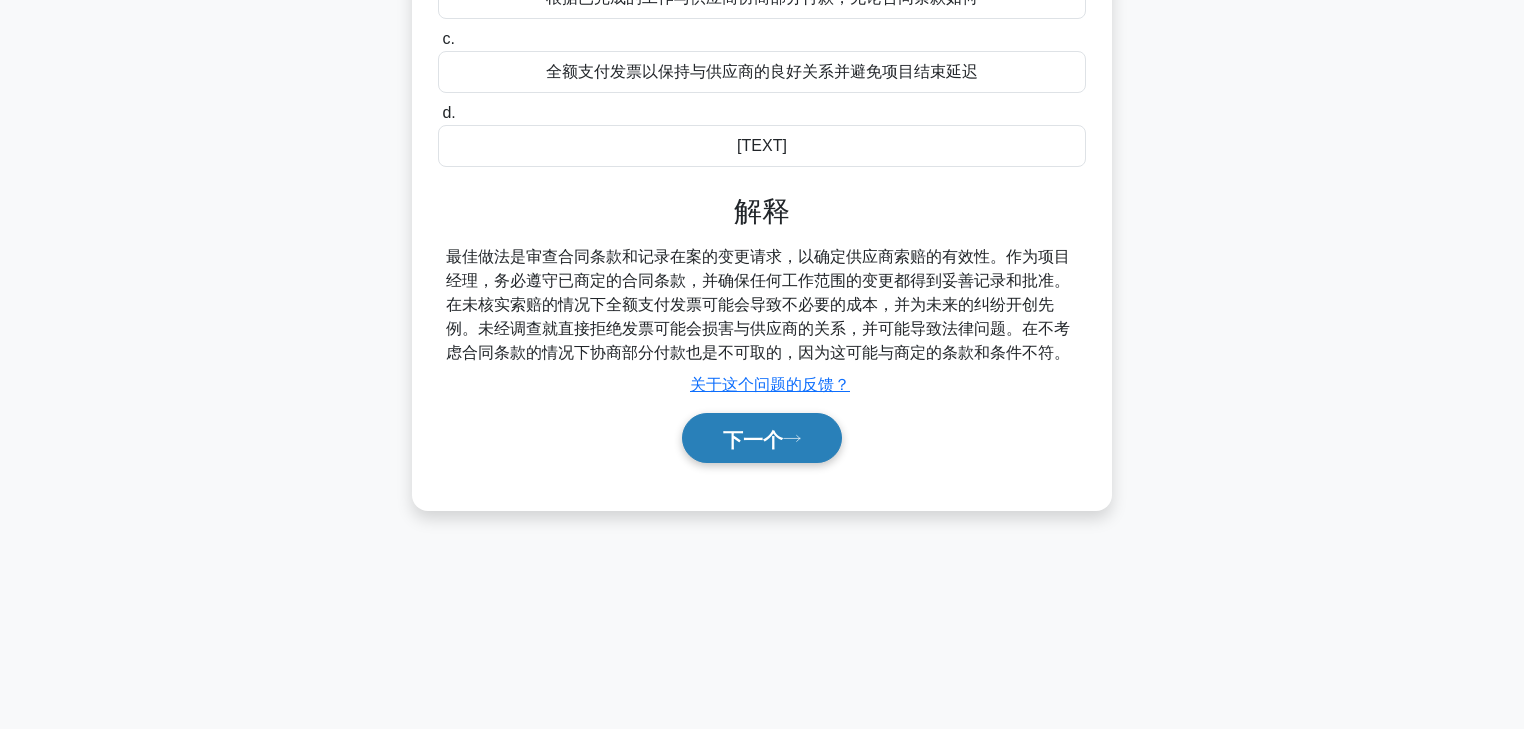 click on "下一个" at bounding box center [762, 438] 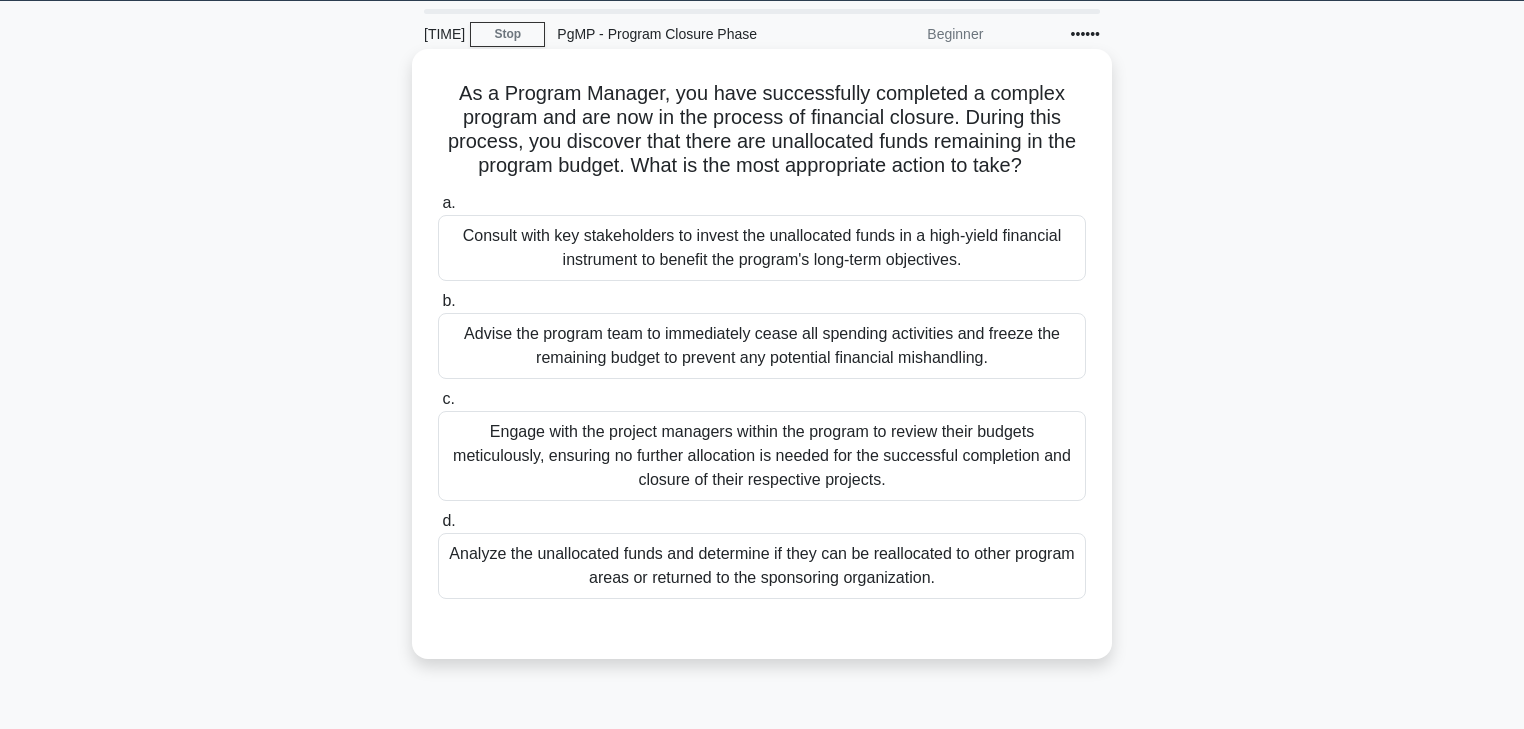 scroll, scrollTop: 0, scrollLeft: 0, axis: both 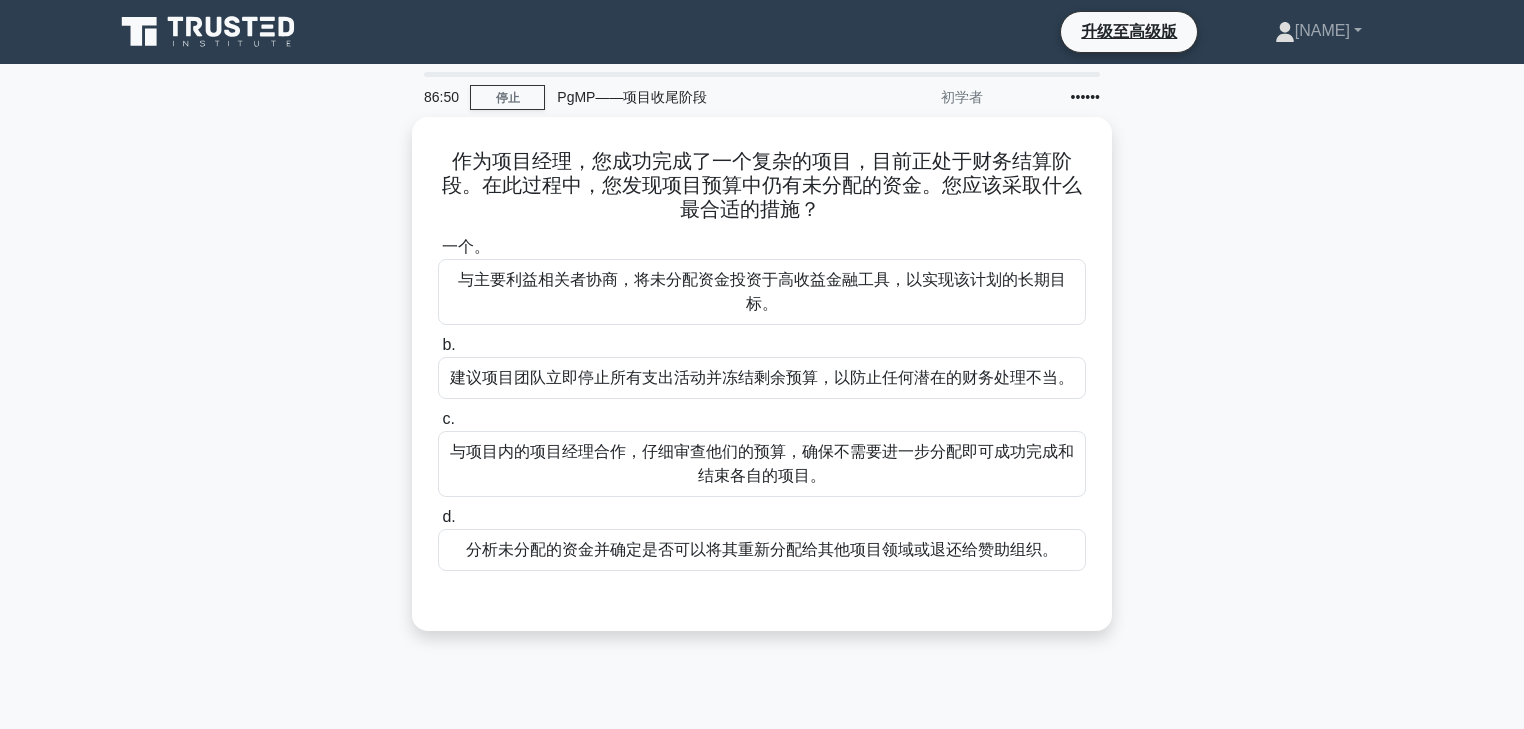 click on "作为项目经理，您成功完成了一个复杂的项目，目前正处于财务结算阶段。在此过程中，您发现项目预算中仍有未分配的资金。您应该采取什么最合适的措施？
.spinner_0XTQ{transform-origin:center;animation:spinner_y6GP .75s linear infinite}@keyframes spinner_y6GP{100%{transform:rotate(360deg)}}
一个。
b. c. d." at bounding box center (762, 386) 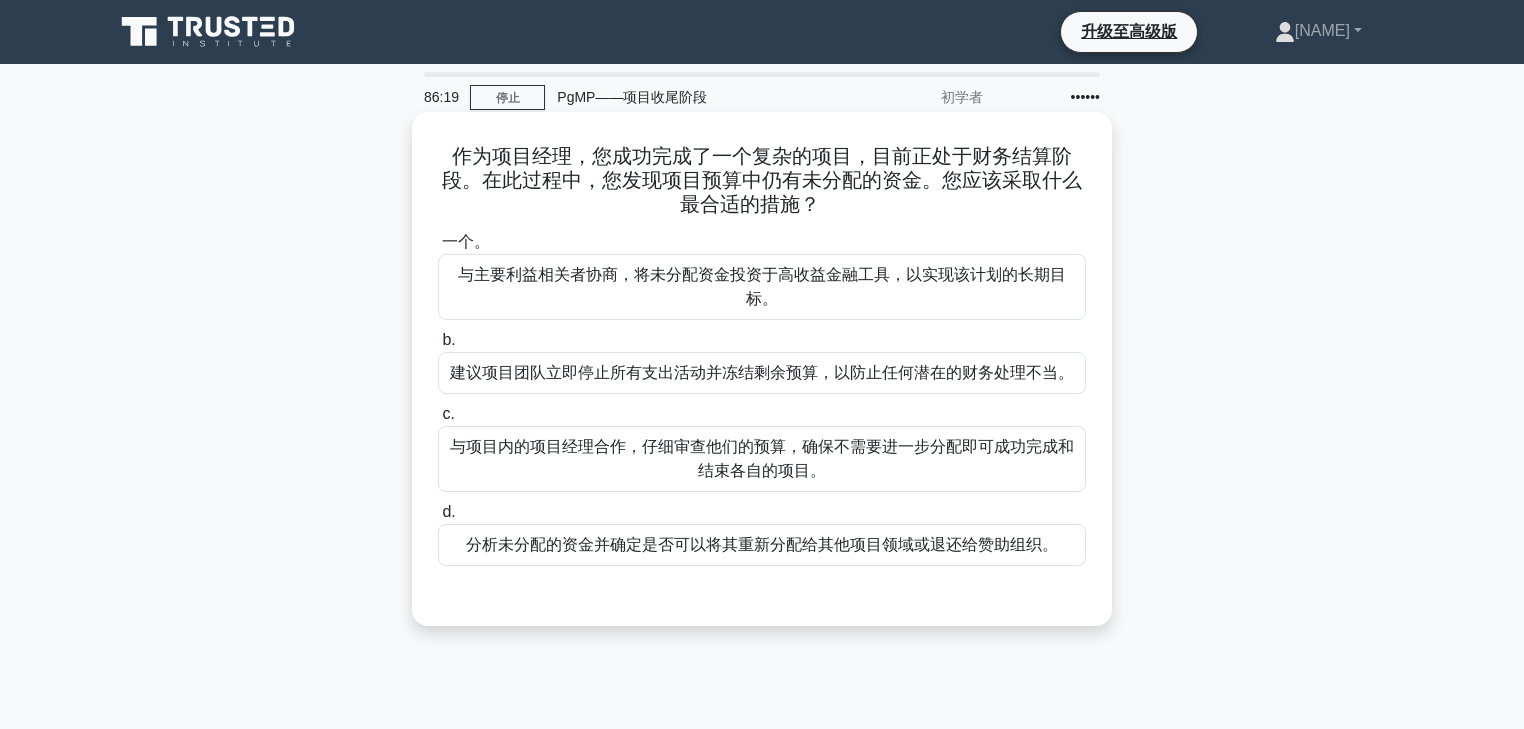 click on "与项目内的项目经理合作，仔细审查他们的预算，确保不需要进一步分配即可成功完成和结束各自的项目。" at bounding box center [762, 459] 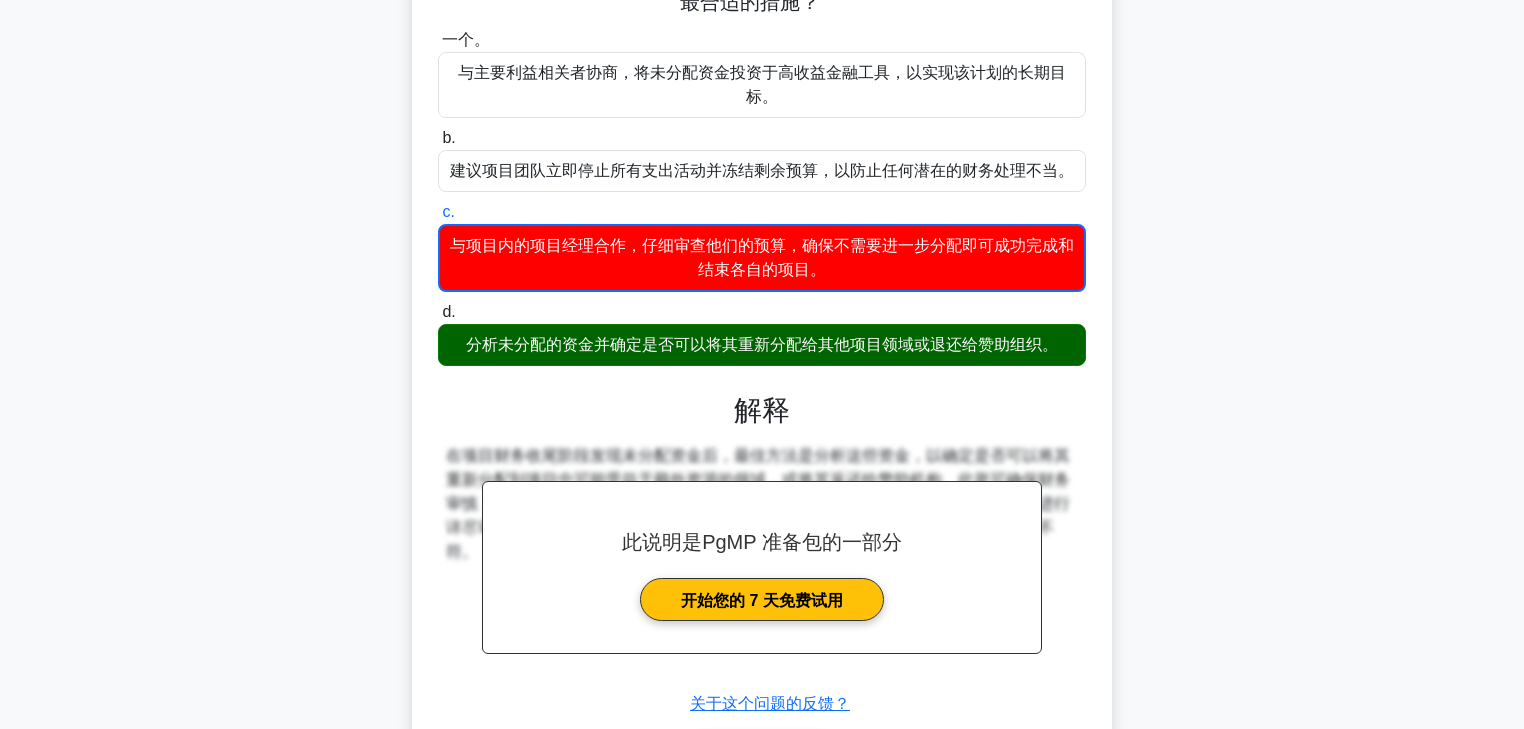 scroll, scrollTop: 352, scrollLeft: 0, axis: vertical 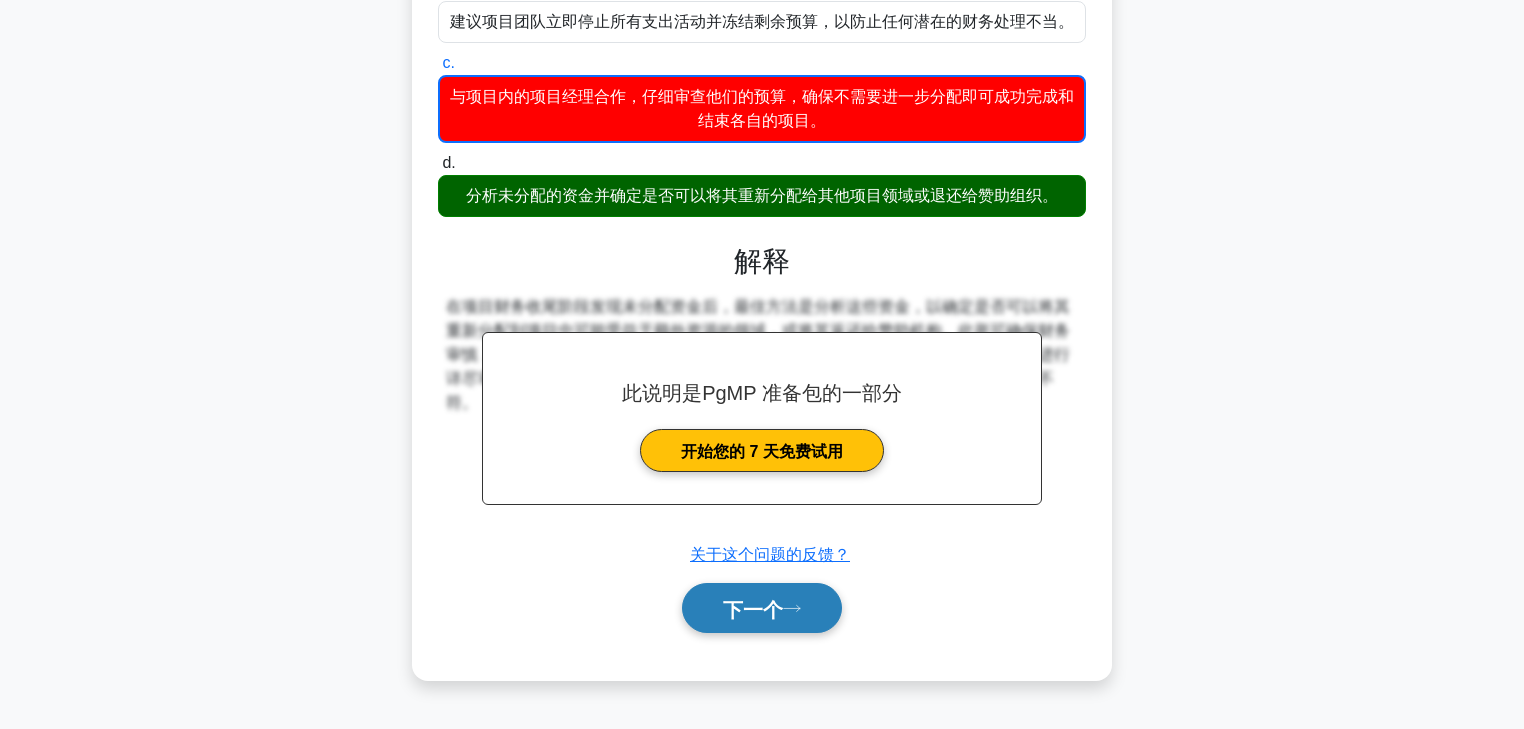 click on "下一个" at bounding box center [753, 609] 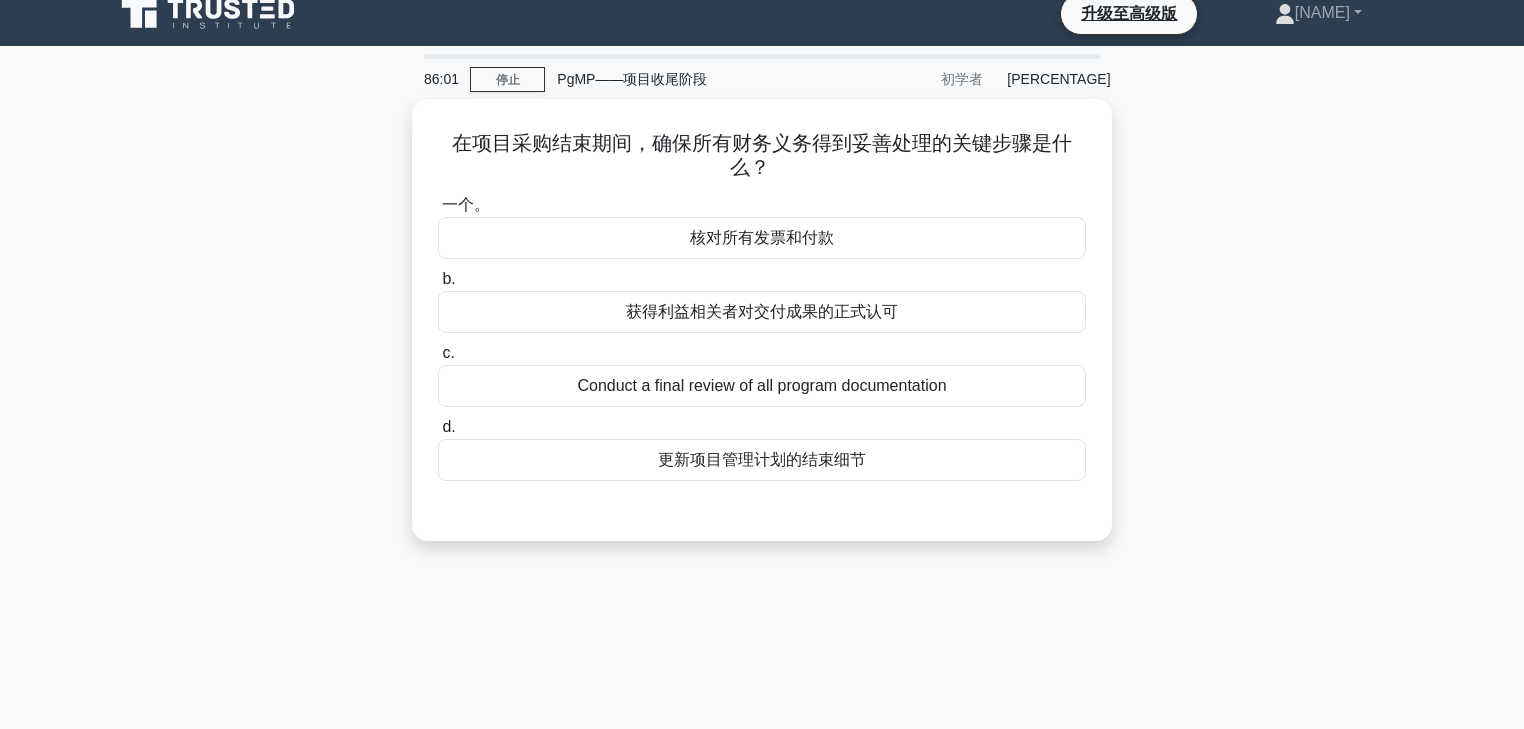 scroll, scrollTop: 0, scrollLeft: 0, axis: both 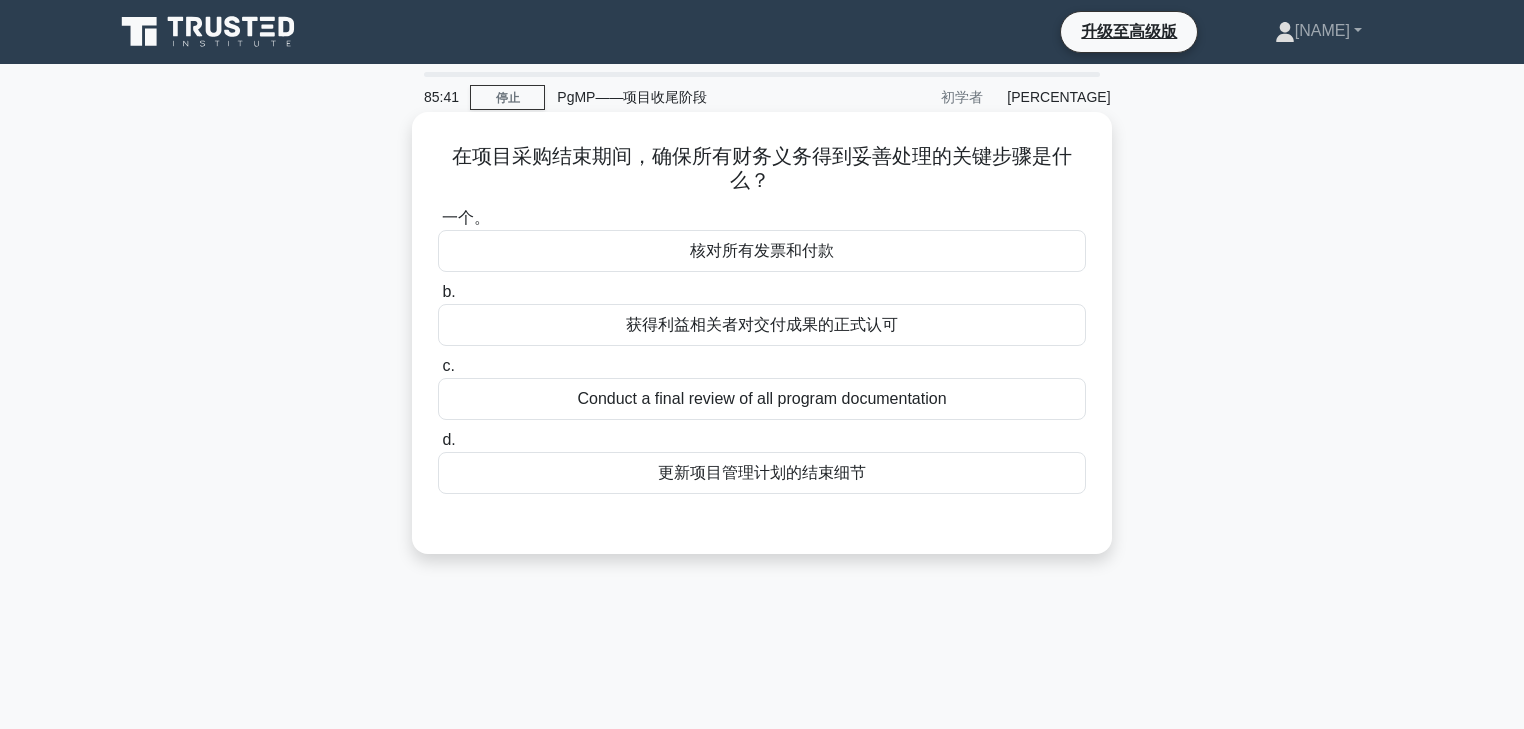 click on "核对所有发票和付款" at bounding box center [762, 250] 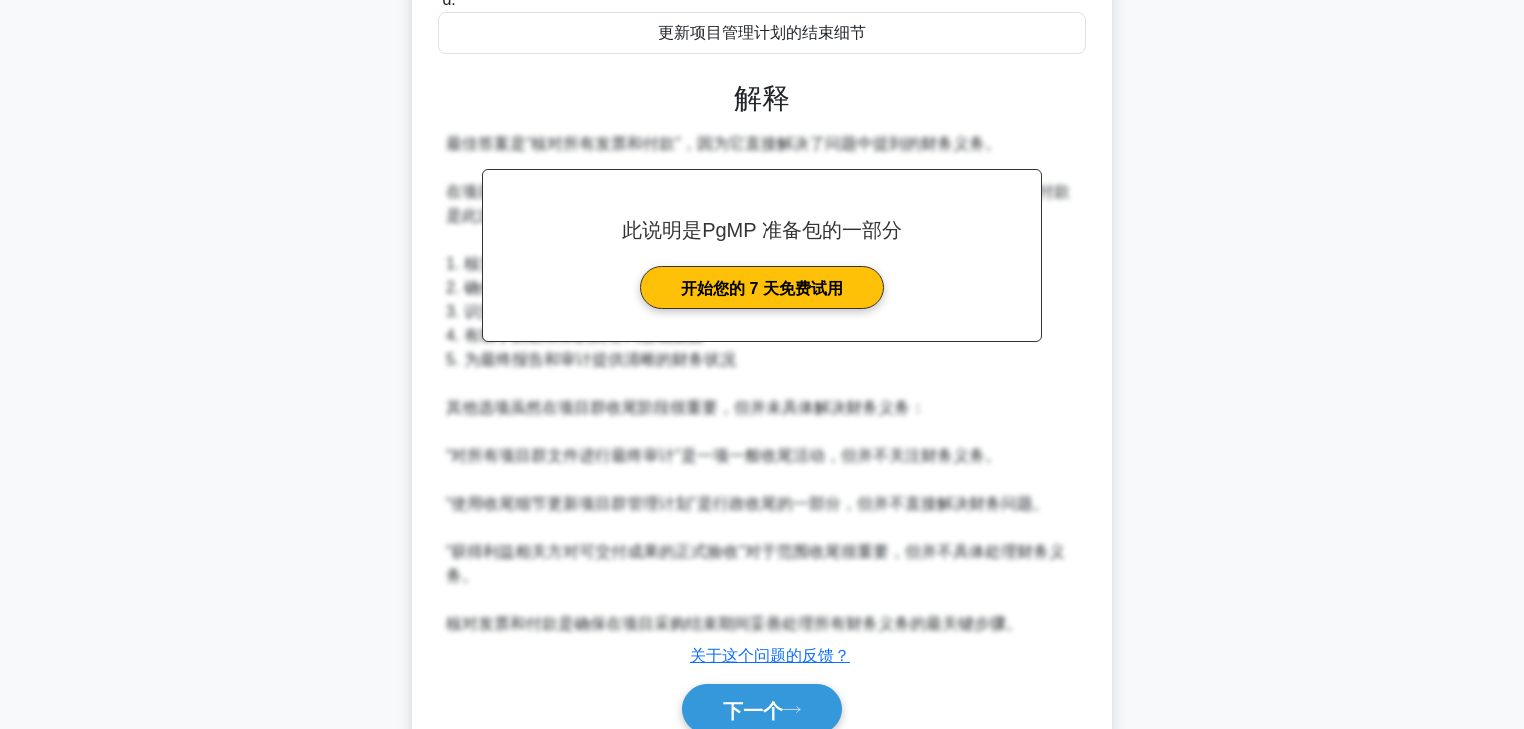 scroll, scrollTop: 457, scrollLeft: 0, axis: vertical 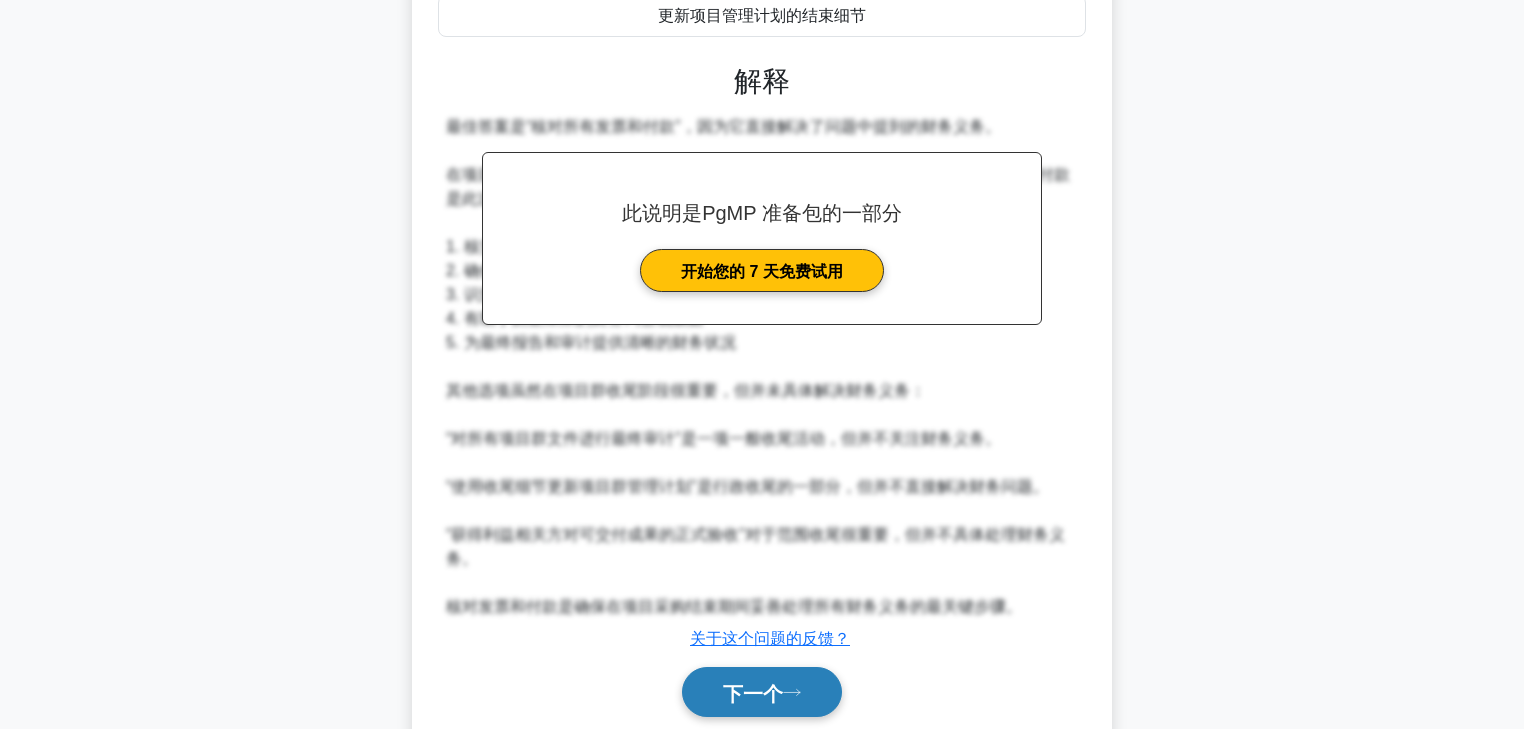 click on "下一个" at bounding box center [753, 693] 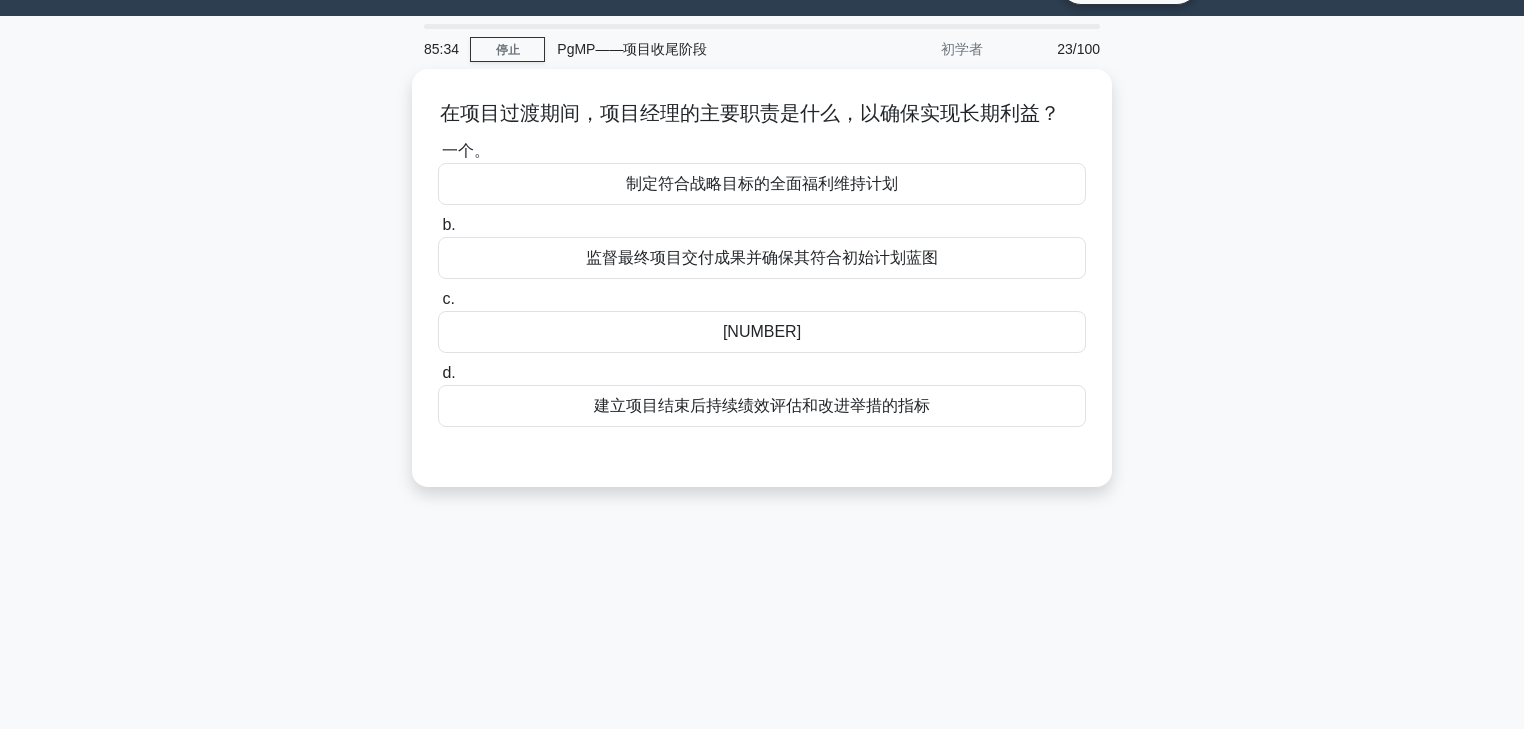 scroll, scrollTop: 0, scrollLeft: 0, axis: both 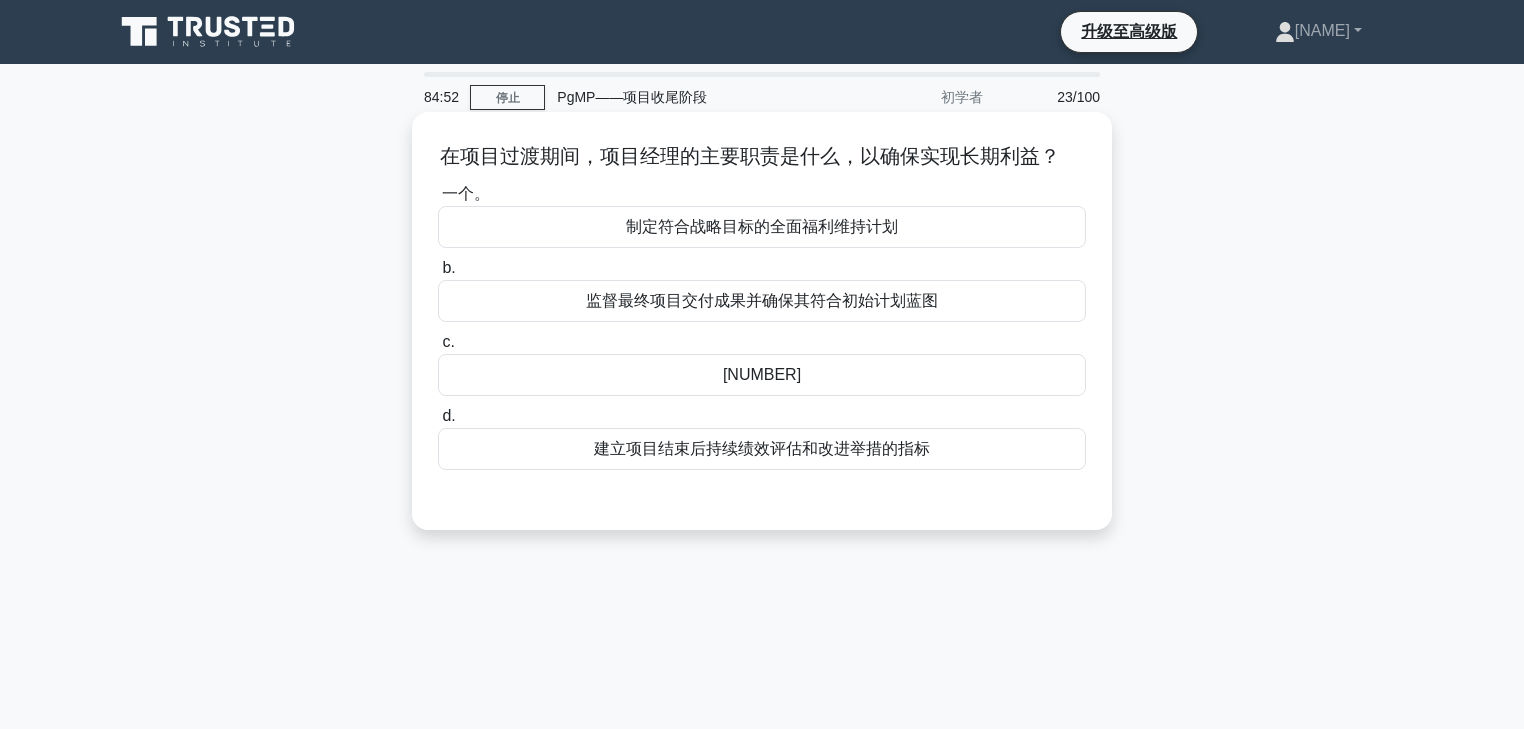 click on "制定符合战略目标的全面福利维持计划" at bounding box center (762, 227) 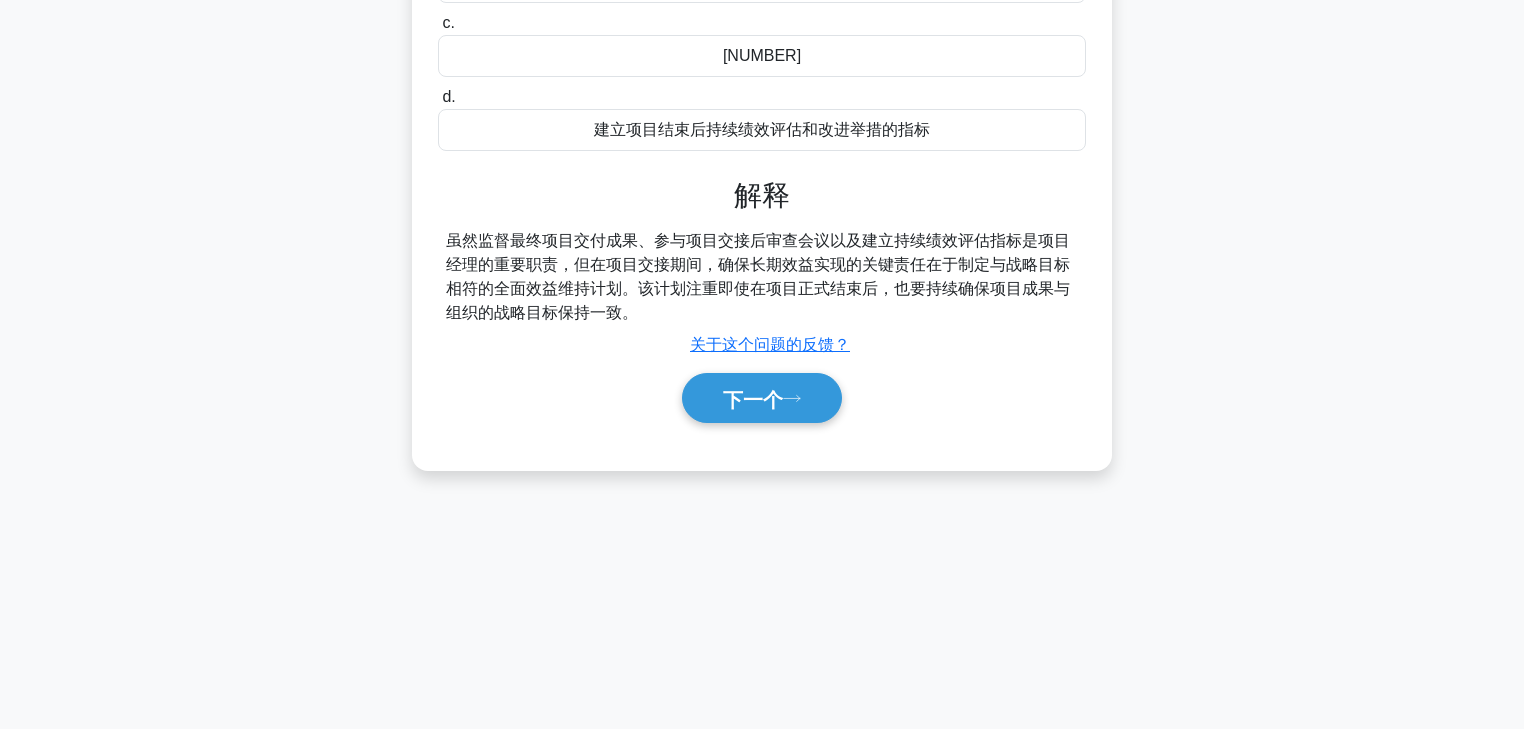 scroll, scrollTop: 331, scrollLeft: 0, axis: vertical 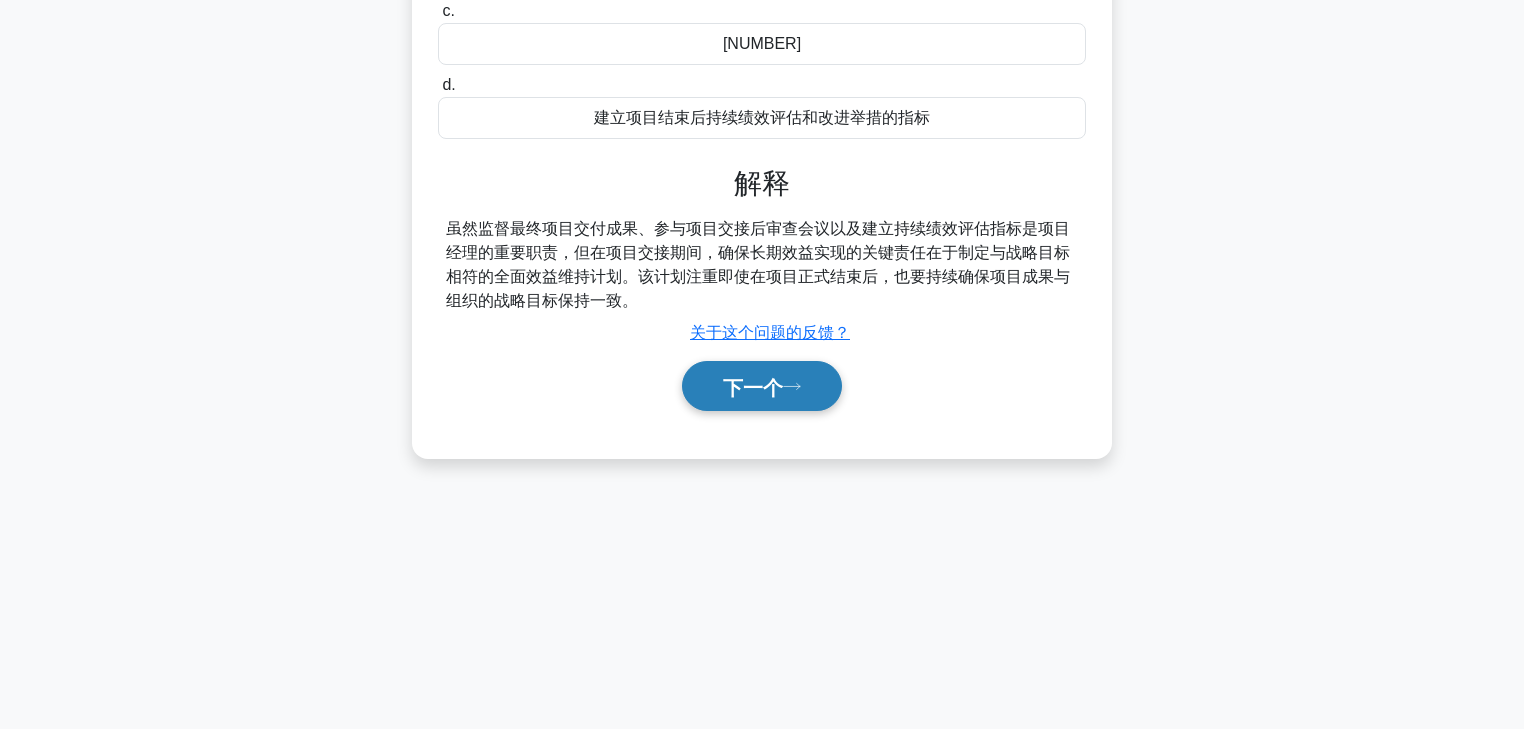 click on "下一个" at bounding box center [762, 386] 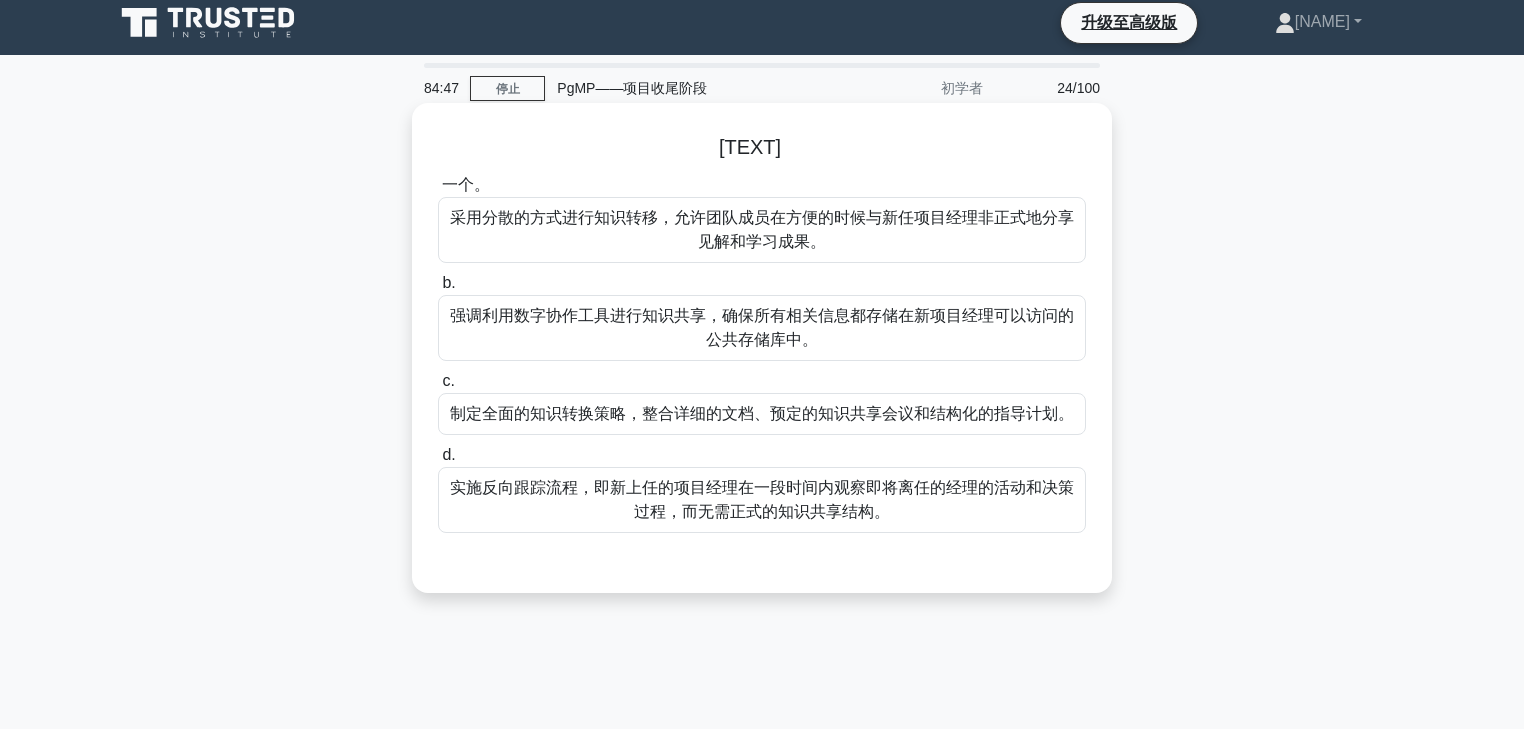 scroll, scrollTop: 0, scrollLeft: 0, axis: both 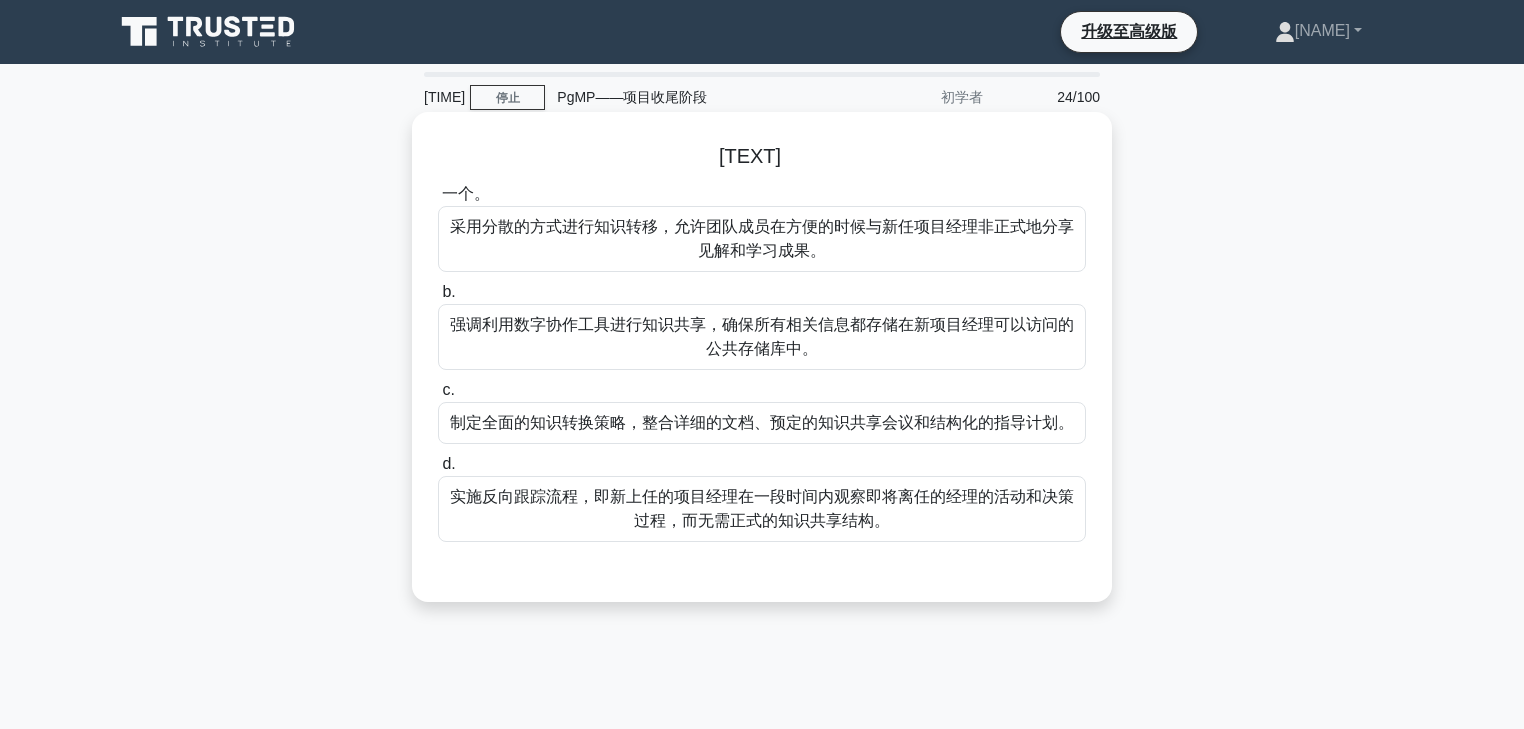 click on "制定全面的知识转换策略，整合详细的文档、预定的知识共享会议和结构化的指导计划。" at bounding box center [762, 422] 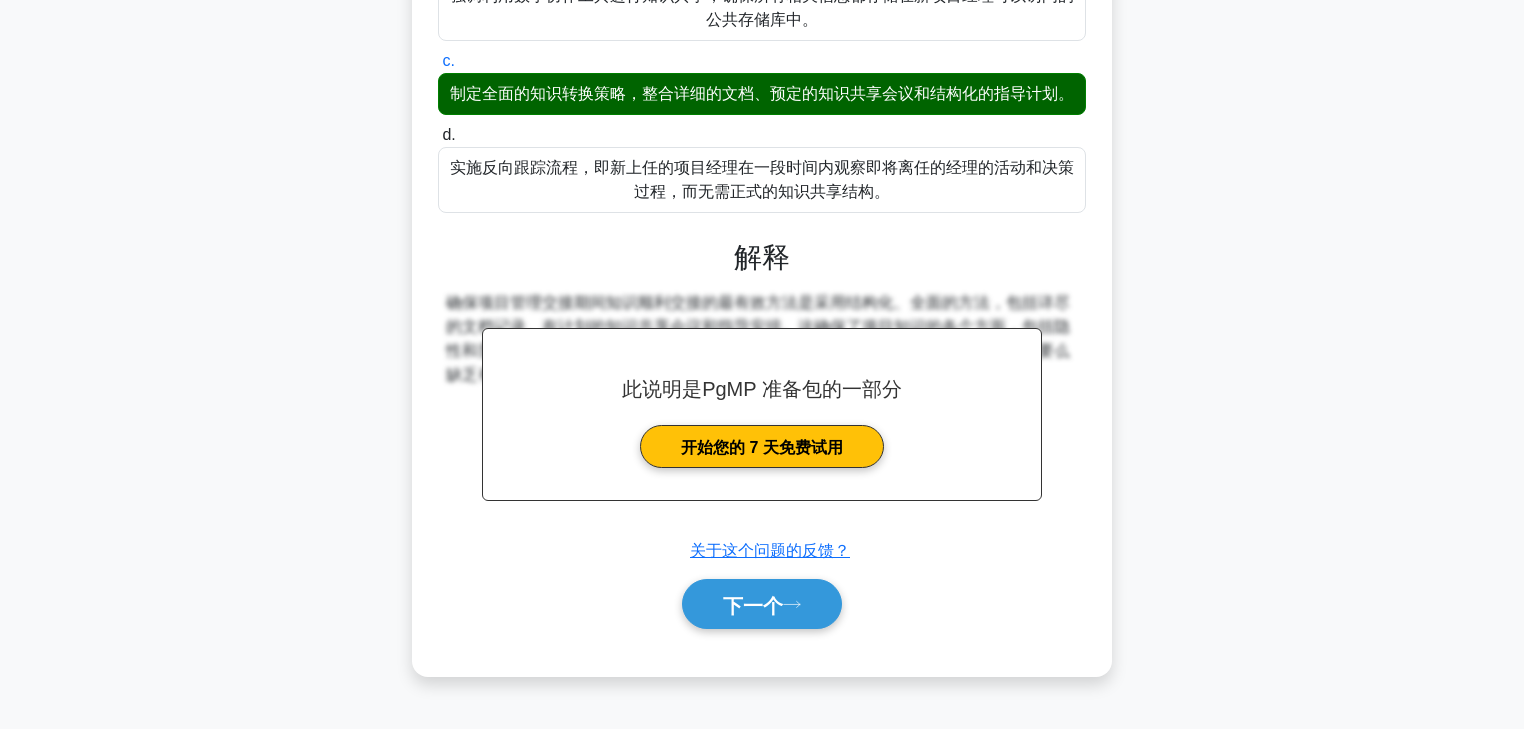 scroll, scrollTop: 352, scrollLeft: 0, axis: vertical 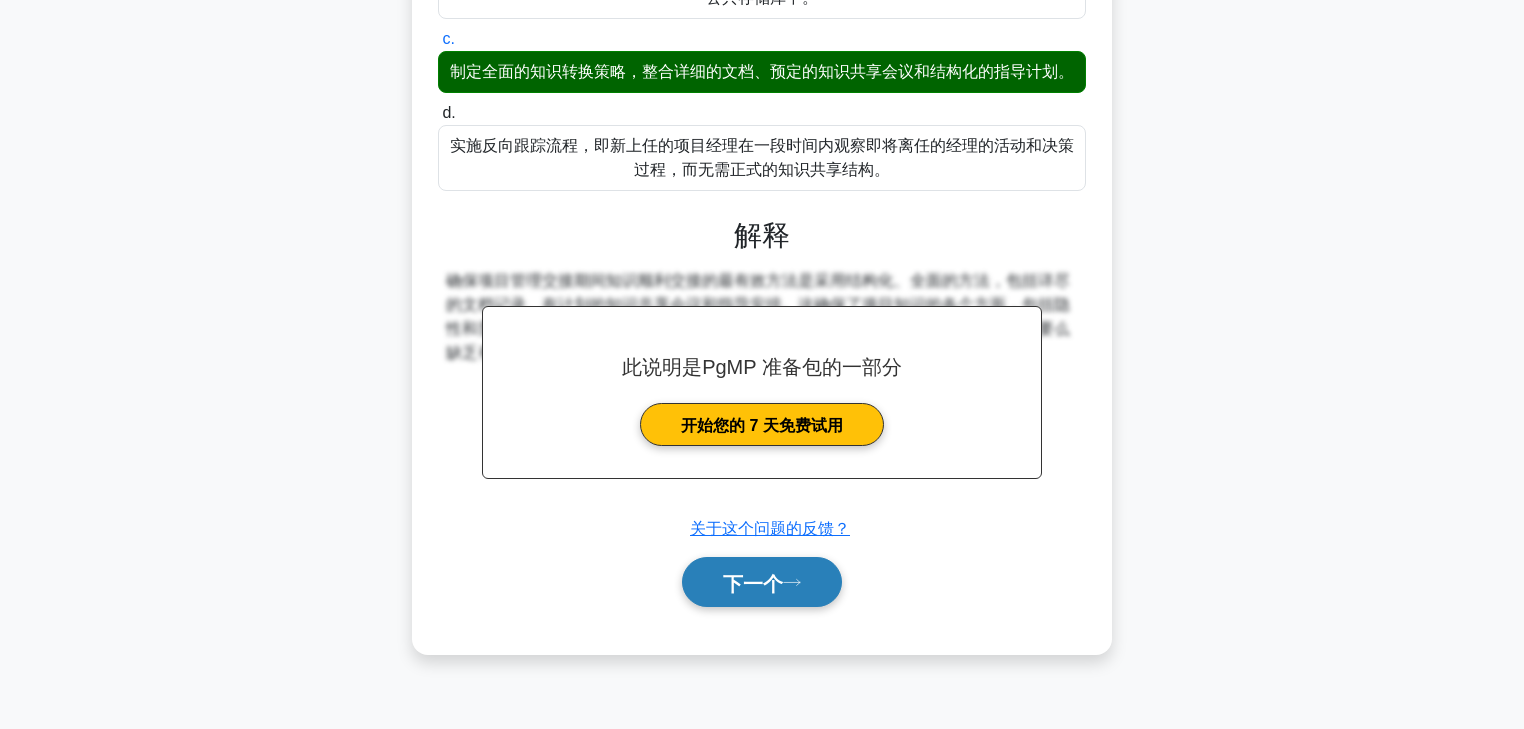 click on "下一个" at bounding box center [753, 583] 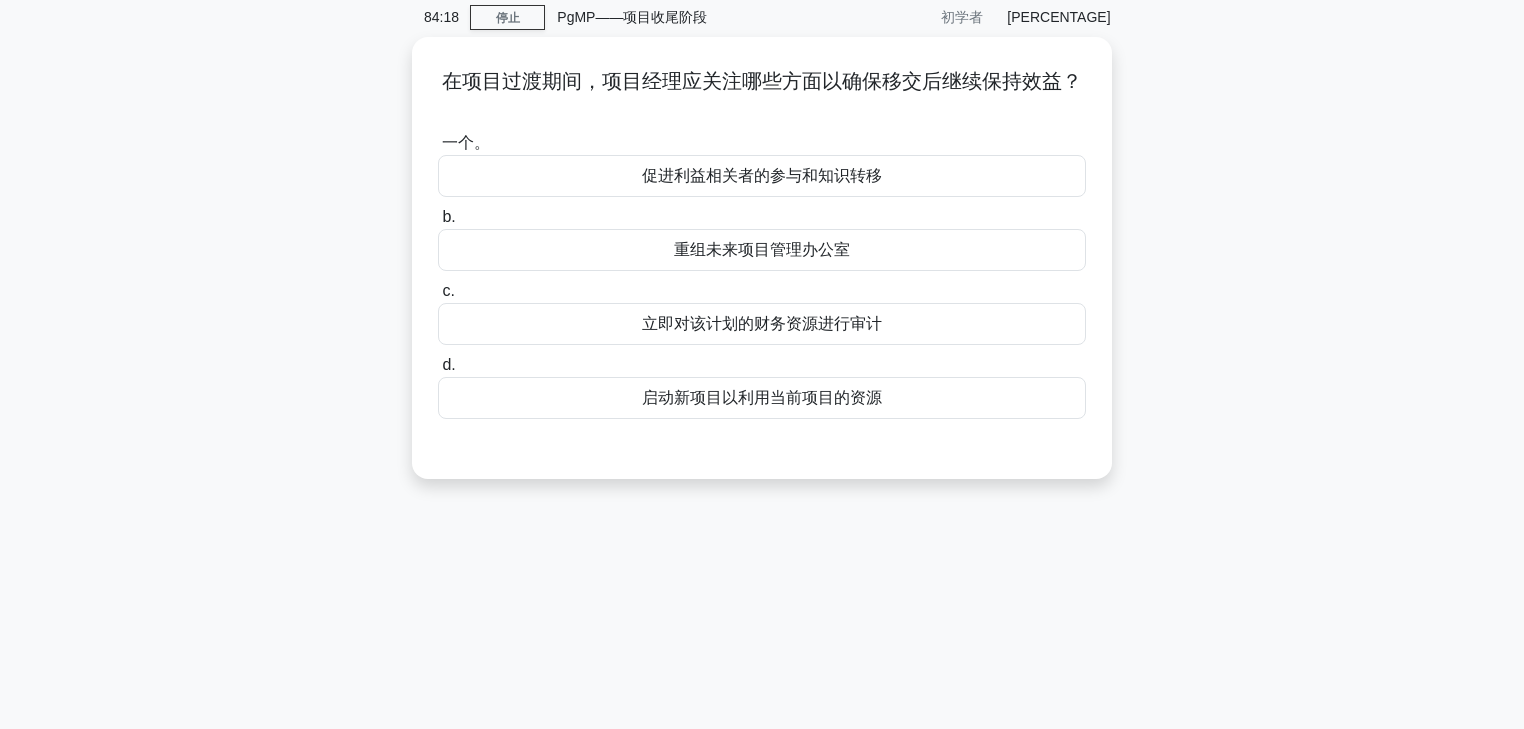 scroll, scrollTop: 0, scrollLeft: 0, axis: both 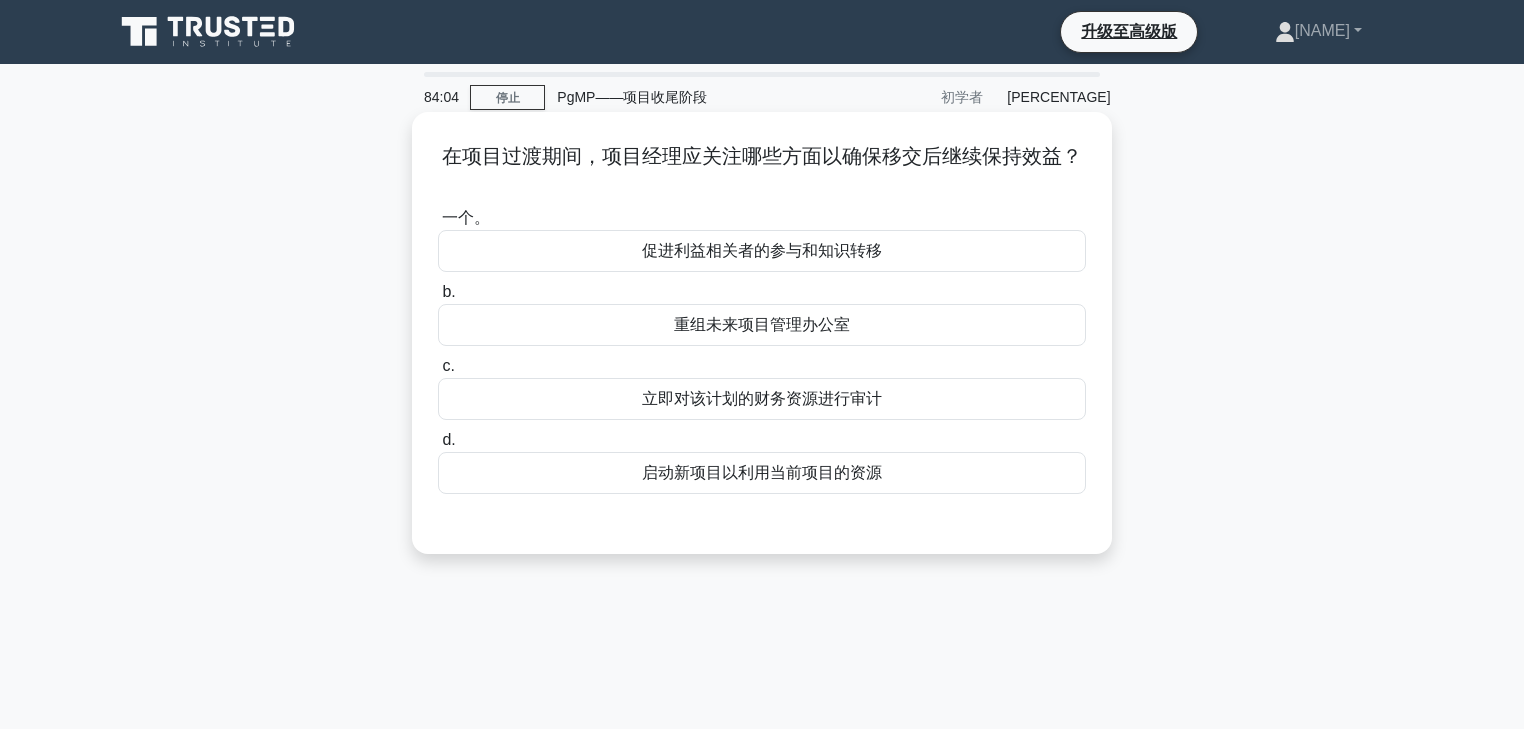 click on "促进利益相关者的参与和知识转移" at bounding box center (762, 250) 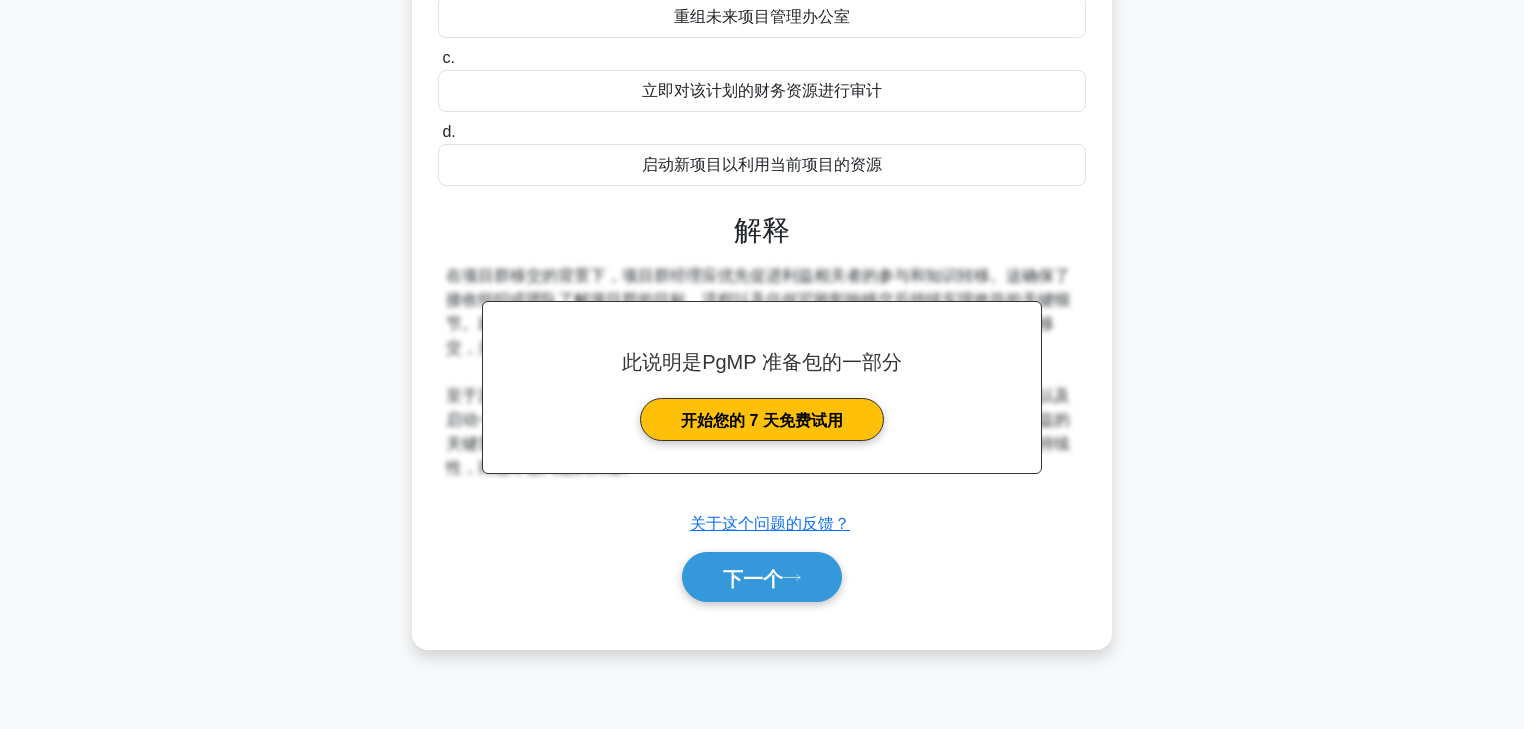 scroll, scrollTop: 336, scrollLeft: 0, axis: vertical 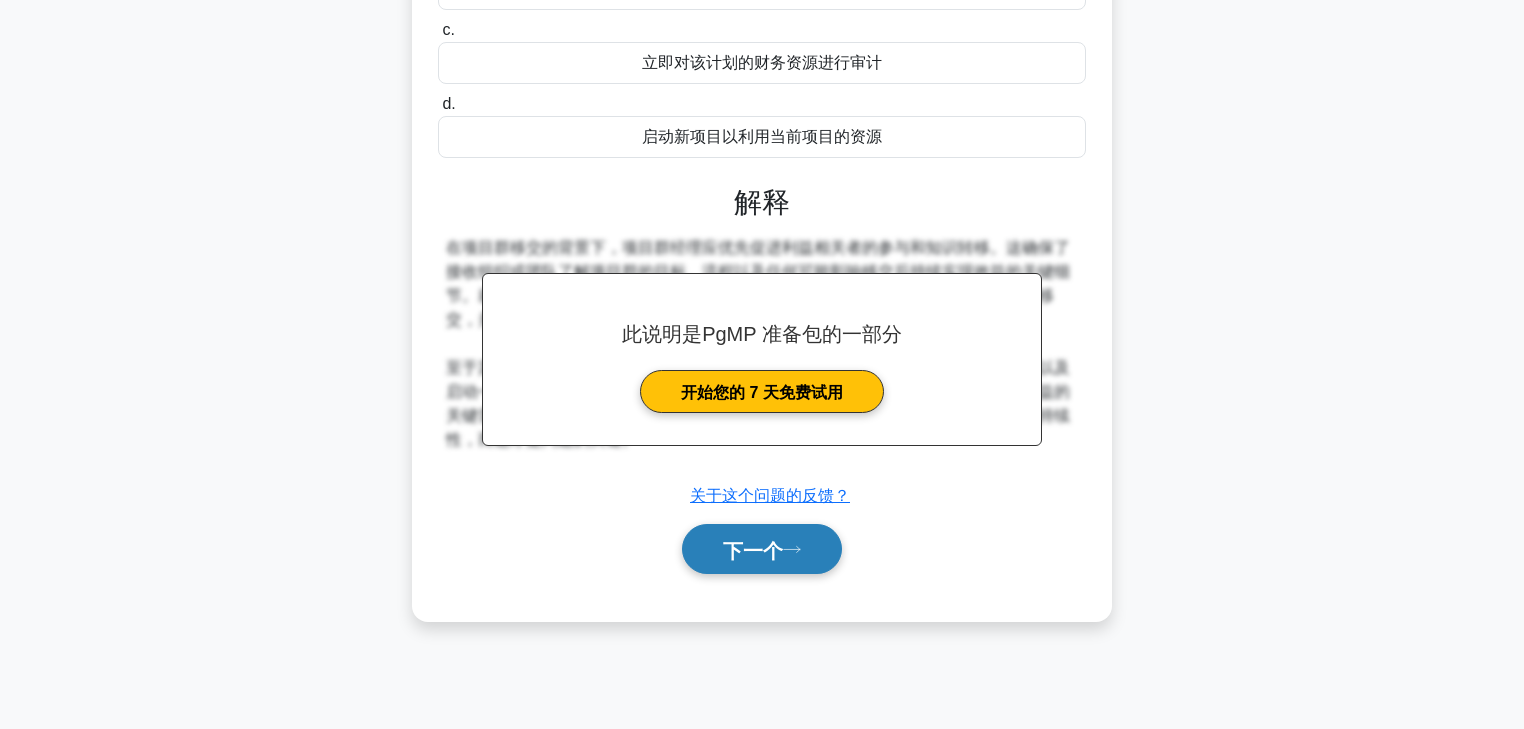 click on "下一个" at bounding box center [753, 550] 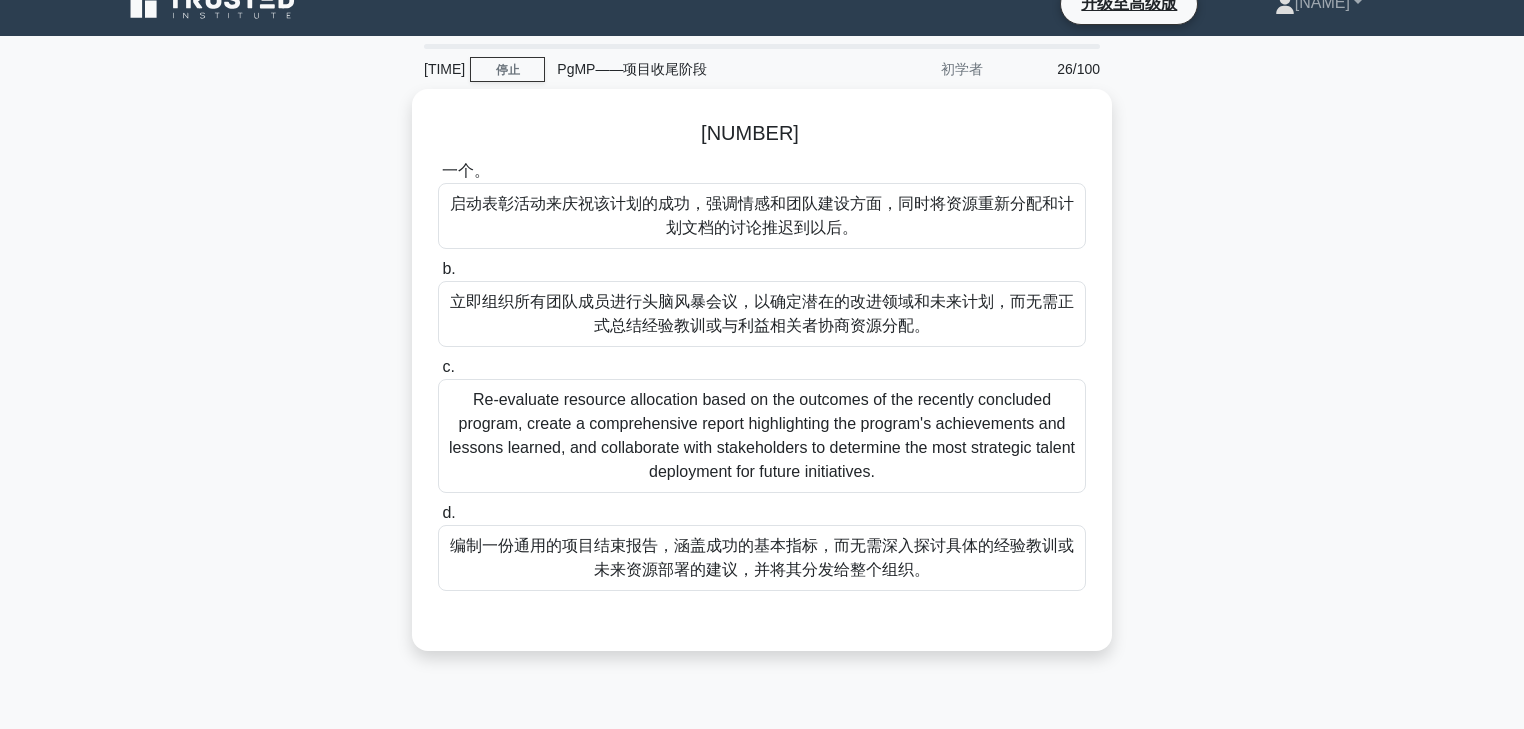 scroll, scrollTop: 0, scrollLeft: 0, axis: both 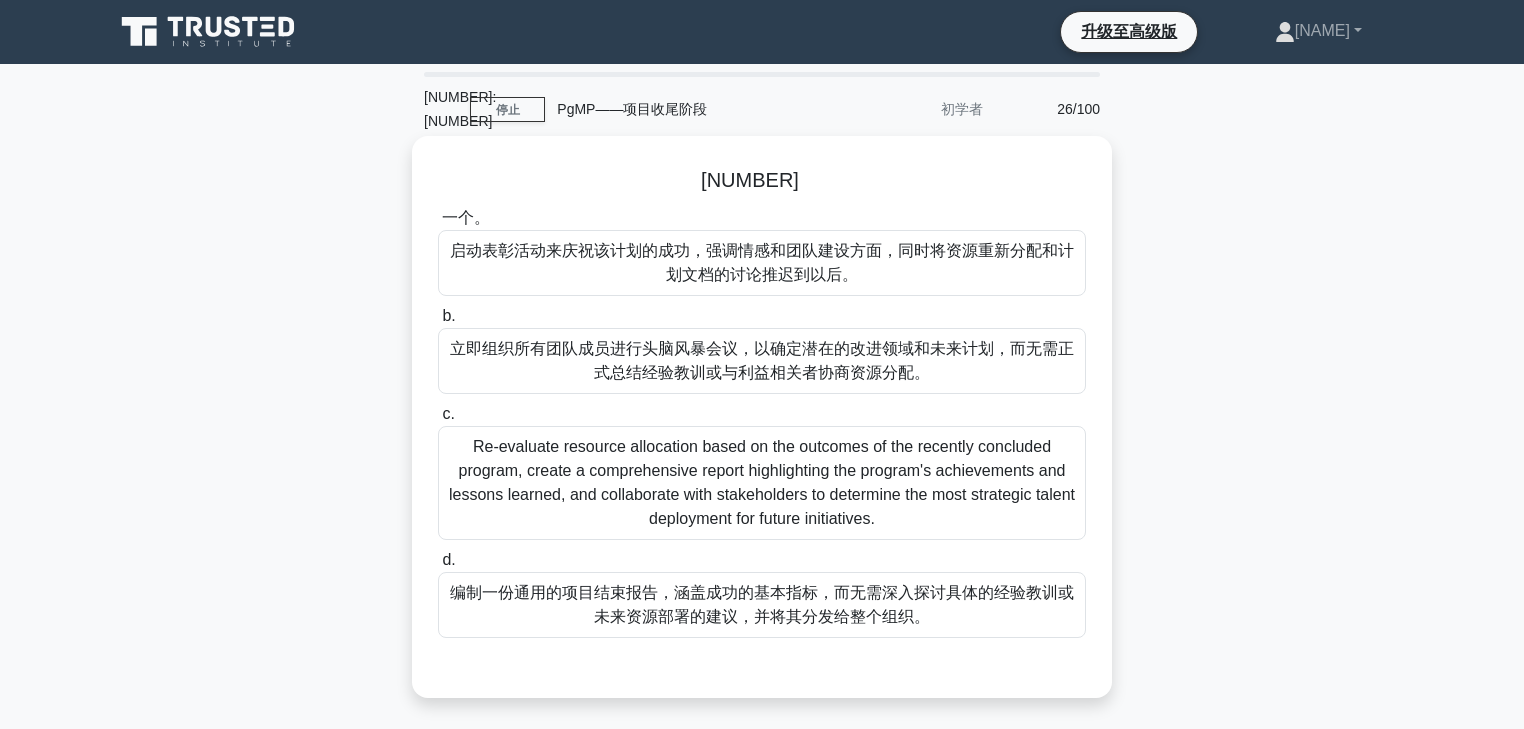 click on "Re-evaluate resource allocation based on the outcomes of the recently concluded program, create a comprehensive report highlighting the program's achievements and lessons learned, and collaborate with stakeholders to determine the most strategic talent deployment for future initiatives." at bounding box center (762, 482) 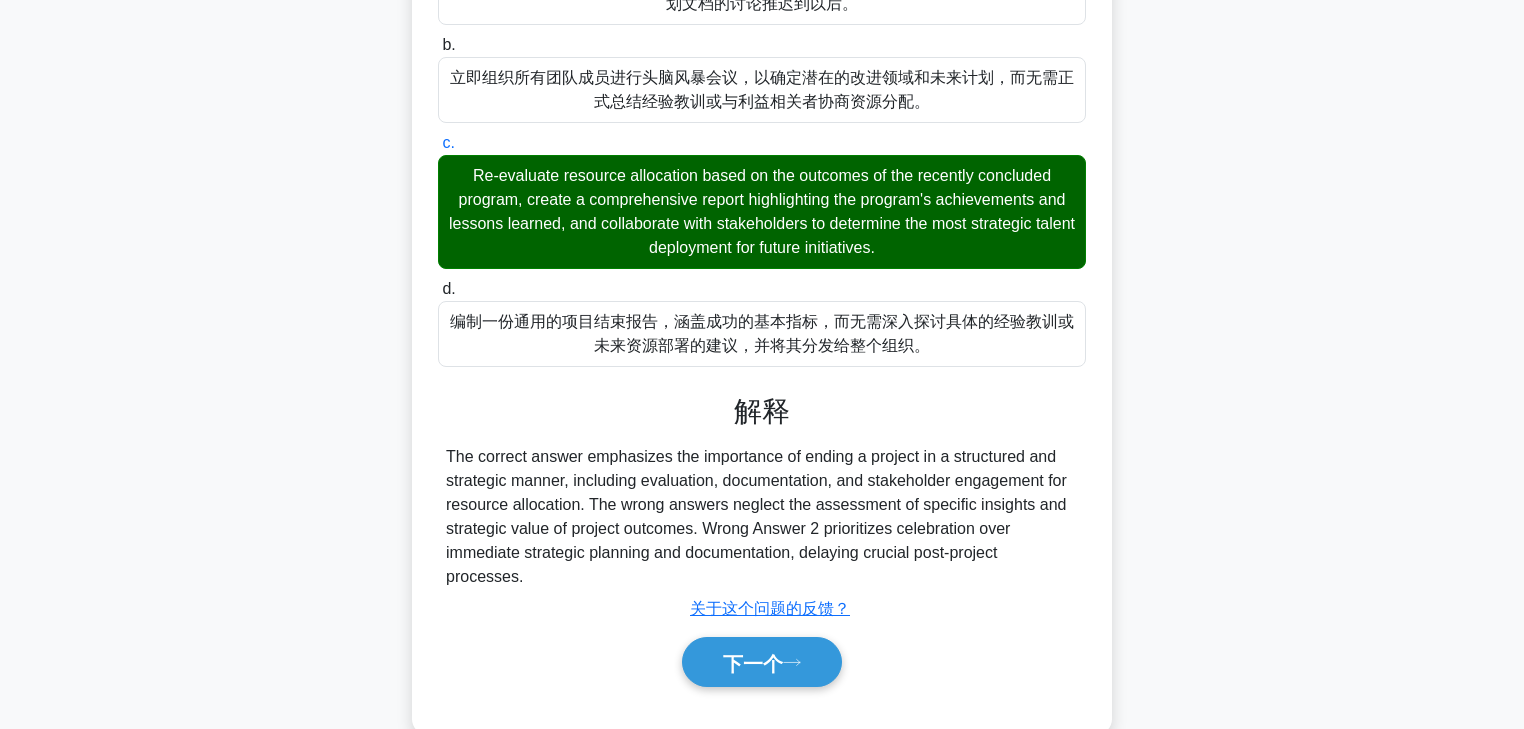 scroll, scrollTop: 352, scrollLeft: 0, axis: vertical 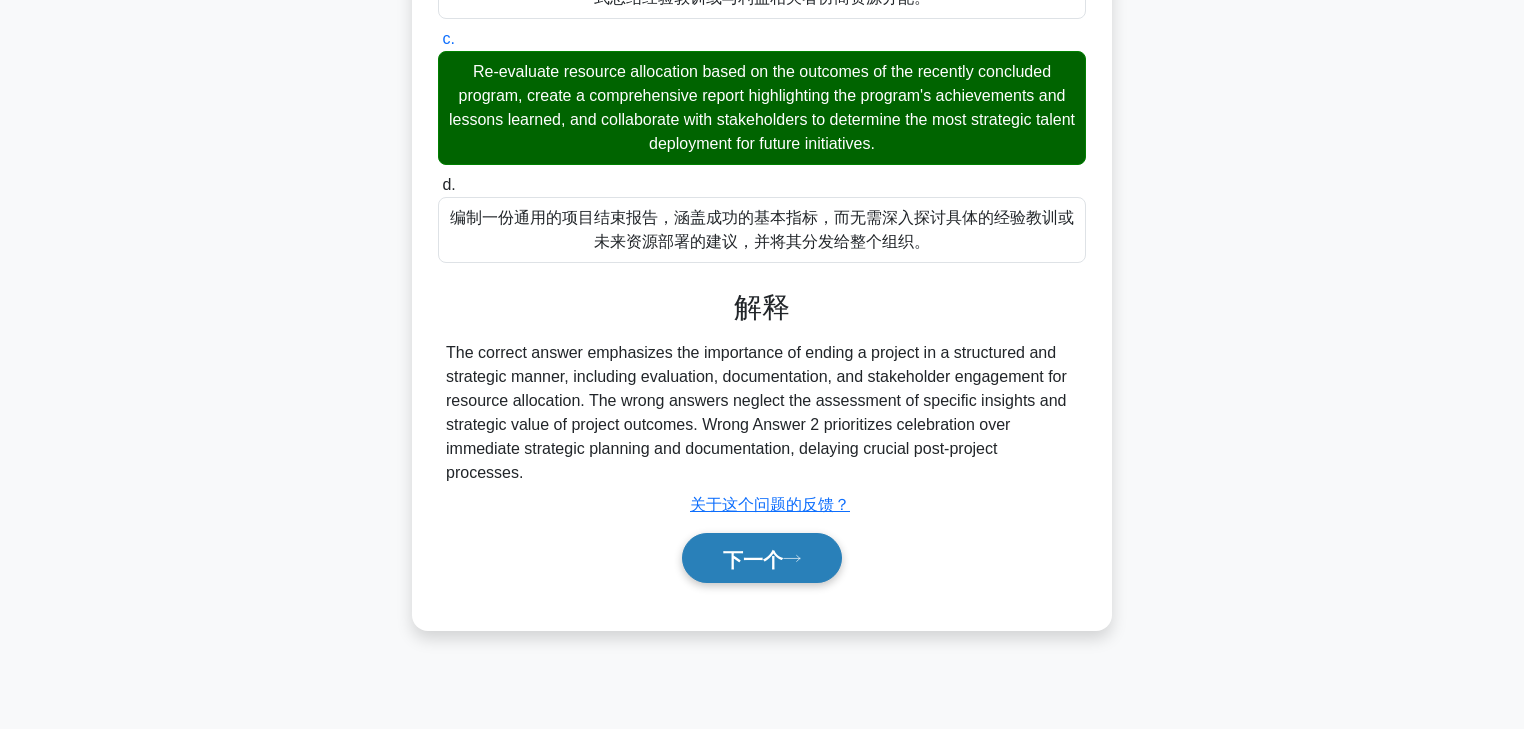 click on "下一个" at bounding box center [753, 559] 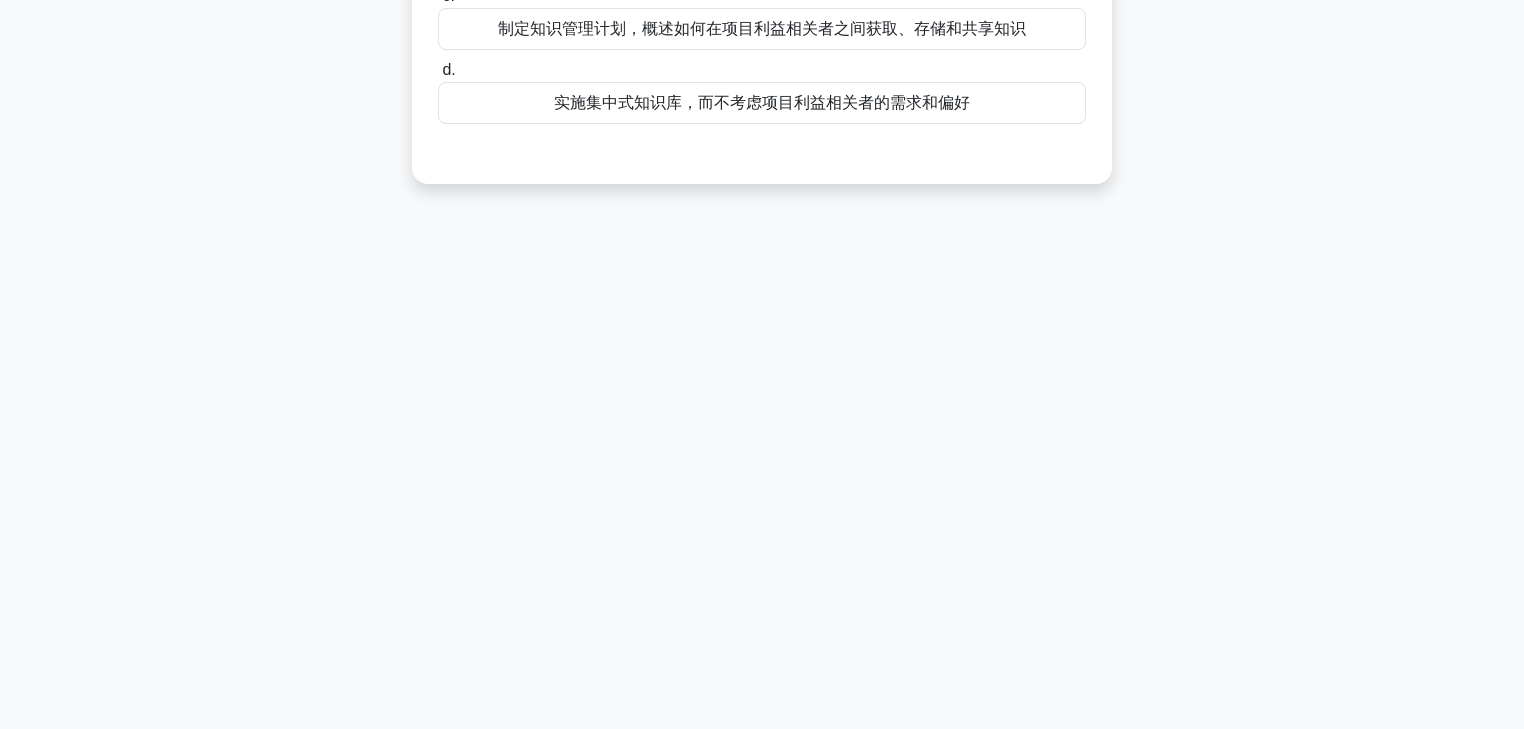 scroll, scrollTop: 0, scrollLeft: 0, axis: both 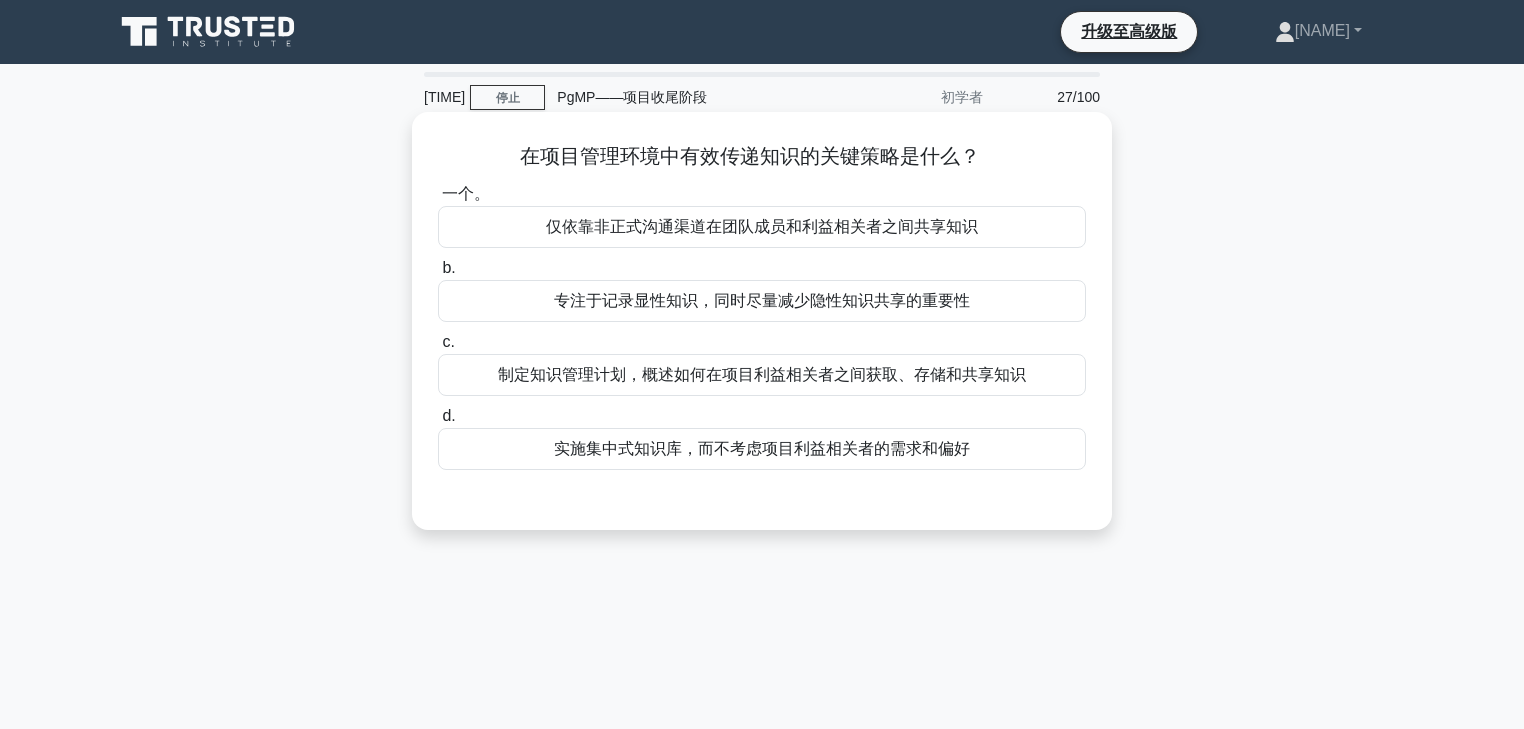 click on "制定知识管理计划，概述如何在项目利益相关者之间获取、存储和共享知识" at bounding box center [762, 374] 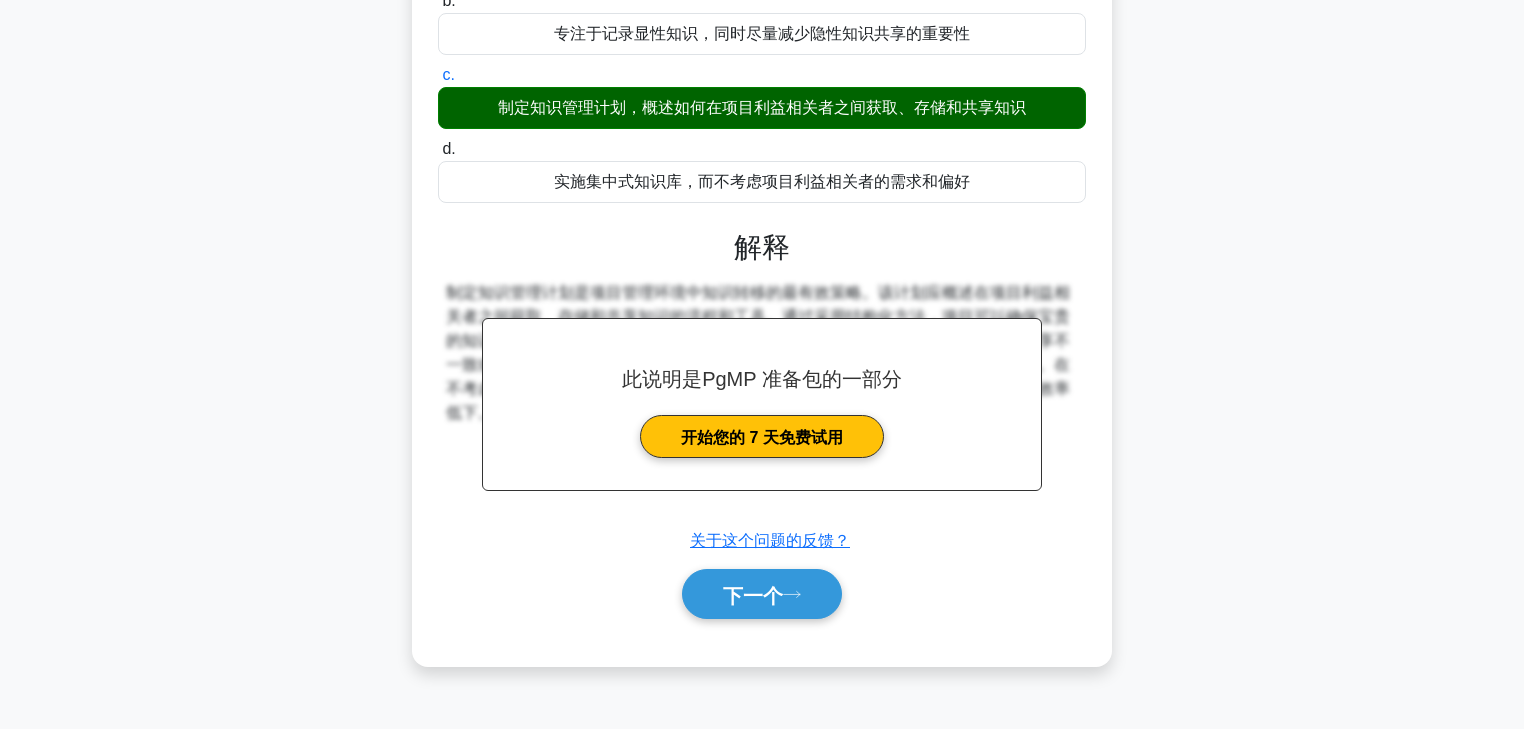scroll, scrollTop: 352, scrollLeft: 0, axis: vertical 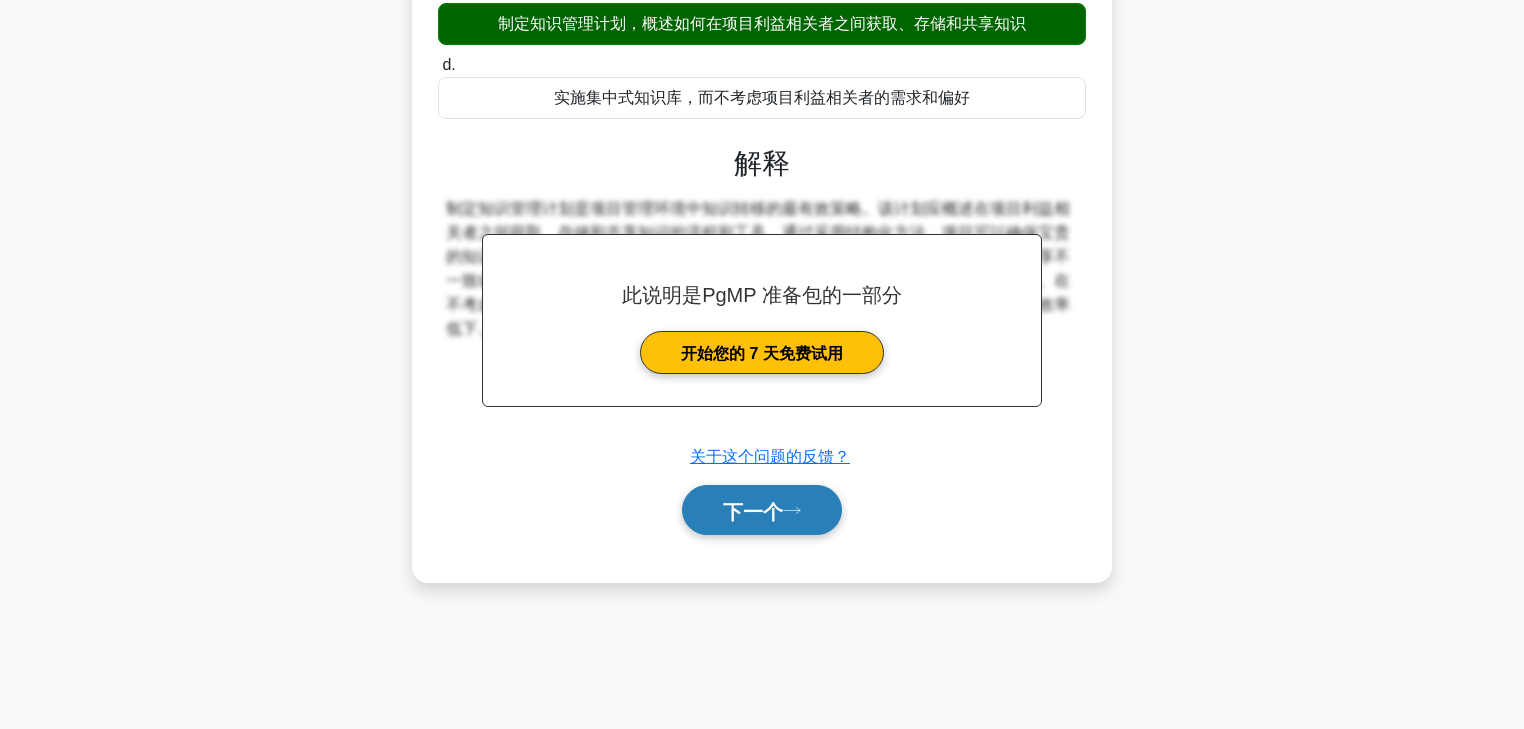 click on "下一个" at bounding box center (753, 511) 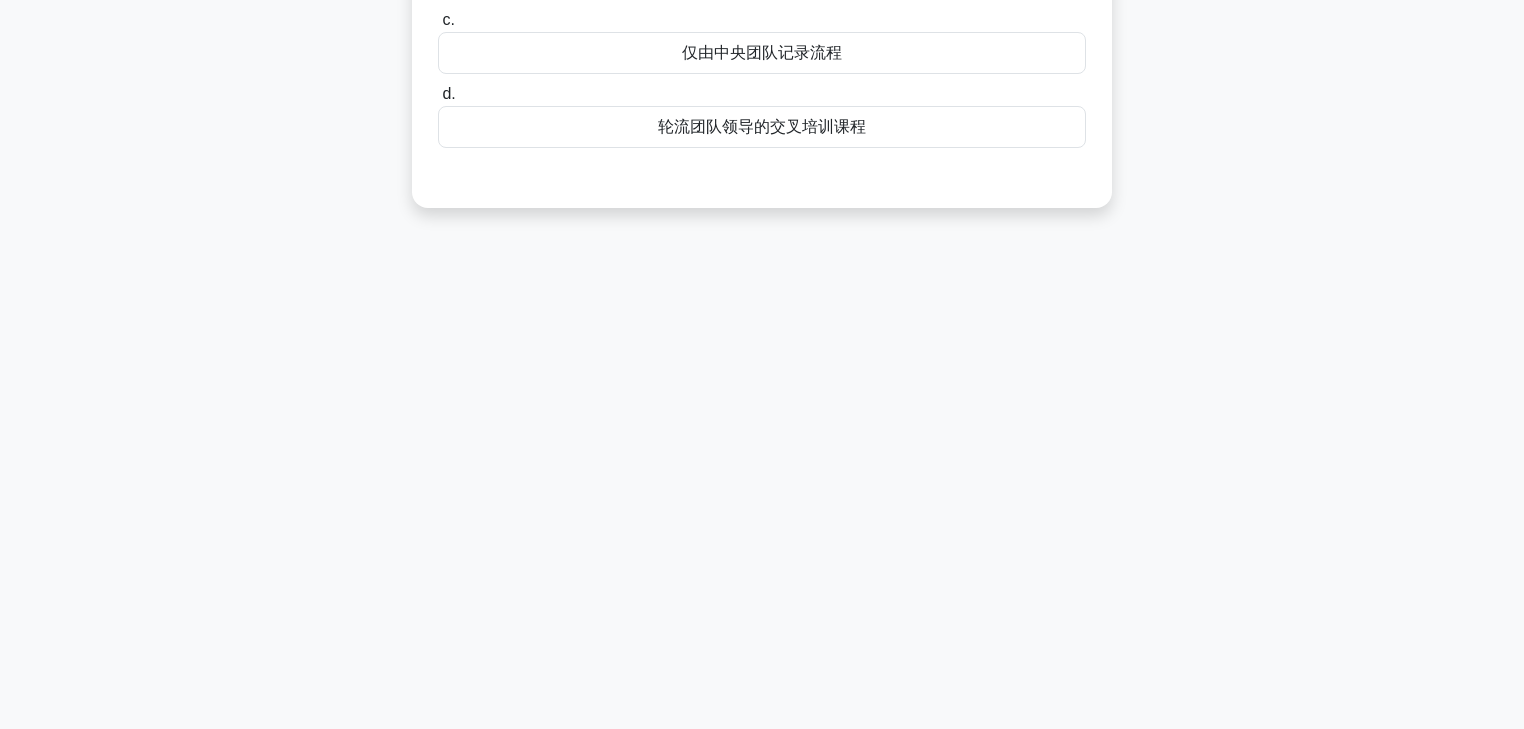 scroll, scrollTop: 0, scrollLeft: 0, axis: both 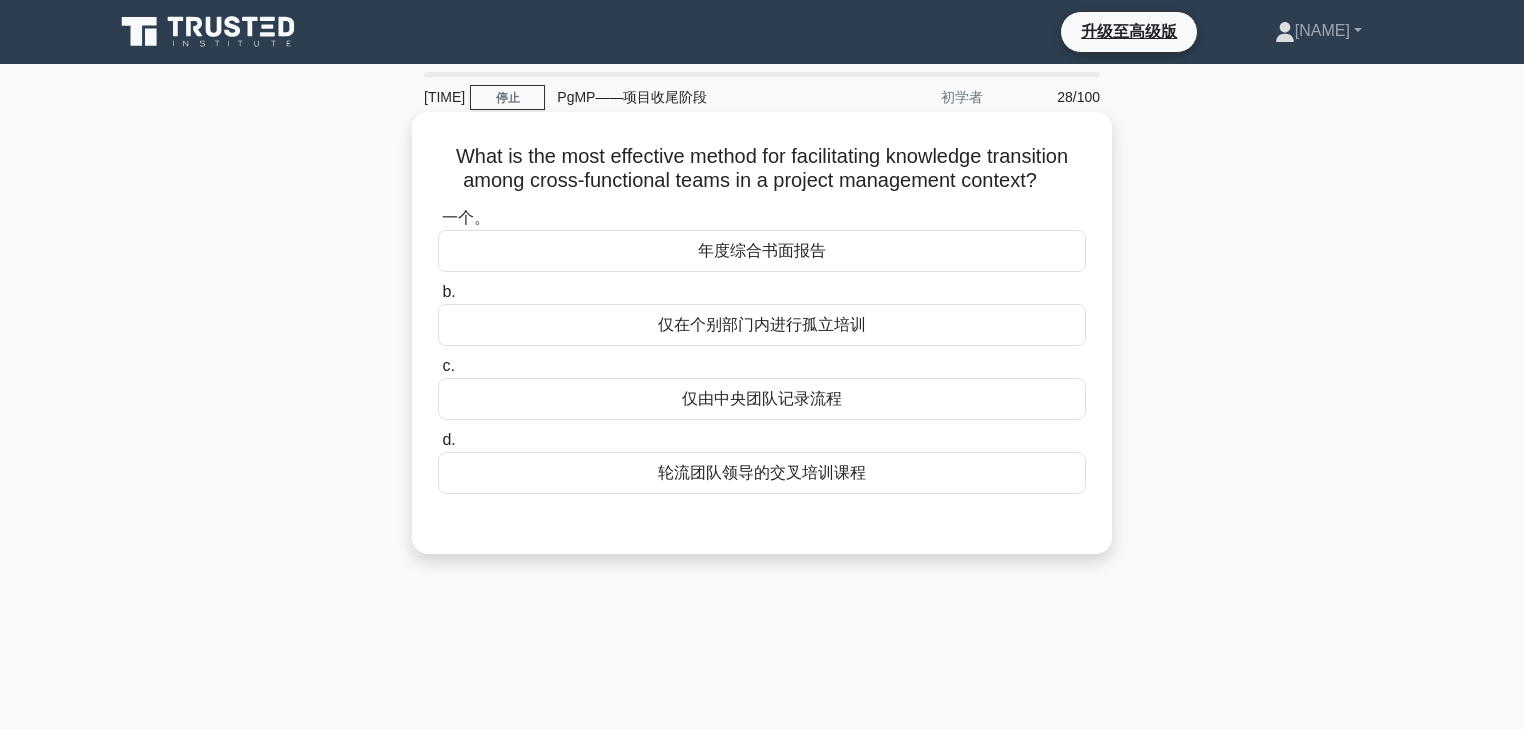 click on "轮流团队领导的交叉培训课程" at bounding box center [762, 472] 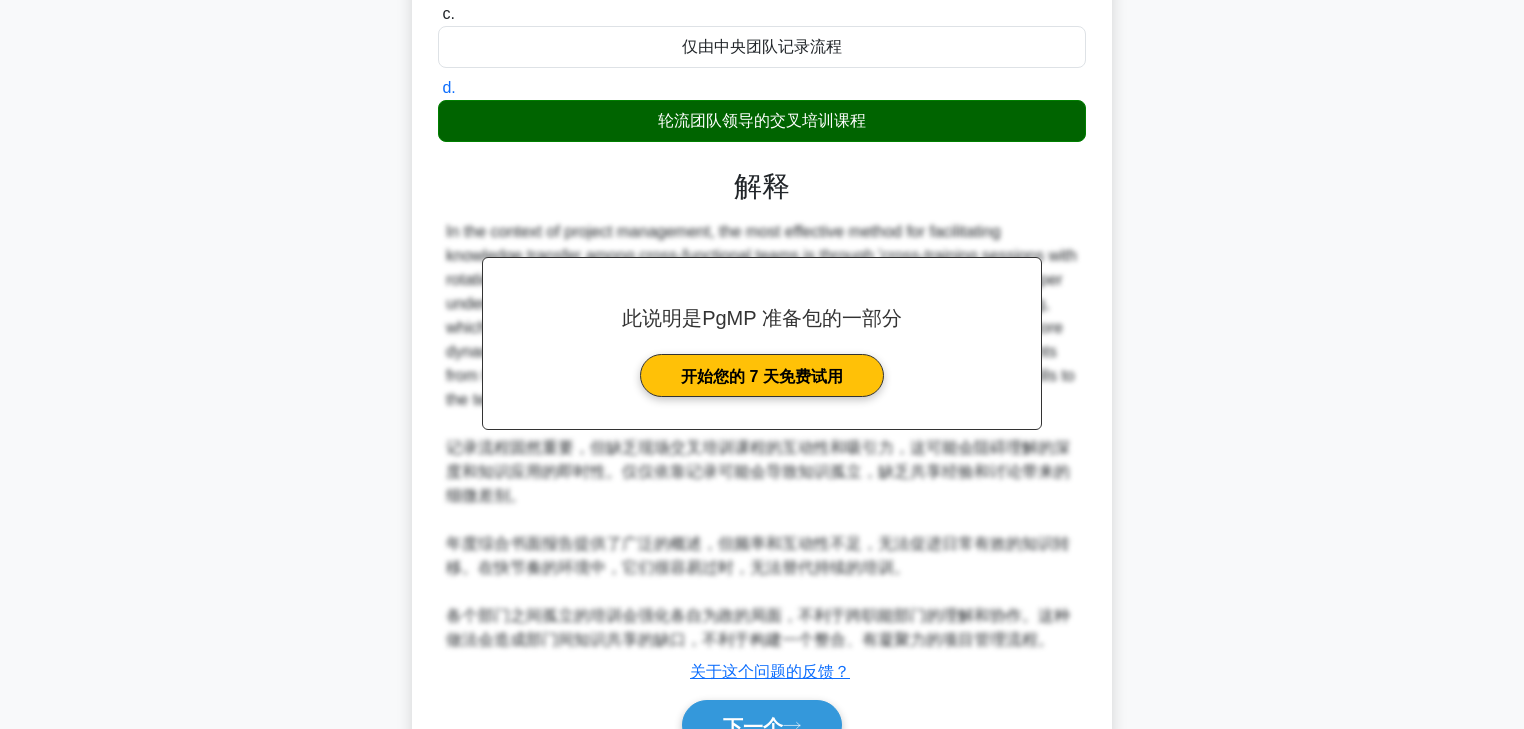 scroll, scrollTop: 387, scrollLeft: 0, axis: vertical 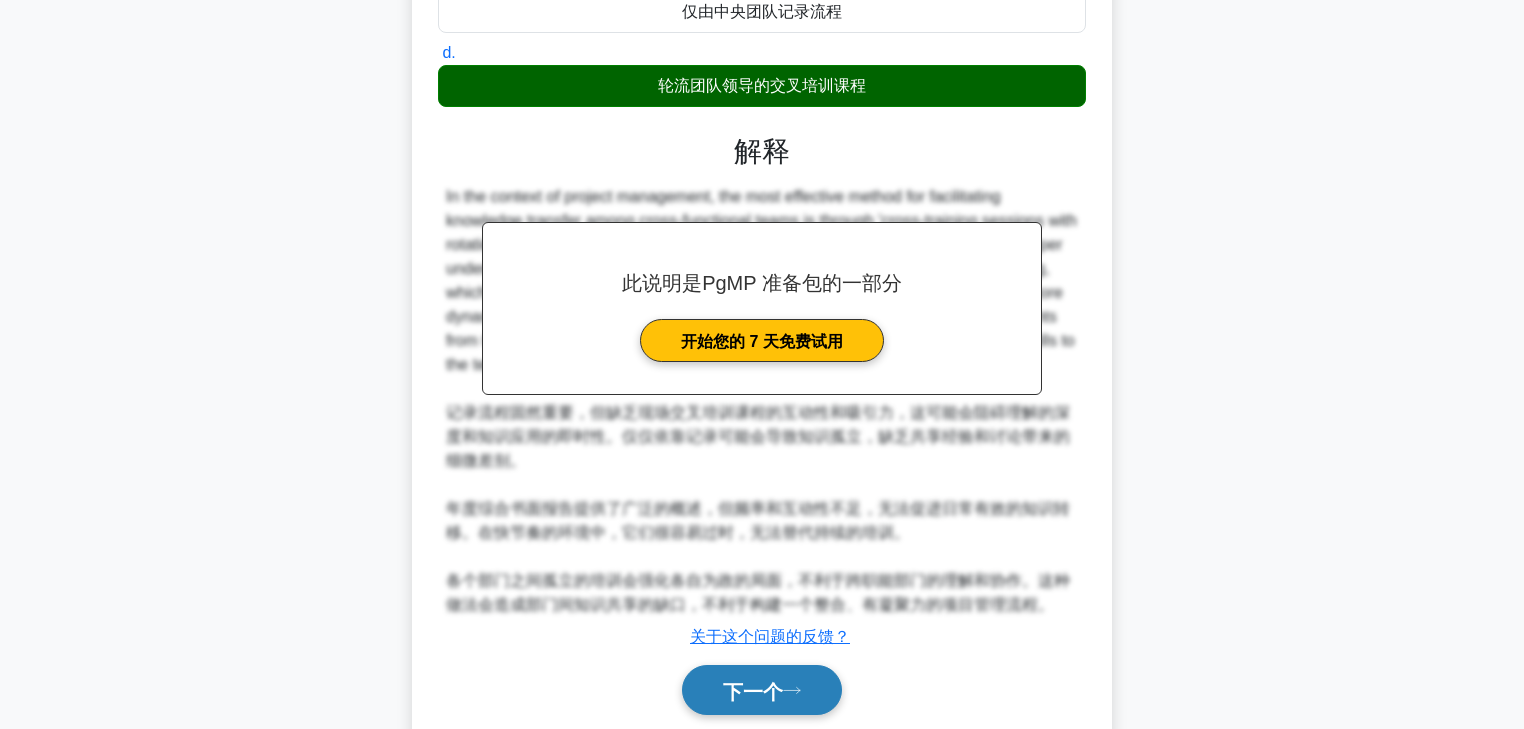 click on "下一个" at bounding box center (753, 691) 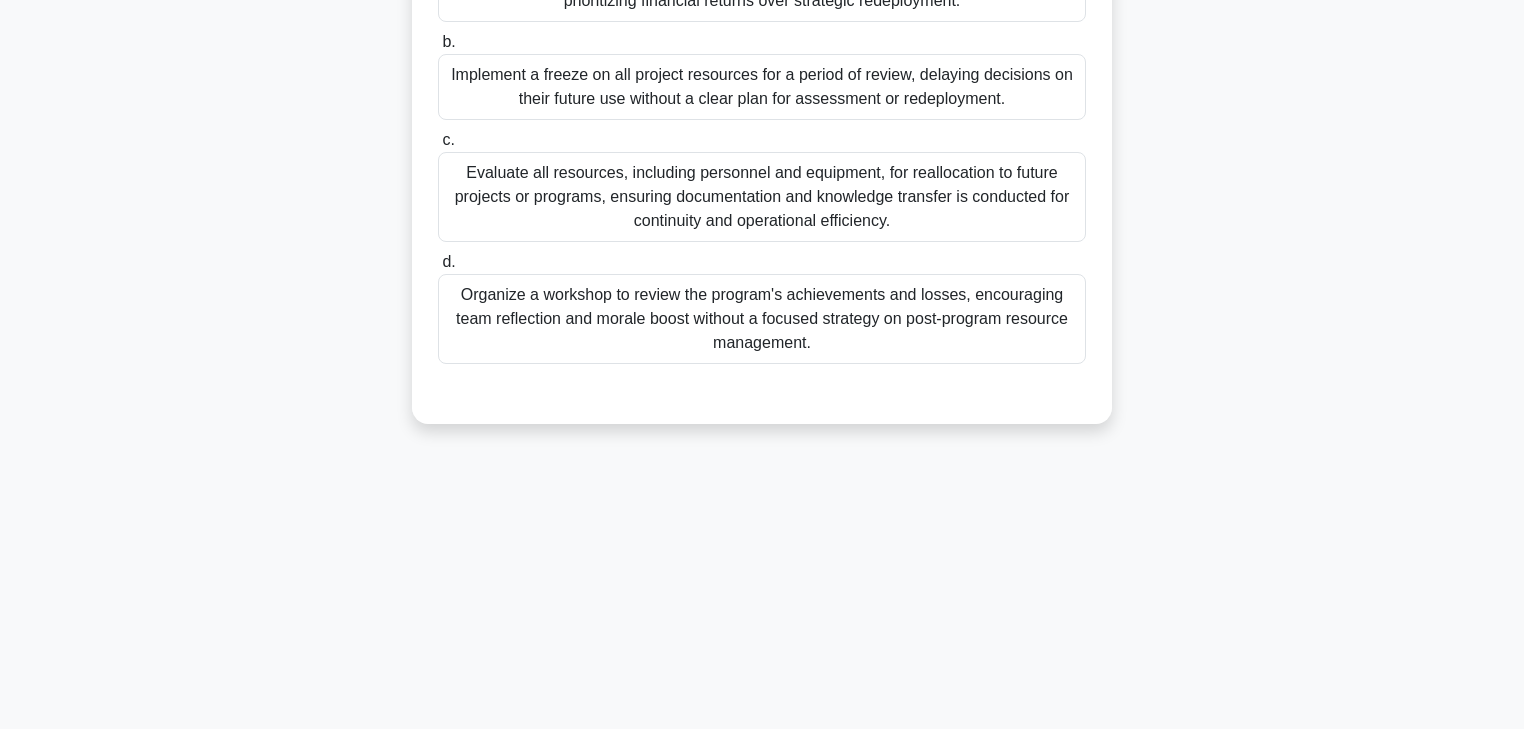 scroll, scrollTop: 0, scrollLeft: 0, axis: both 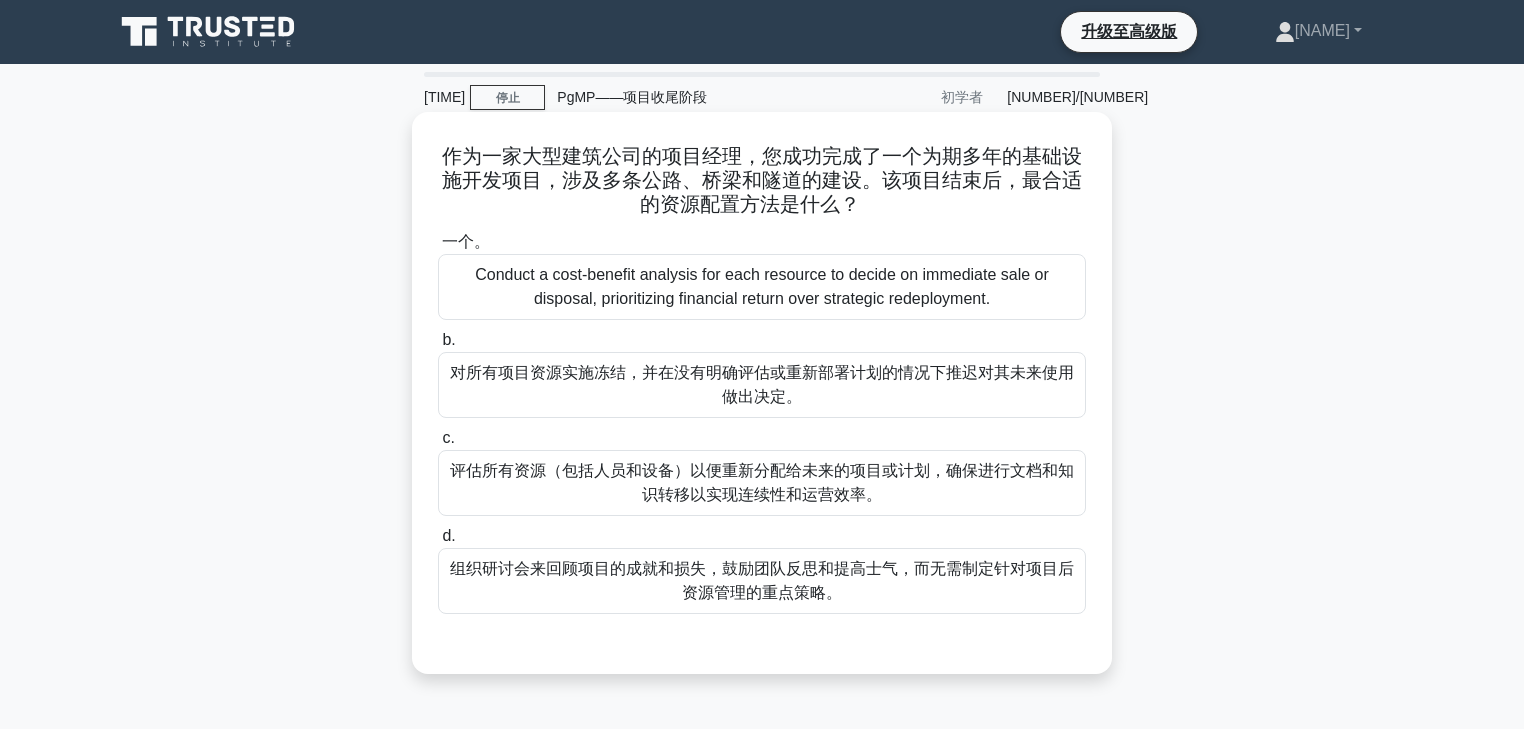 click on "评估所有资源（包括人员和设备）以便重新分配给未来的项目或计划，确保进行文档和知识转移以实现连续性和运营效率。" at bounding box center [762, 483] 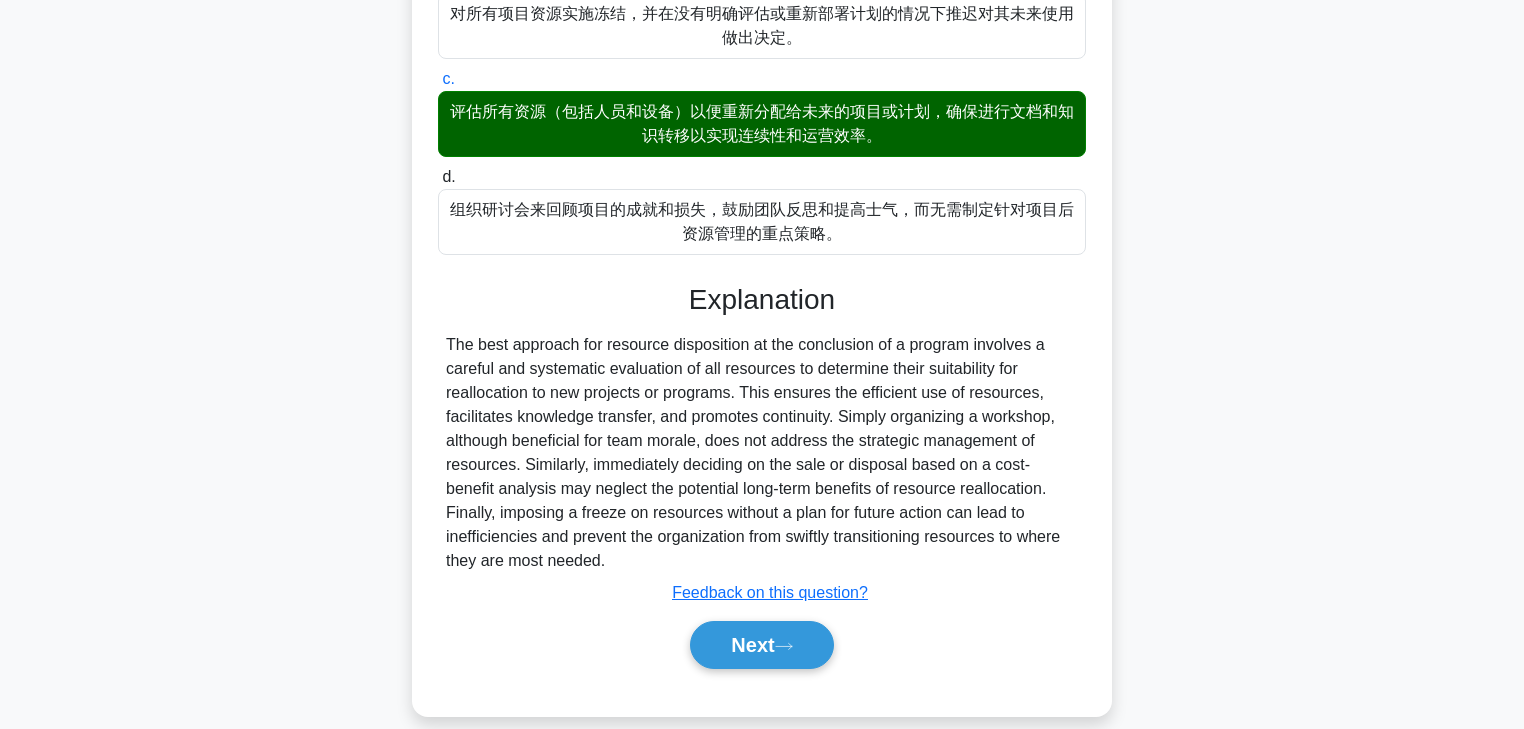 scroll, scrollTop: 352, scrollLeft: 0, axis: vertical 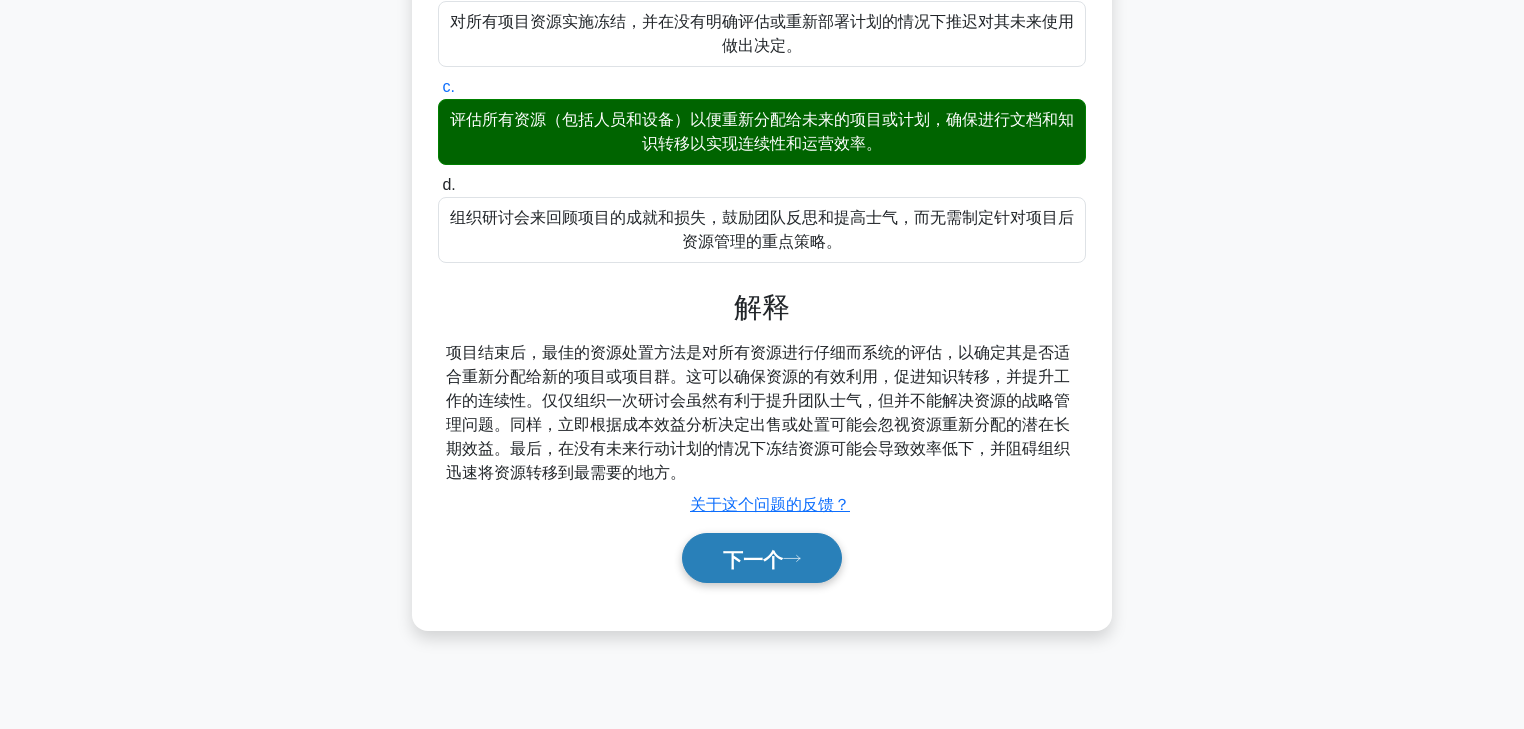 click on "下一个" at bounding box center [753, 559] 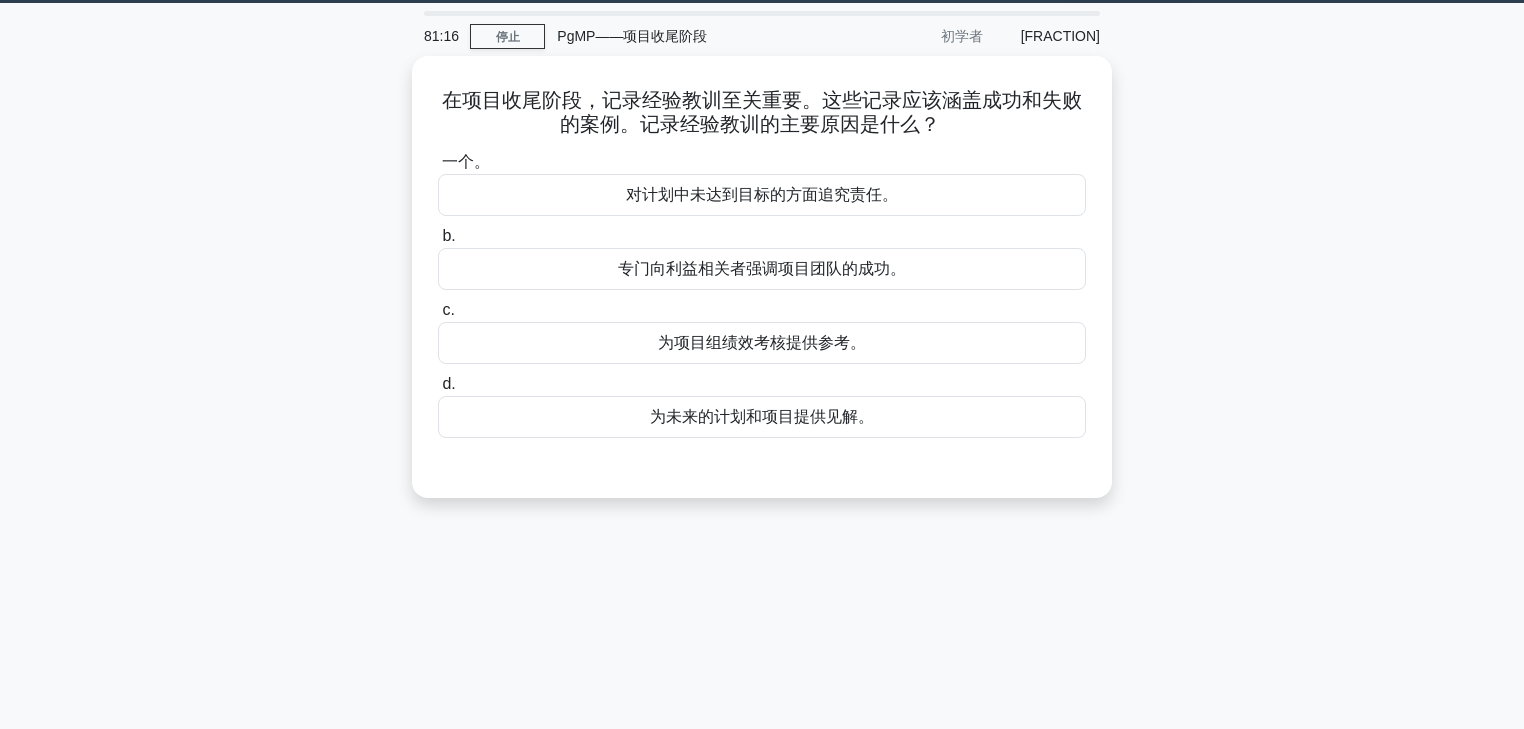 scroll, scrollTop: 0, scrollLeft: 0, axis: both 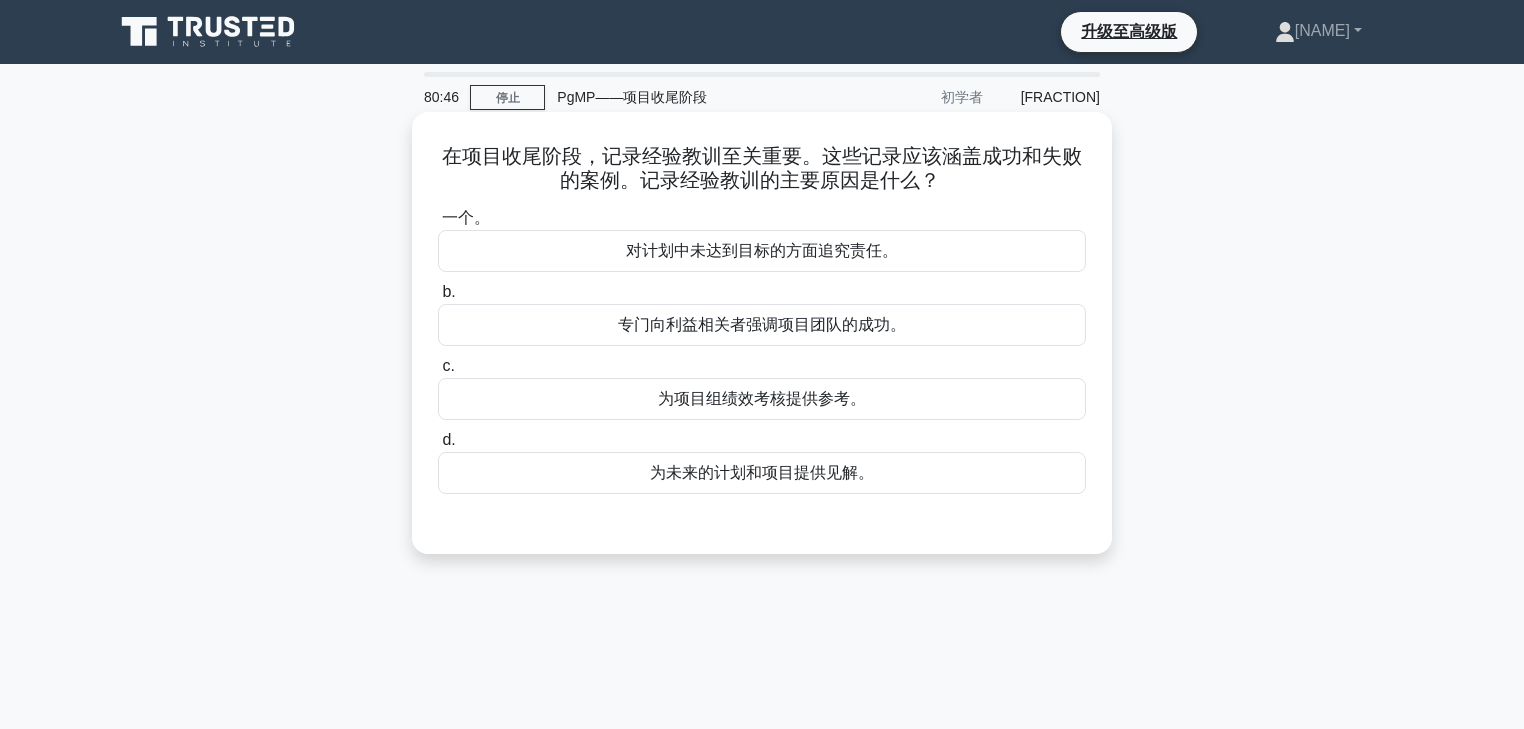 click on "为未来的计划和项目提供见解。" at bounding box center [762, 472] 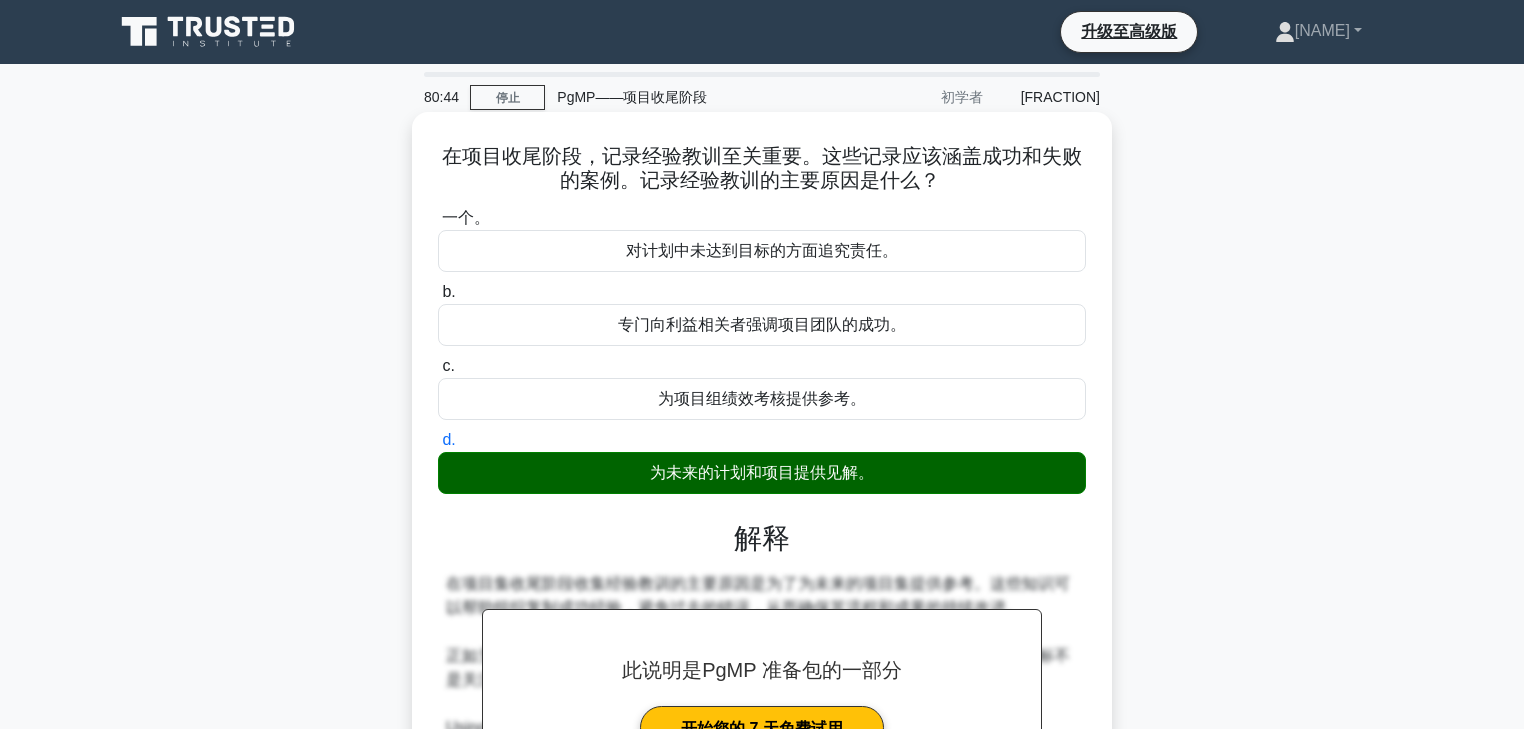 scroll, scrollTop: 352, scrollLeft: 0, axis: vertical 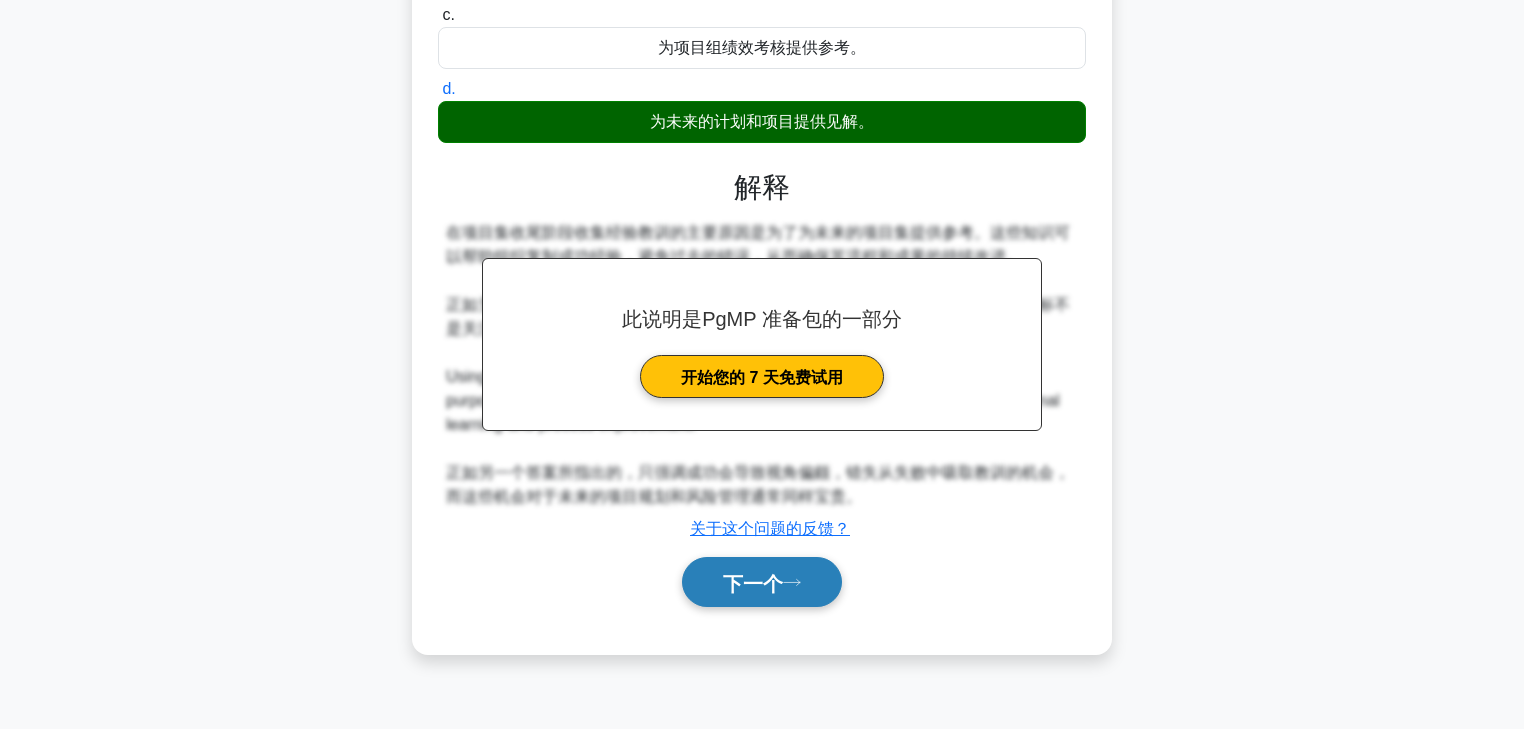 click on "下一个" at bounding box center [753, 583] 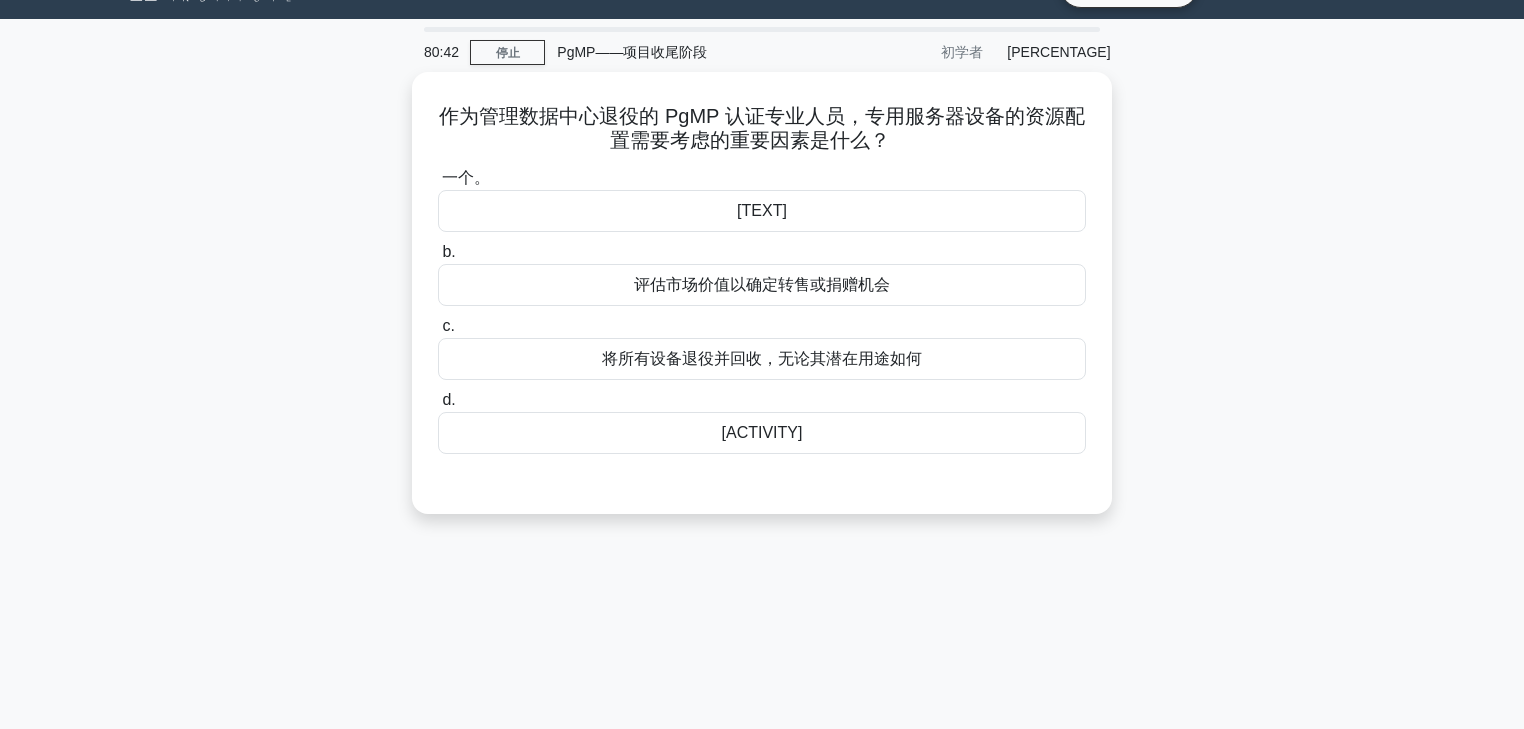 scroll, scrollTop: 0, scrollLeft: 0, axis: both 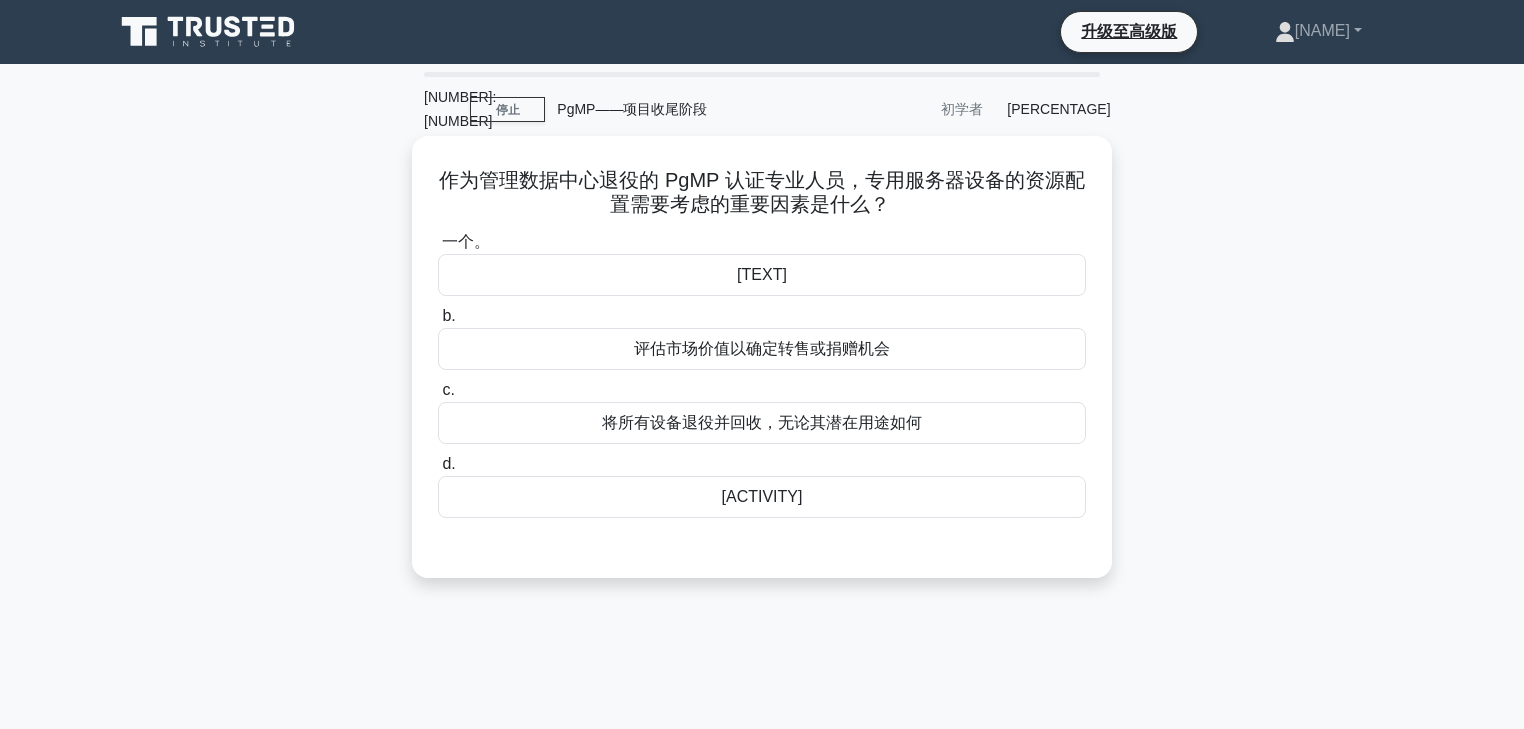 click on "评估市场价值以确定转售或捐赠机会" at bounding box center (762, 348) 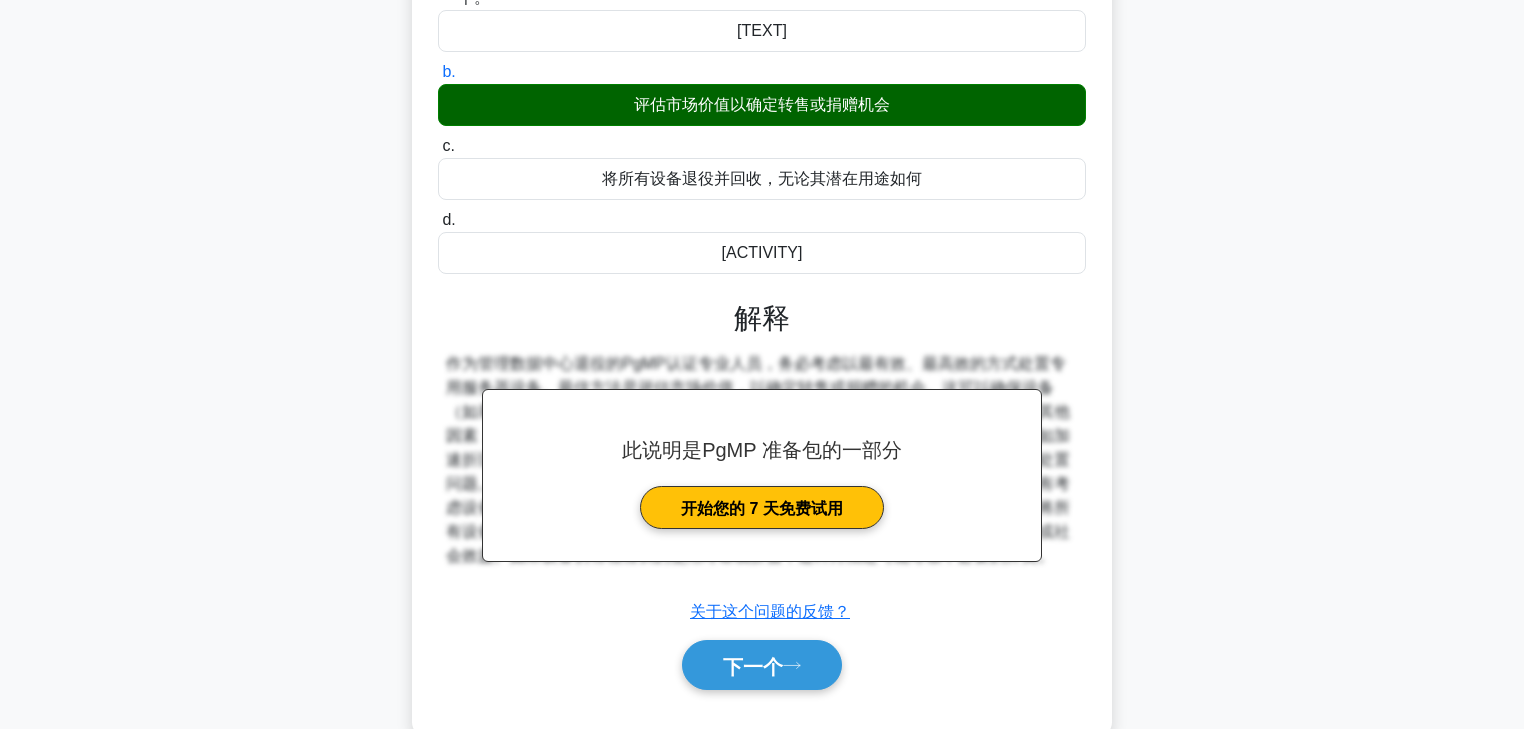 scroll, scrollTop: 352, scrollLeft: 0, axis: vertical 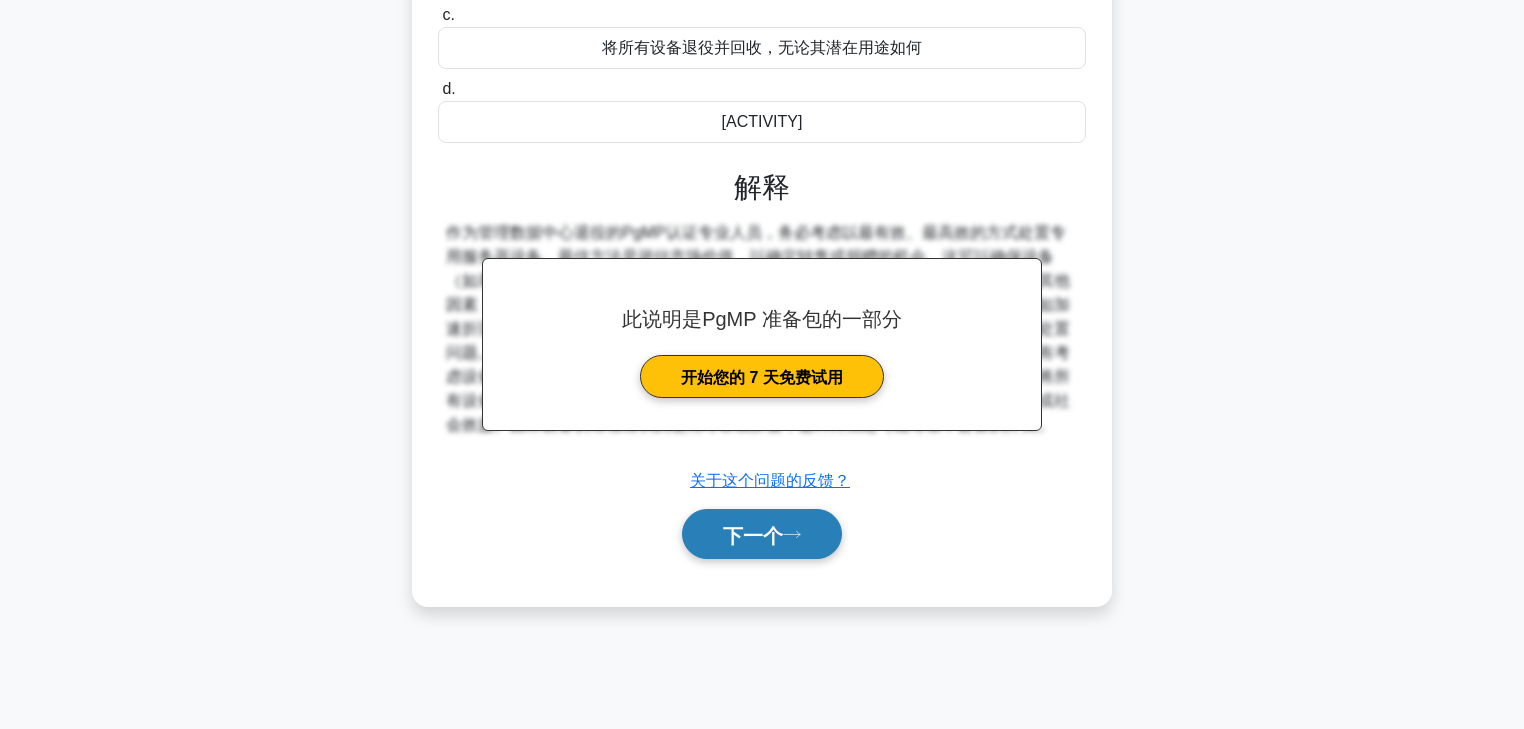 click on "下一个" at bounding box center (762, 534) 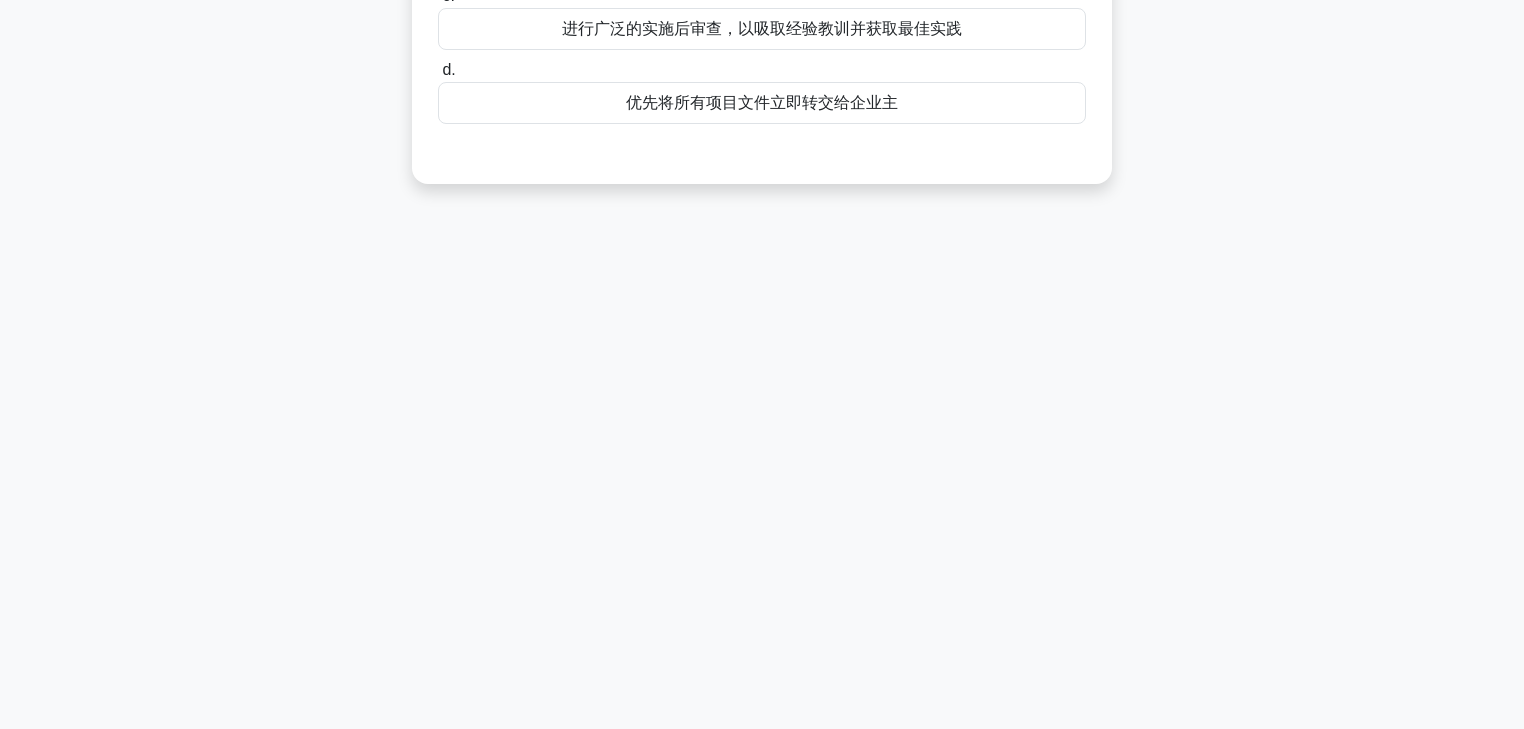 scroll, scrollTop: 0, scrollLeft: 0, axis: both 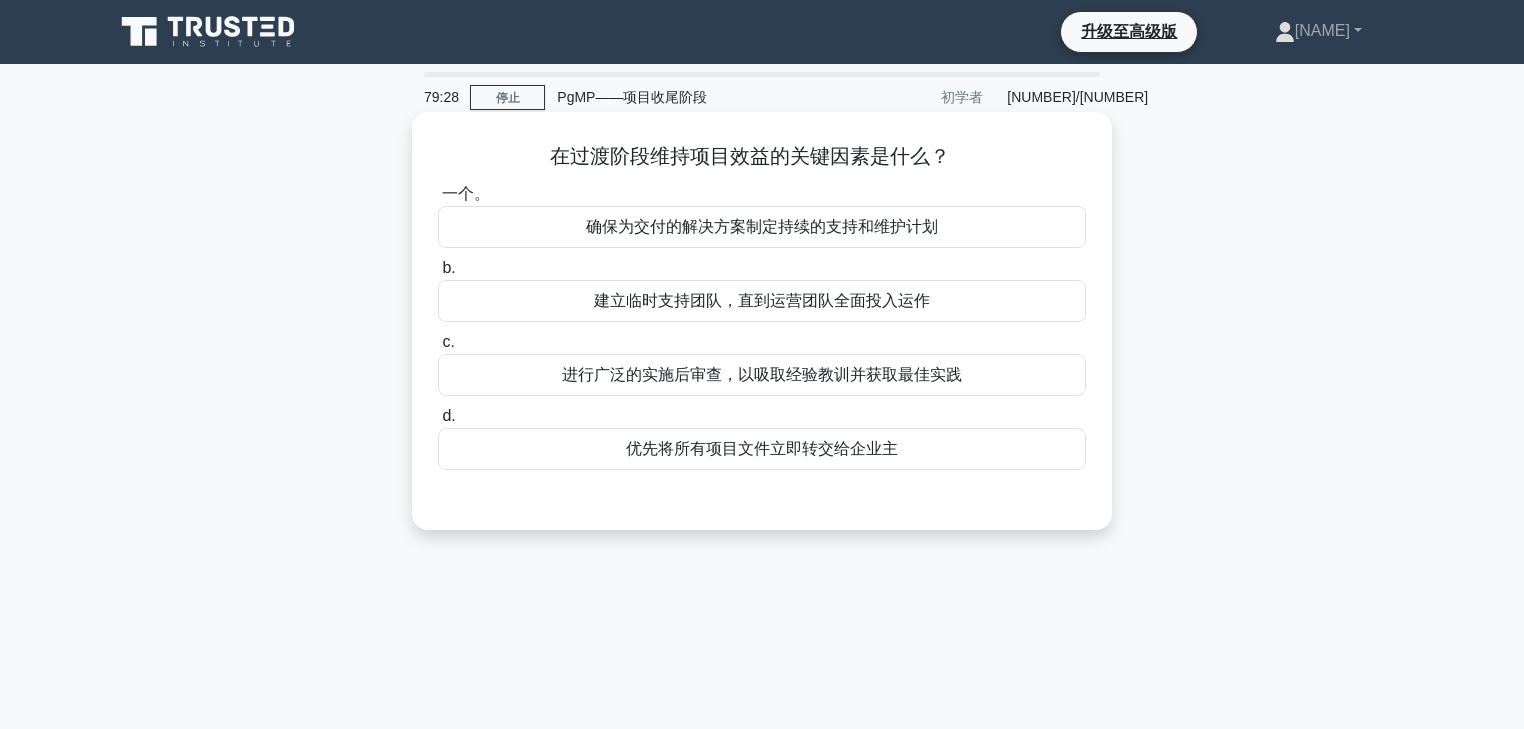 click on "确保为交付的解决方案制定持续的支持和维护计划" at bounding box center (762, 226) 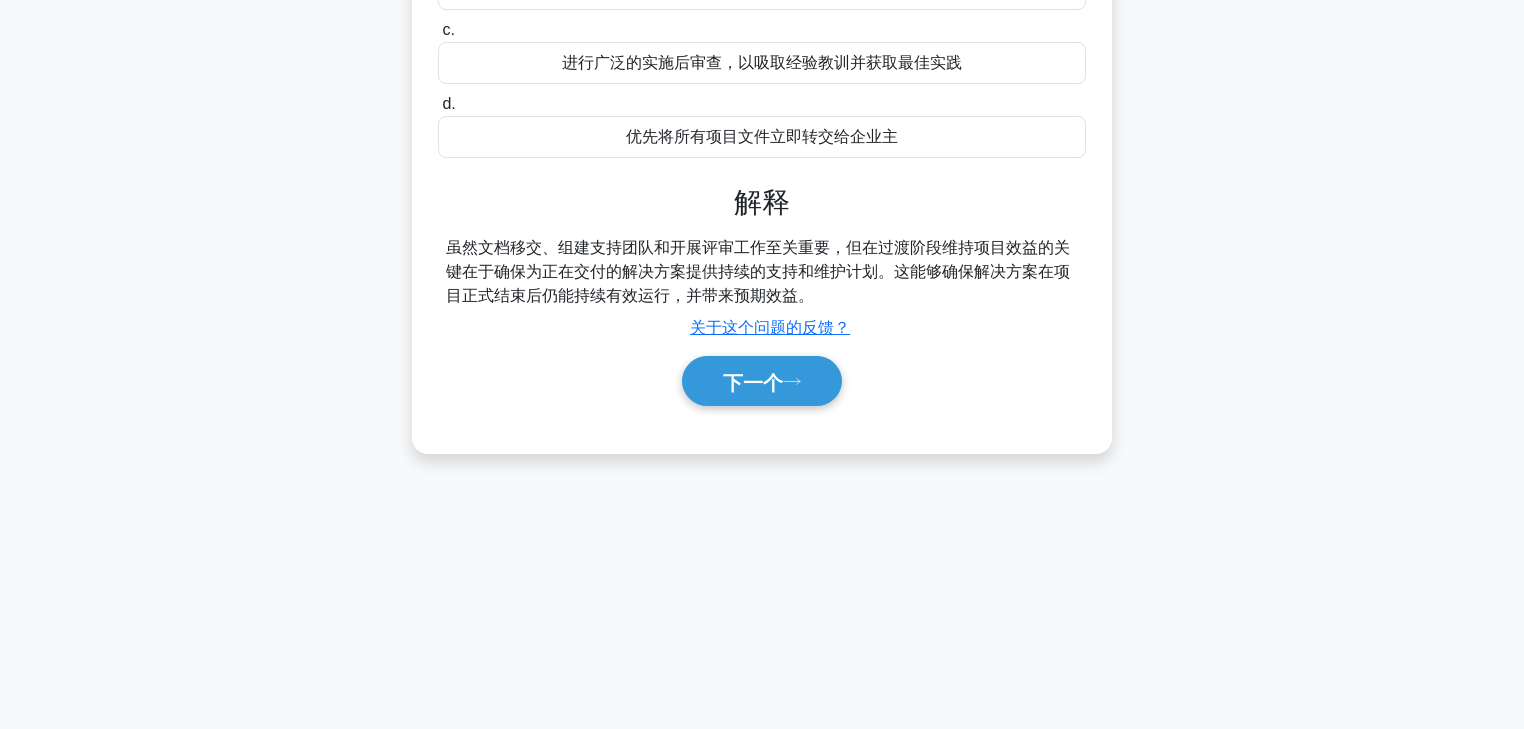 scroll, scrollTop: 330, scrollLeft: 0, axis: vertical 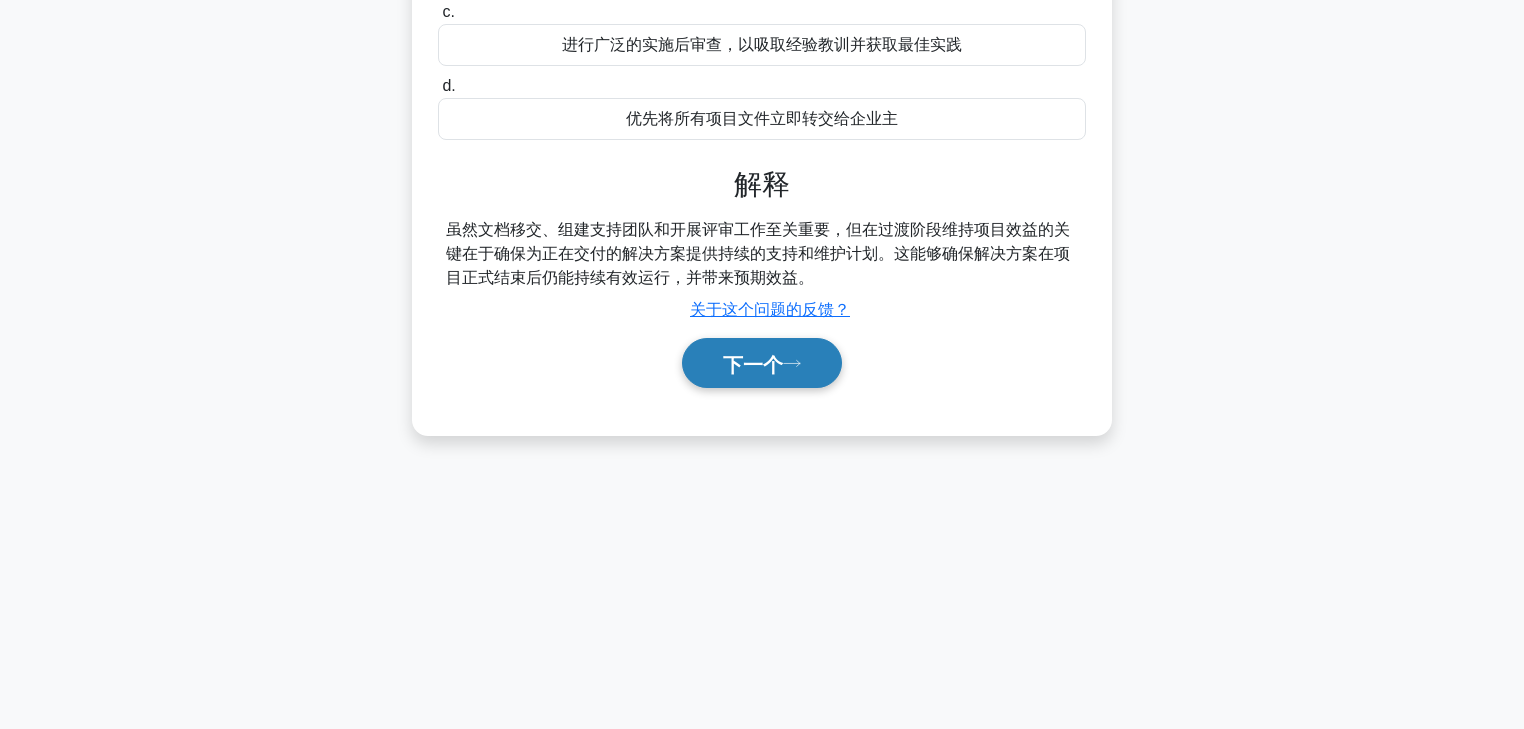 click on "下一个" at bounding box center [762, 363] 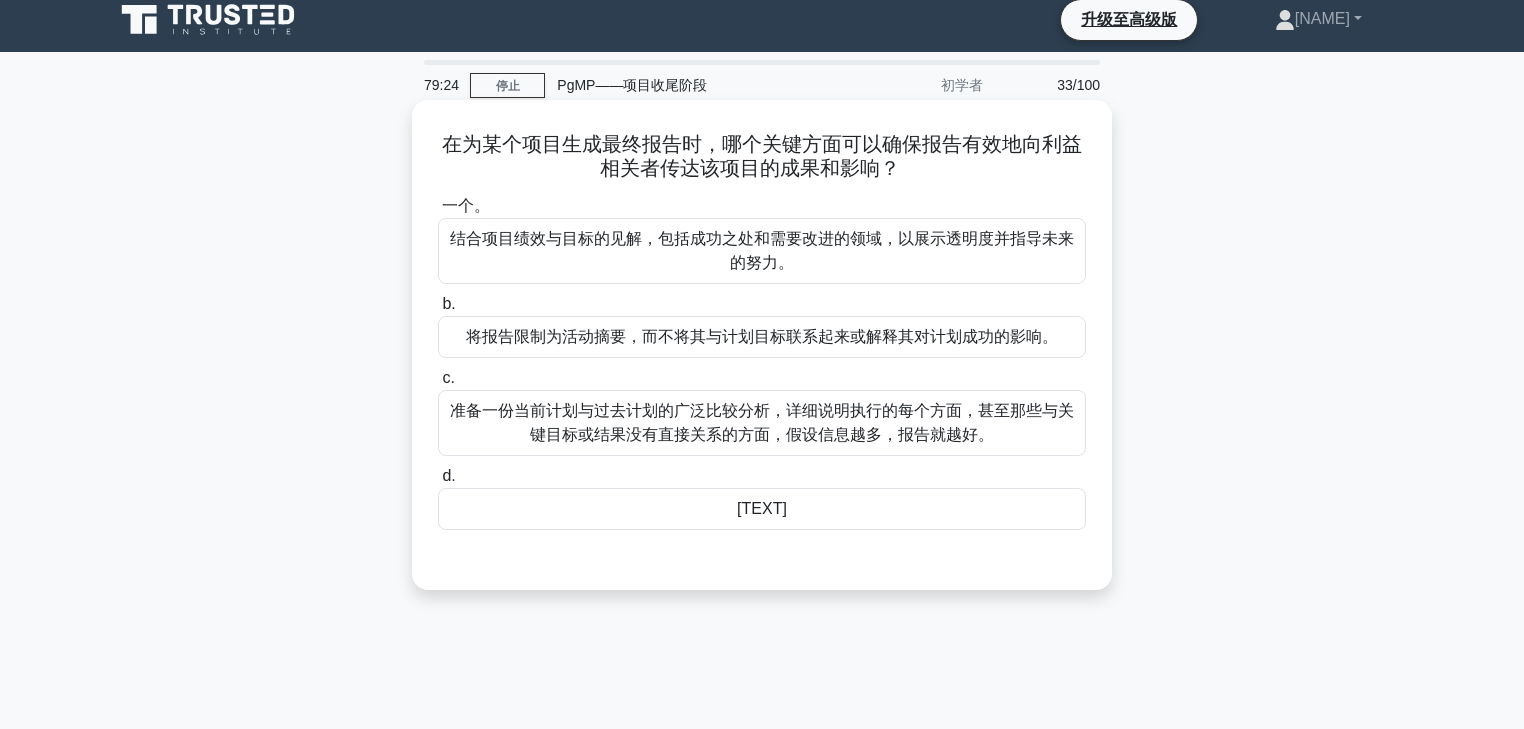 scroll, scrollTop: 0, scrollLeft: 0, axis: both 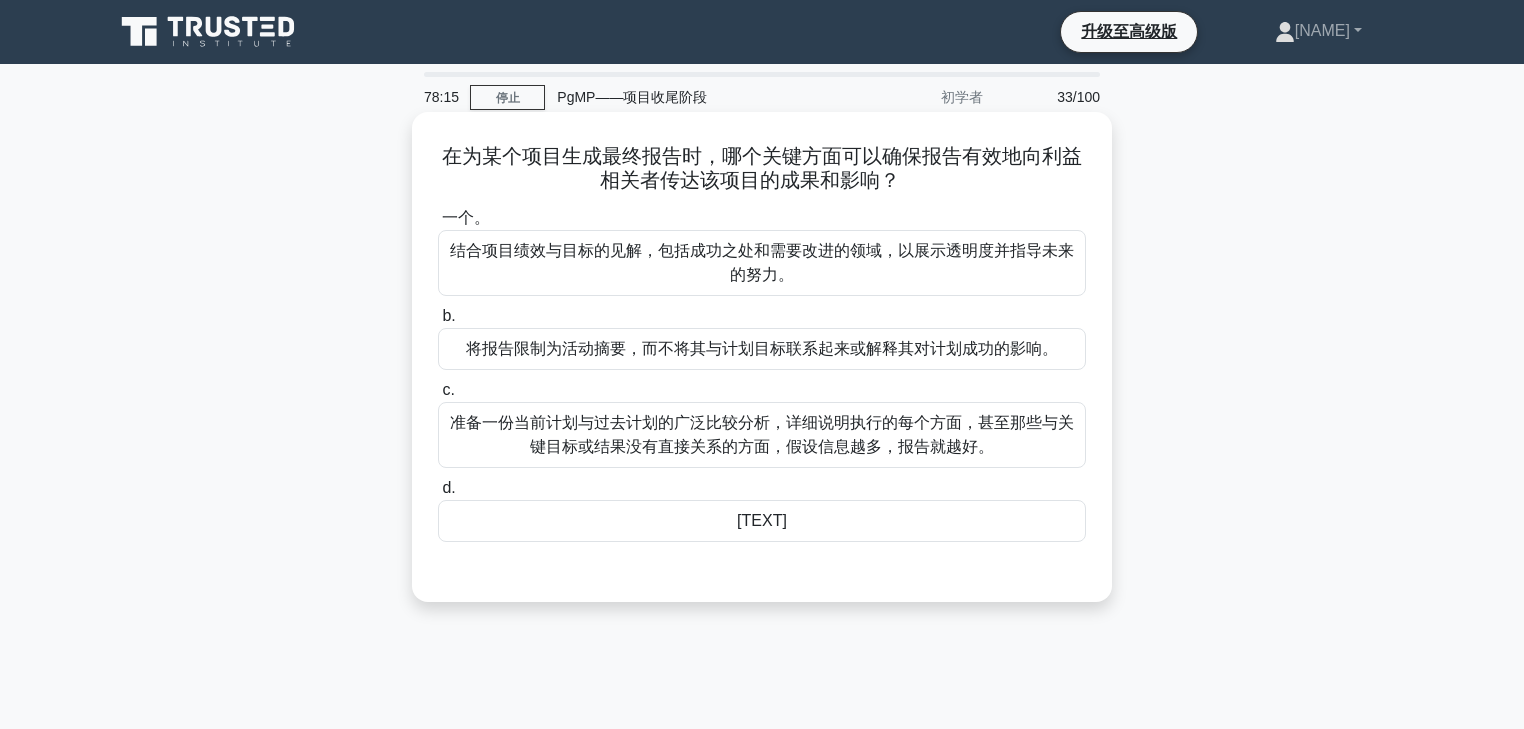 click on "结合项目绩效与目标的见解，包括成功之处和需要改进的领域，以展示透明度并指导未来的努力。" at bounding box center [762, 263] 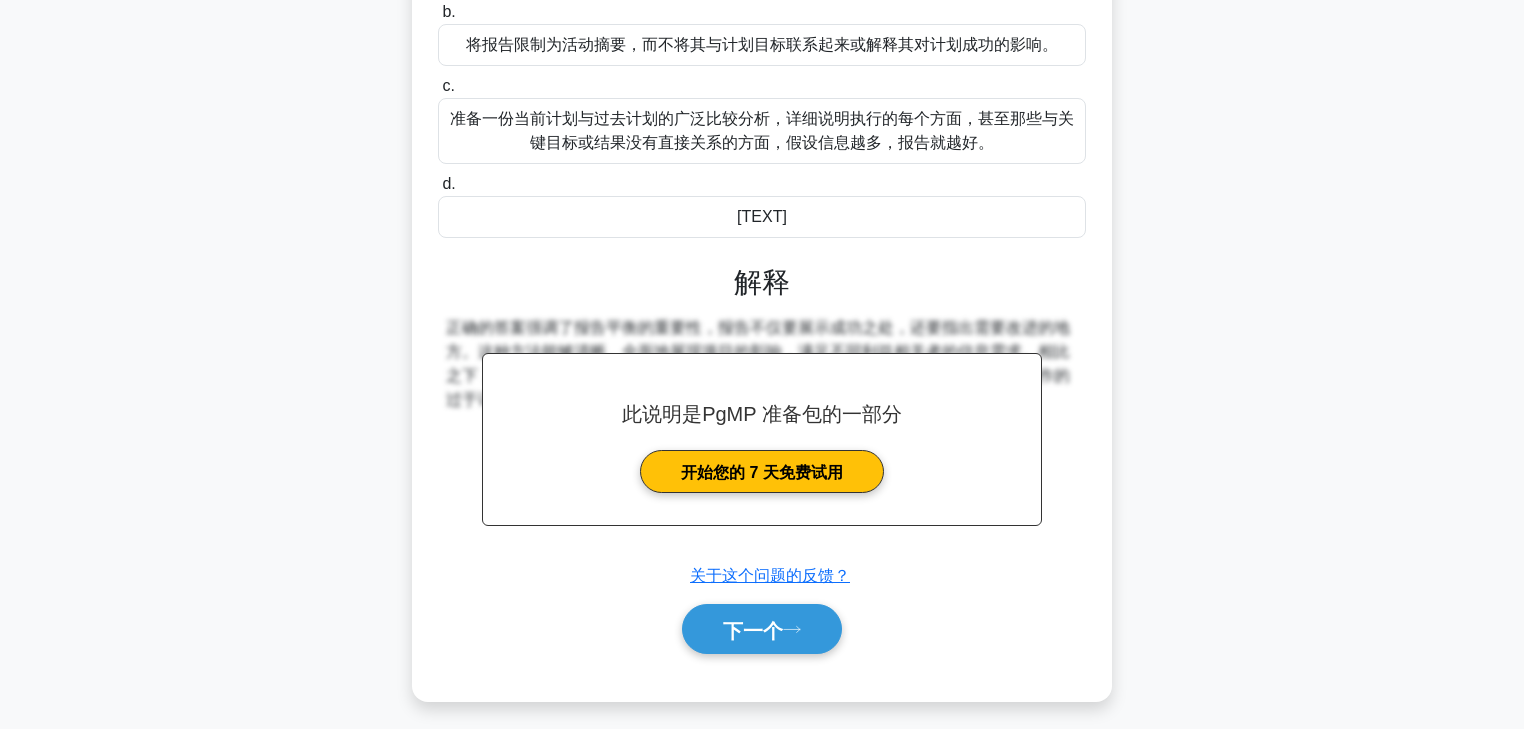 scroll, scrollTop: 352, scrollLeft: 0, axis: vertical 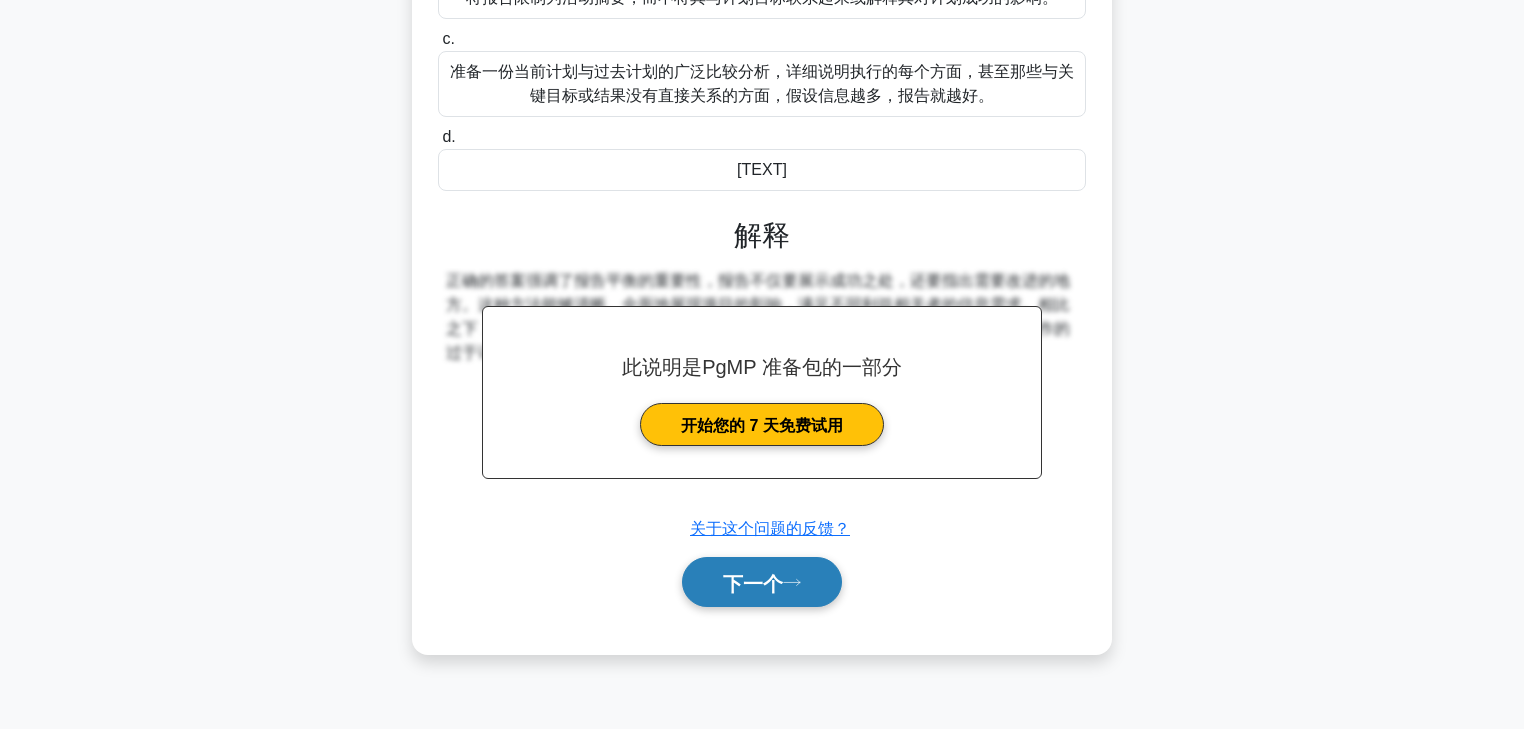 click on "下一个" at bounding box center [753, 583] 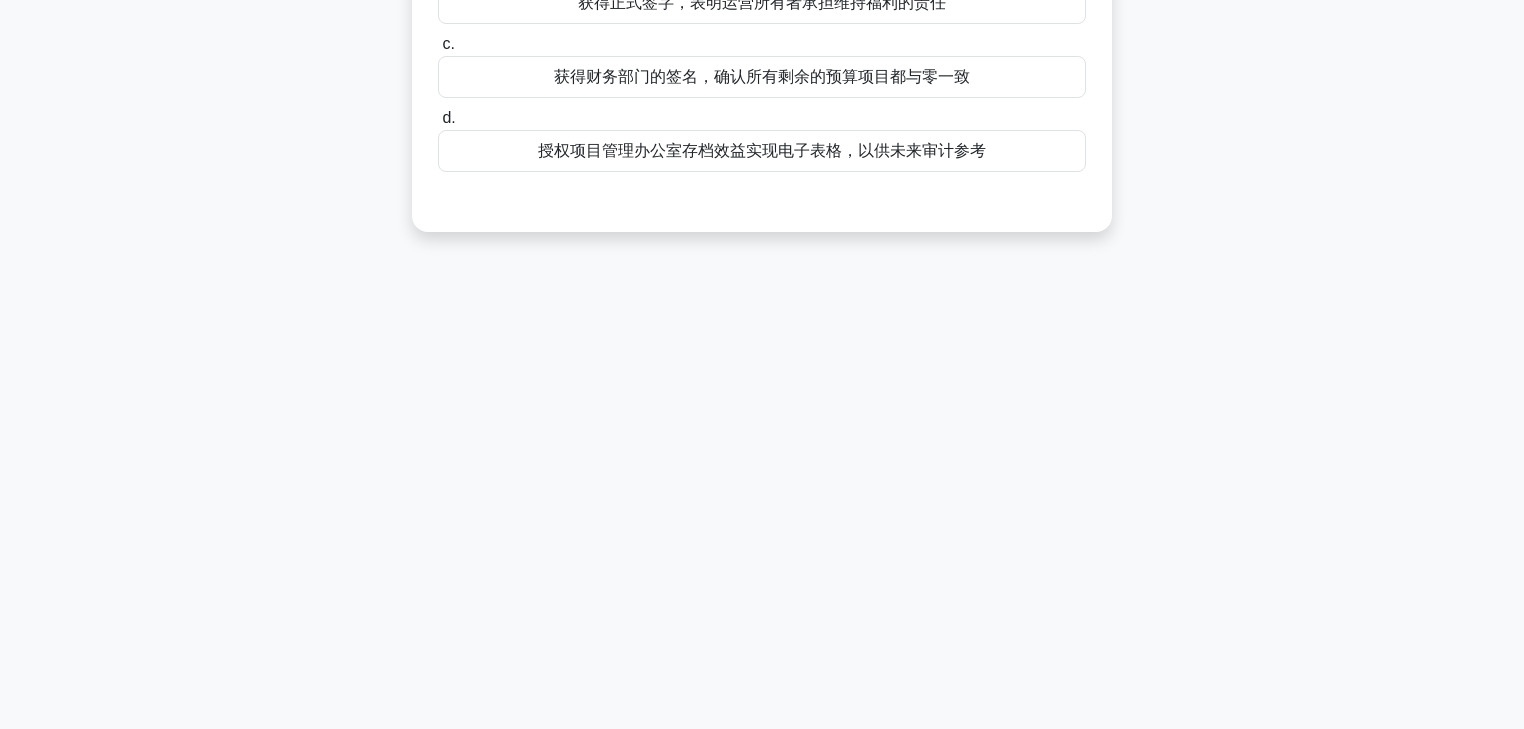 scroll, scrollTop: 0, scrollLeft: 0, axis: both 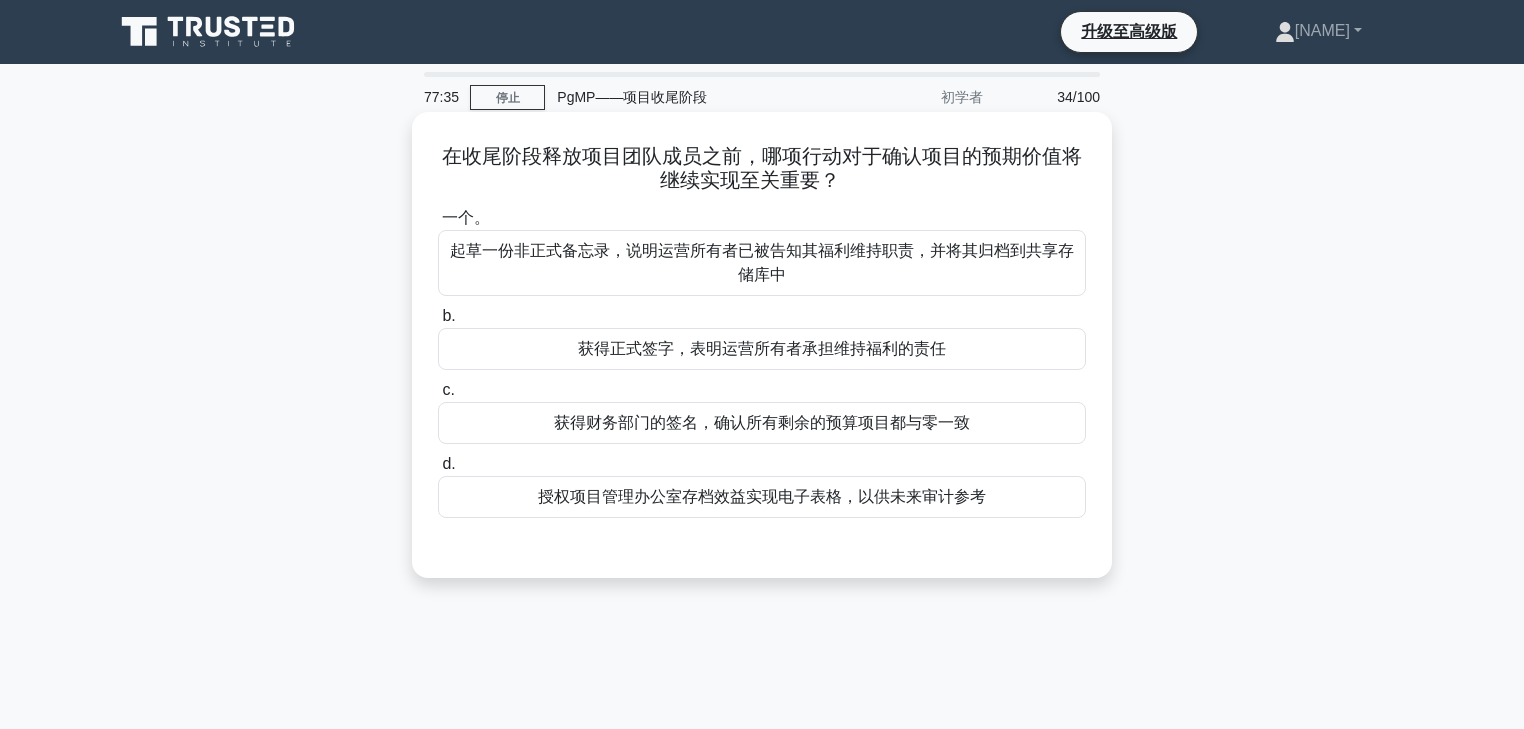 click on "获得正式签字，表明运营所有者承担维持福利的责任" at bounding box center [762, 348] 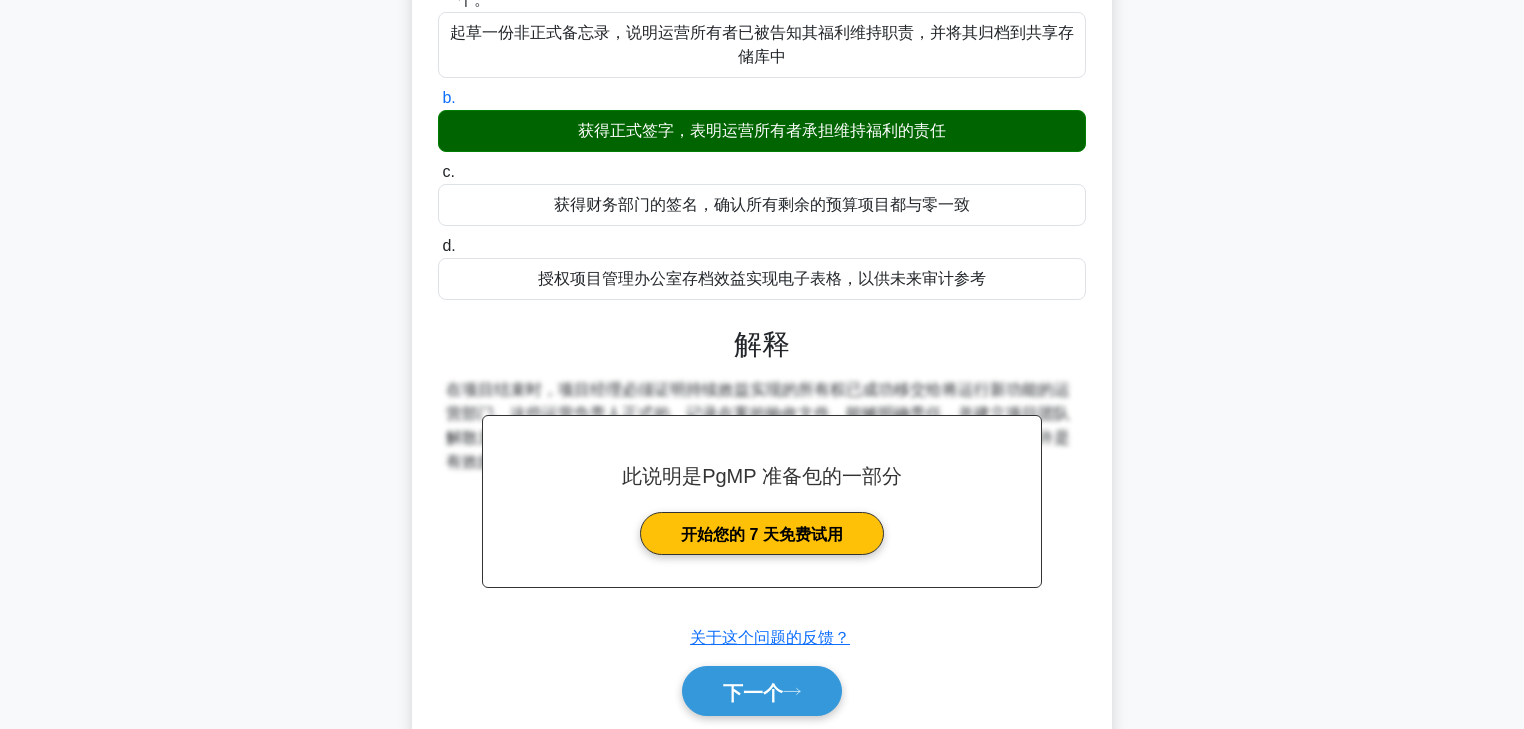 scroll, scrollTop: 352, scrollLeft: 0, axis: vertical 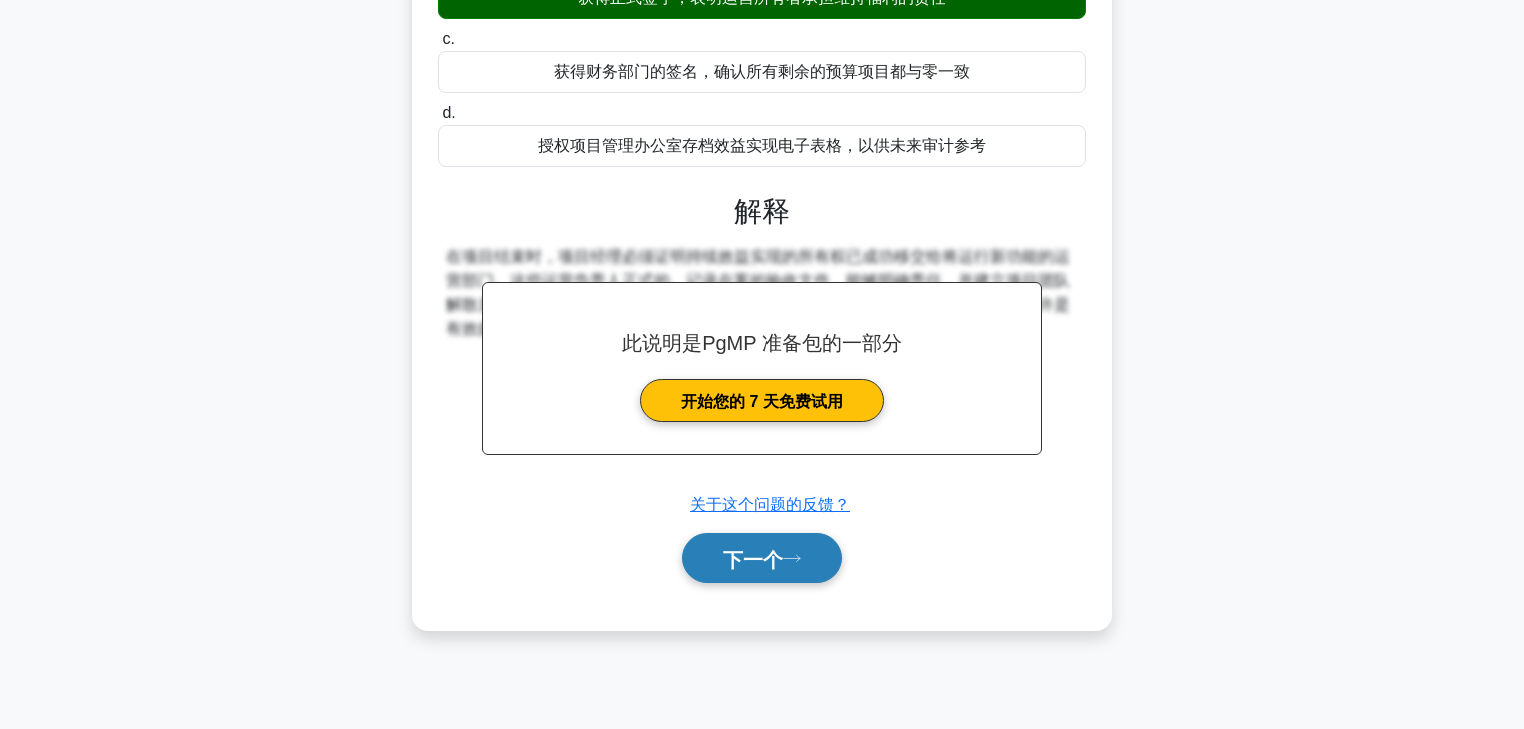 click on "下一个" at bounding box center [762, 558] 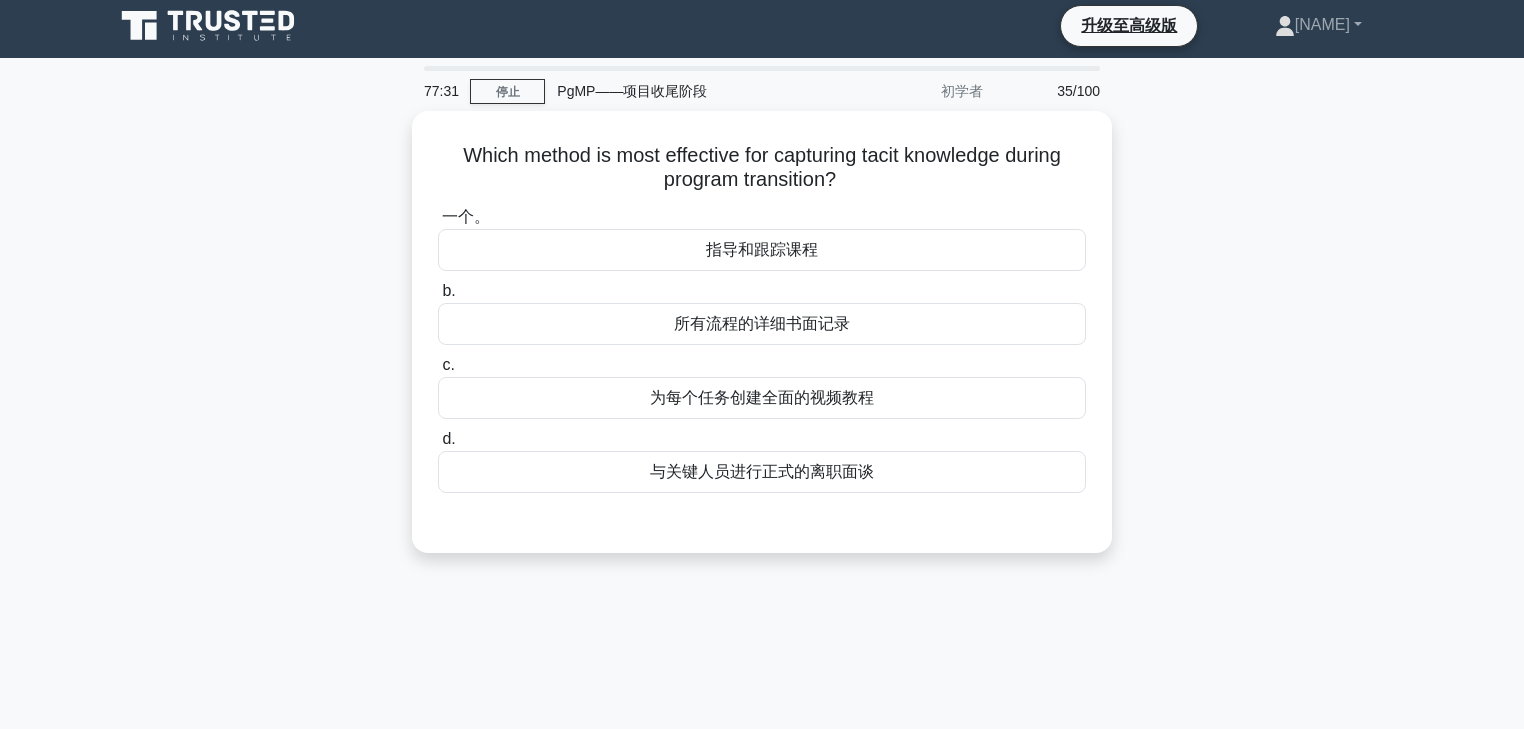 scroll, scrollTop: 0, scrollLeft: 0, axis: both 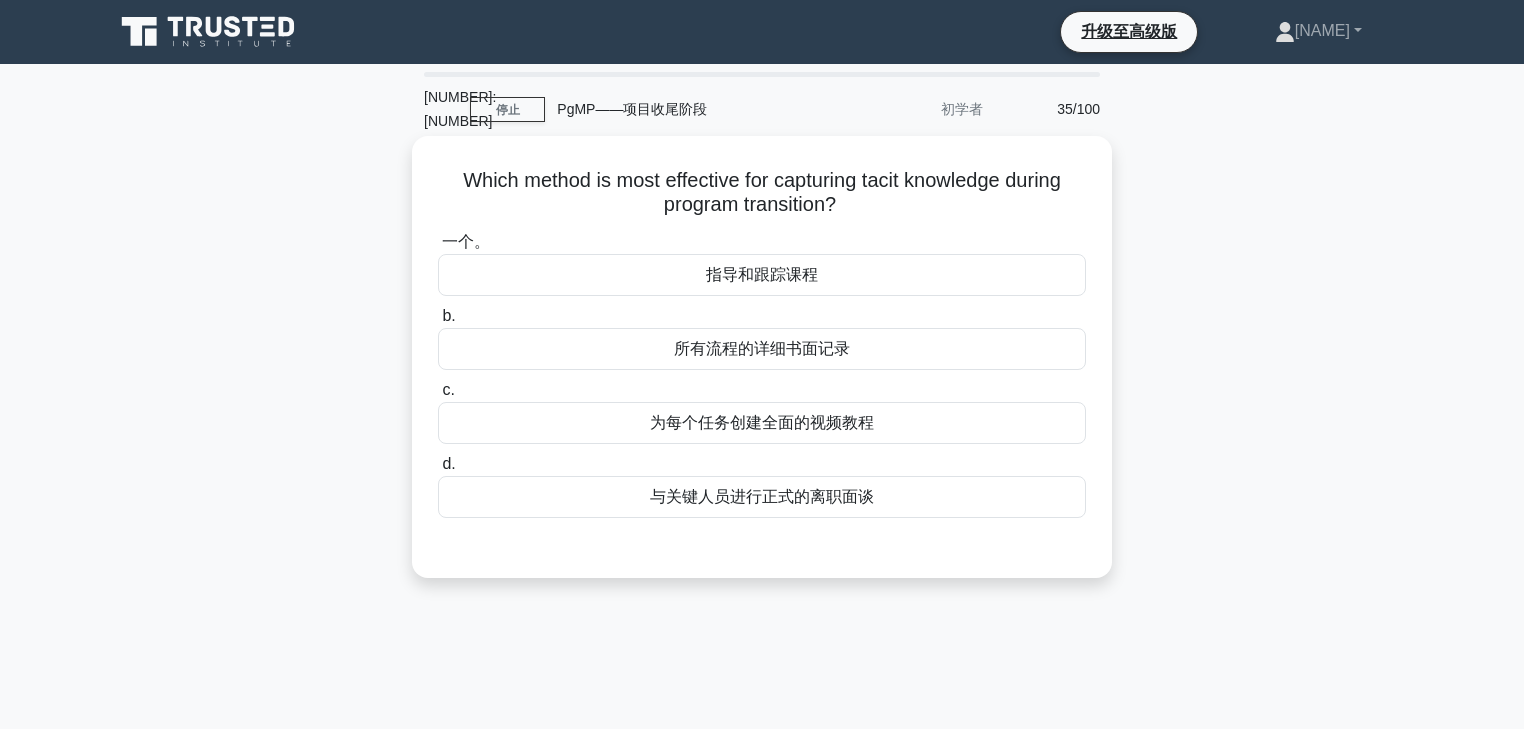 click on "指导和跟踪课程" at bounding box center [762, 275] 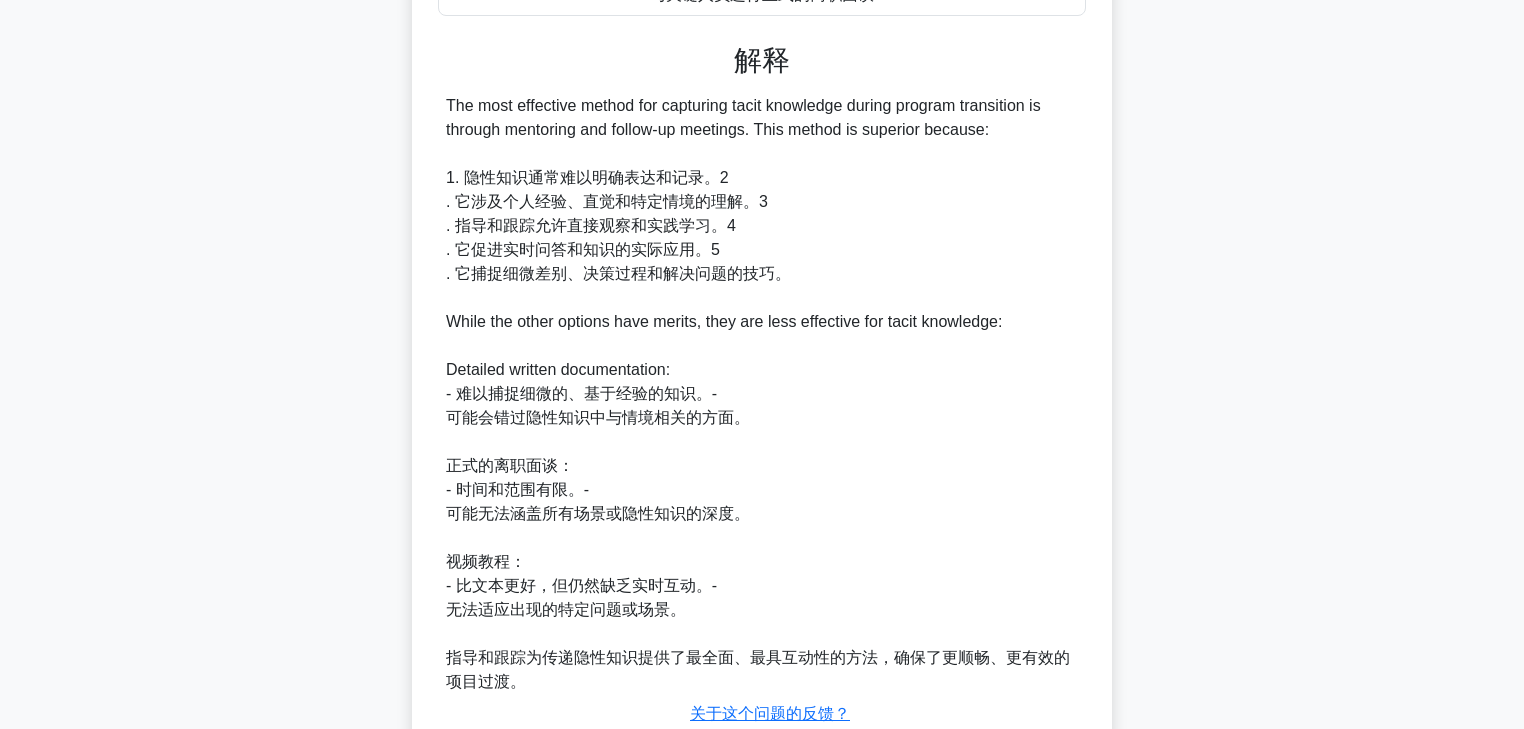 scroll, scrollTop: 579, scrollLeft: 0, axis: vertical 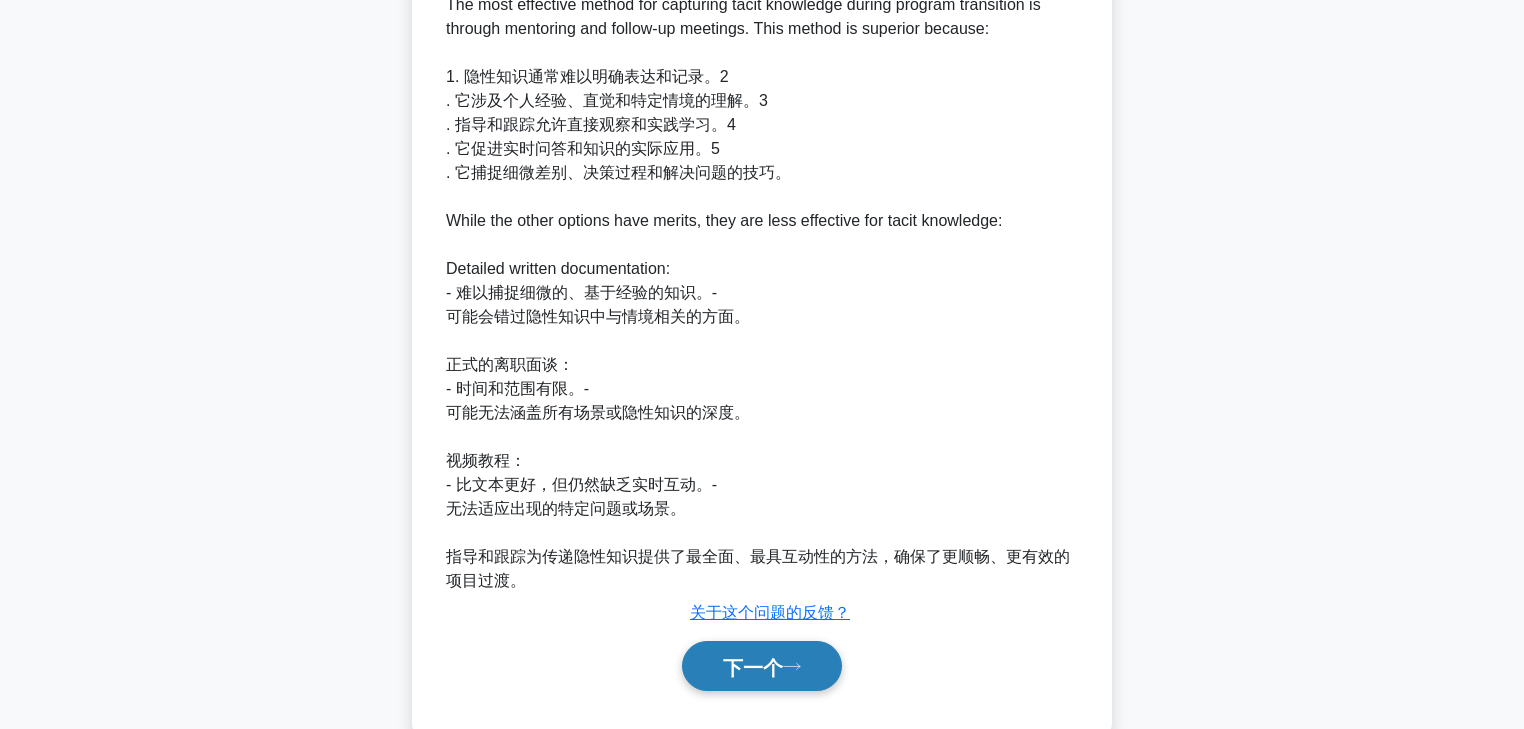 click on "下一个" at bounding box center [753, 667] 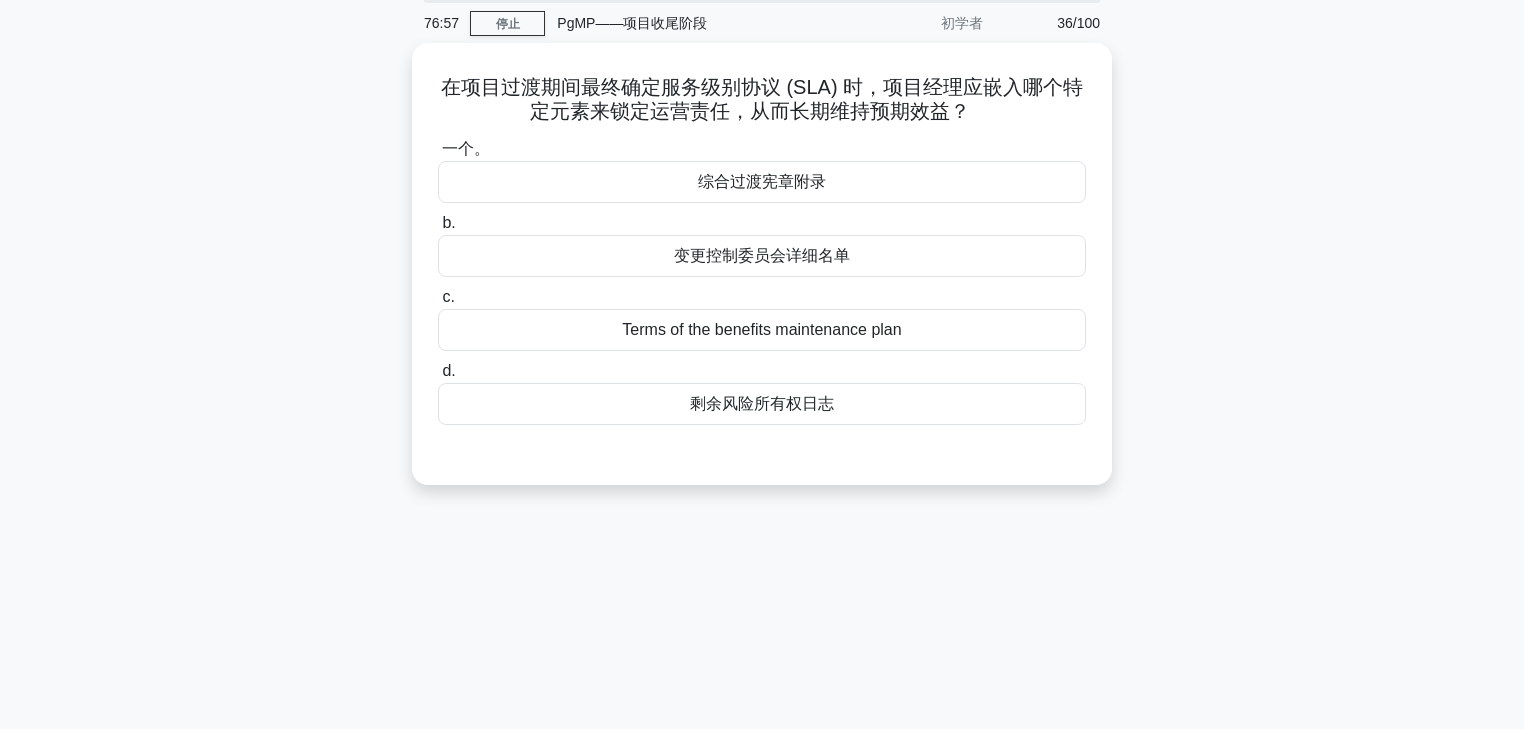 scroll, scrollTop: 0, scrollLeft: 0, axis: both 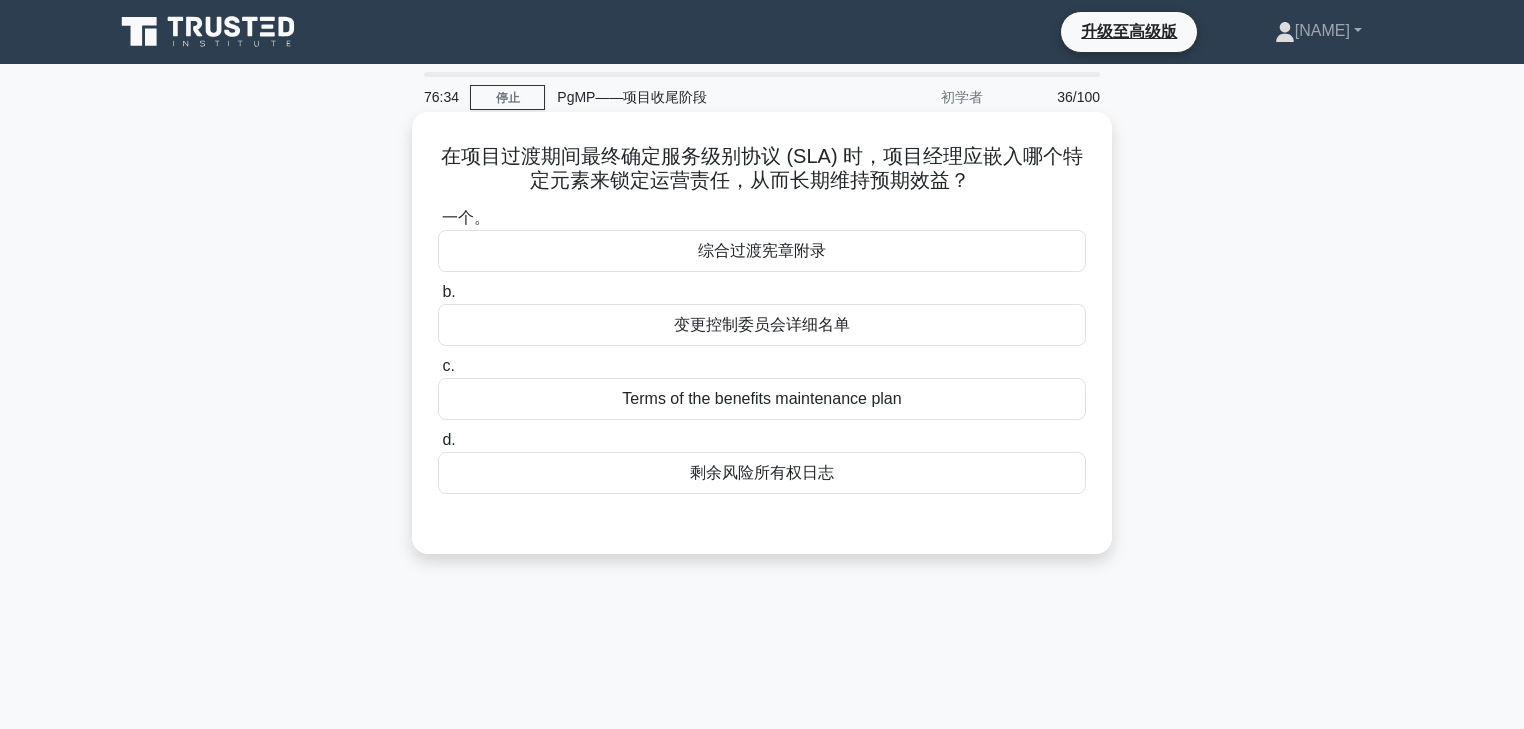 click on "Terms of the benefits maintenance plan" at bounding box center (761, 398) 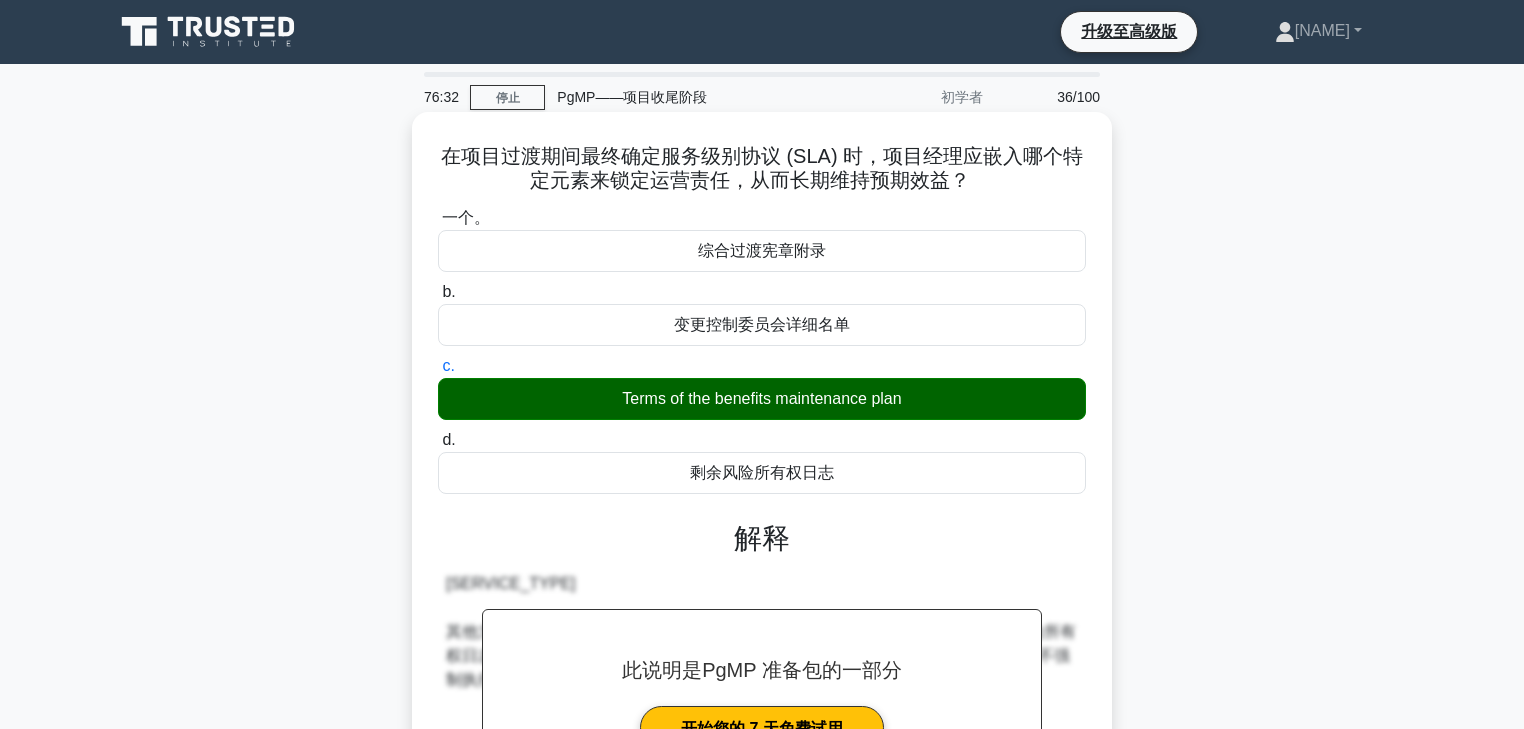 scroll, scrollTop: 352, scrollLeft: 0, axis: vertical 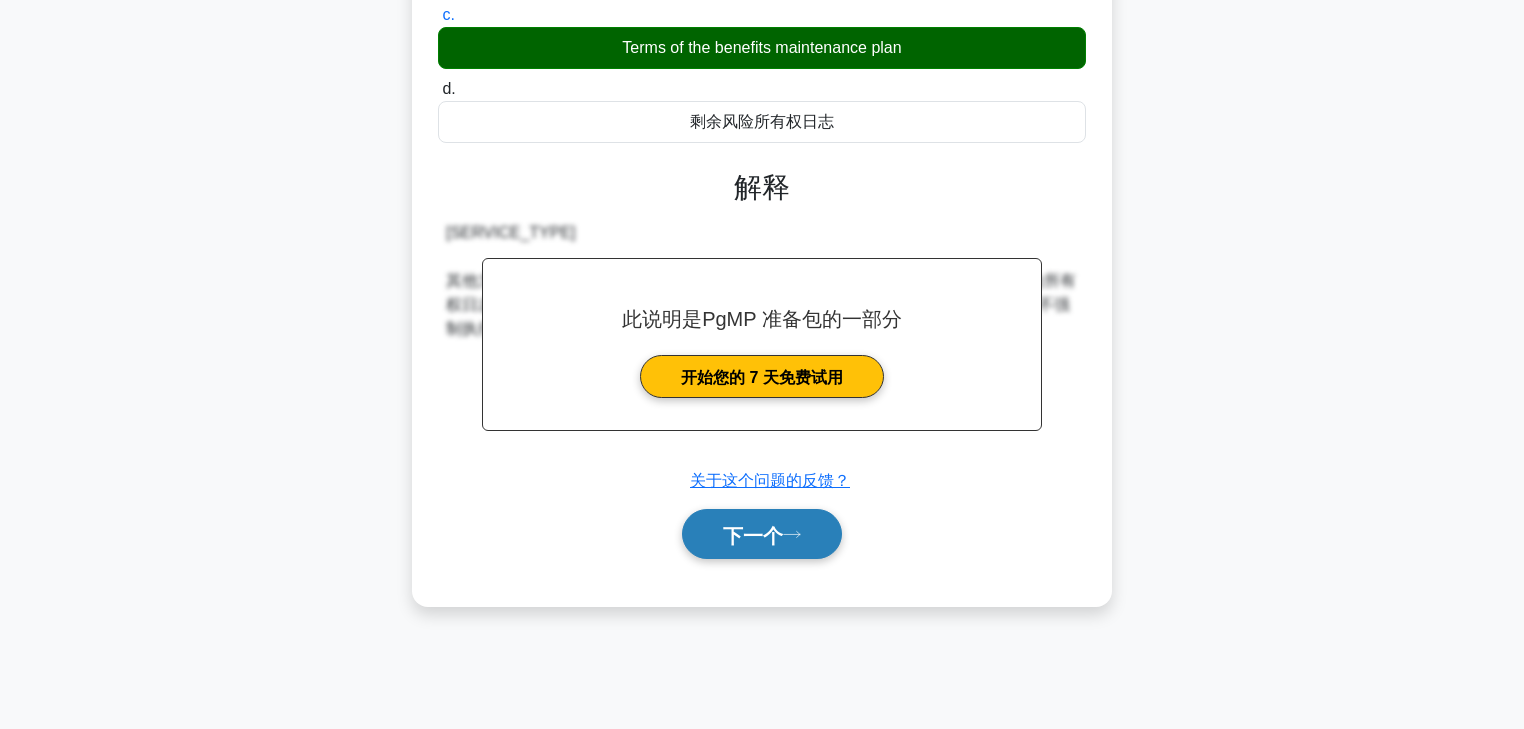 click on "下一个" at bounding box center [762, 534] 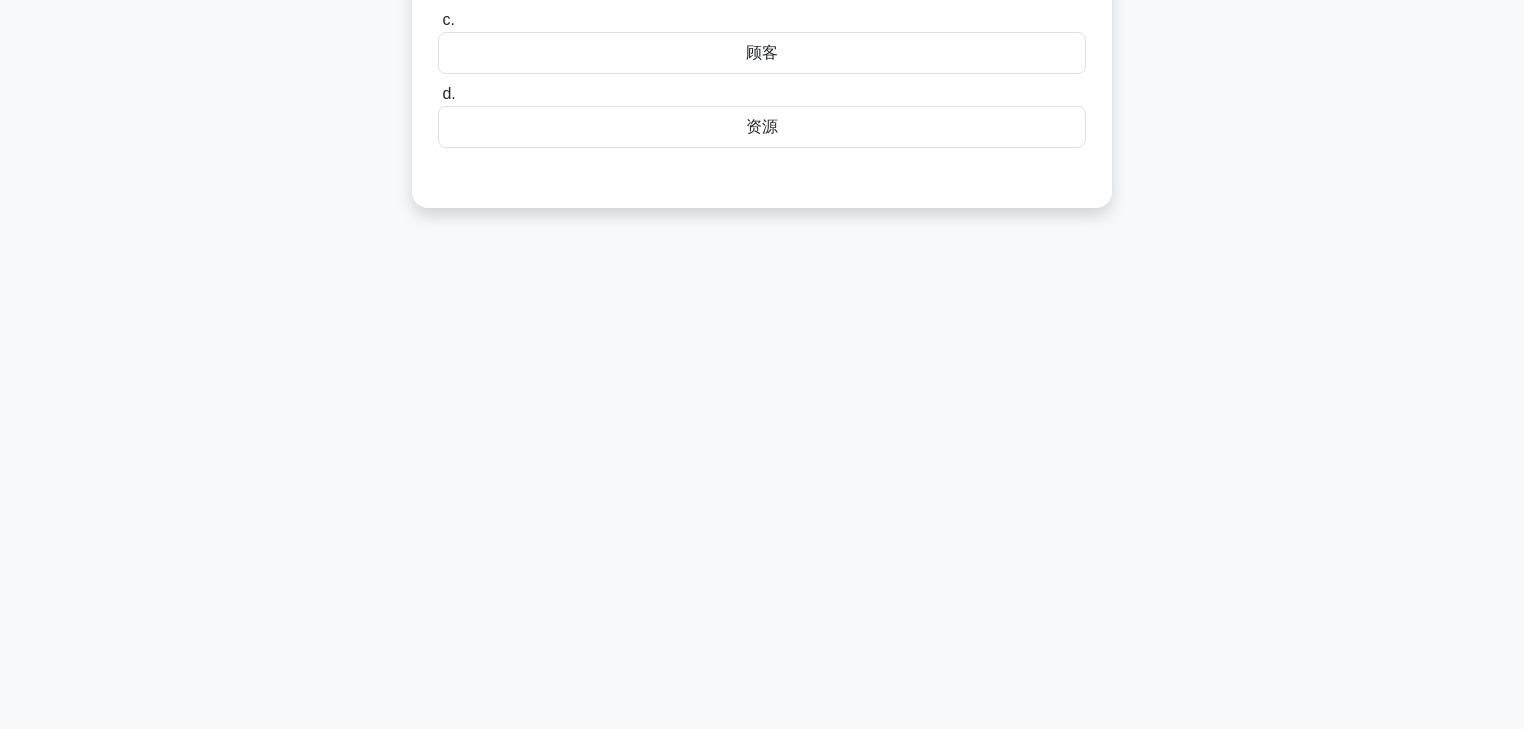 scroll, scrollTop: 0, scrollLeft: 0, axis: both 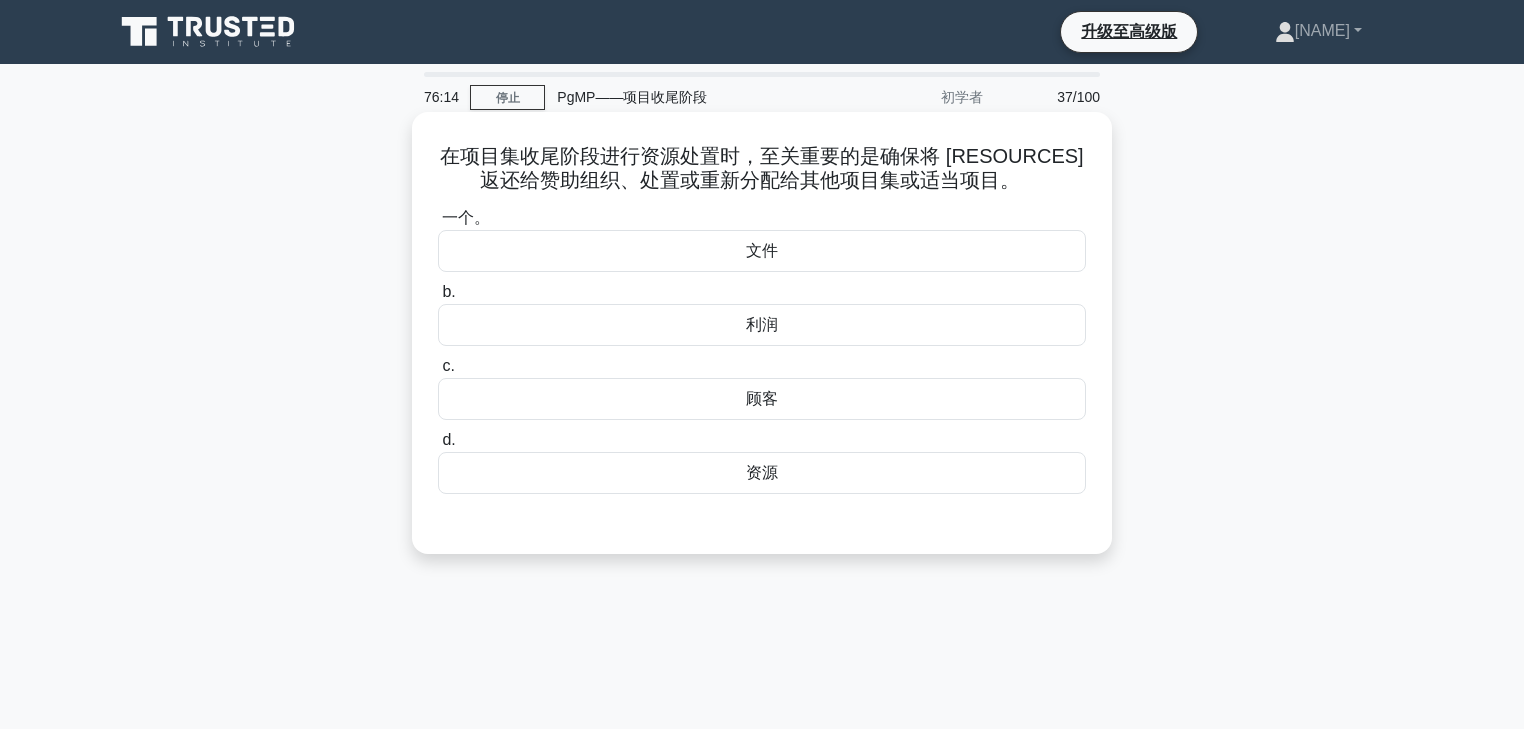 click on "资源" at bounding box center [762, 473] 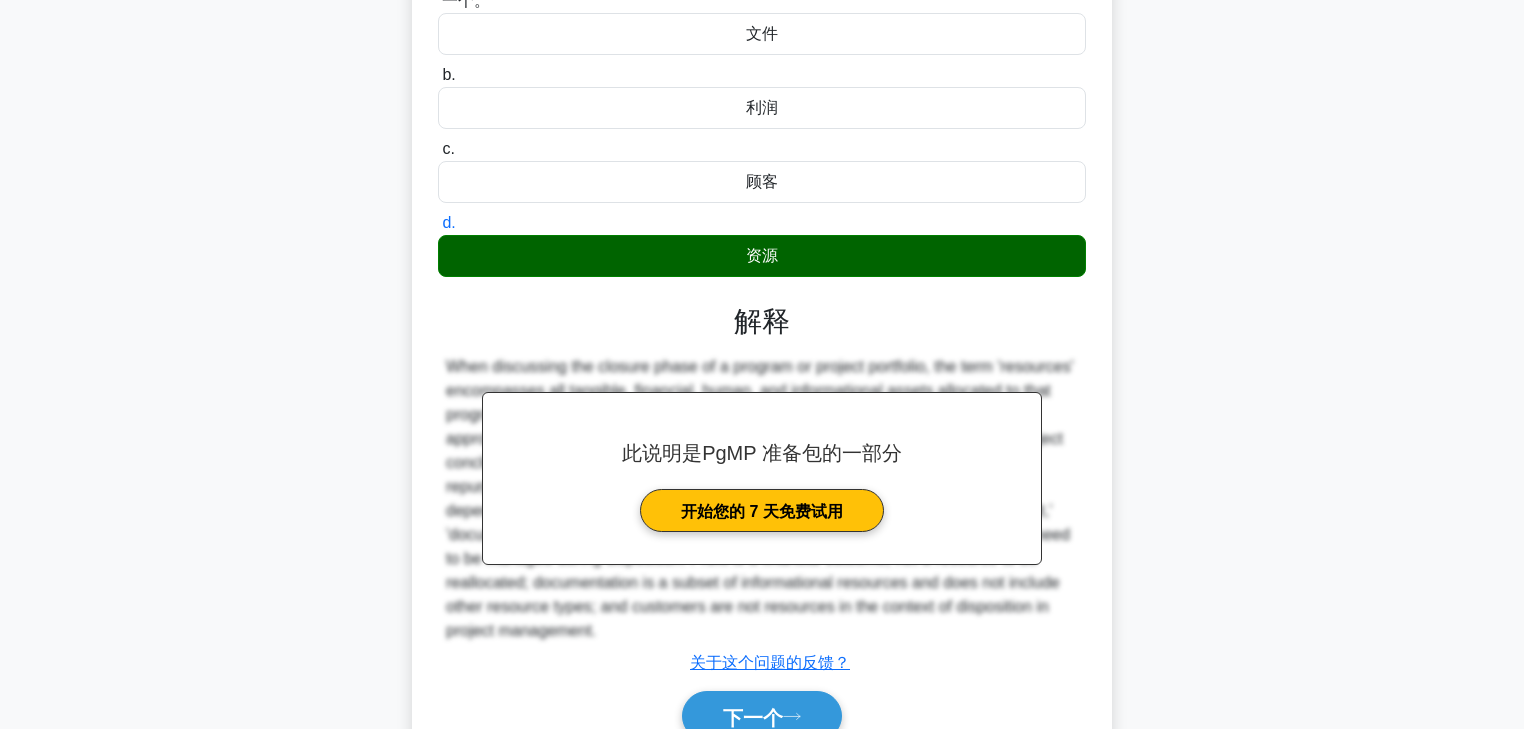 scroll, scrollTop: 352, scrollLeft: 0, axis: vertical 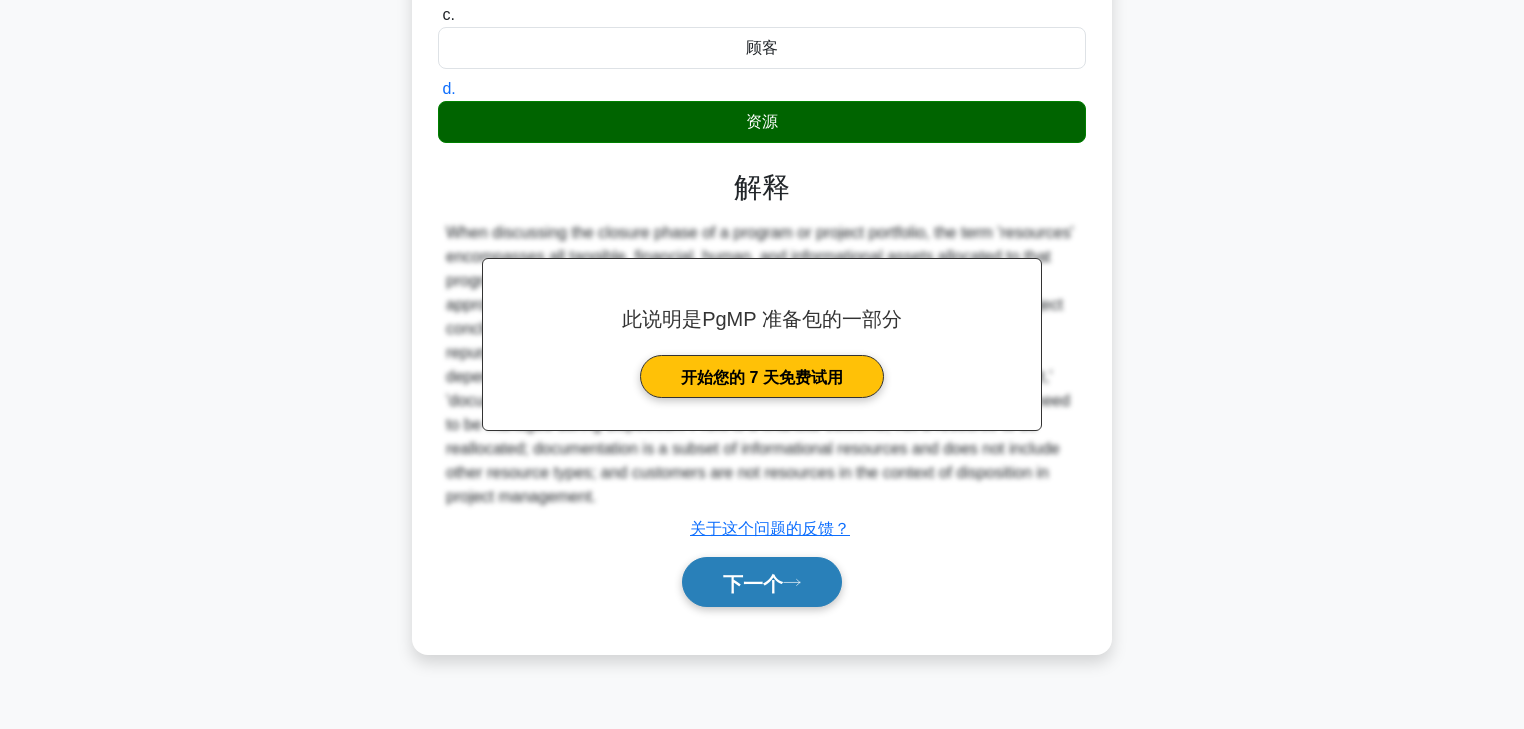 click on "下一个" at bounding box center [753, 583] 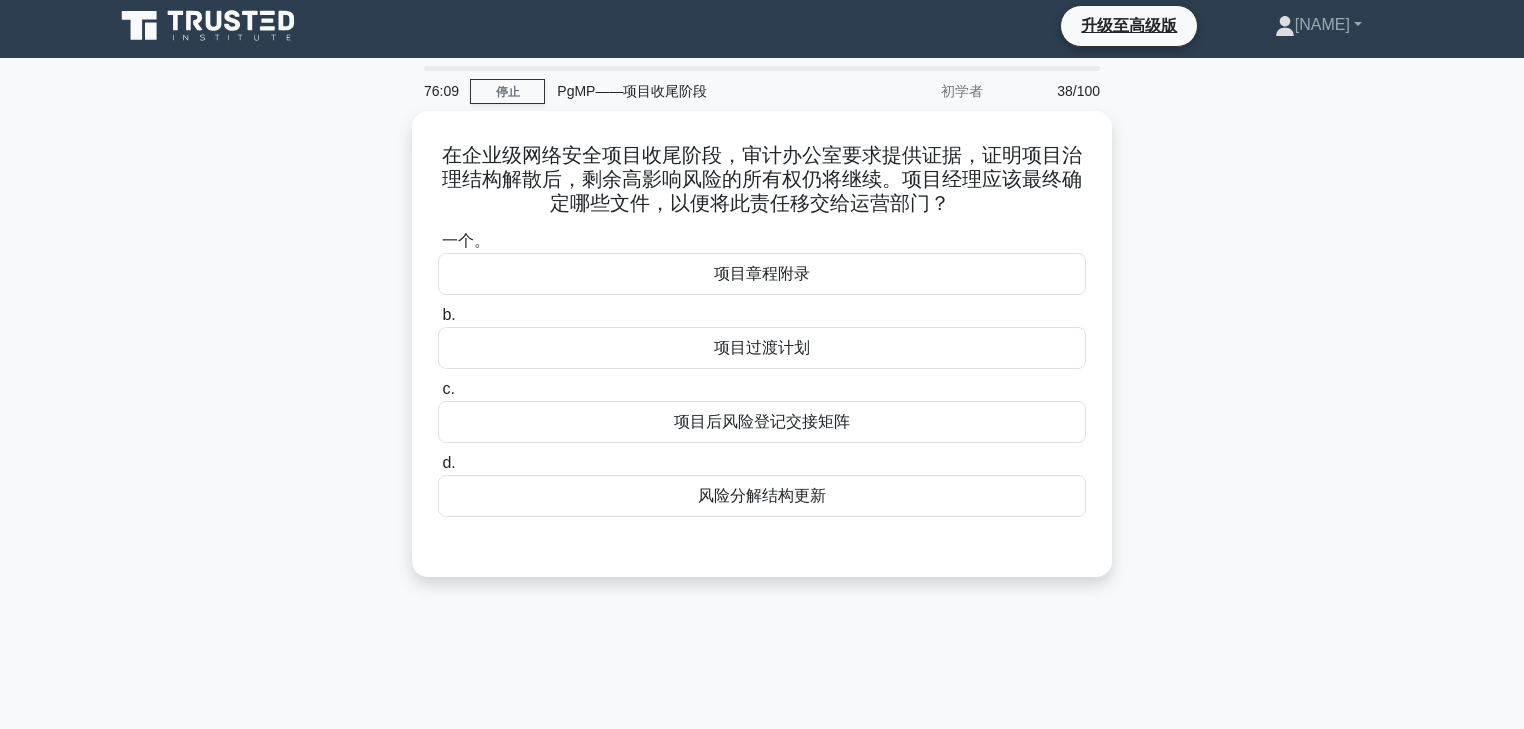 scroll, scrollTop: 0, scrollLeft: 0, axis: both 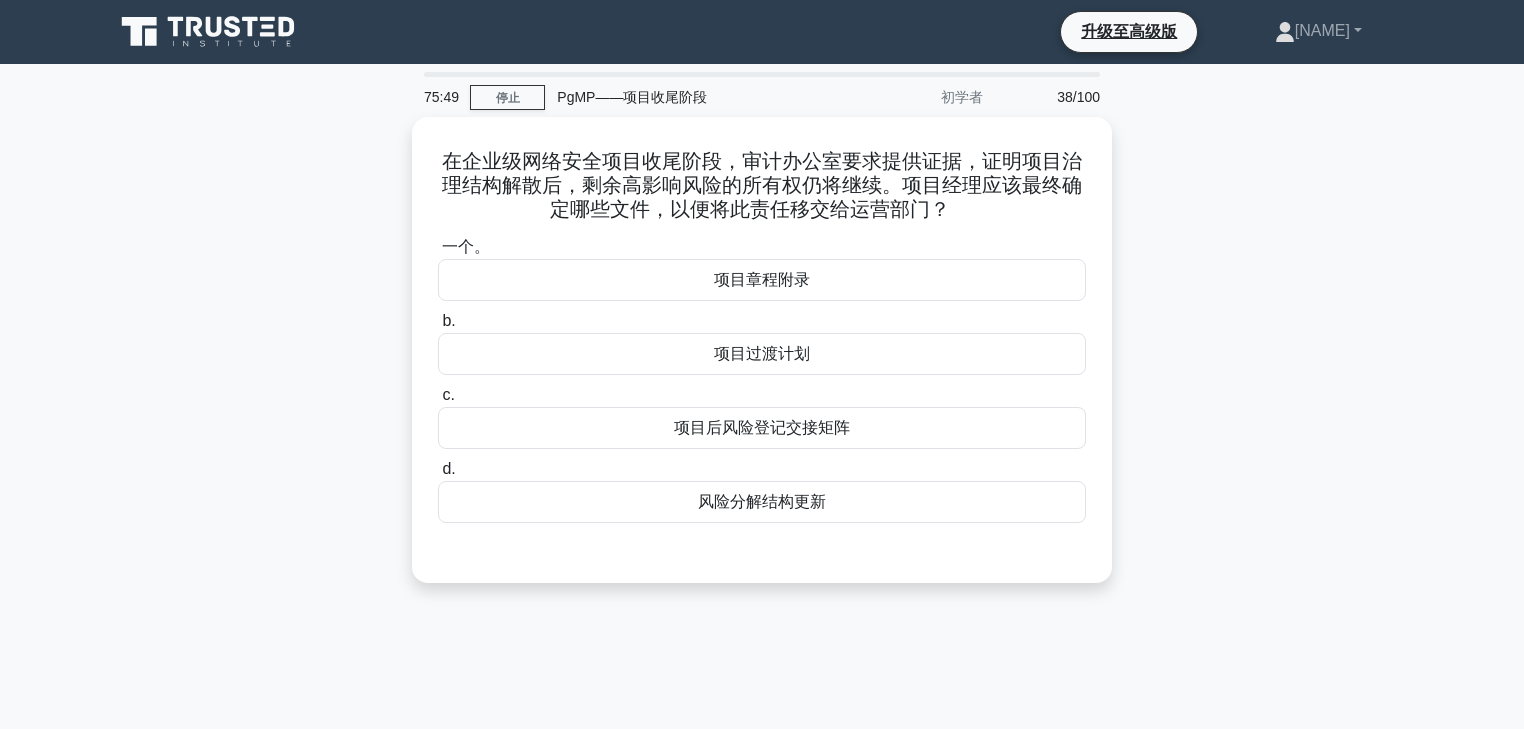 click on "项目过渡计划" at bounding box center [762, 354] 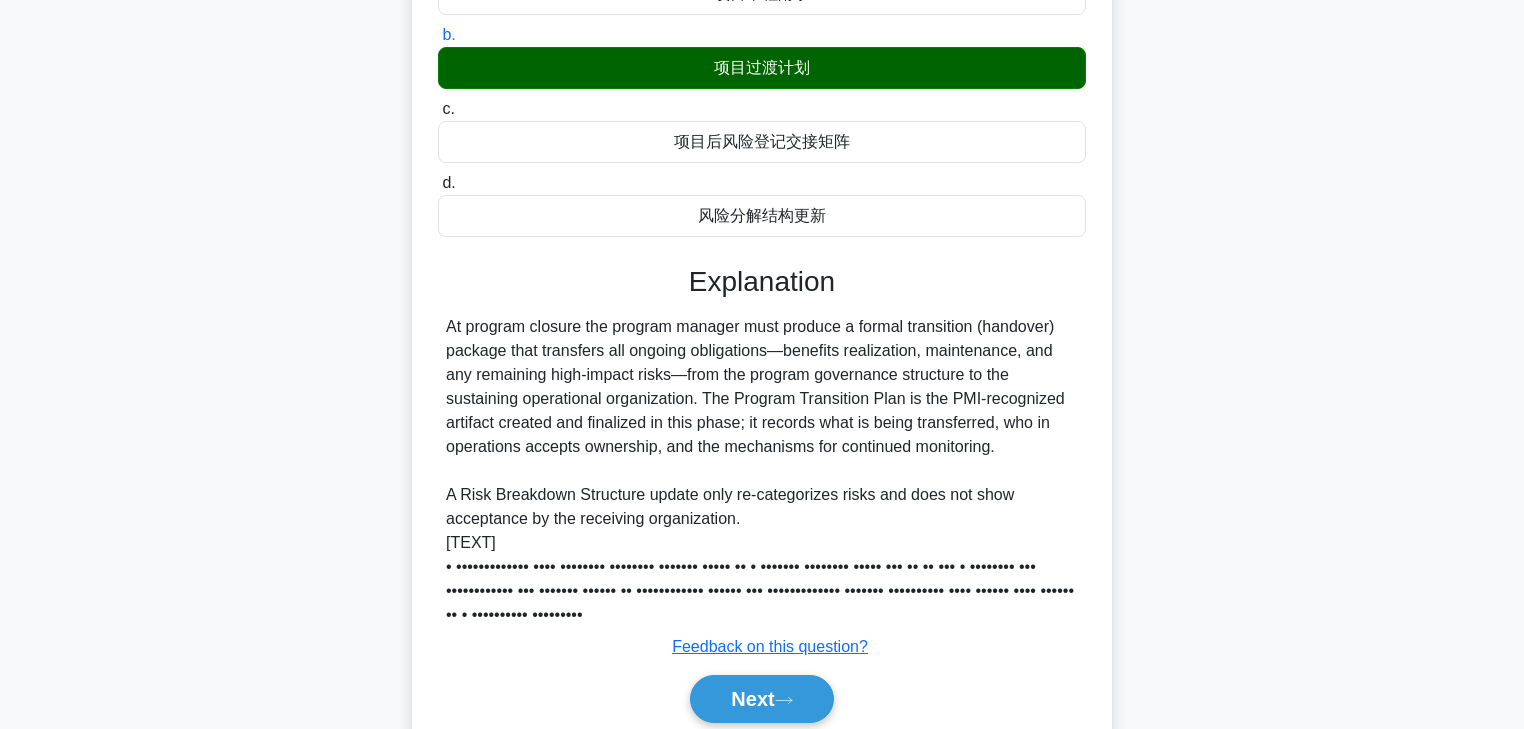 scroll, scrollTop: 352, scrollLeft: 0, axis: vertical 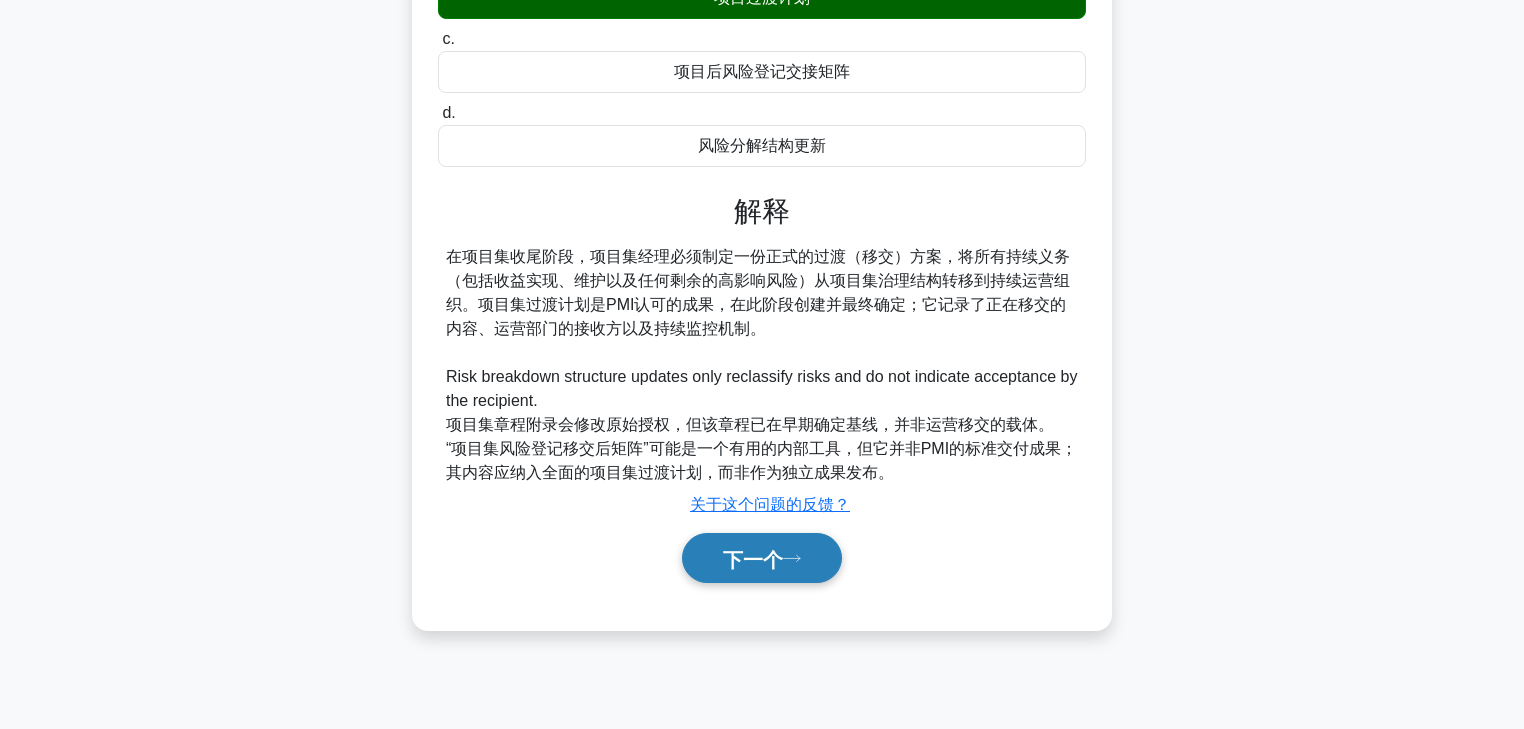 click on "下一个" at bounding box center (753, 559) 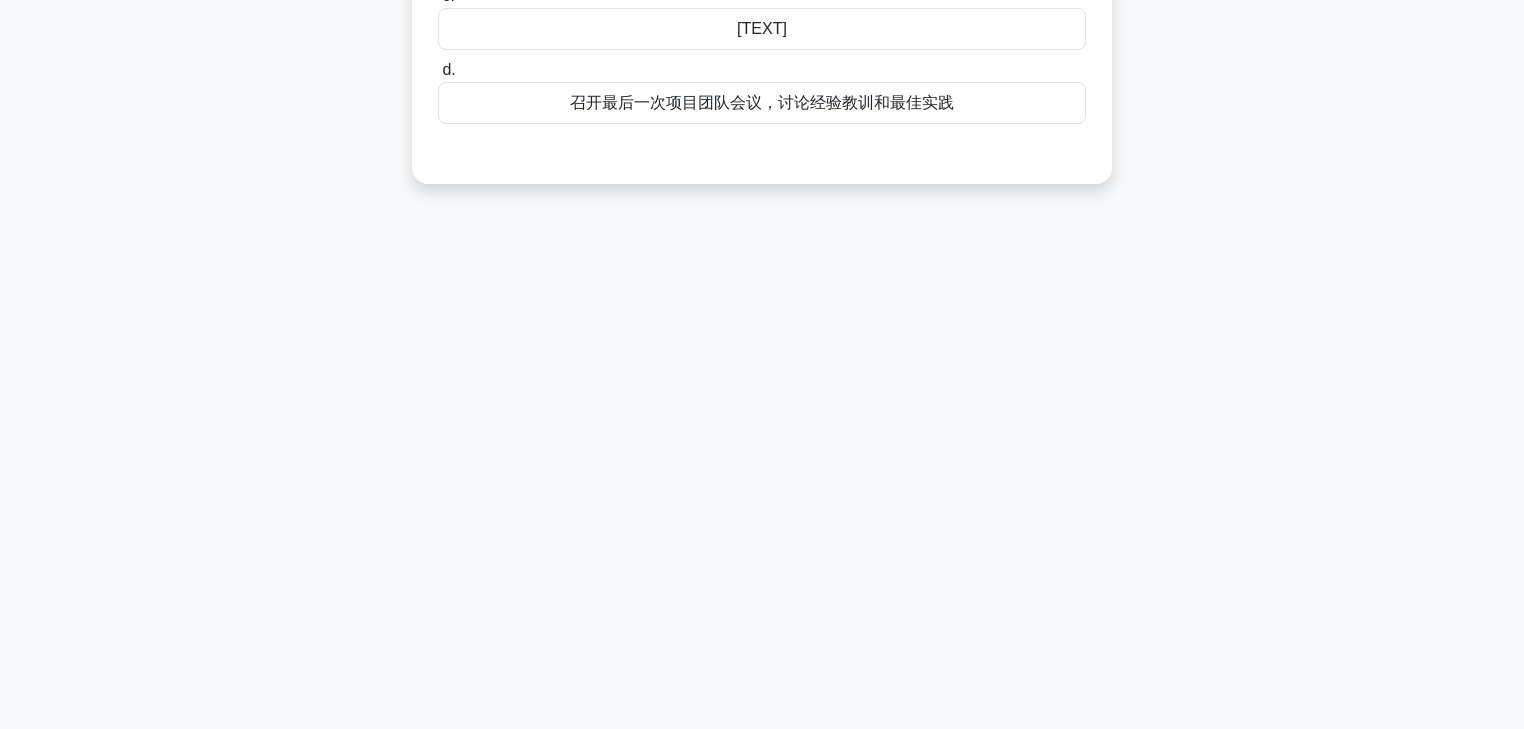 scroll, scrollTop: 0, scrollLeft: 0, axis: both 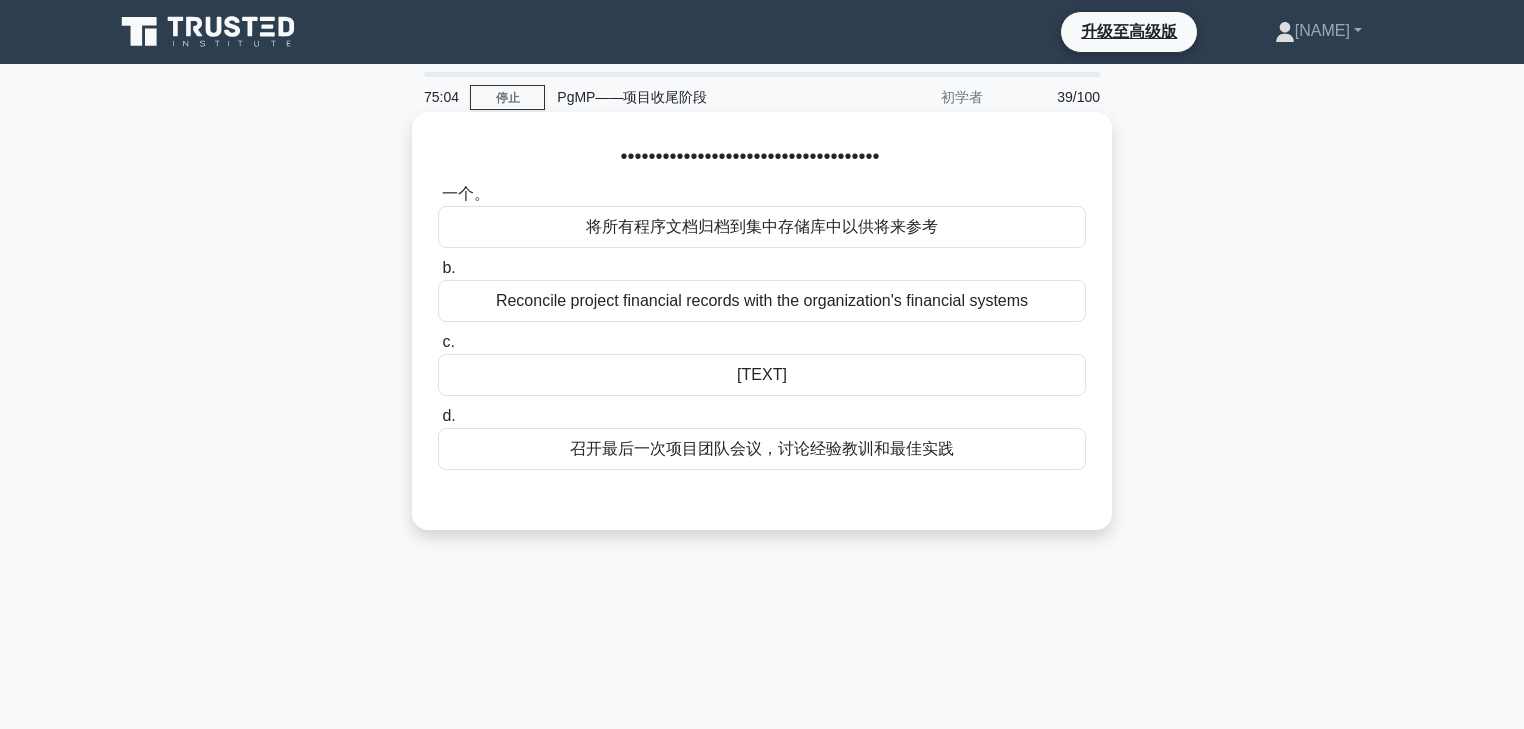 click on "Reconcile project financial records with the organization's financial systems" at bounding box center (762, 300) 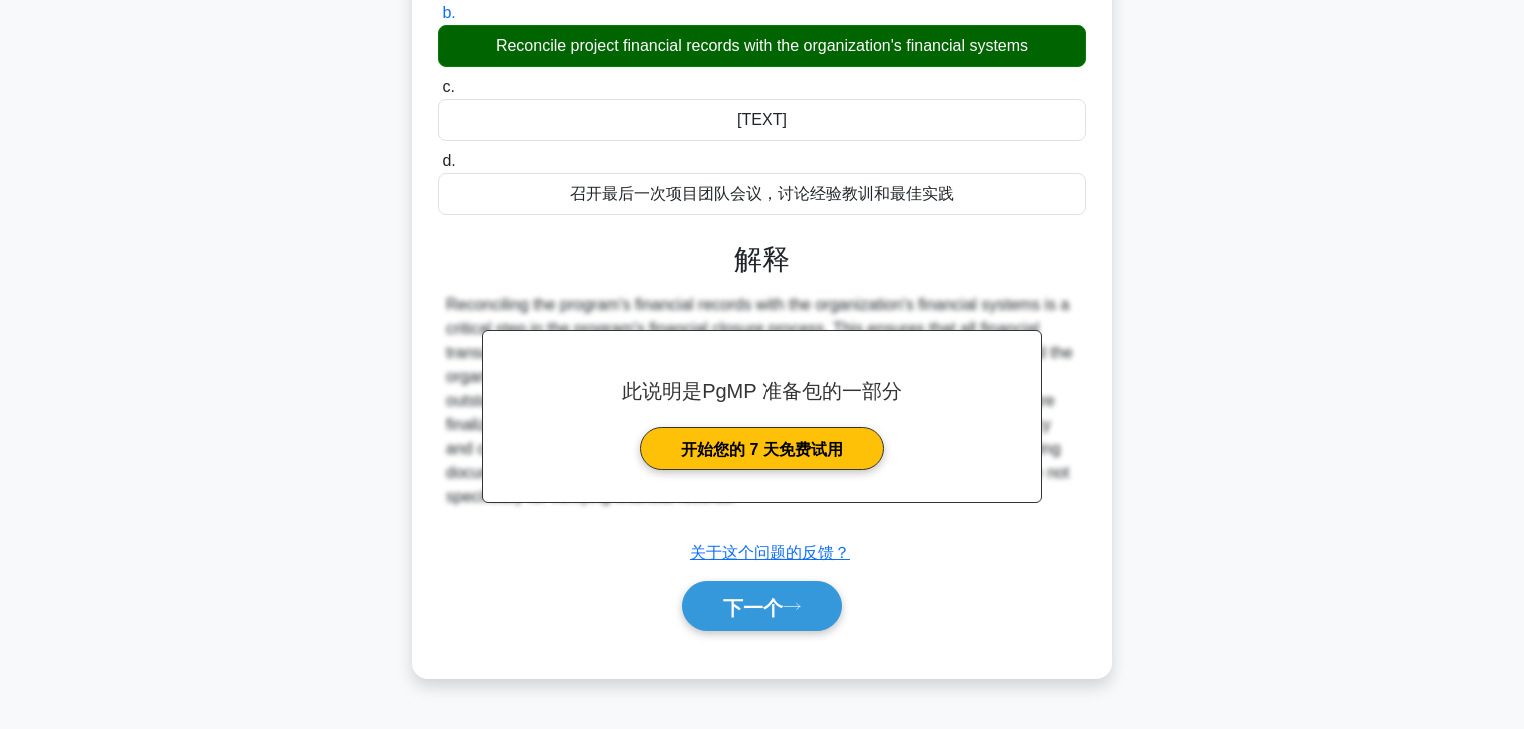 scroll, scrollTop: 352, scrollLeft: 0, axis: vertical 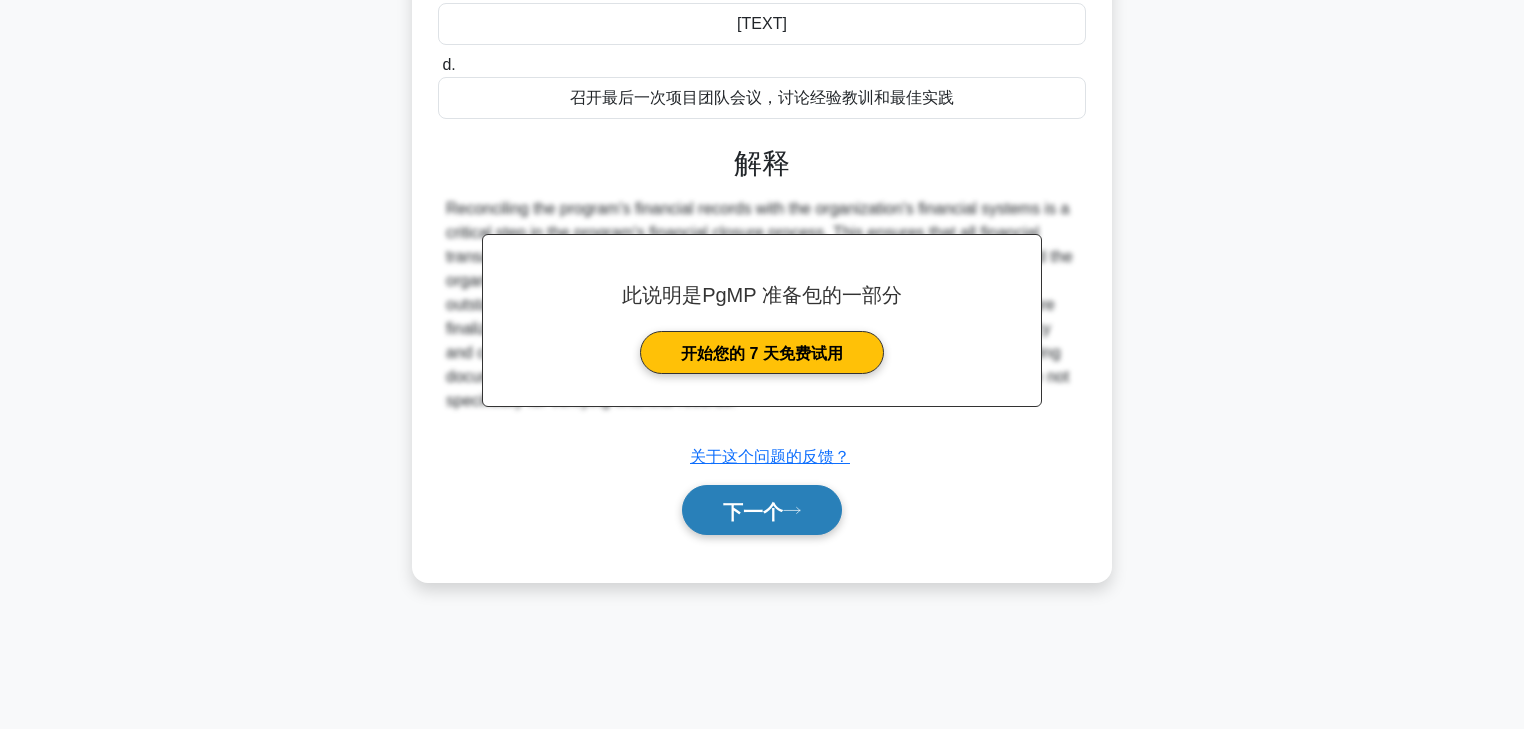 click on "下一个" at bounding box center (753, 511) 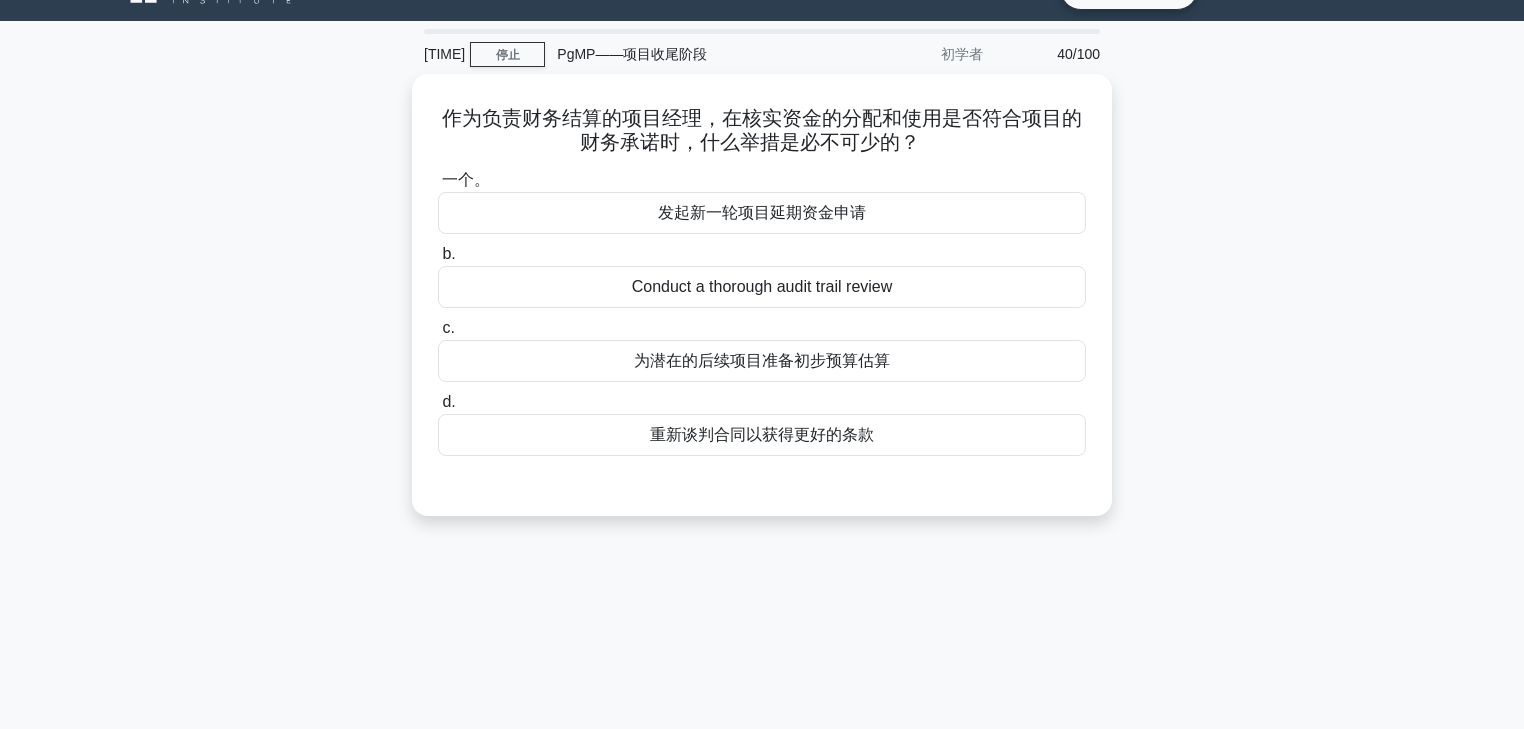 scroll, scrollTop: 0, scrollLeft: 0, axis: both 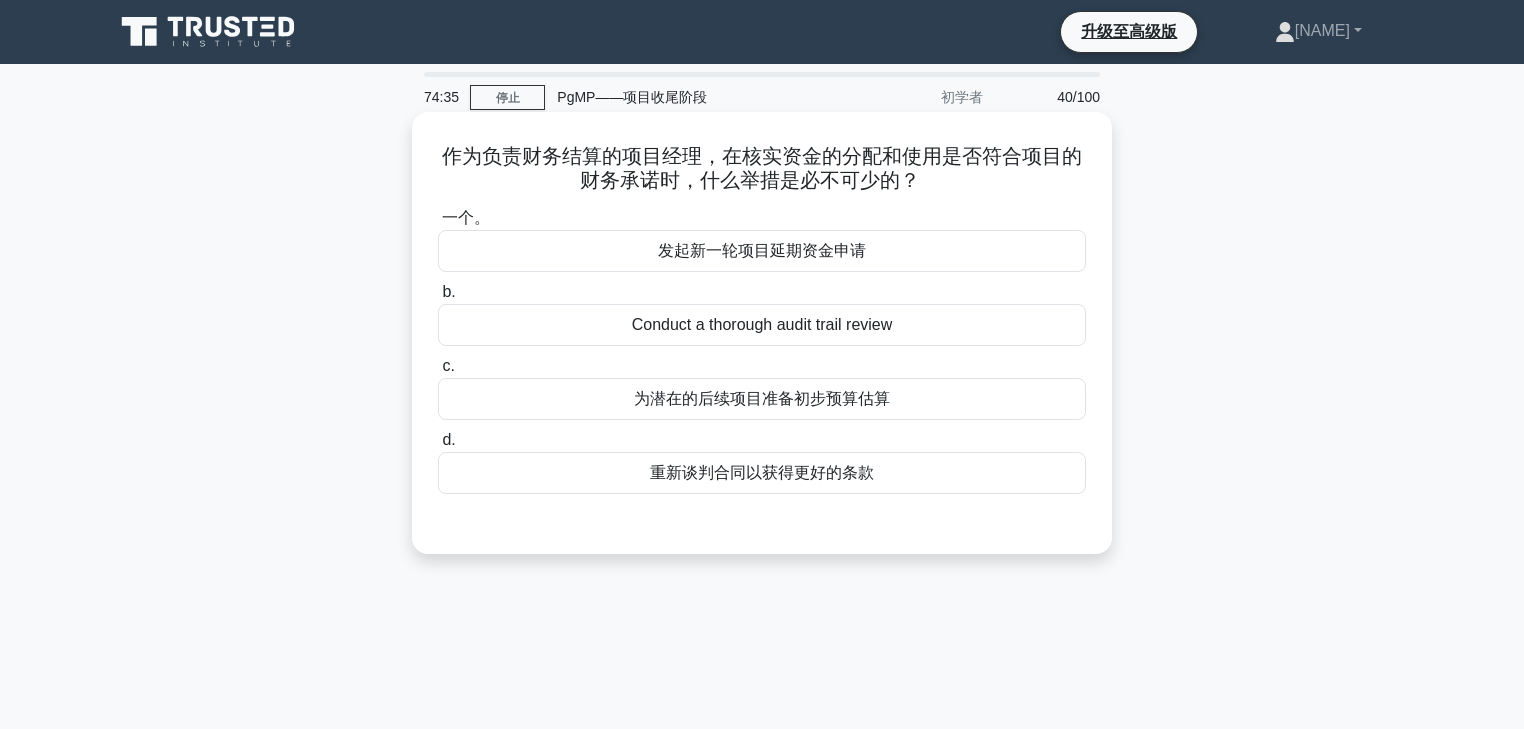 click on "Conduct a thorough audit trail review" at bounding box center [762, 324] 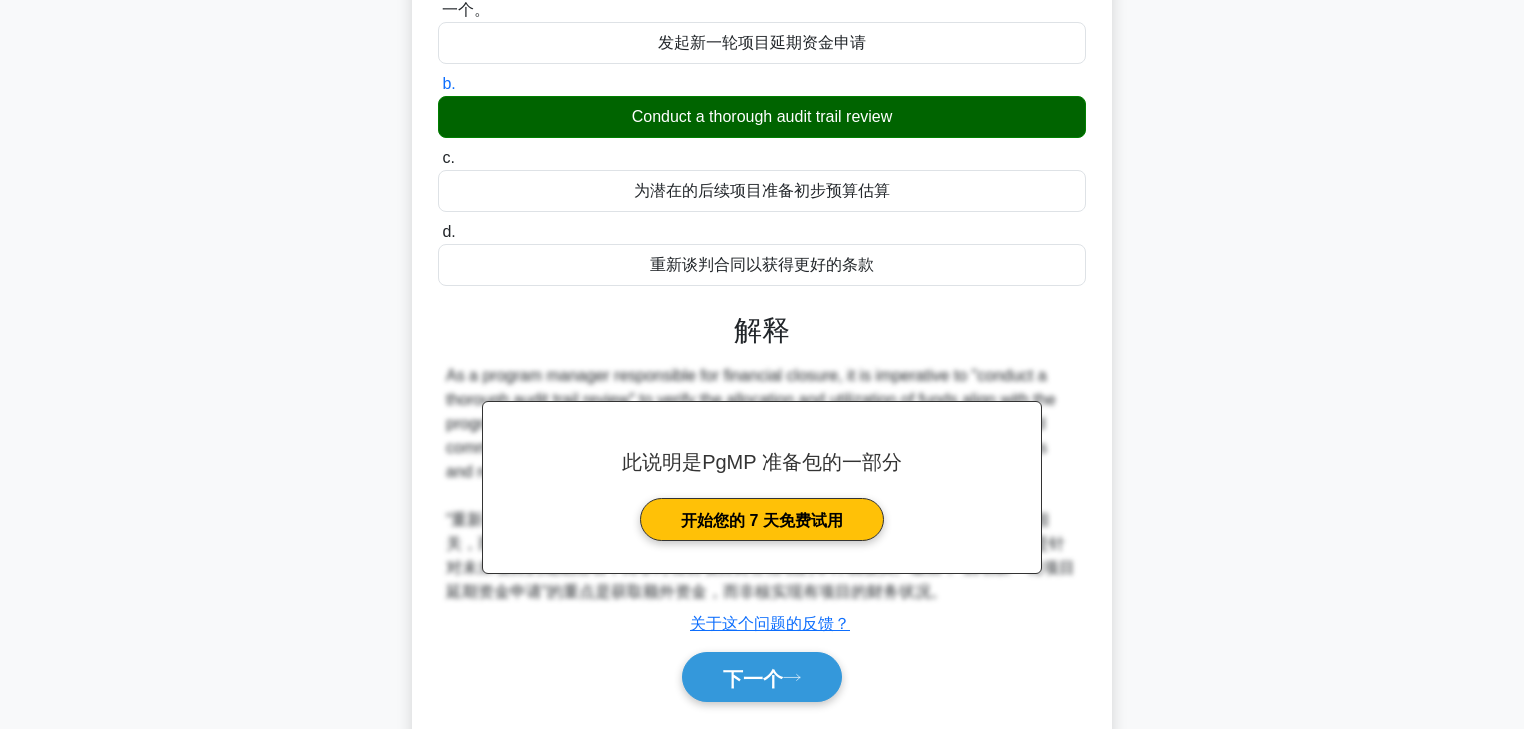 scroll, scrollTop: 352, scrollLeft: 0, axis: vertical 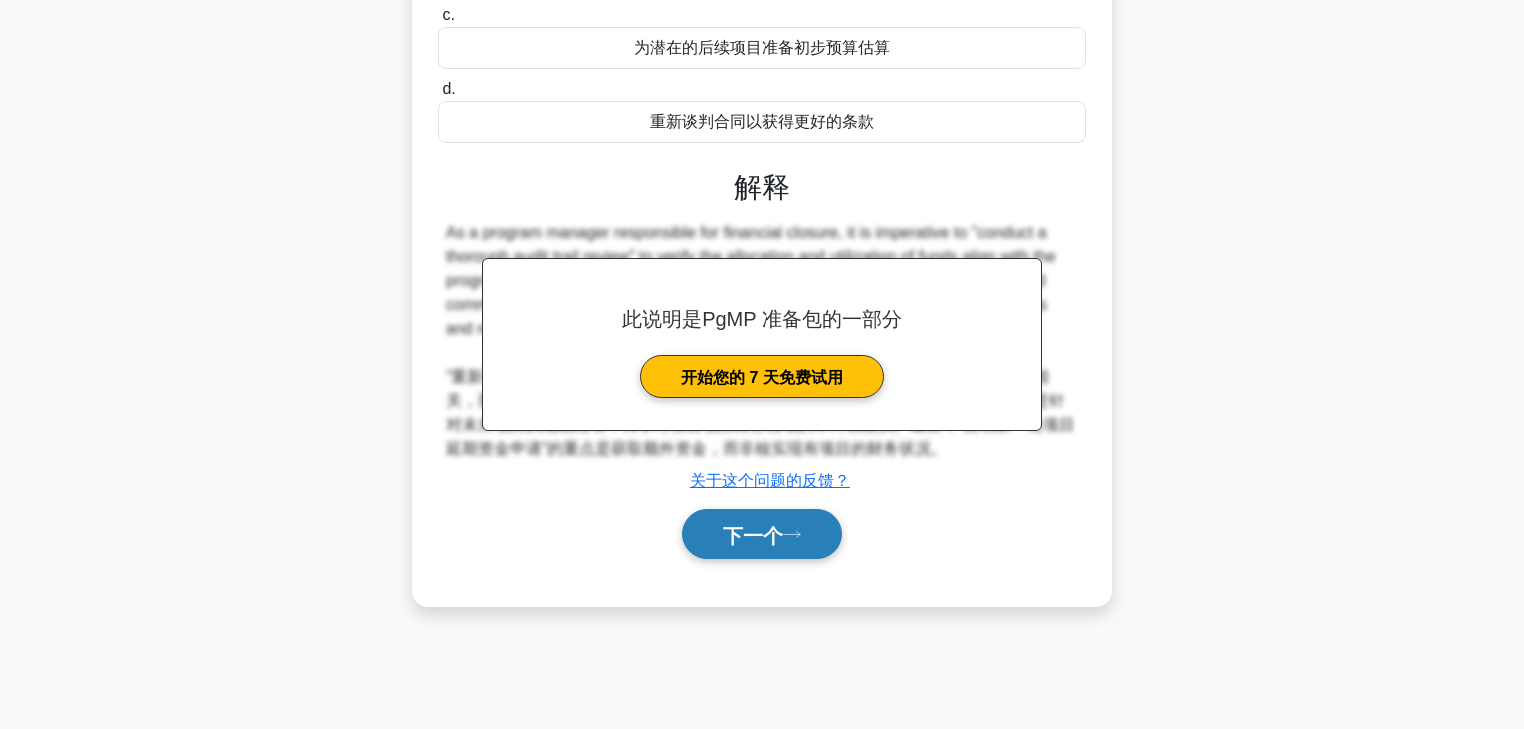 click on "下一个" at bounding box center (753, 535) 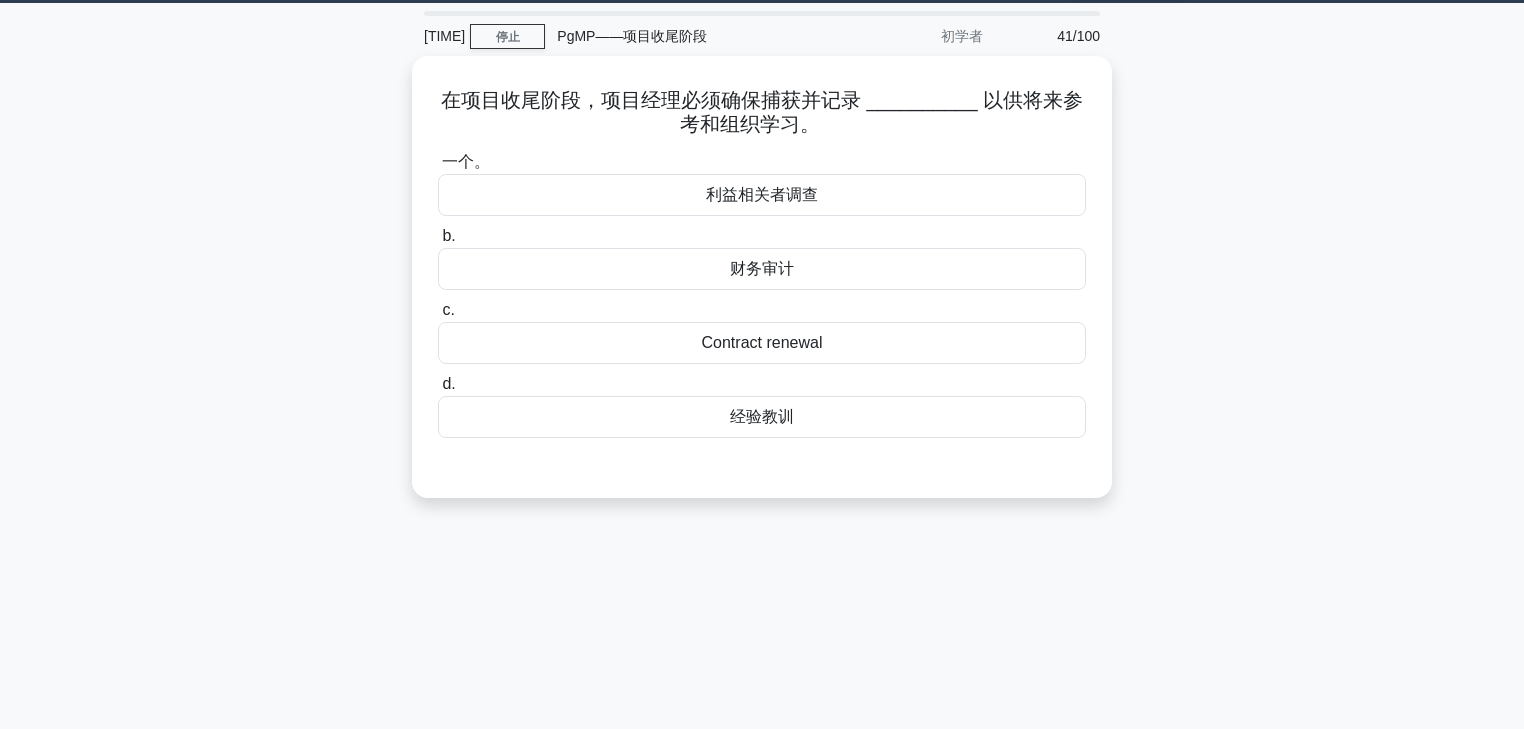 scroll, scrollTop: 0, scrollLeft: 0, axis: both 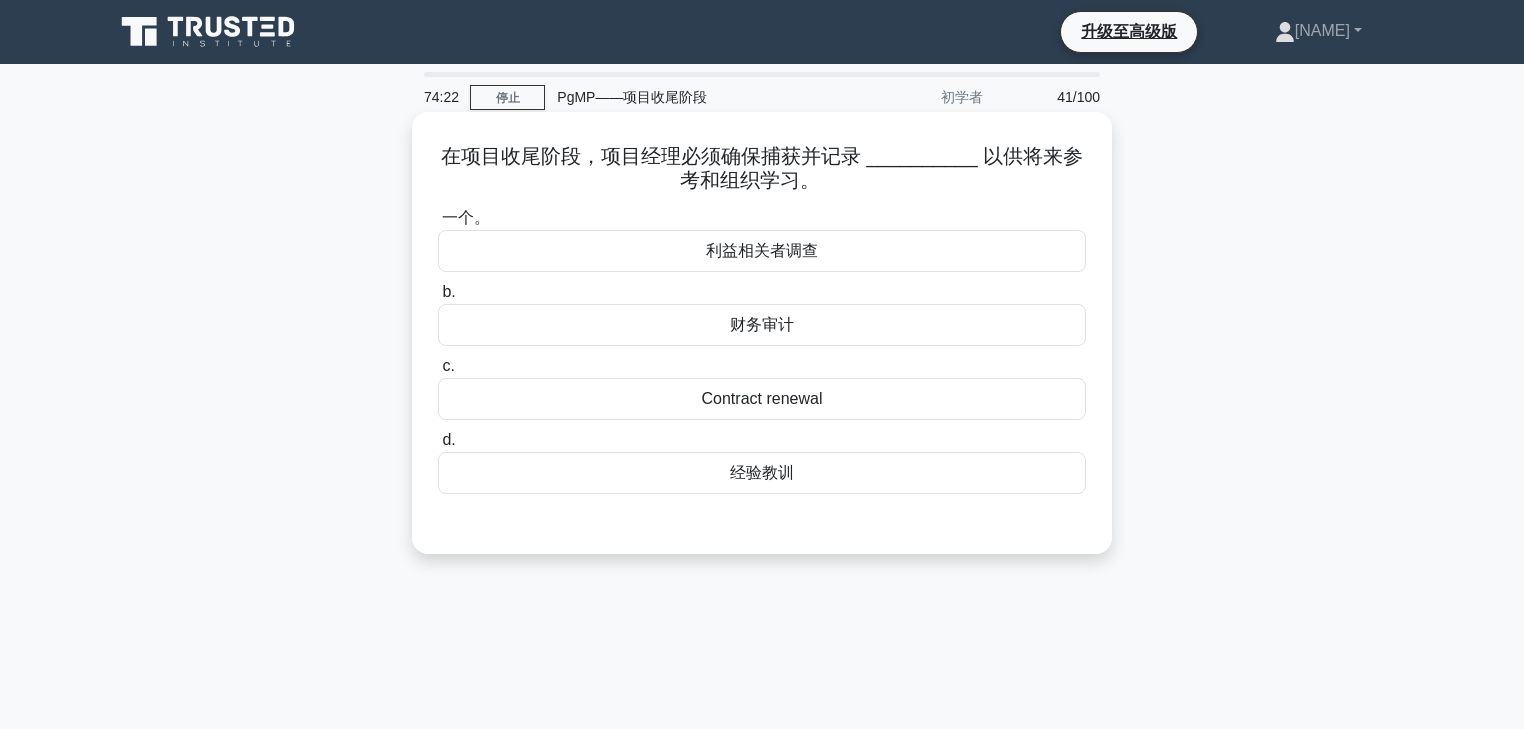 click on "经验教训" at bounding box center [762, 473] 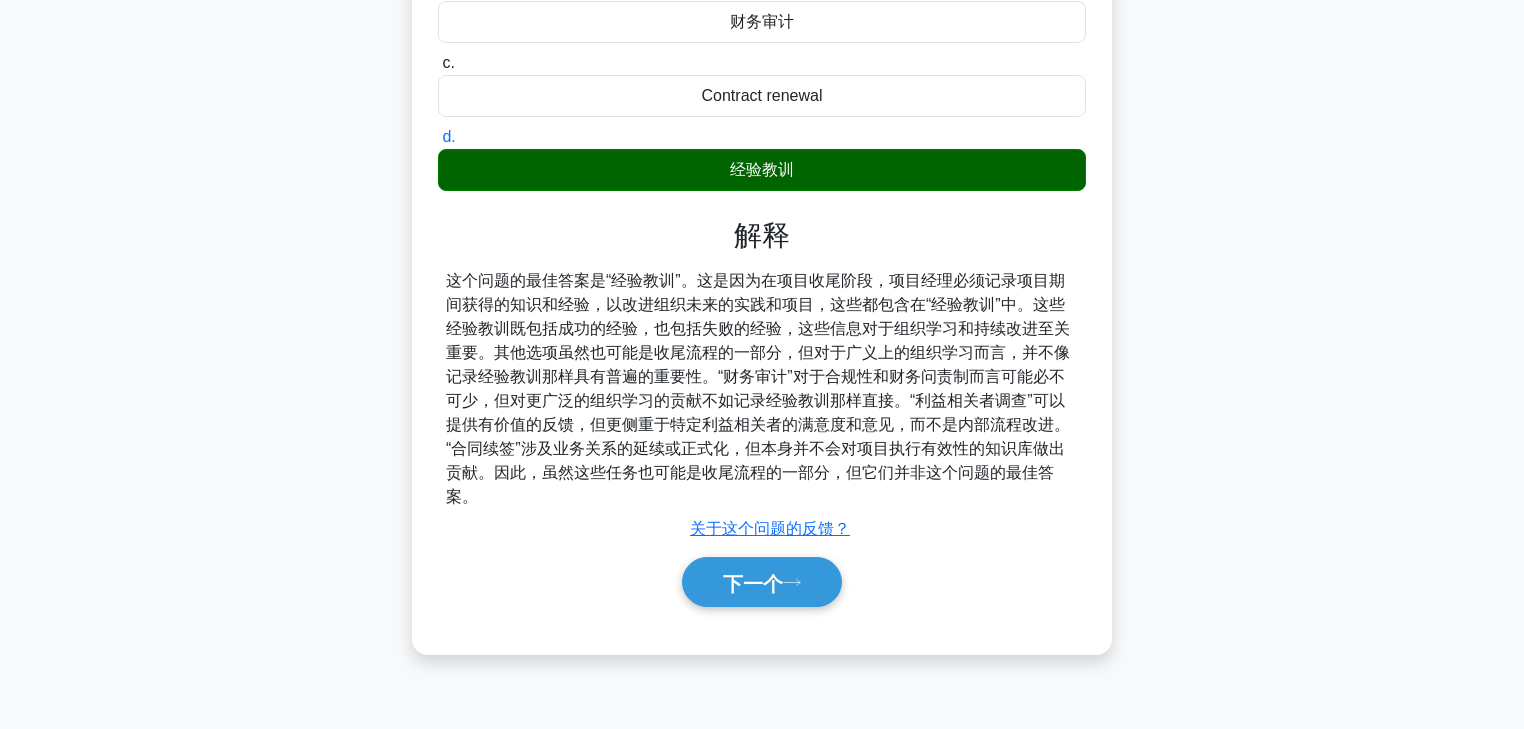 scroll, scrollTop: 352, scrollLeft: 0, axis: vertical 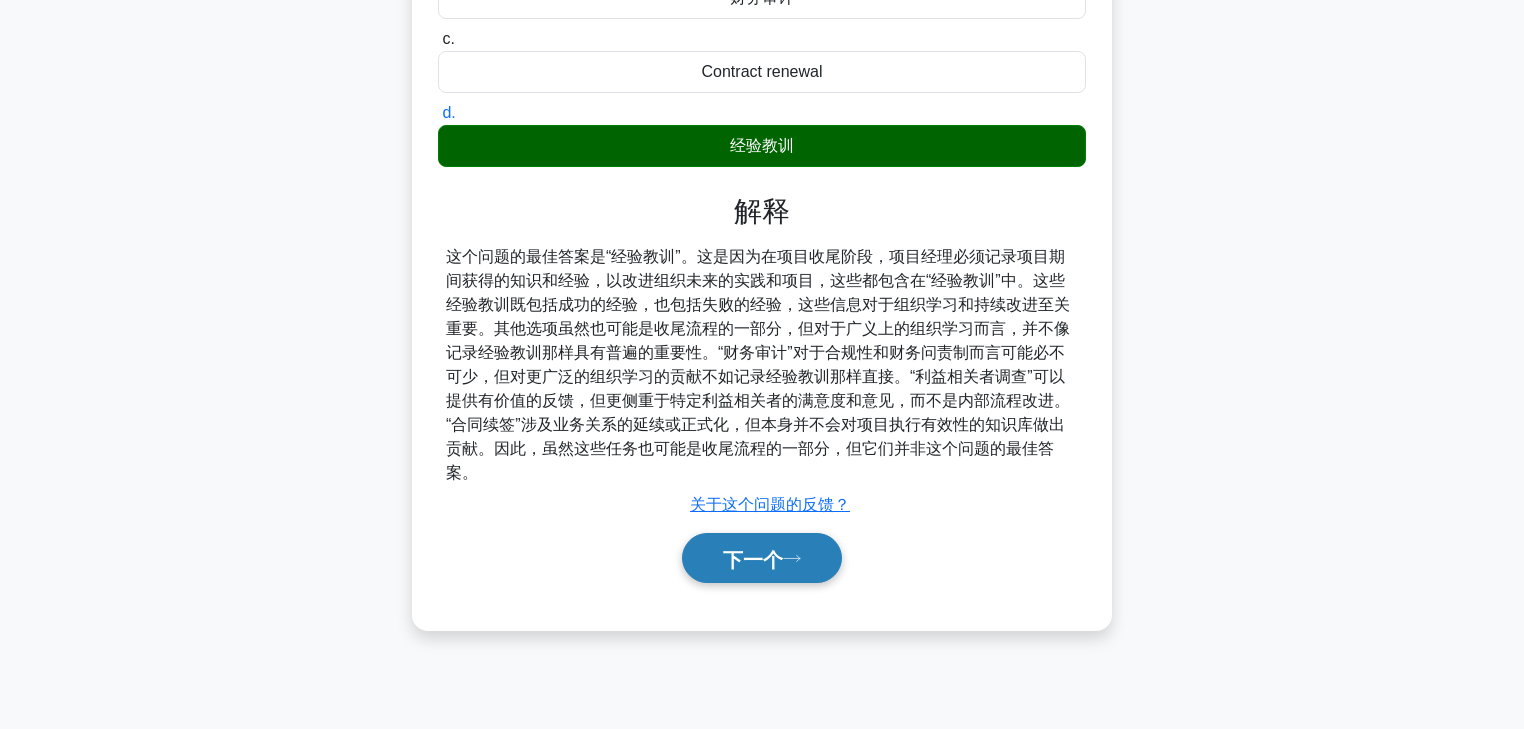 click on "下一个" at bounding box center (762, 558) 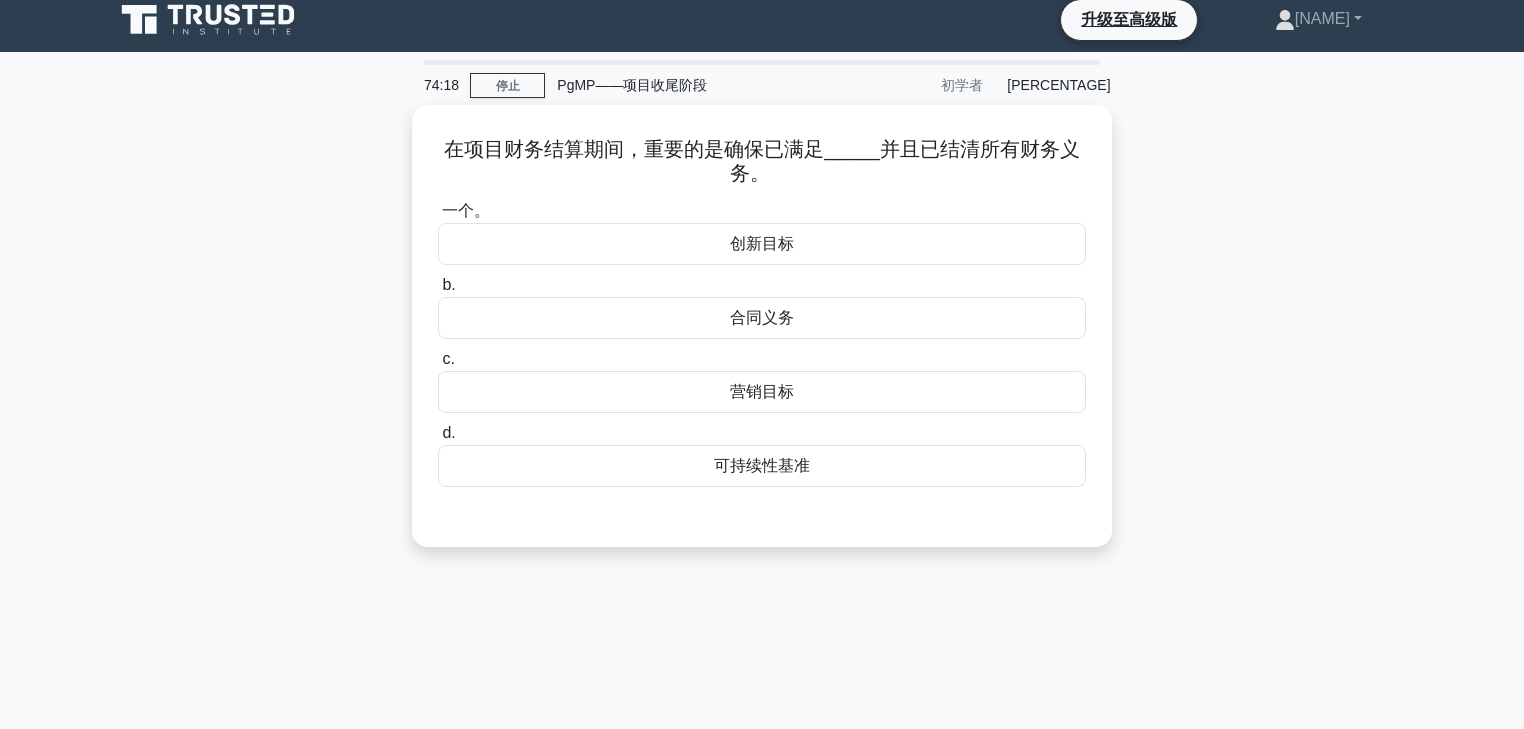 scroll, scrollTop: 12, scrollLeft: 0, axis: vertical 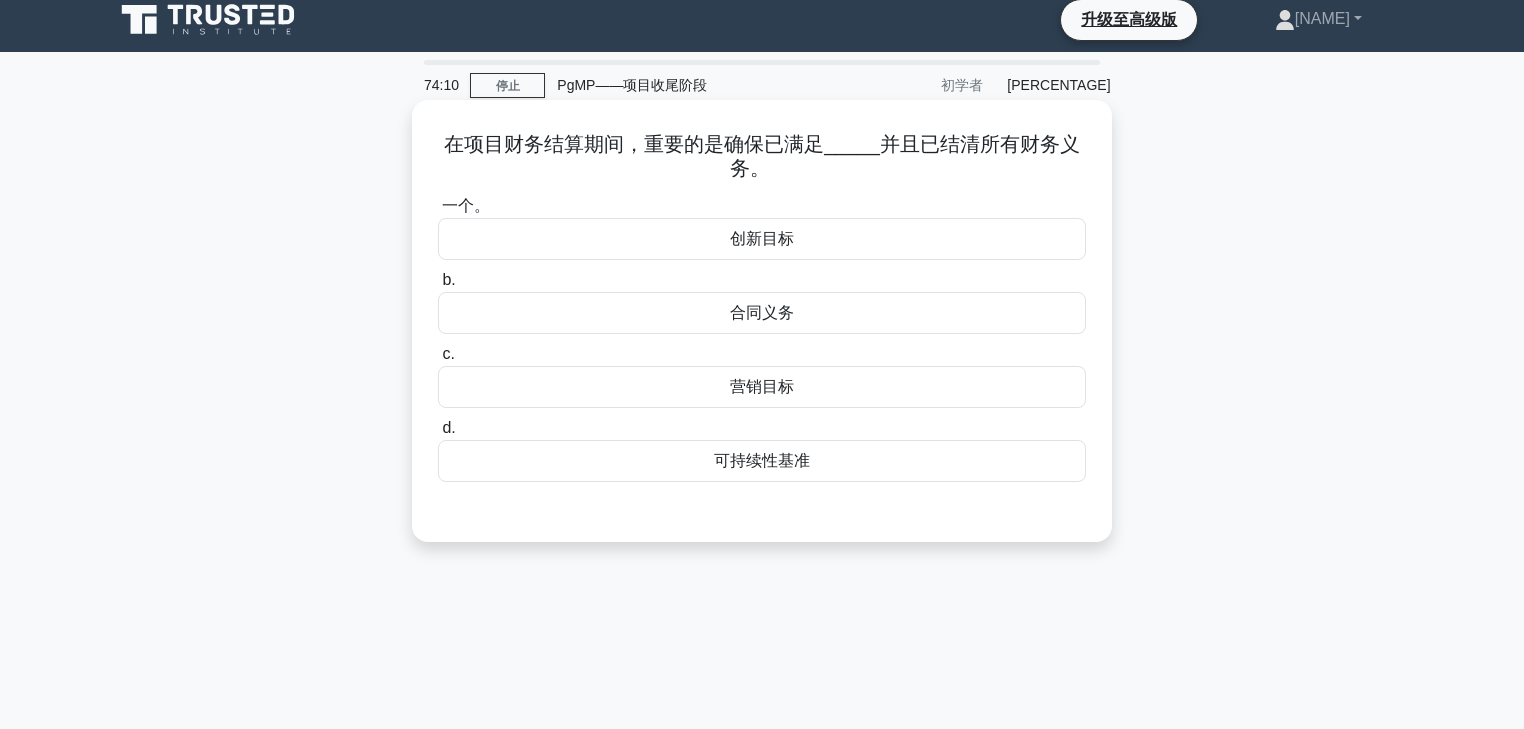 click on "合同义务" at bounding box center (762, 313) 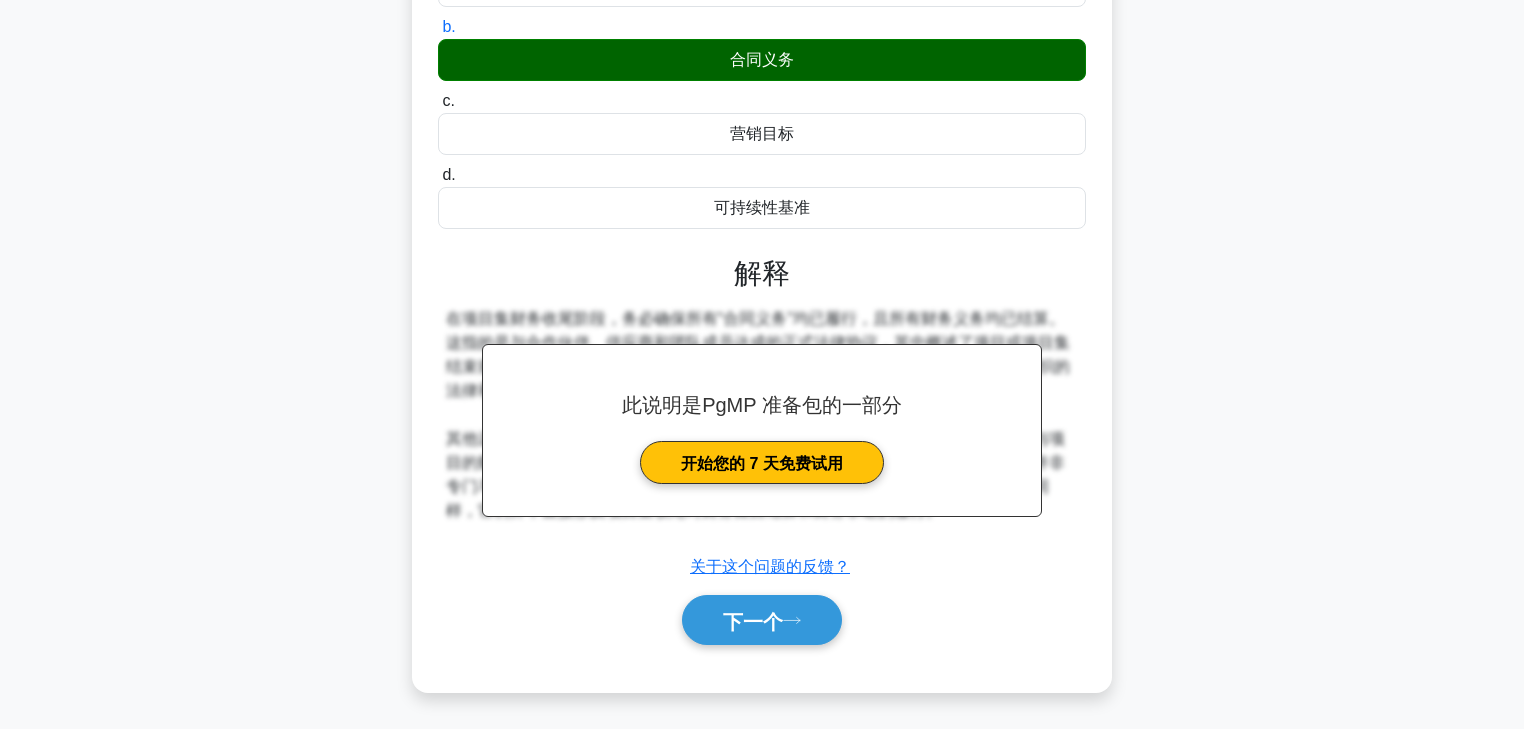 scroll, scrollTop: 352, scrollLeft: 0, axis: vertical 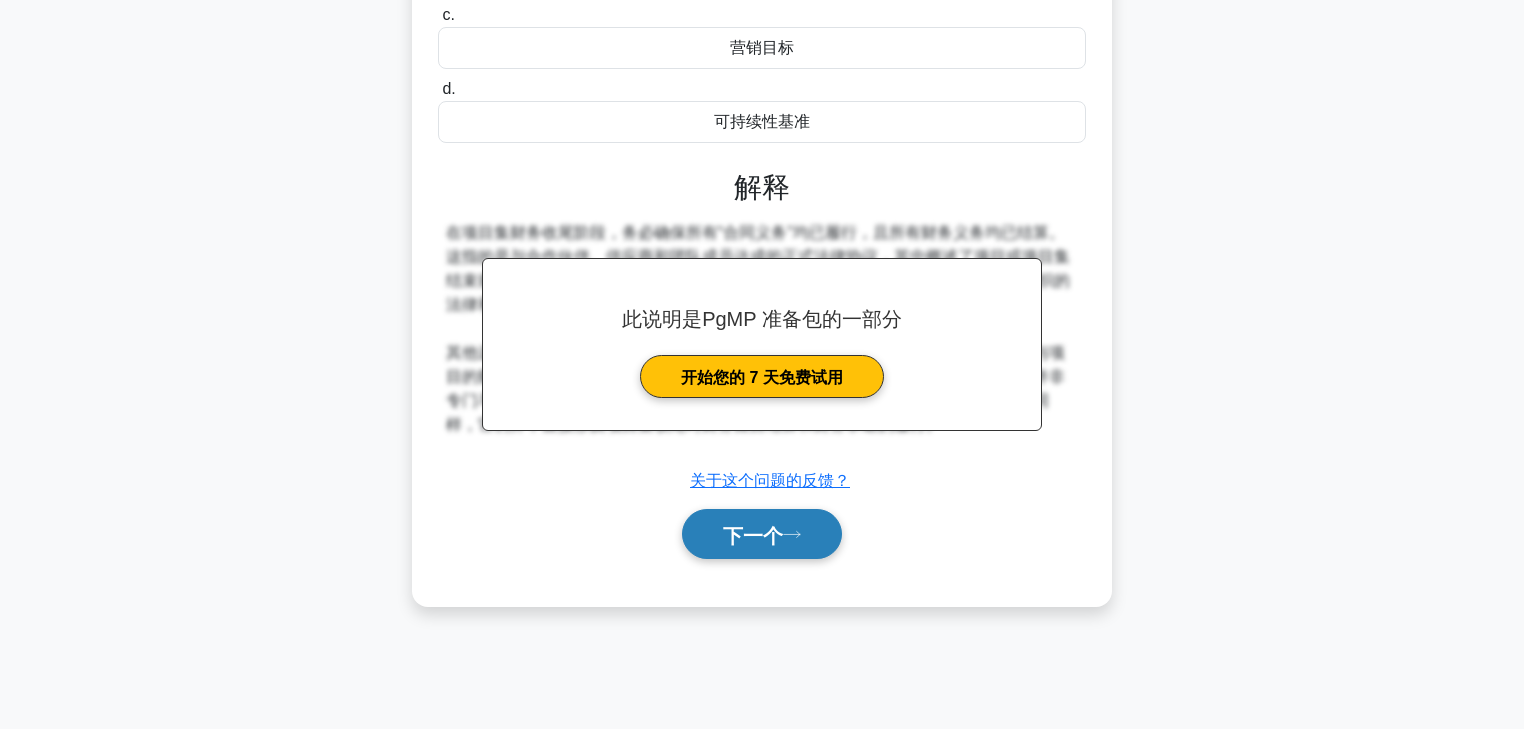click on "下一个" at bounding box center [753, 535] 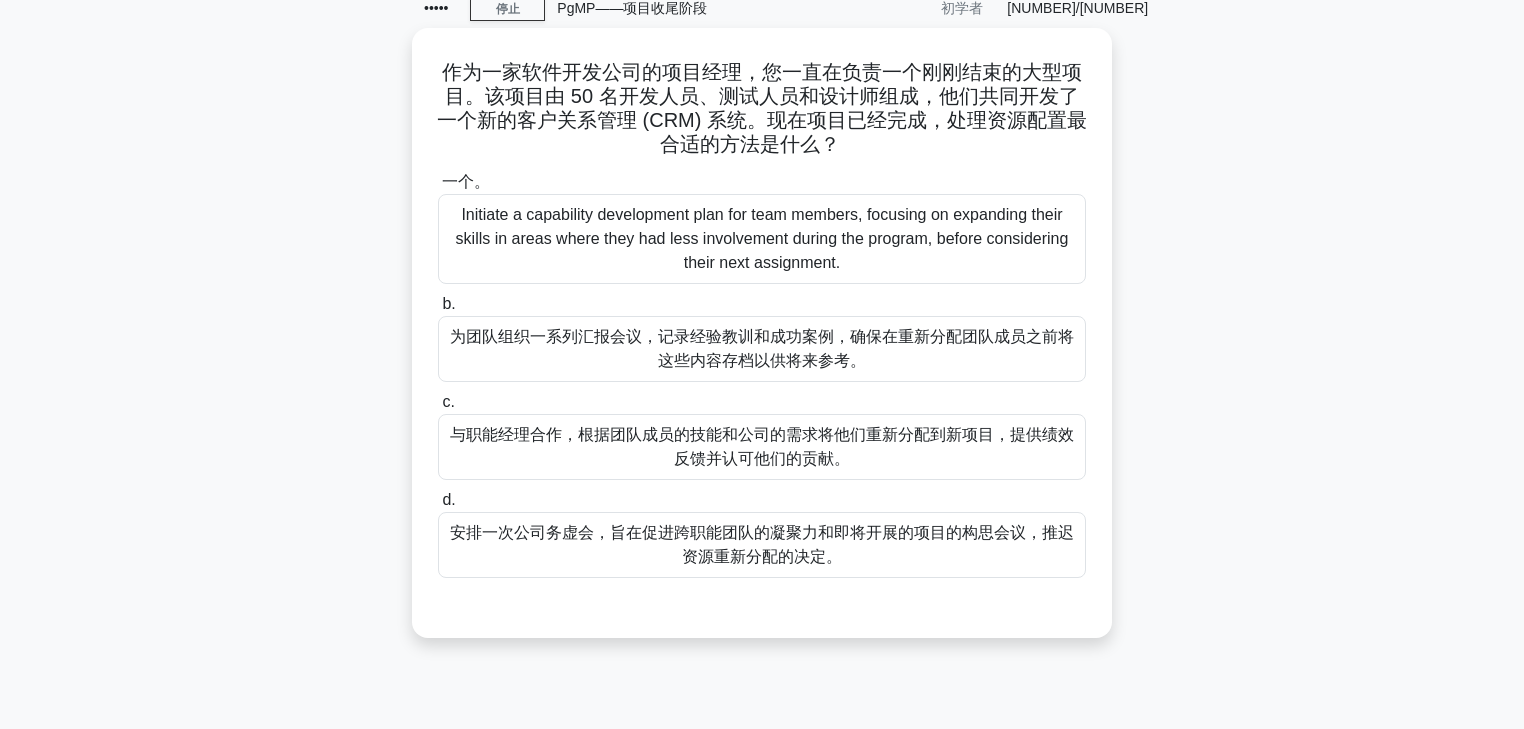 scroll, scrollTop: 0, scrollLeft: 0, axis: both 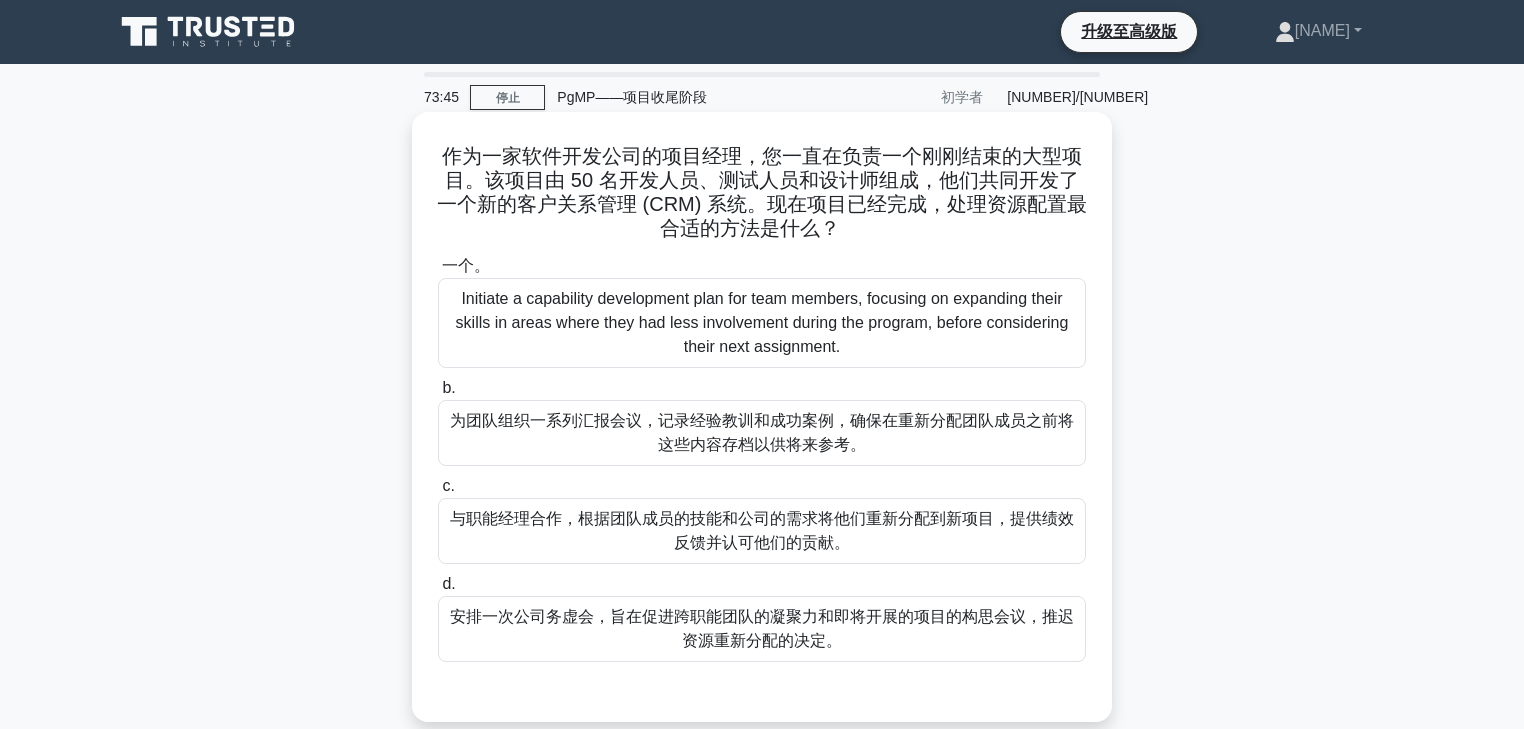 click on "为团队组织一系列汇报会议，记录经验教训和成功案例，确保在重新分配团队成员之前将这些内容存档以供将来参考。" at bounding box center (762, 432) 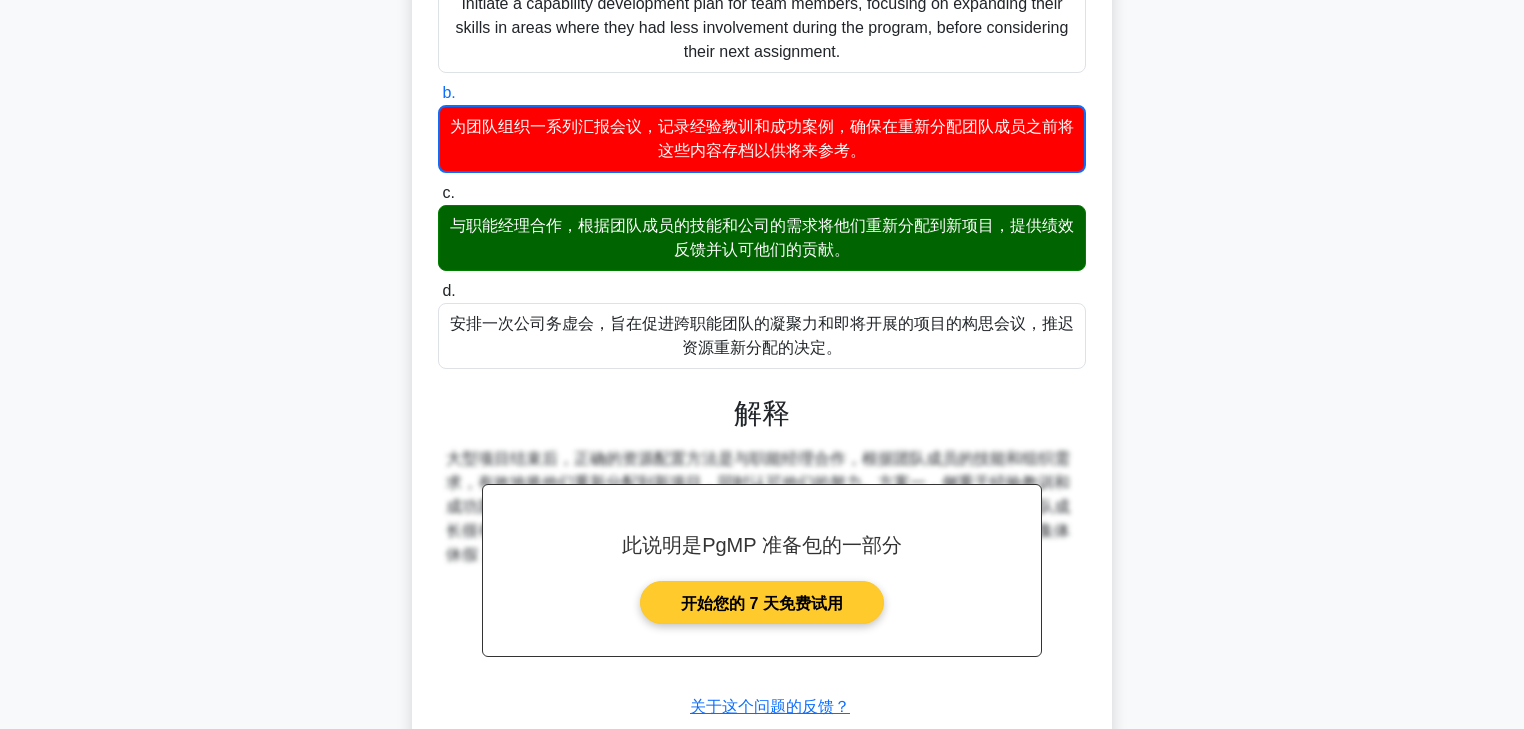 scroll, scrollTop: 412, scrollLeft: 0, axis: vertical 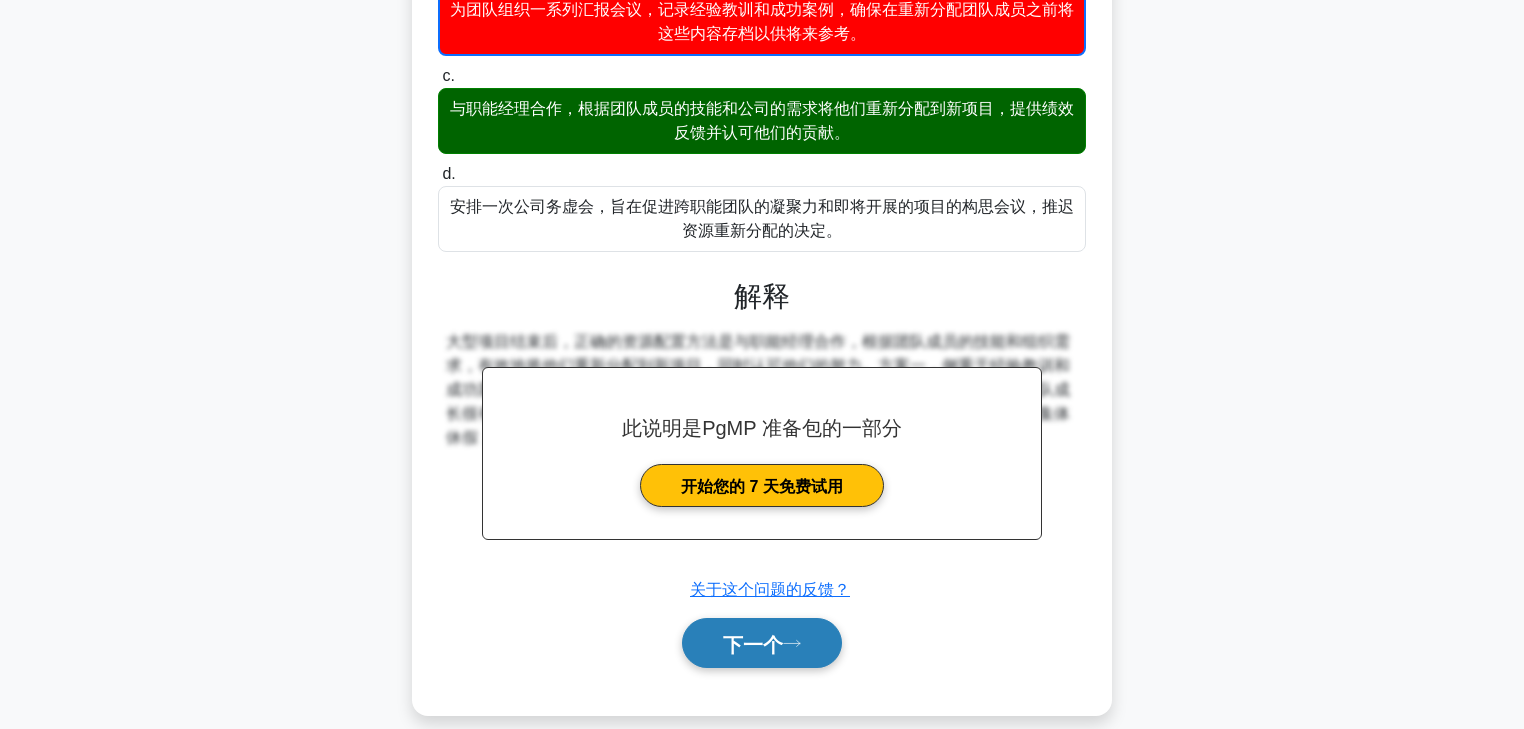 click on "下一个" at bounding box center (762, 643) 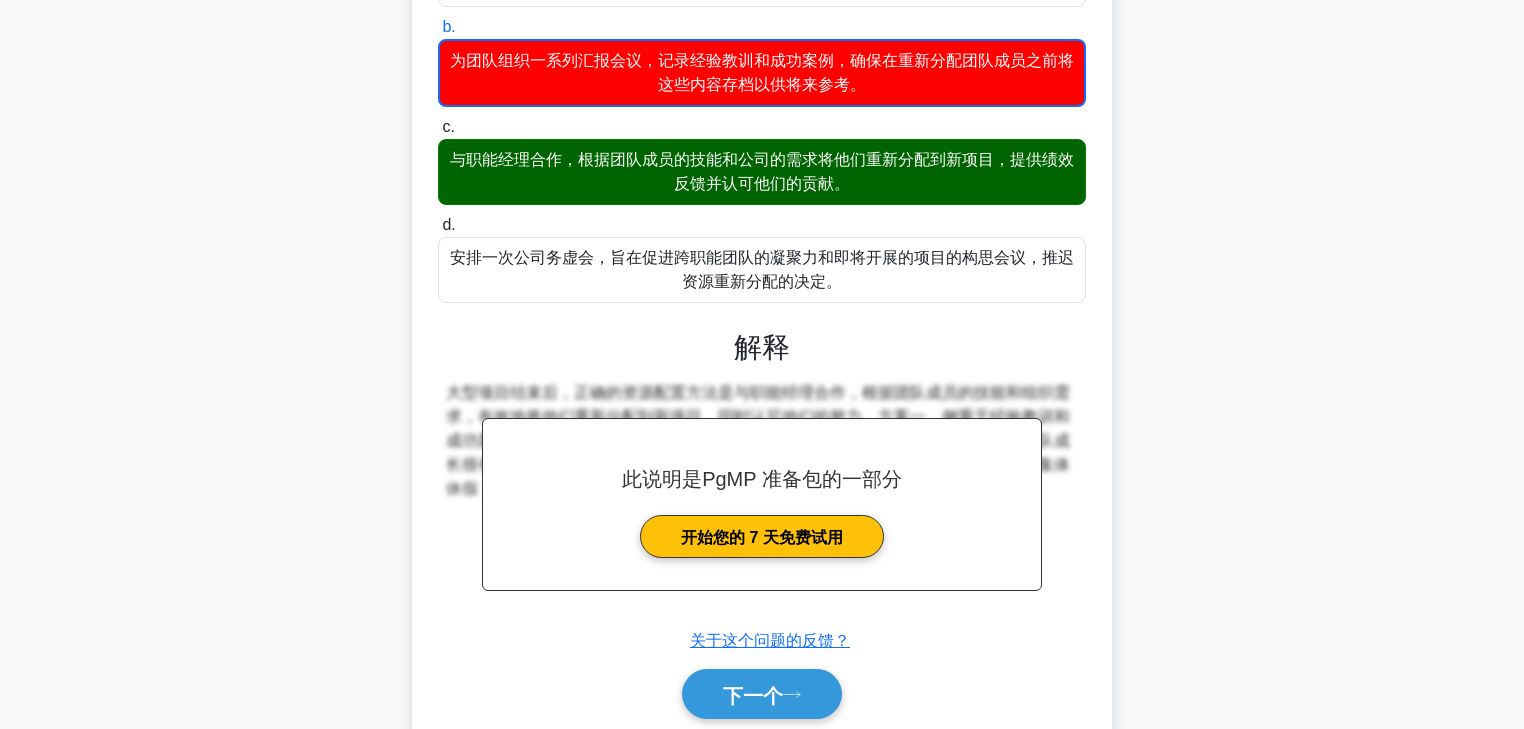 scroll, scrollTop: 412, scrollLeft: 0, axis: vertical 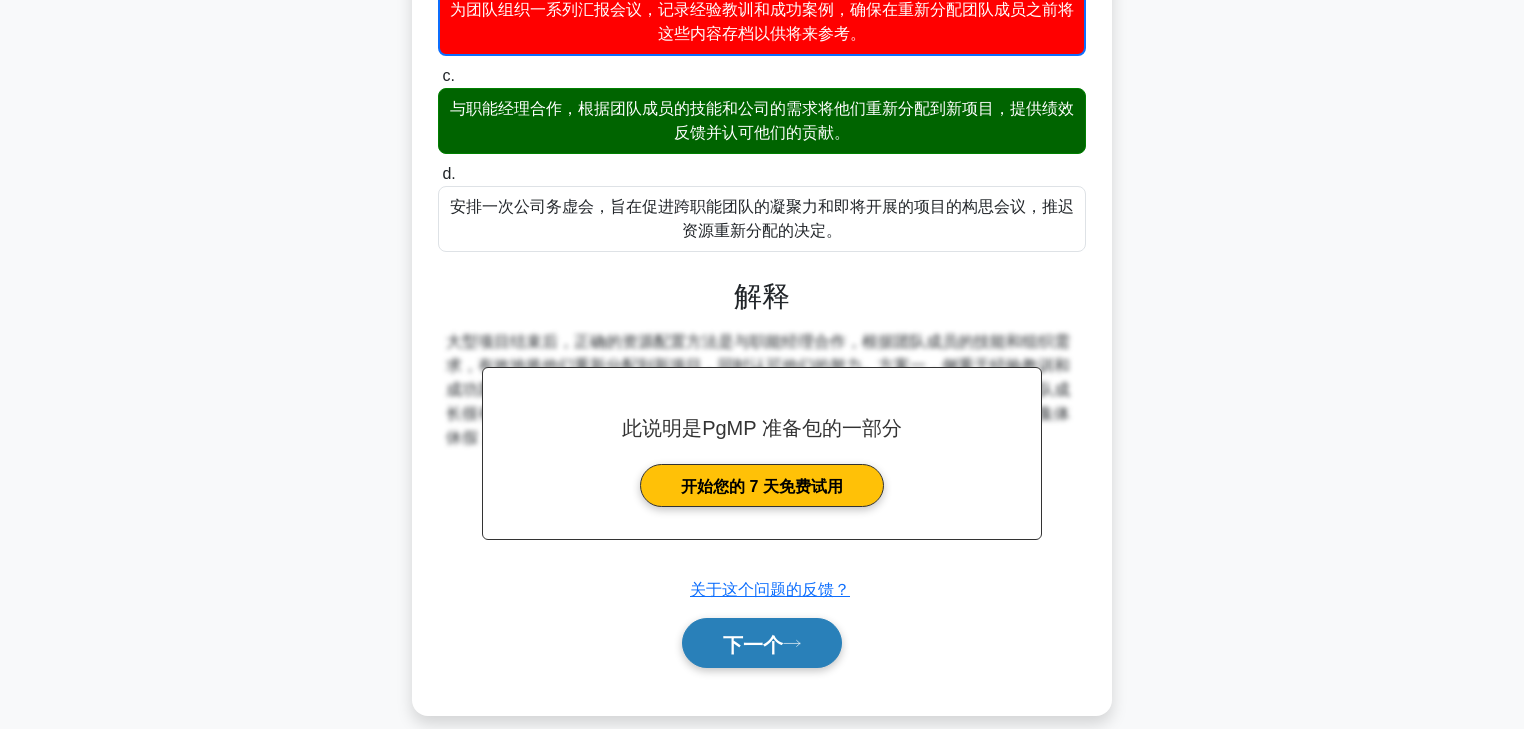 click on "下一个" at bounding box center [753, 644] 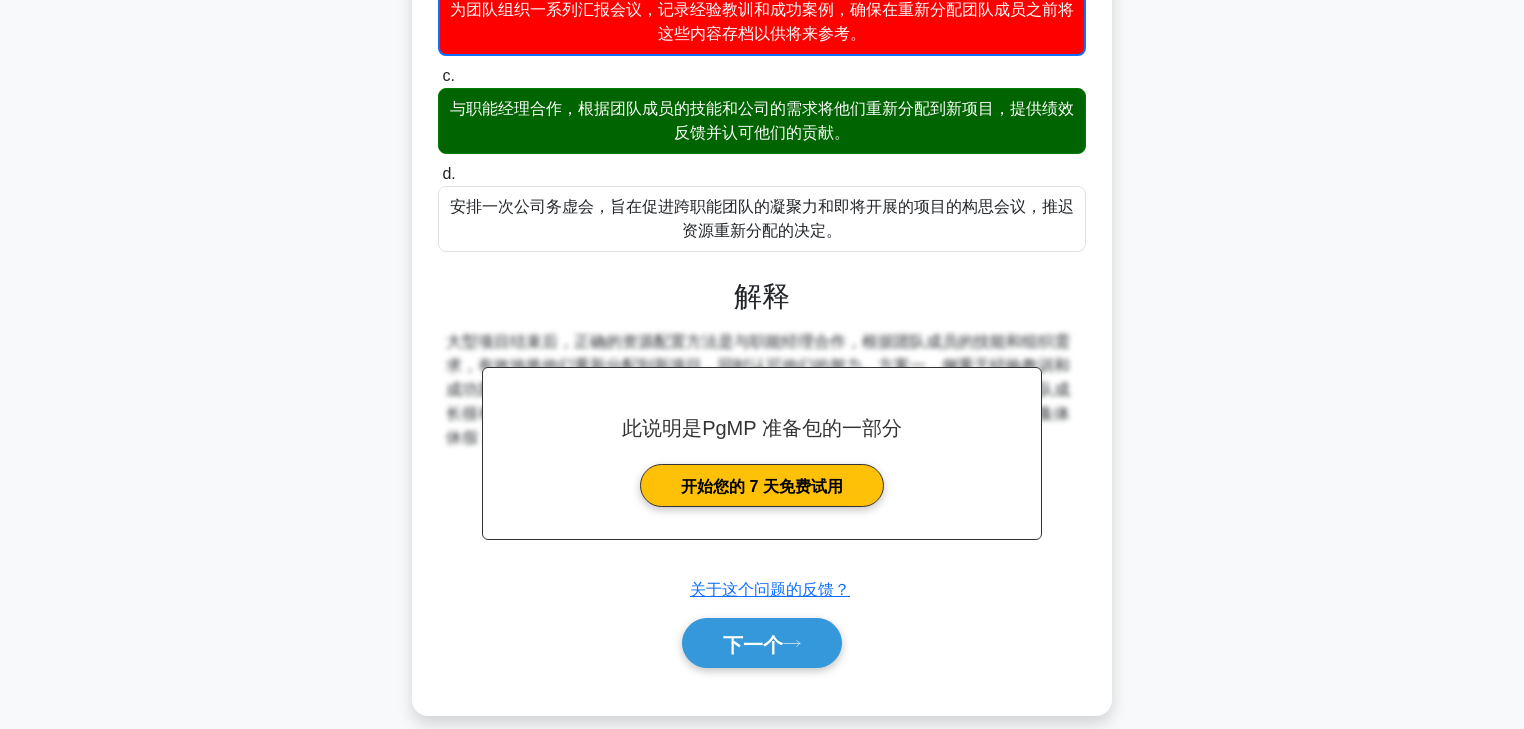 click on "下一个" at bounding box center (762, 643) 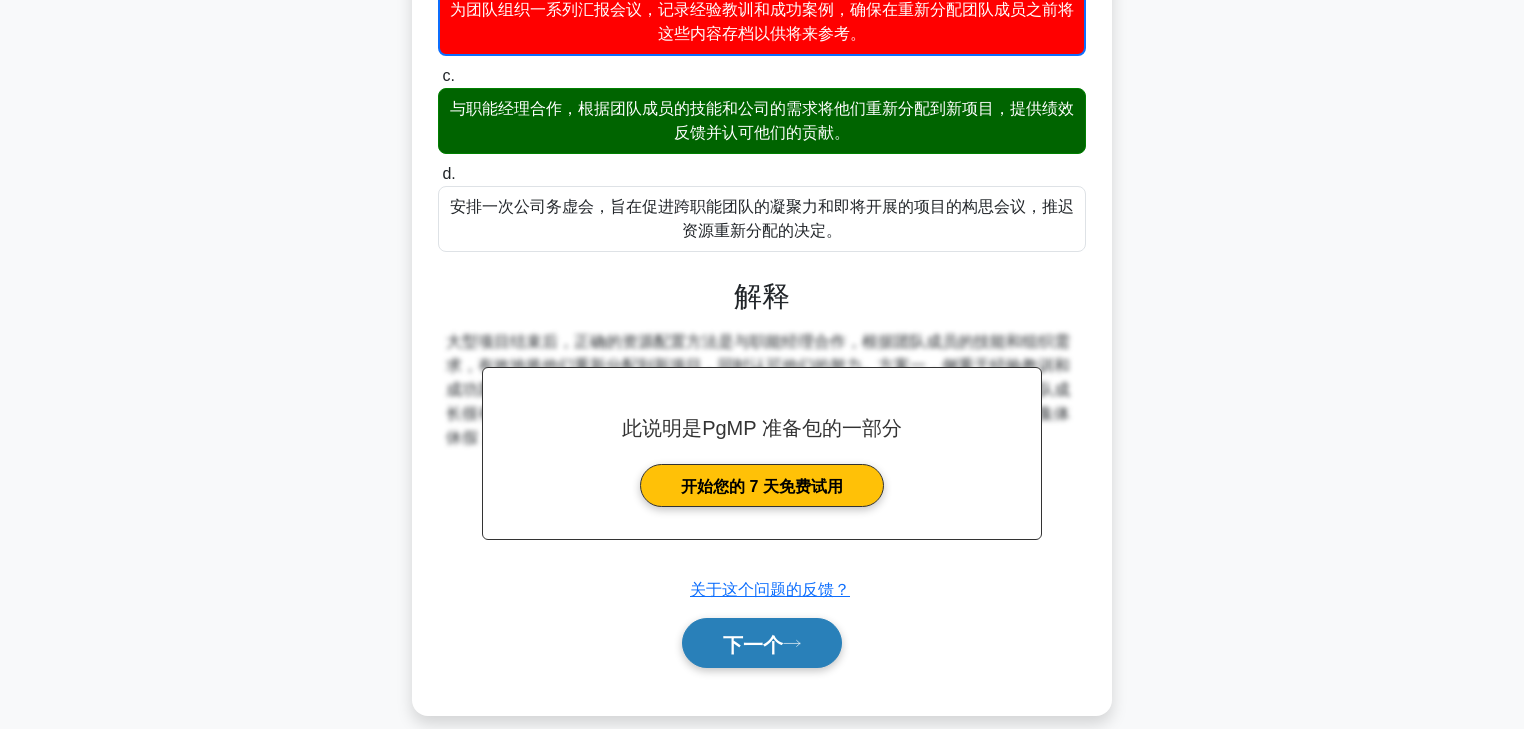 click on "下一个" at bounding box center (753, 644) 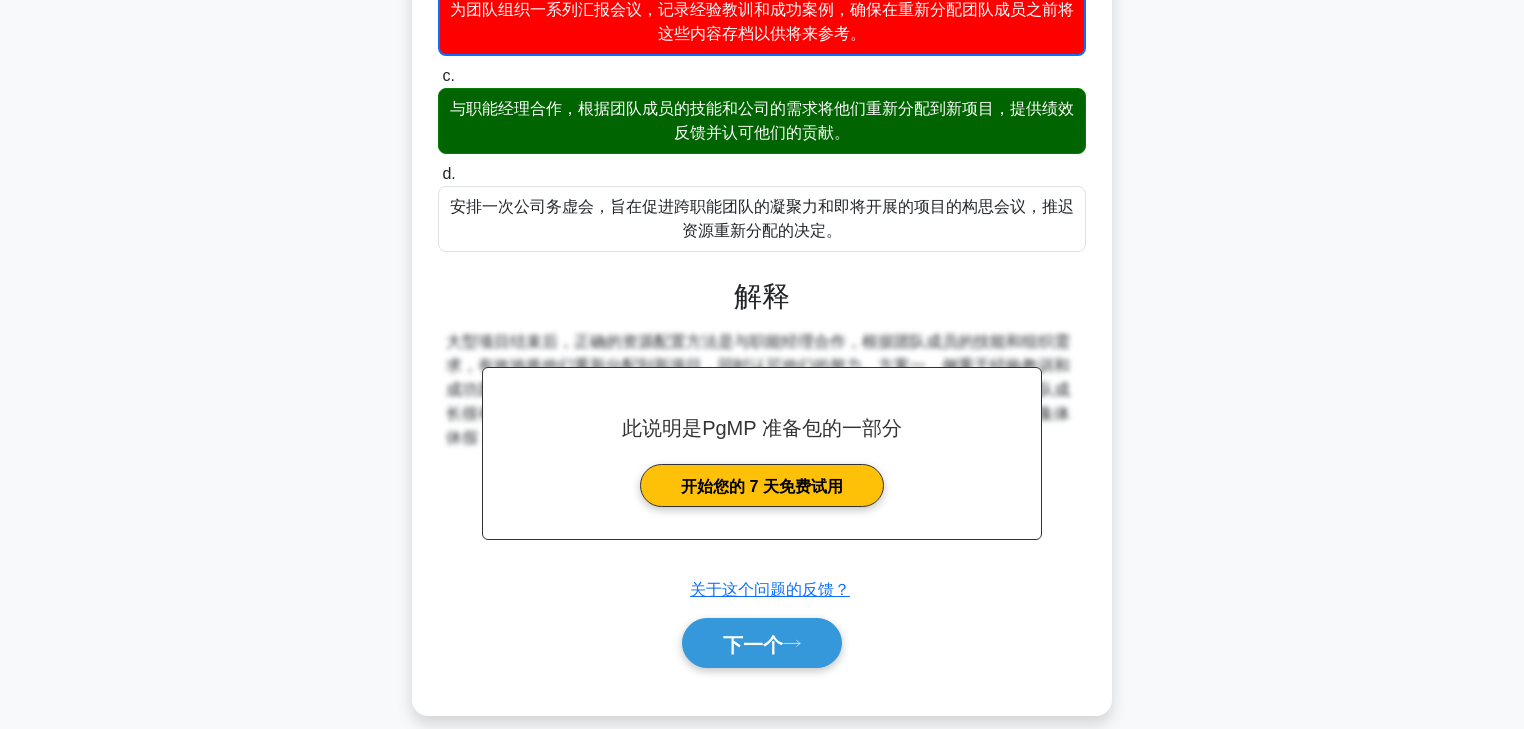 scroll, scrollTop: 352, scrollLeft: 0, axis: vertical 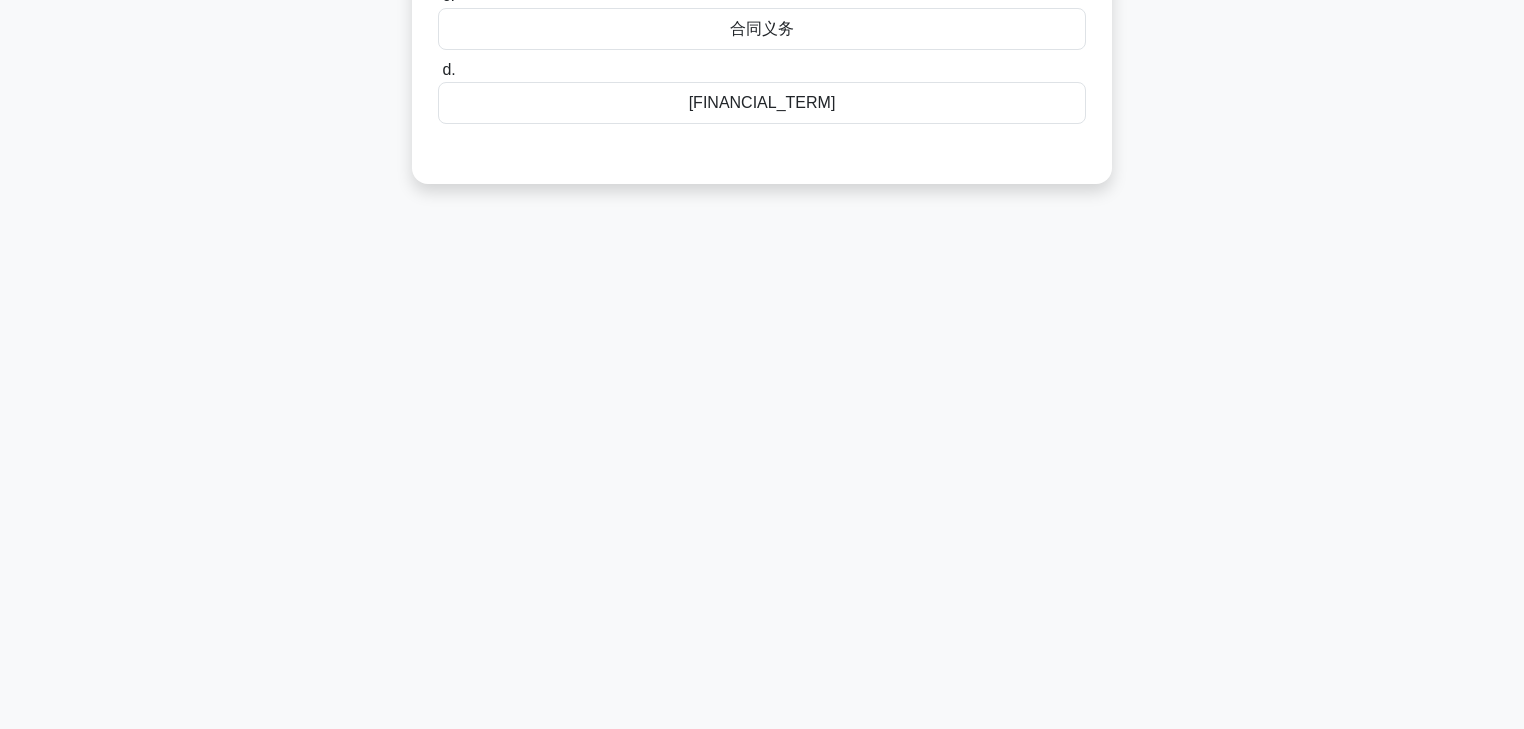 click on "在进行项目财务结算时，必须确保在向供应商发放最终付款之前已满足所有 __________。
.spinner_0XTQ{transform-origin:center;animation:spinner_y6GP .75s linear infinite}@keyframes spinner_y6GP{100%{transform:rotate(360deg)}}
一个。
市场分析
b. c. d." at bounding box center (762, -13) 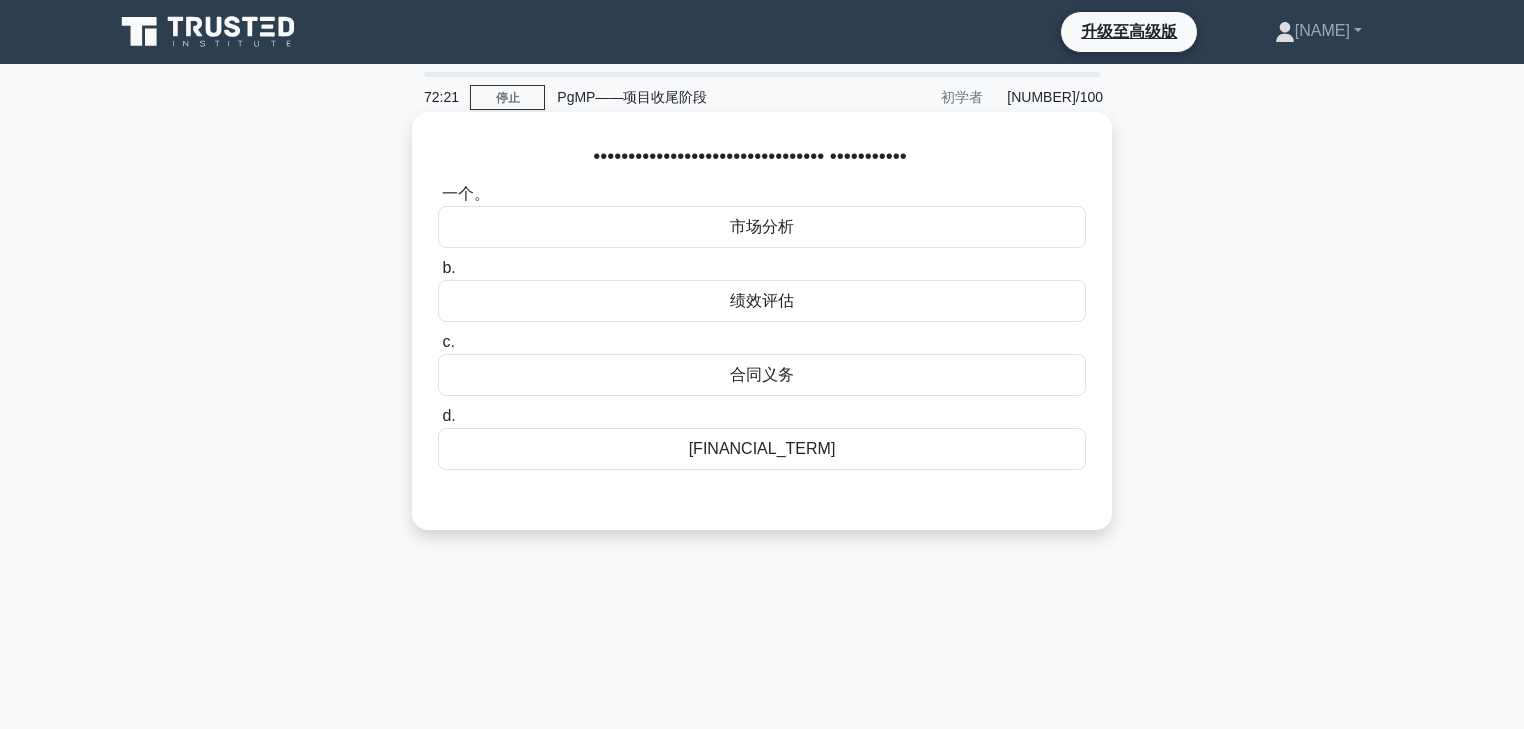 click on "合同义务" at bounding box center [762, 375] 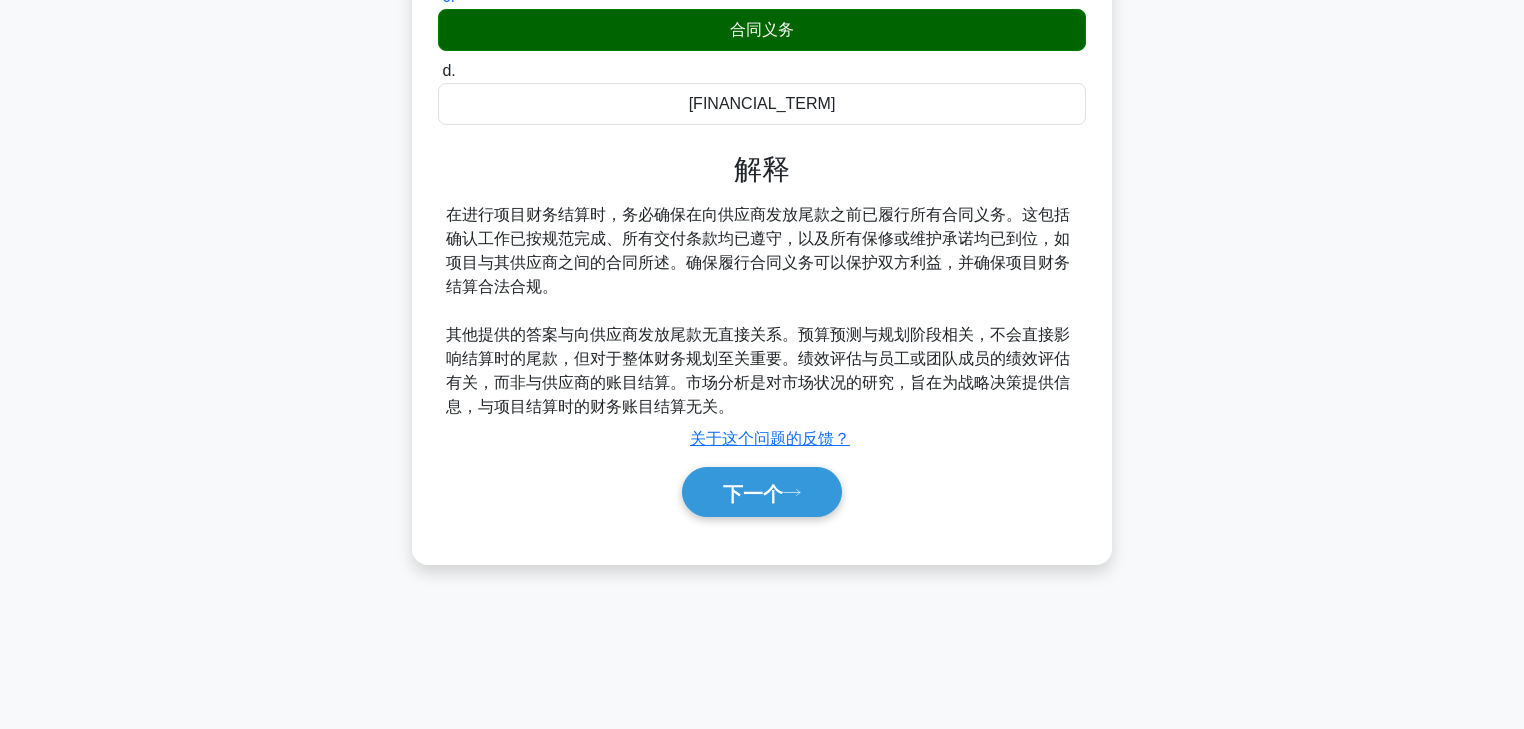 scroll, scrollTop: 352, scrollLeft: 0, axis: vertical 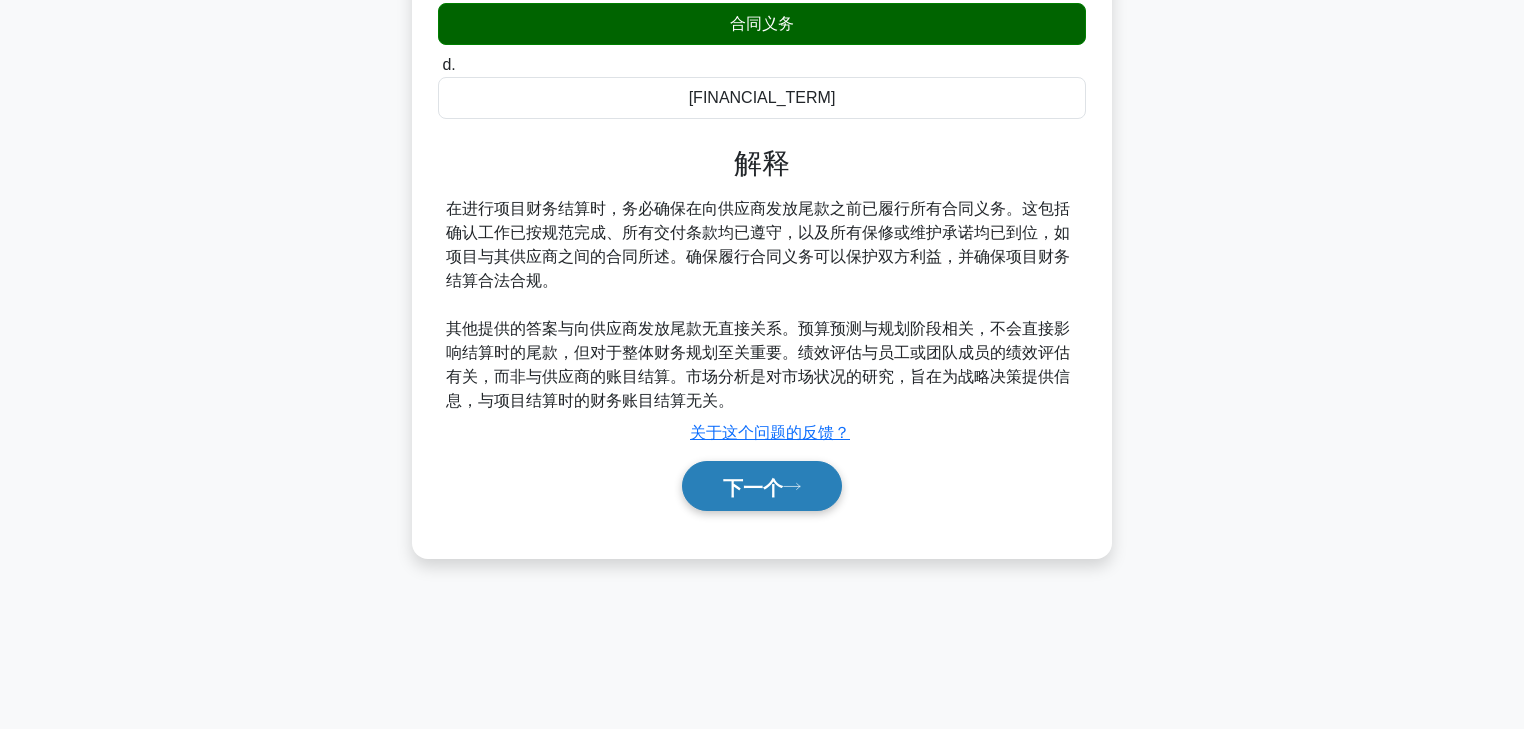 click on "下一个" at bounding box center (753, 487) 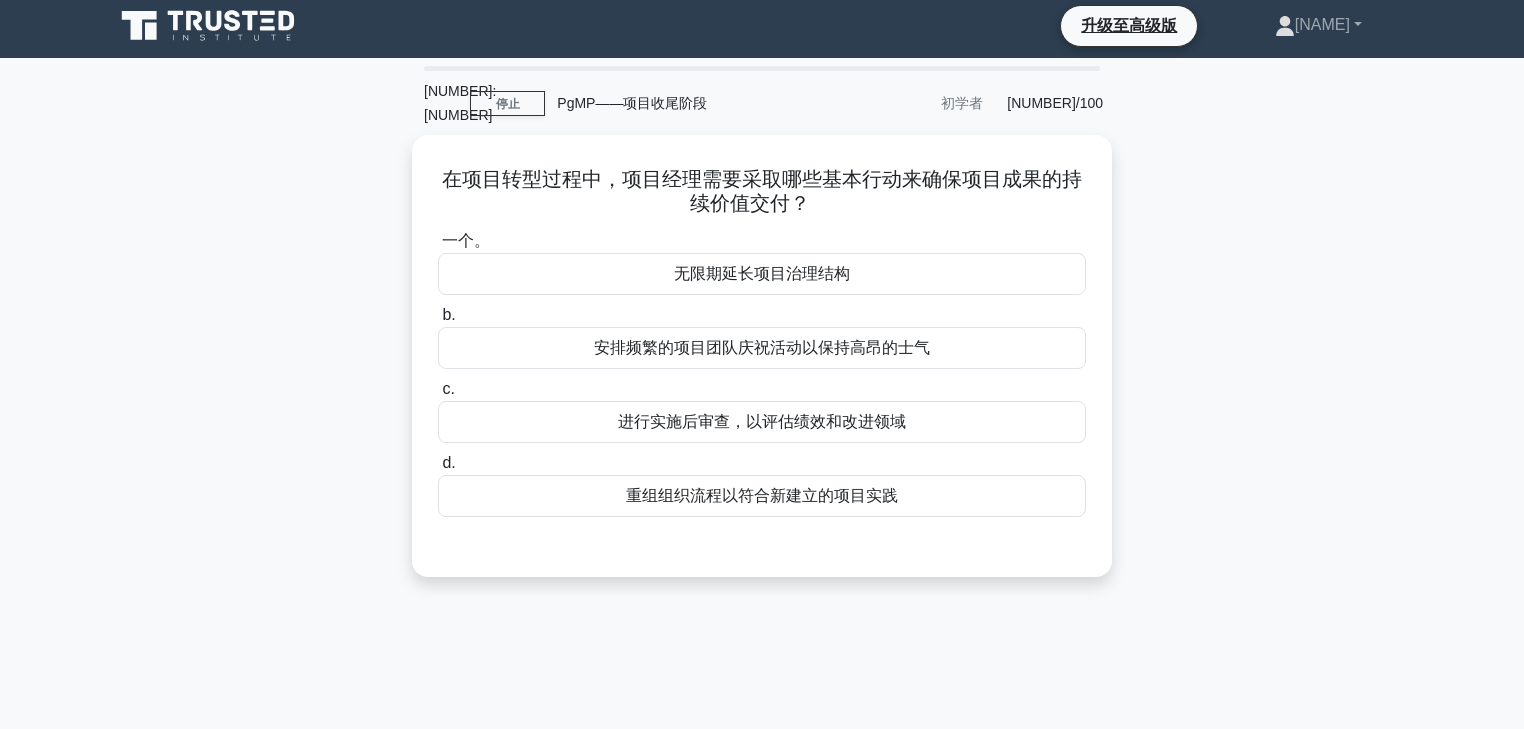 scroll, scrollTop: 0, scrollLeft: 0, axis: both 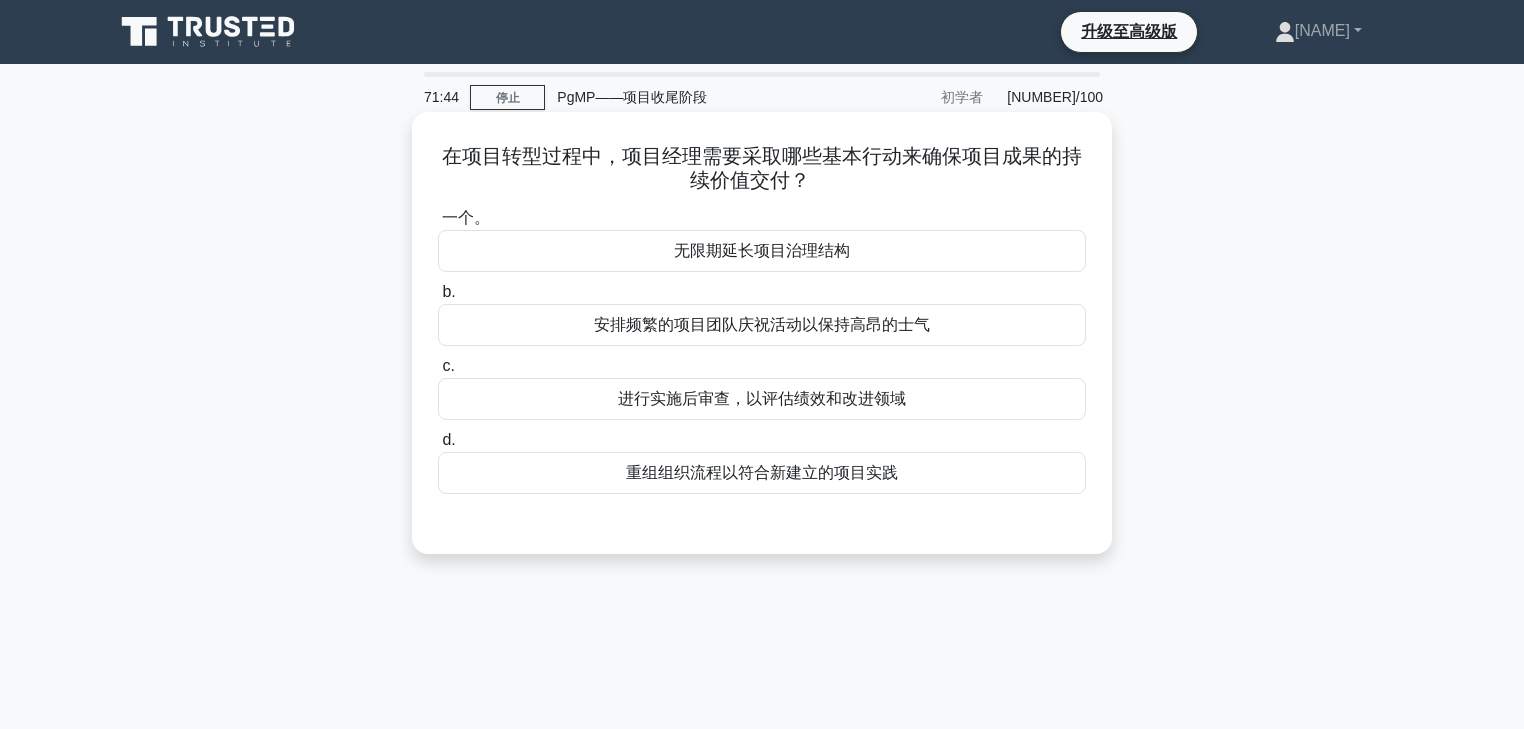 click on "进行实施后审查，以评估绩效和改进领域" at bounding box center [762, 398] 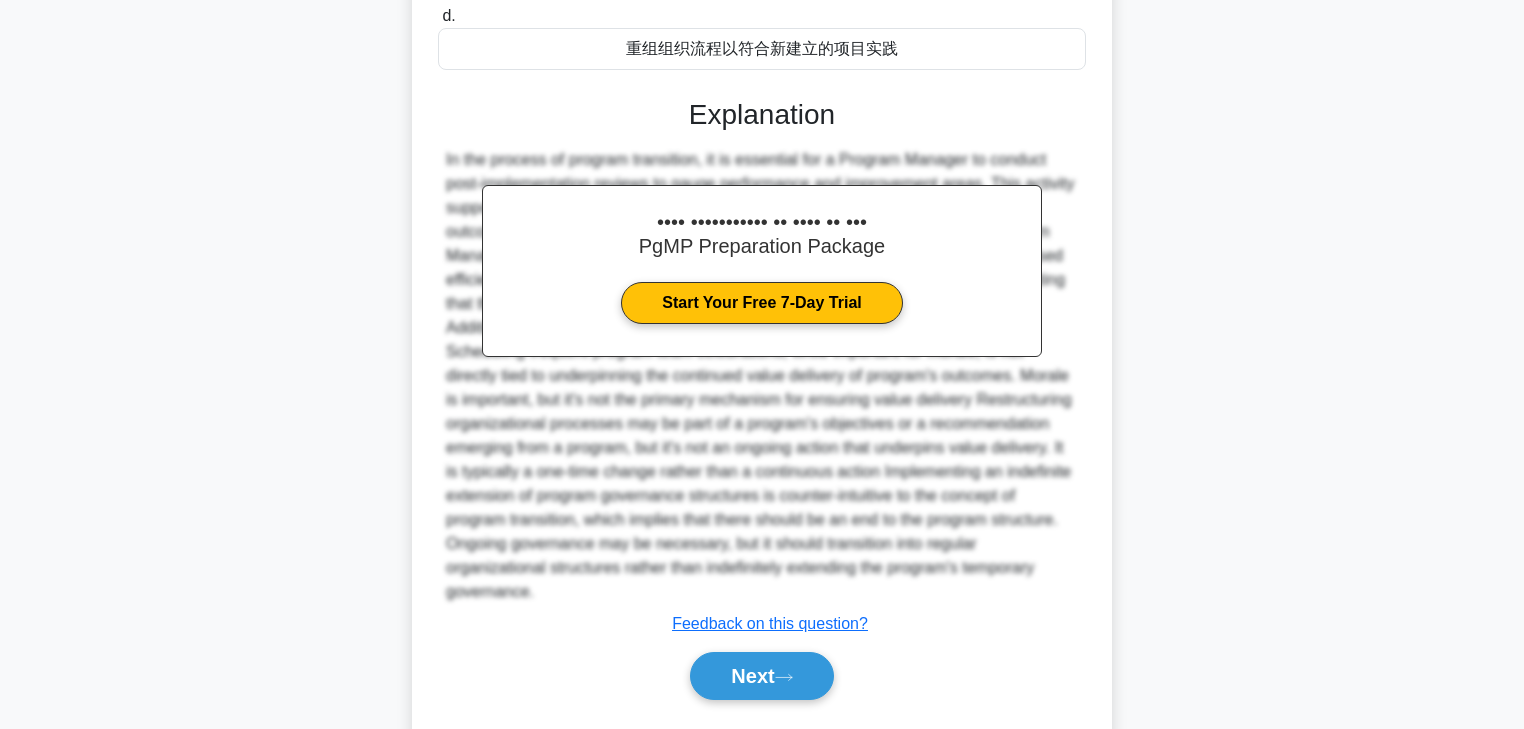 scroll, scrollTop: 479, scrollLeft: 0, axis: vertical 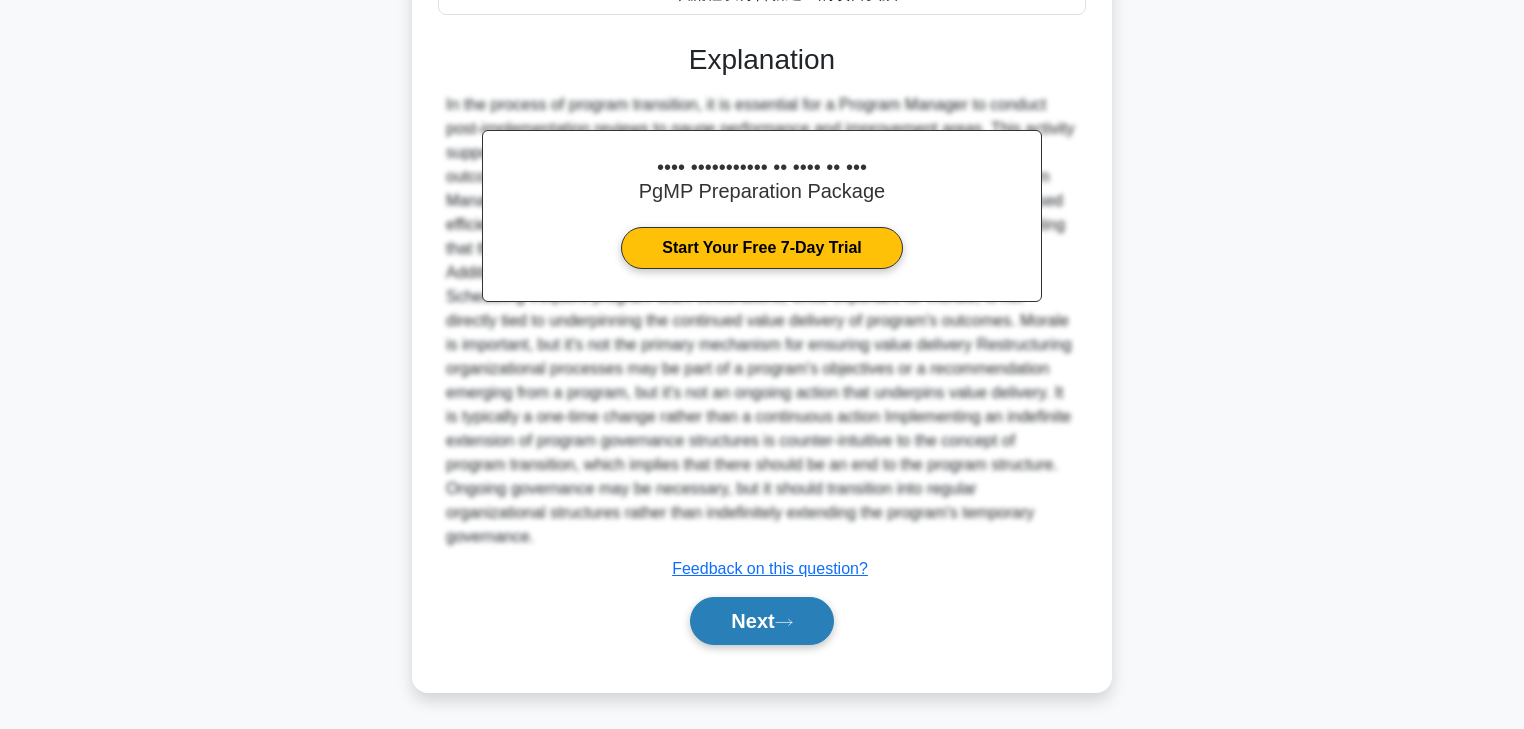 click on "Next" at bounding box center [761, 621] 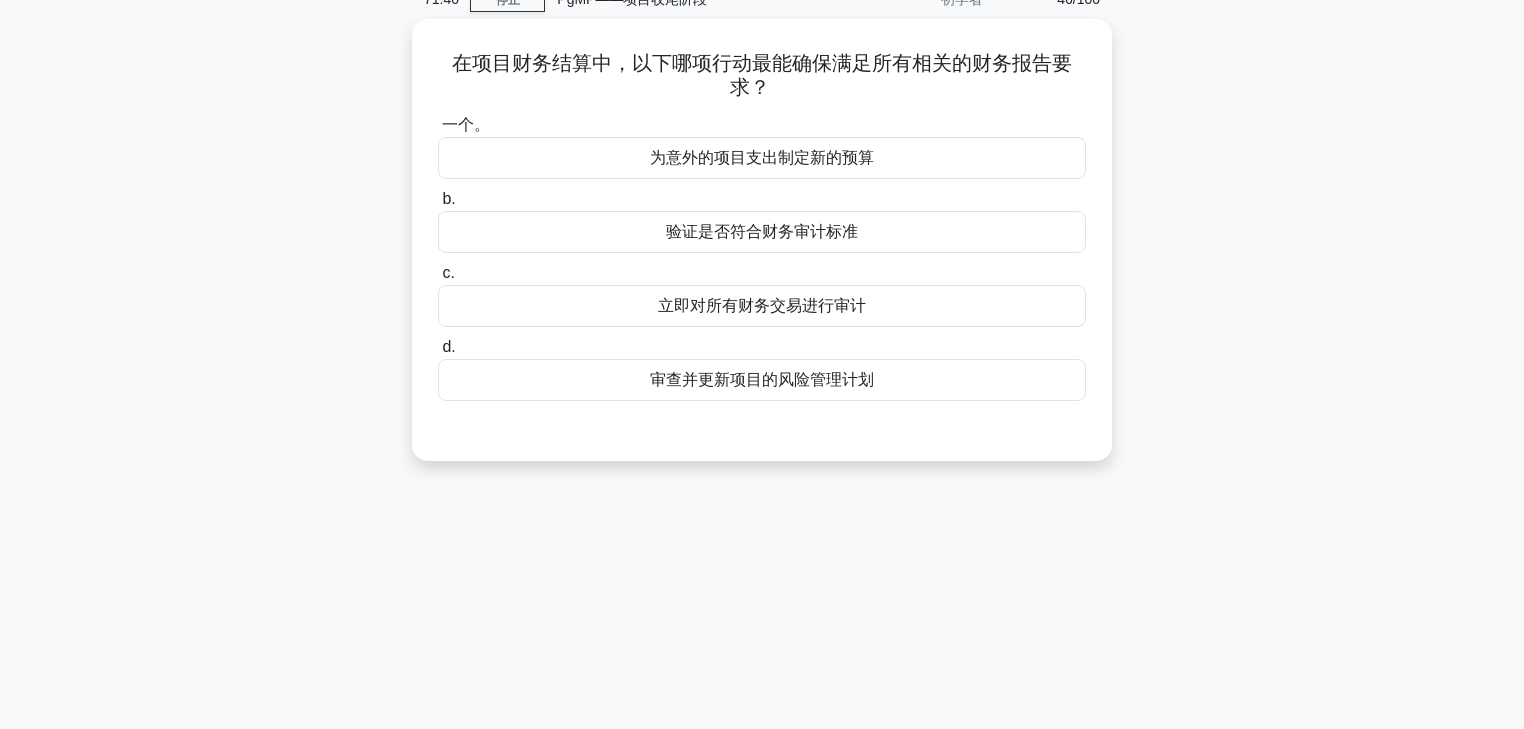 scroll, scrollTop: 0, scrollLeft: 0, axis: both 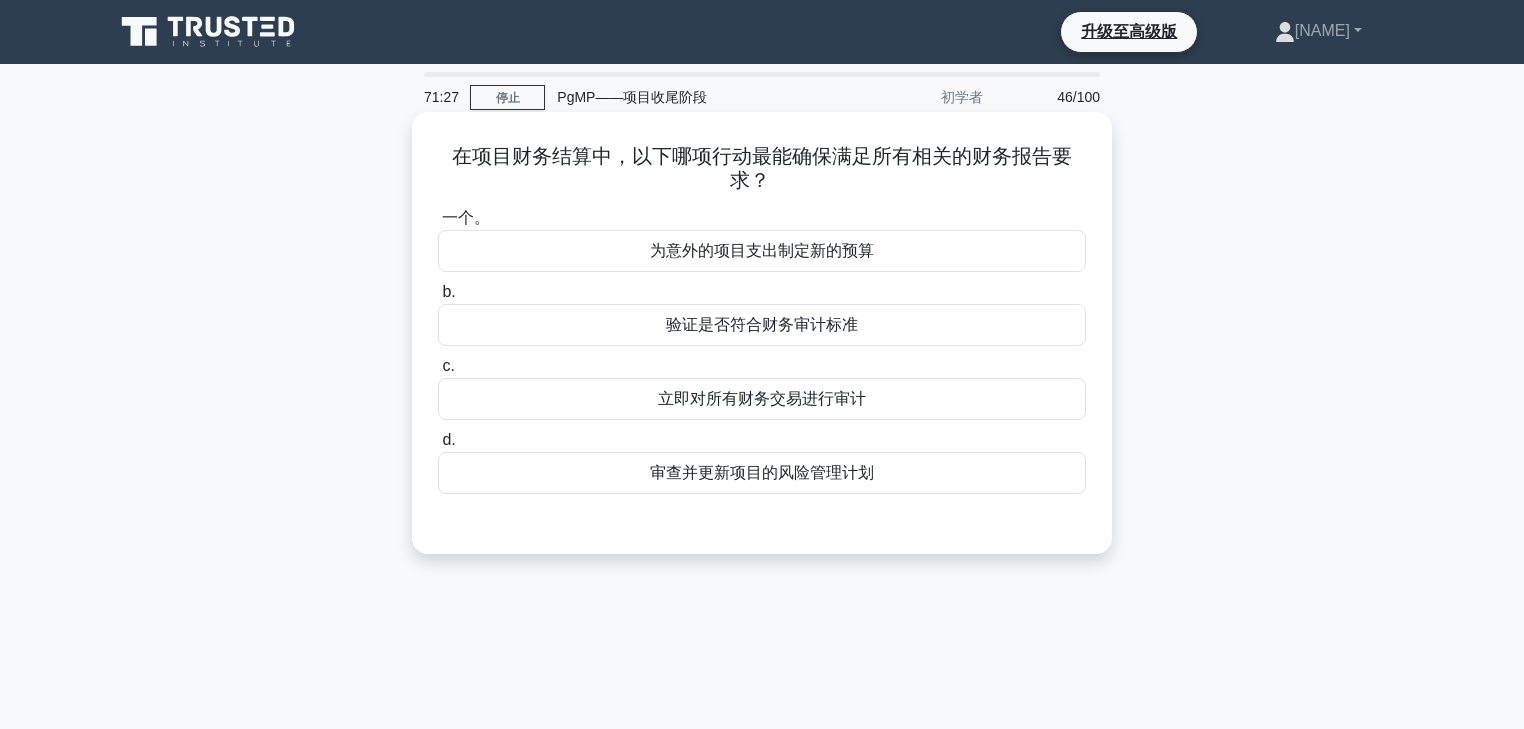click on "立即对所有财务交易进行审计" at bounding box center [762, 398] 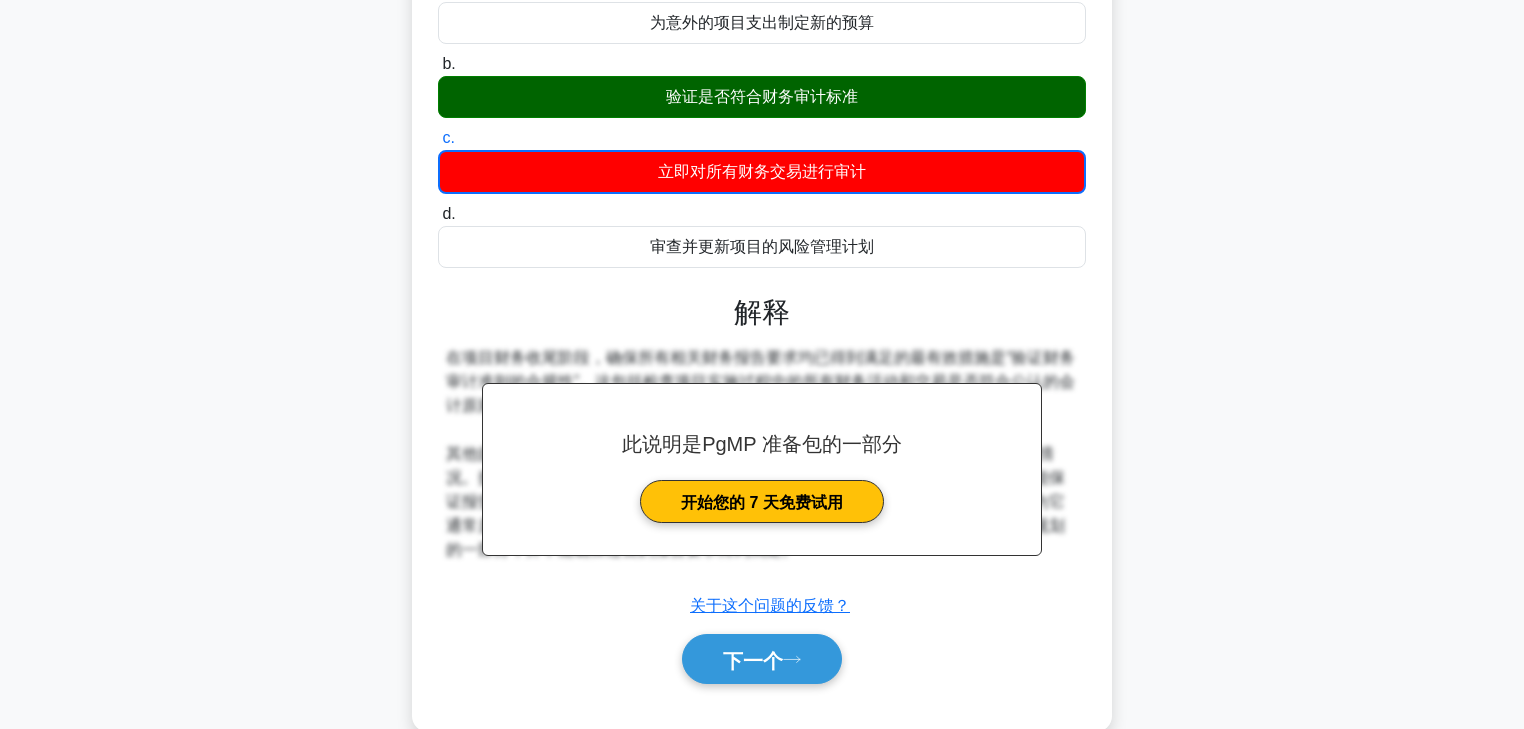 scroll, scrollTop: 229, scrollLeft: 0, axis: vertical 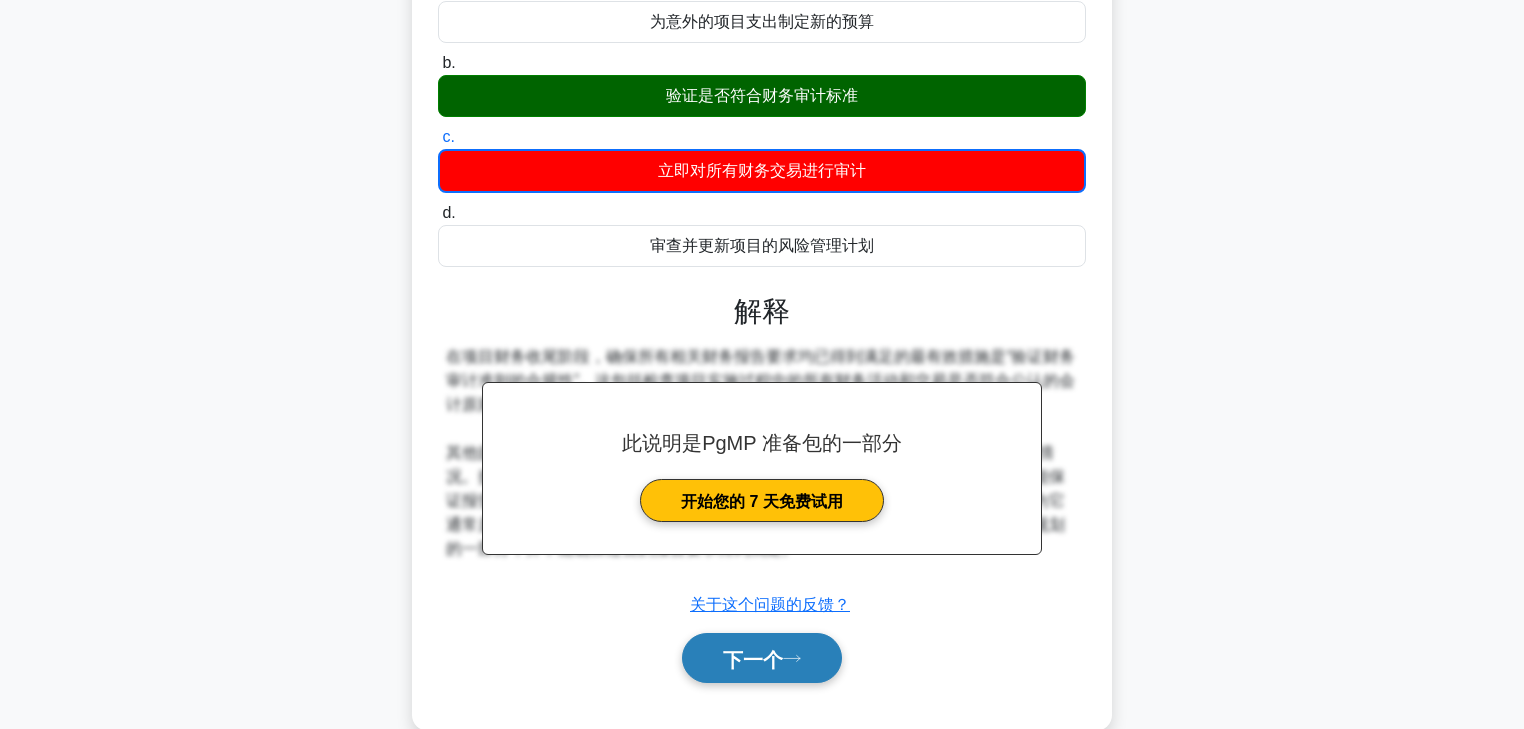 click on "下一个" at bounding box center [753, 659] 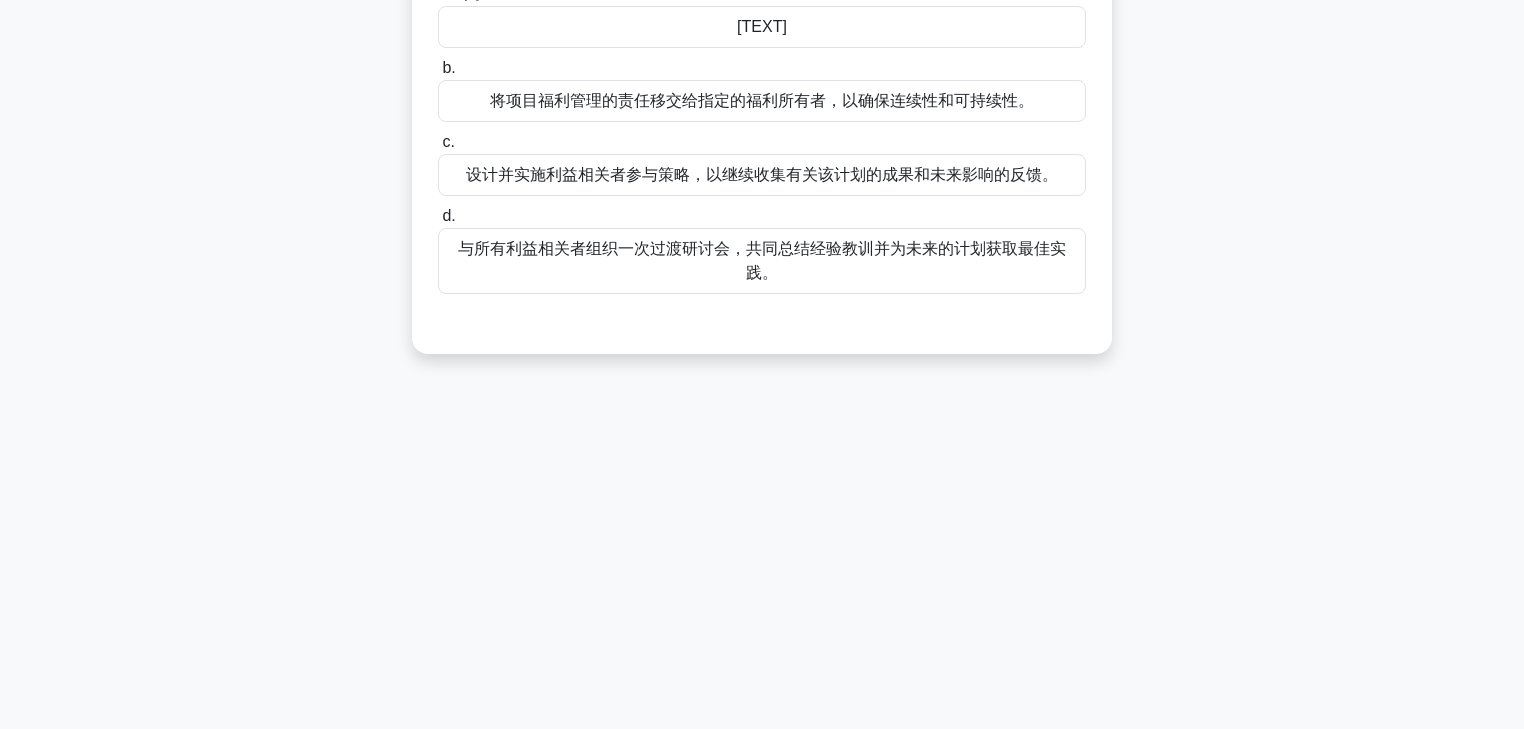 scroll, scrollTop: 0, scrollLeft: 0, axis: both 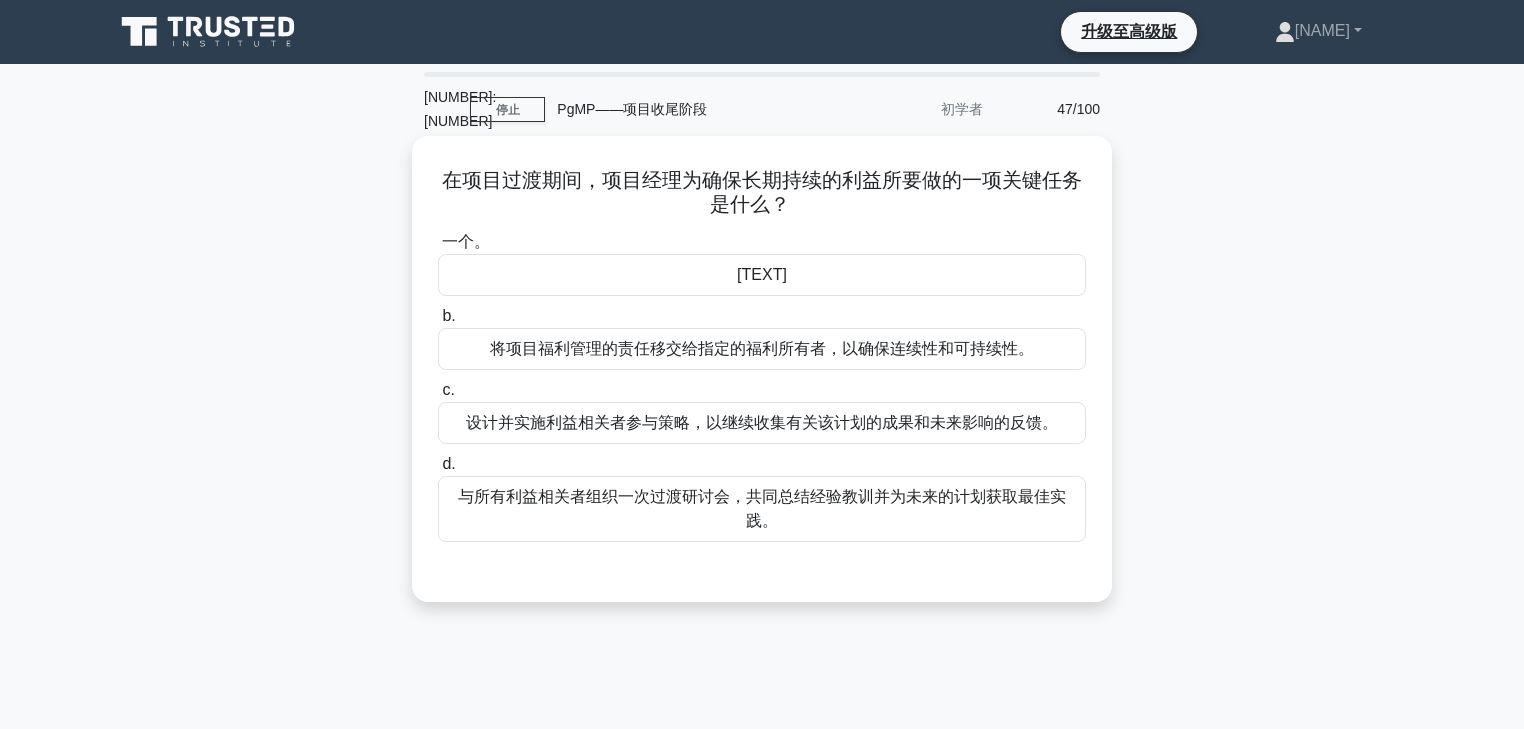 click on "与所有利益相关者组织一次过渡研讨会，共同总结经验教训并为未来的计划获取最佳实践。" at bounding box center (762, 509) 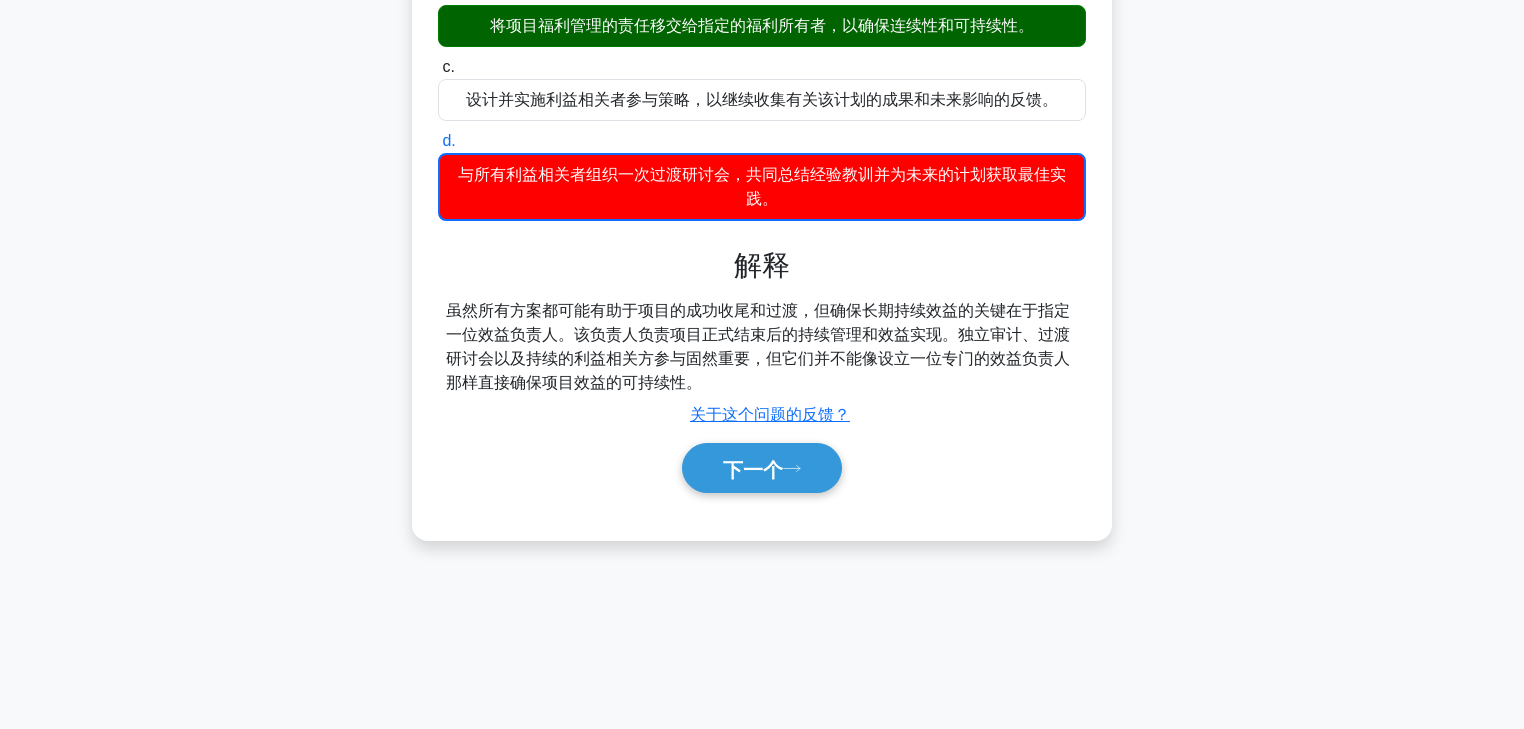 scroll, scrollTop: 314, scrollLeft: 0, axis: vertical 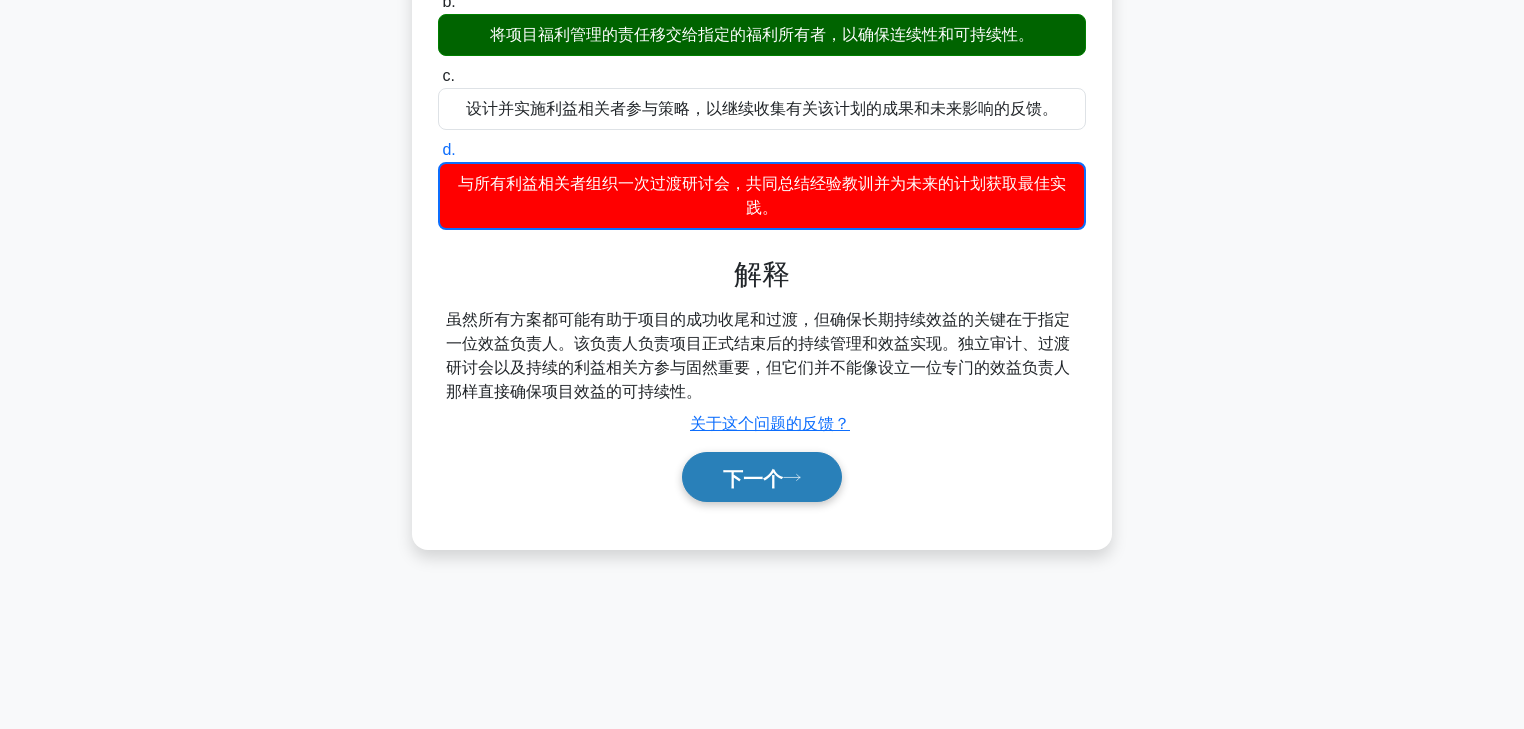 click on "下一个" at bounding box center (753, 478) 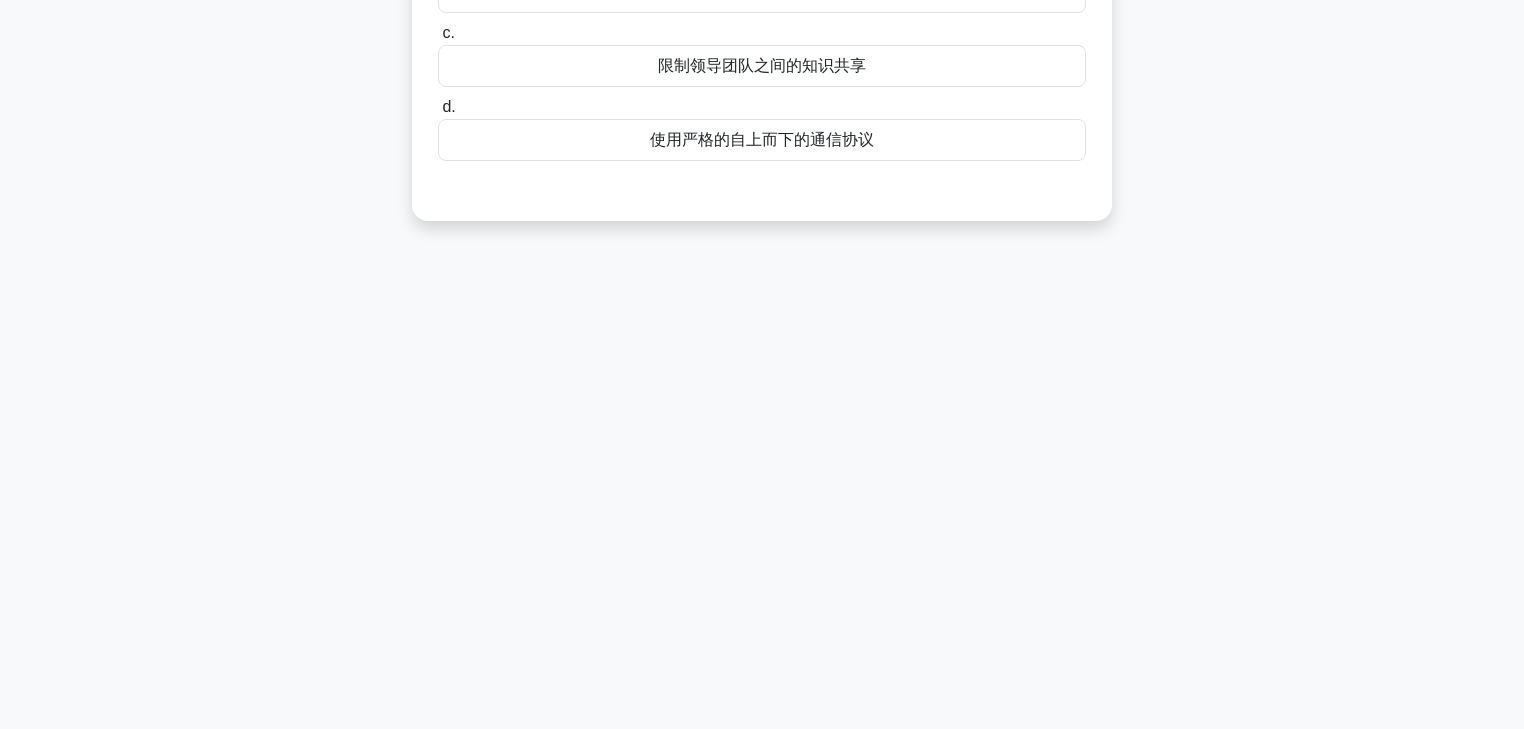 scroll, scrollTop: 0, scrollLeft: 0, axis: both 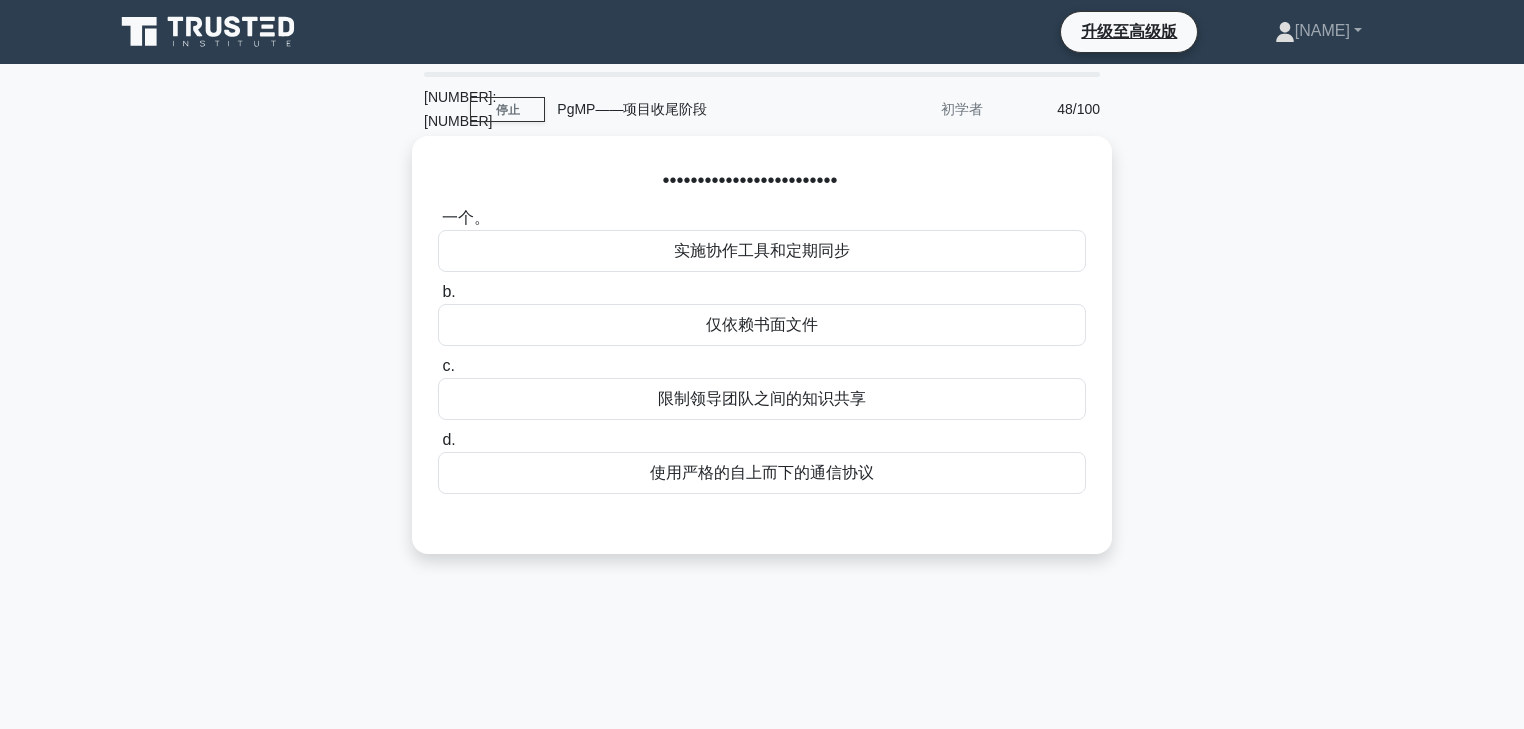 click on "实施协作工具和定期同步" at bounding box center (762, 250) 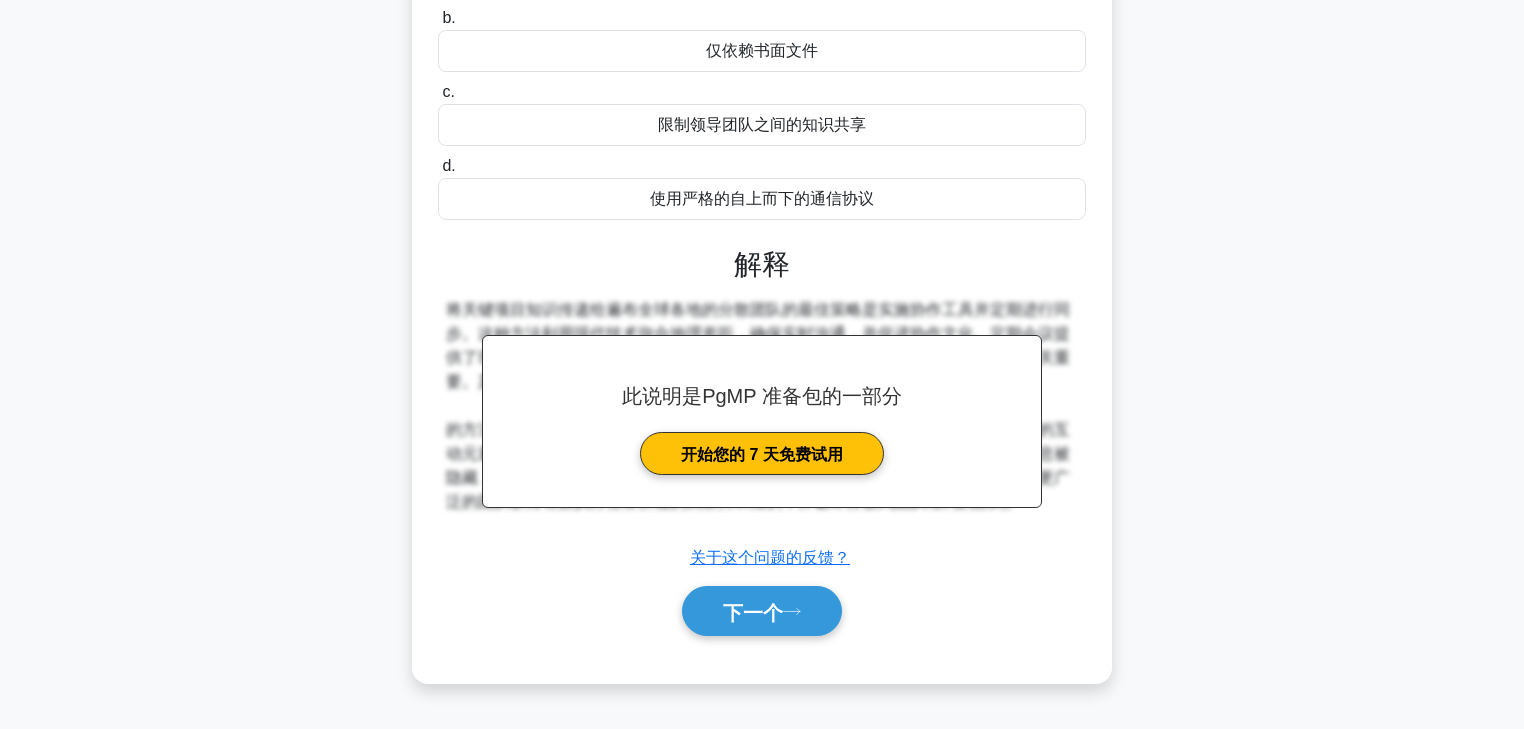 scroll, scrollTop: 352, scrollLeft: 0, axis: vertical 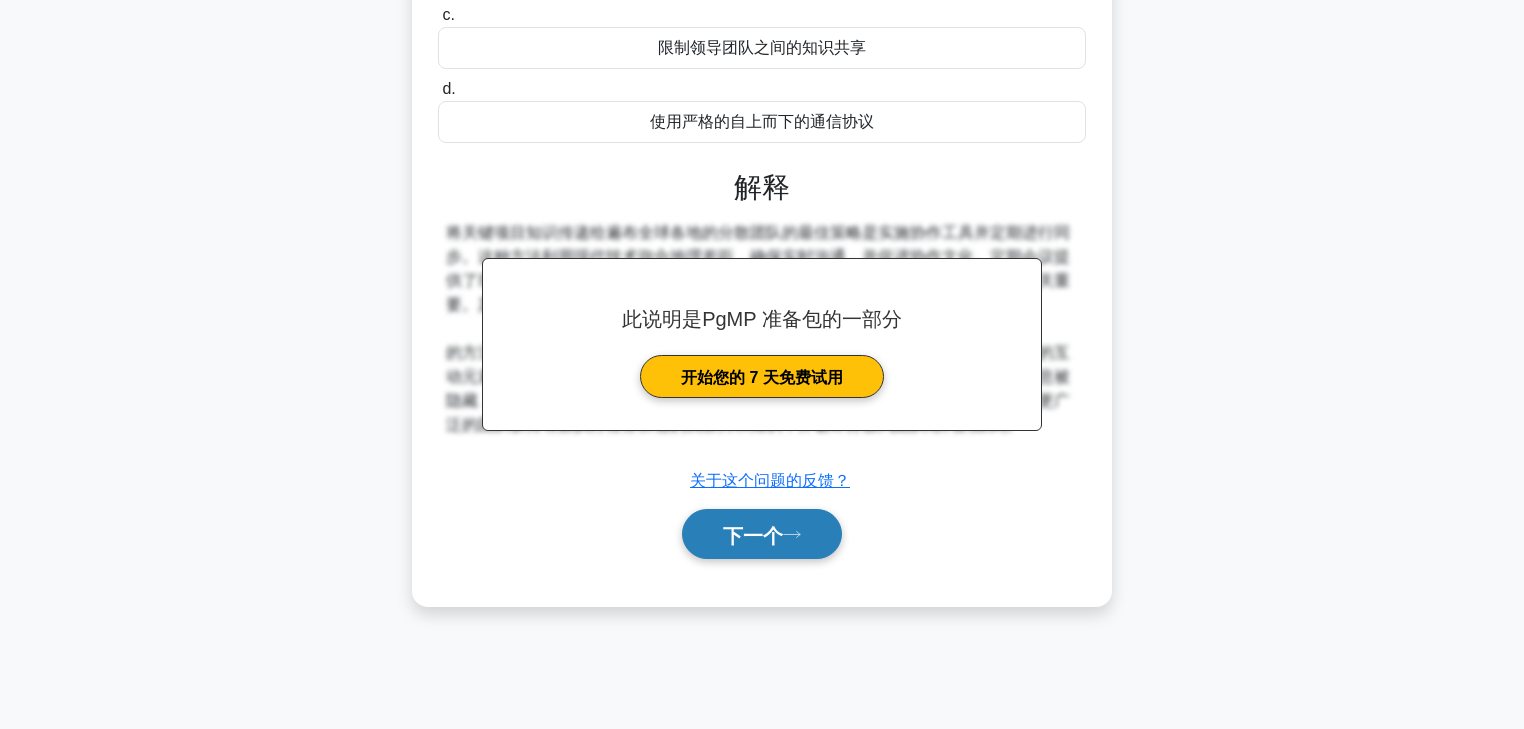 click on "下一个" at bounding box center [753, 535] 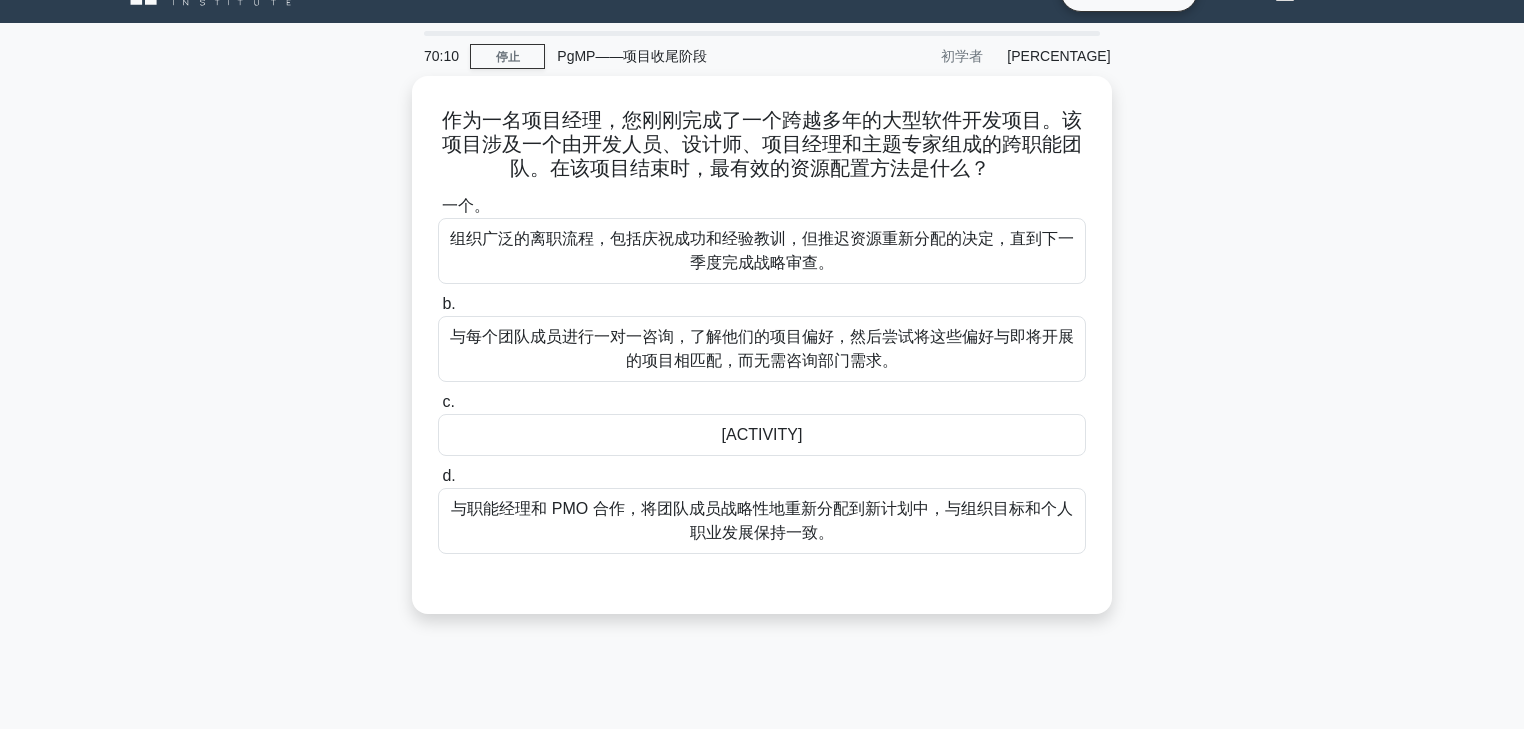 scroll, scrollTop: 0, scrollLeft: 0, axis: both 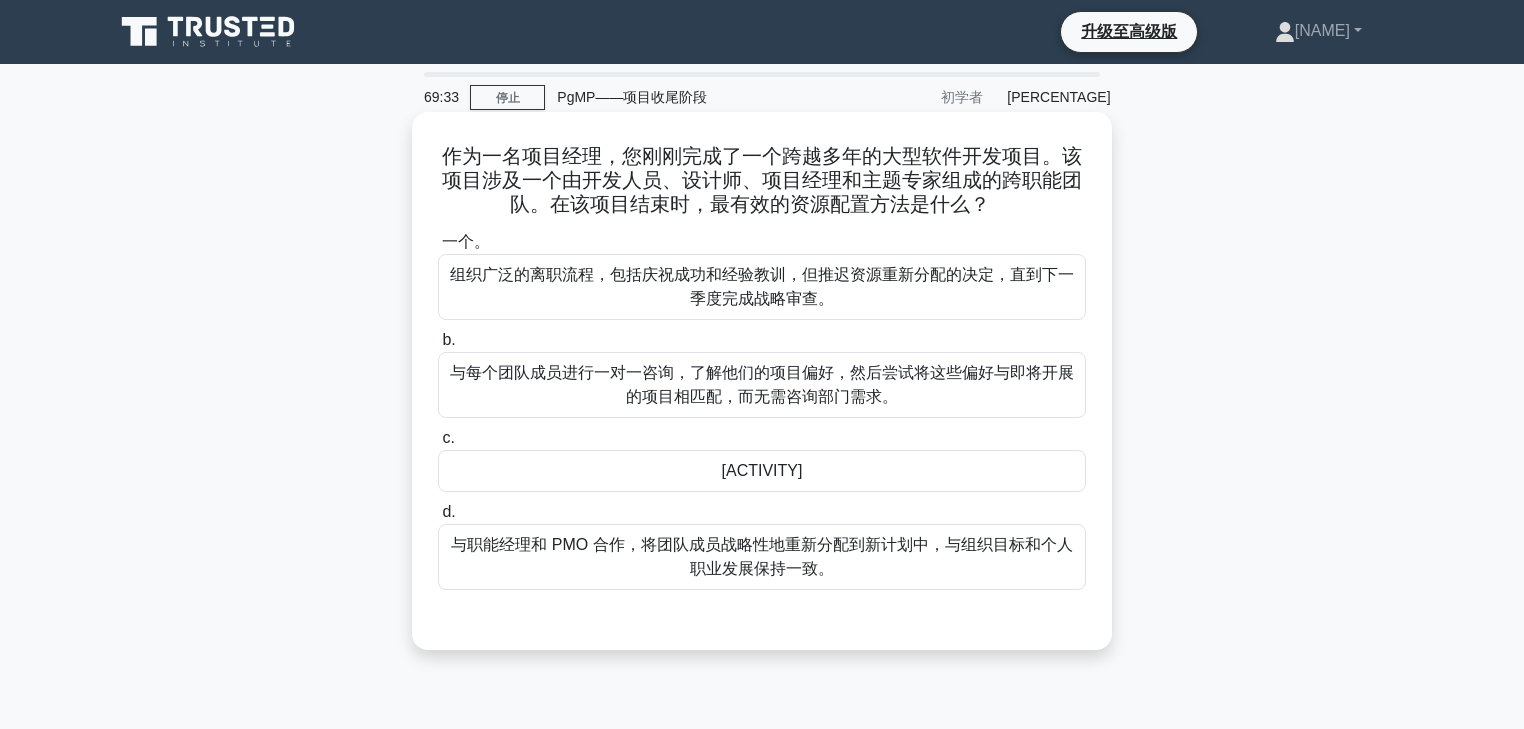 click on "与职能经理和 PMO 合作，将团队成员战略性地重新分配到新计划中，与组织目标和个人职业发展保持一致。" at bounding box center [761, 556] 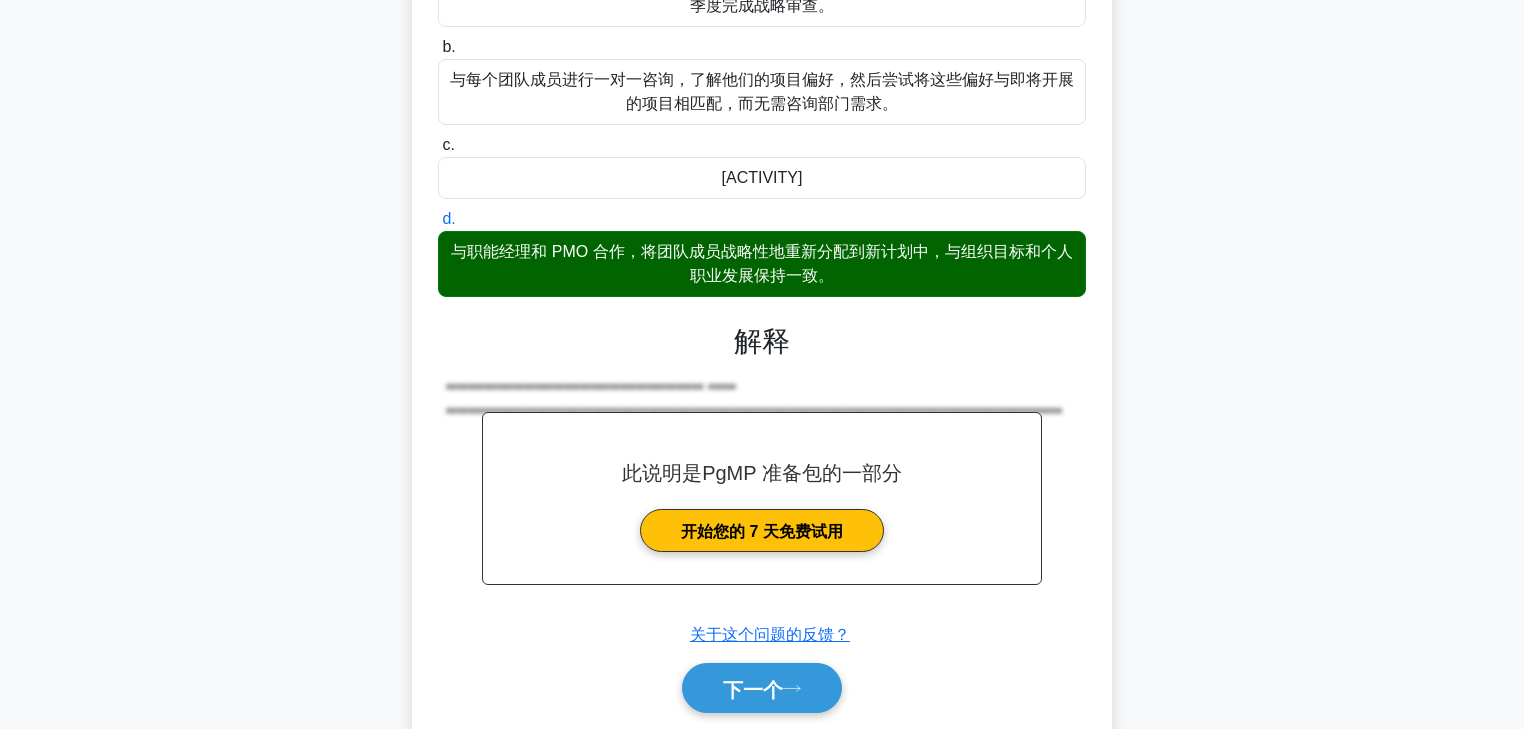 scroll, scrollTop: 322, scrollLeft: 0, axis: vertical 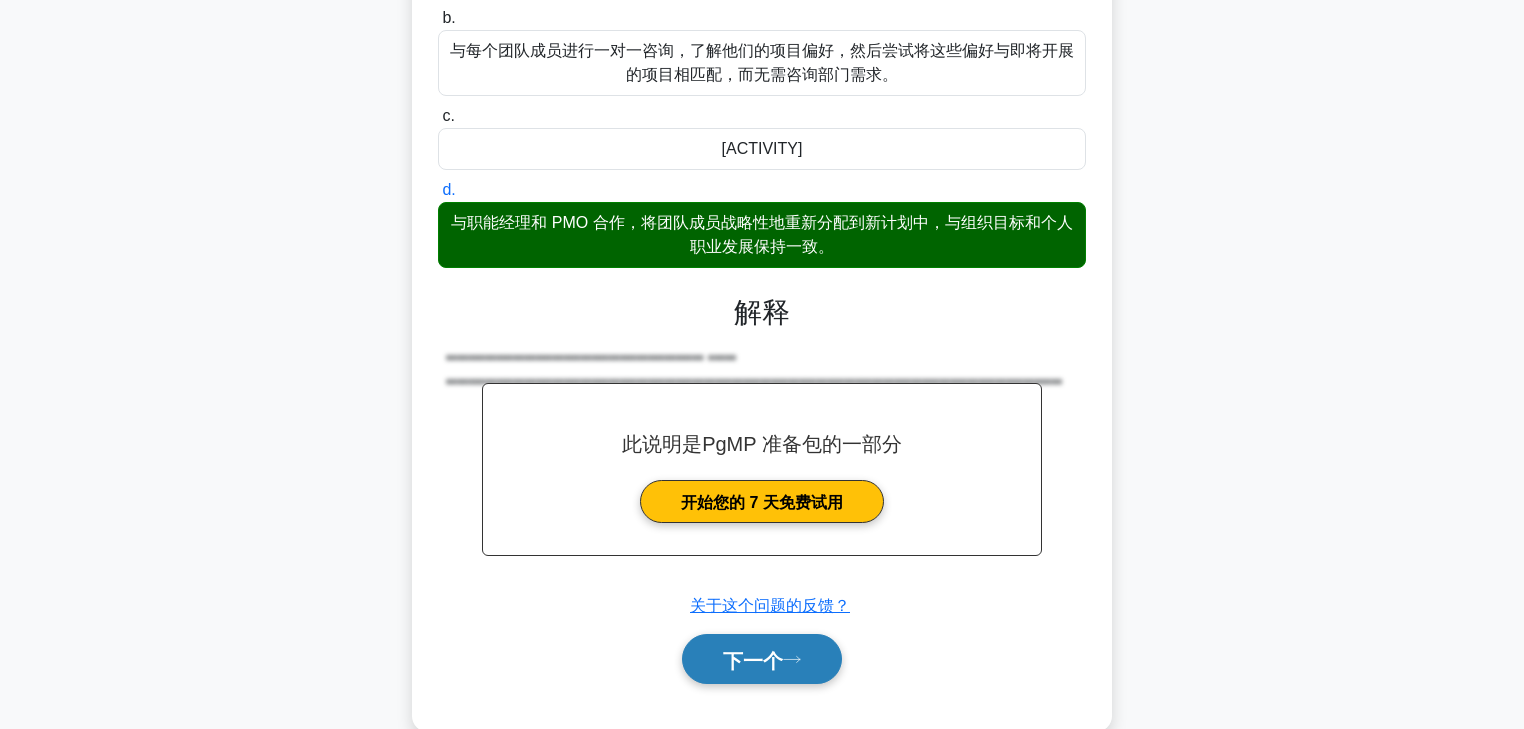 click on "下一个" at bounding box center (753, 660) 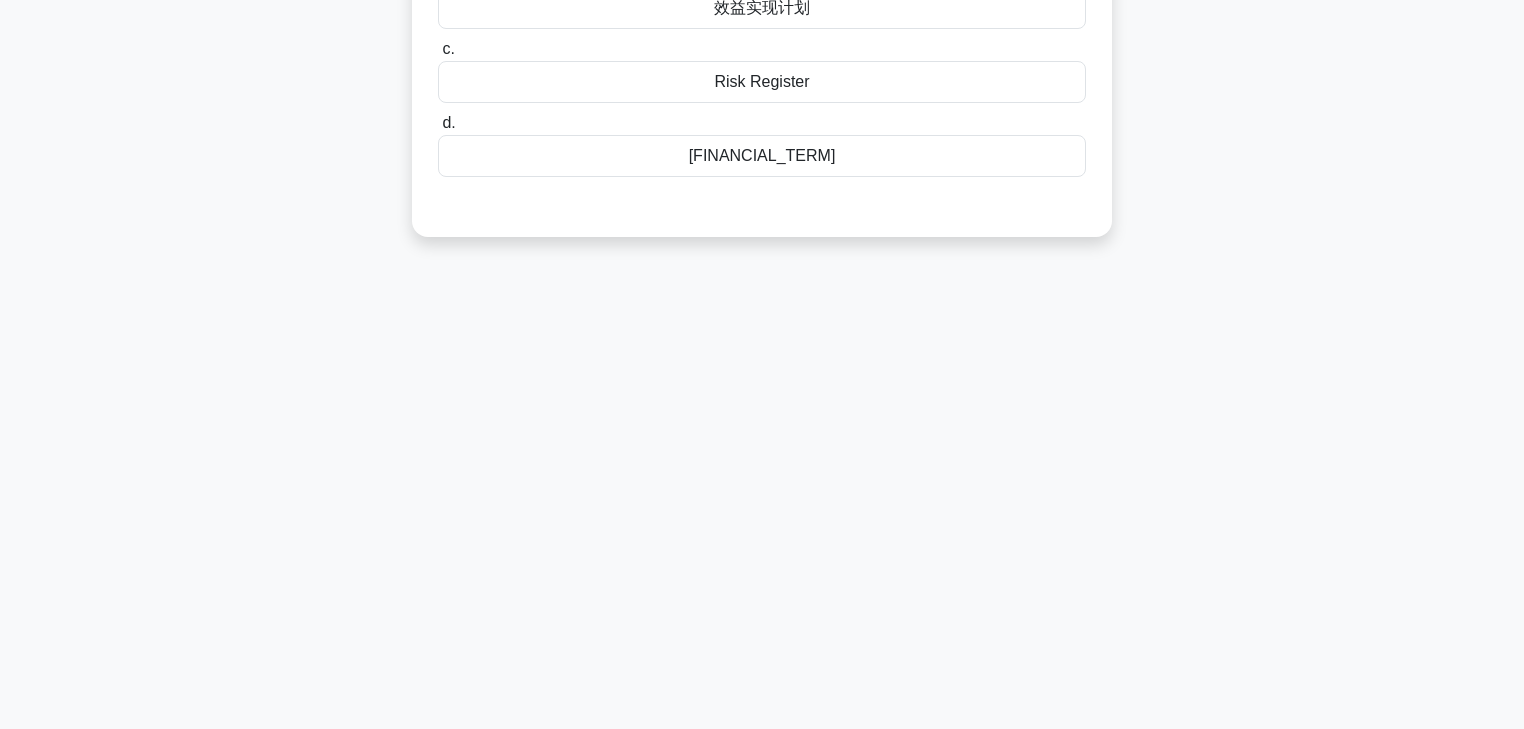 scroll, scrollTop: 0, scrollLeft: 0, axis: both 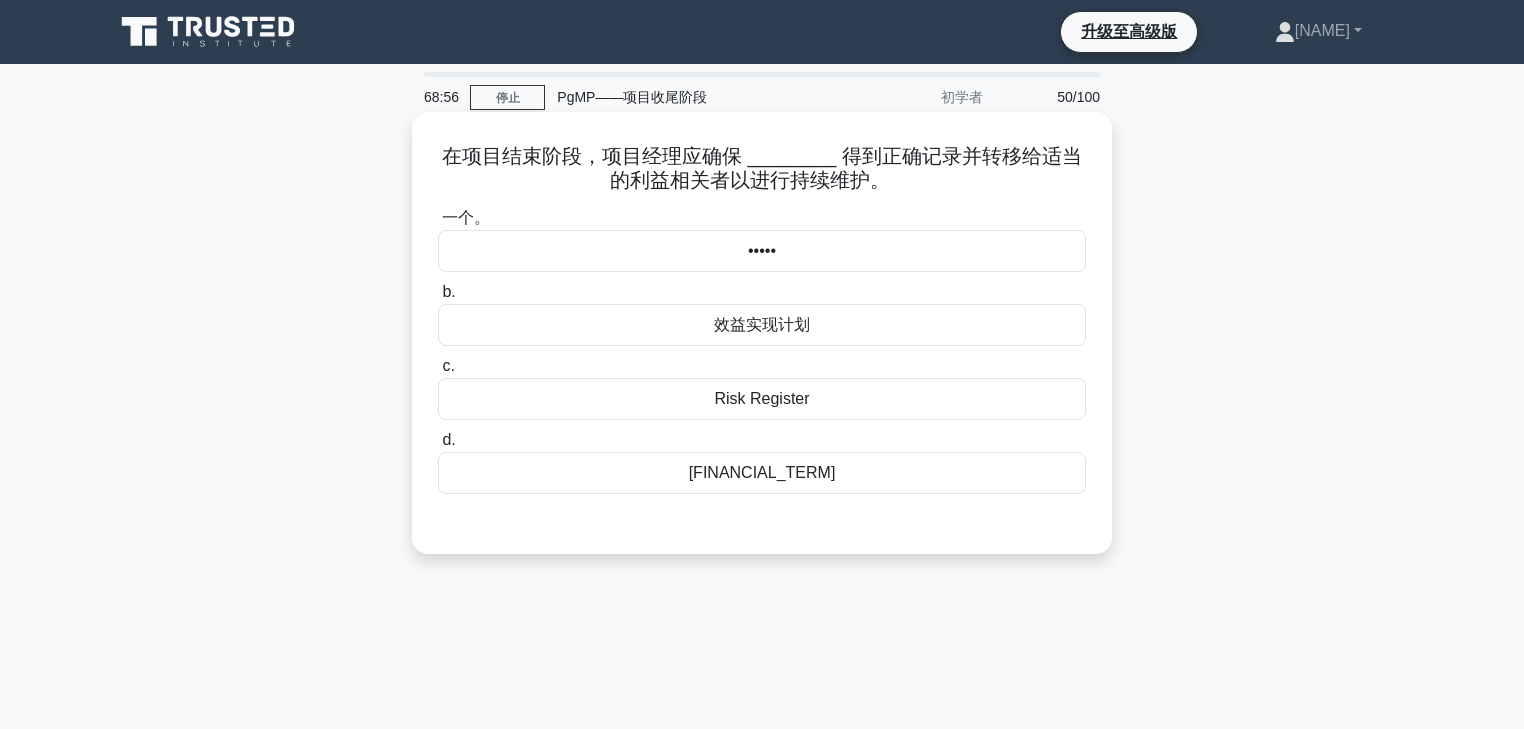 click on "效益实现计划" at bounding box center (762, 325) 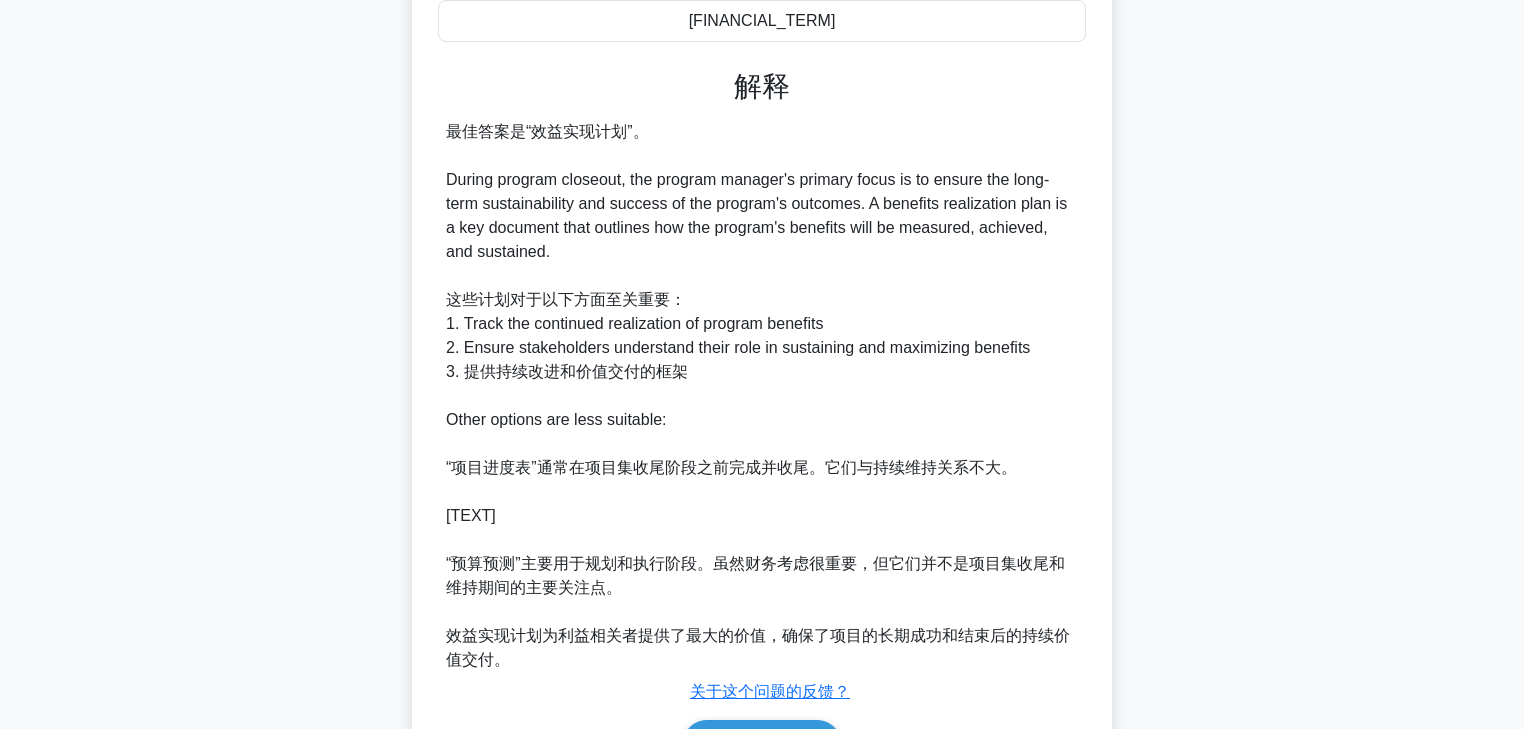 scroll, scrollTop: 555, scrollLeft: 0, axis: vertical 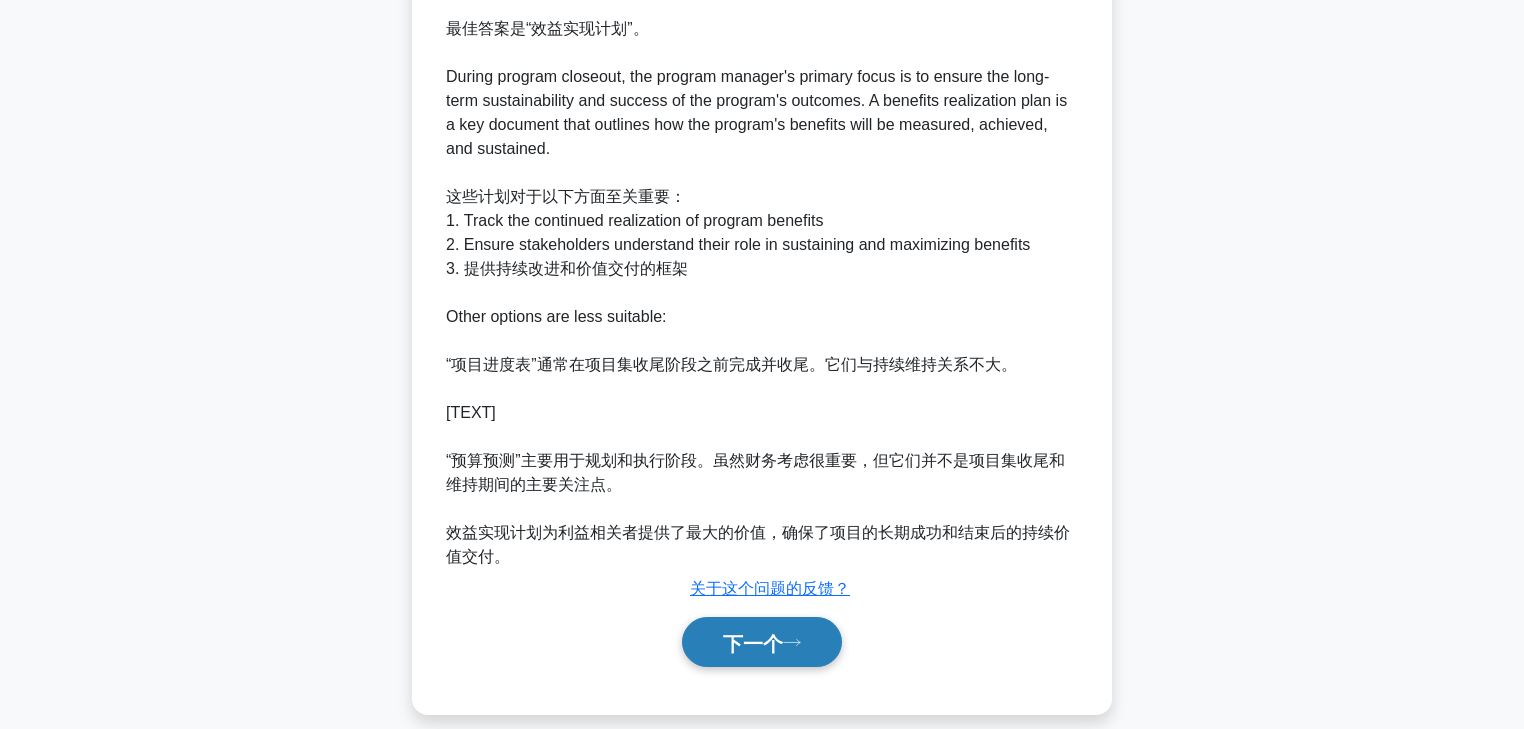 click on "下一个" at bounding box center (753, 643) 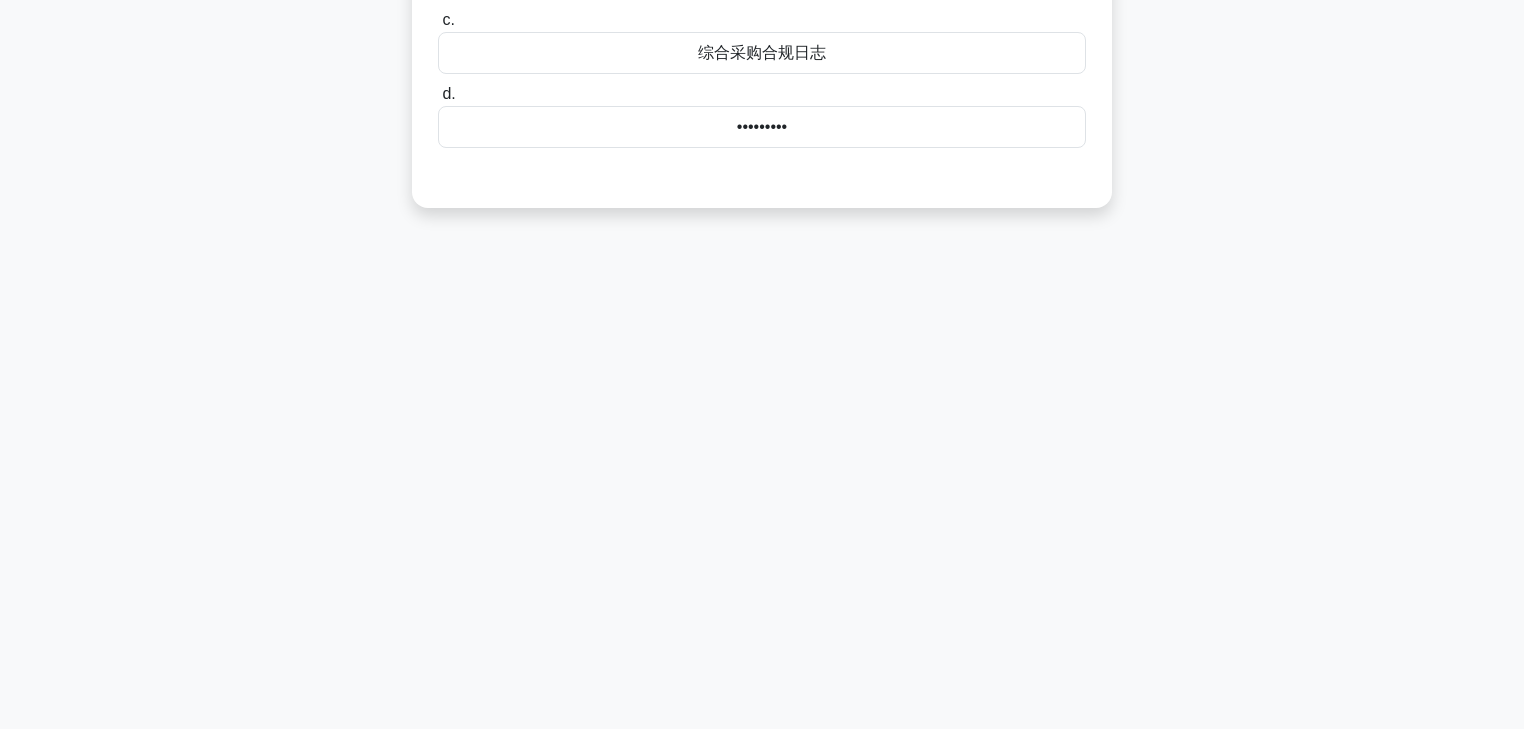 scroll, scrollTop: 0, scrollLeft: 0, axis: both 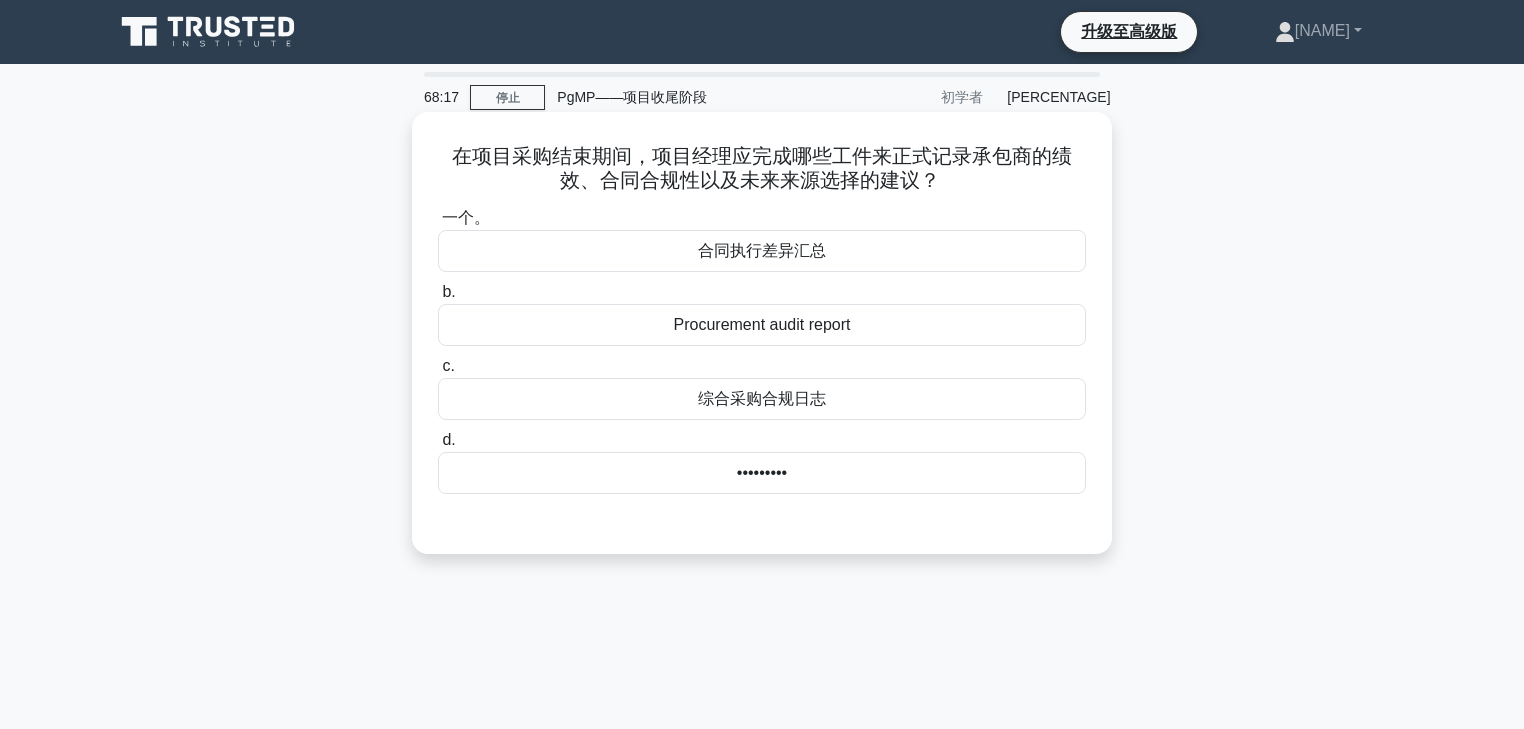 click on "合同执行差异汇总" at bounding box center (762, 251) 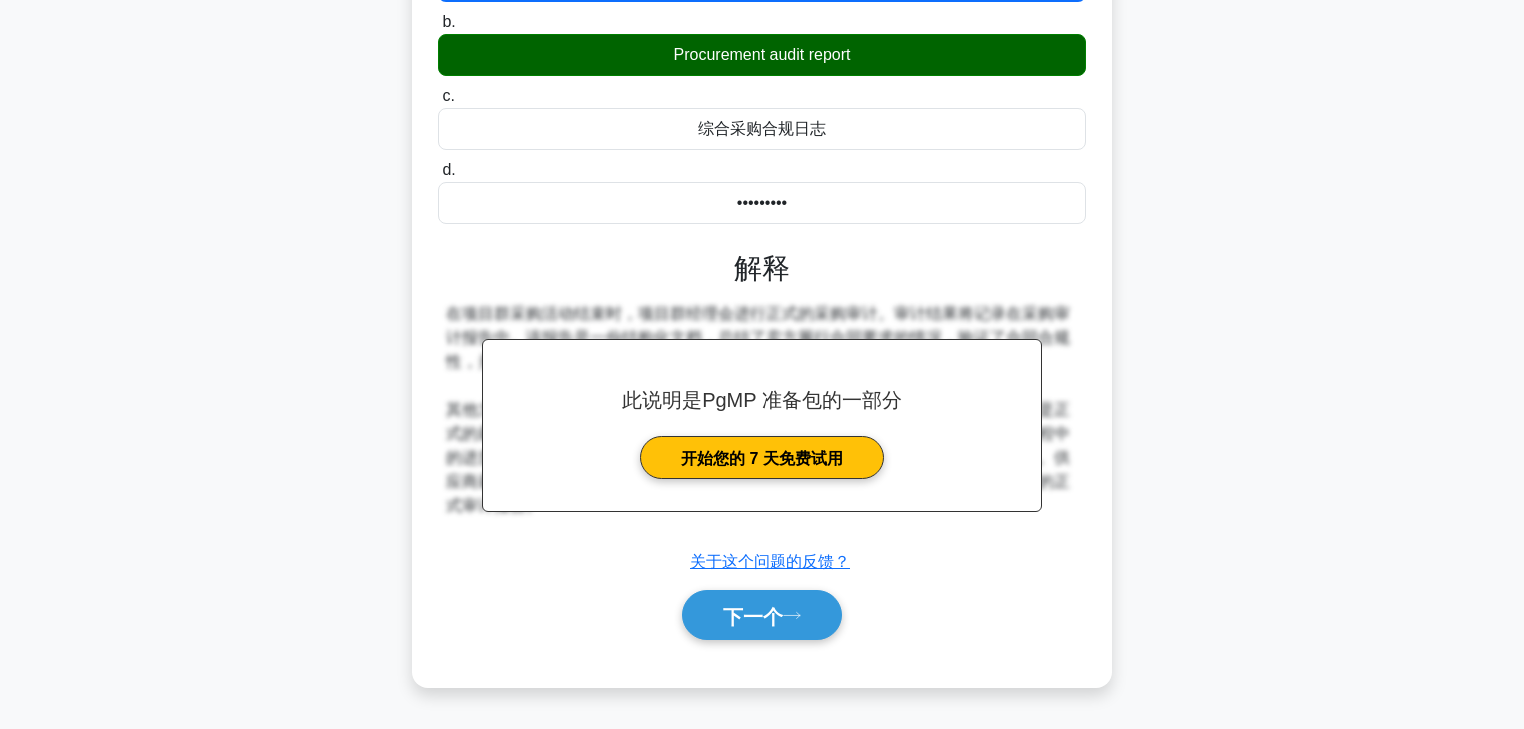 scroll, scrollTop: 272, scrollLeft: 0, axis: vertical 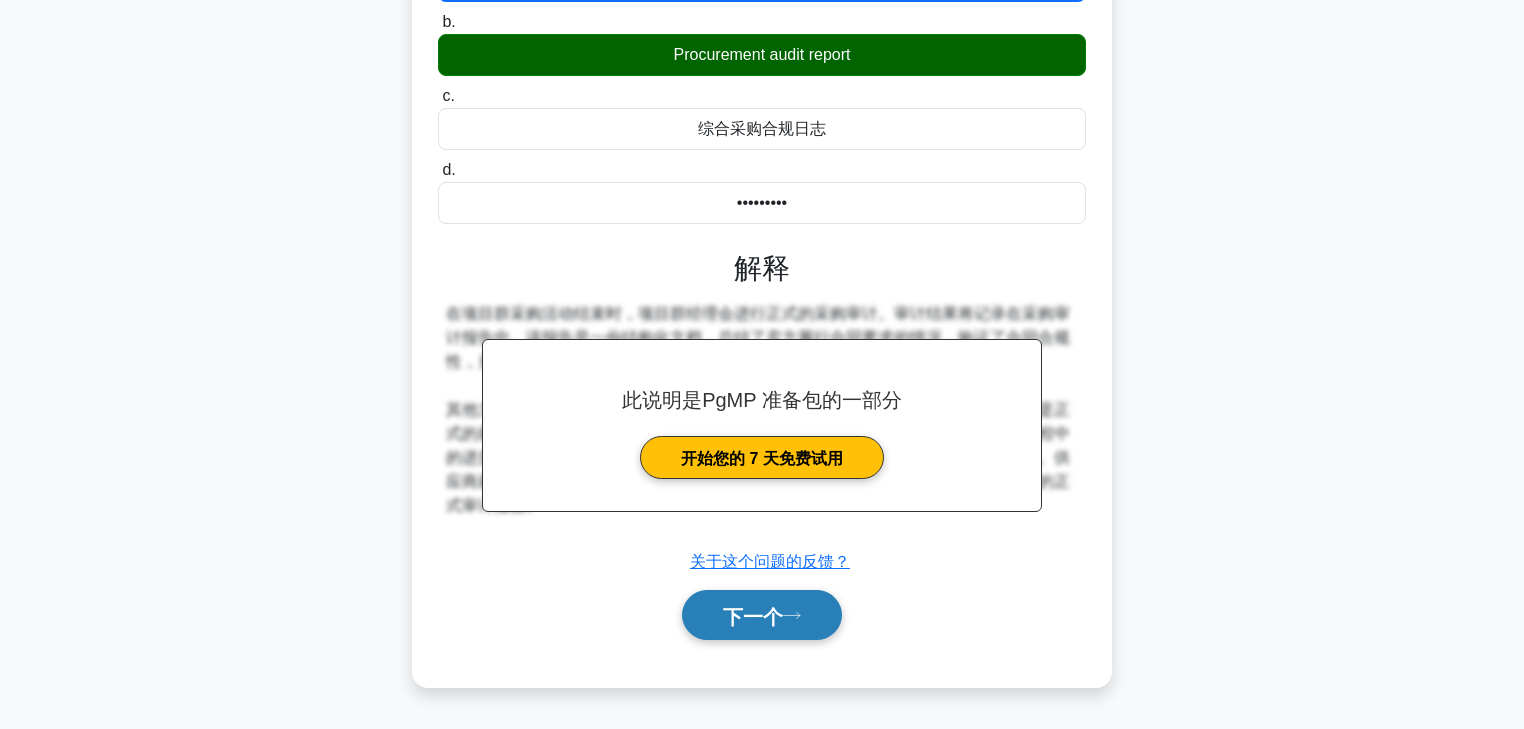 click on "下一个" at bounding box center (762, 615) 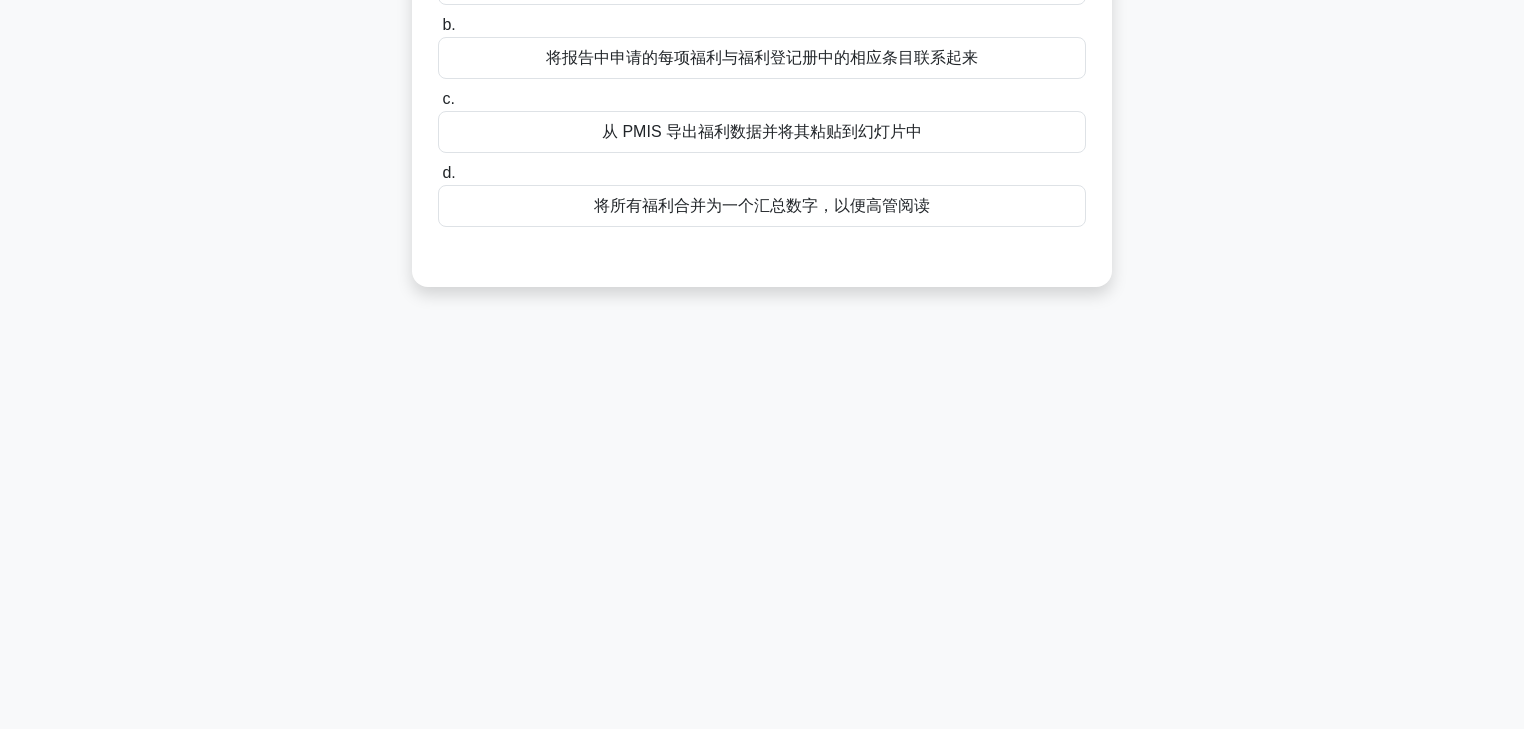 scroll, scrollTop: 0, scrollLeft: 0, axis: both 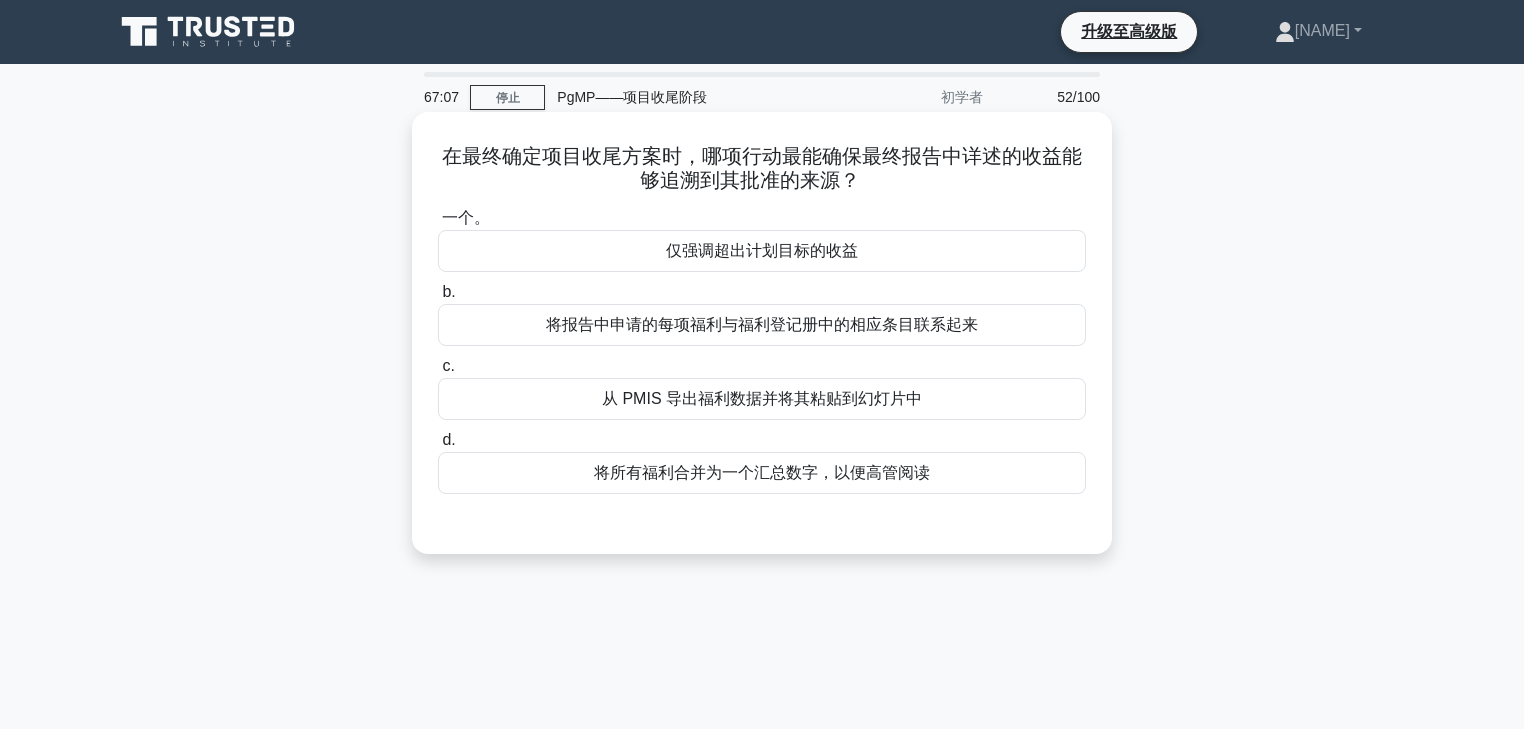 click on "将报告中申请的每项福利与福利登记册中的相应条目联系起来" at bounding box center [762, 325] 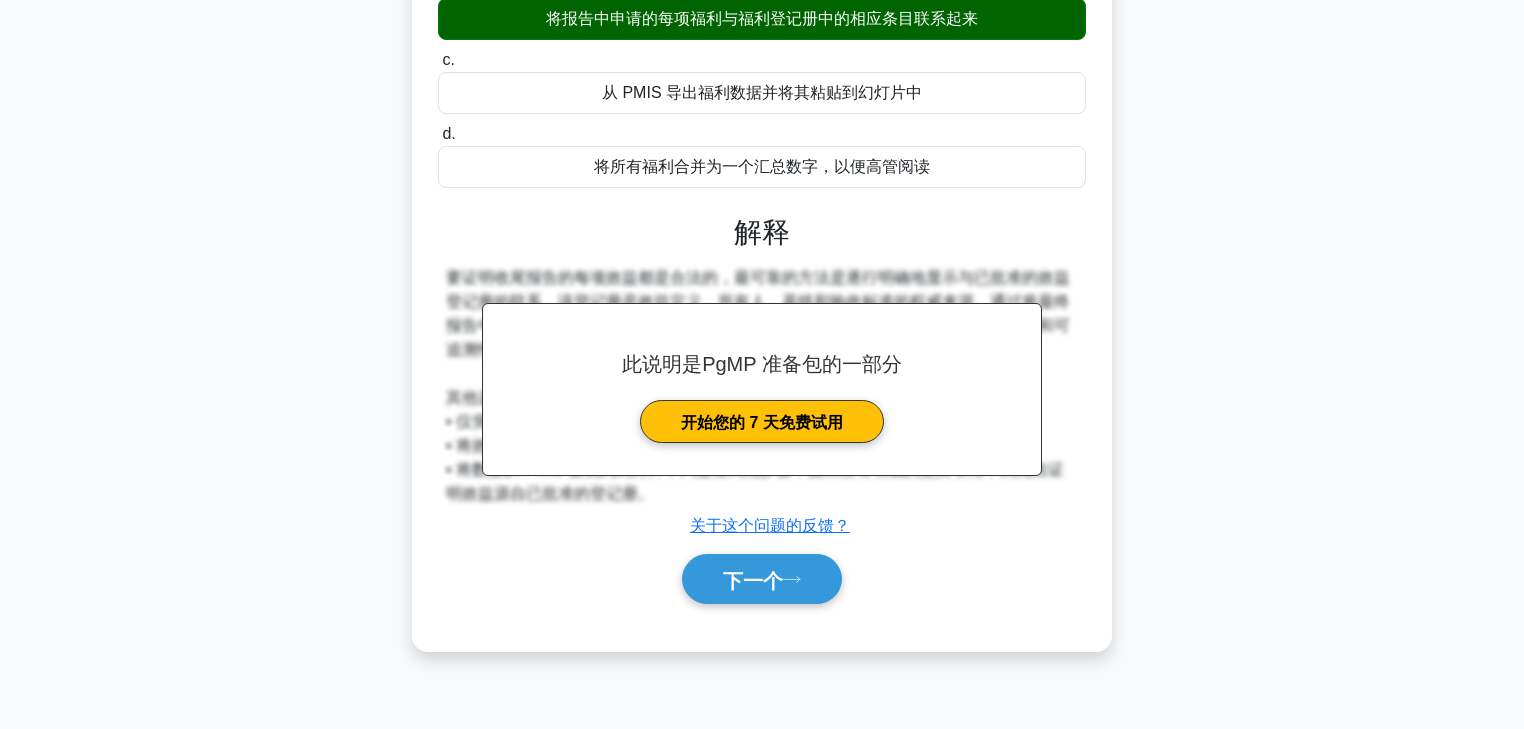 scroll, scrollTop: 352, scrollLeft: 0, axis: vertical 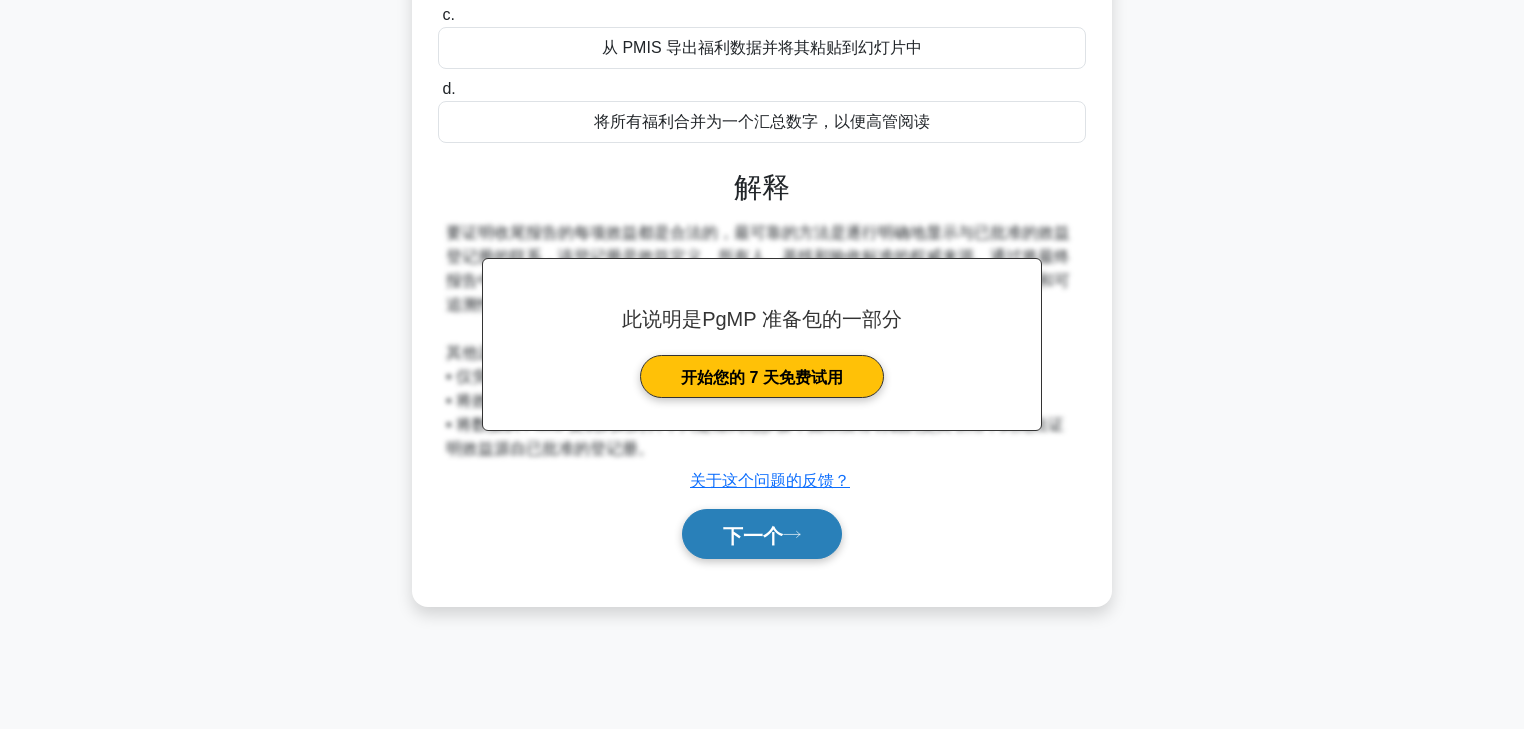 click at bounding box center [792, 534] 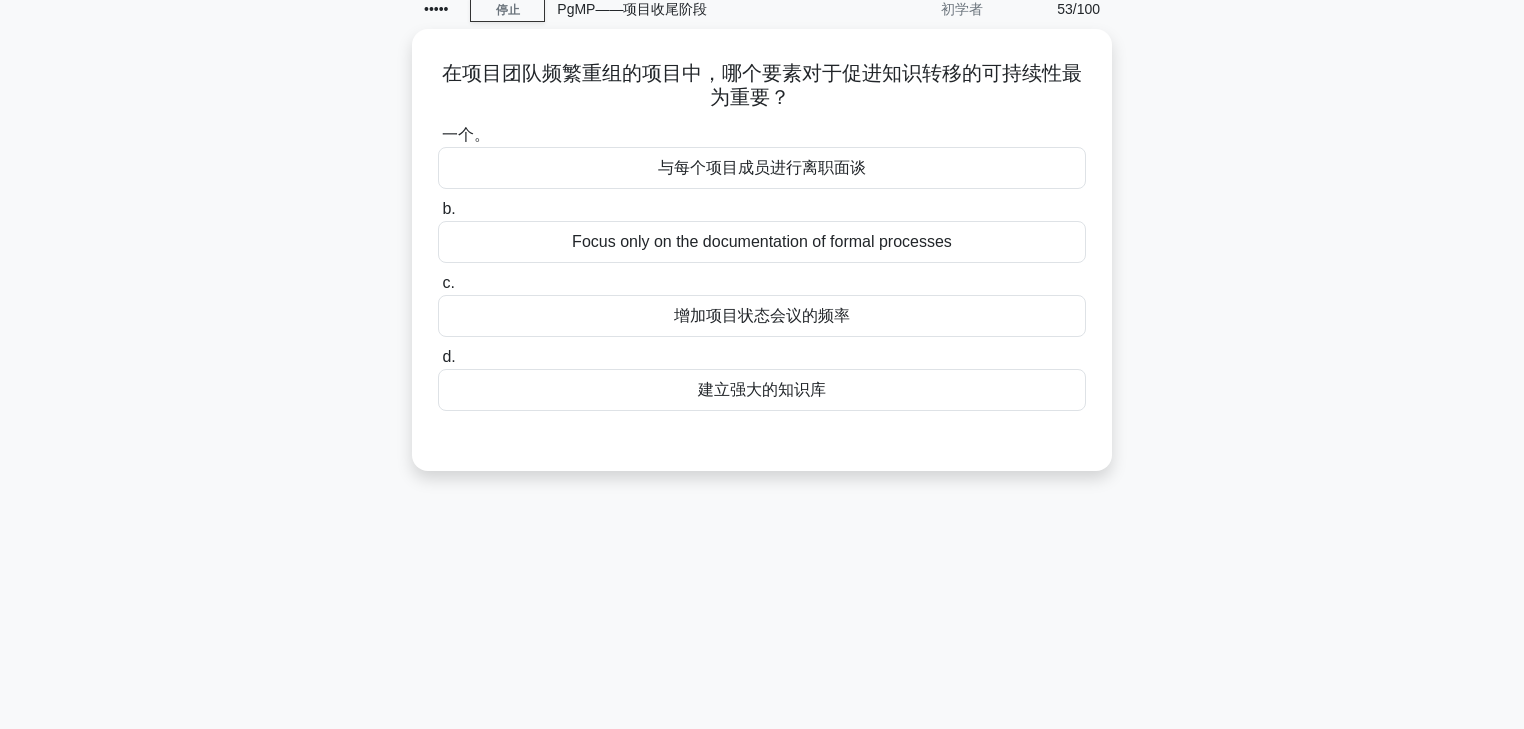 scroll, scrollTop: 0, scrollLeft: 0, axis: both 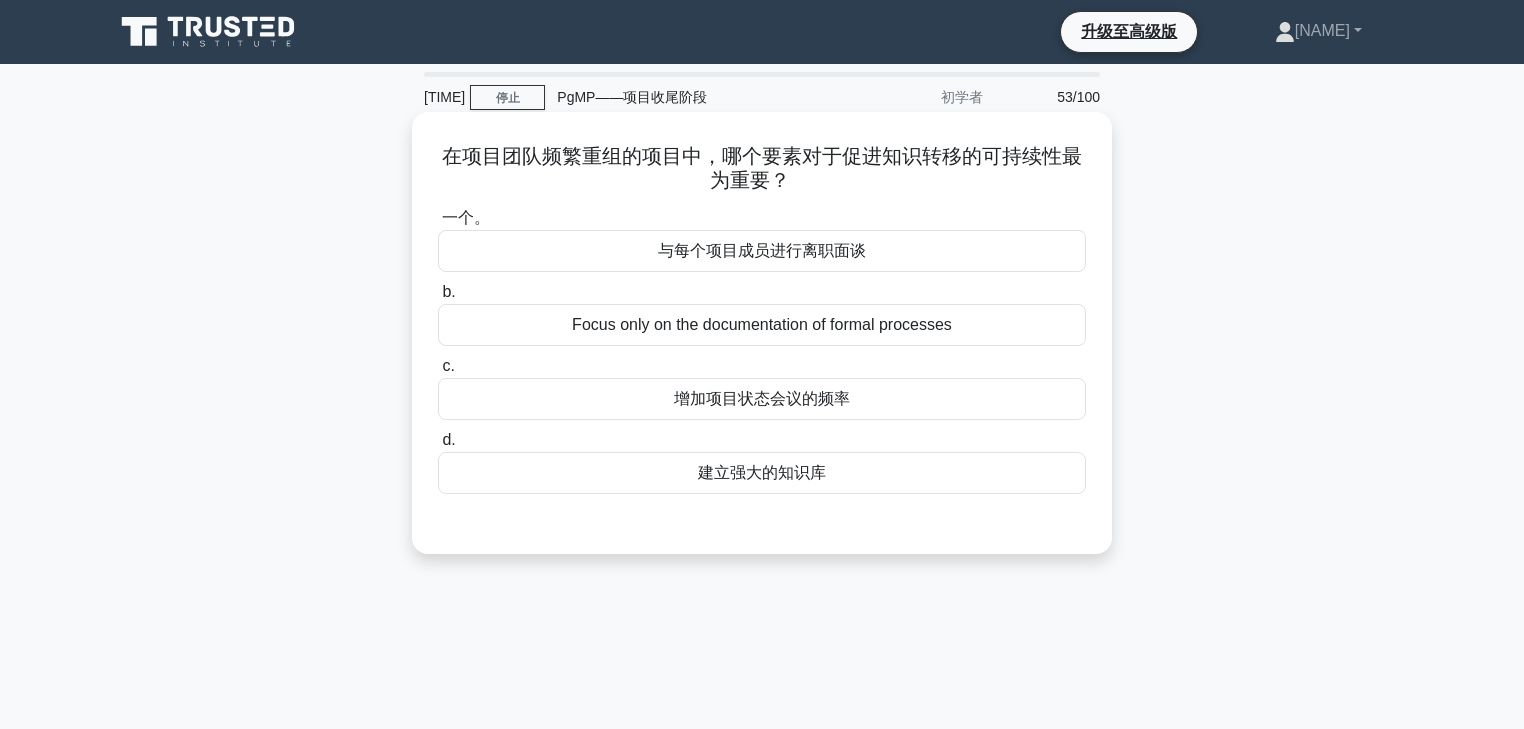 click on "建立强大的知识库" at bounding box center [762, 472] 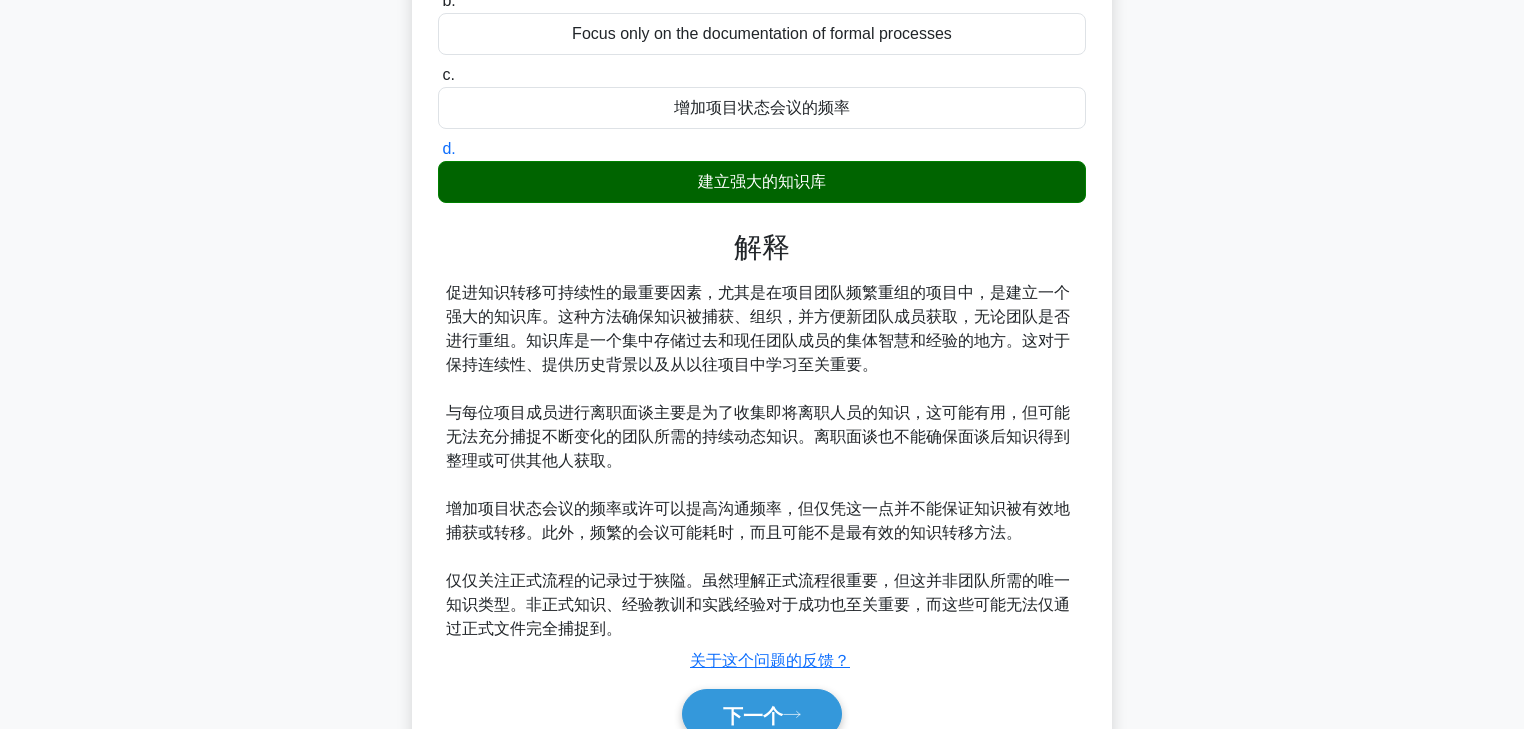scroll, scrollTop: 387, scrollLeft: 0, axis: vertical 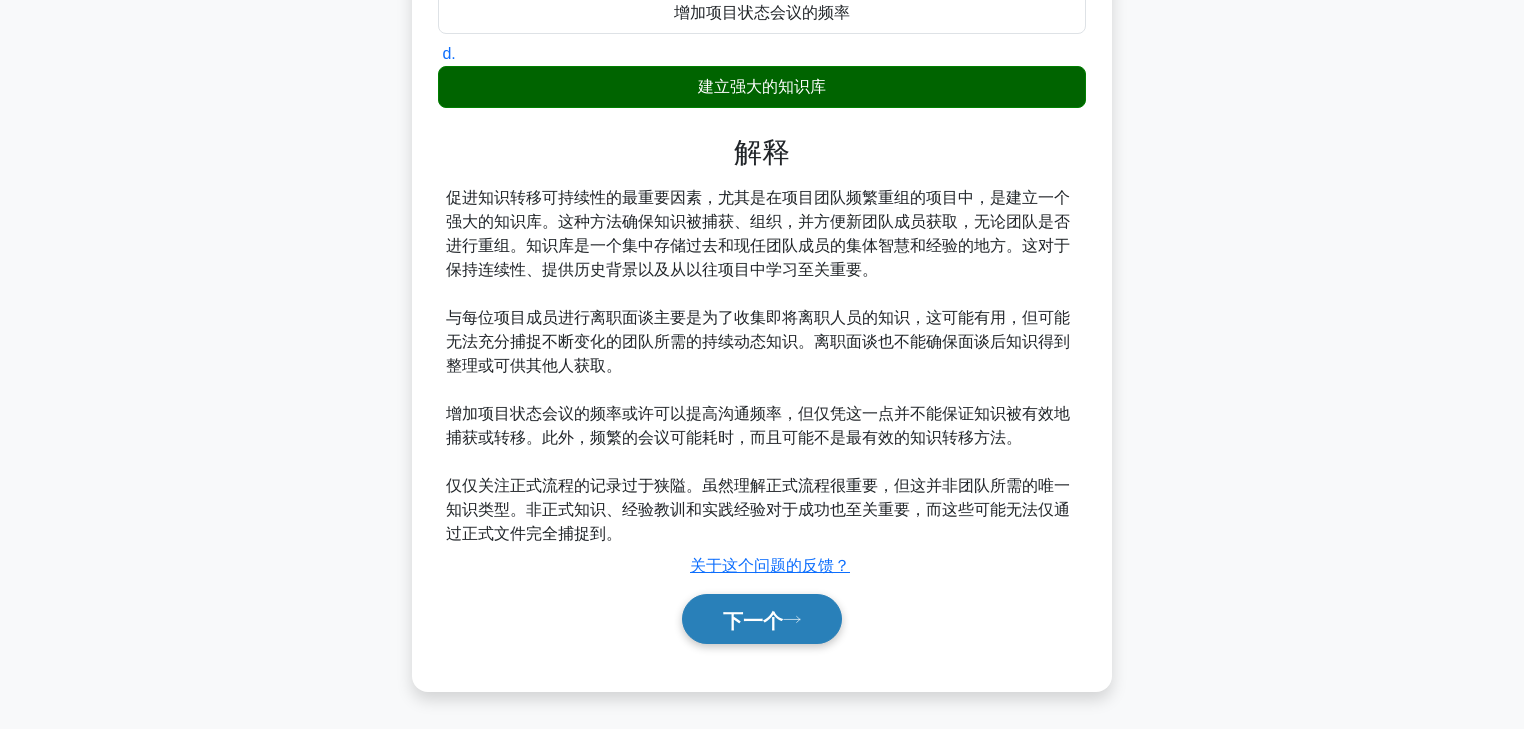 click on "下一个" at bounding box center [762, 619] 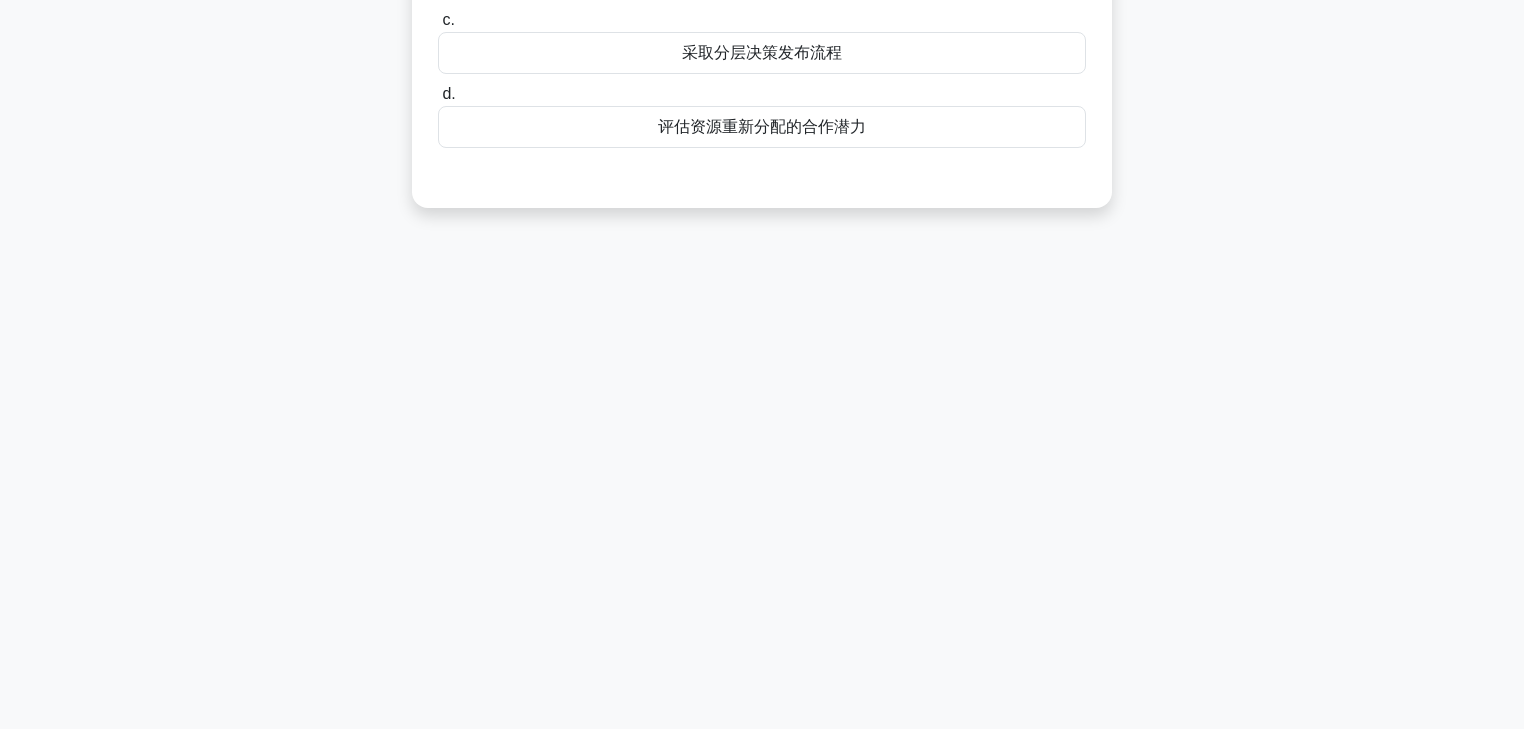 scroll, scrollTop: 0, scrollLeft: 0, axis: both 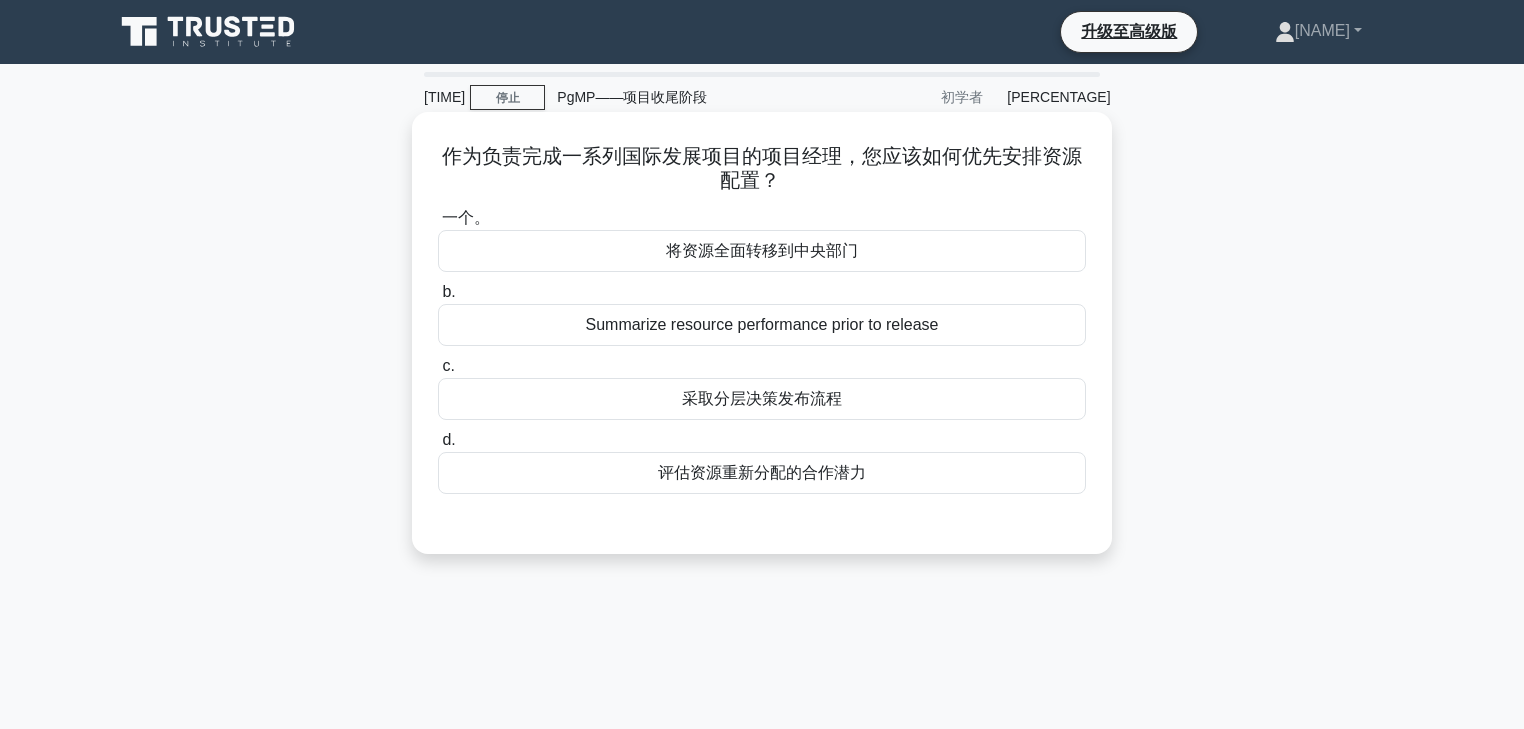 click on "评估资源重新分配的合作潜力" at bounding box center (762, 472) 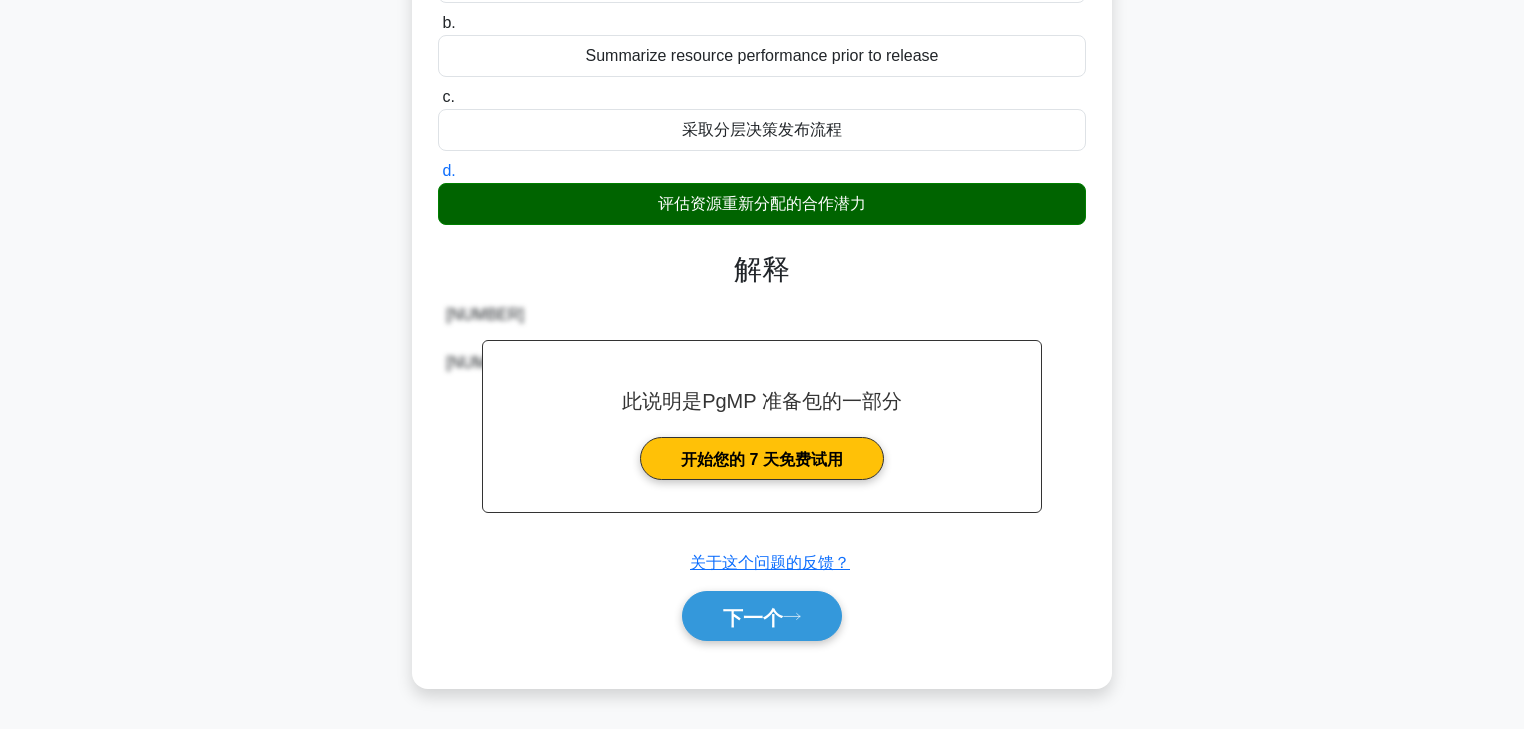 scroll, scrollTop: 352, scrollLeft: 0, axis: vertical 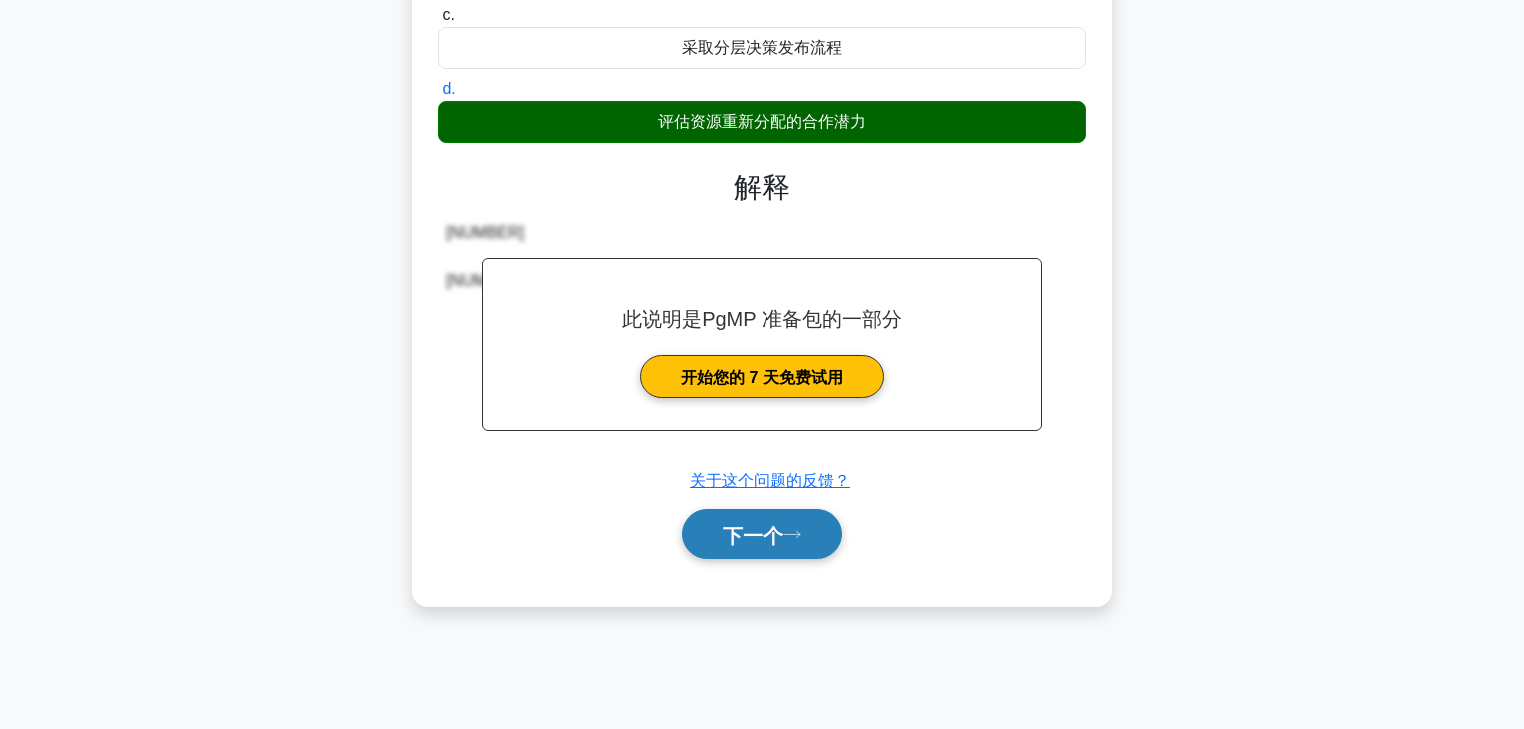 click on "下一个" at bounding box center (753, 535) 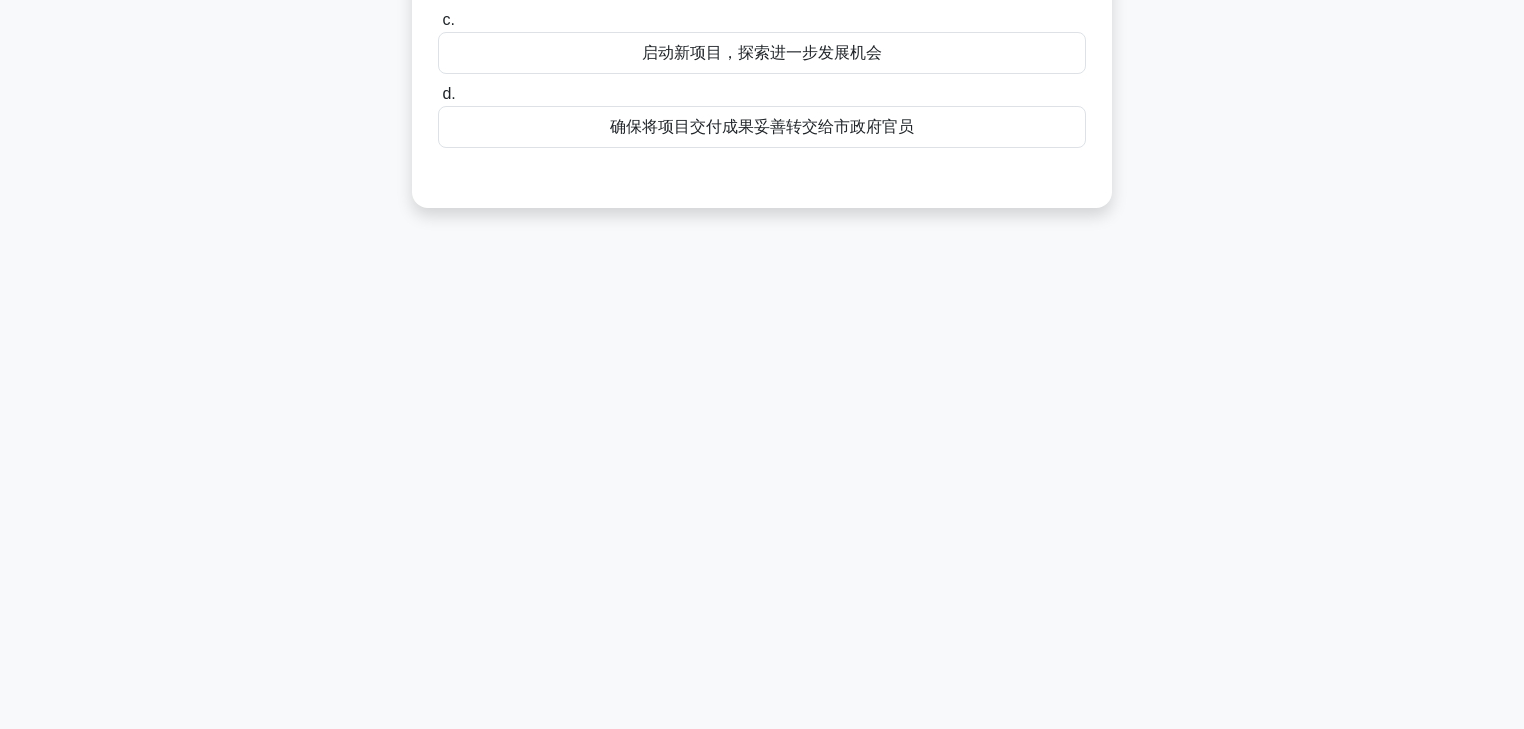 scroll, scrollTop: 0, scrollLeft: 0, axis: both 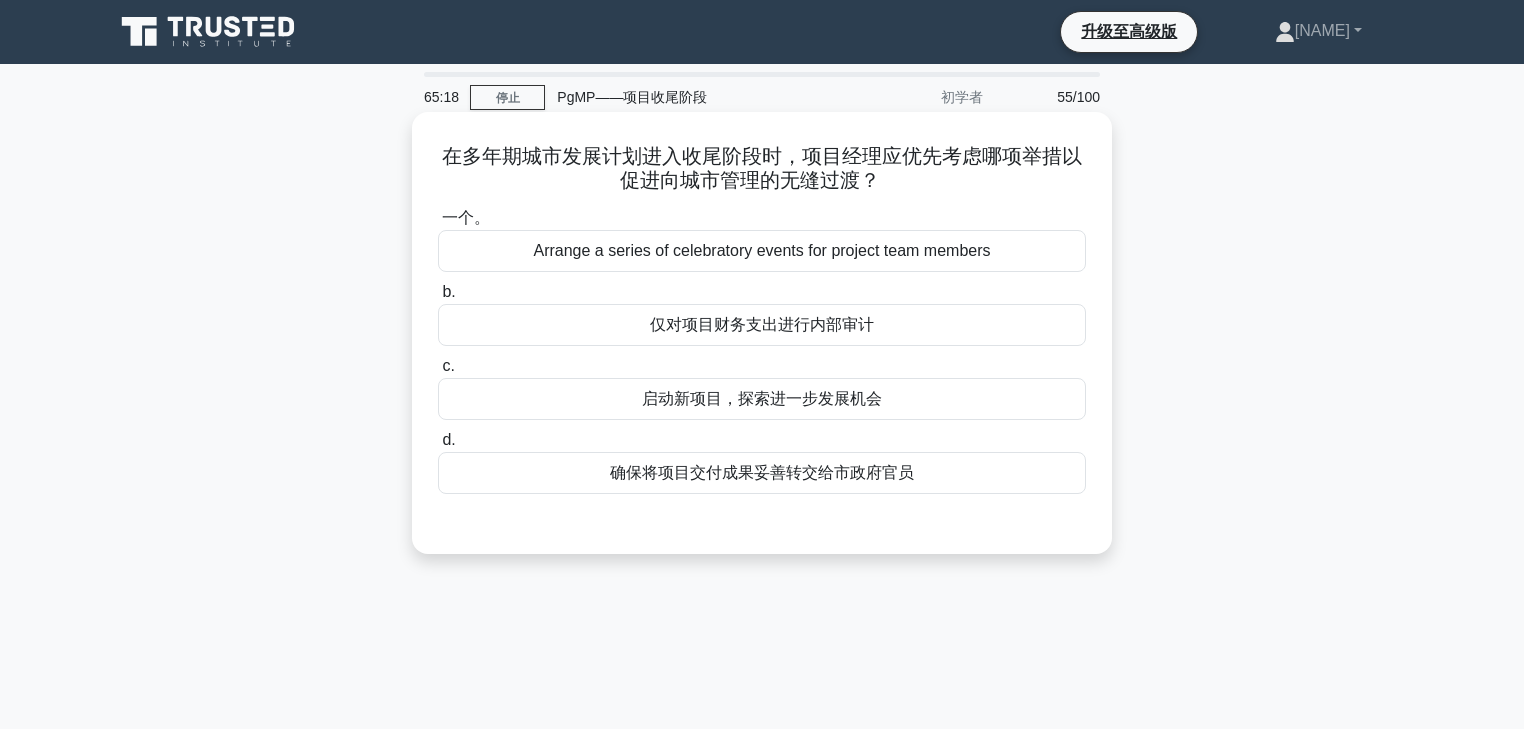 click on "确保将项目交付成果妥善转交给市政府官员" at bounding box center (762, 472) 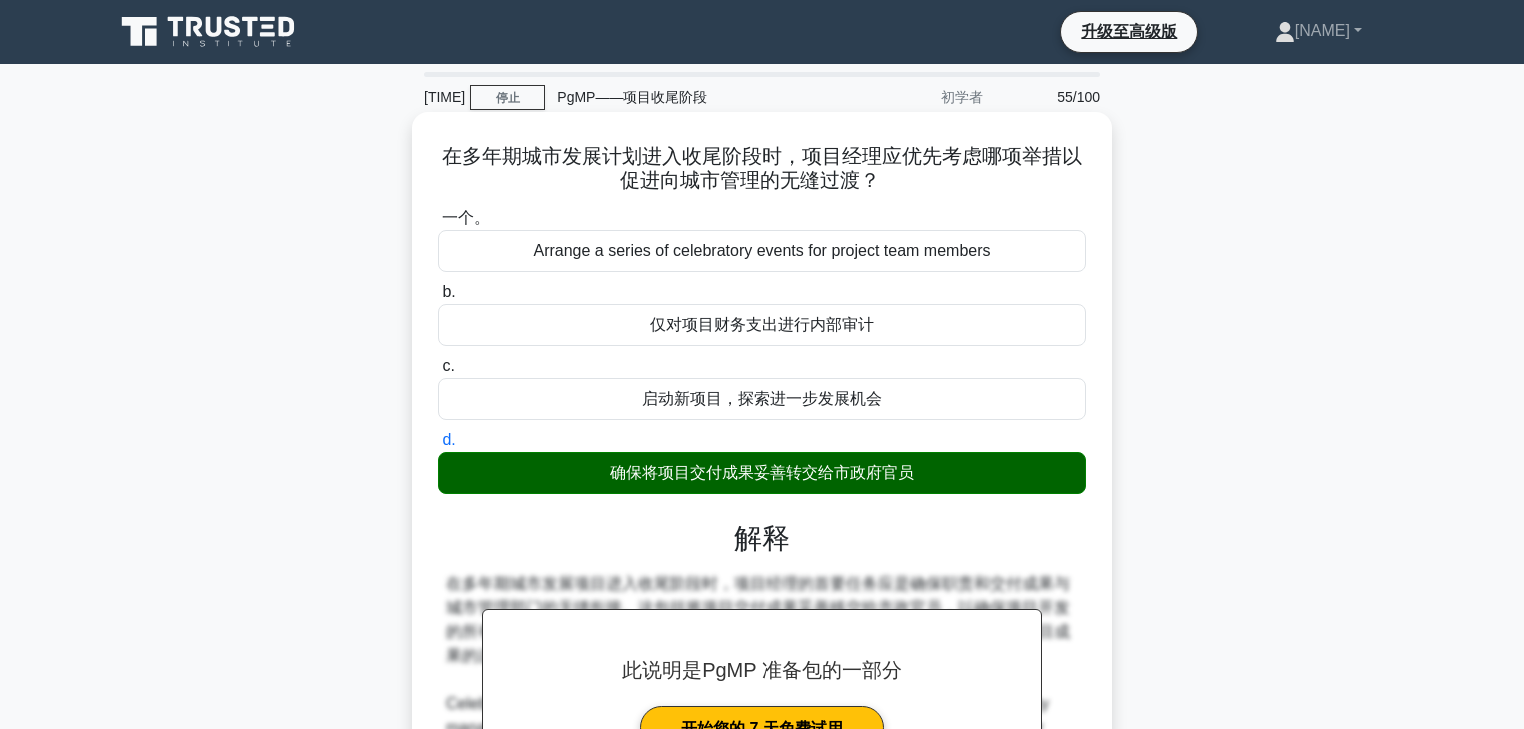 scroll, scrollTop: 352, scrollLeft: 0, axis: vertical 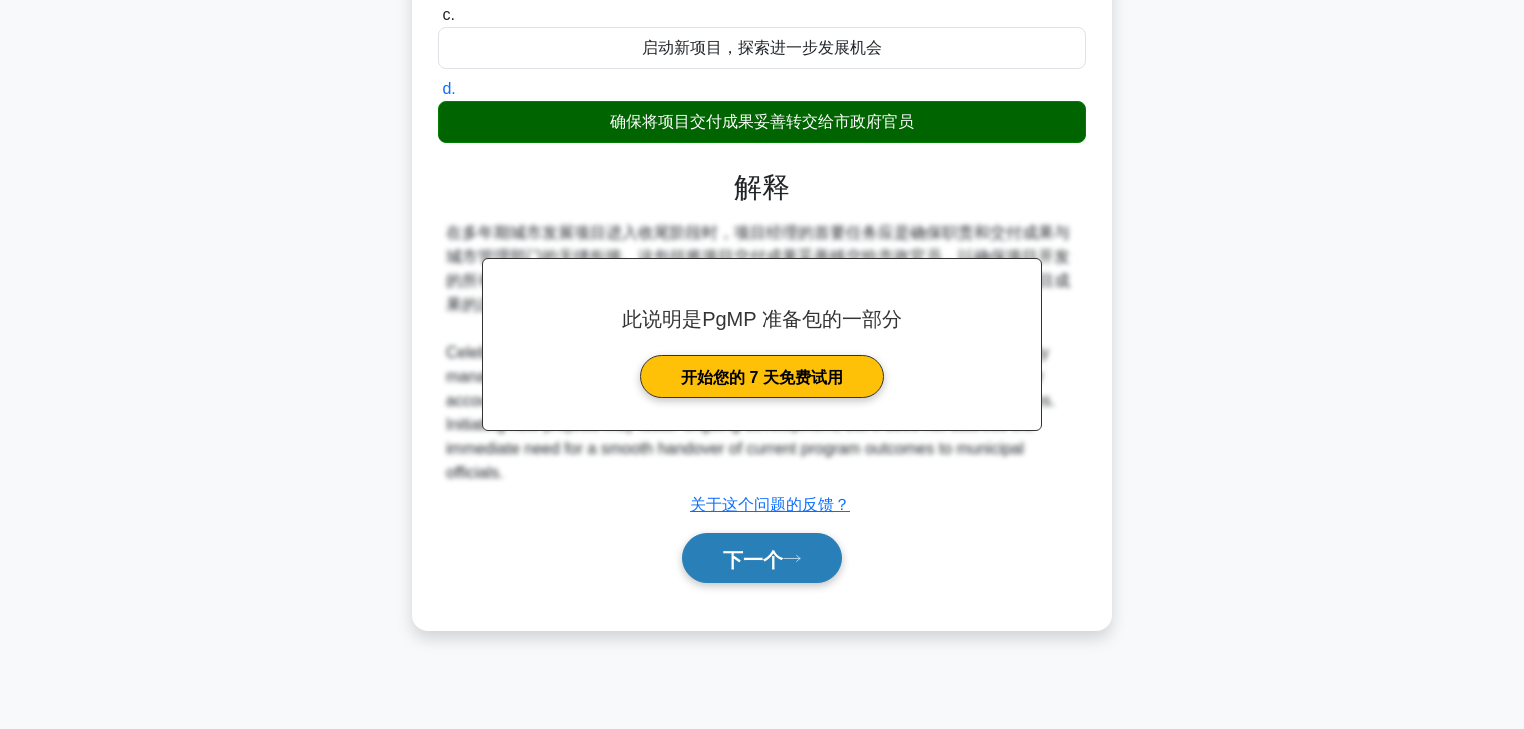 click on "下一个" at bounding box center [753, 559] 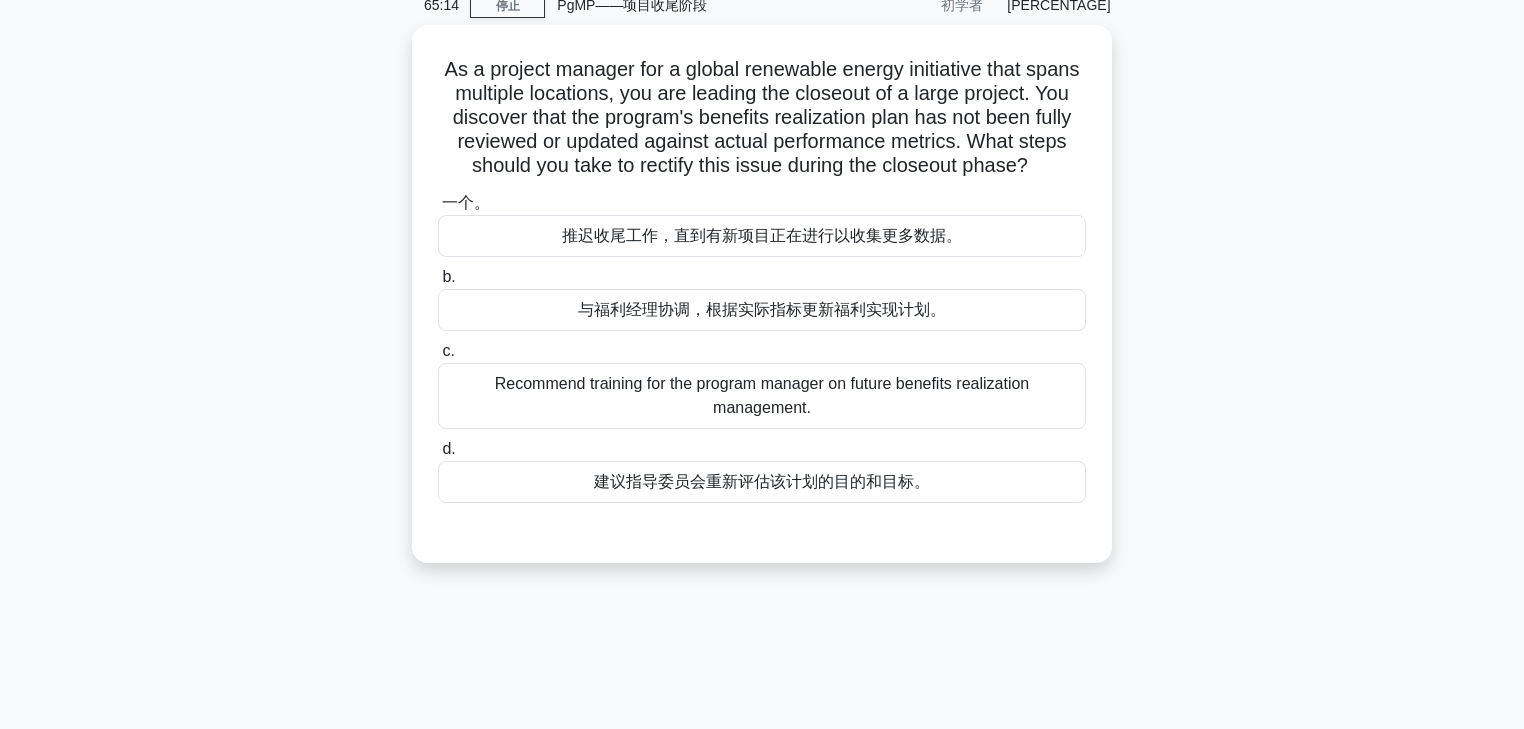 scroll, scrollTop: 0, scrollLeft: 0, axis: both 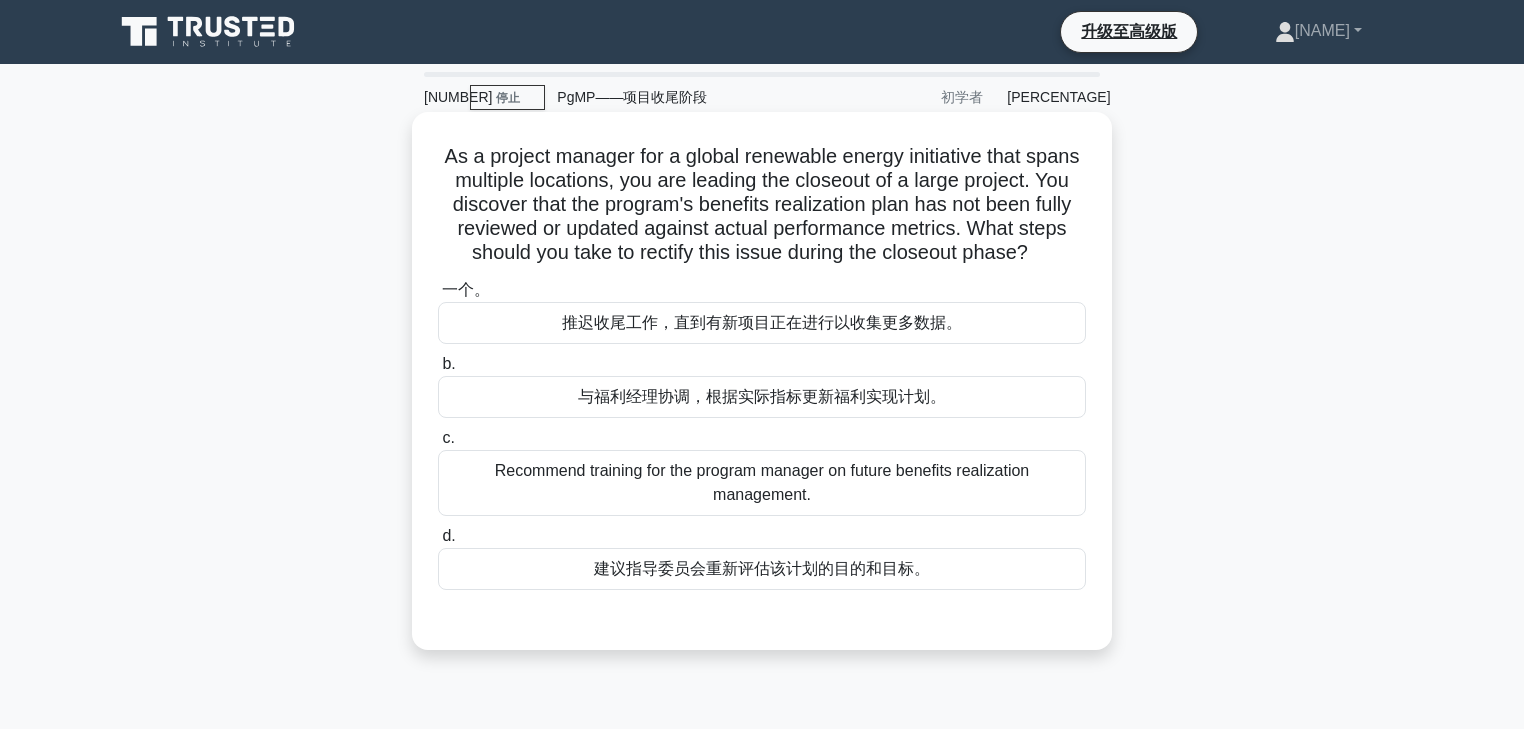 click on "与福利经理协调，根据实际指标更新福利实现计划。" at bounding box center (762, 397) 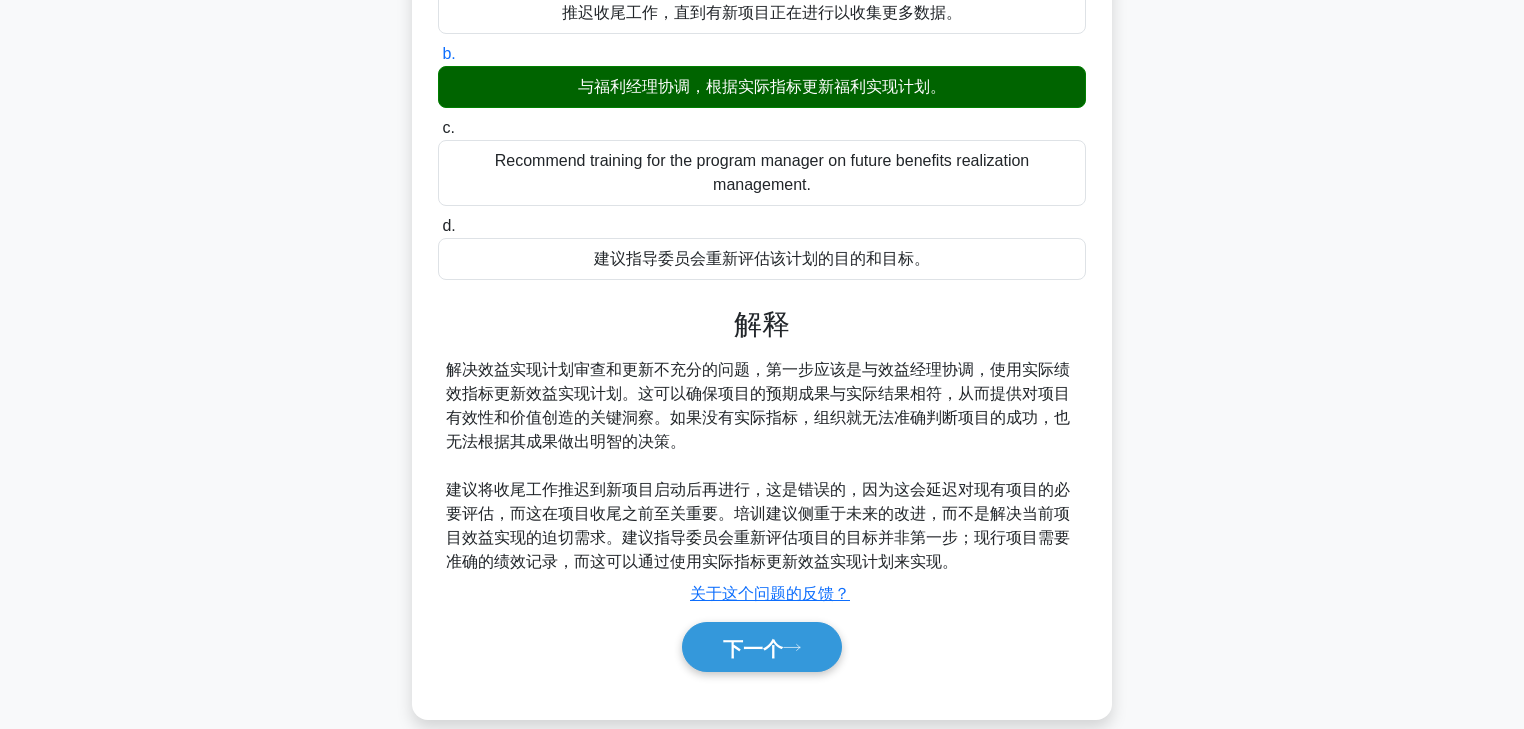 scroll, scrollTop: 352, scrollLeft: 0, axis: vertical 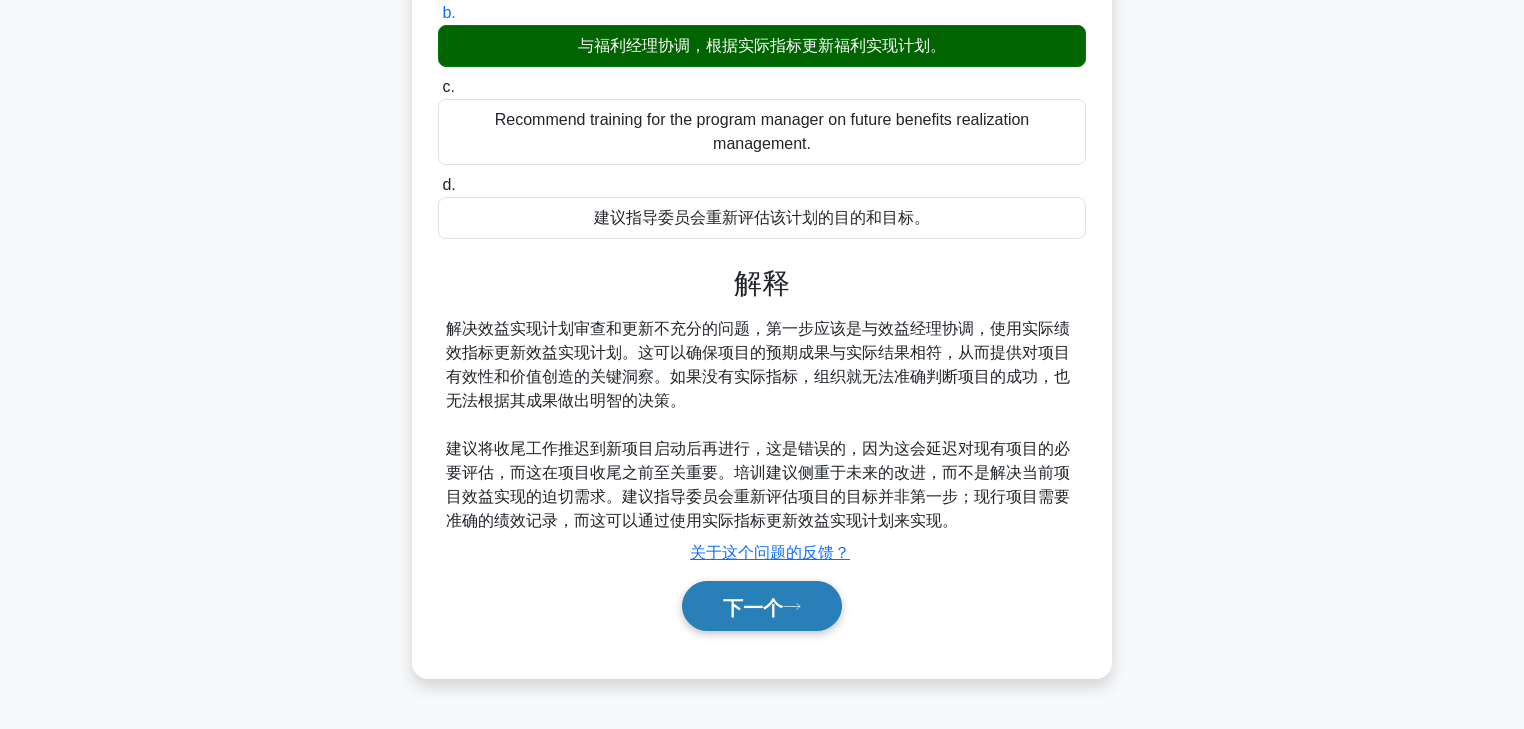 click on "下一个" at bounding box center [753, 606] 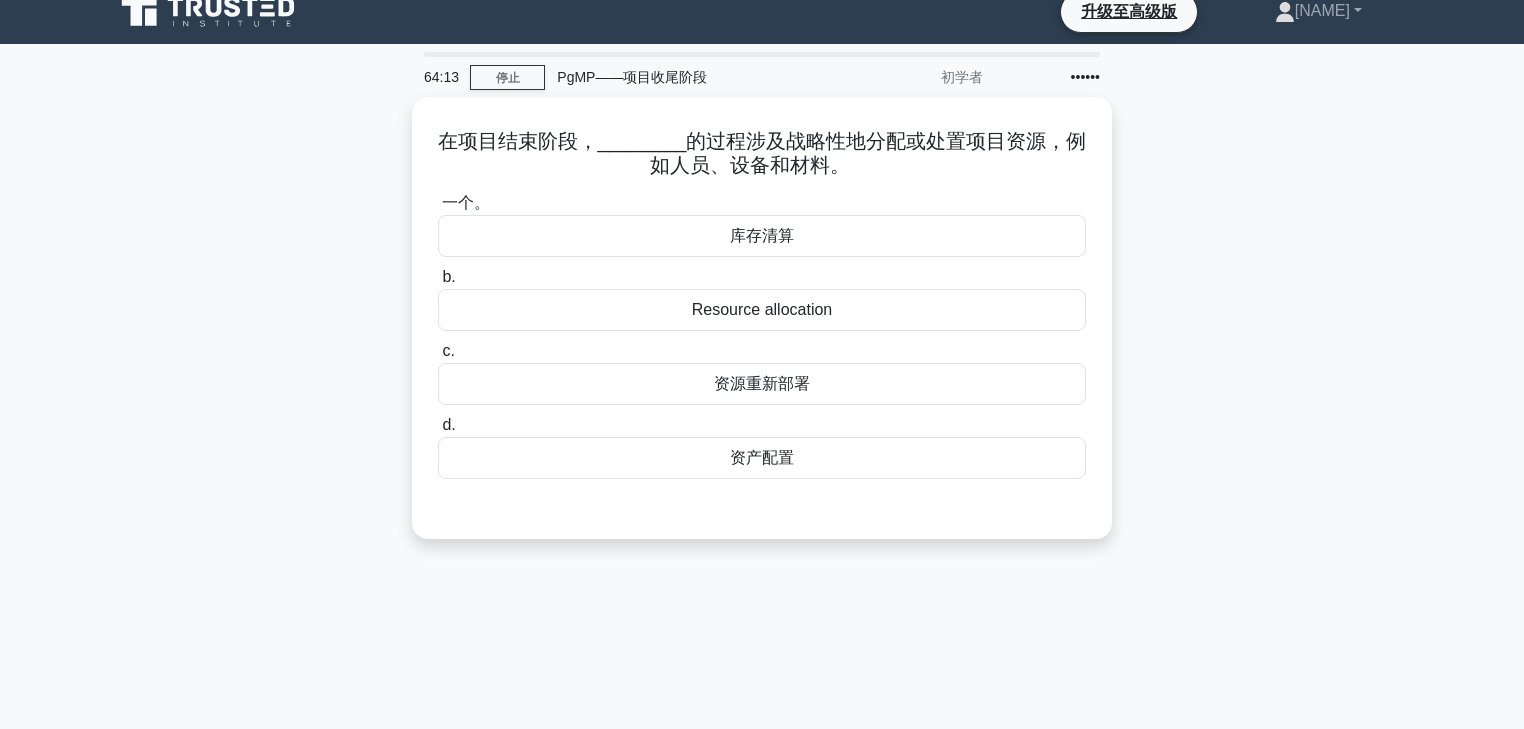 scroll, scrollTop: 0, scrollLeft: 0, axis: both 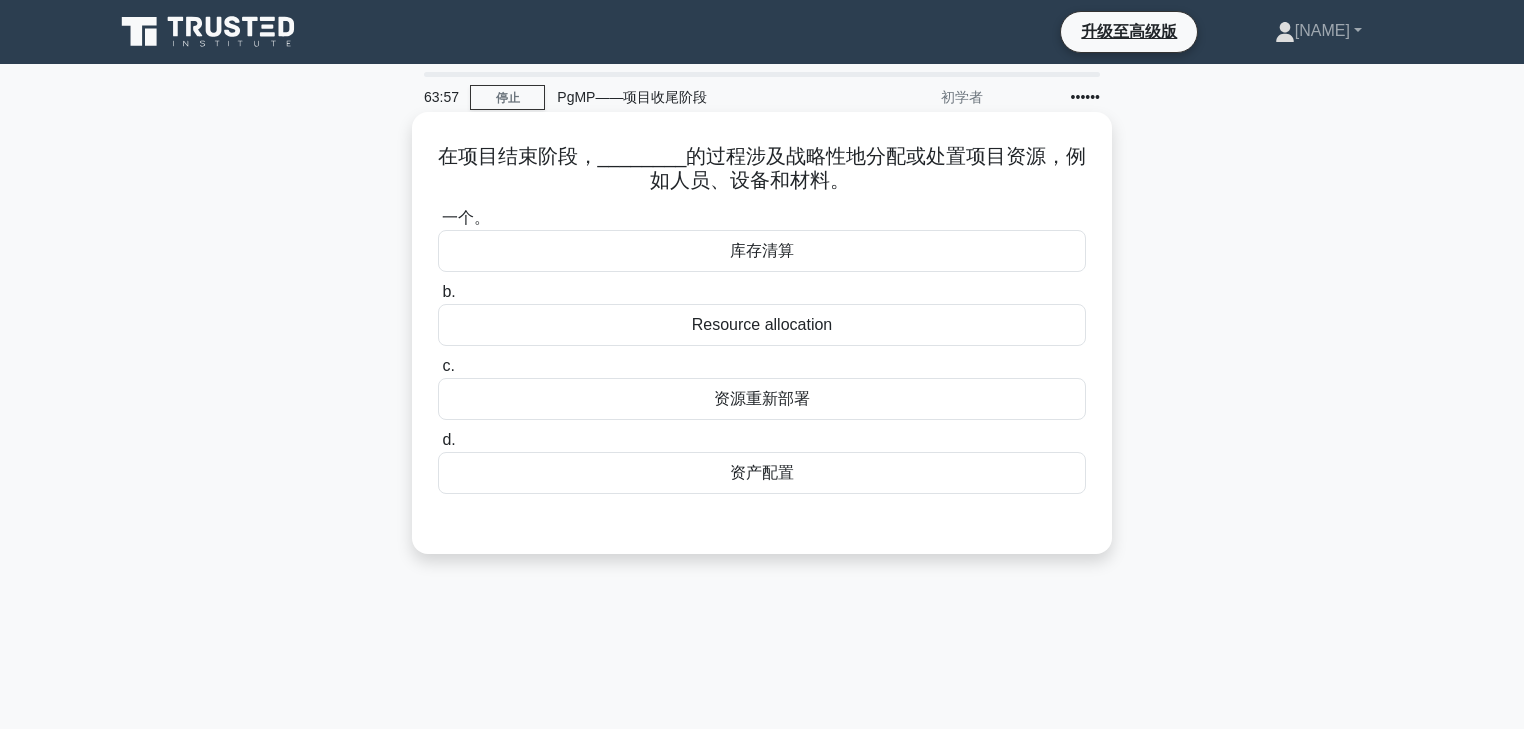 click on "资源重新部署" at bounding box center (762, 399) 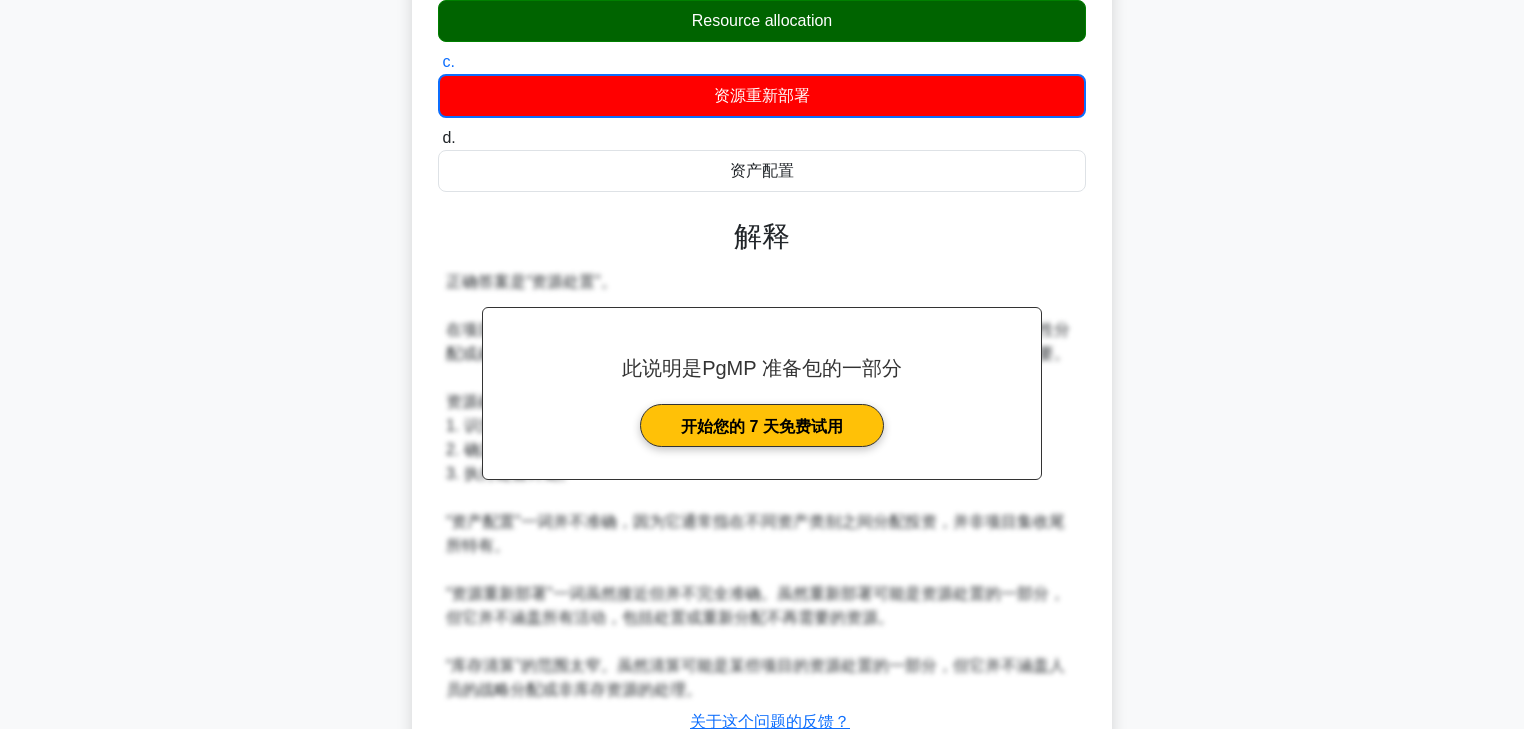 scroll, scrollTop: 460, scrollLeft: 0, axis: vertical 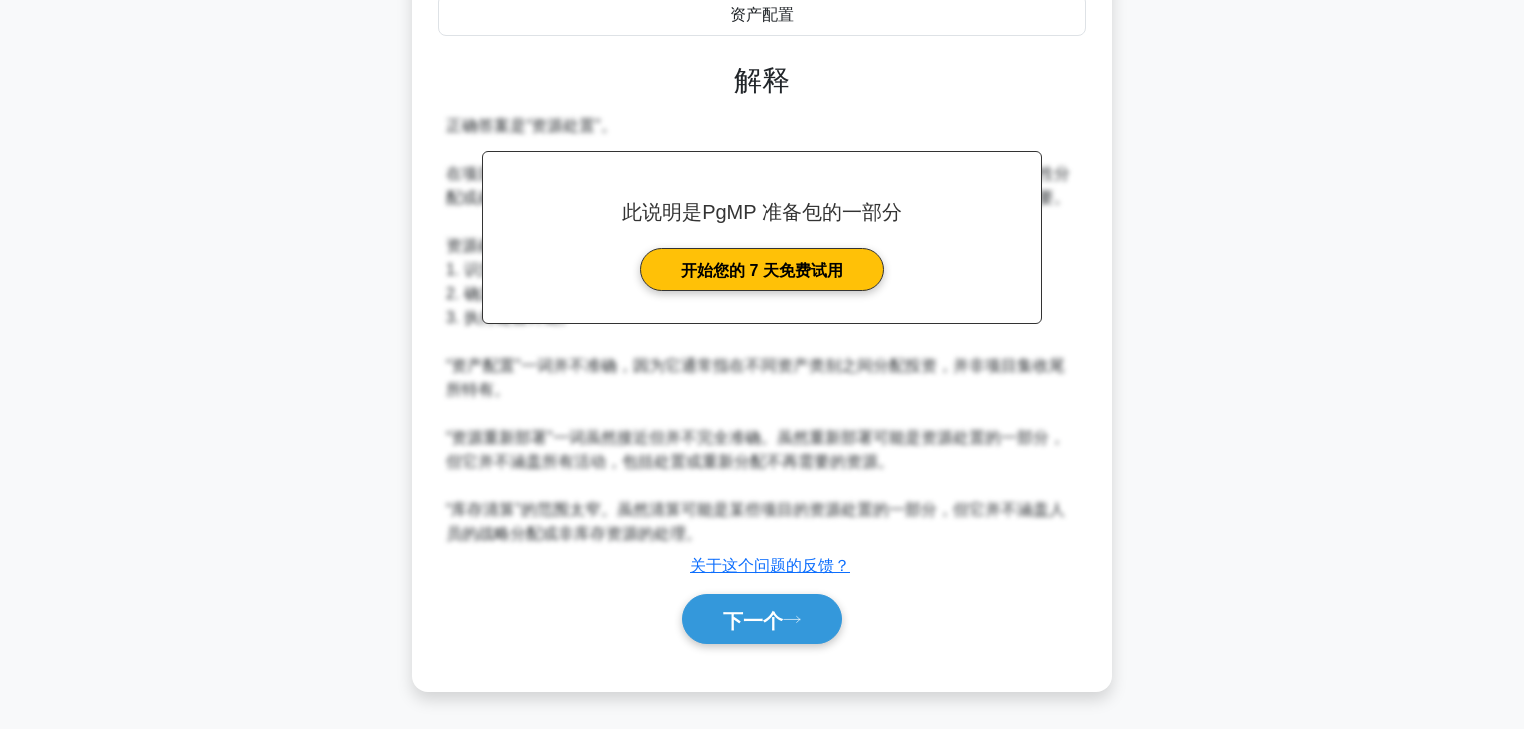 click on "下一个" at bounding box center (762, 619) 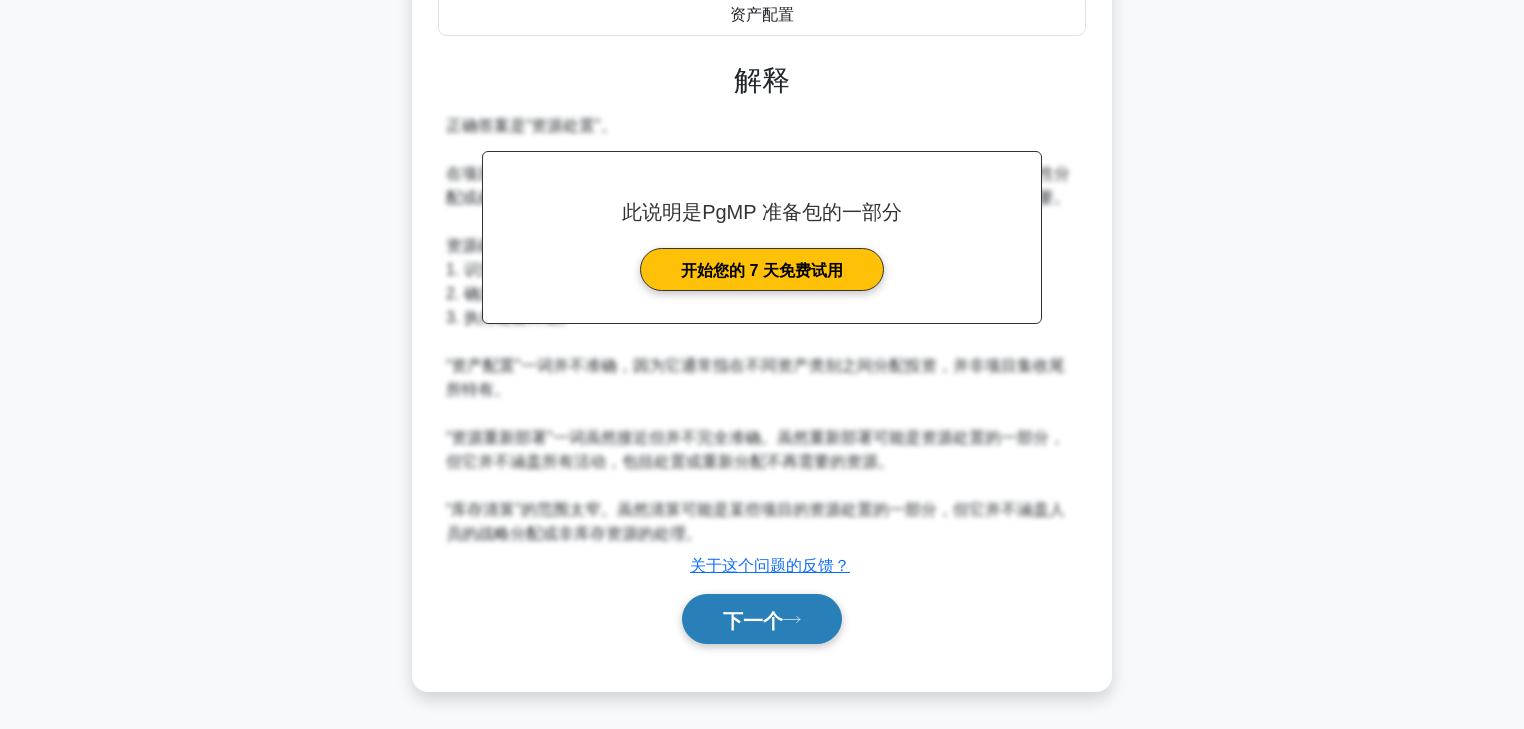 click on "下一个" at bounding box center (753, 620) 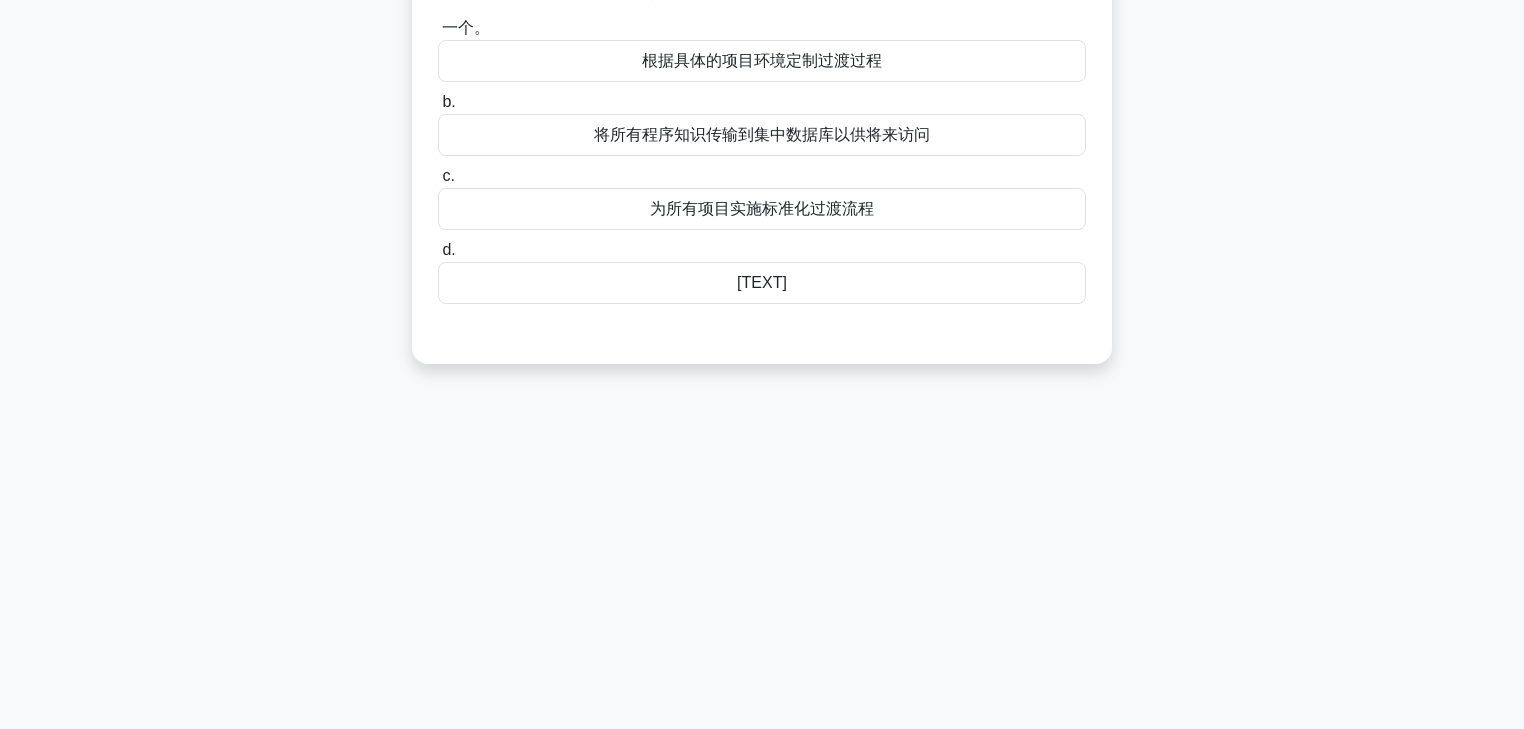 scroll, scrollTop: 0, scrollLeft: 0, axis: both 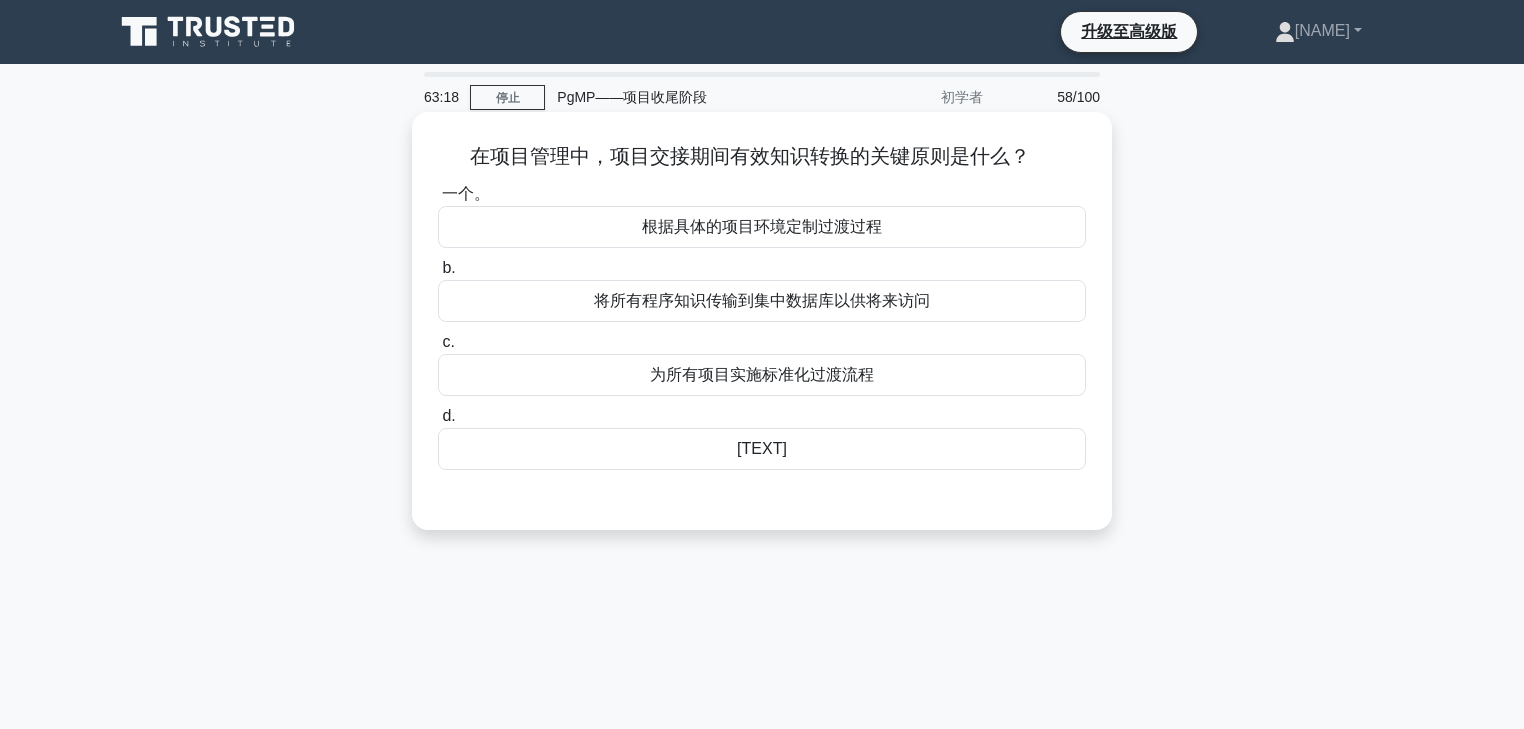 click on "根据具体的项目环境定制过渡过程" at bounding box center [762, 226] 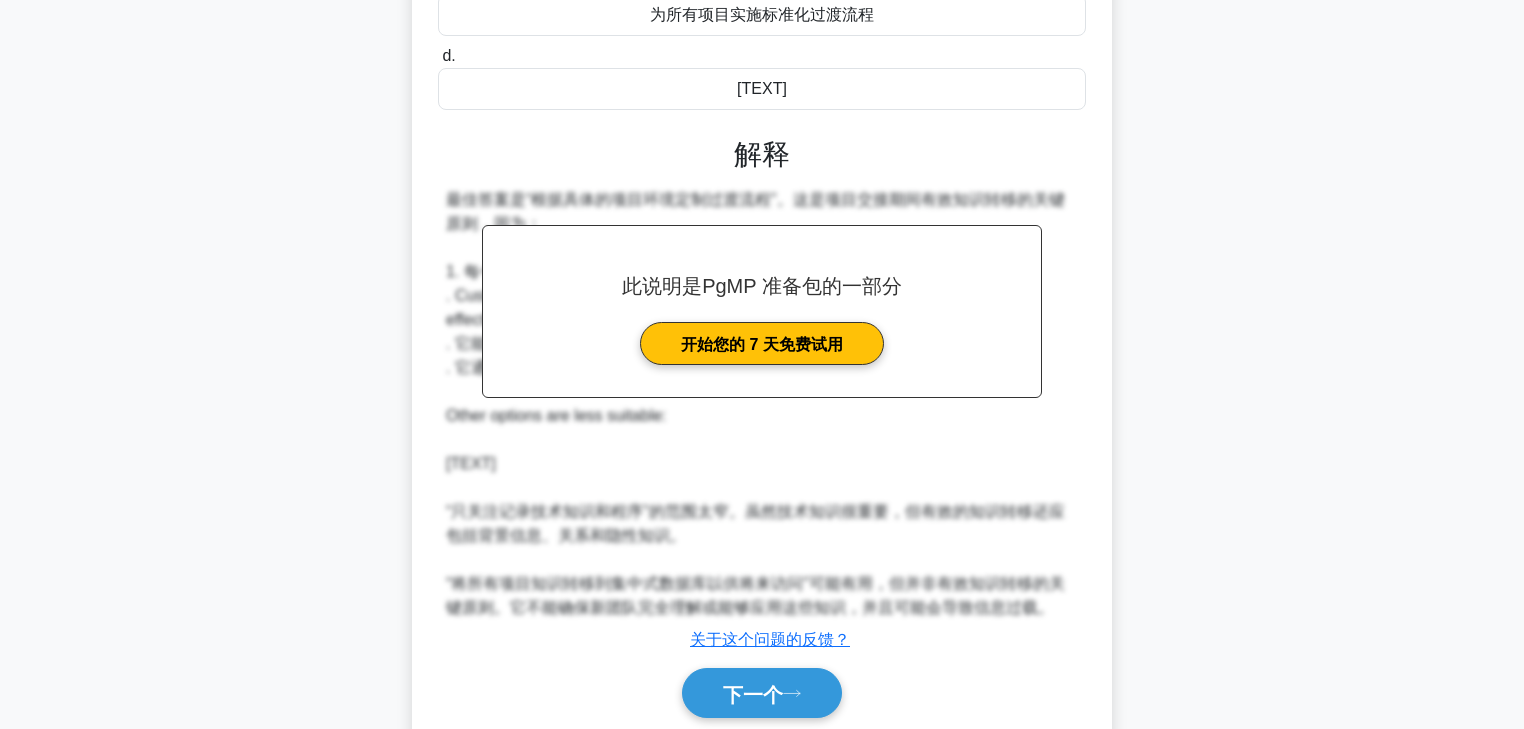 scroll, scrollTop: 435, scrollLeft: 0, axis: vertical 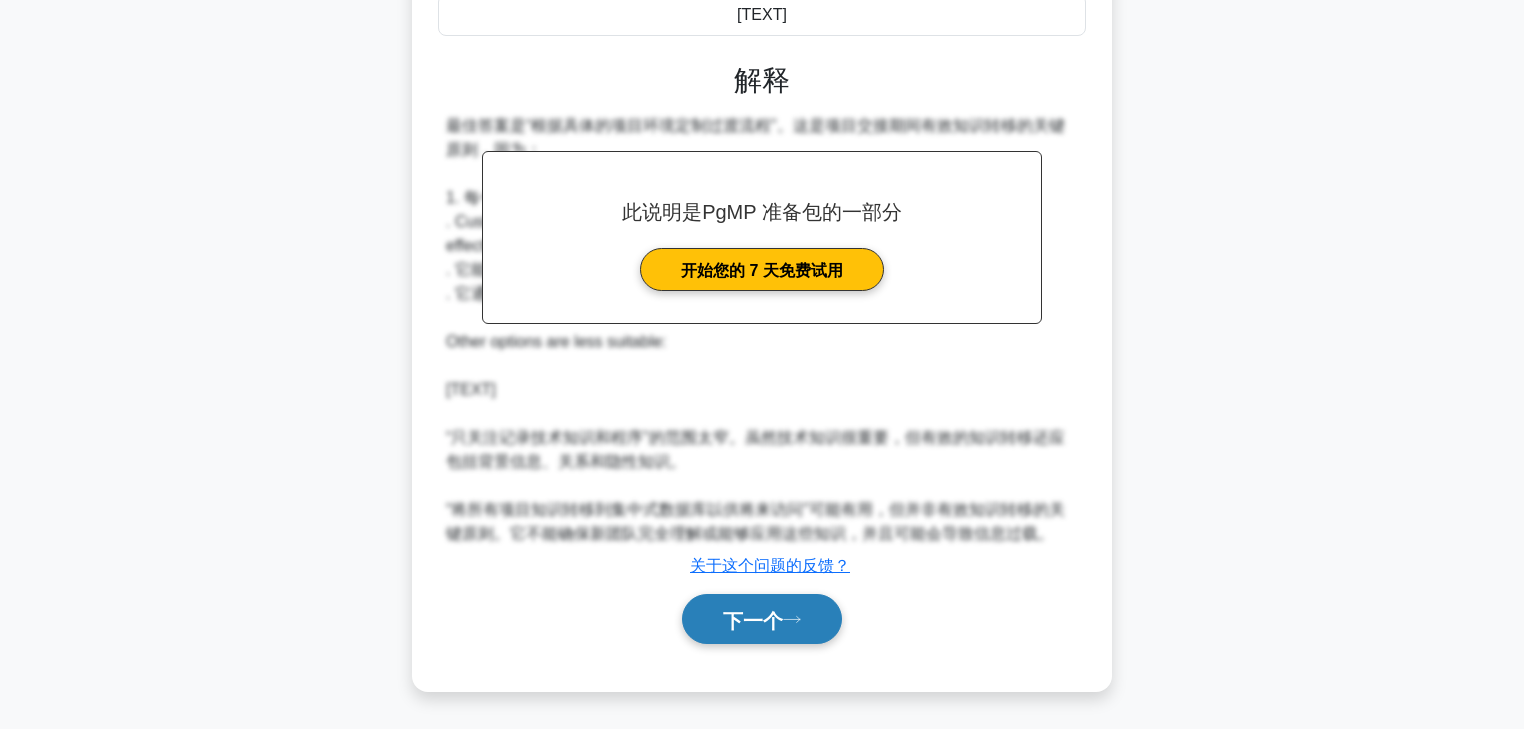 click on "下一个" at bounding box center [753, 620] 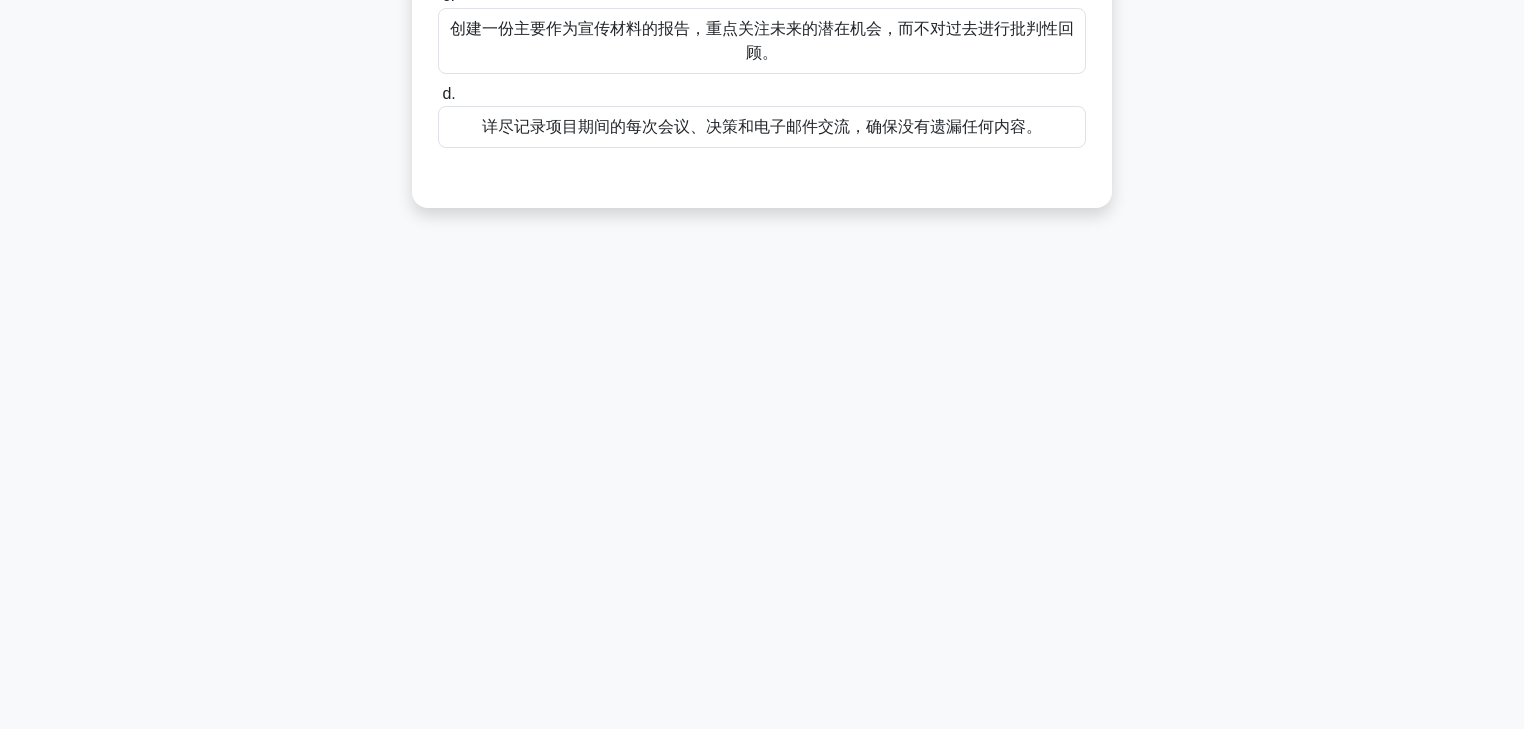 scroll, scrollTop: 0, scrollLeft: 0, axis: both 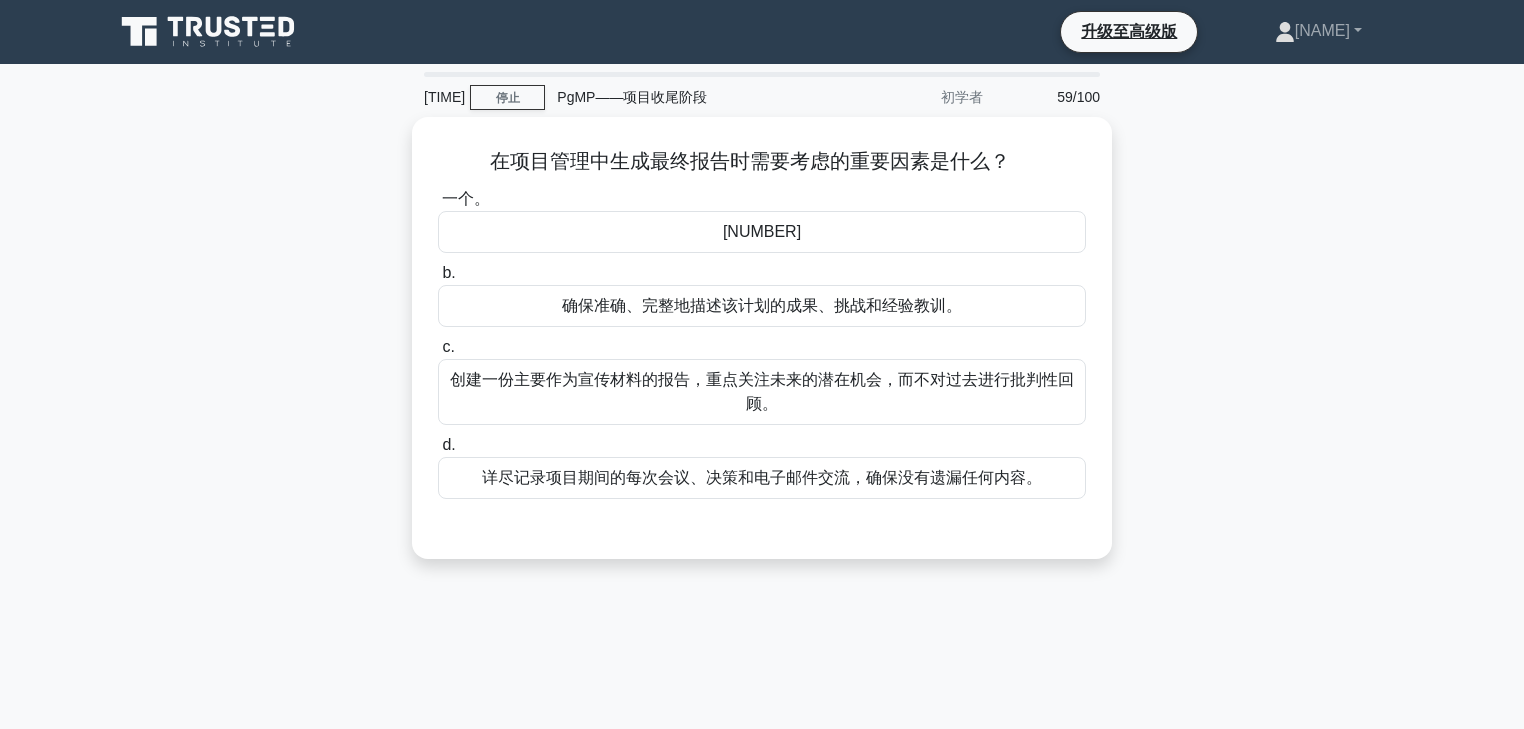 click on "确保准确、完整地描述该计划的成果、挑战和经验教训。" at bounding box center (762, 305) 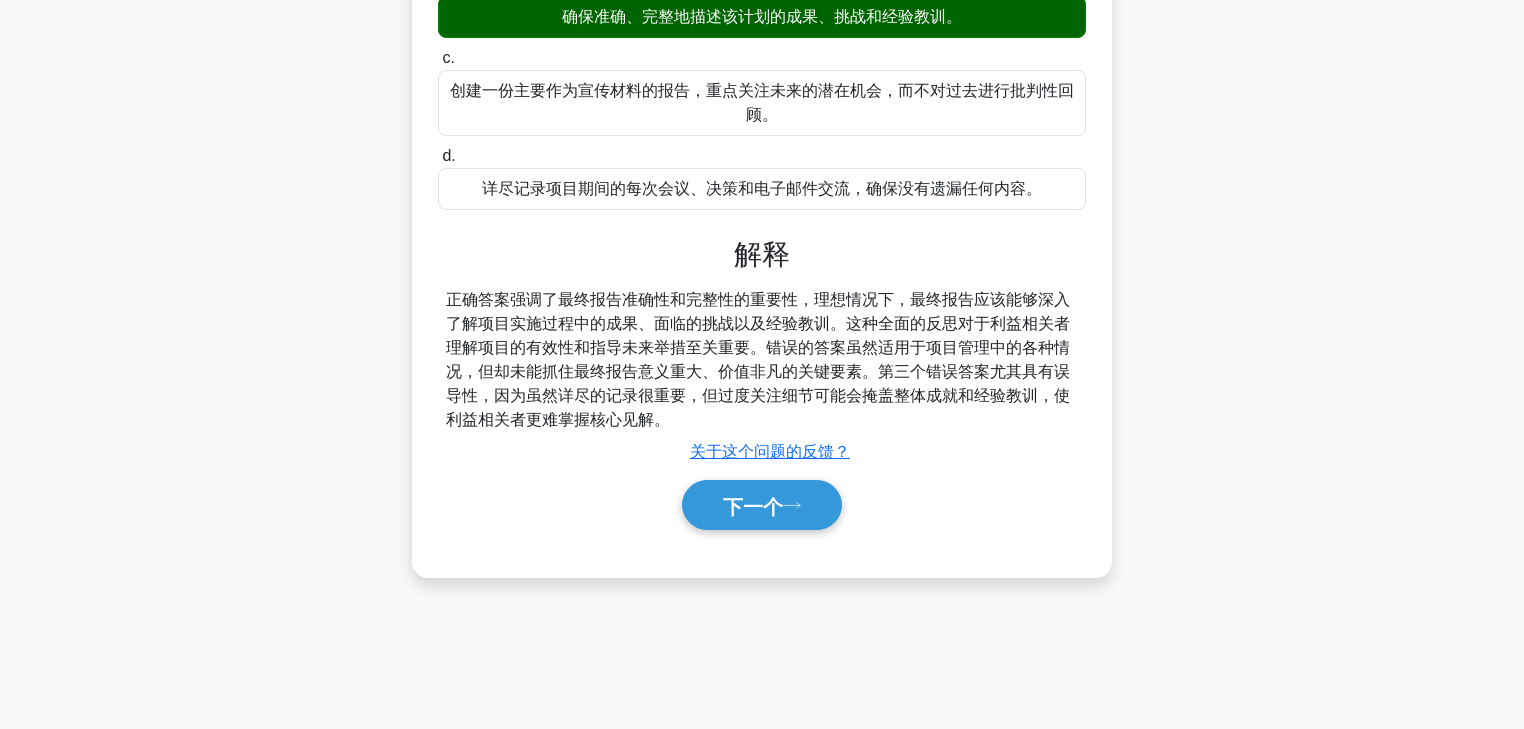 scroll, scrollTop: 288, scrollLeft: 0, axis: vertical 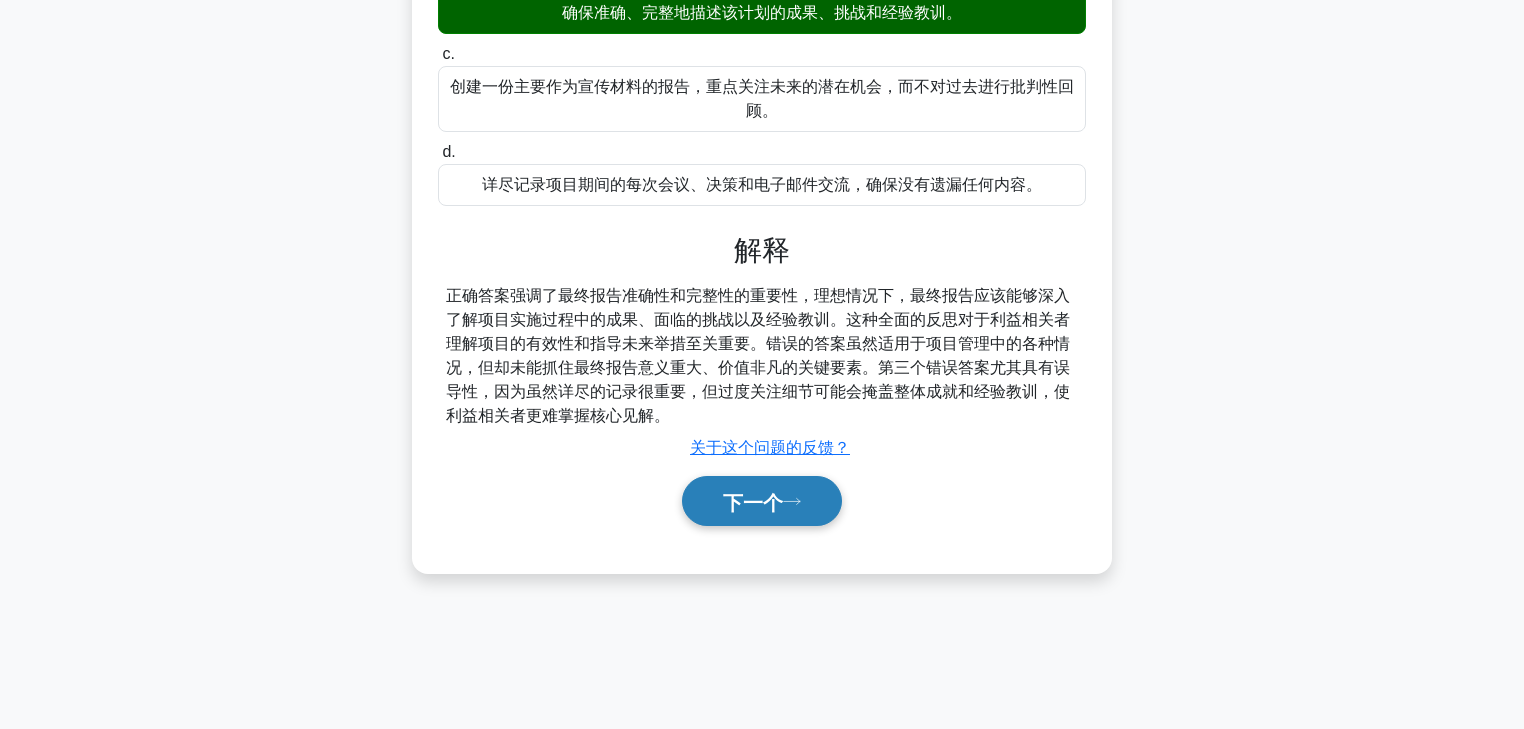 click at bounding box center [792, 501] 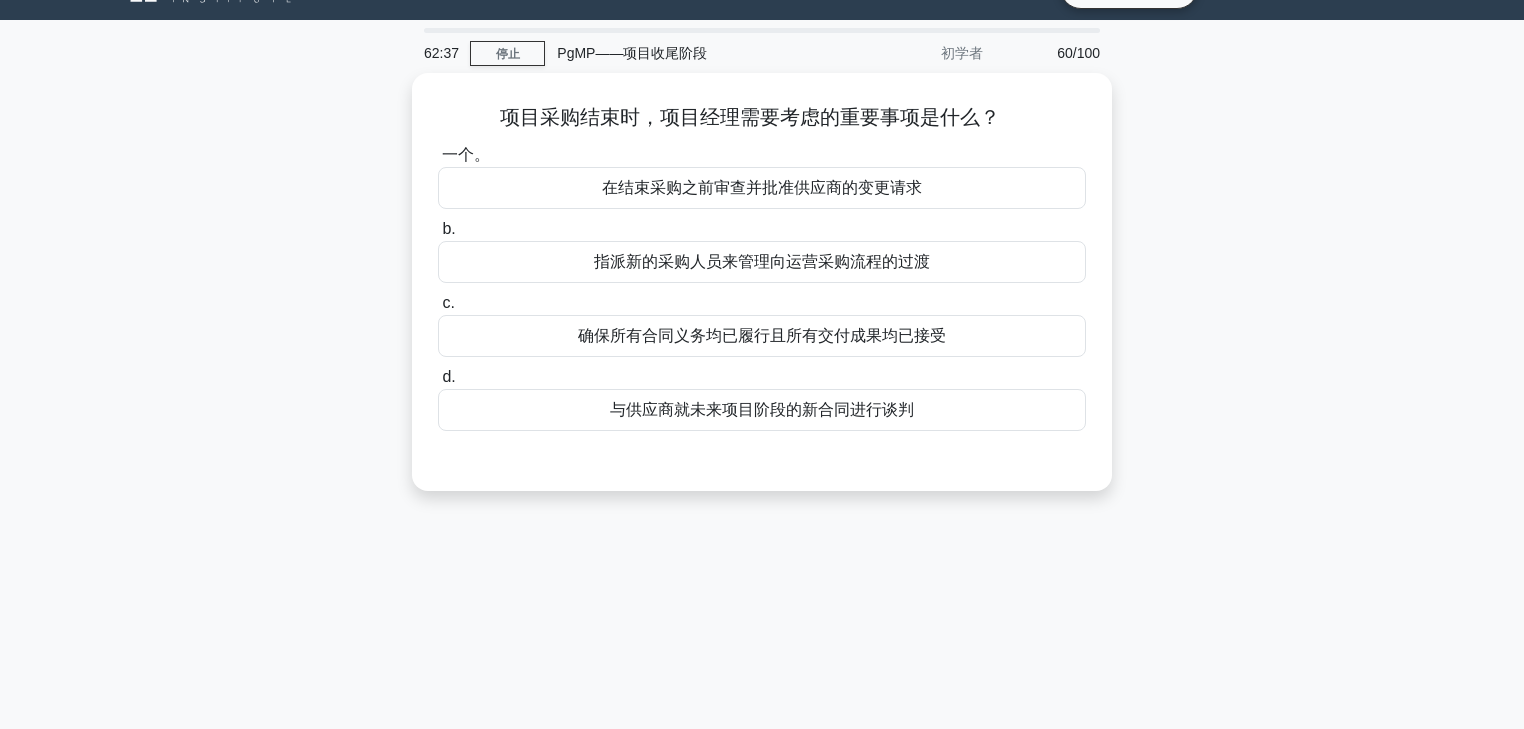 scroll, scrollTop: 0, scrollLeft: 0, axis: both 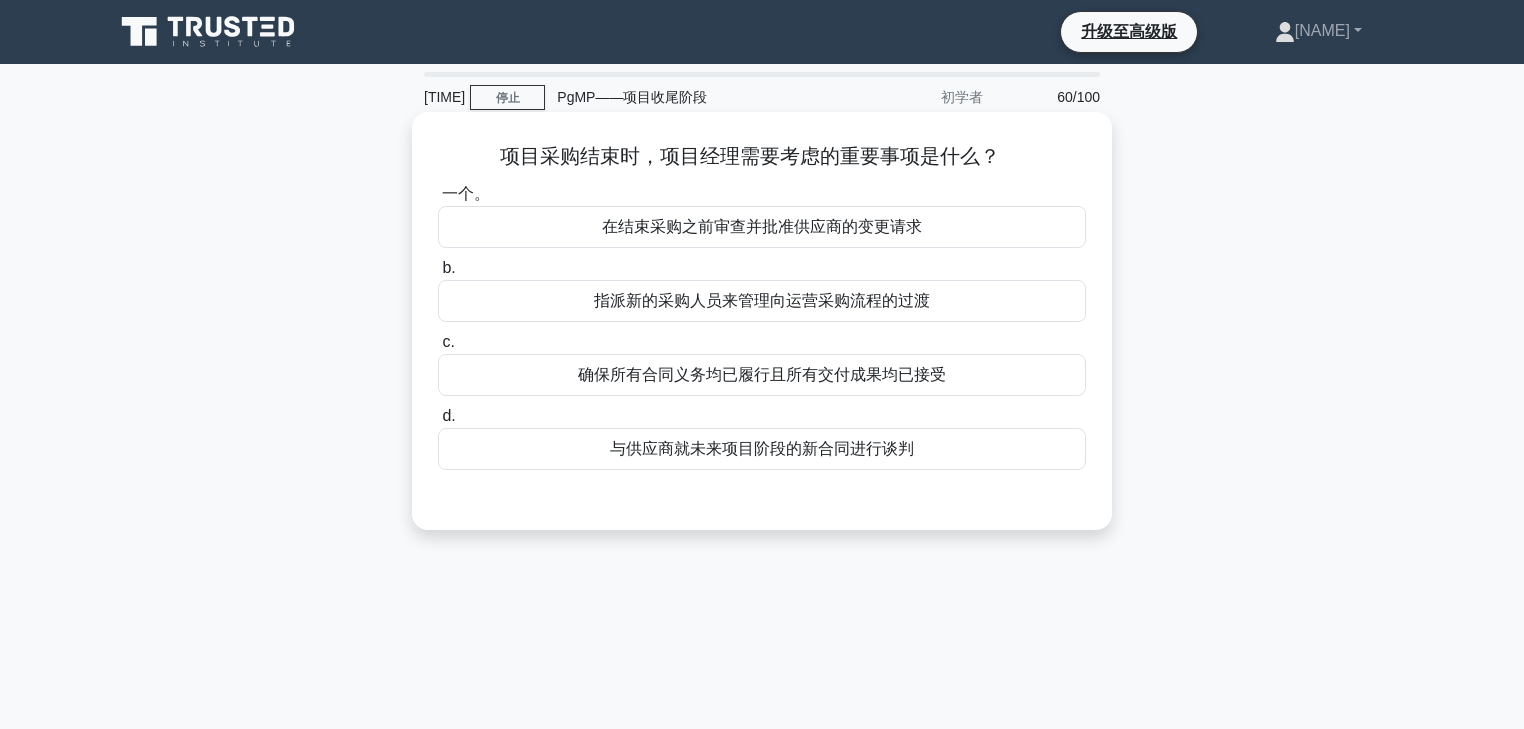 click on "确保所有合同义务均已履行且所有交付成果均已接受" at bounding box center (762, 375) 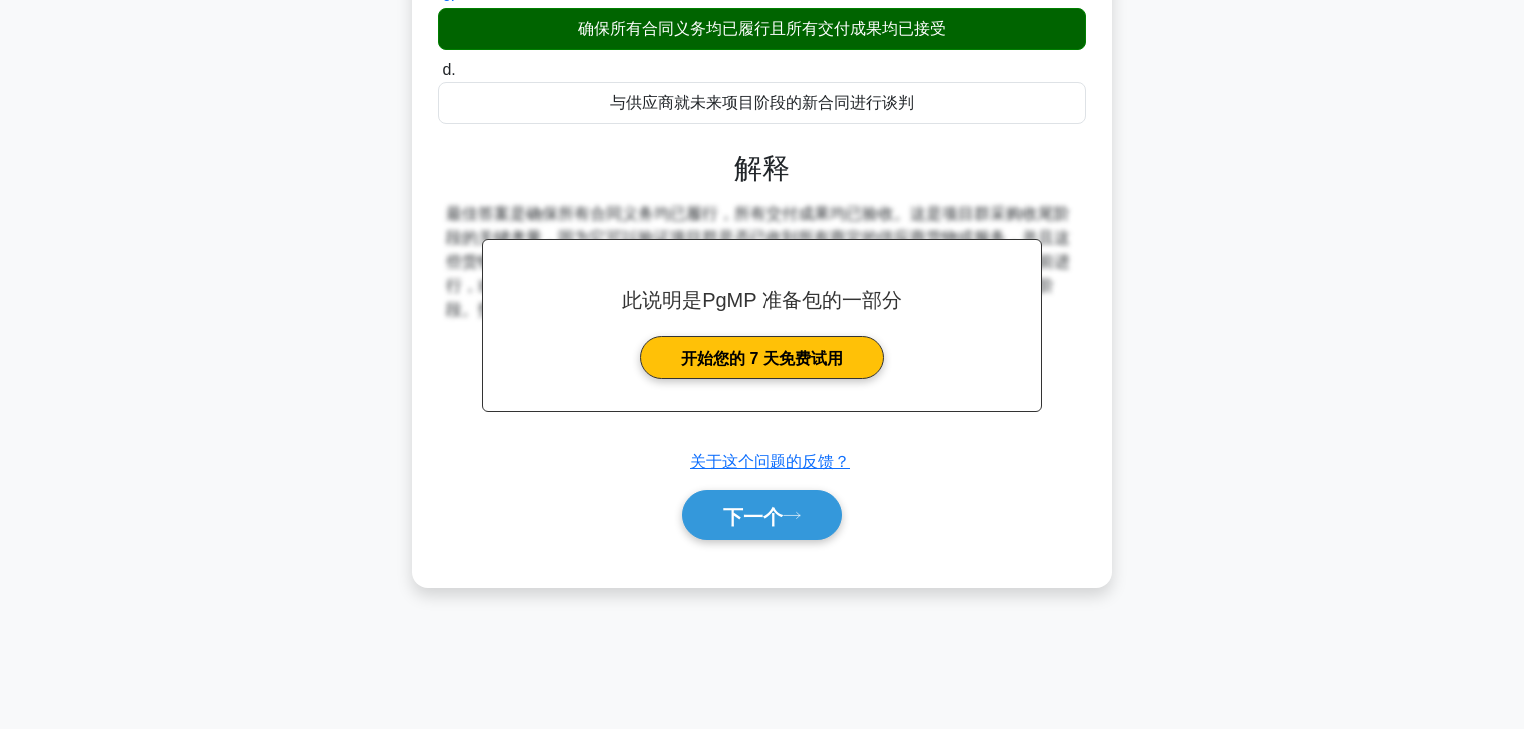 scroll, scrollTop: 352, scrollLeft: 0, axis: vertical 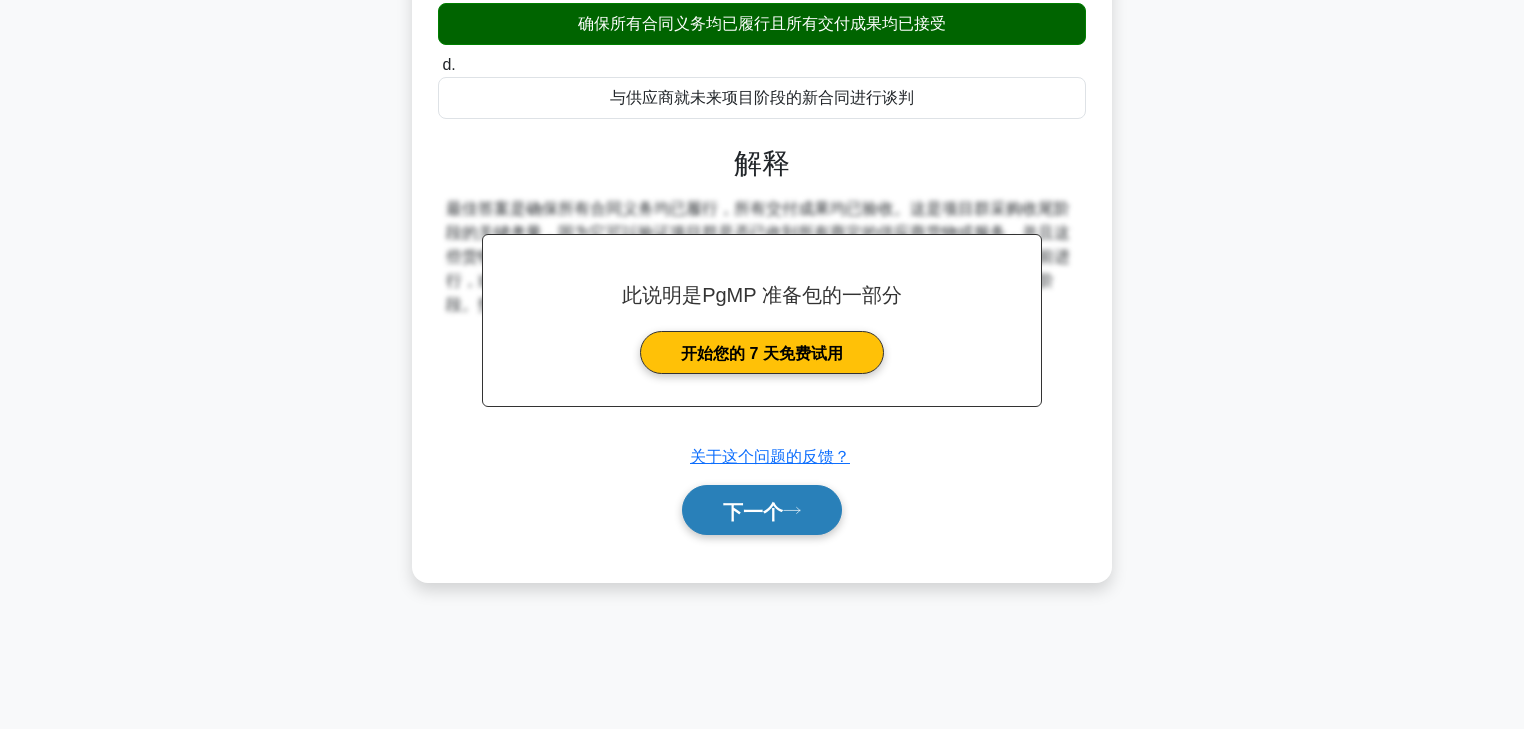 click on "下一个" at bounding box center [753, 511] 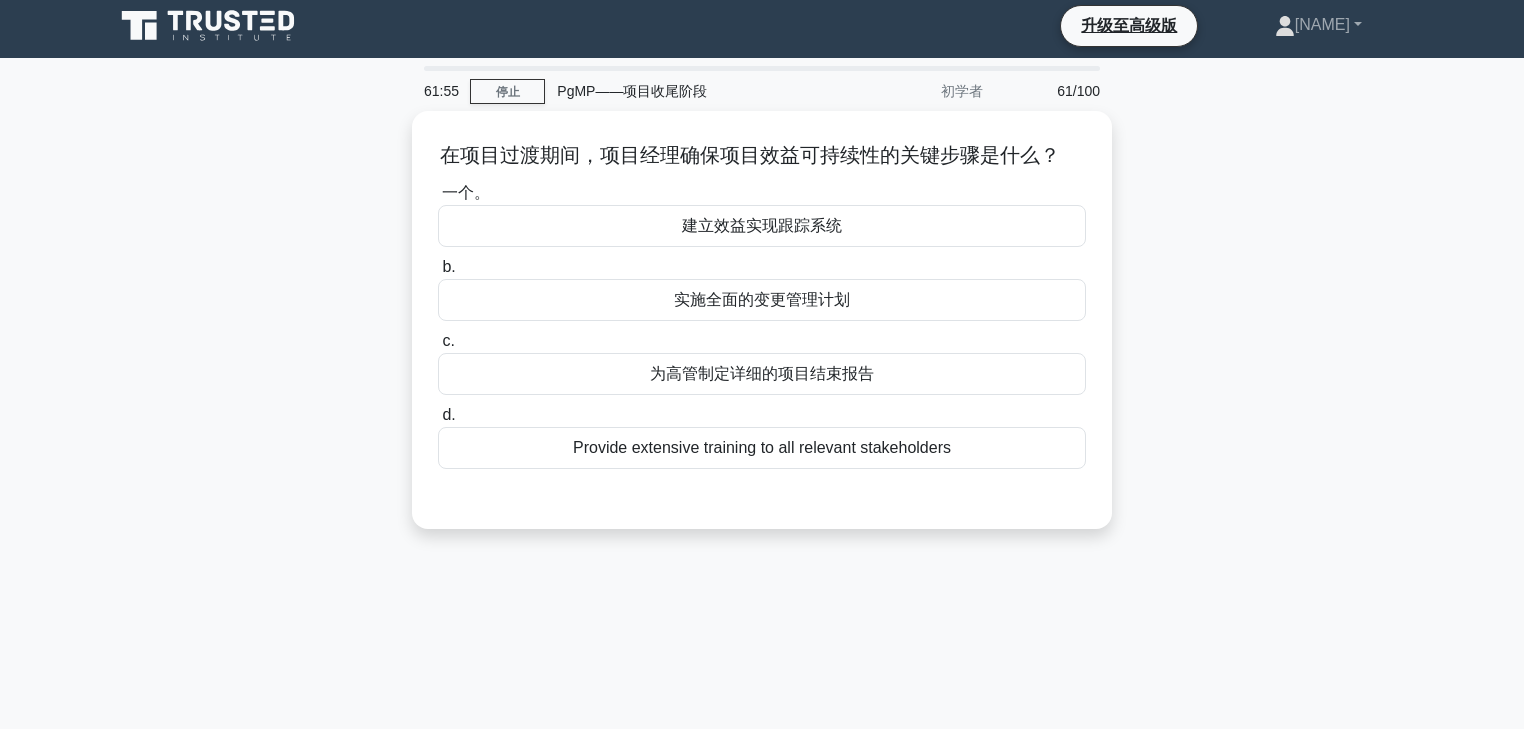 scroll, scrollTop: 0, scrollLeft: 0, axis: both 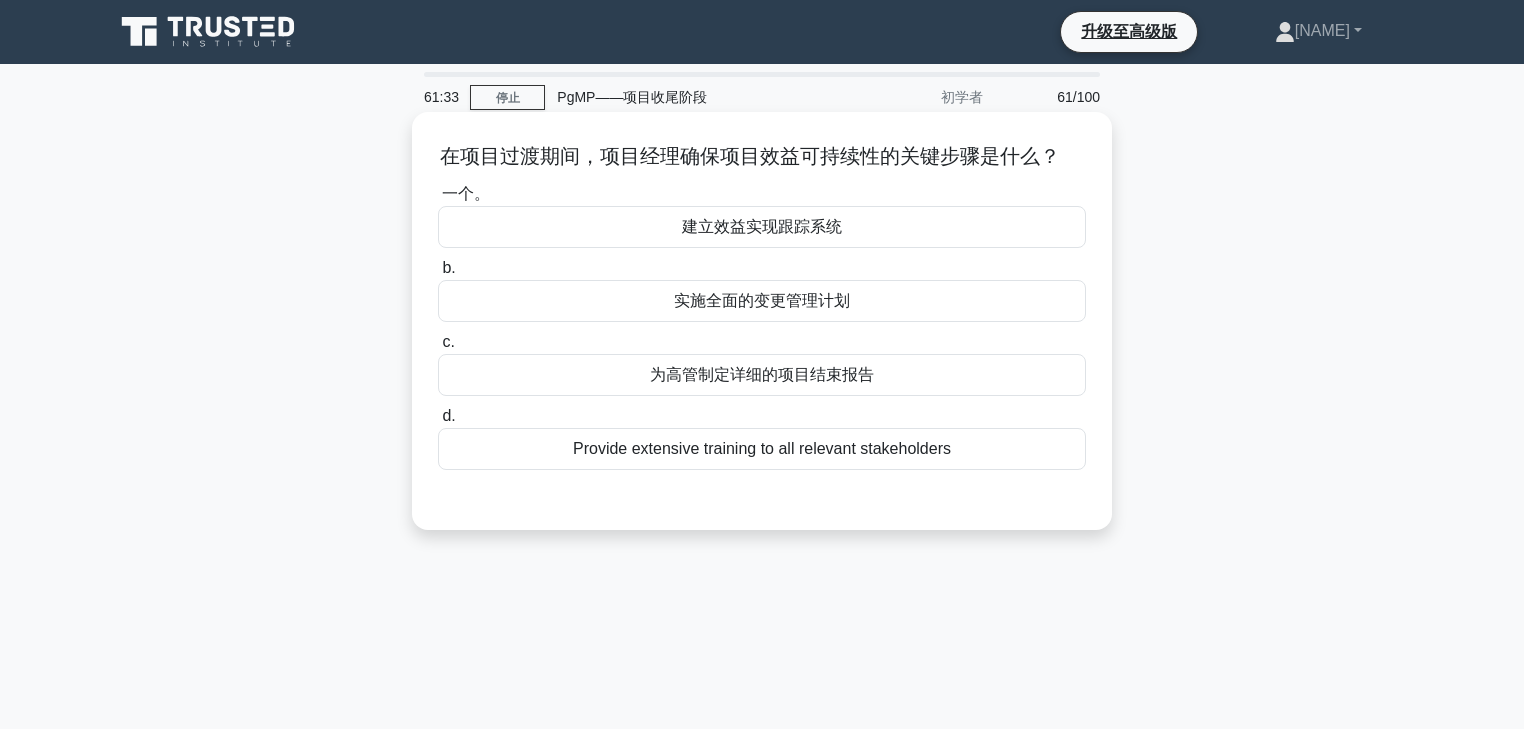 click on "Provide extensive training to all relevant stakeholders" at bounding box center [762, 448] 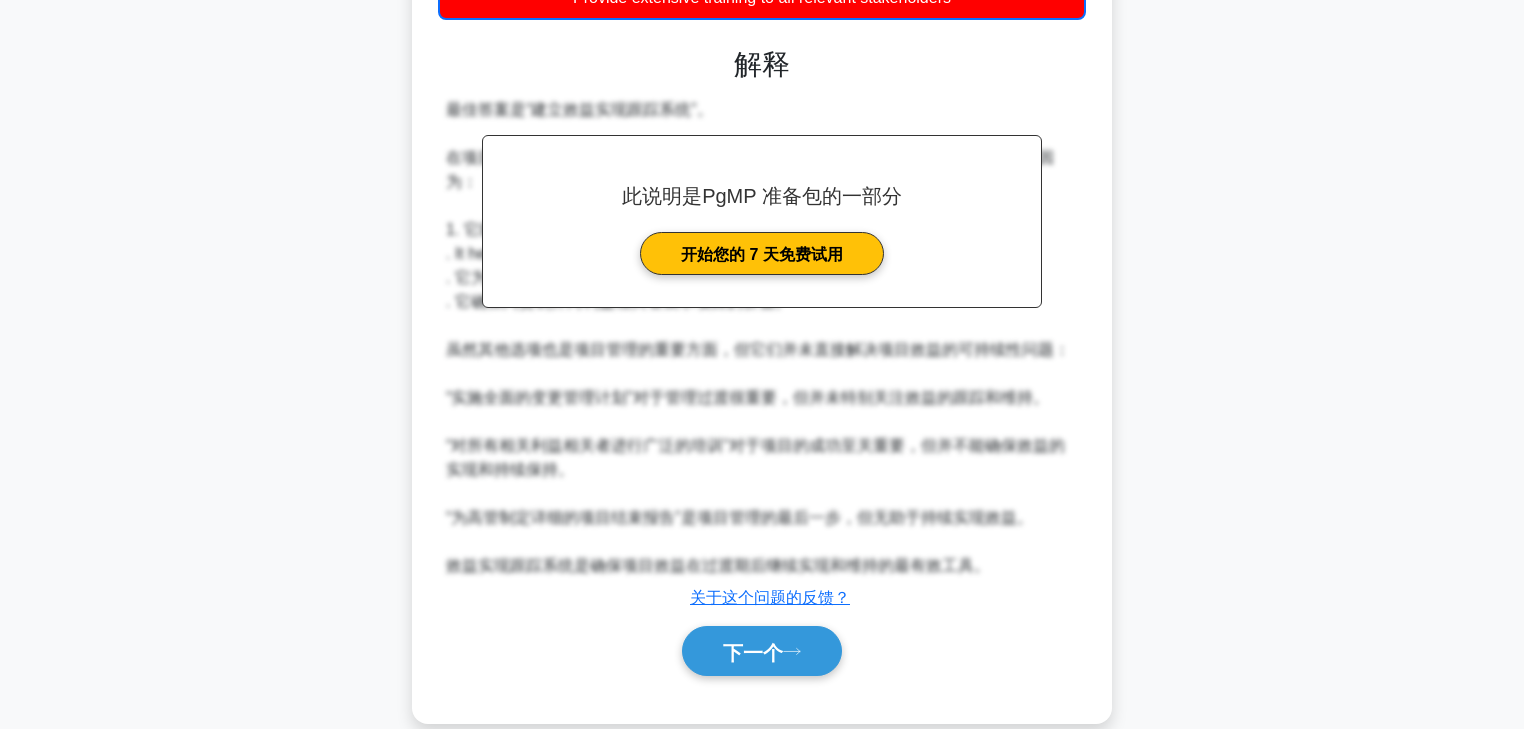 scroll, scrollTop: 484, scrollLeft: 0, axis: vertical 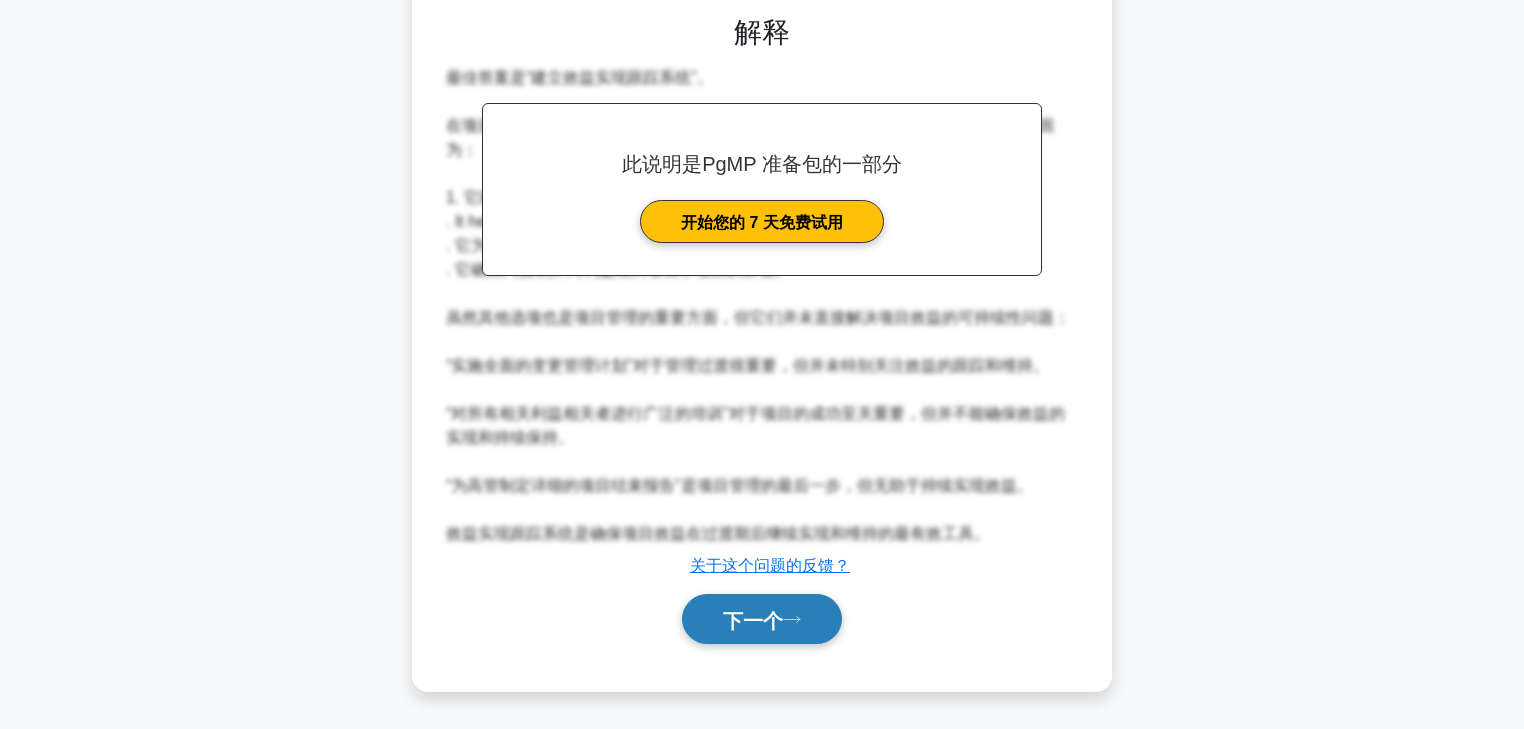 click on "下一个" at bounding box center [762, 619] 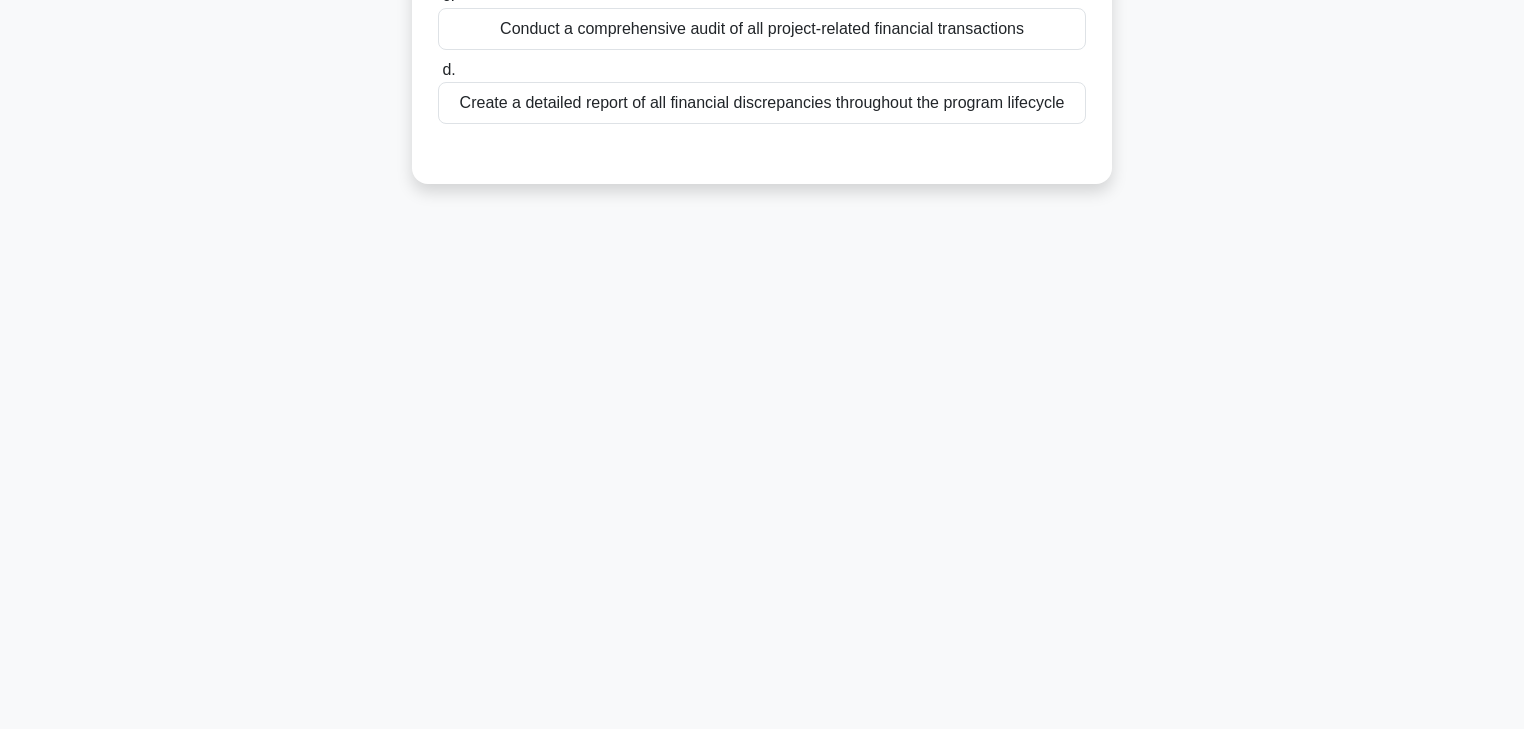 scroll, scrollTop: 0, scrollLeft: 0, axis: both 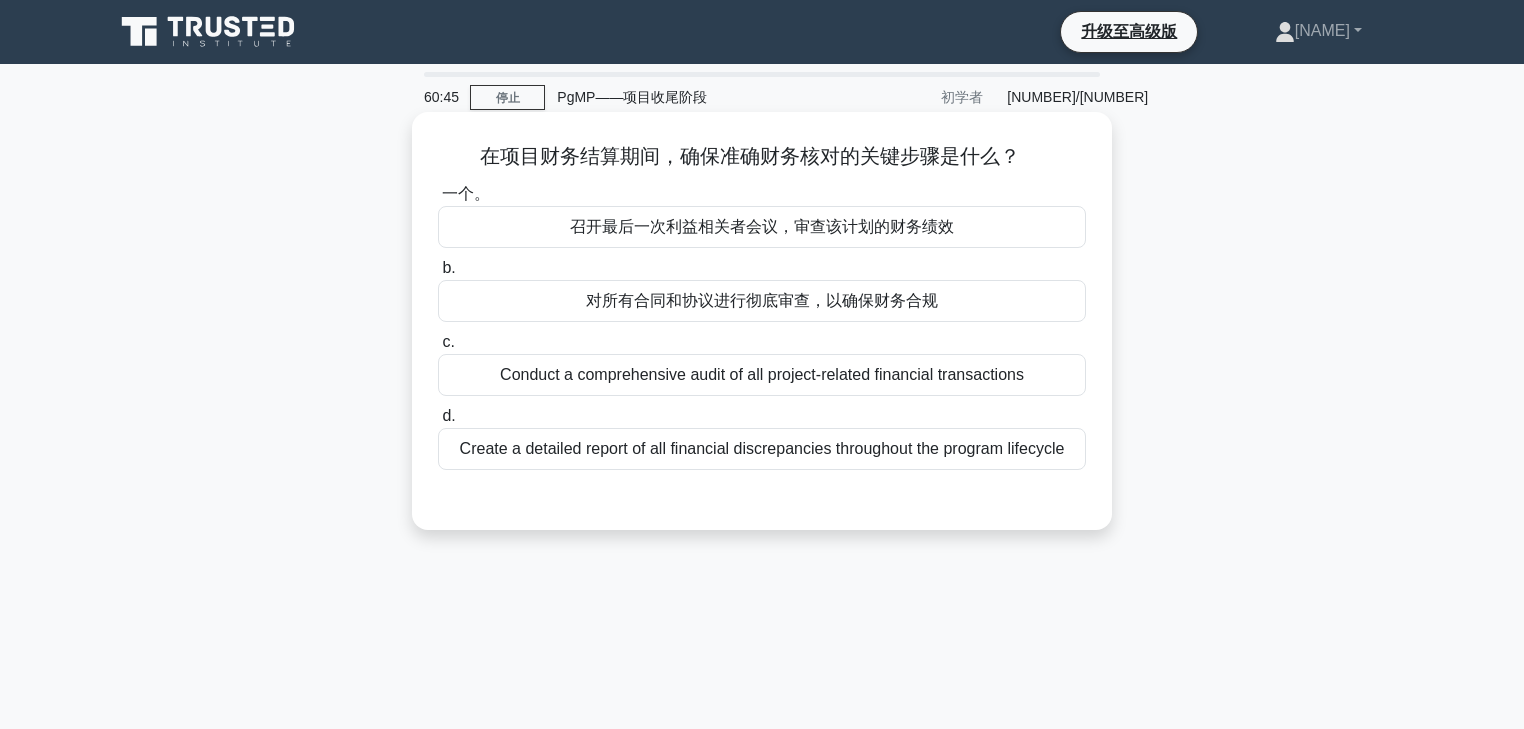 click on "对所有合同和协议进行彻底审查，以确保财务合规" at bounding box center [762, 300] 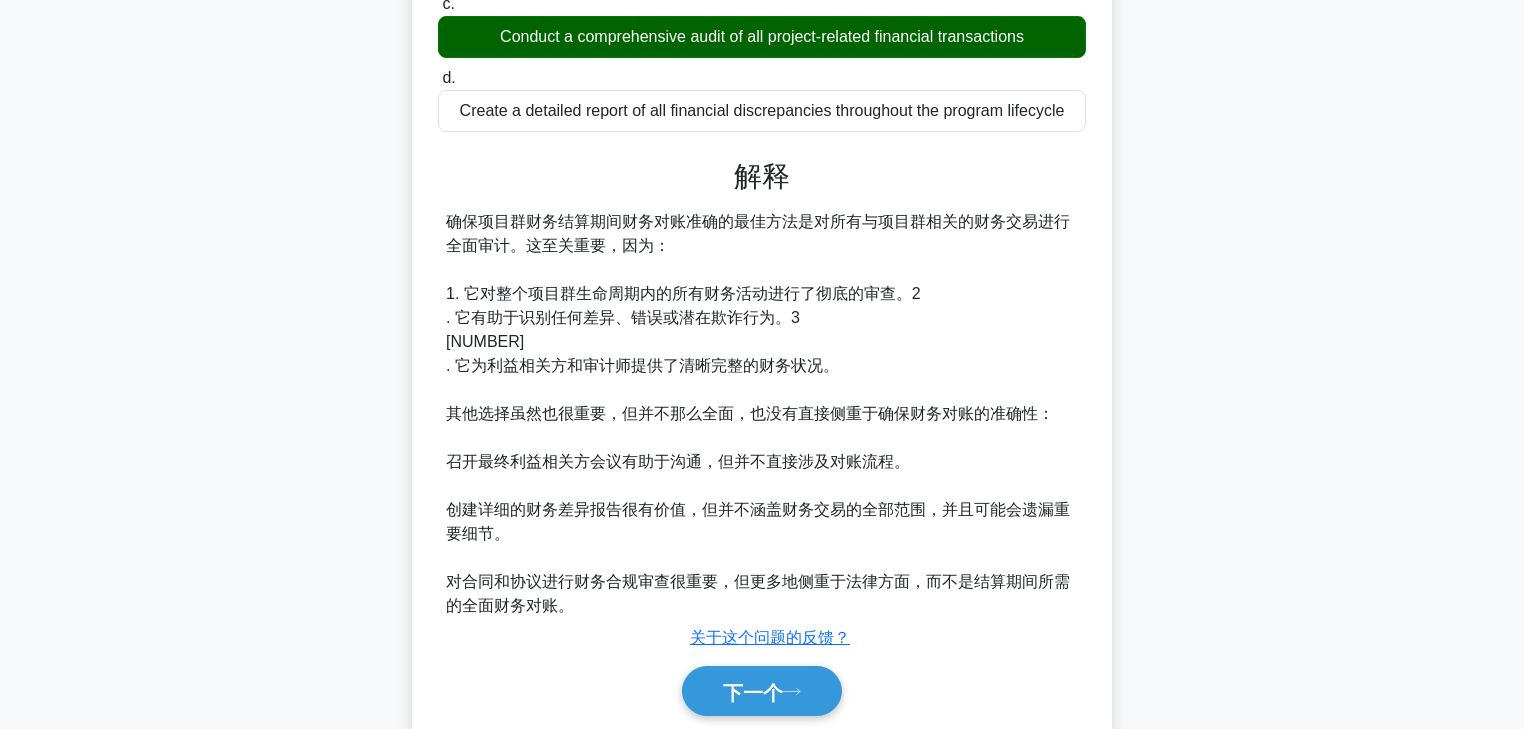 scroll, scrollTop: 412, scrollLeft: 0, axis: vertical 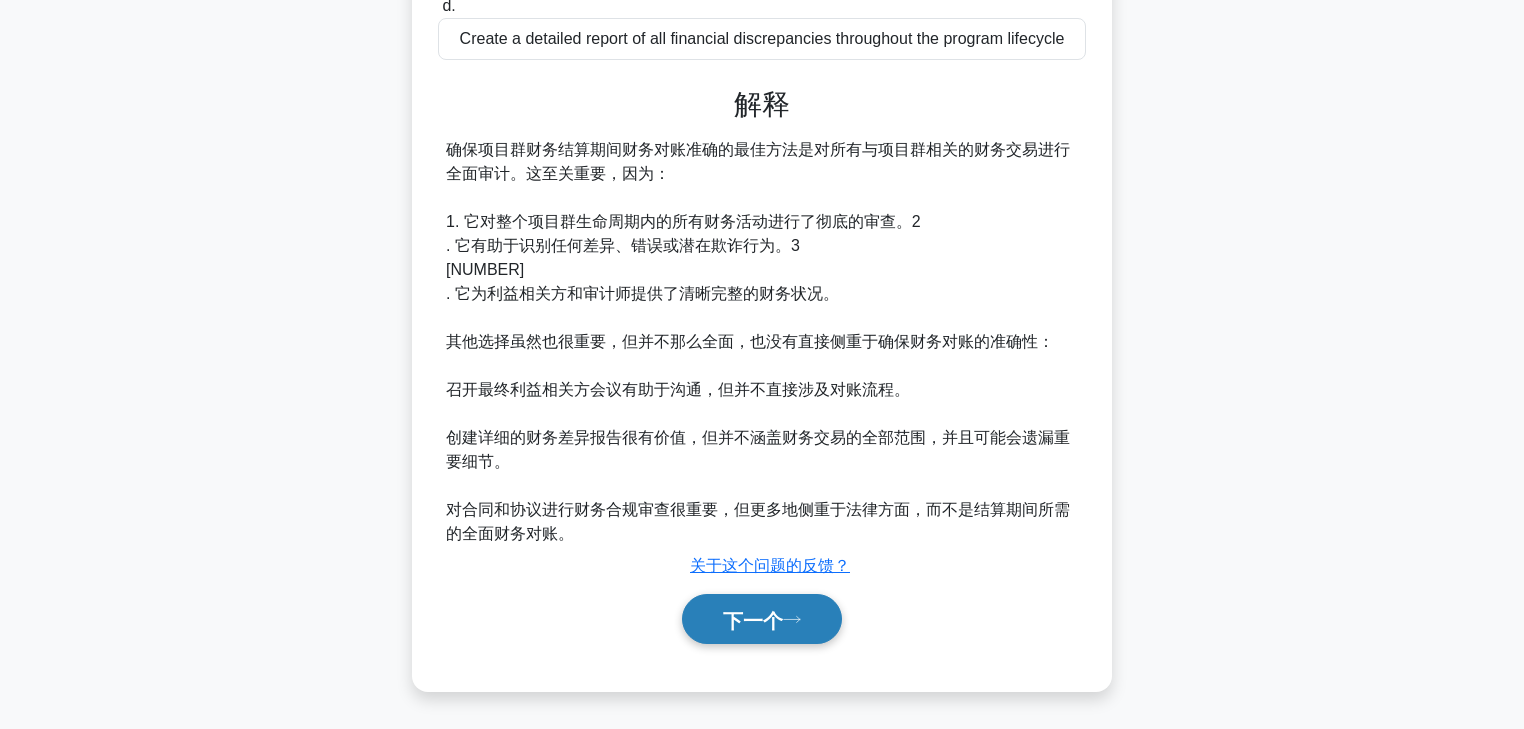 click on "下一个" at bounding box center (753, 620) 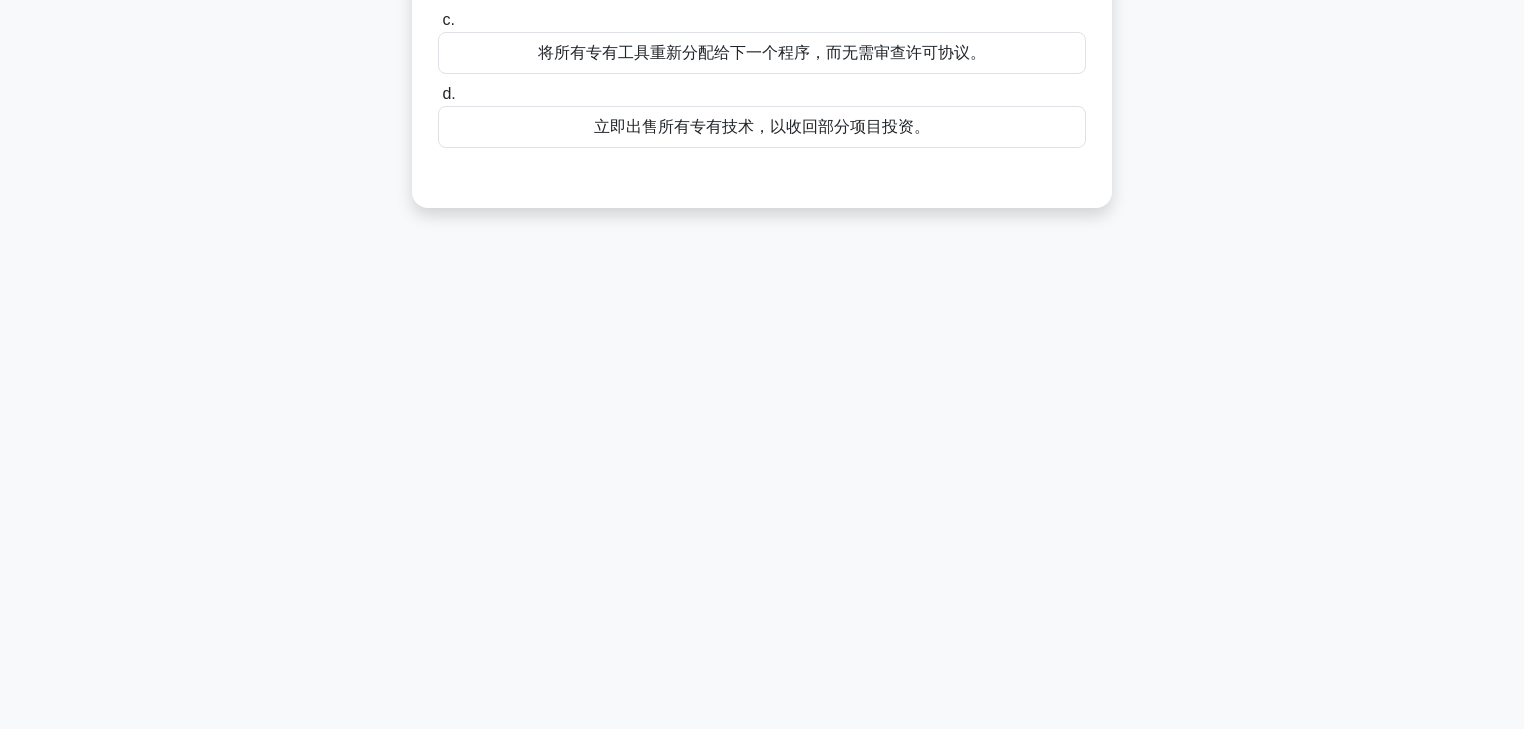 scroll, scrollTop: 0, scrollLeft: 0, axis: both 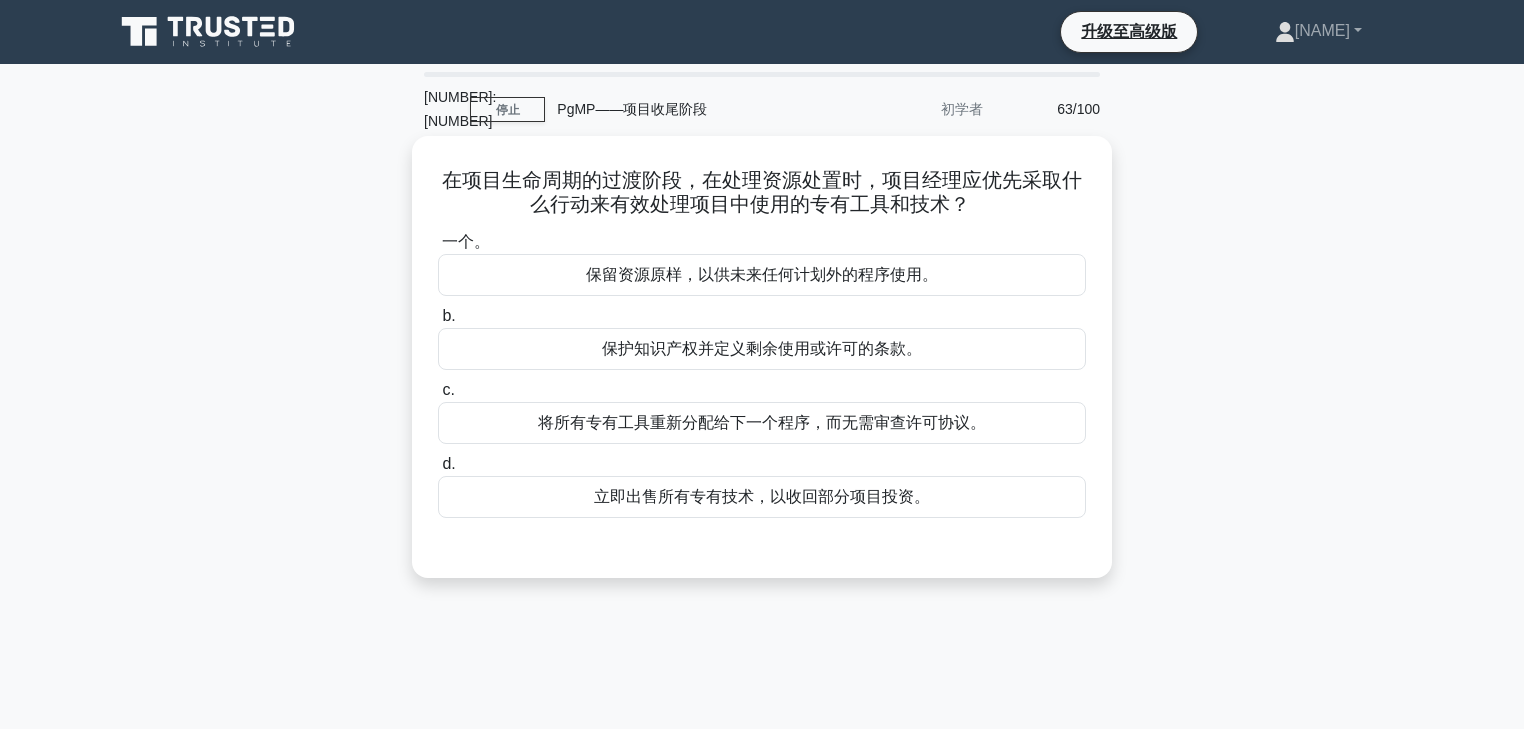 click on "保护知识产权并定义剩余使用或许可的条款。" at bounding box center (762, 348) 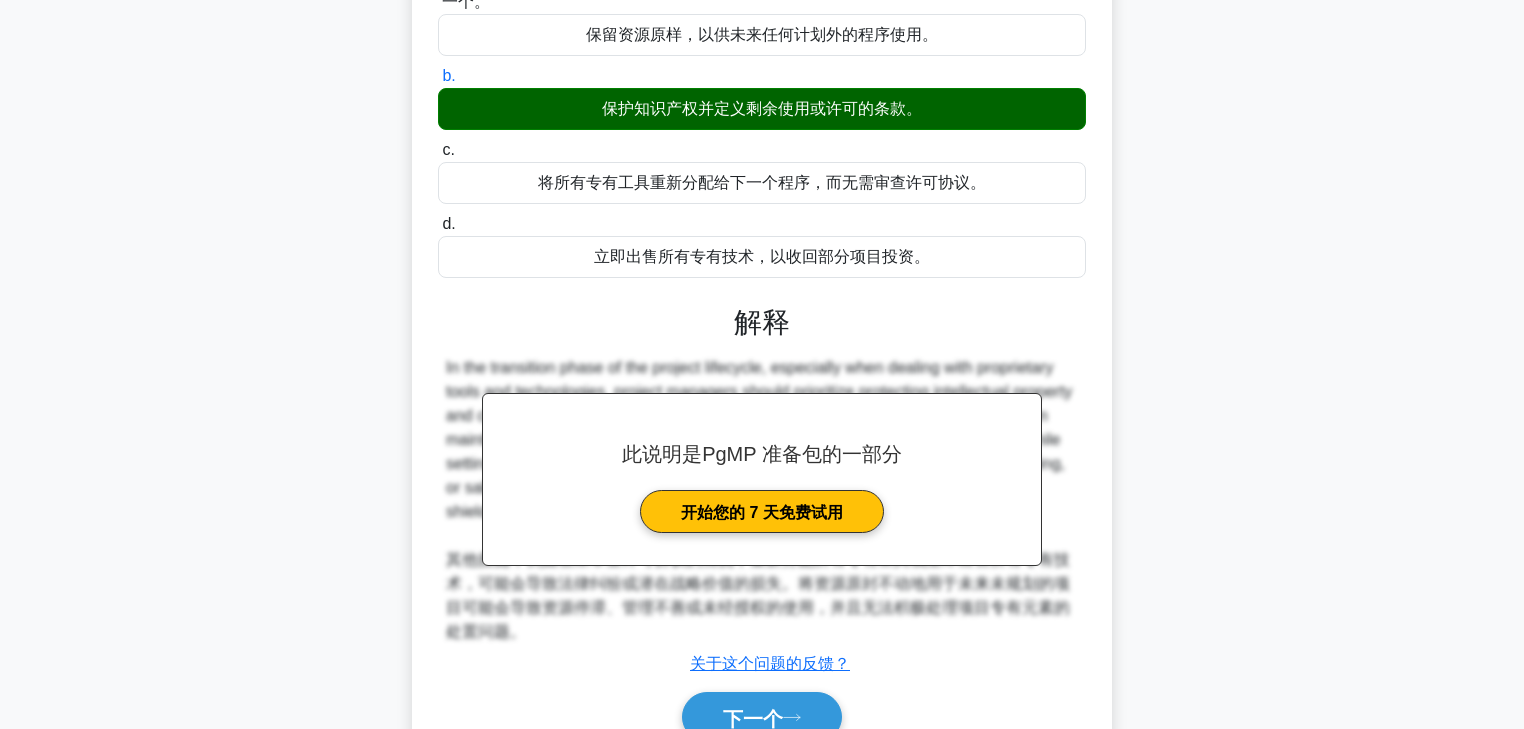 scroll, scrollTop: 352, scrollLeft: 0, axis: vertical 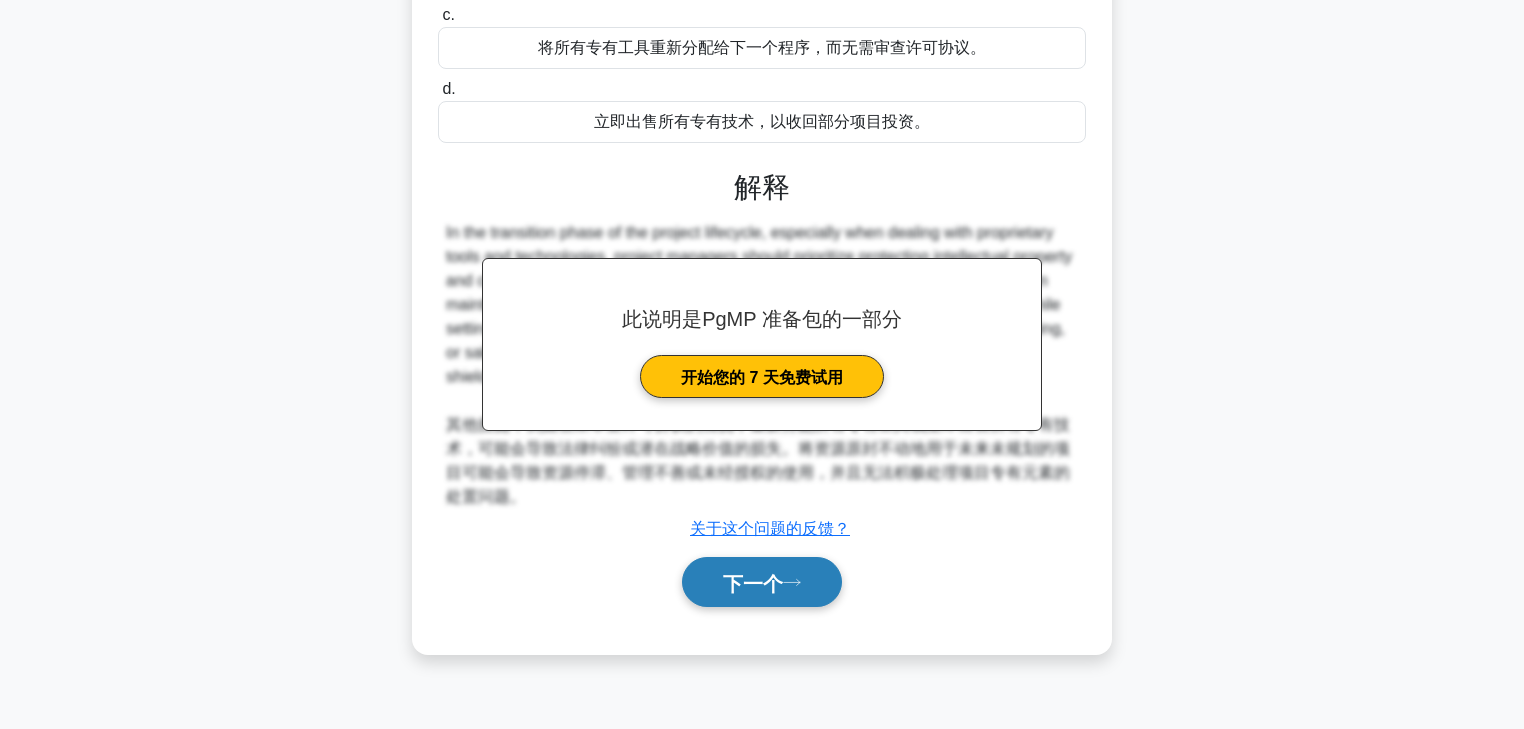 click on "下一个" at bounding box center [753, 583] 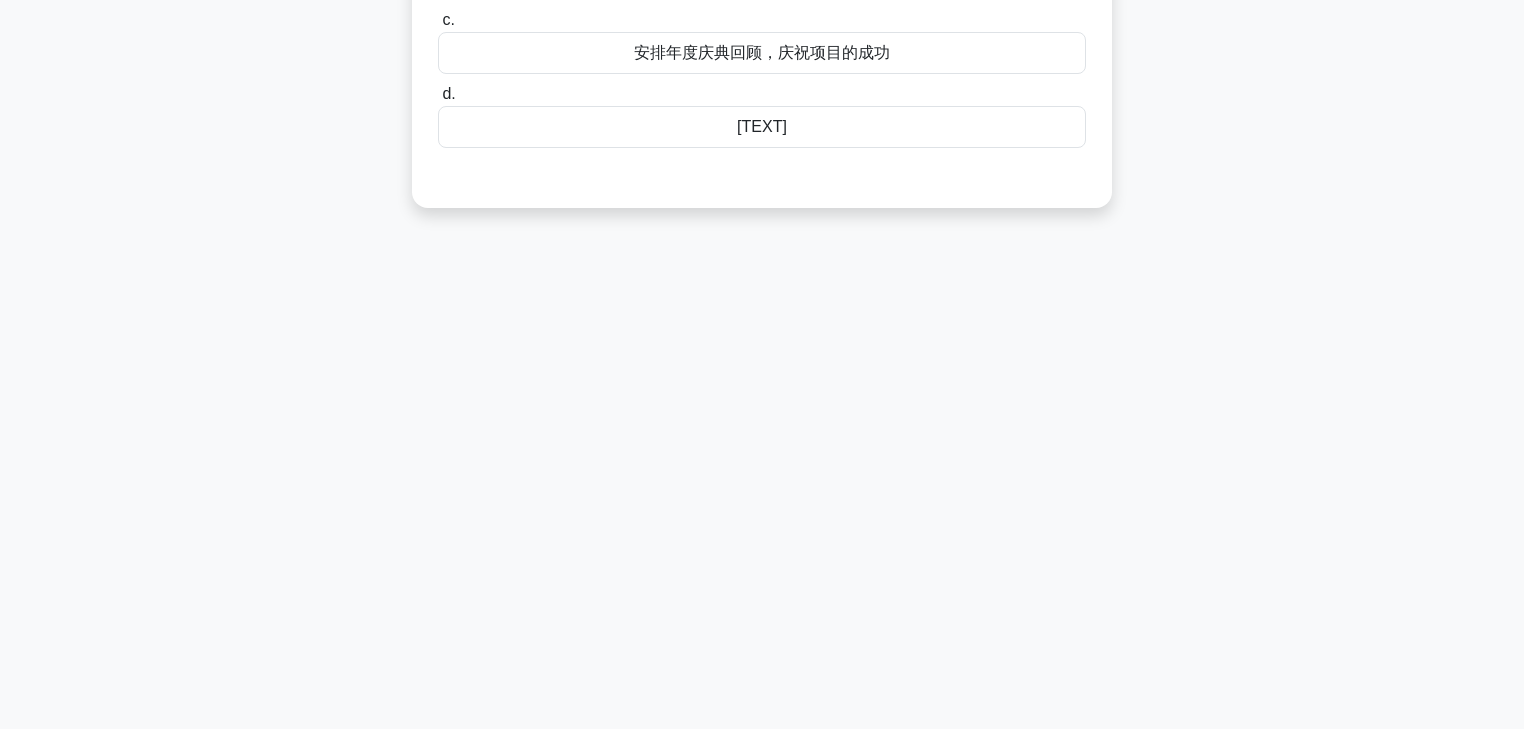 scroll, scrollTop: 0, scrollLeft: 0, axis: both 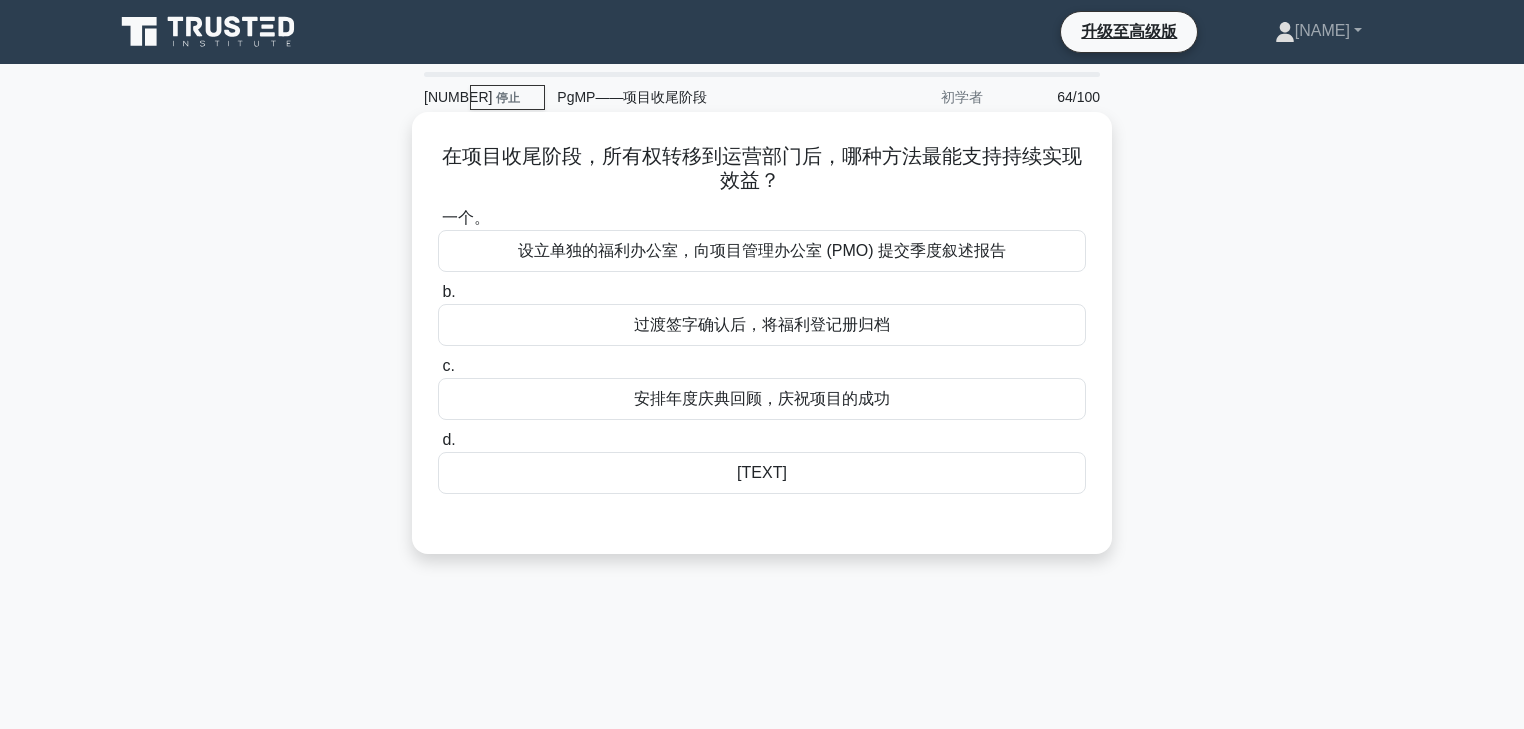 click on "[TEXT]" at bounding box center (762, 472) 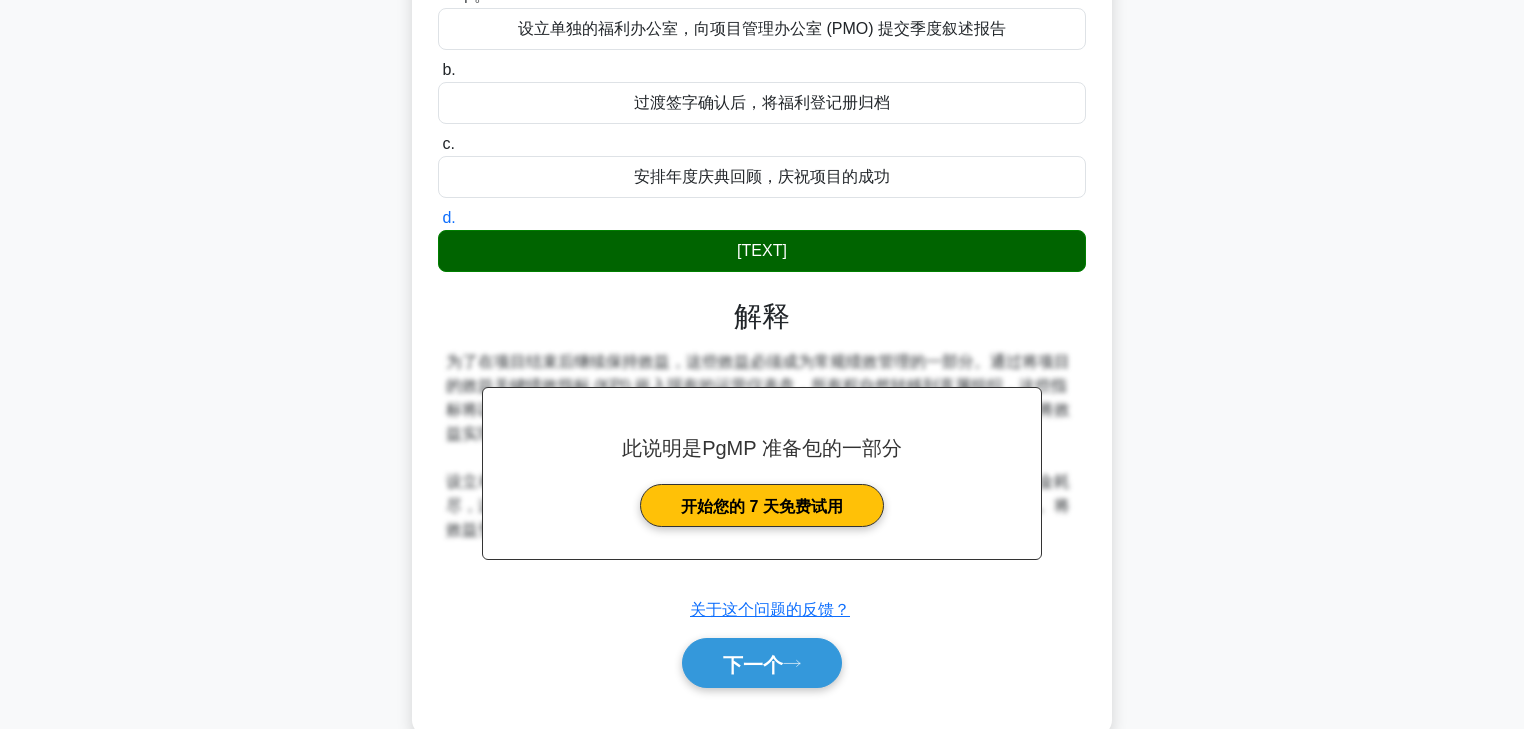 scroll, scrollTop: 352, scrollLeft: 0, axis: vertical 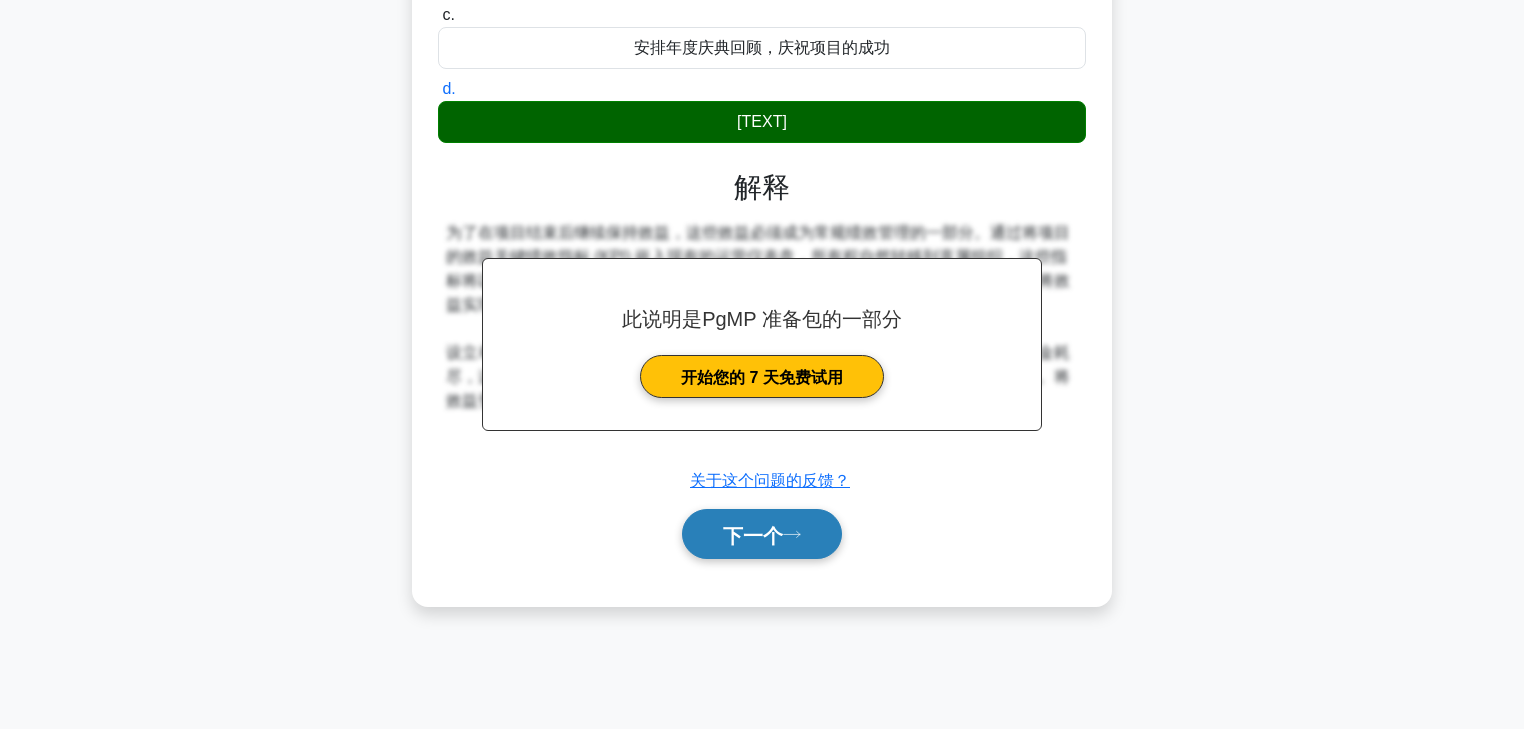 click on "下一个" at bounding box center (753, 534) 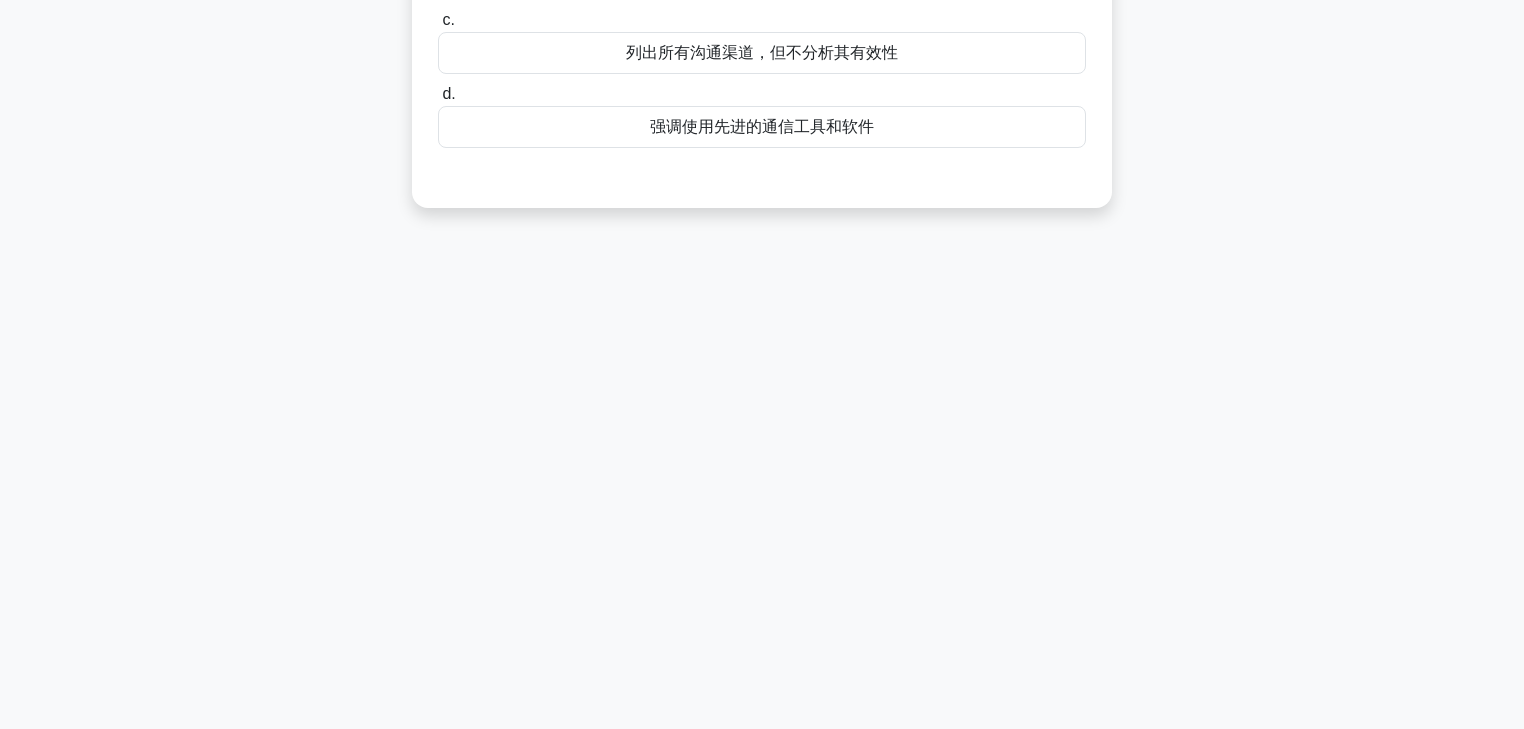 scroll, scrollTop: 0, scrollLeft: 0, axis: both 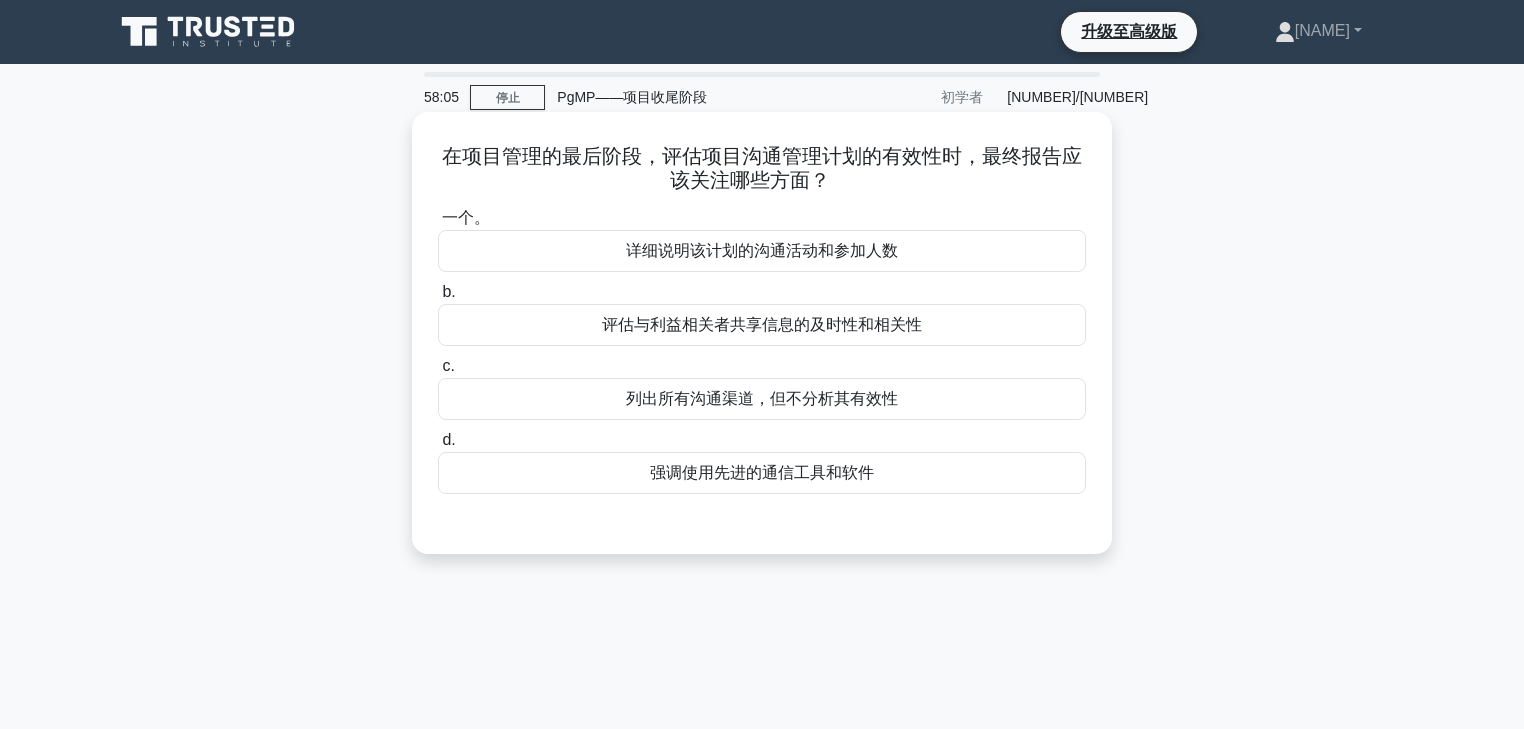 click on "评估与利益相关者共享信息的及时性和相关性" at bounding box center [762, 325] 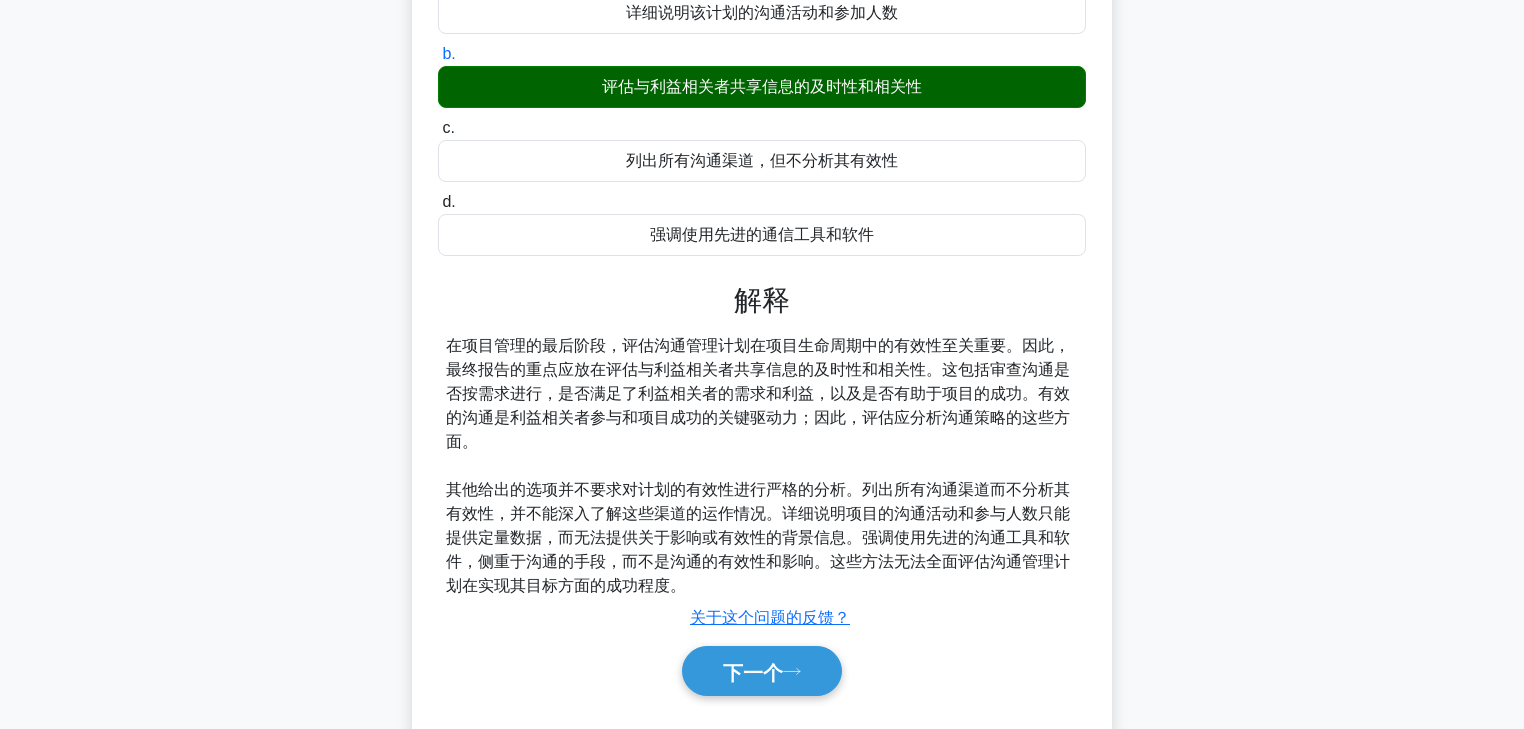 scroll, scrollTop: 352, scrollLeft: 0, axis: vertical 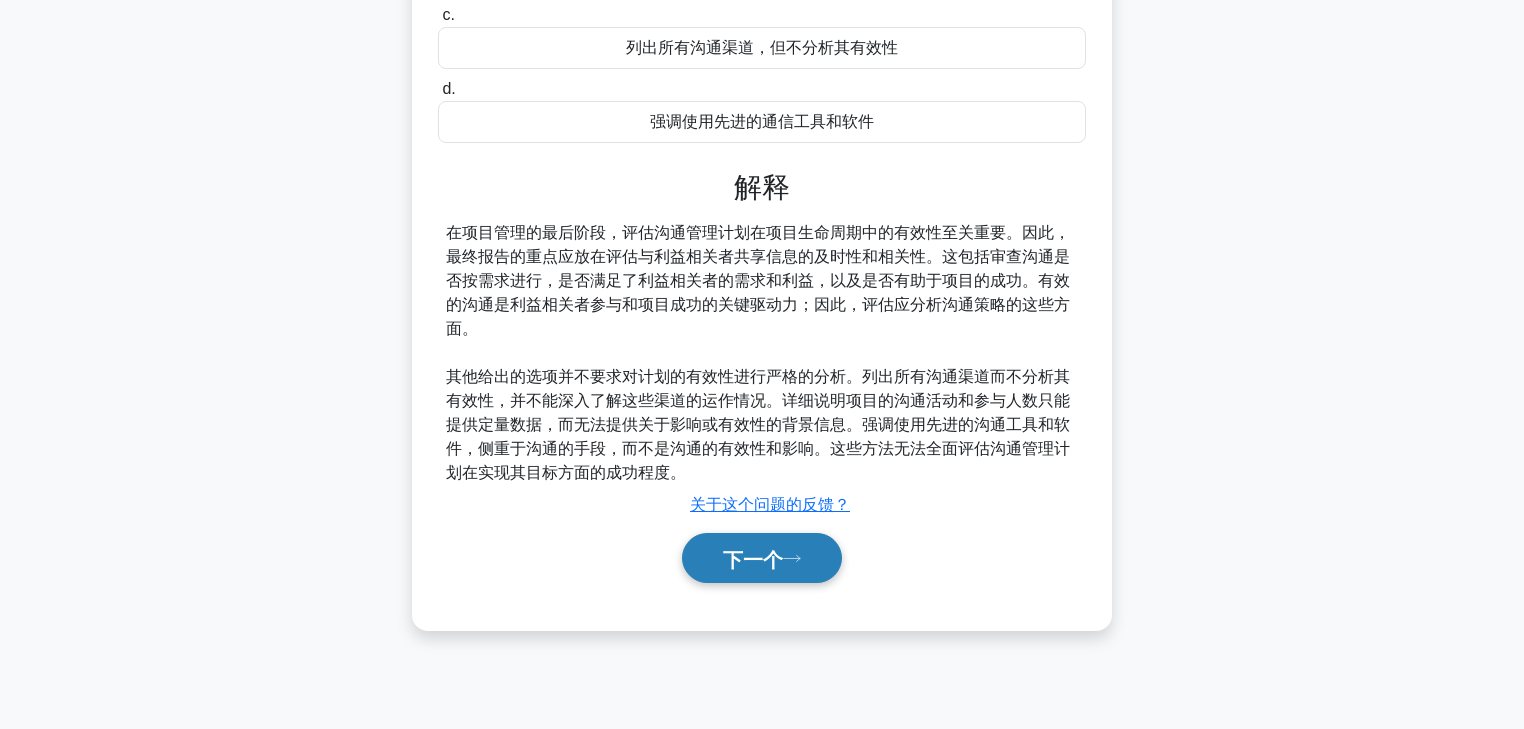 click on "下一个" at bounding box center (753, 559) 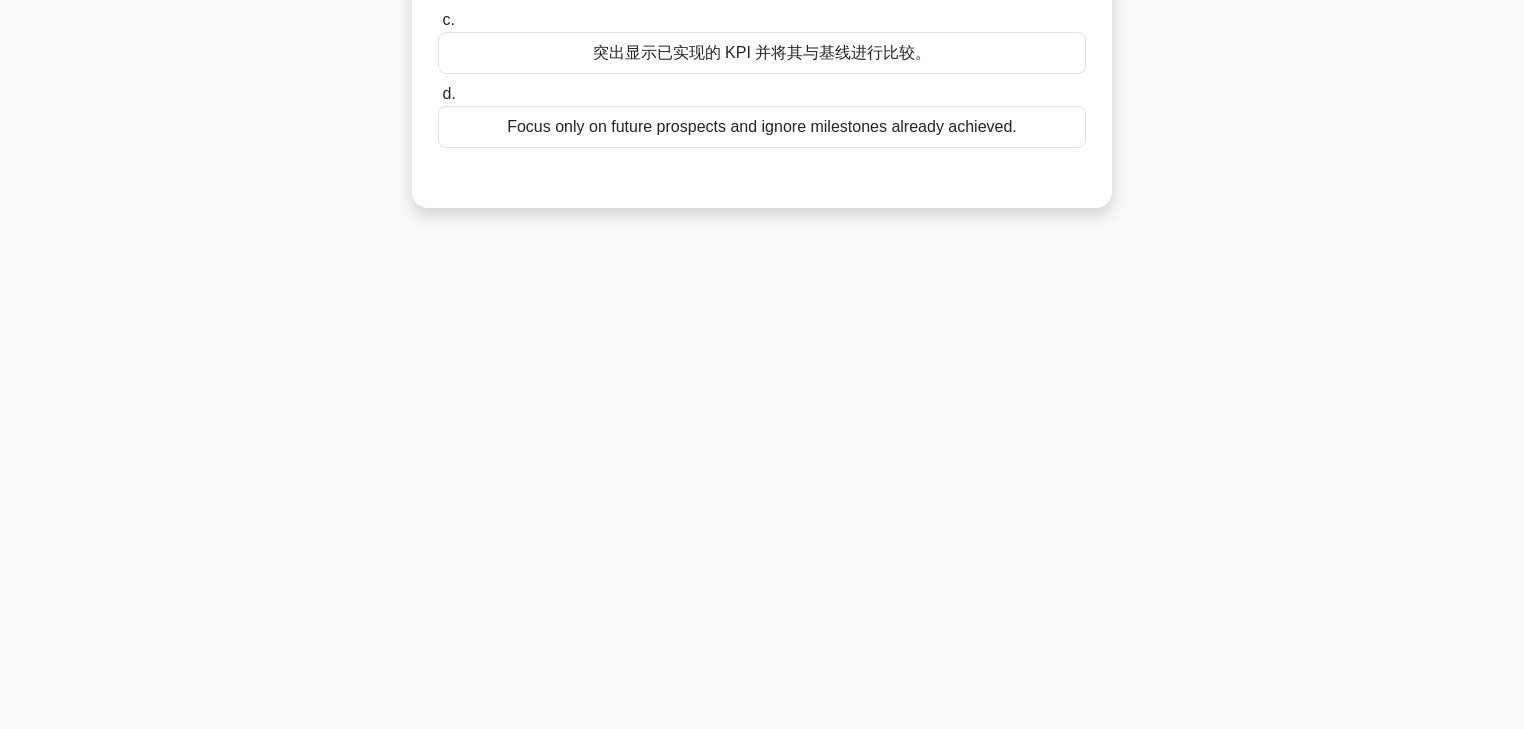 scroll, scrollTop: 0, scrollLeft: 0, axis: both 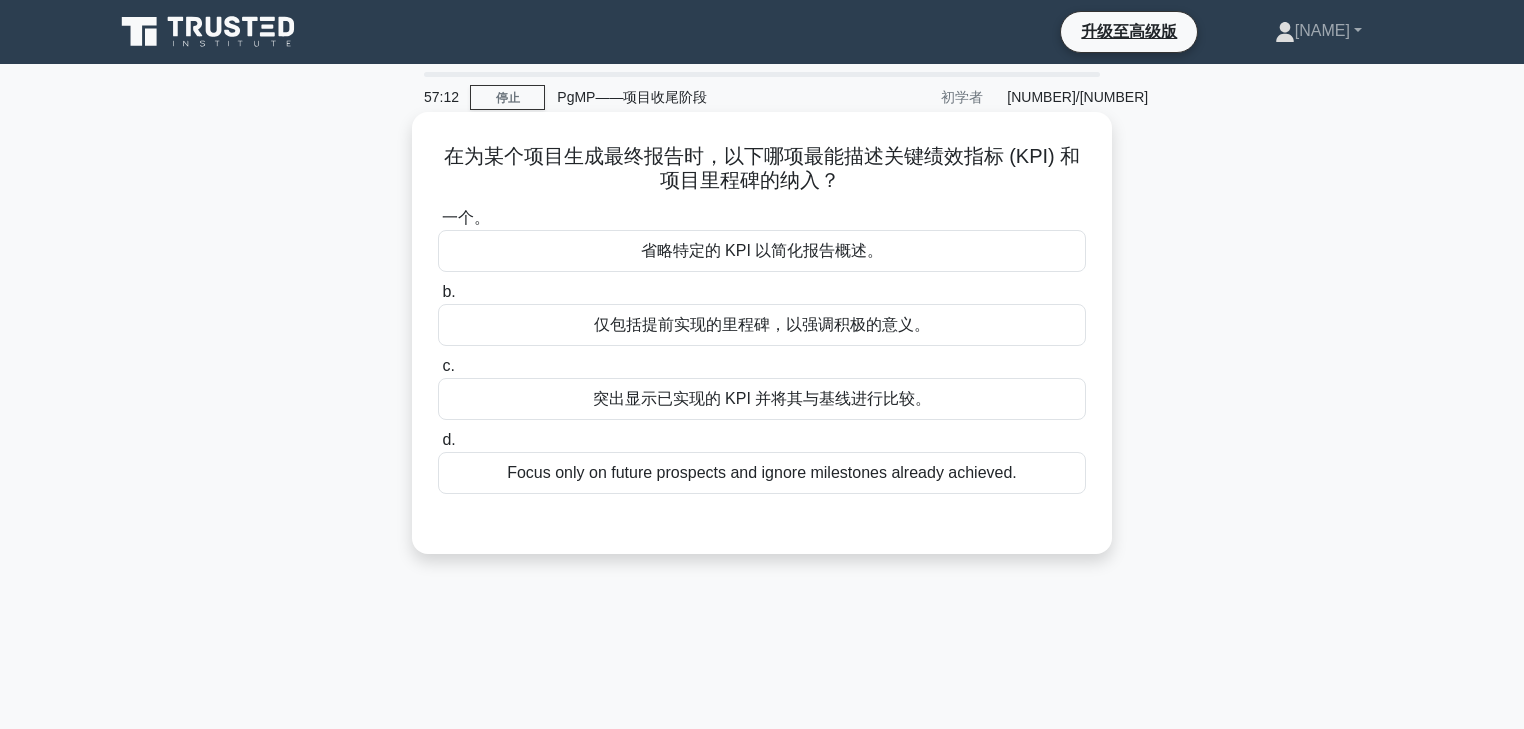 click on "突出显示已实现的 KPI 并将其与基线进行比较。" at bounding box center (762, 398) 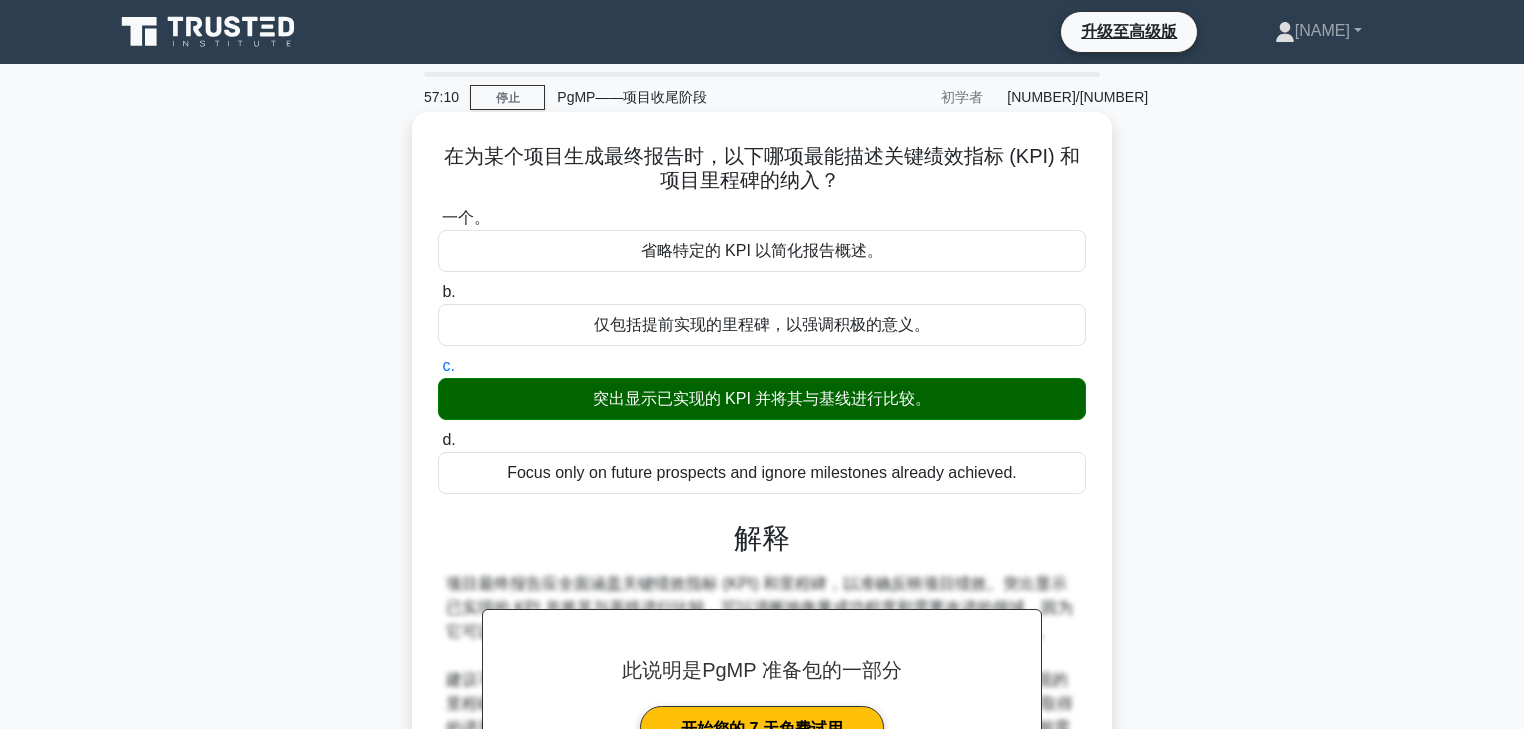 scroll, scrollTop: 352, scrollLeft: 0, axis: vertical 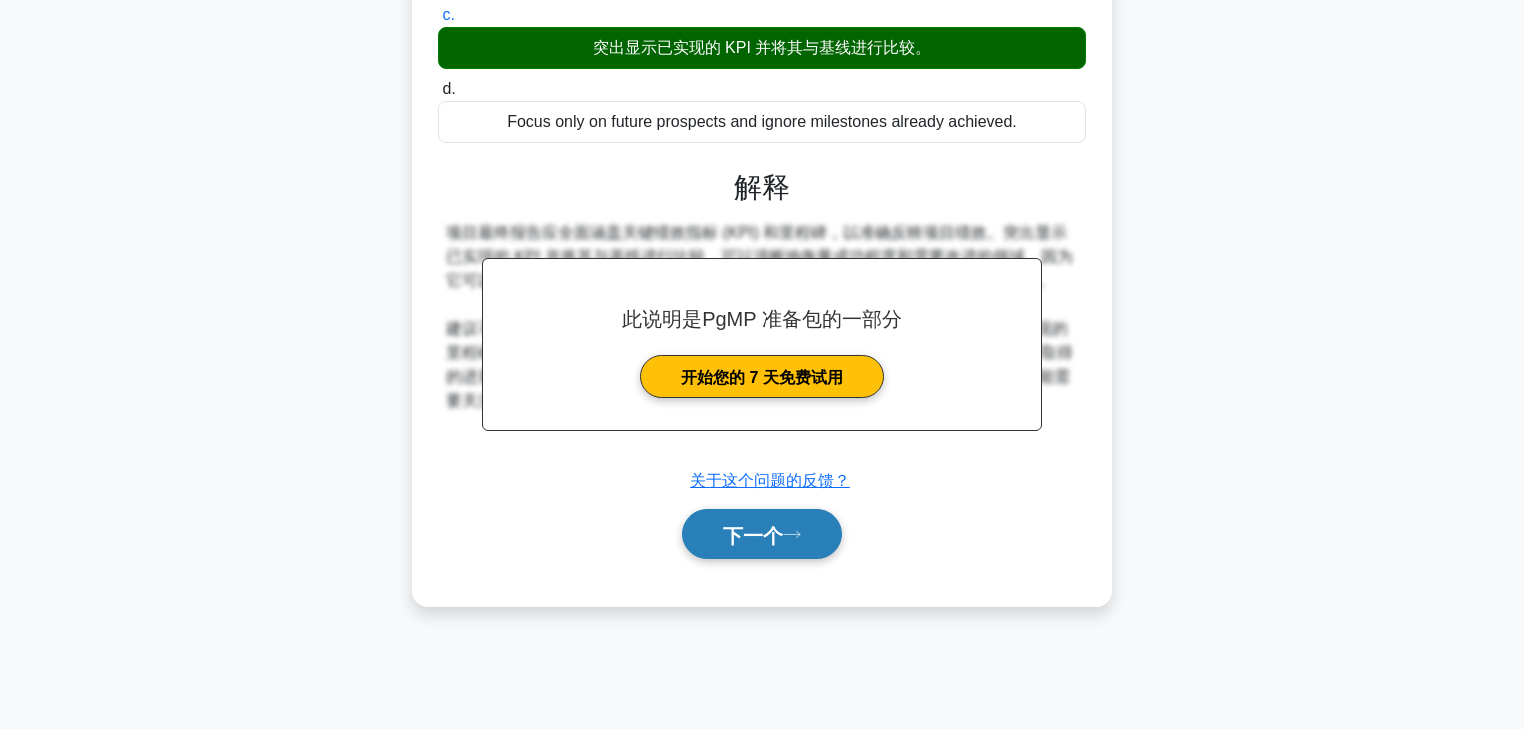 click on "下一个" at bounding box center (753, 535) 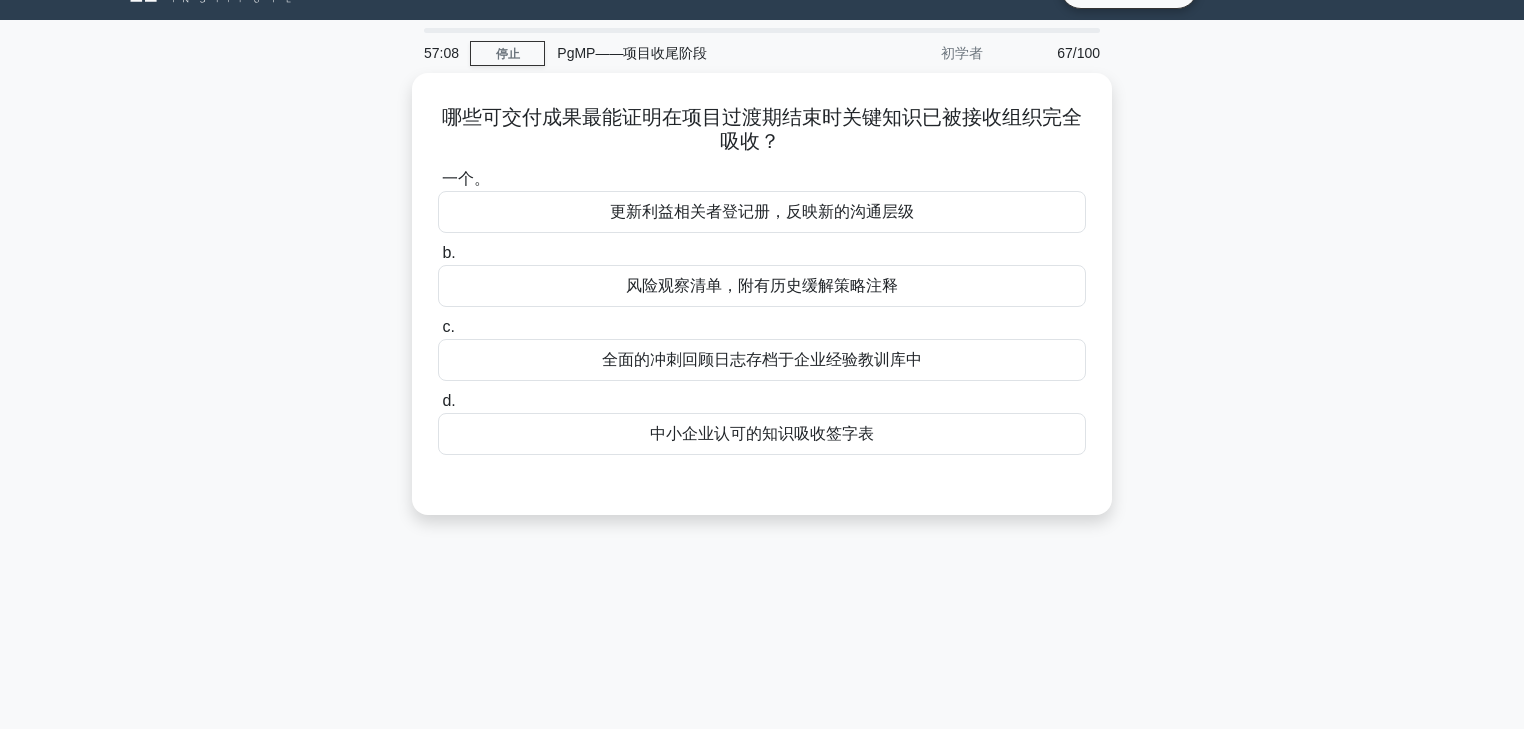 scroll, scrollTop: 0, scrollLeft: 0, axis: both 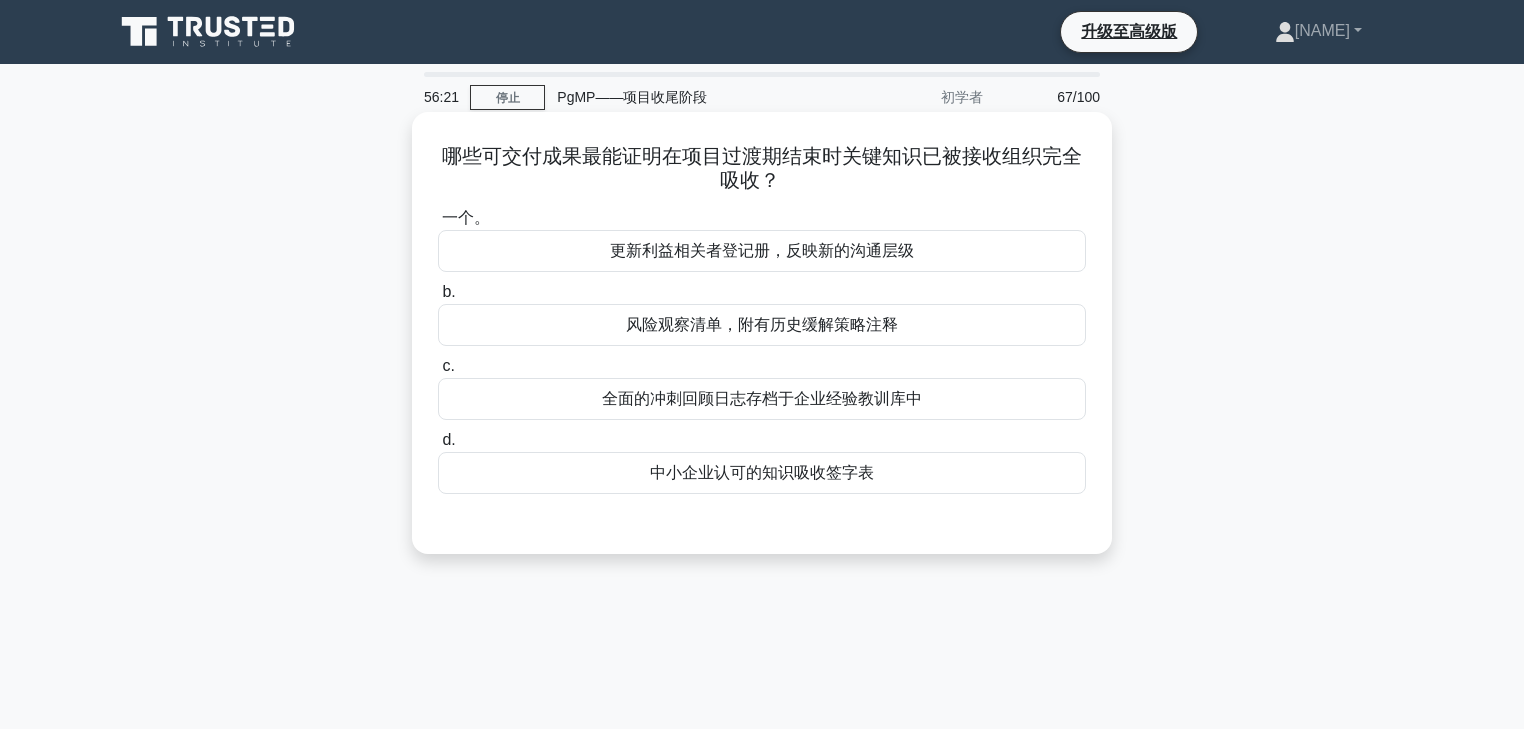 click on "中小企业认可的知识吸收签字表" at bounding box center (762, 472) 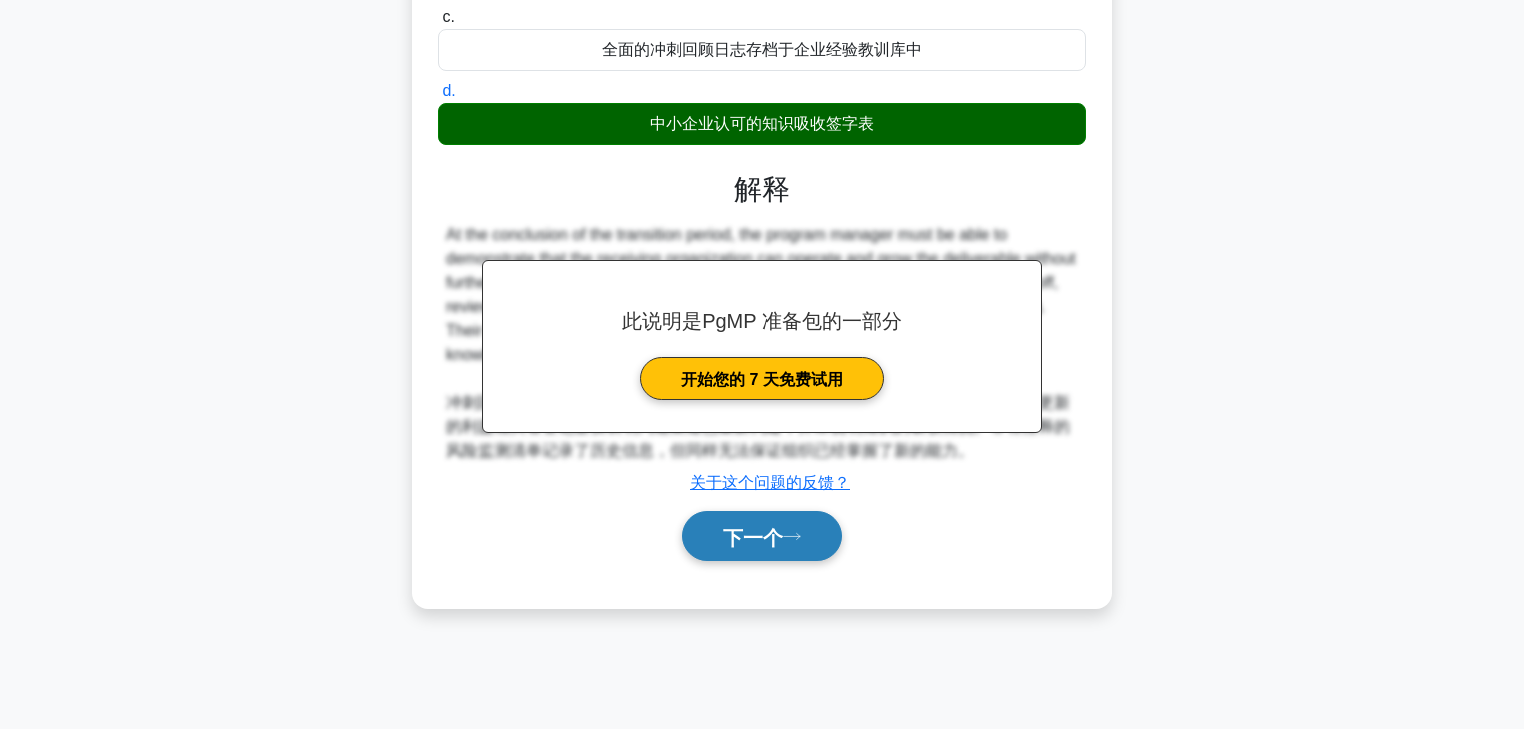 scroll, scrollTop: 350, scrollLeft: 0, axis: vertical 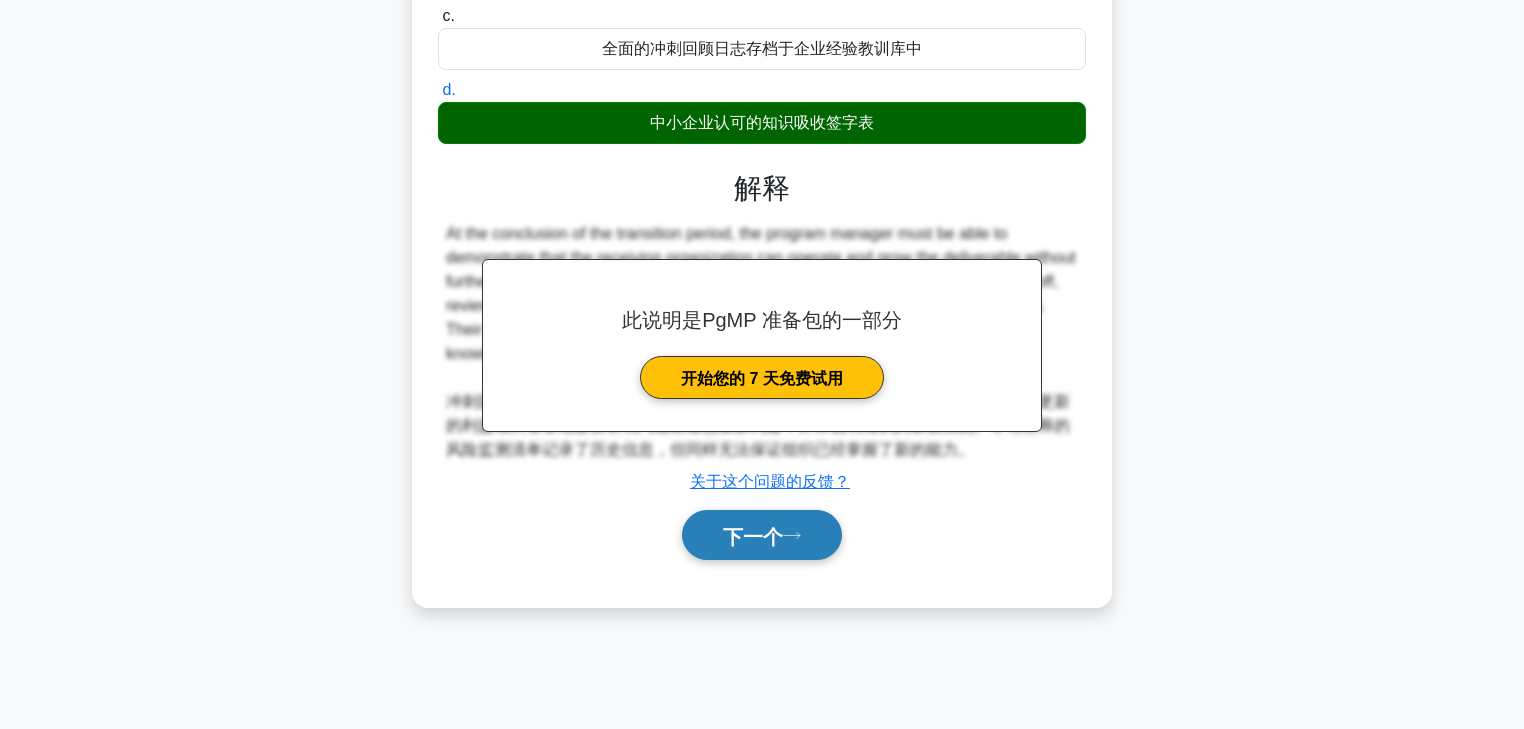click on "下一个" at bounding box center [753, 536] 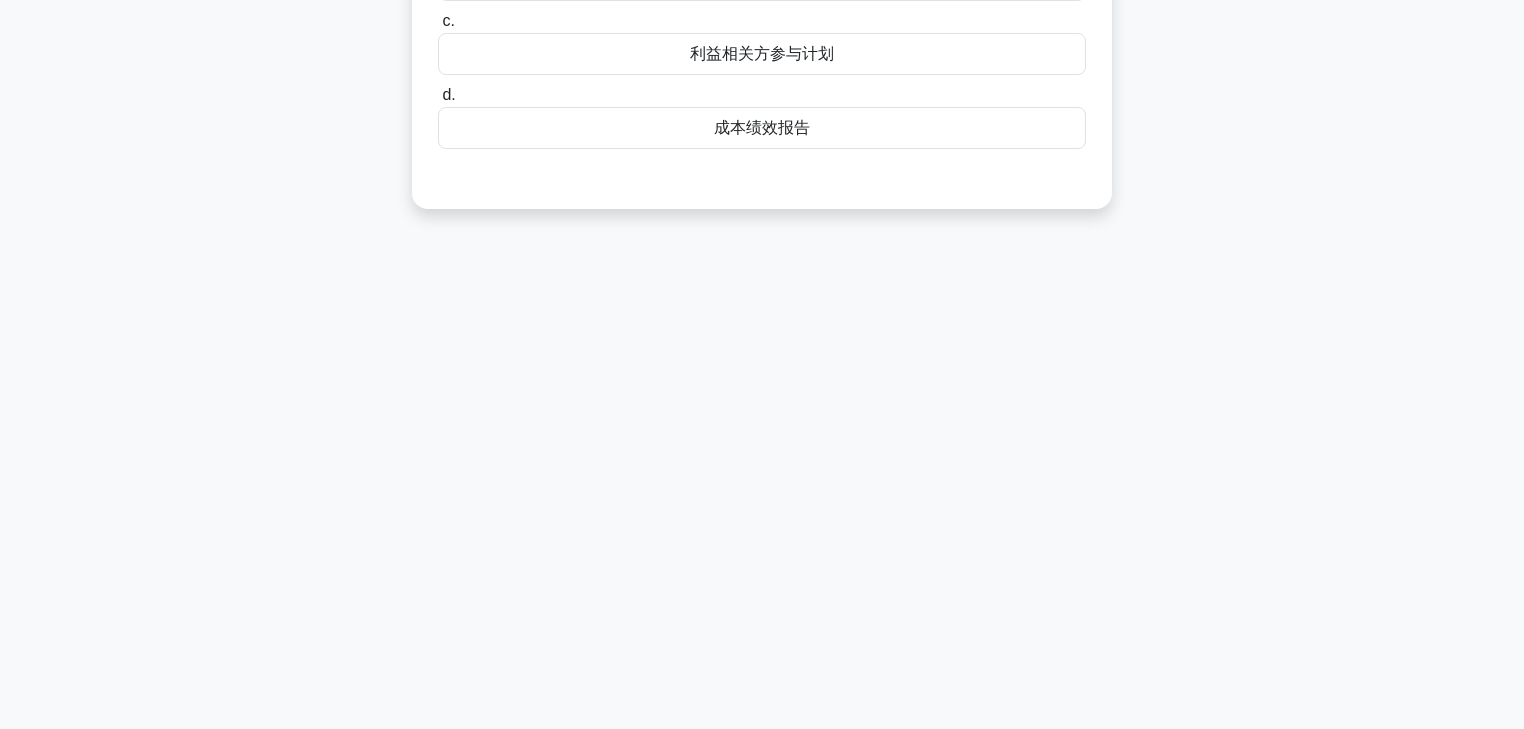 scroll, scrollTop: 0, scrollLeft: 0, axis: both 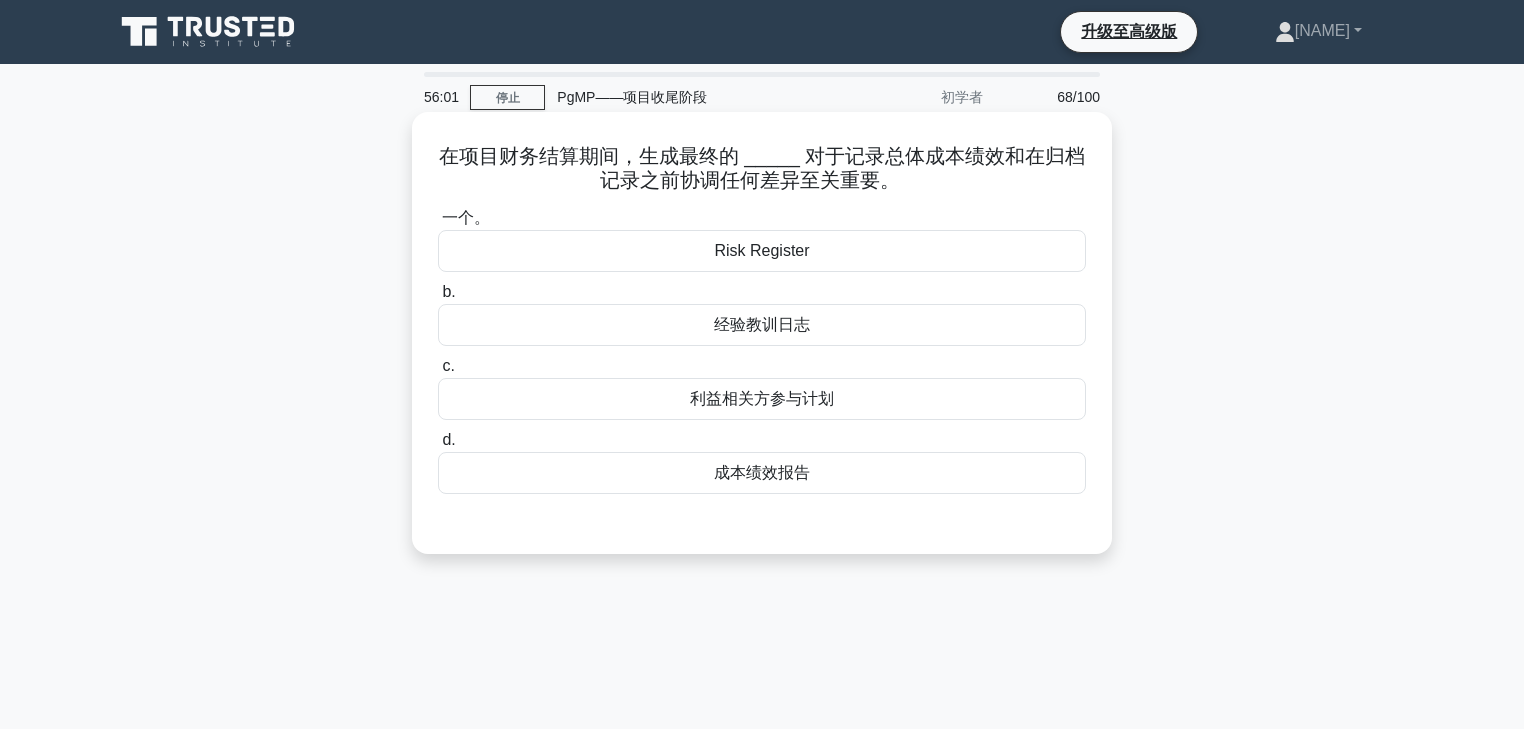 click on "成本绩效报告" at bounding box center (762, 472) 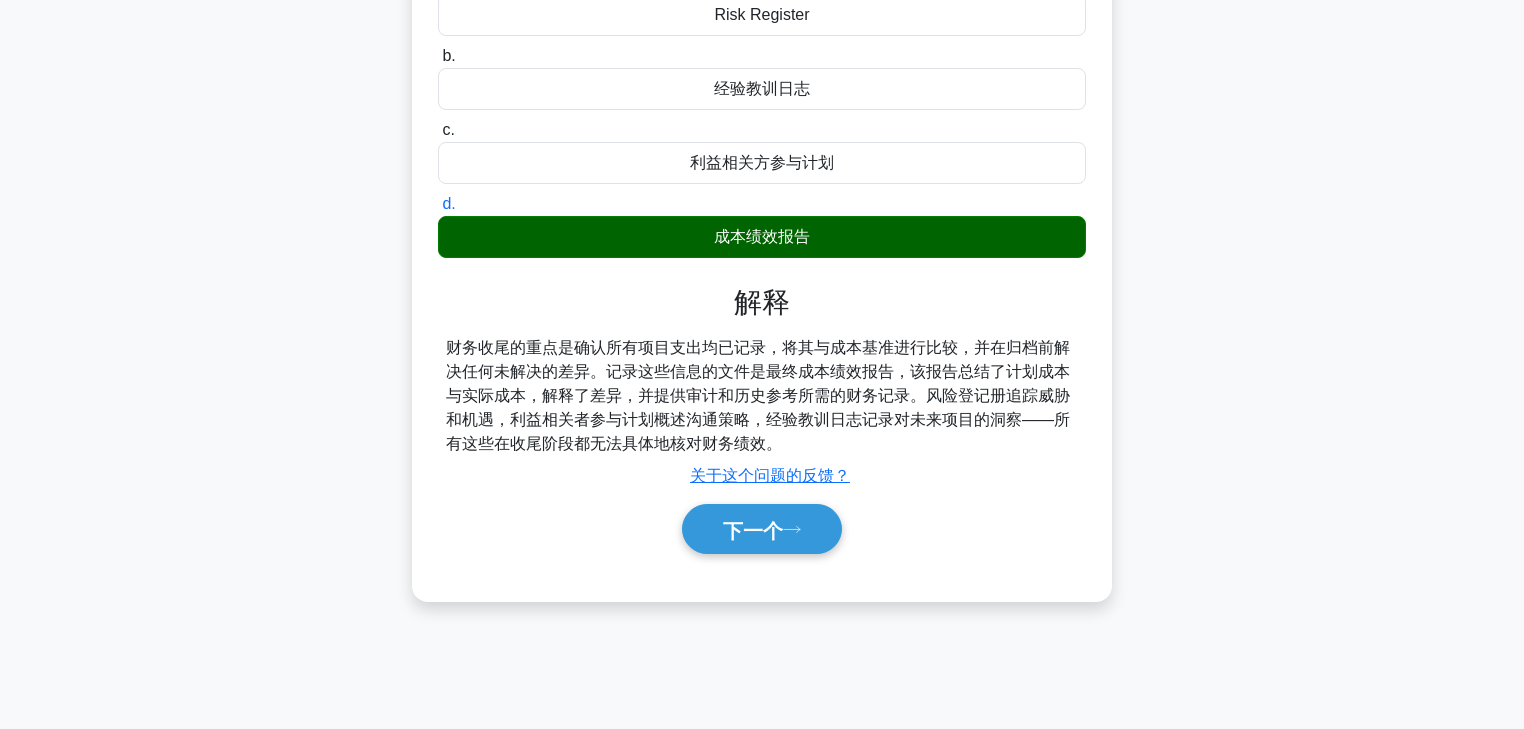 scroll, scrollTop: 352, scrollLeft: 0, axis: vertical 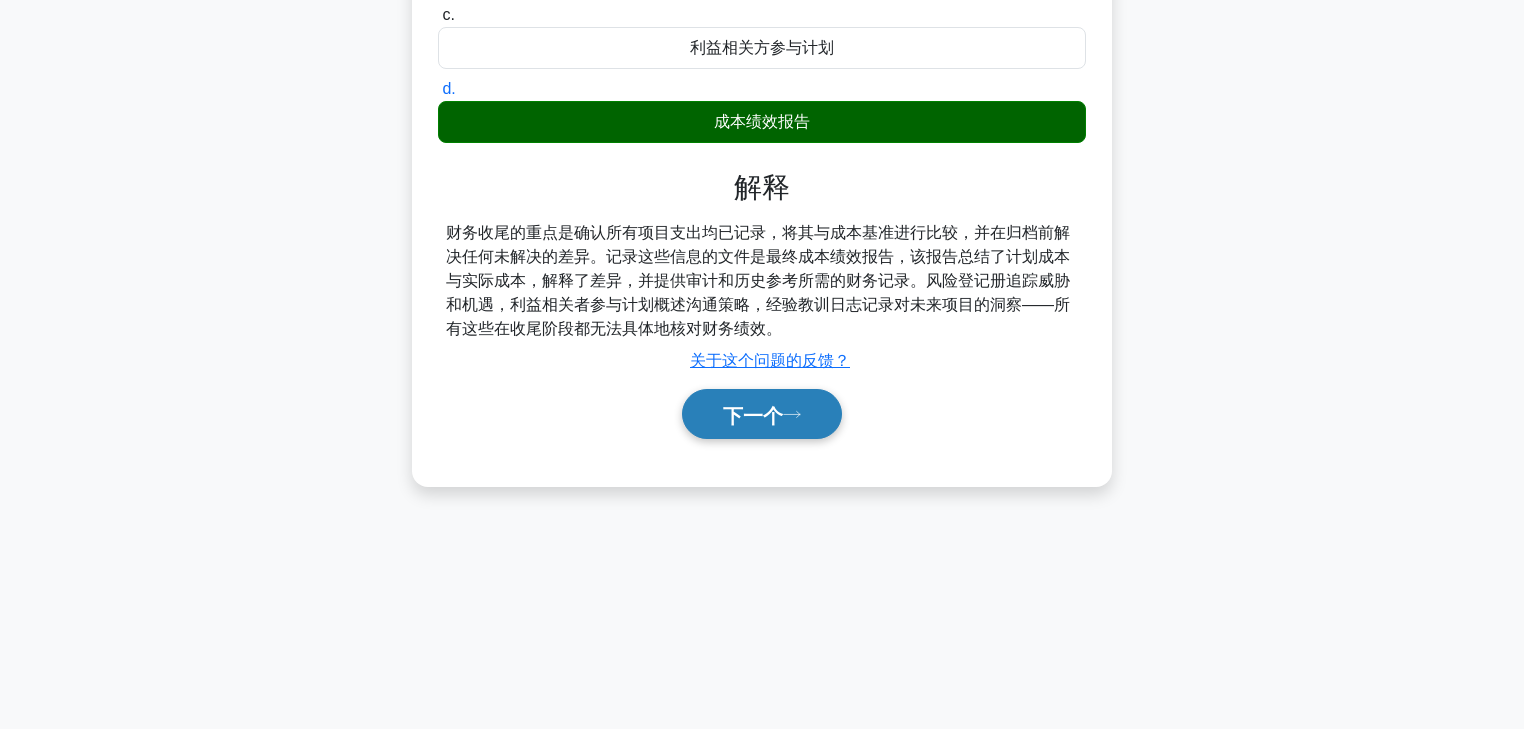 click on "下一个" at bounding box center (762, 414) 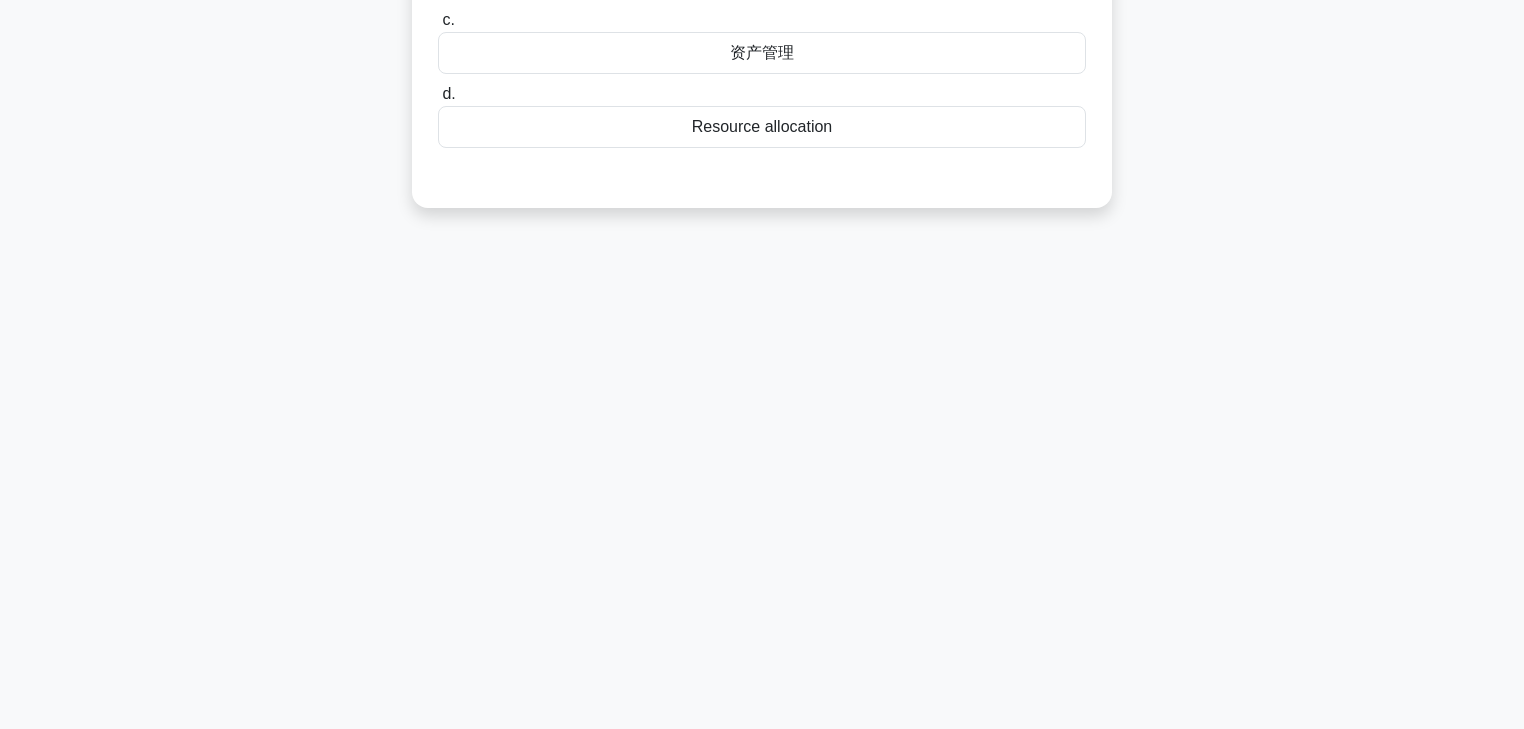 scroll, scrollTop: 0, scrollLeft: 0, axis: both 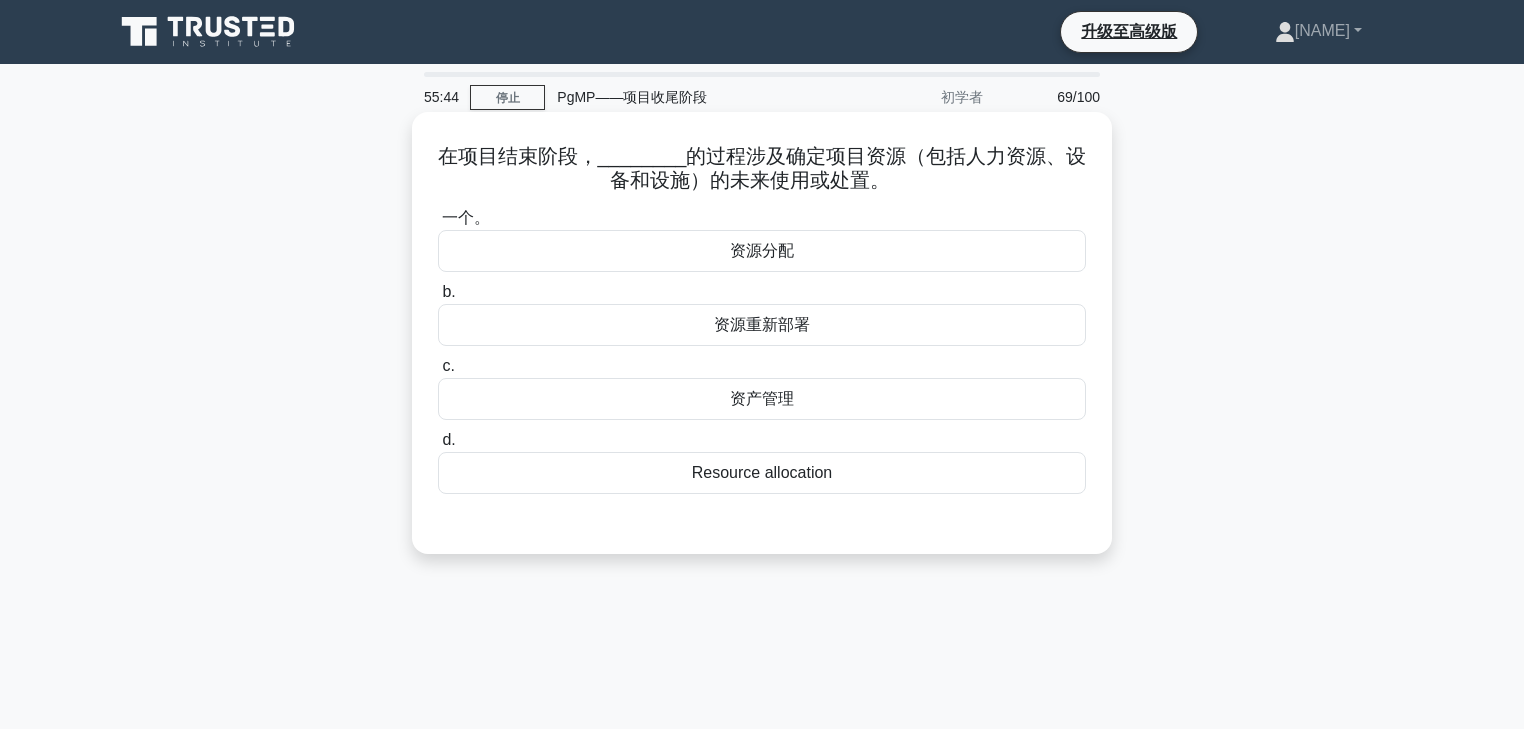 click on "Resource allocation" at bounding box center [762, 472] 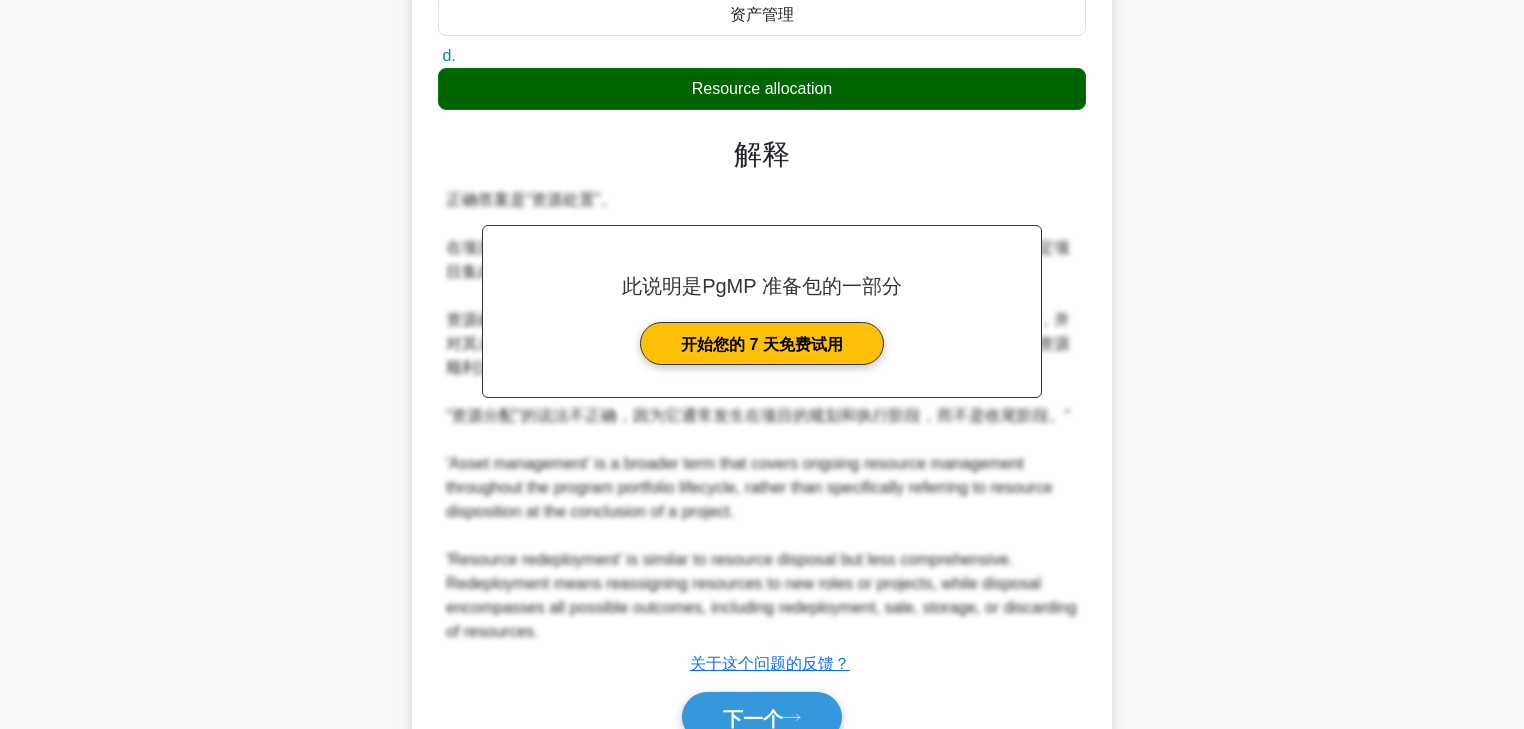 scroll, scrollTop: 385, scrollLeft: 0, axis: vertical 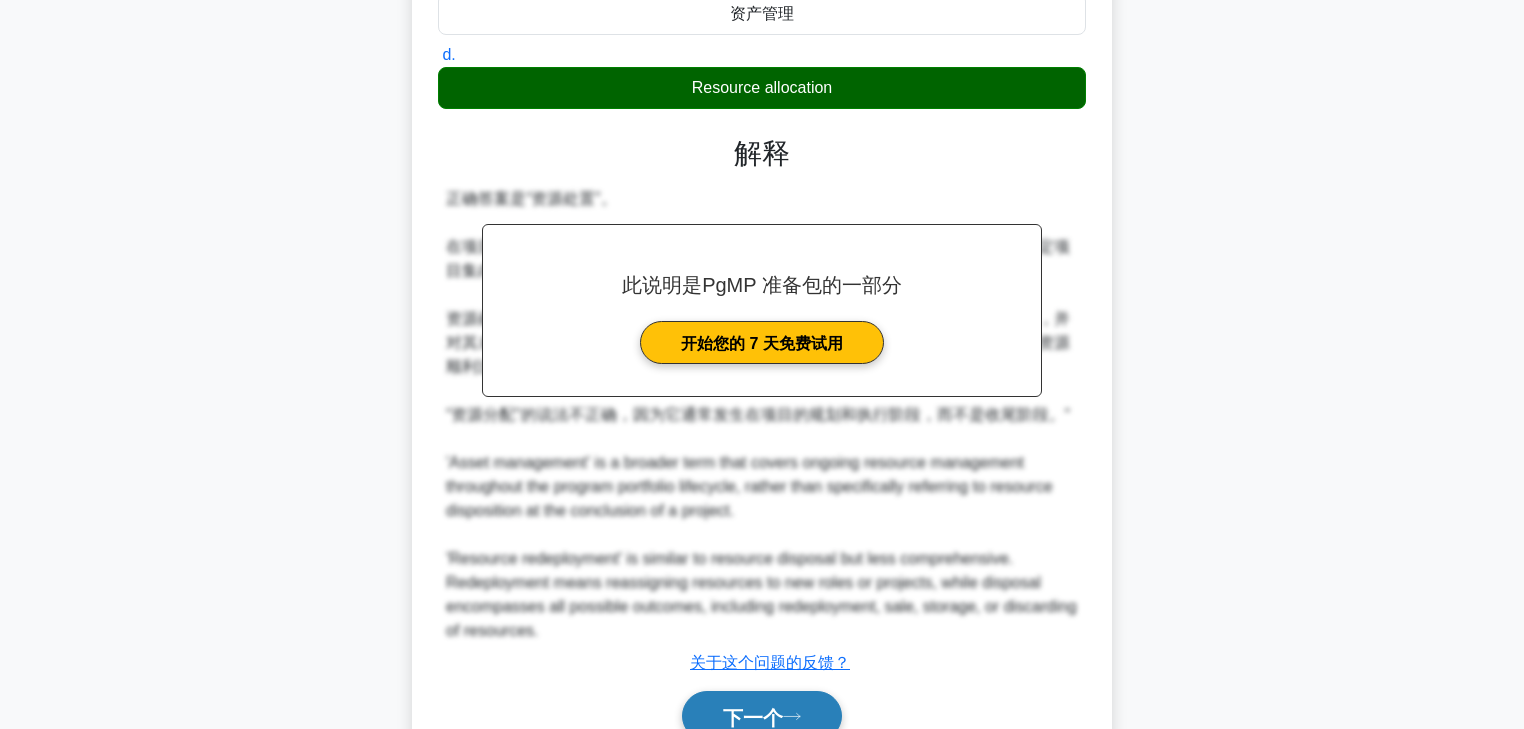 click on "下一个" at bounding box center [753, 717] 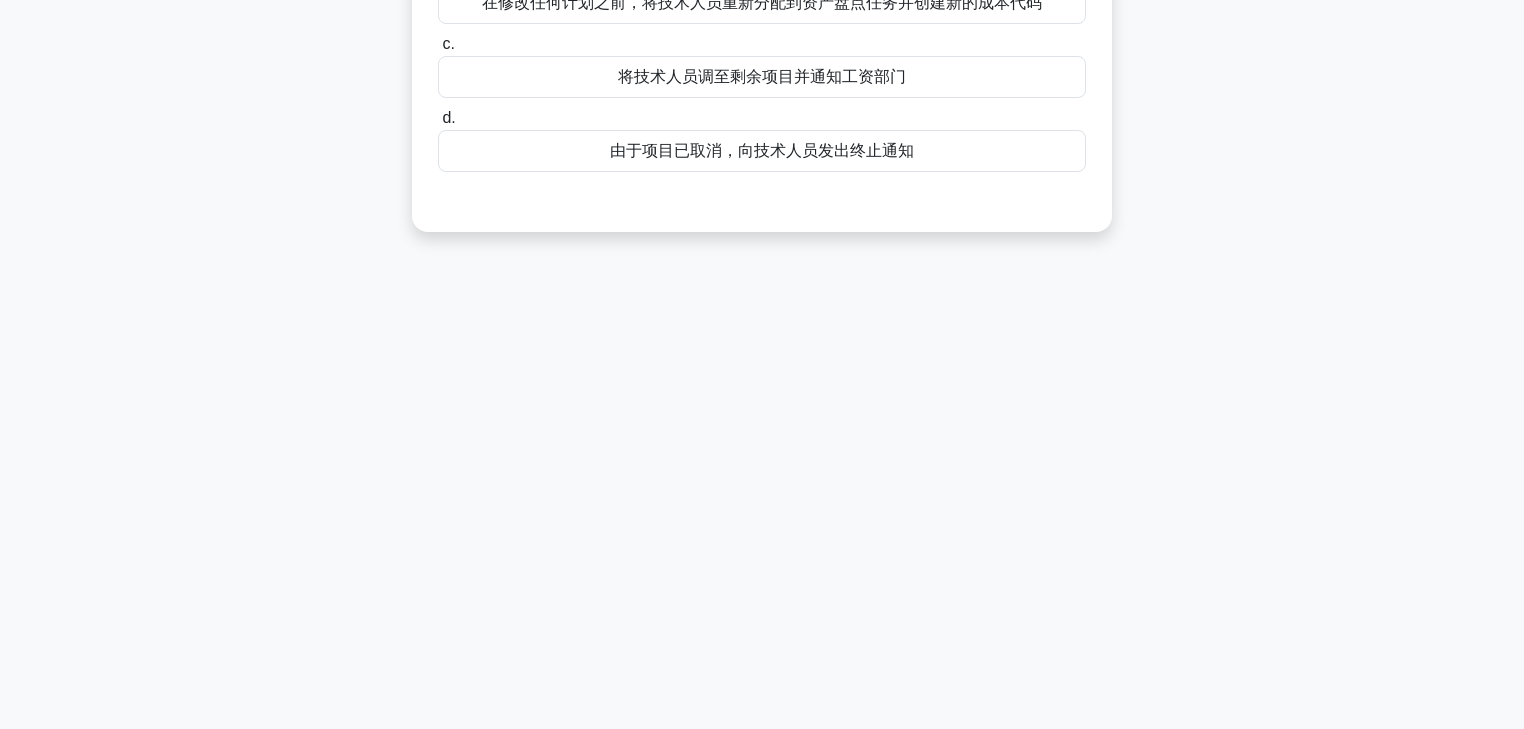 scroll, scrollTop: 0, scrollLeft: 0, axis: both 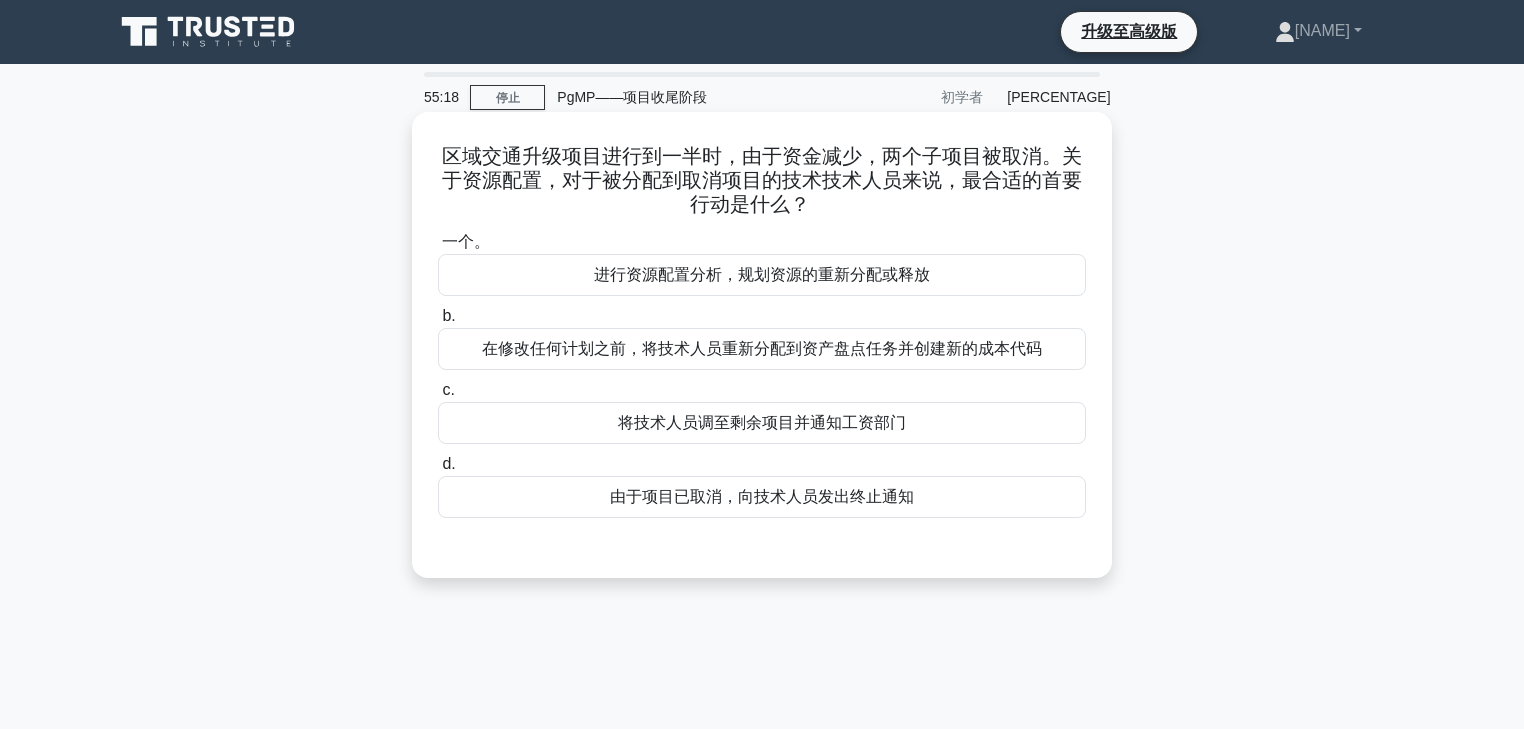 click on "进行资源配置分析，规划资源的重新分配或释放" at bounding box center (762, 275) 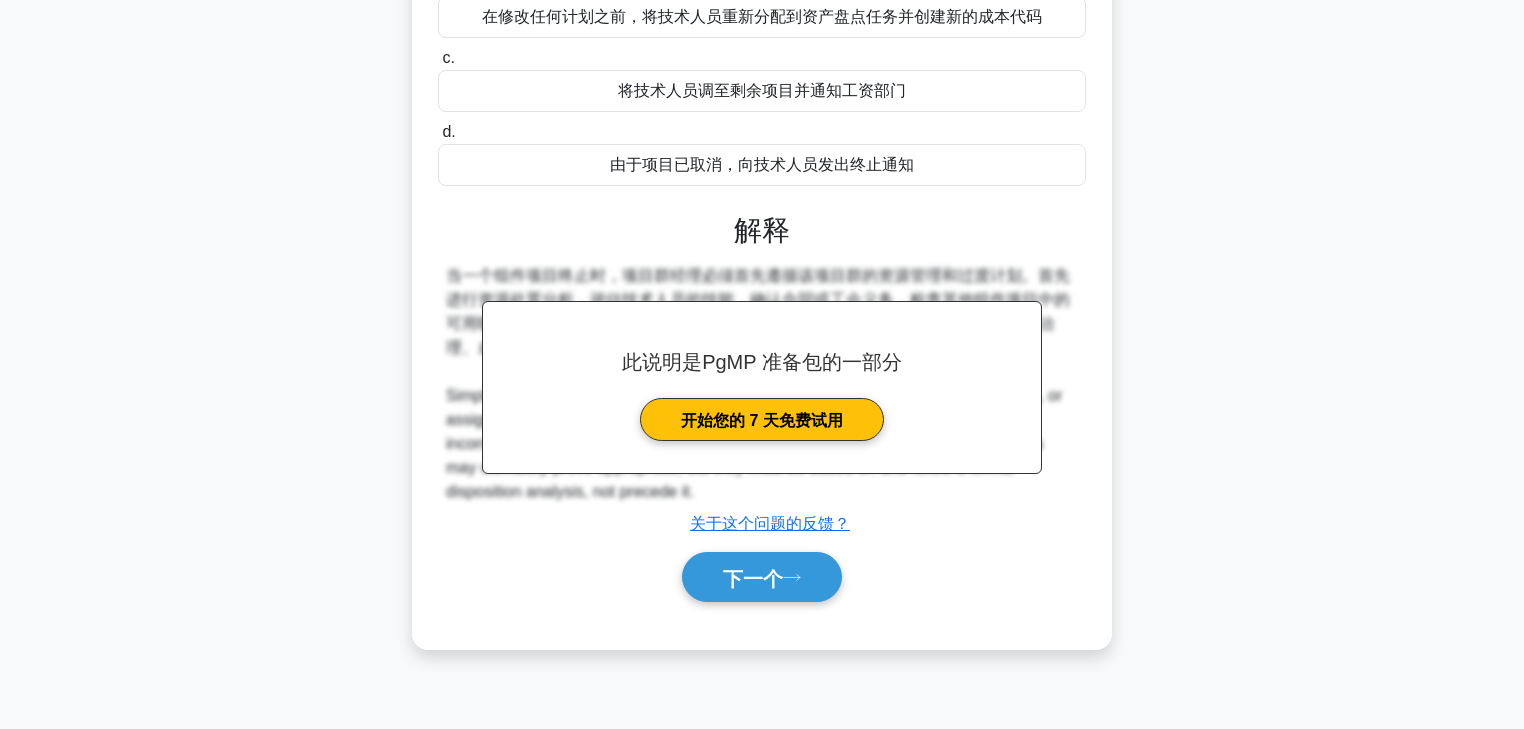 scroll, scrollTop: 352, scrollLeft: 0, axis: vertical 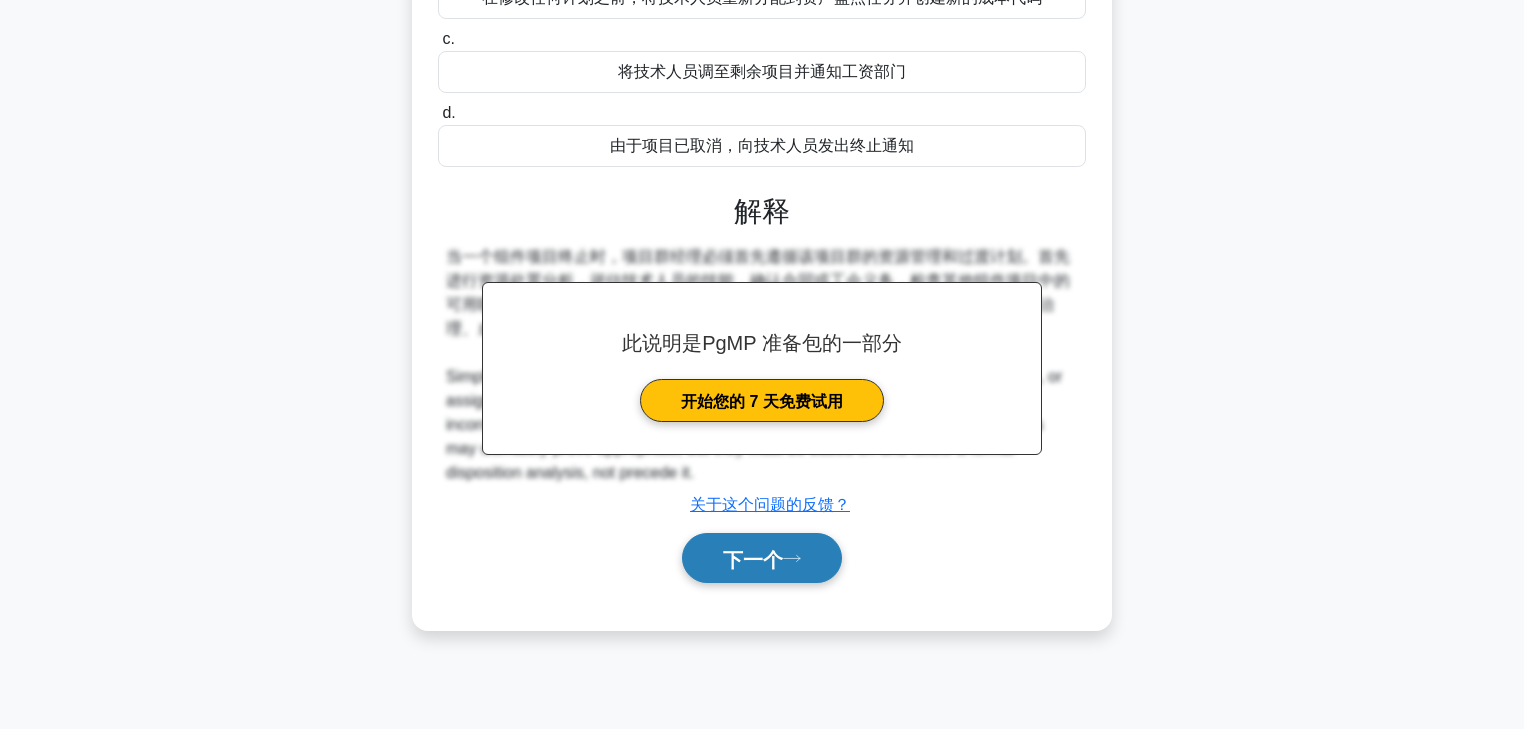 click on "下一个" at bounding box center [753, 559] 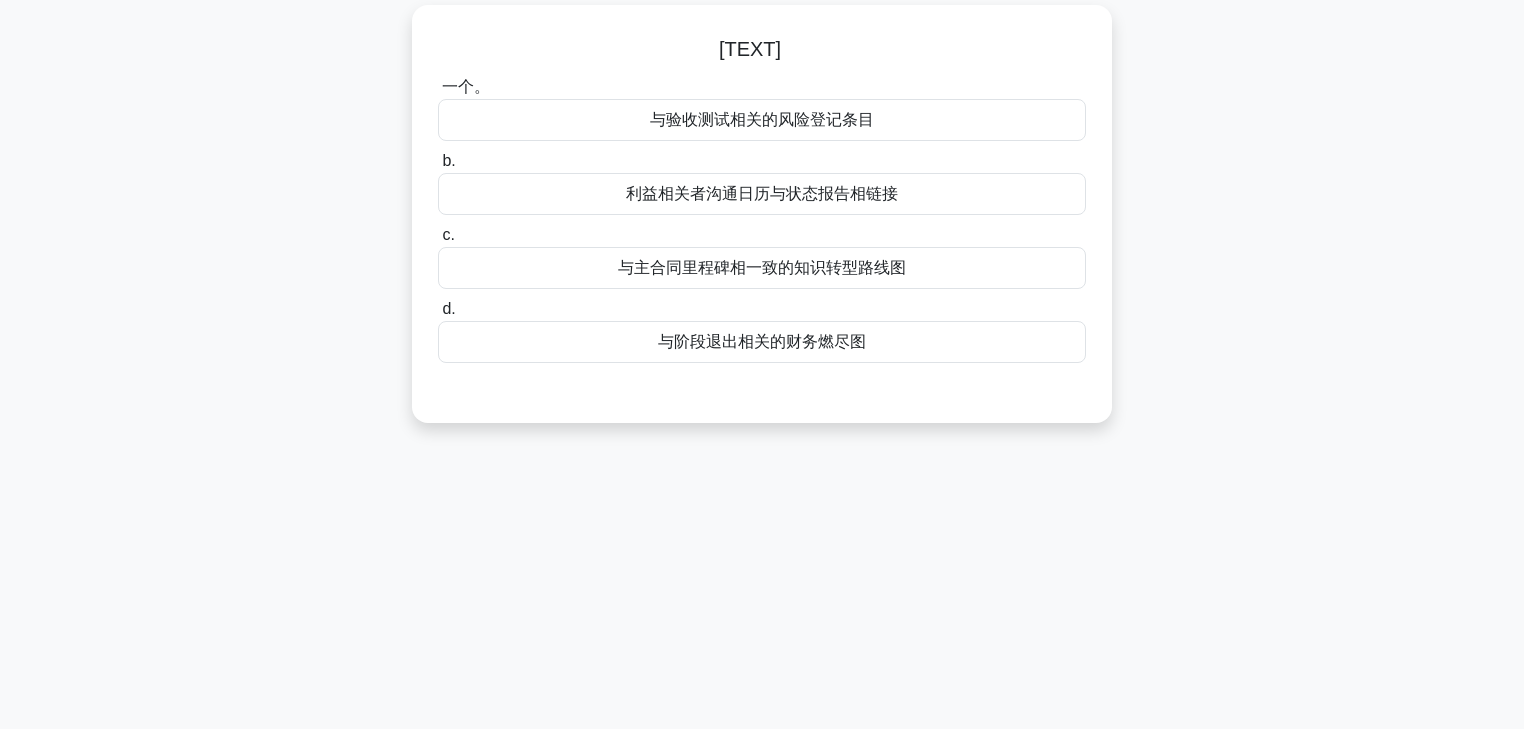 scroll, scrollTop: 0, scrollLeft: 0, axis: both 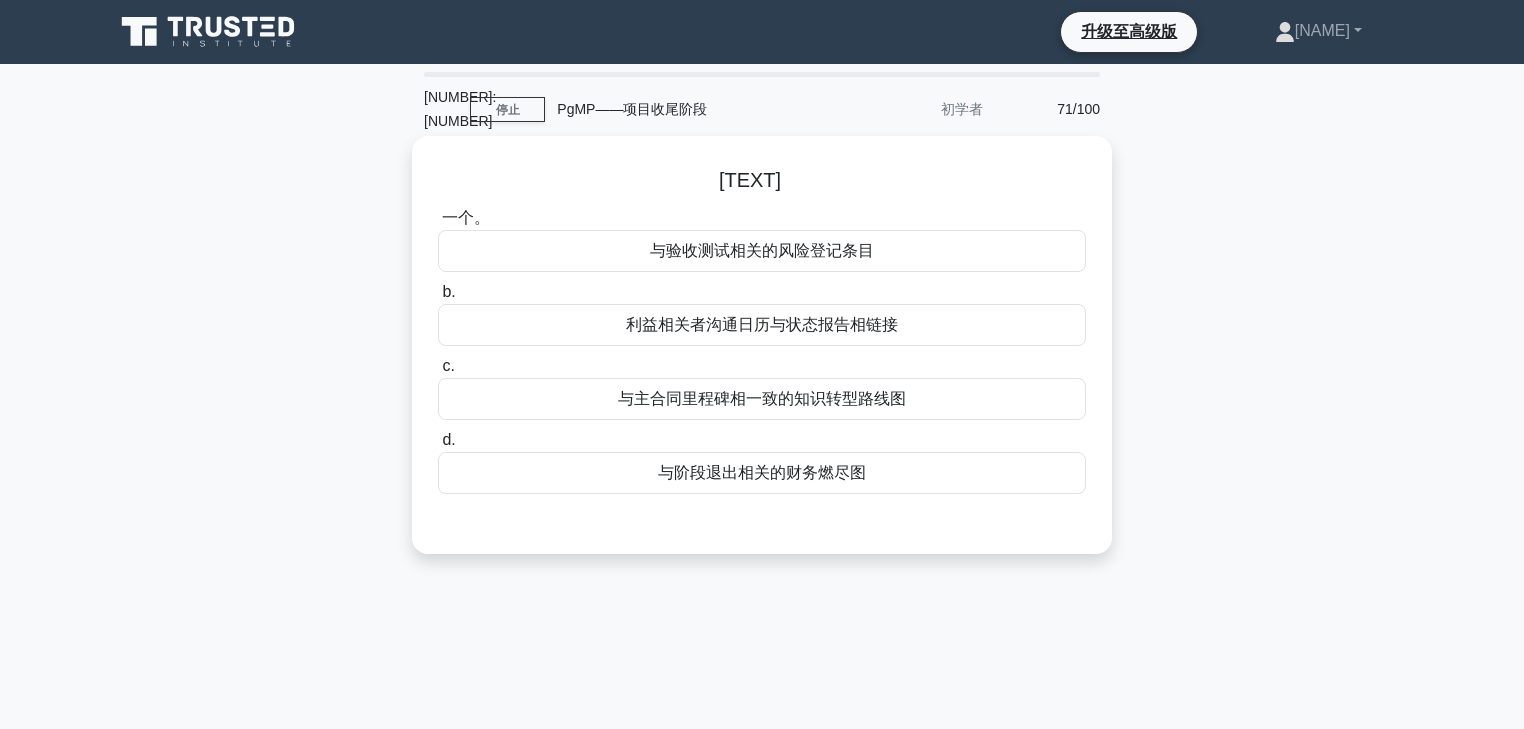 click on "与主合同里程碑相一致的知识转型路线图" at bounding box center [762, 398] 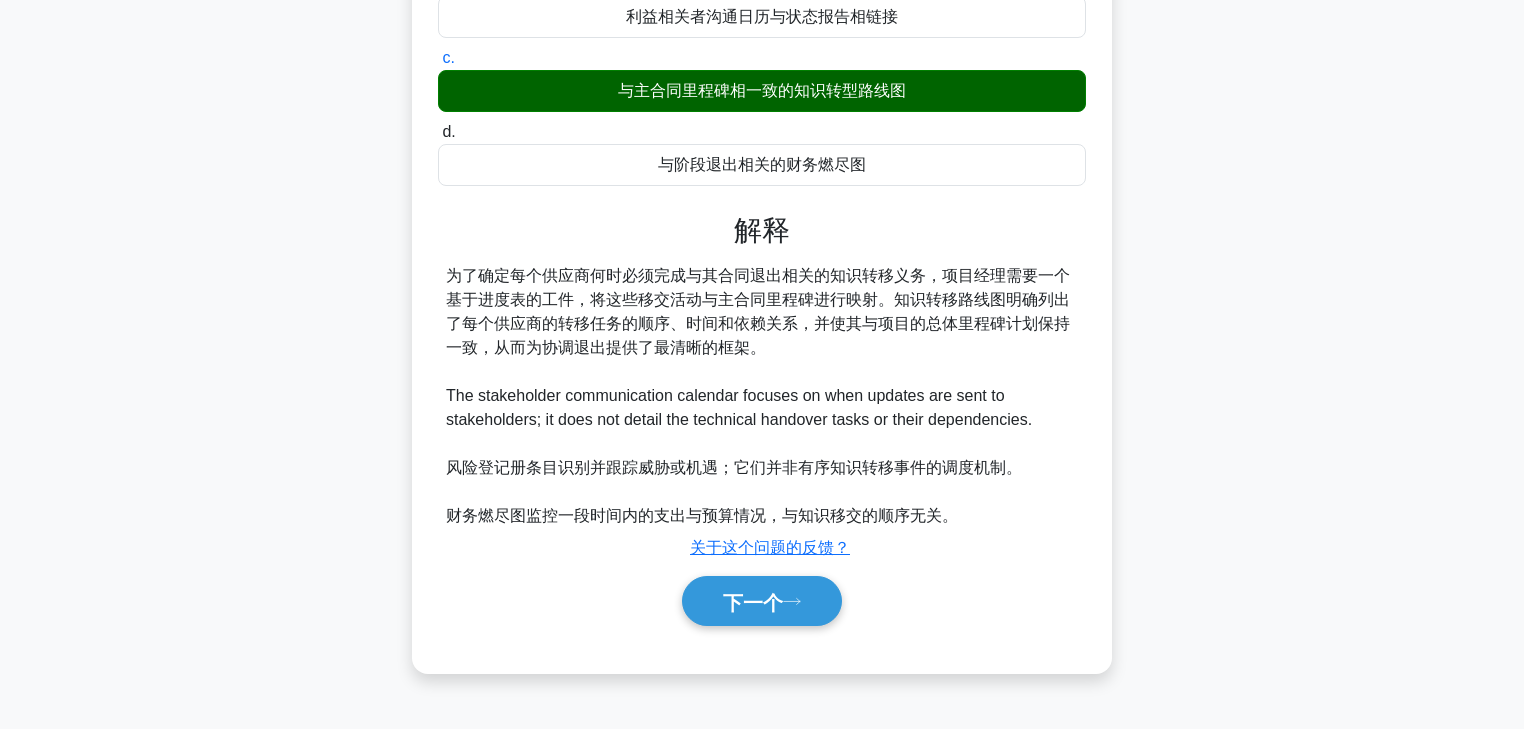 scroll, scrollTop: 285, scrollLeft: 0, axis: vertical 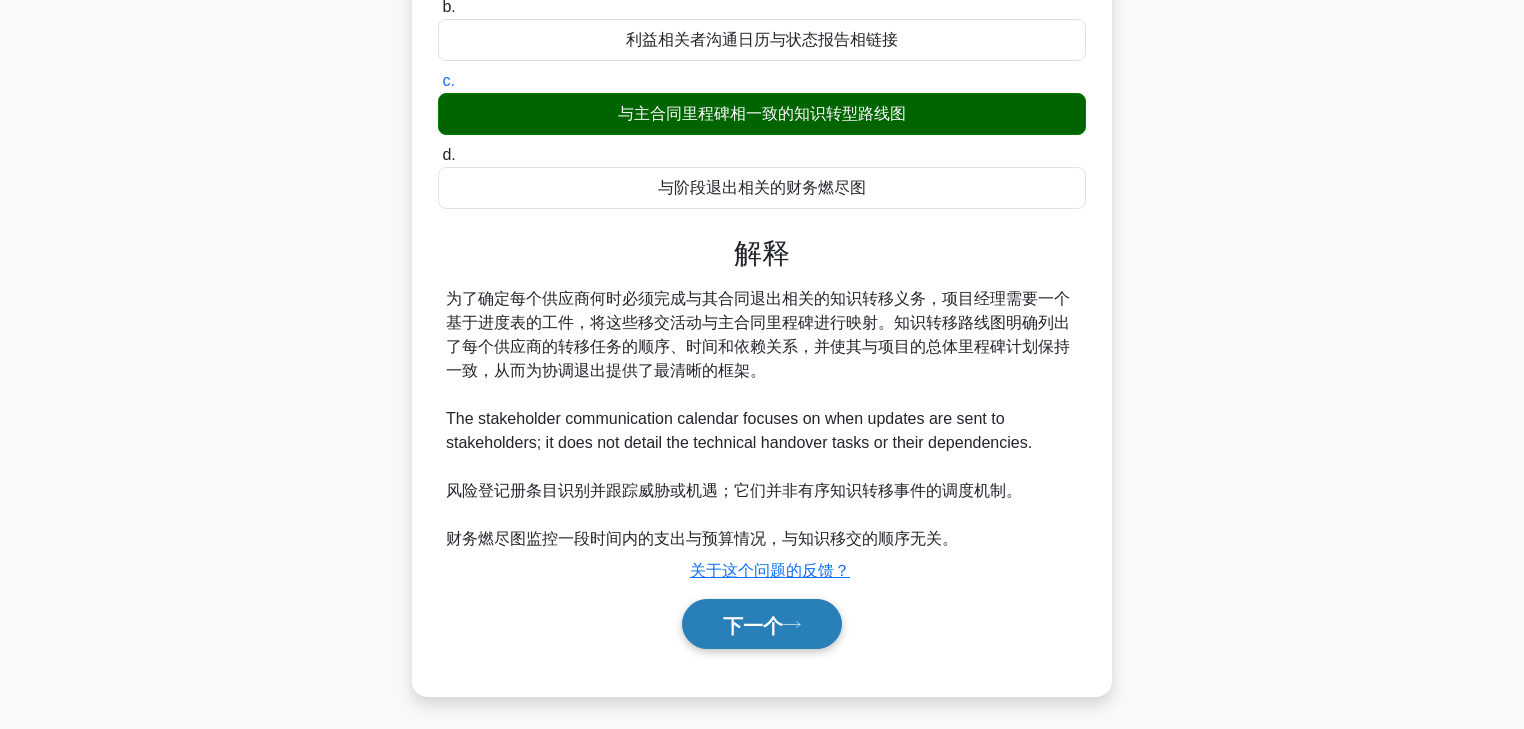 click on "下一个" at bounding box center [762, 624] 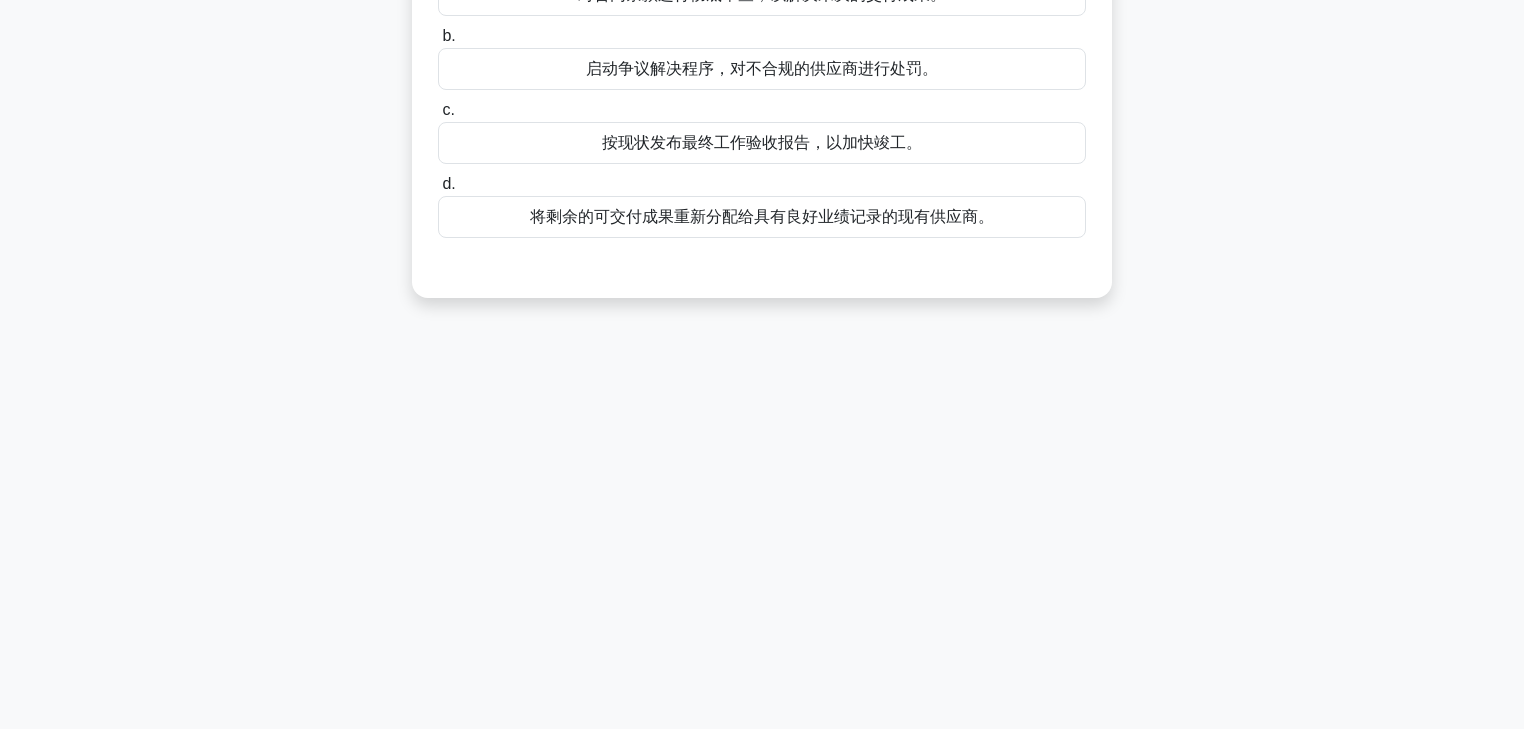 scroll, scrollTop: 0, scrollLeft: 0, axis: both 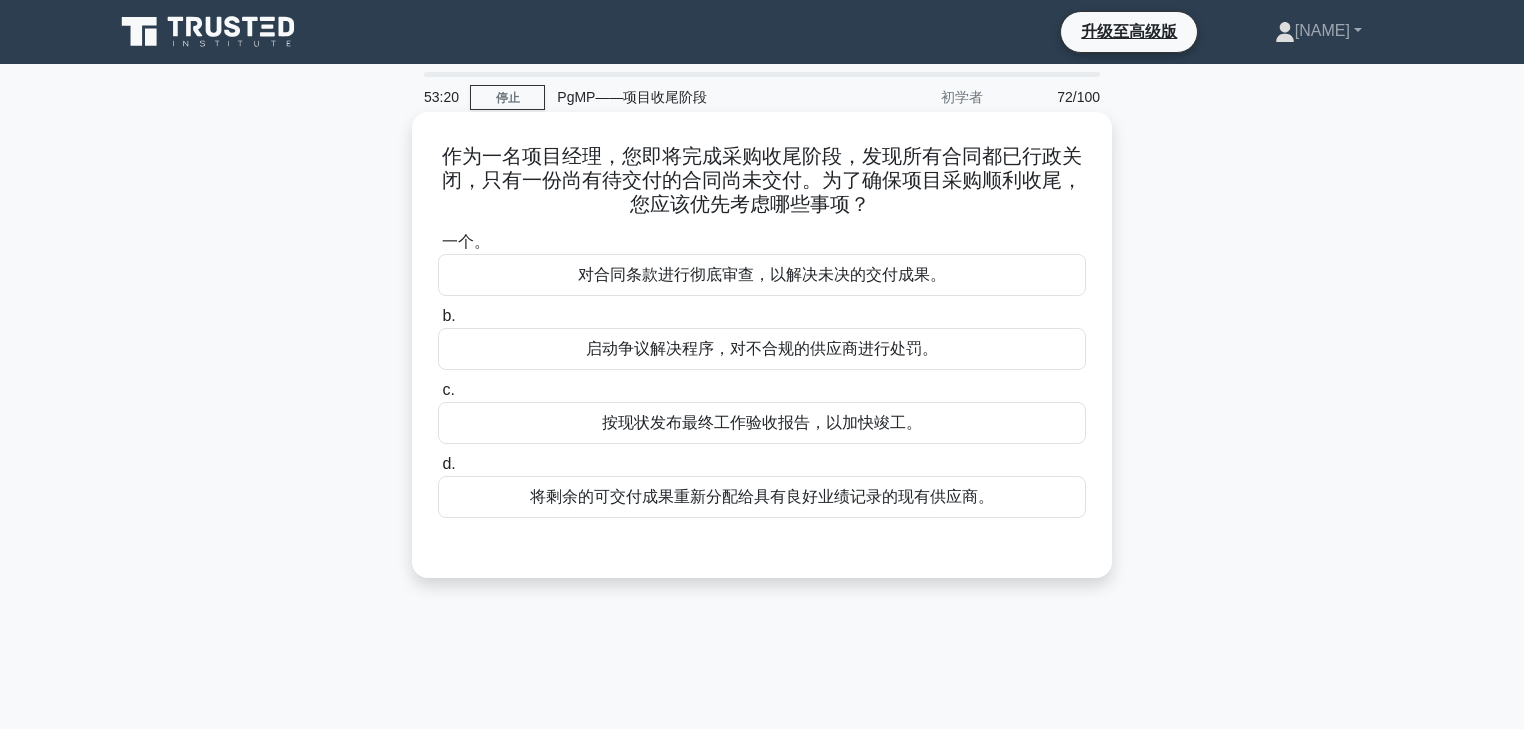 click on "对合同条款进行彻底审查，以解决未决的交付成果。" at bounding box center (762, 274) 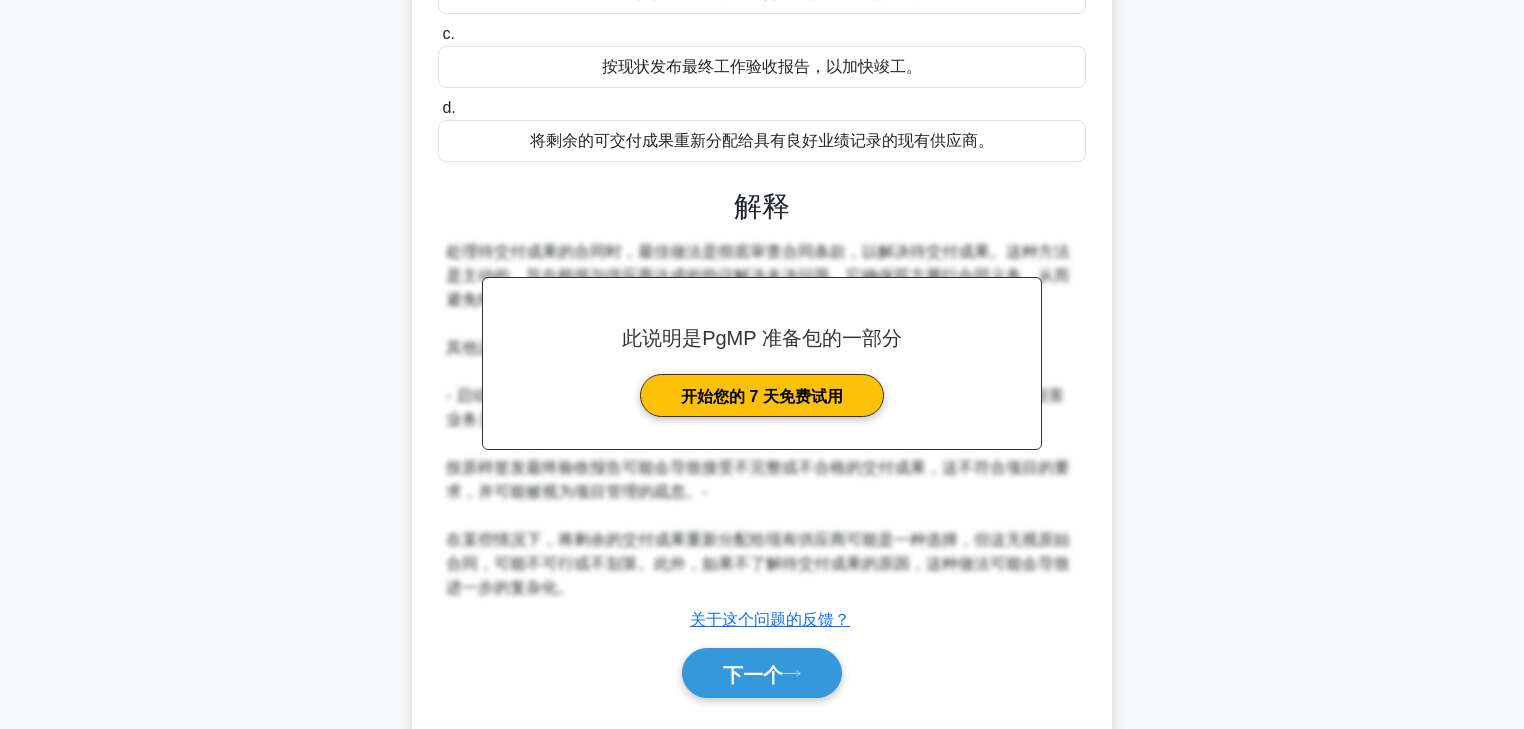 scroll, scrollTop: 411, scrollLeft: 0, axis: vertical 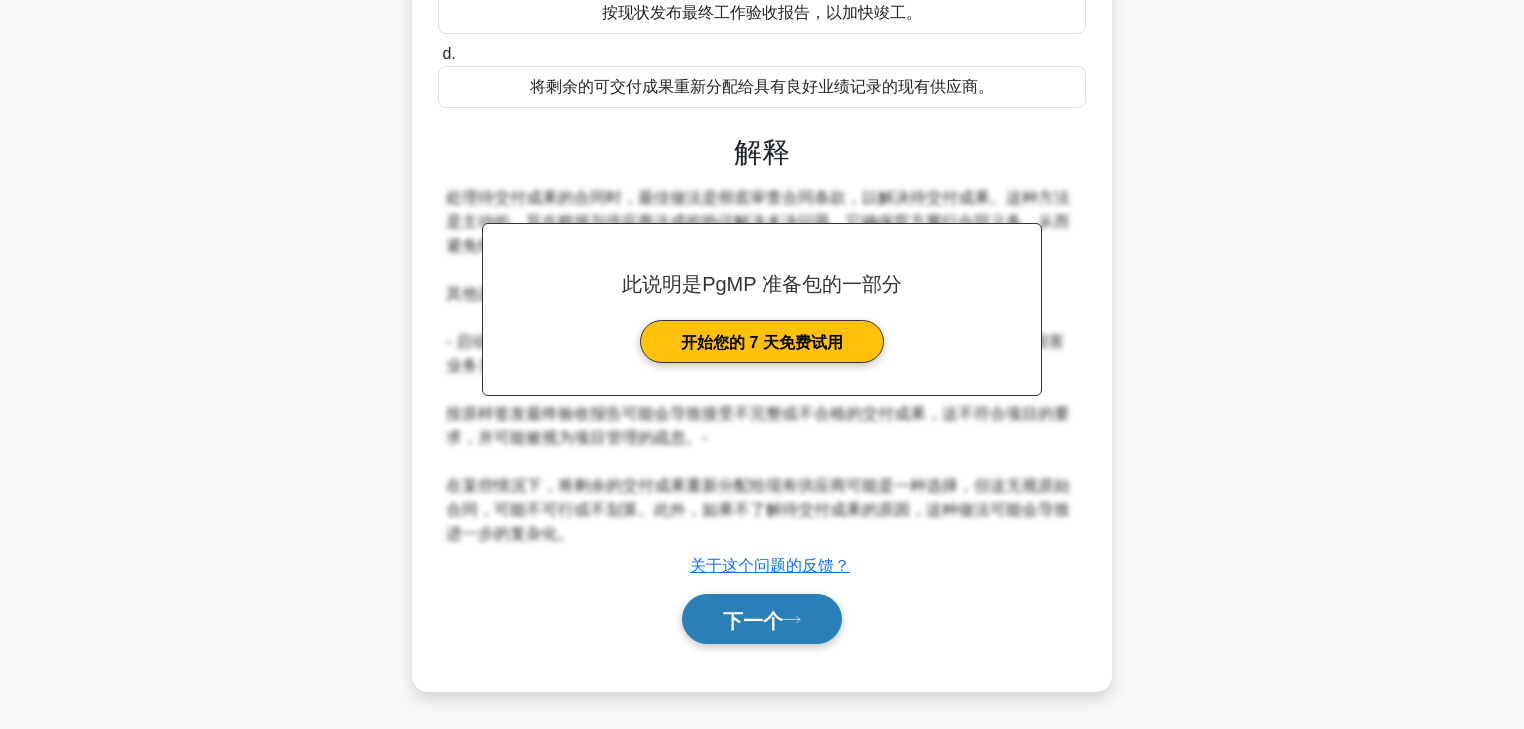 click on "下一个" at bounding box center [753, 620] 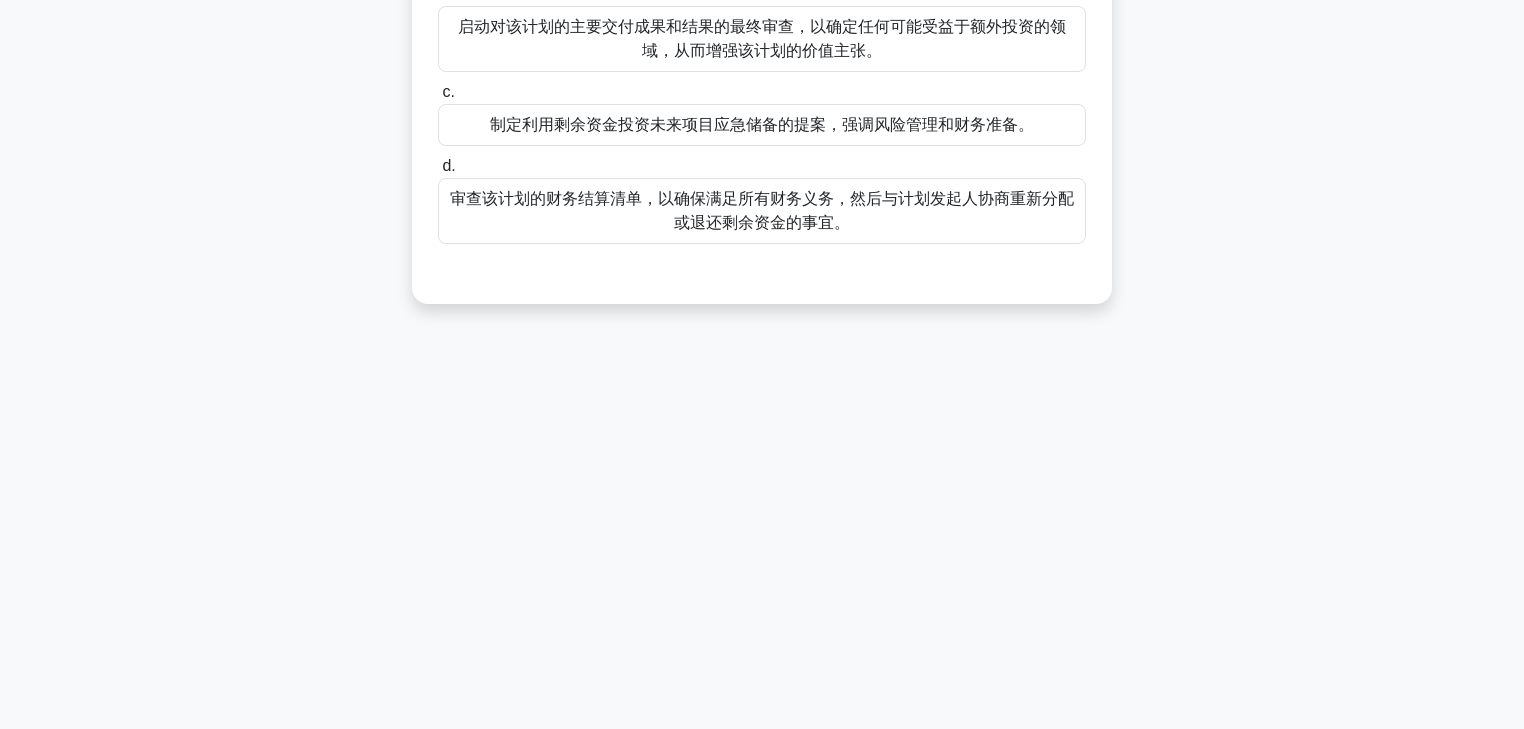 scroll, scrollTop: 0, scrollLeft: 0, axis: both 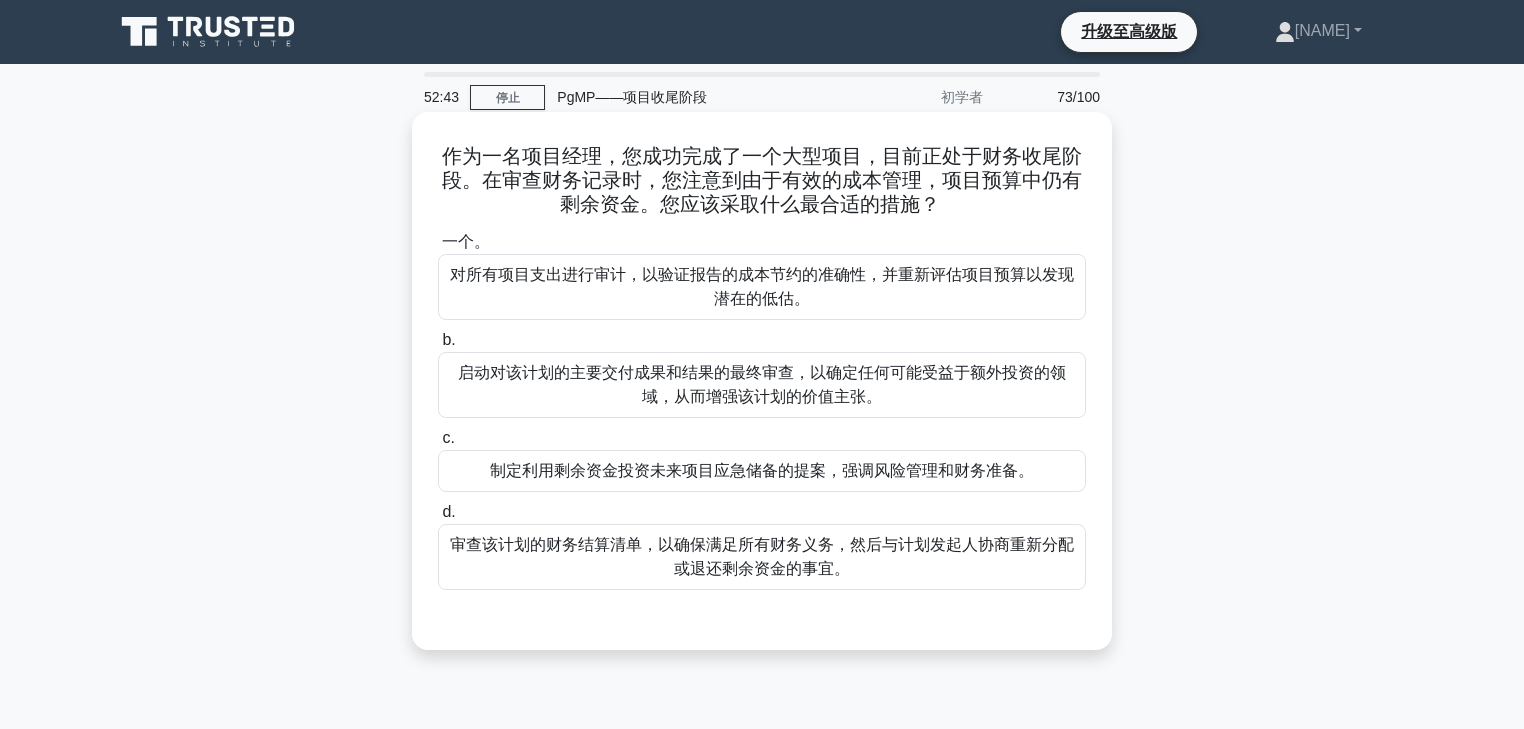 click on "审查该计划的财务结算清单，以确保满足所有财务义务，然后与计划发起人协商重新分配或退还剩余资金的事宜。" at bounding box center [762, 556] 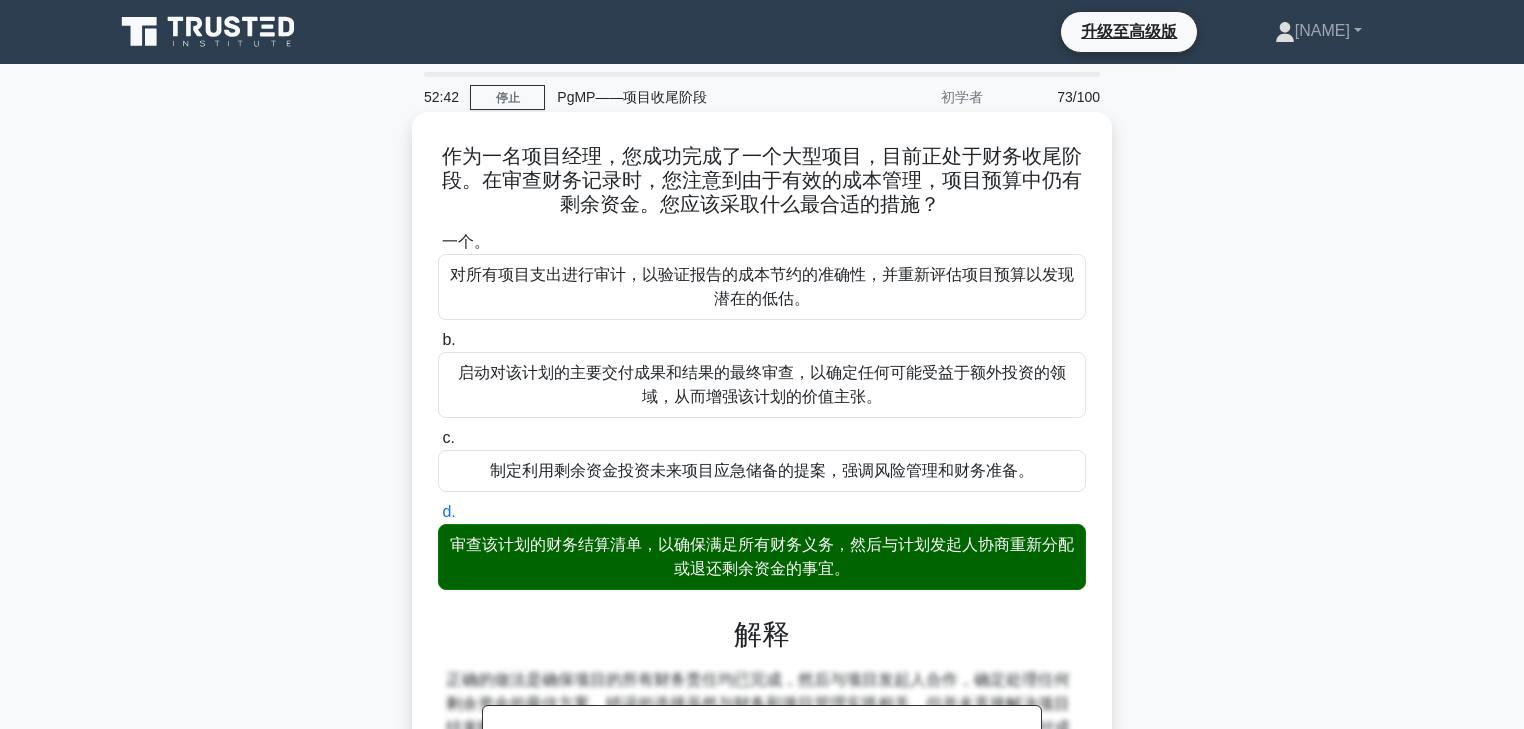 scroll, scrollTop: 363, scrollLeft: 0, axis: vertical 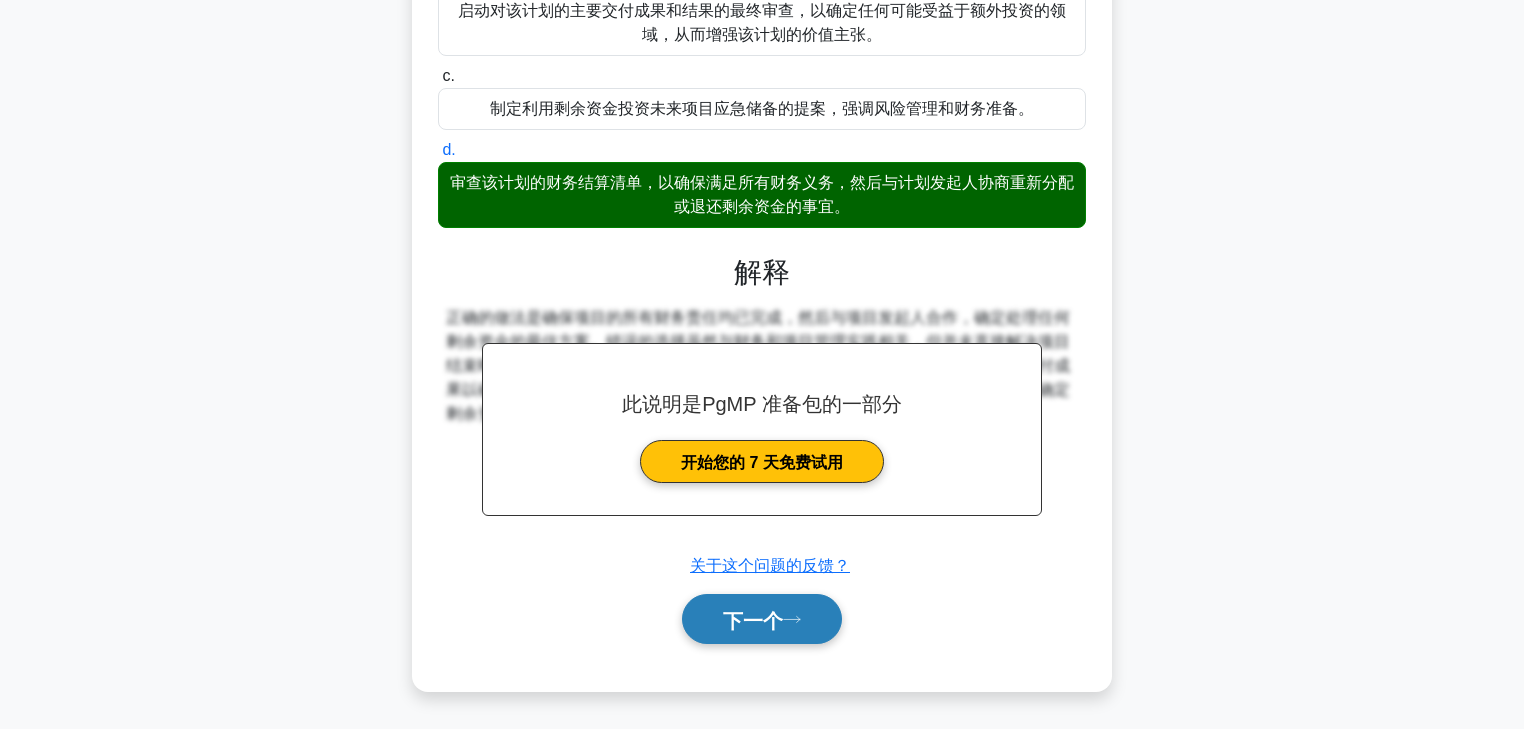 click on "下一个" at bounding box center (753, 620) 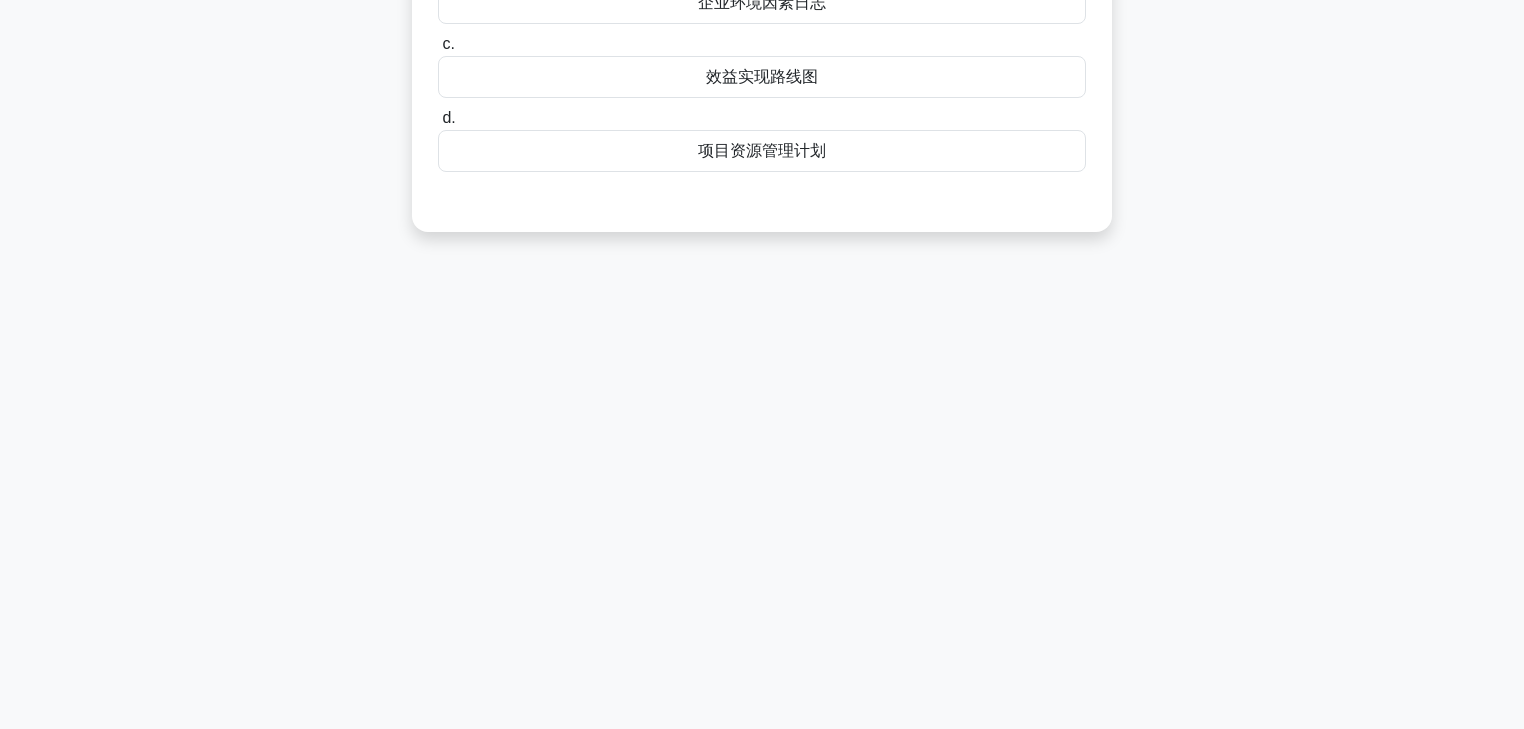 scroll, scrollTop: 0, scrollLeft: 0, axis: both 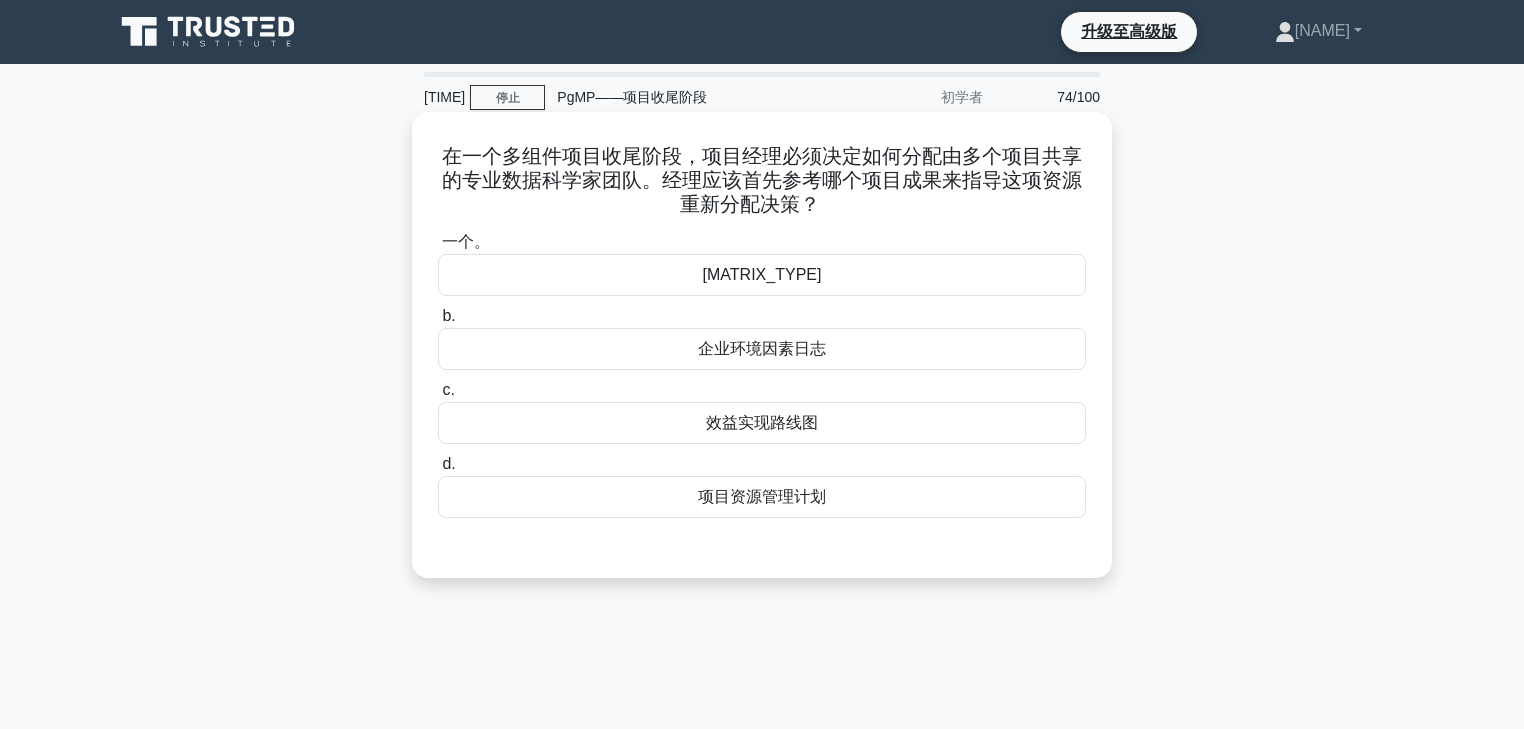 click on "项目资源管理计划" at bounding box center (762, 496) 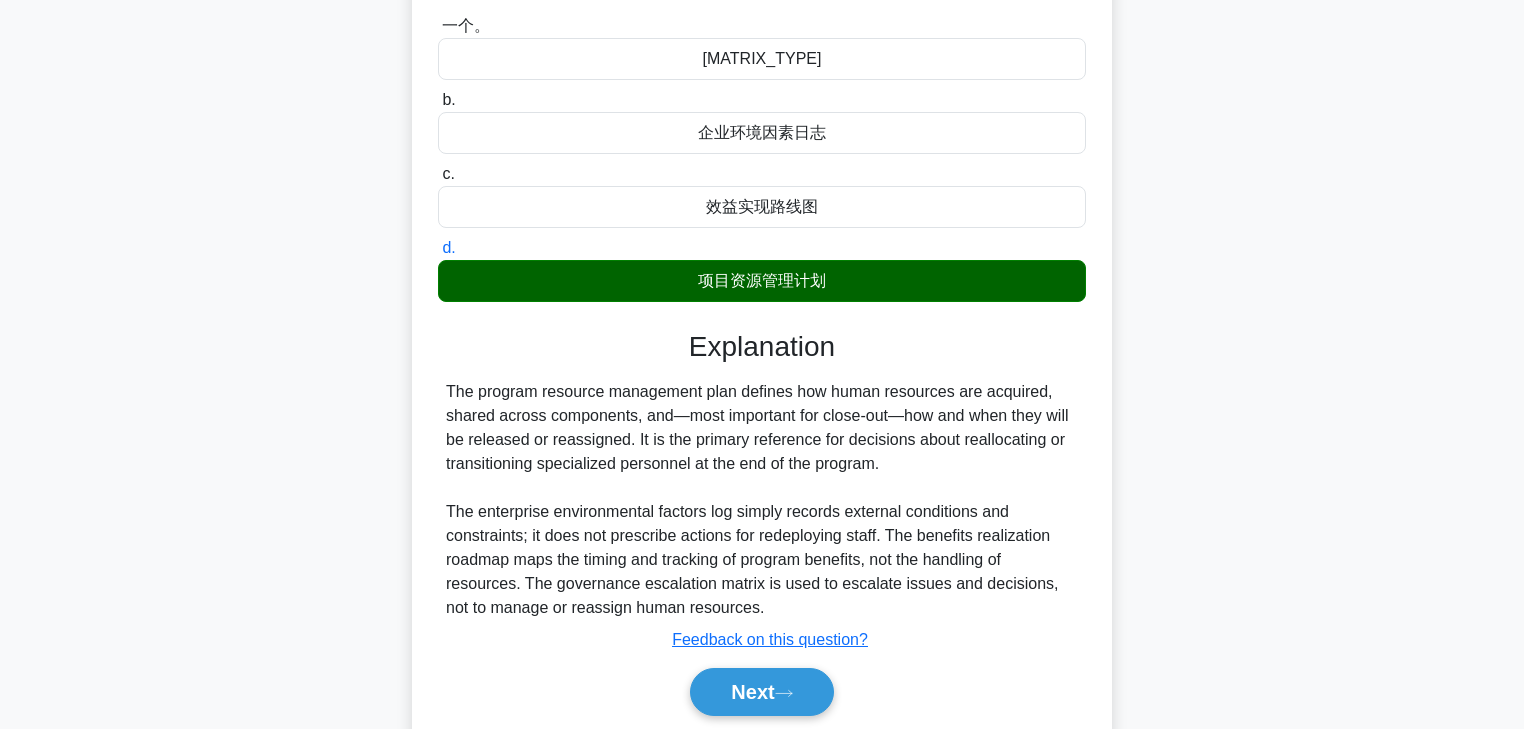 scroll, scrollTop: 352, scrollLeft: 0, axis: vertical 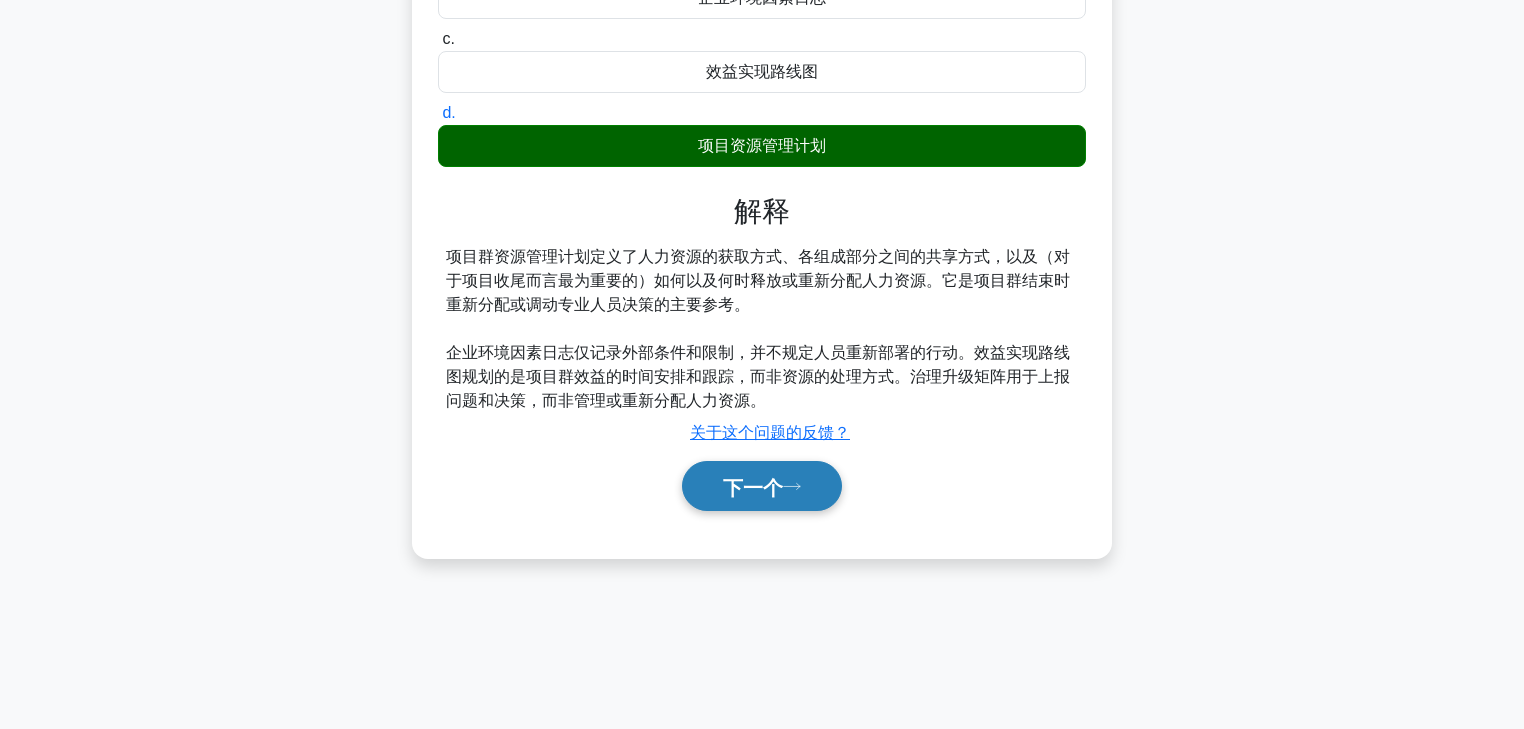 click on "下一个" at bounding box center [762, 486] 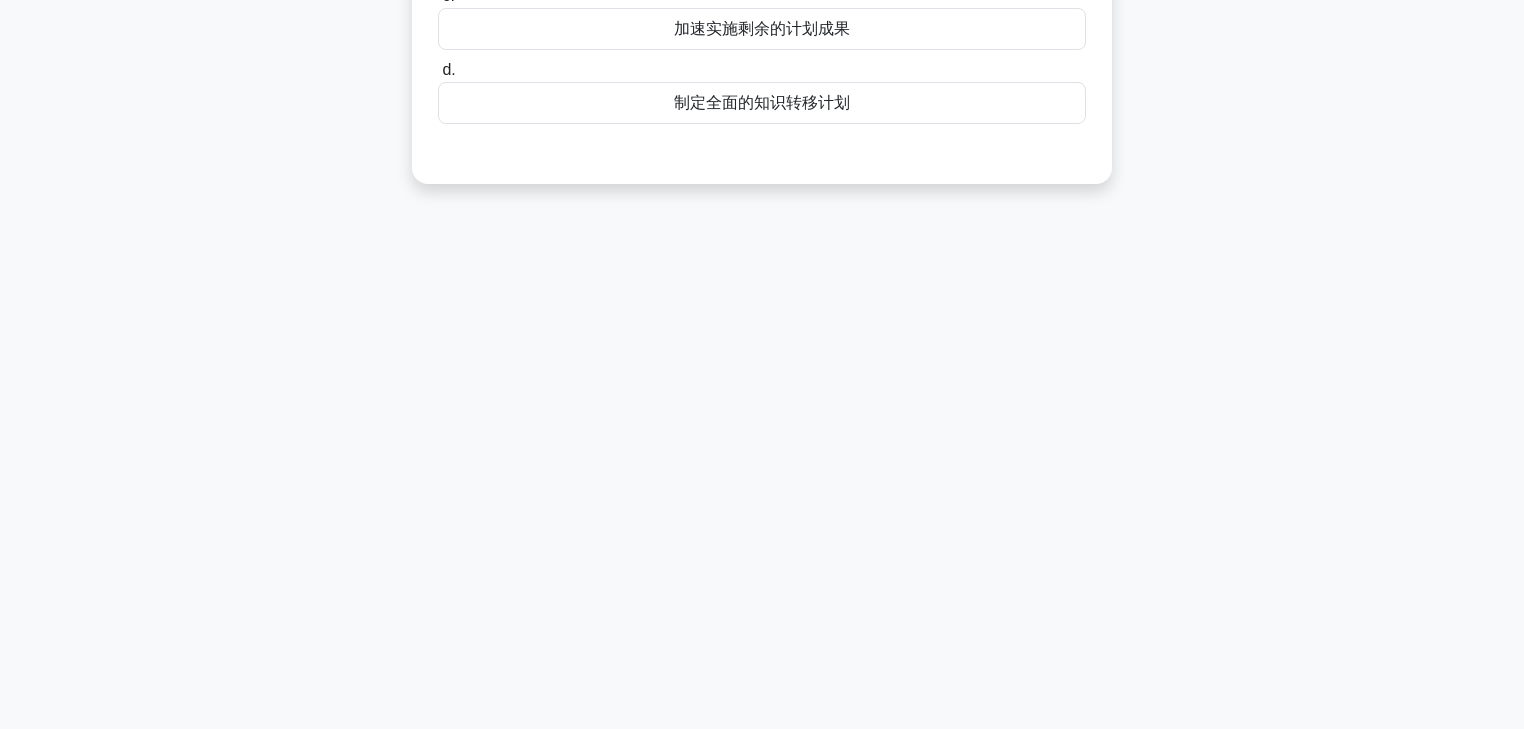 scroll, scrollTop: 0, scrollLeft: 0, axis: both 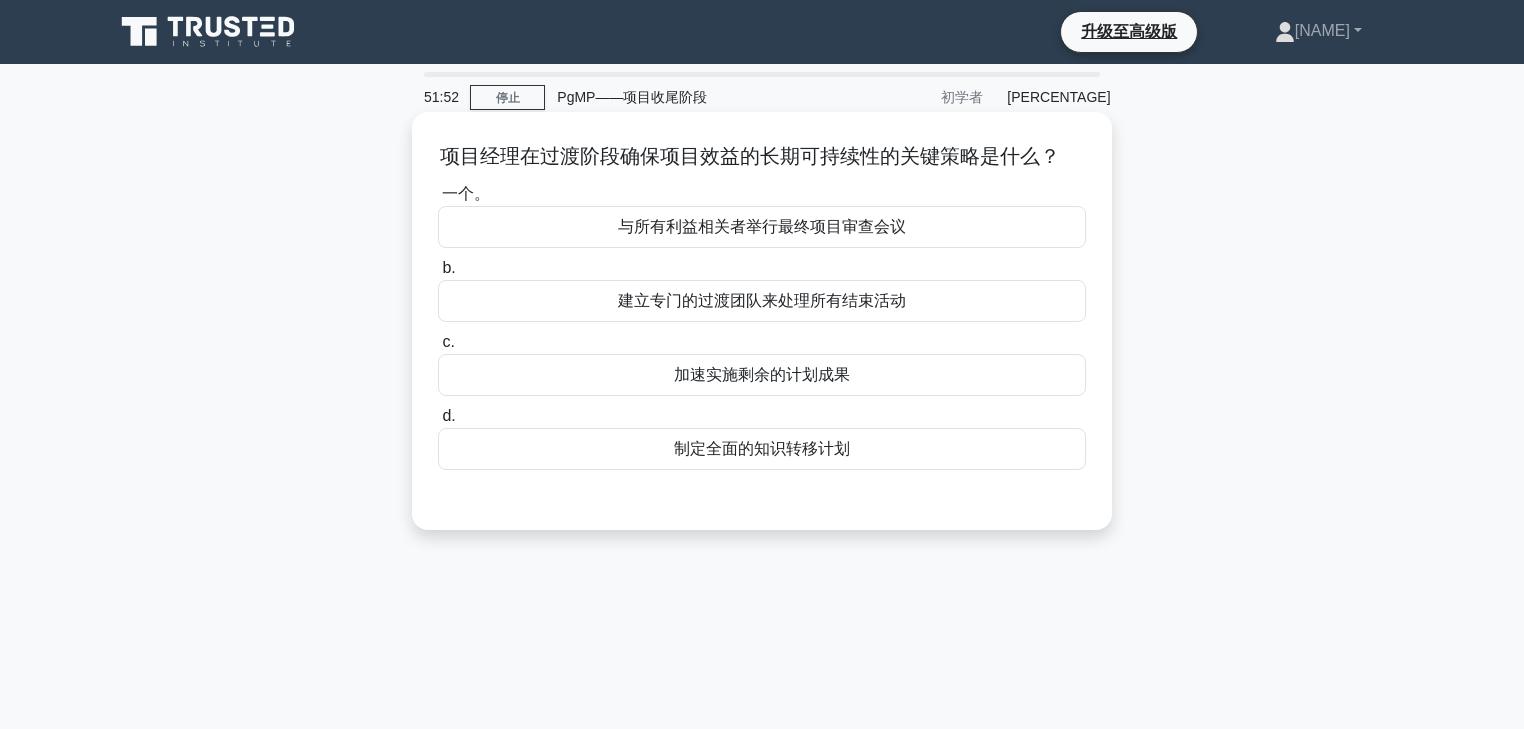click on "制定全面的知识转移计划" at bounding box center (762, 448) 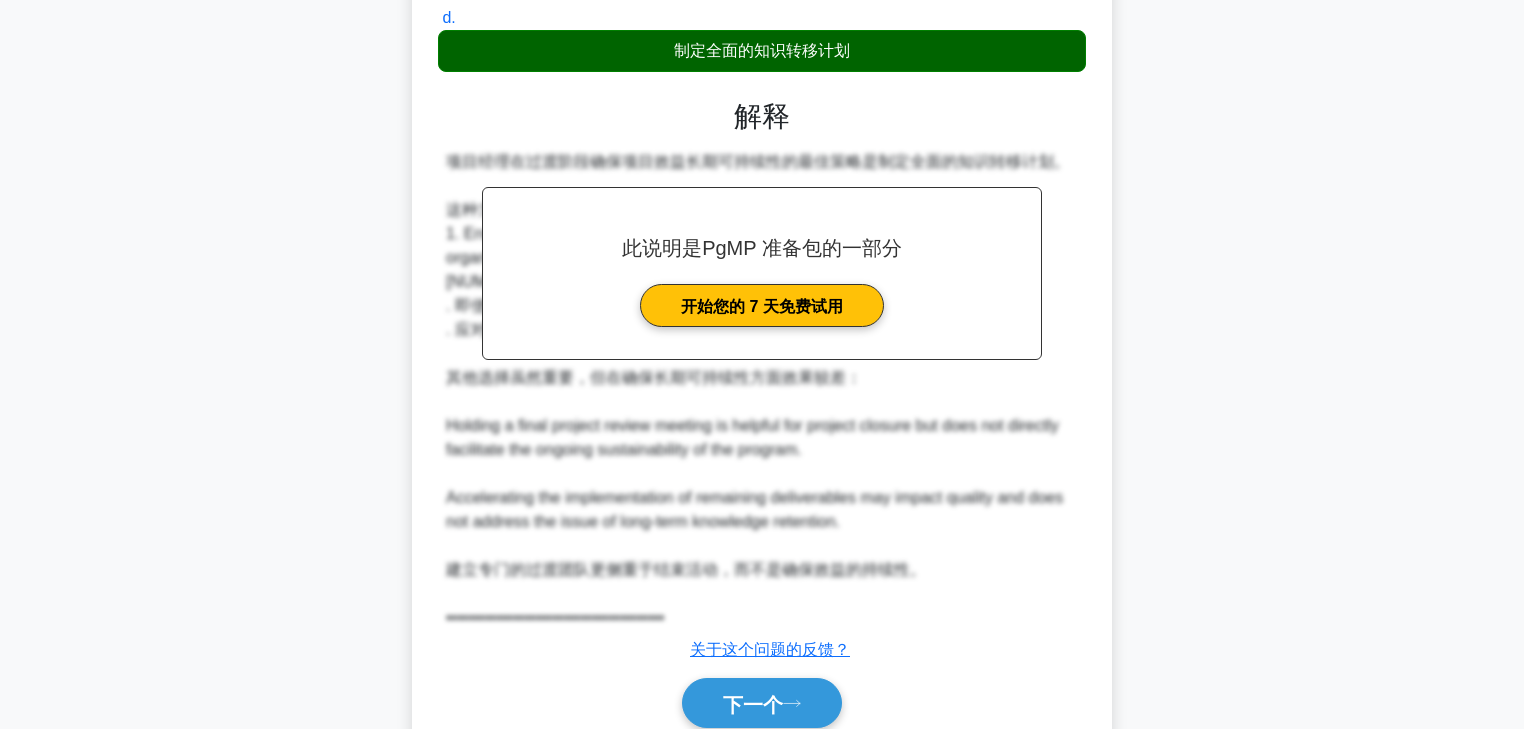 scroll, scrollTop: 411, scrollLeft: 0, axis: vertical 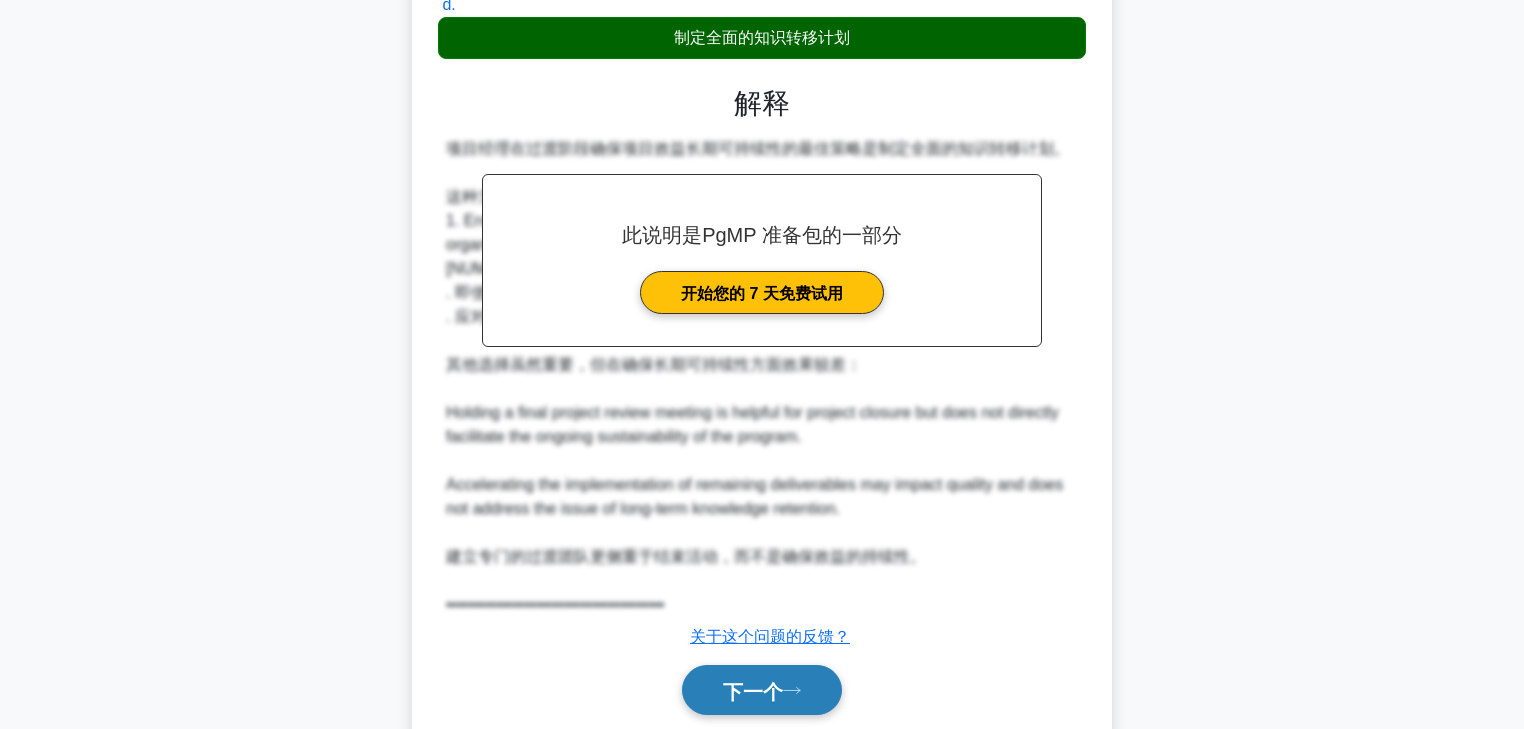 click on "下一个" at bounding box center [753, 691] 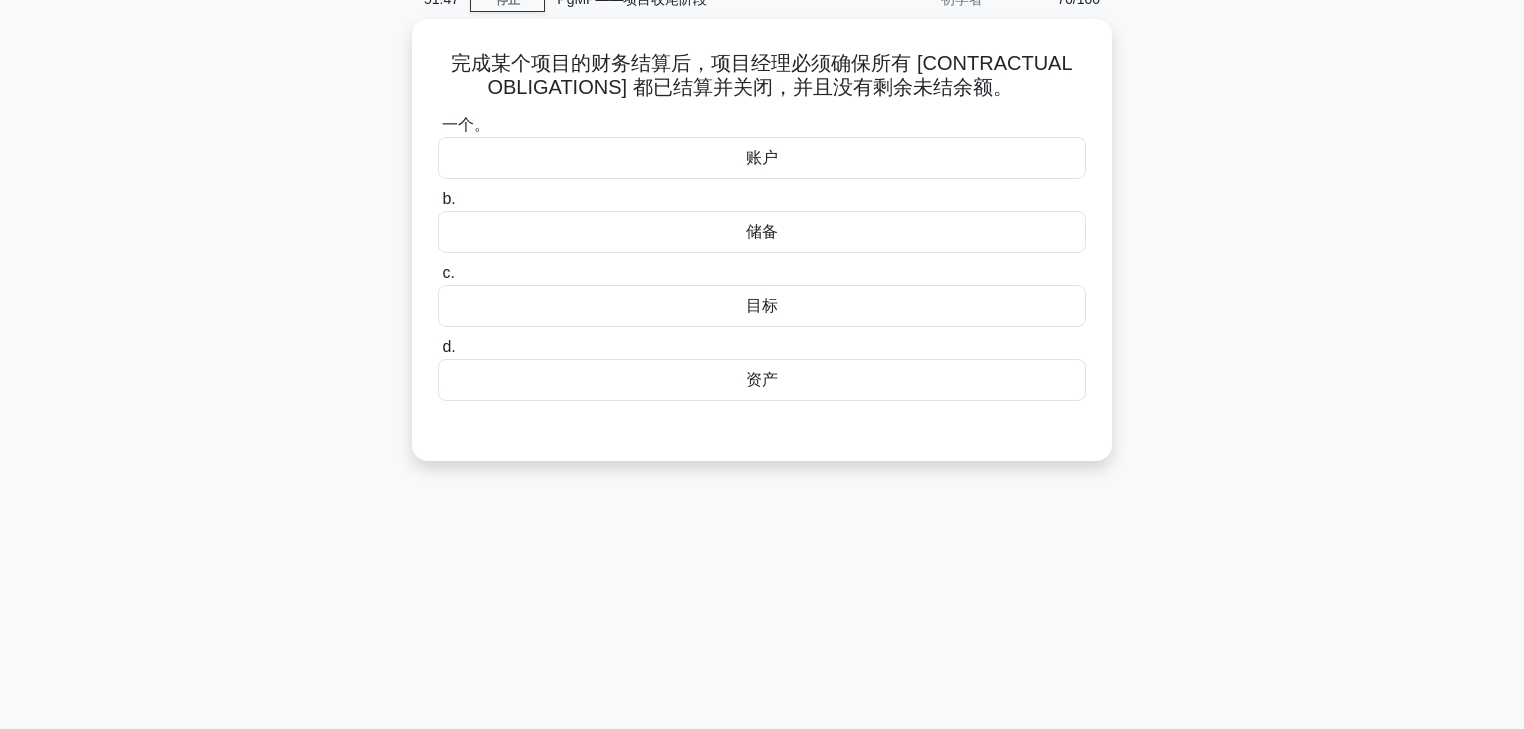 scroll, scrollTop: 0, scrollLeft: 0, axis: both 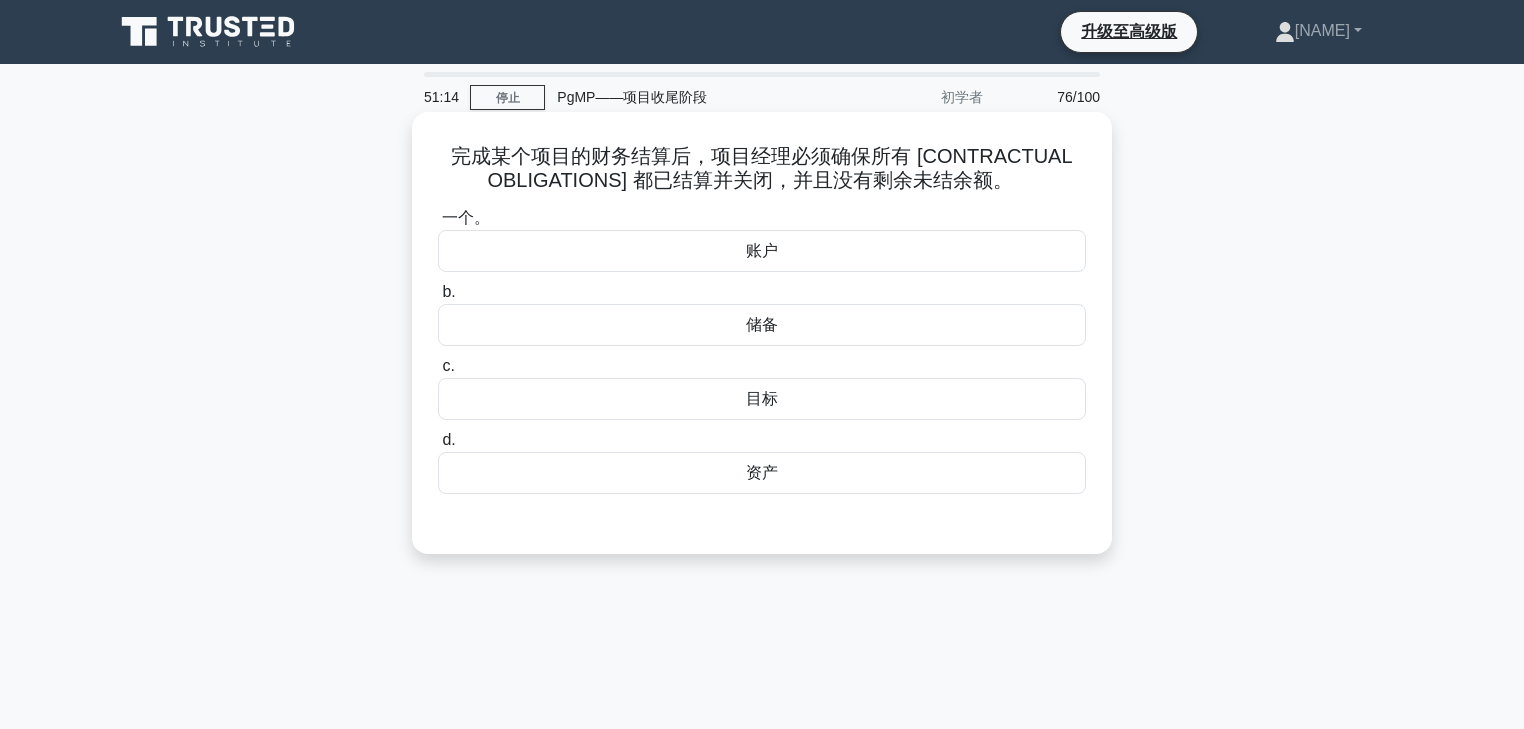 click on "账户" at bounding box center [762, 251] 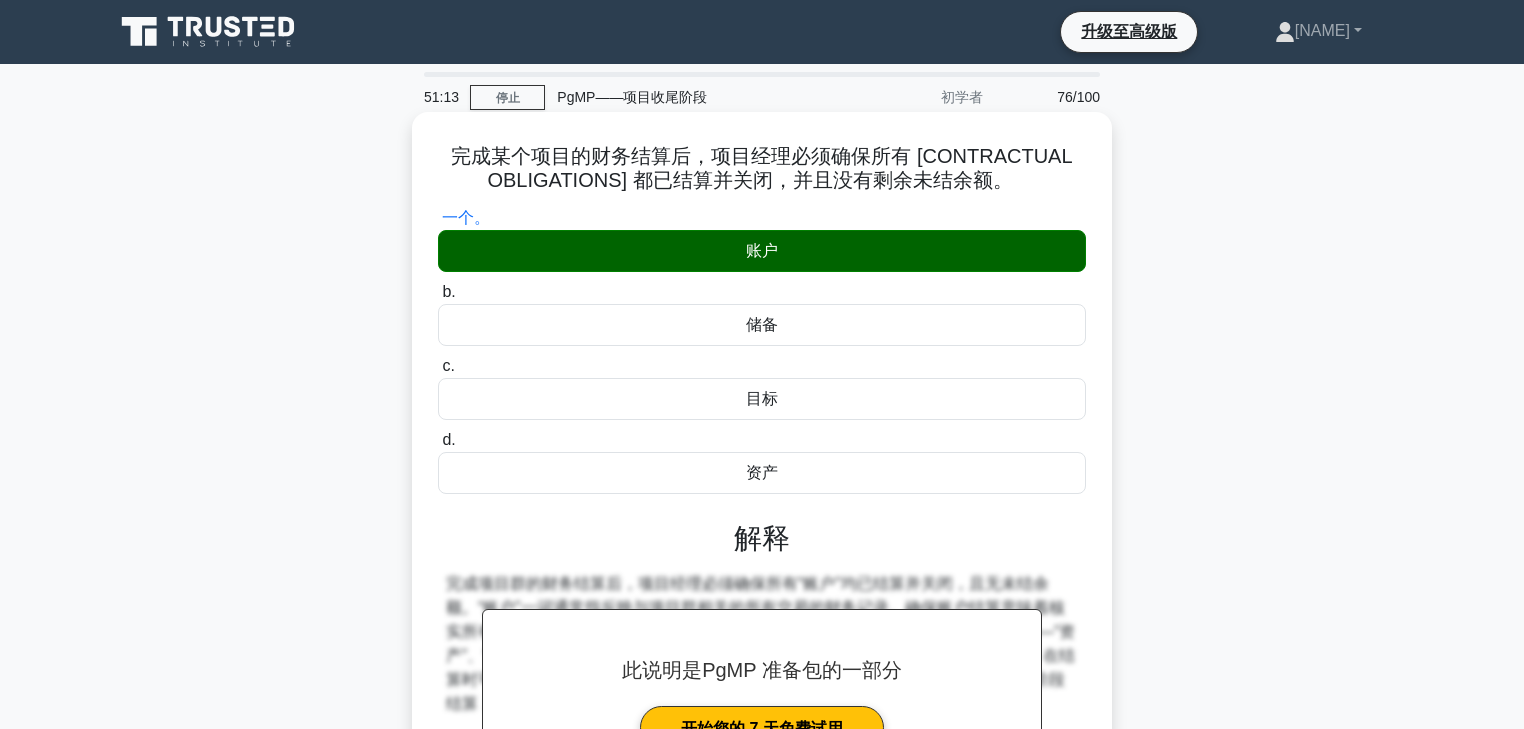 scroll, scrollTop: 352, scrollLeft: 0, axis: vertical 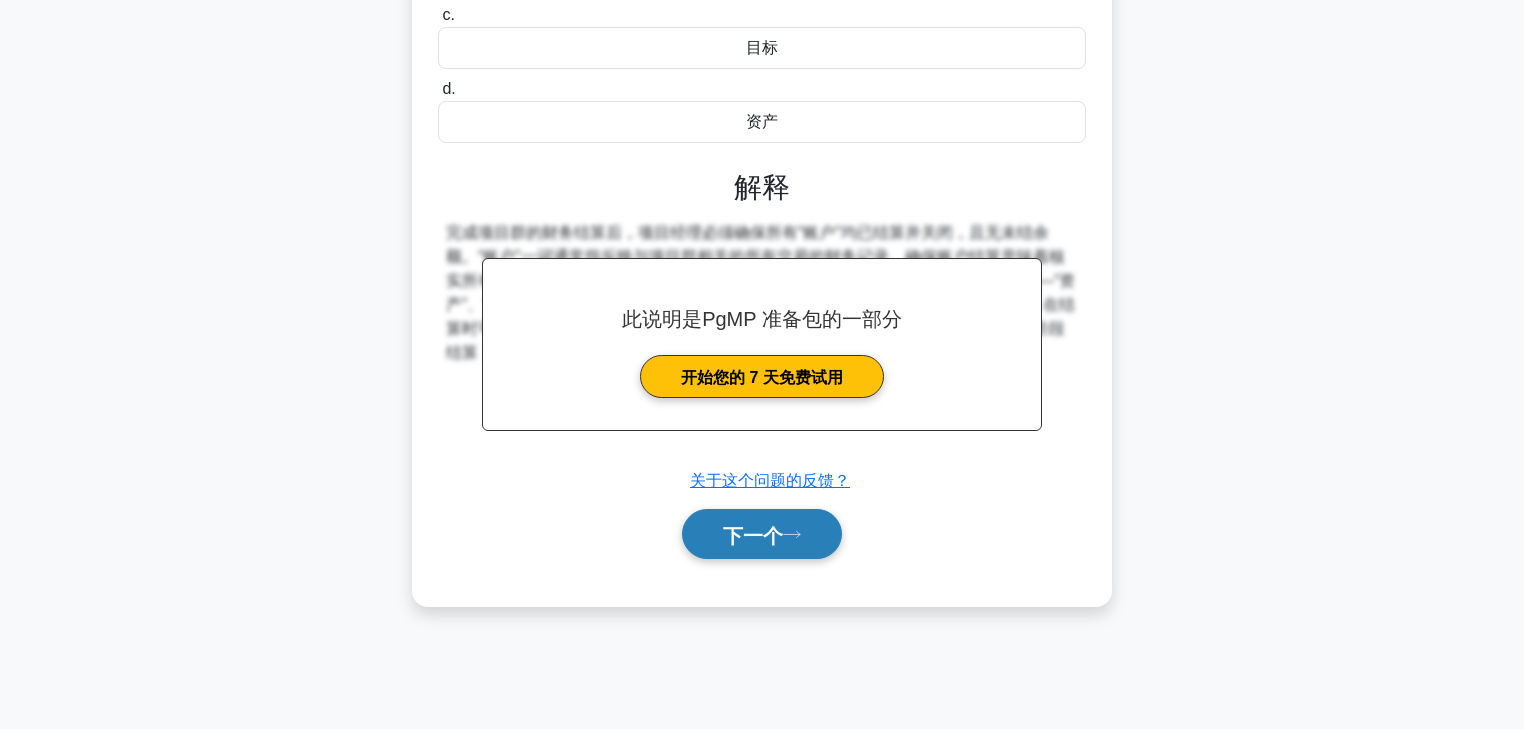 click on "下一个" at bounding box center (762, 534) 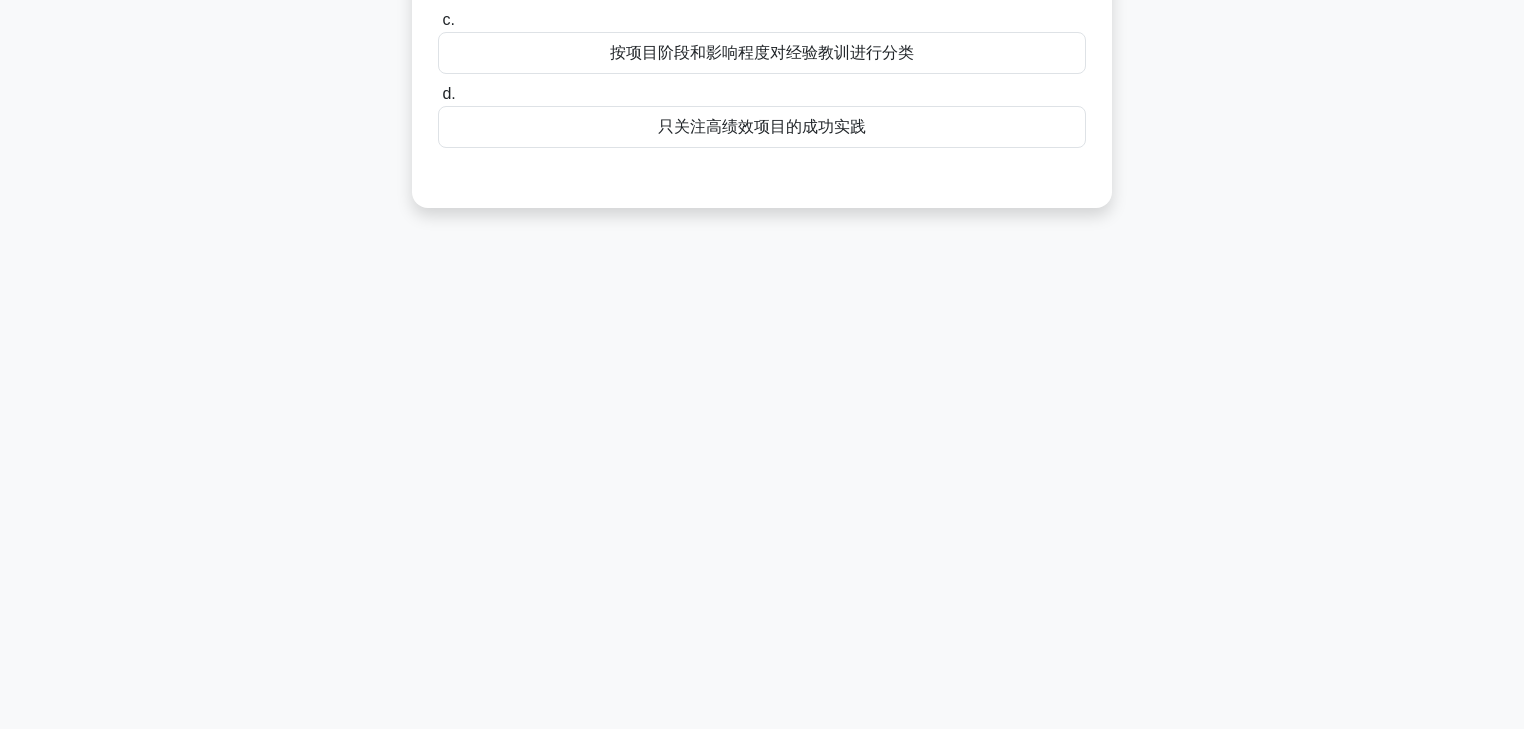 scroll, scrollTop: 0, scrollLeft: 0, axis: both 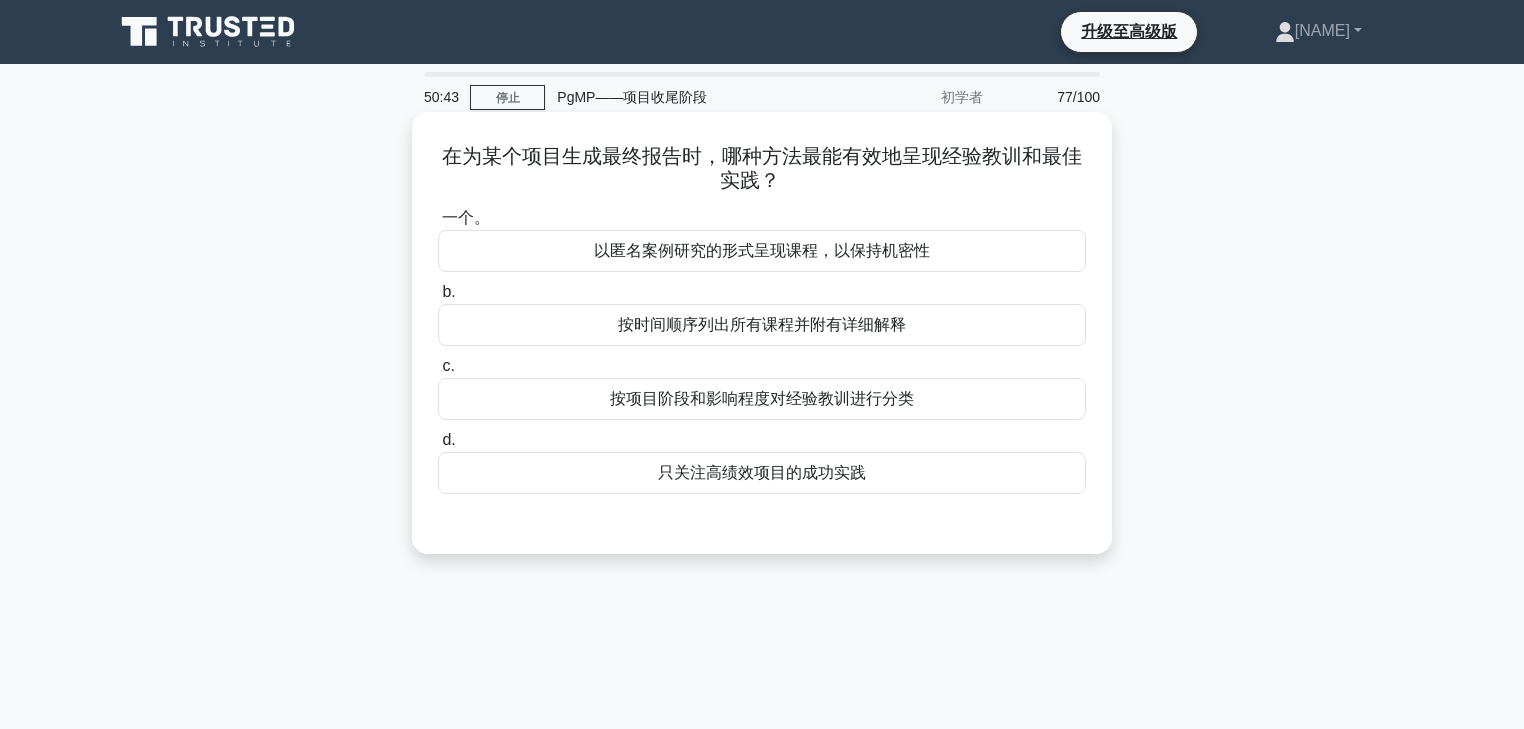 click on "按项目阶段和影响程度对经验教训进行分类" at bounding box center [762, 399] 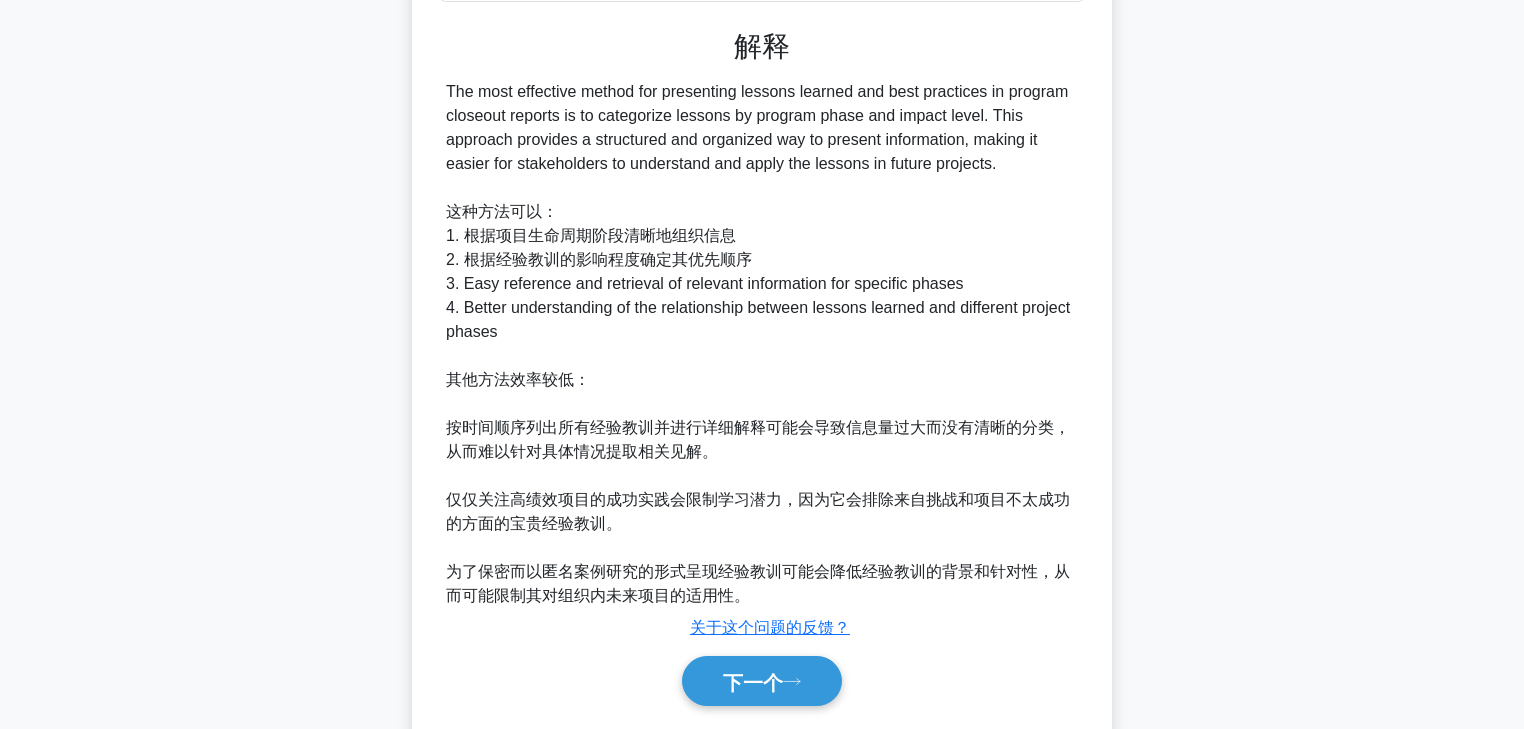 scroll, scrollTop: 507, scrollLeft: 0, axis: vertical 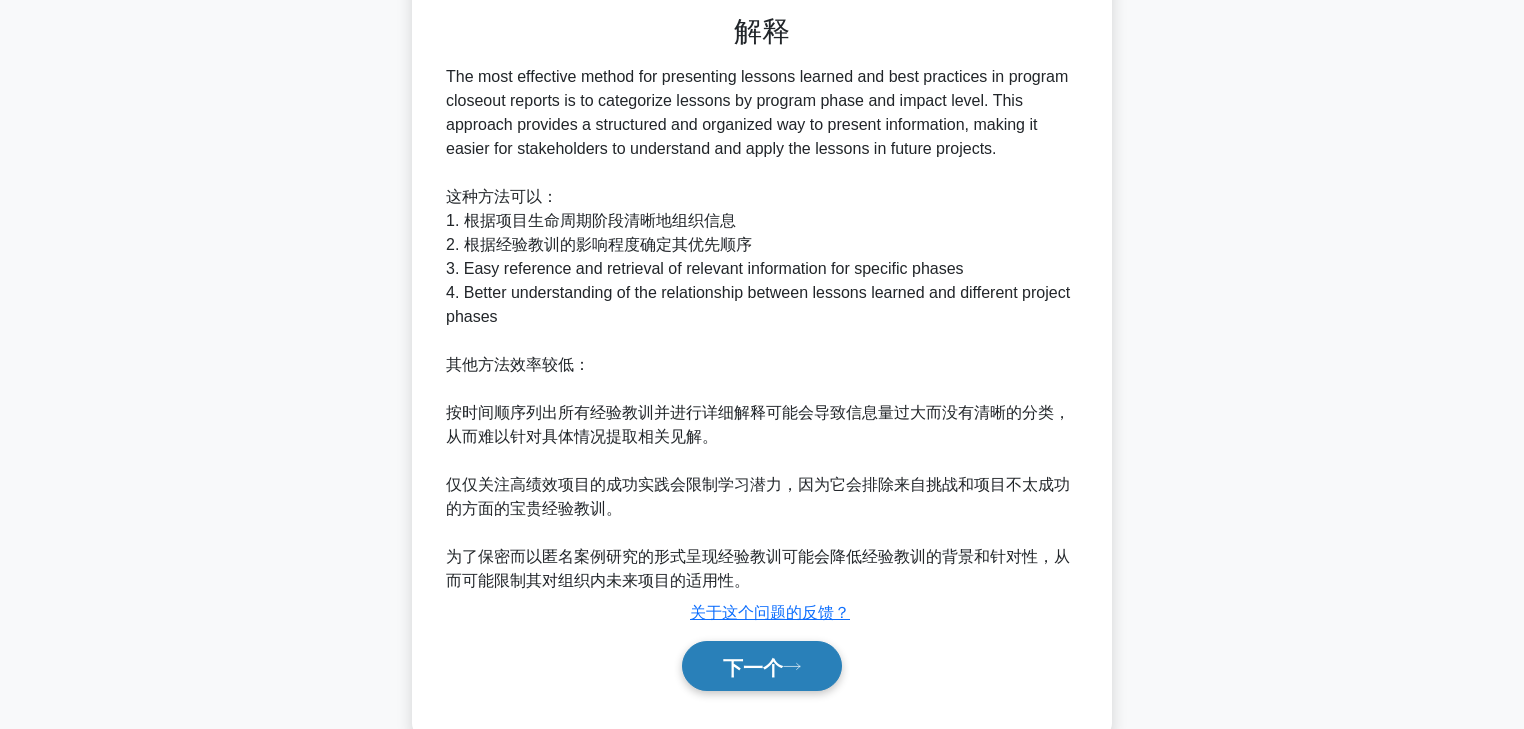 click on "下一个" at bounding box center (753, 667) 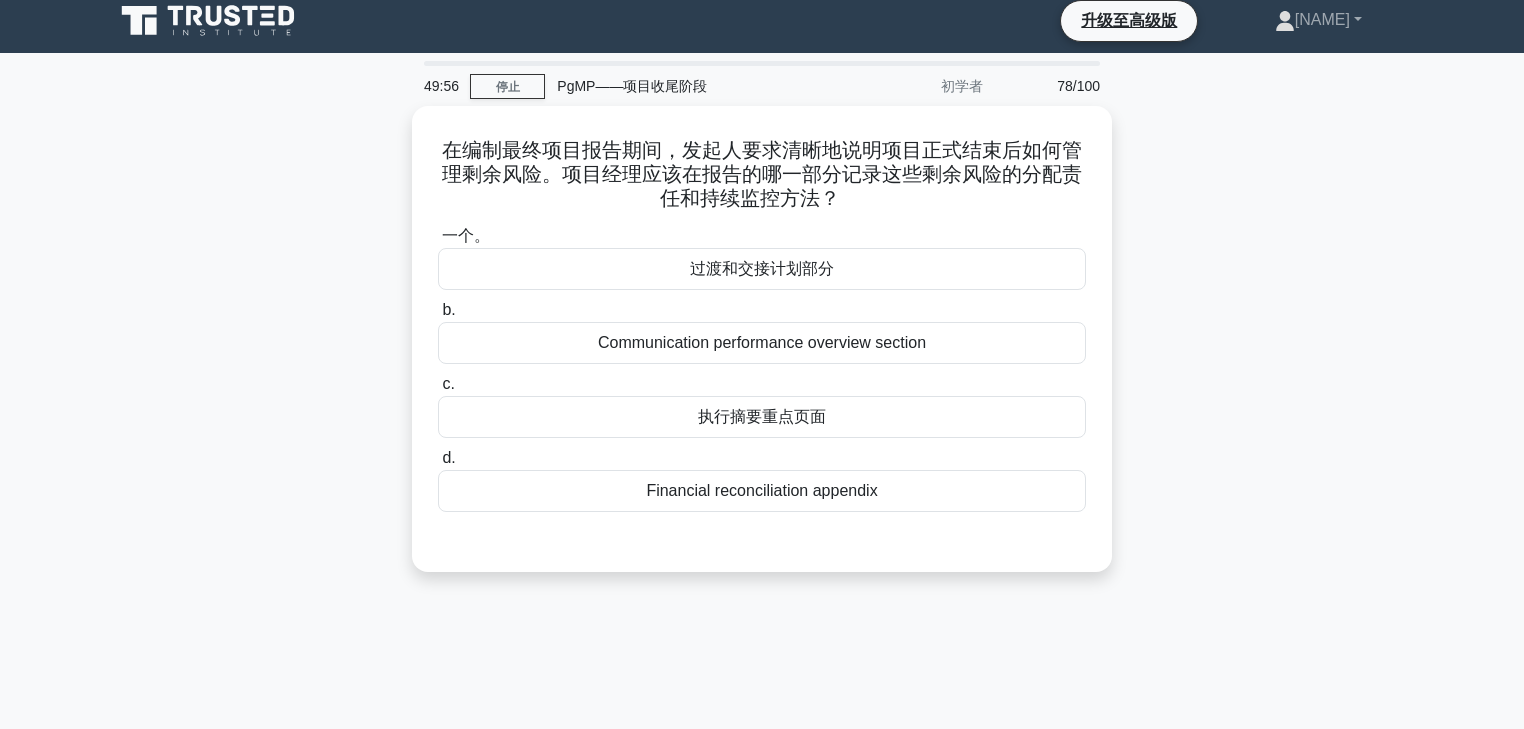 scroll, scrollTop: 0, scrollLeft: 0, axis: both 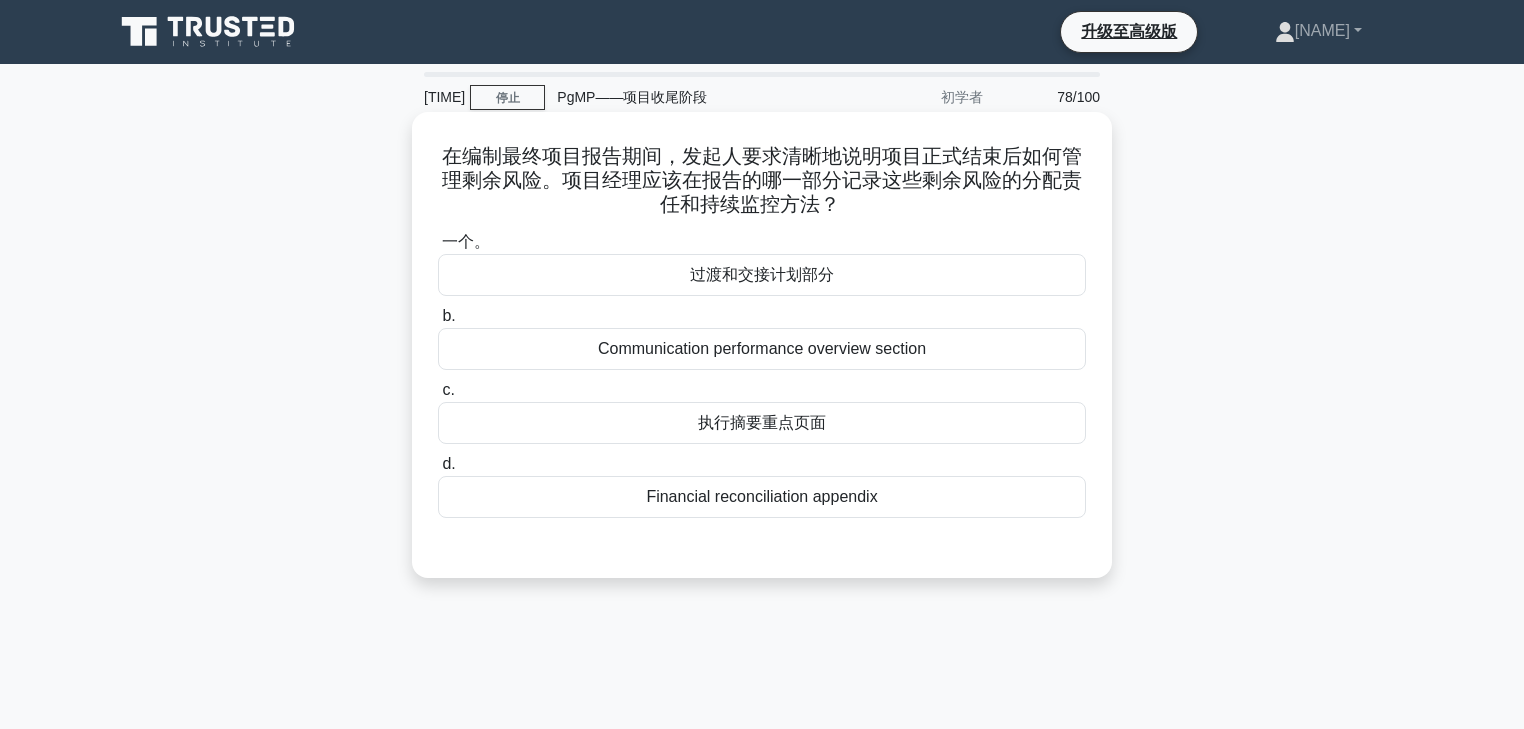 click on "过渡和交接计划部分" at bounding box center (762, 275) 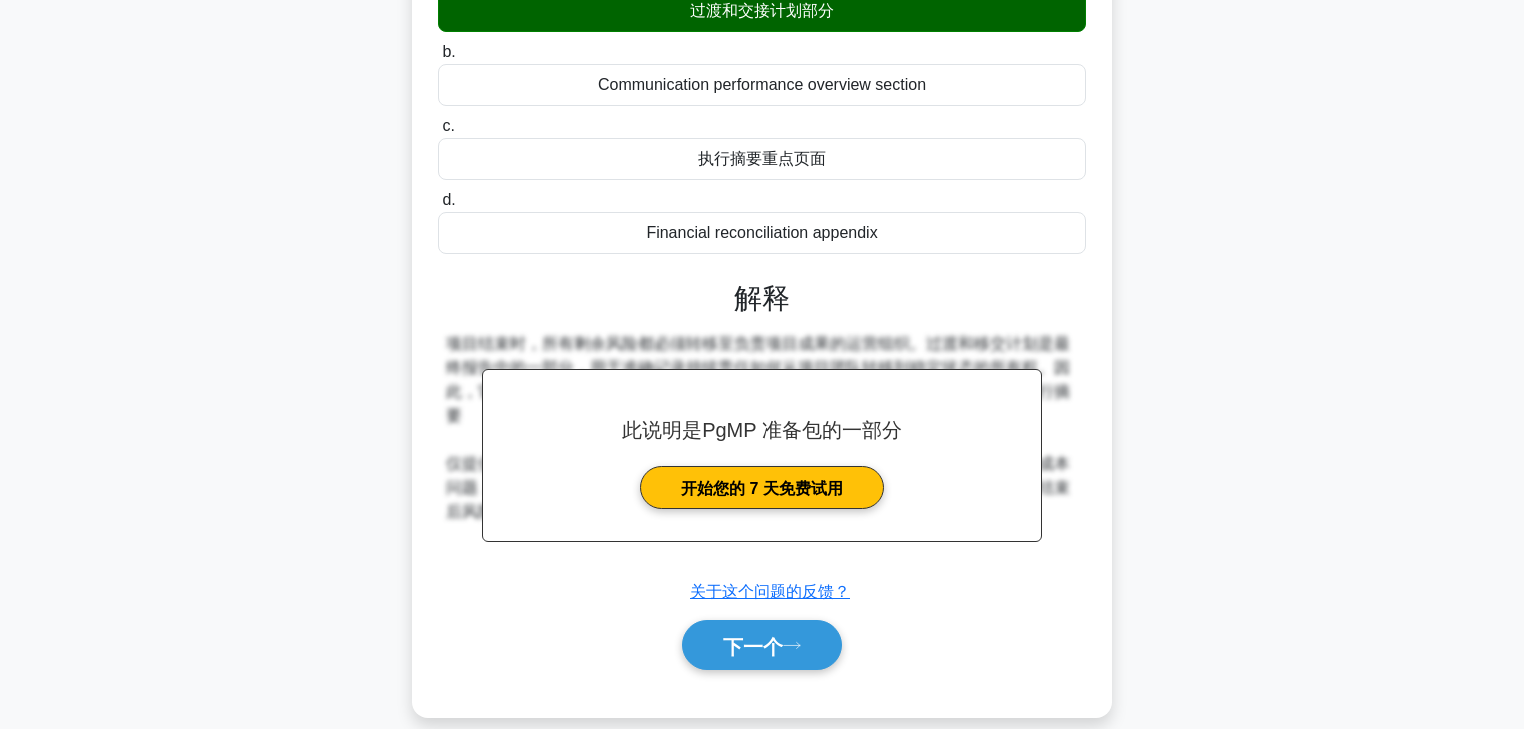 scroll, scrollTop: 352, scrollLeft: 0, axis: vertical 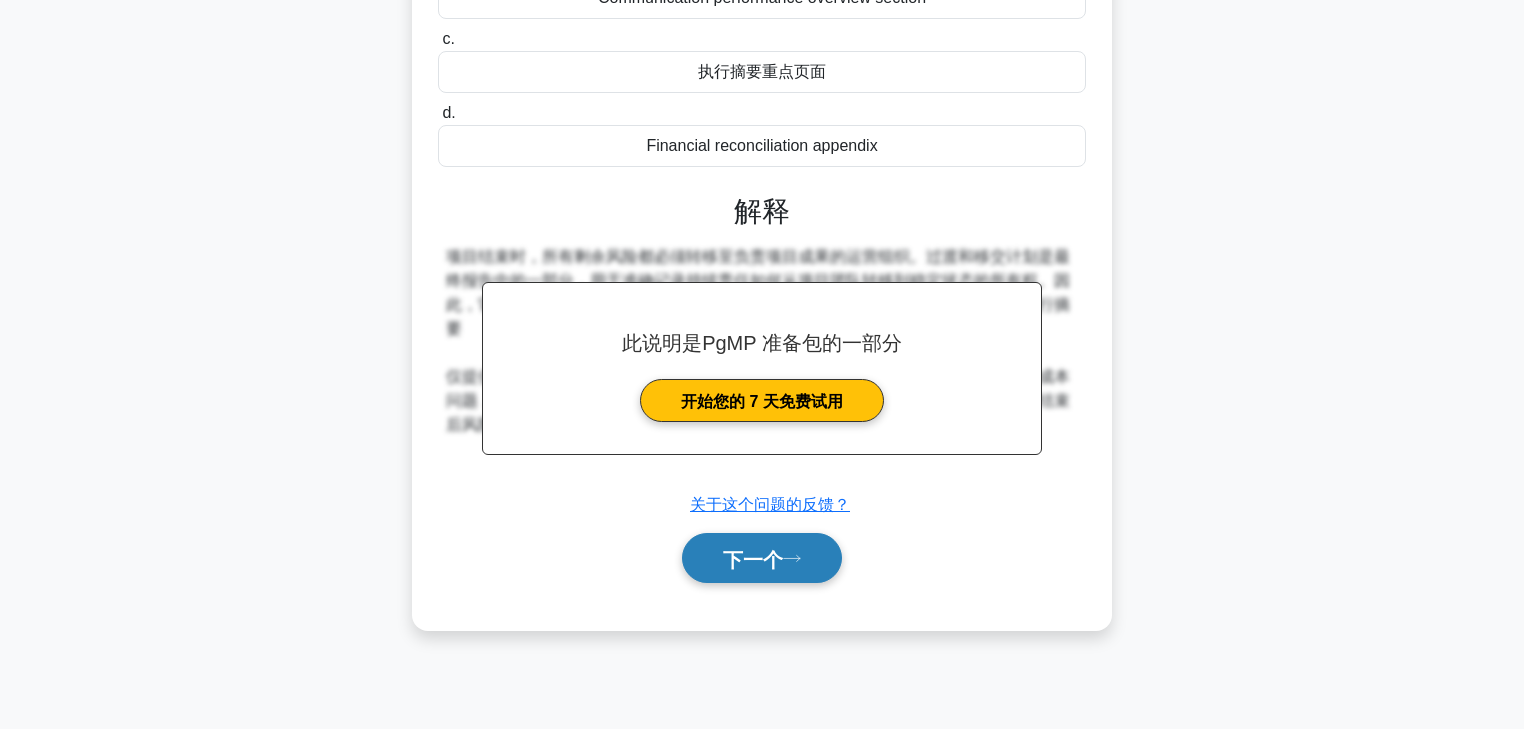 click on "下一个" at bounding box center [753, 559] 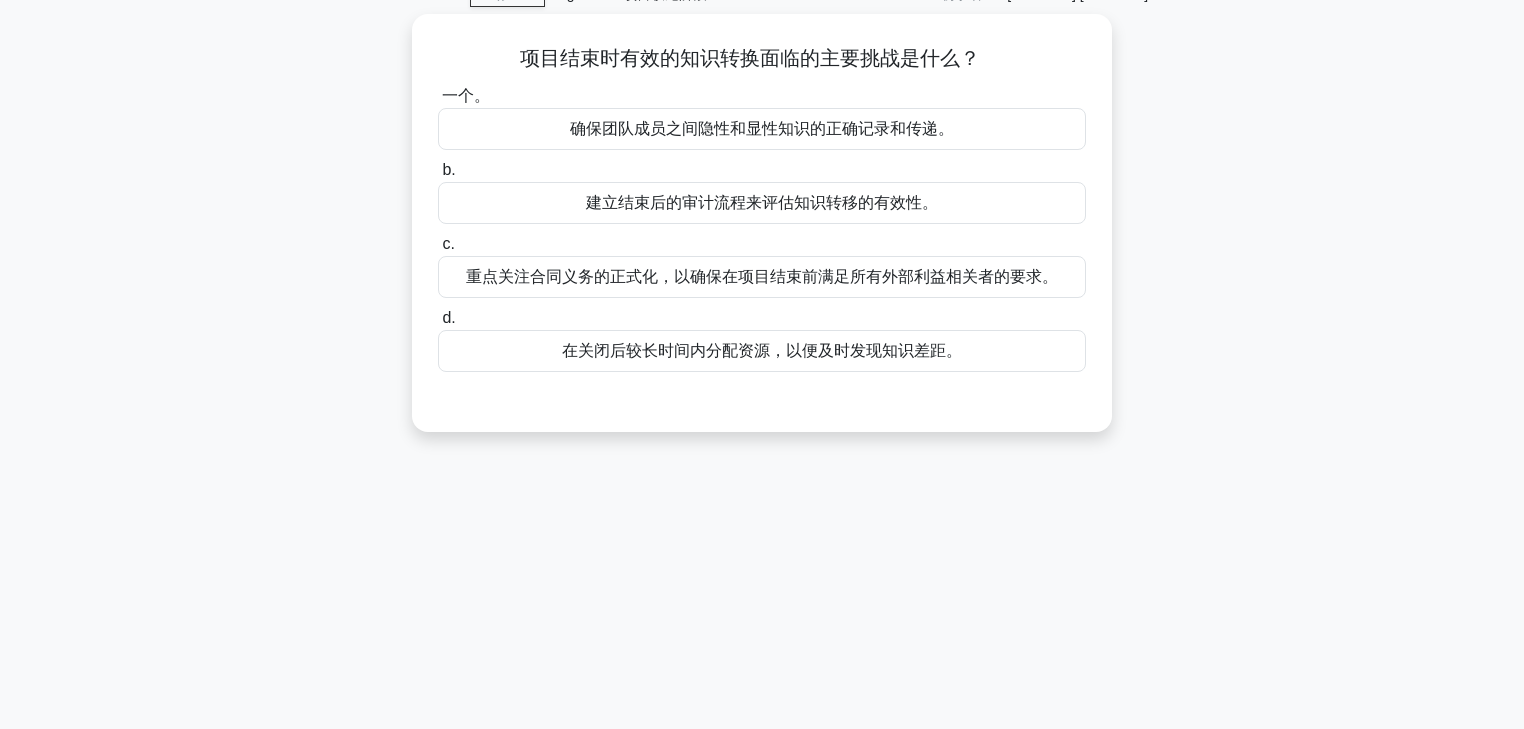 scroll, scrollTop: 0, scrollLeft: 0, axis: both 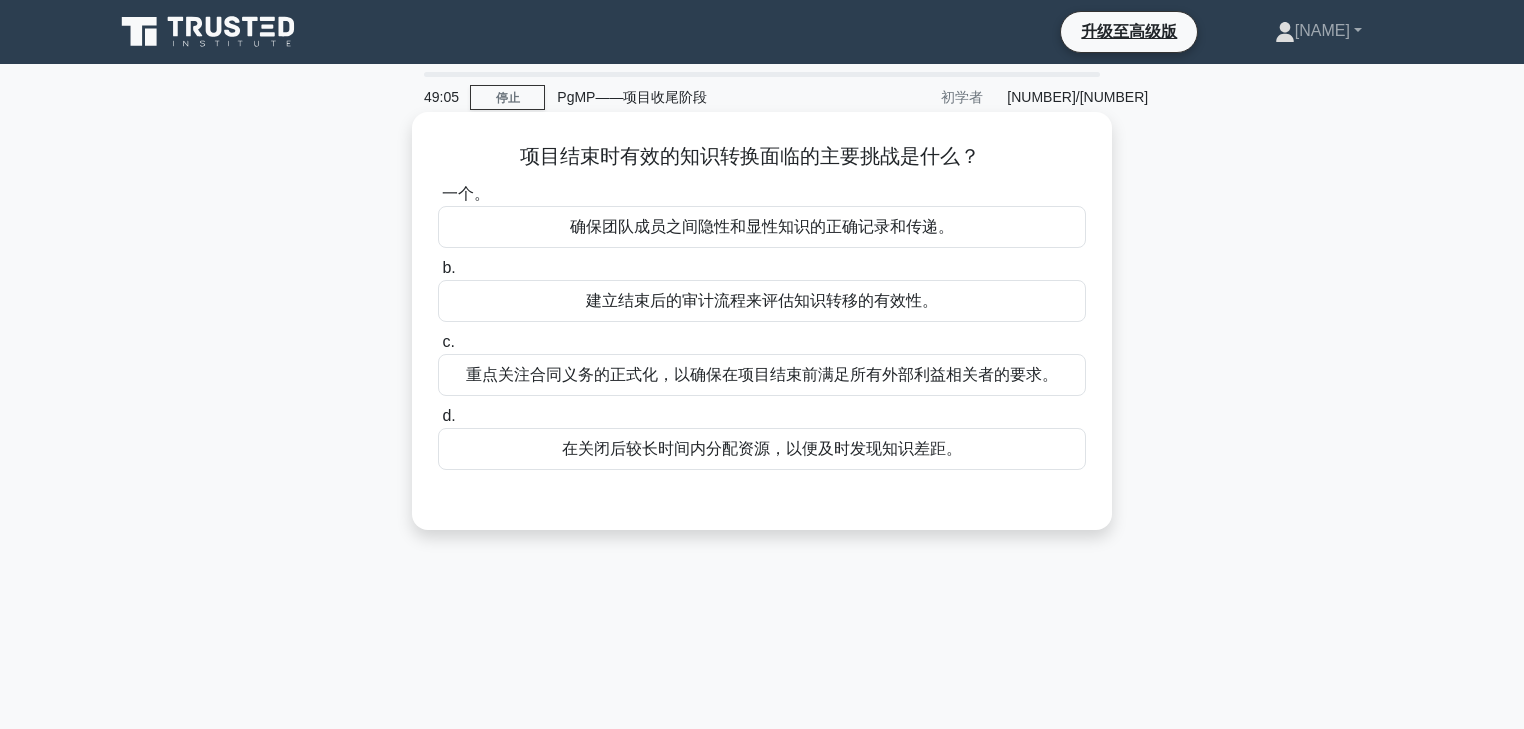 click on "确保团队成员之间隐性和显性知识的正确记录和传递。" at bounding box center (762, 226) 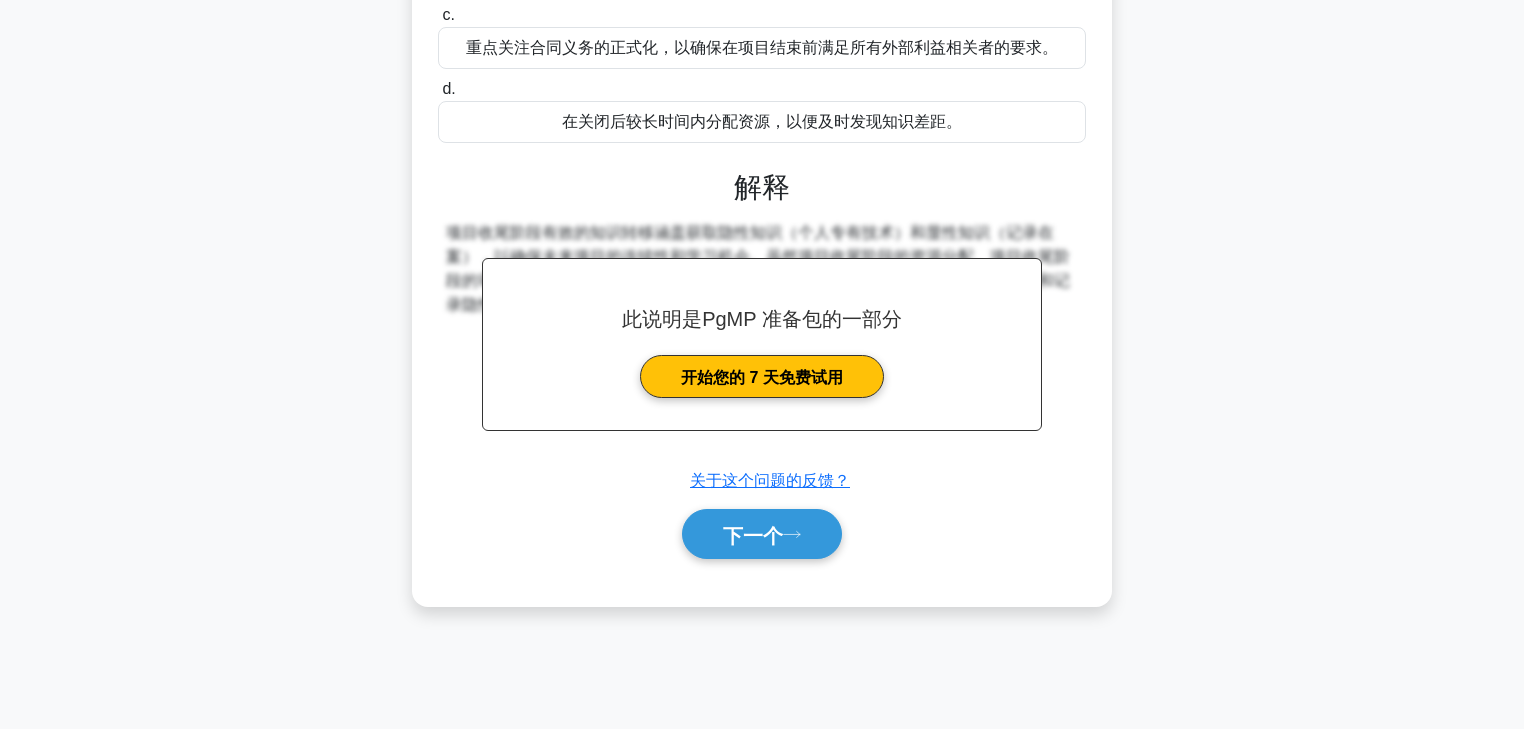scroll, scrollTop: 352, scrollLeft: 0, axis: vertical 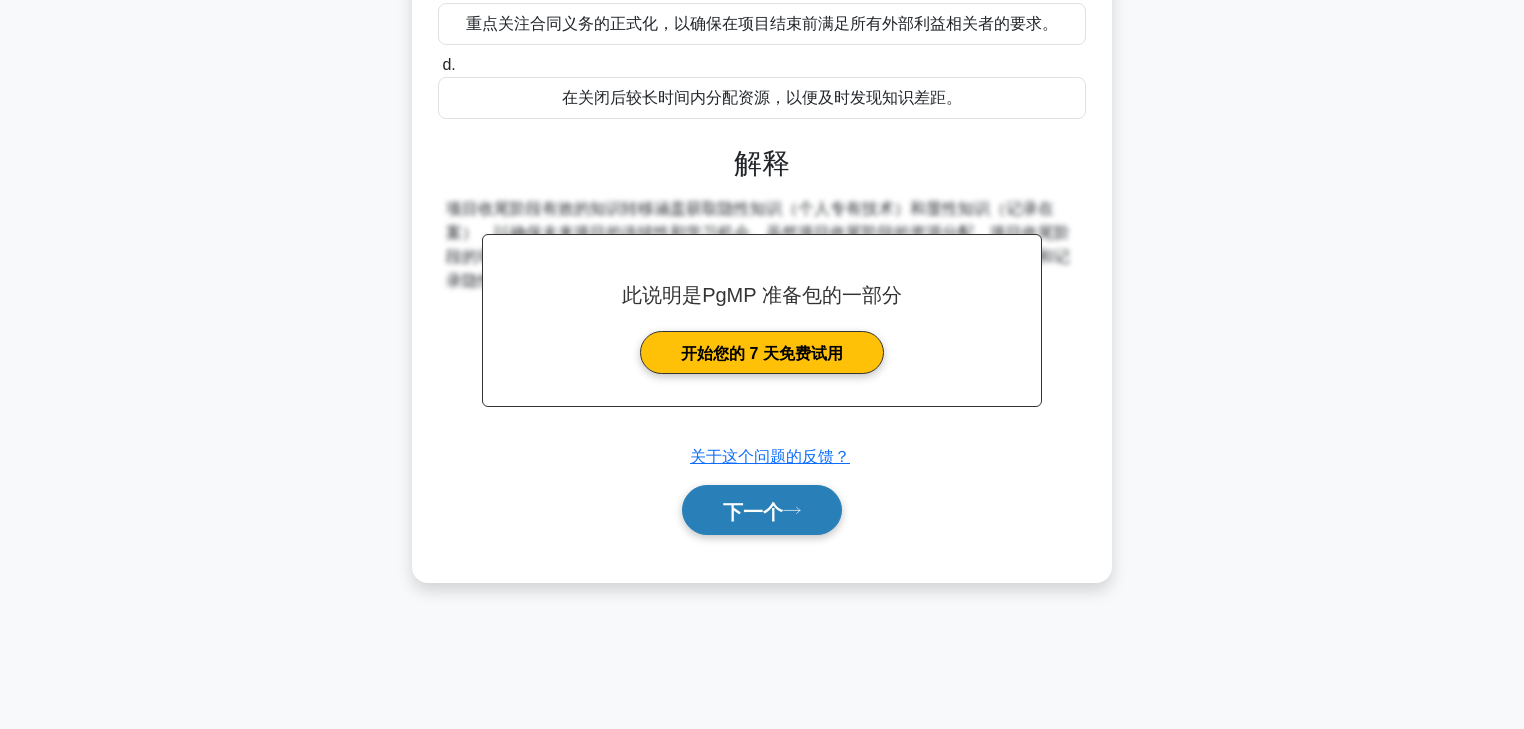 click on "下一个" at bounding box center [753, 511] 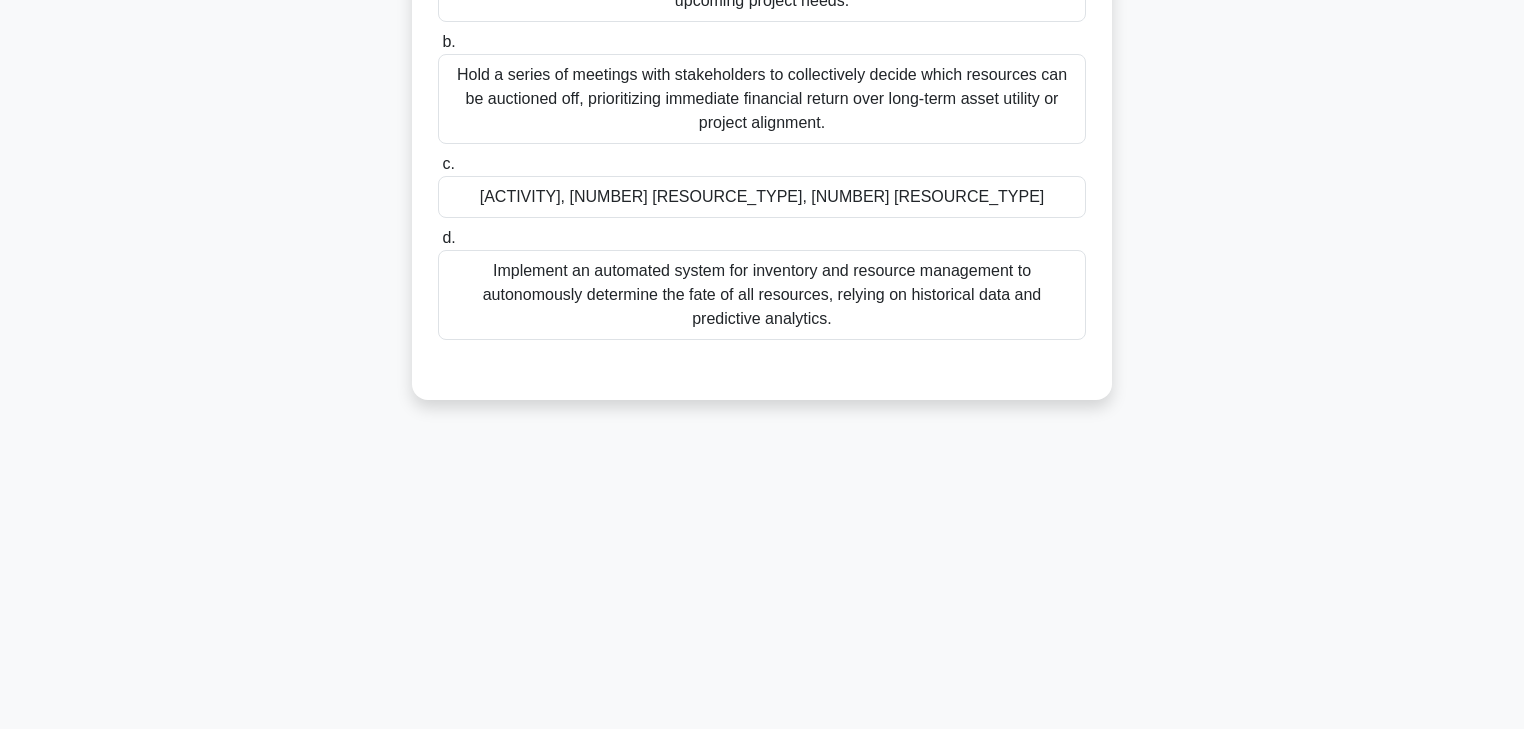 scroll, scrollTop: 0, scrollLeft: 0, axis: both 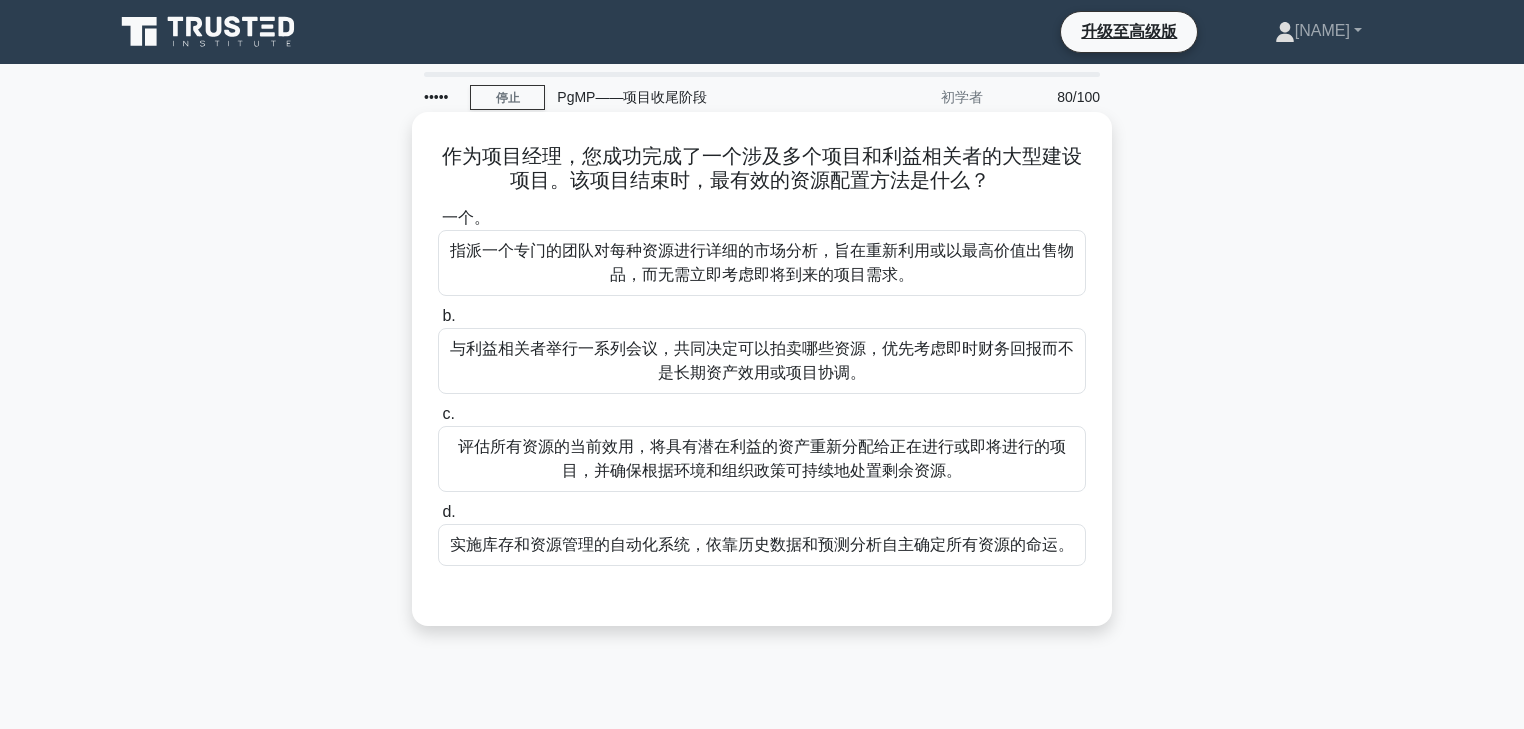 click on "评估所有资源的当前效用，将具有潜在利益的资产重新分配给正在进行或即将进行的项目，并确保根据环境和组织政策可持续地处置剩余资源。" at bounding box center (762, 458) 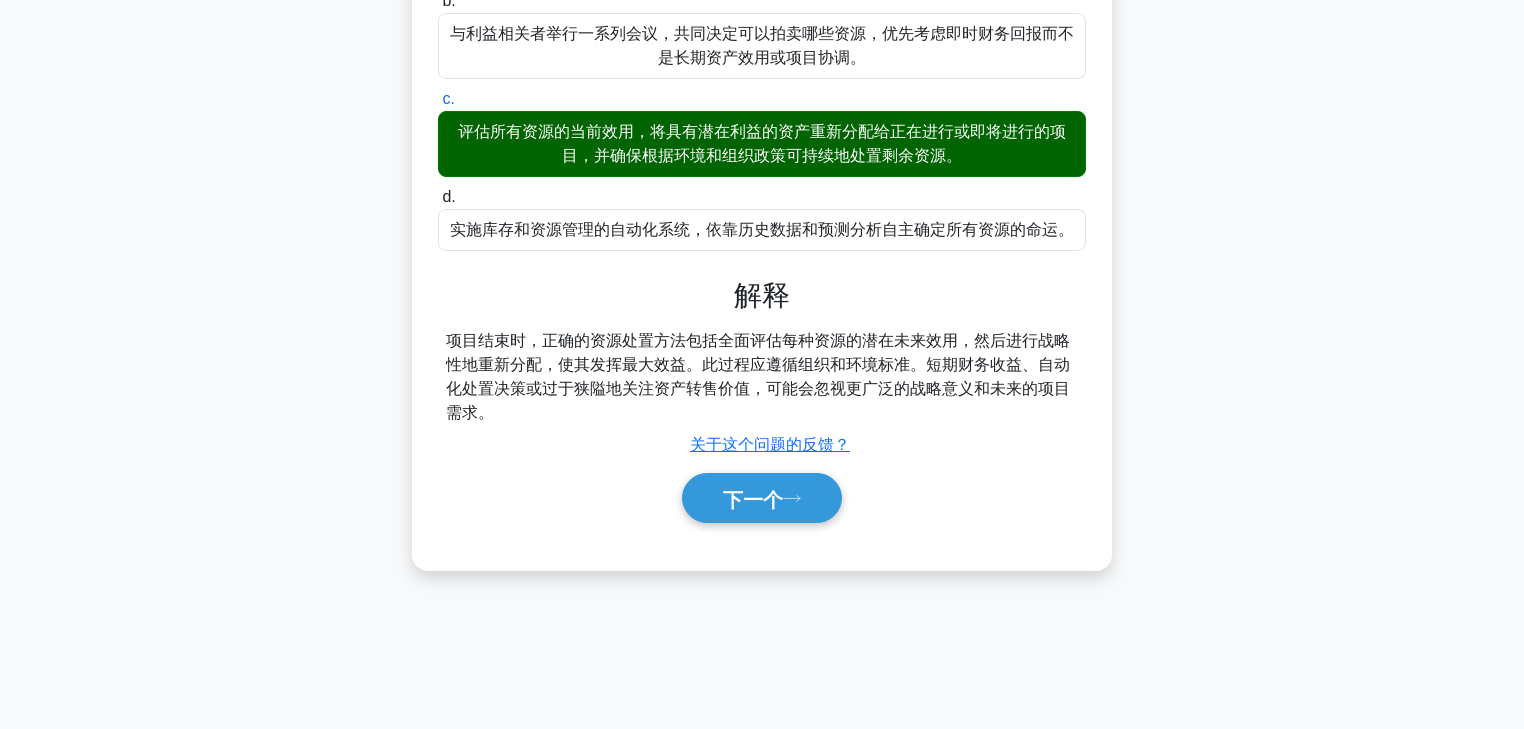 scroll, scrollTop: 352, scrollLeft: 0, axis: vertical 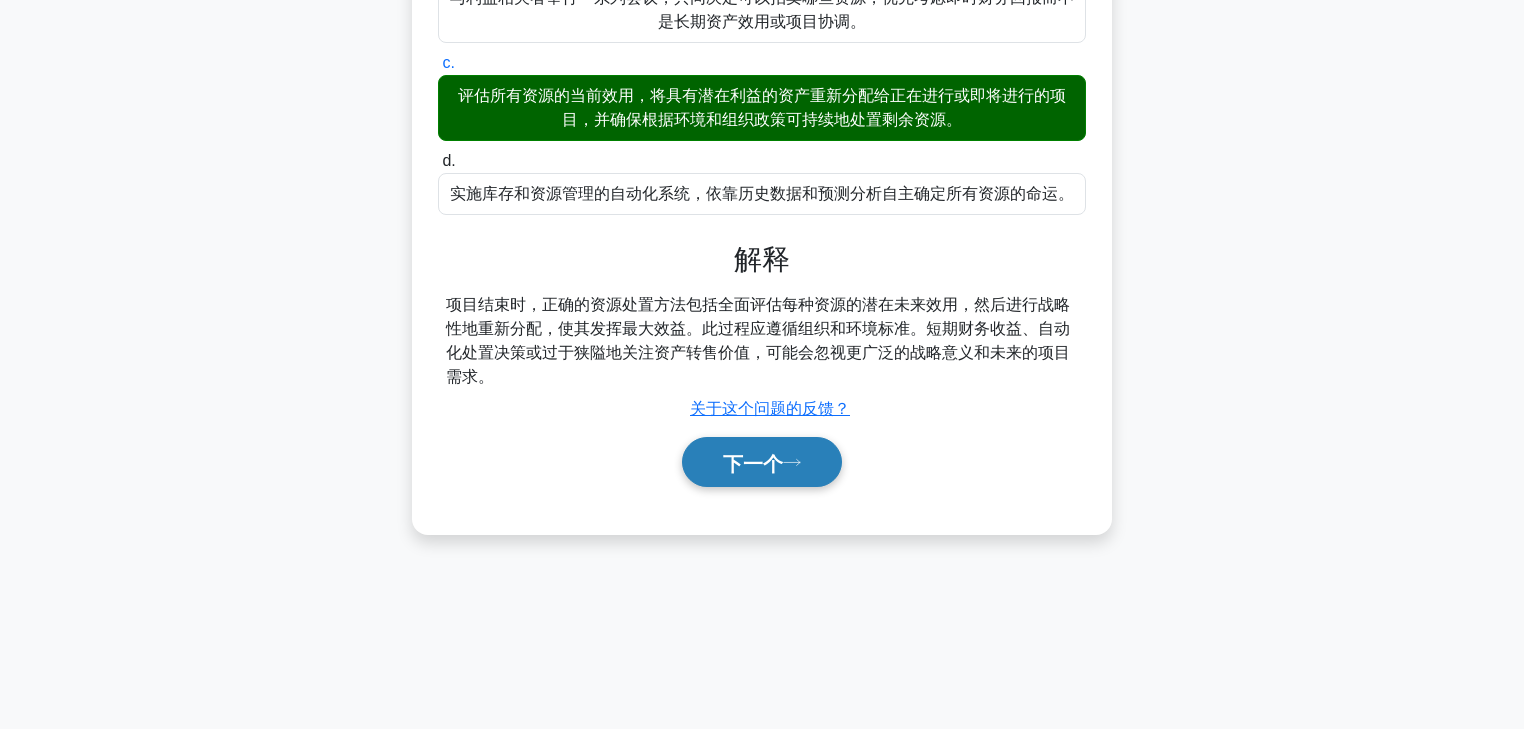 click on "下一个" at bounding box center (762, 462) 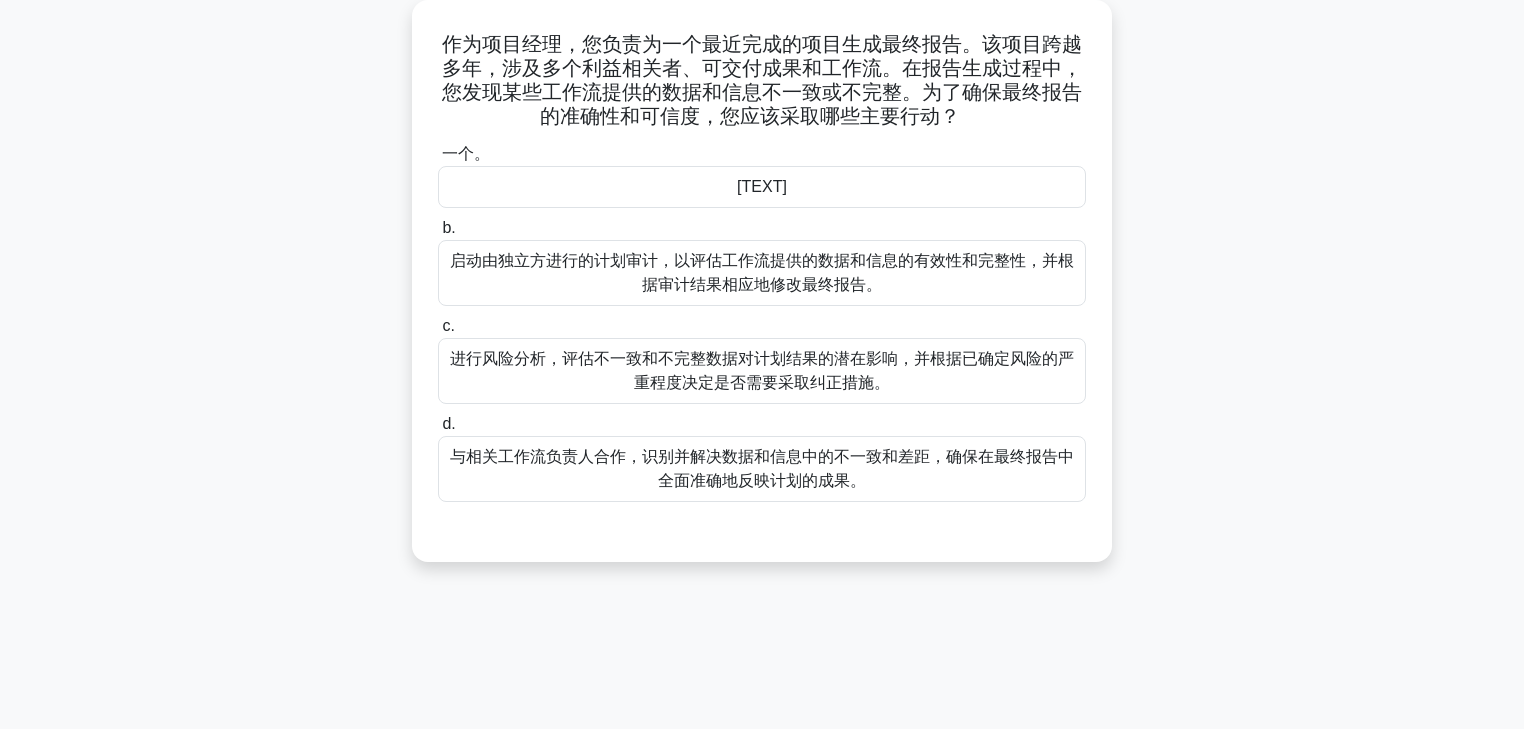 scroll, scrollTop: 114, scrollLeft: 0, axis: vertical 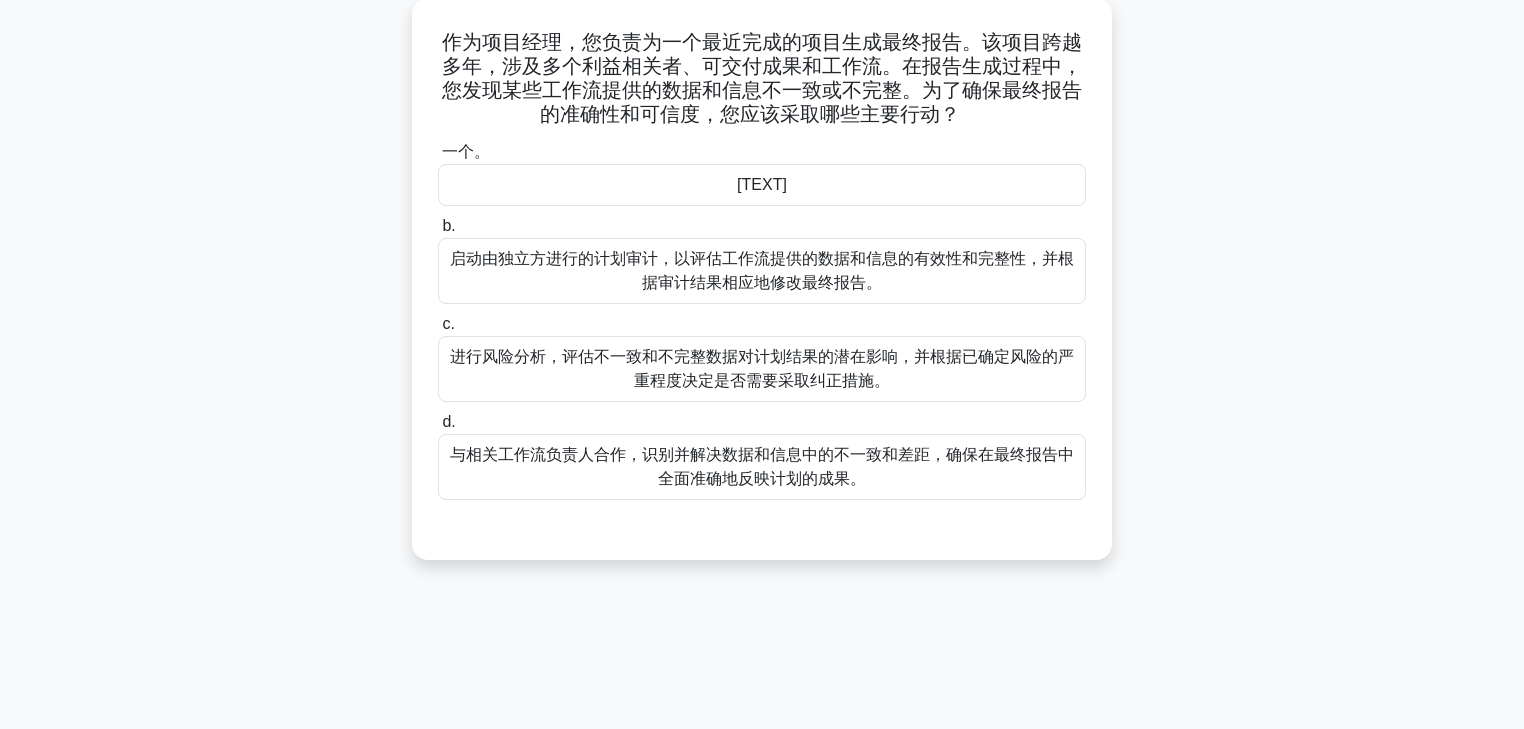 click on "与相关工作流负责人合作，识别并解决数据和信息中的不一致和差距，确保在最终报告中全面准确地反映计划的成果。" at bounding box center [762, 467] 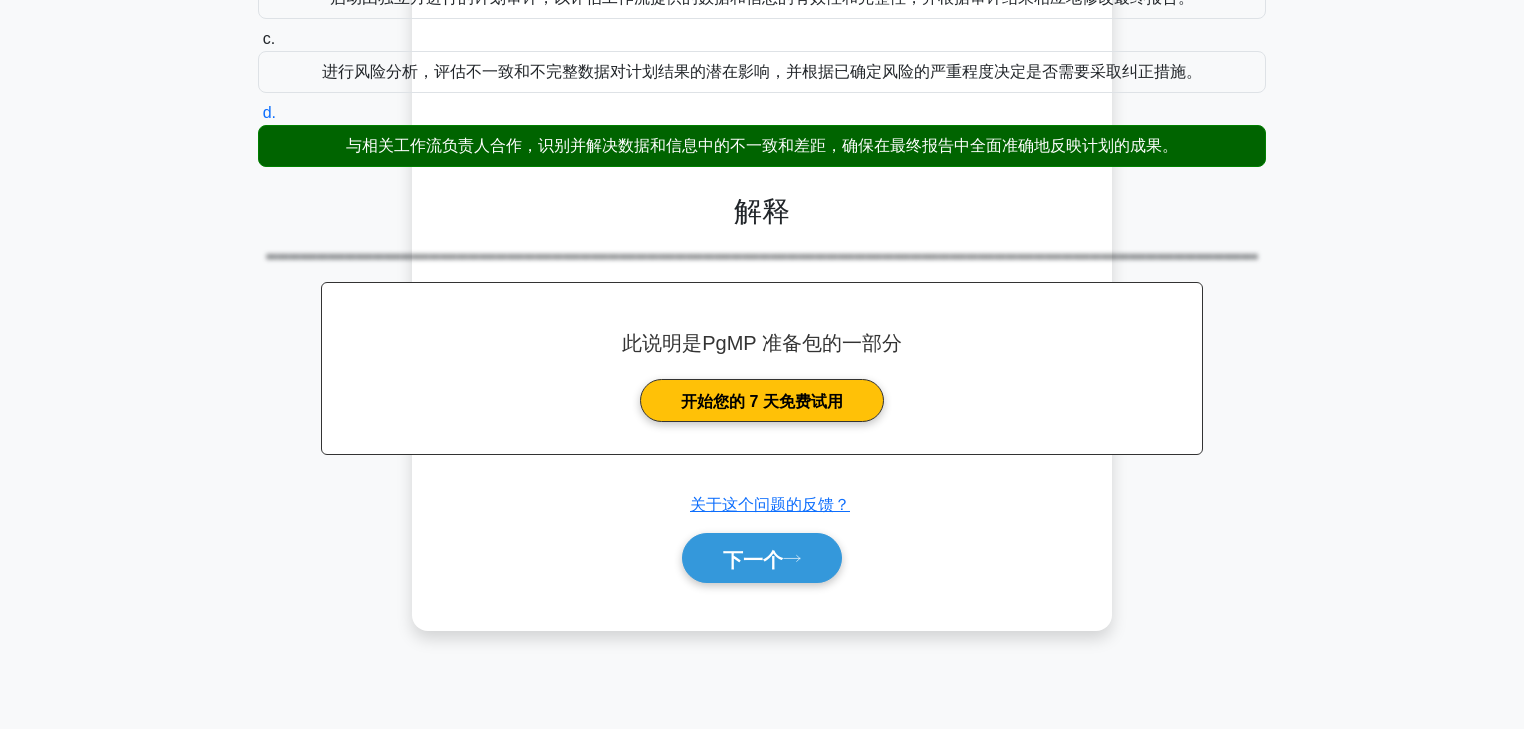 scroll, scrollTop: 435, scrollLeft: 0, axis: vertical 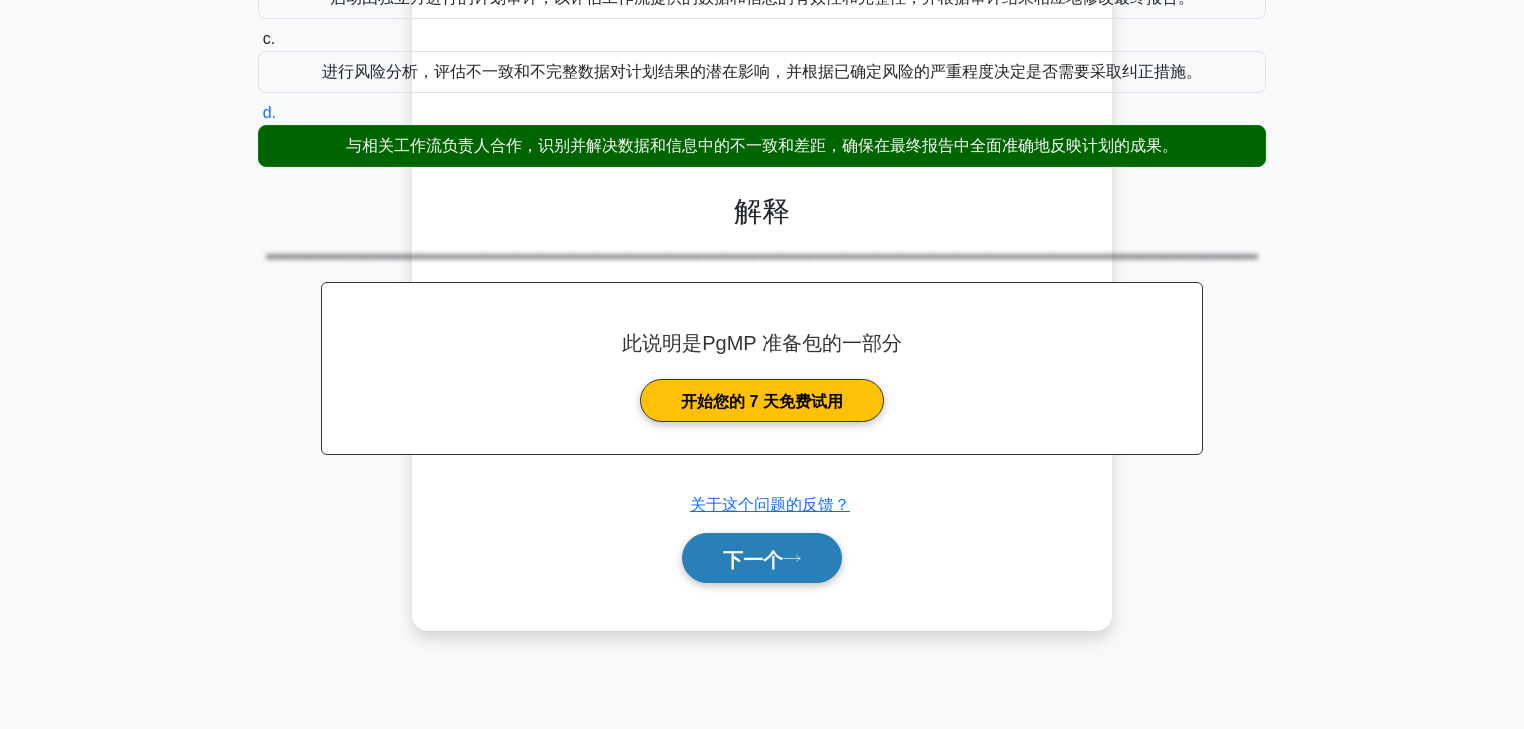 click on "下一个" at bounding box center (753, 559) 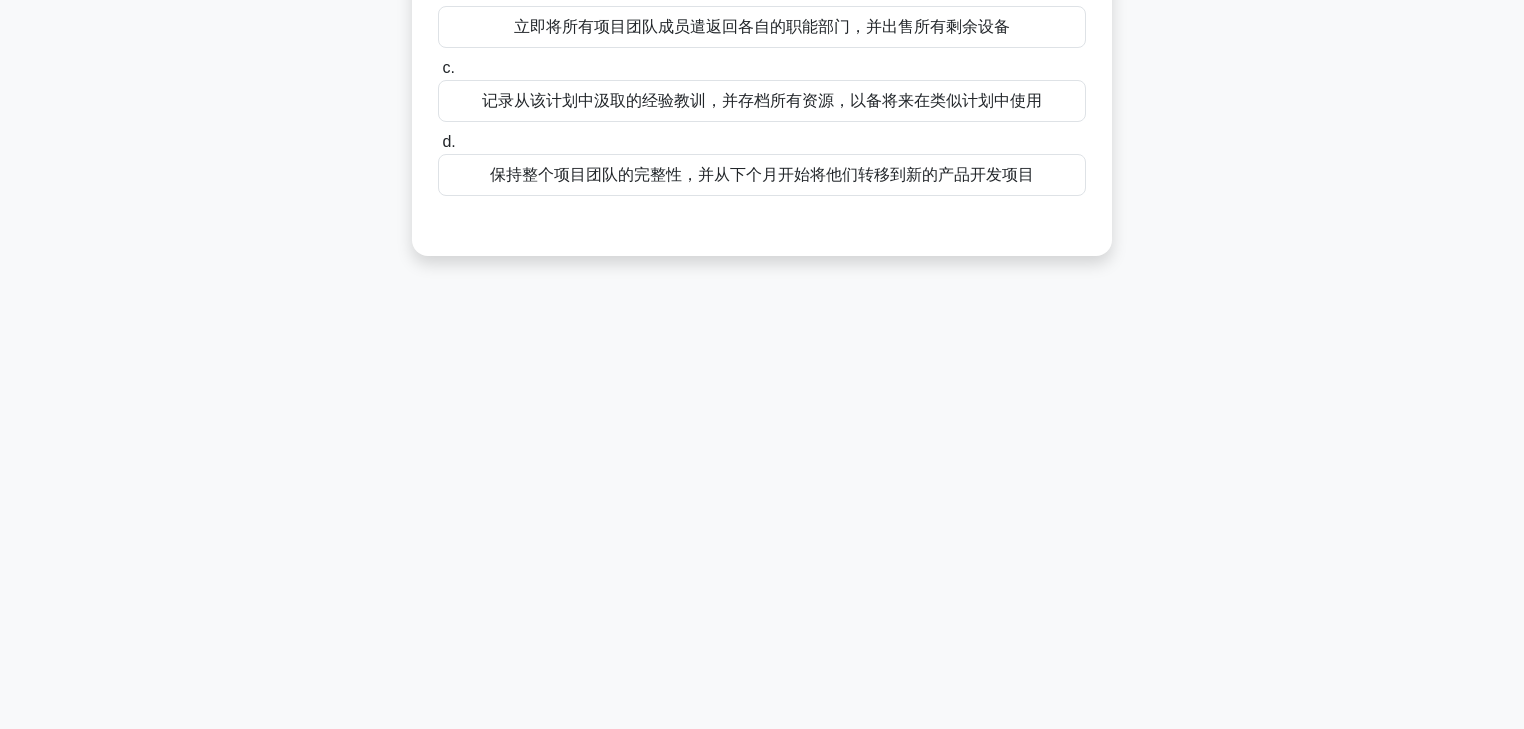 scroll, scrollTop: 0, scrollLeft: 0, axis: both 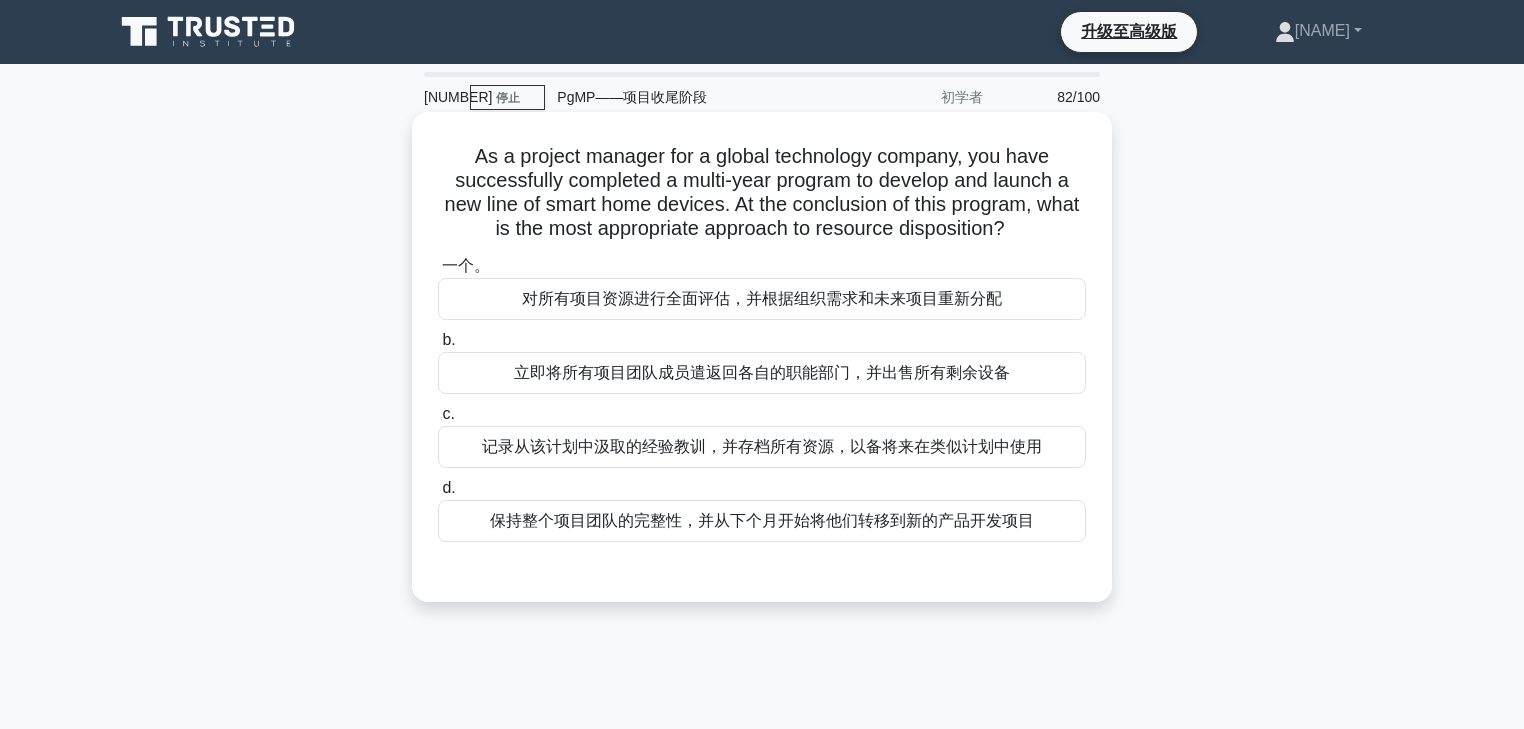 click on "对所有项目资源进行全面评估，并根据组织需求和未来项目重新分配" at bounding box center (762, 298) 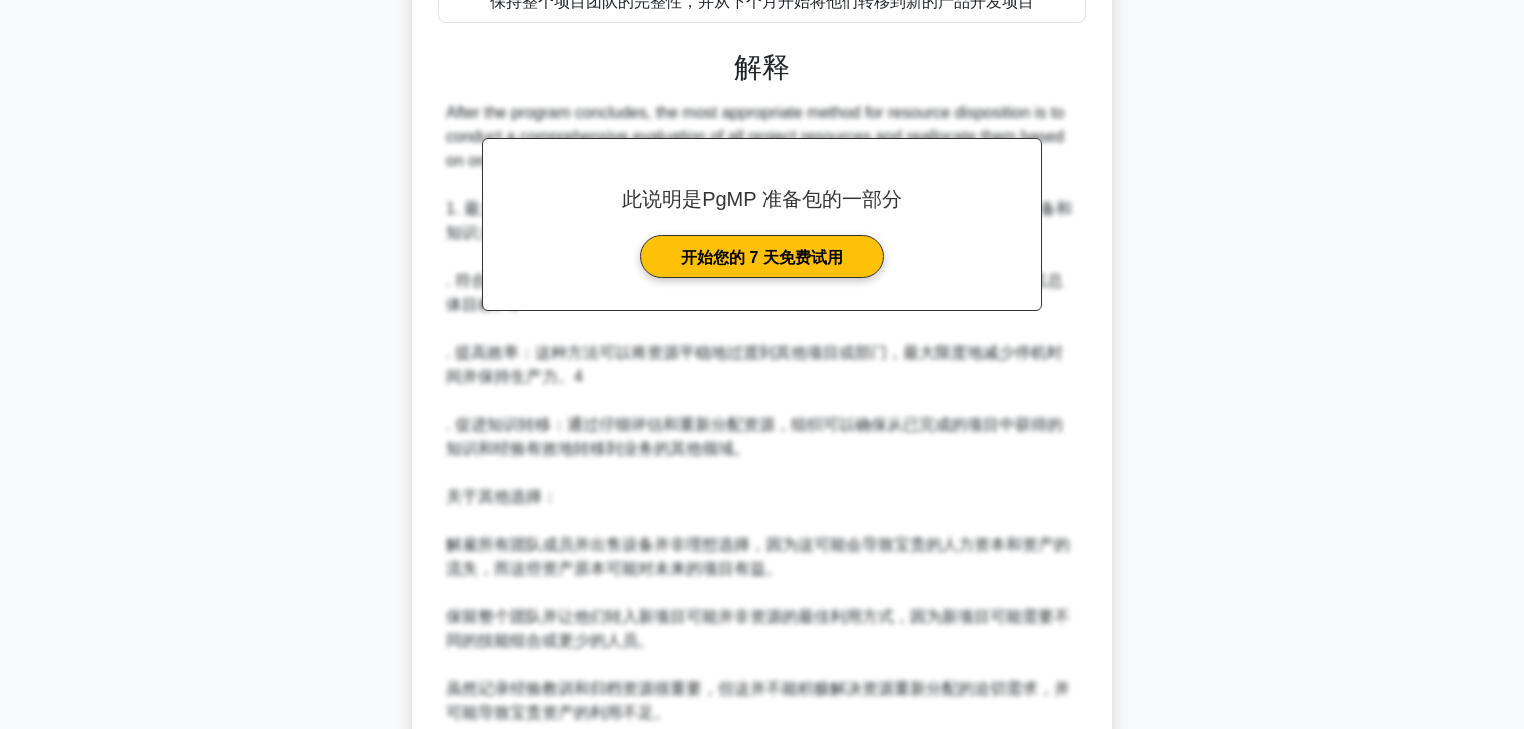 scroll, scrollTop: 723, scrollLeft: 0, axis: vertical 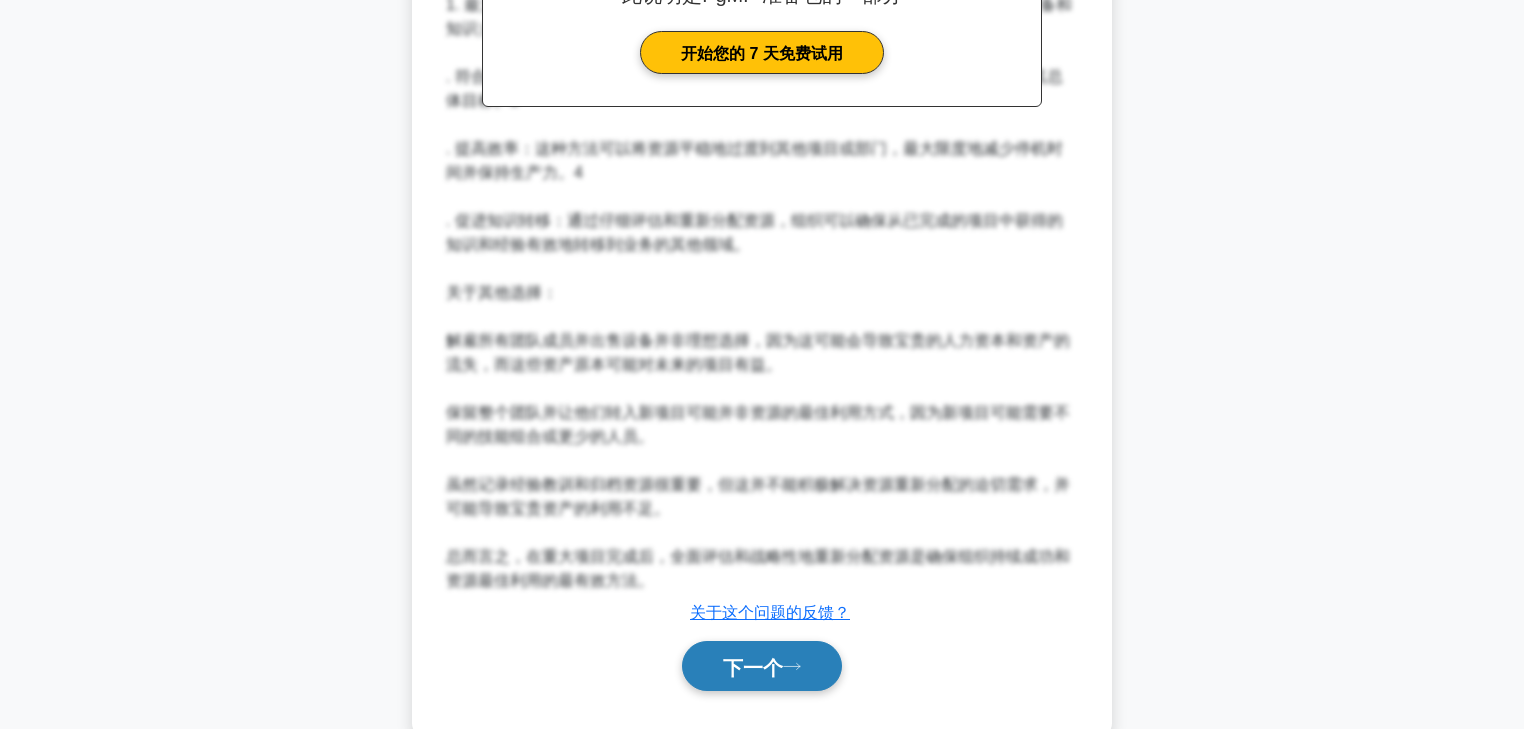 click on "下一个" at bounding box center (753, 667) 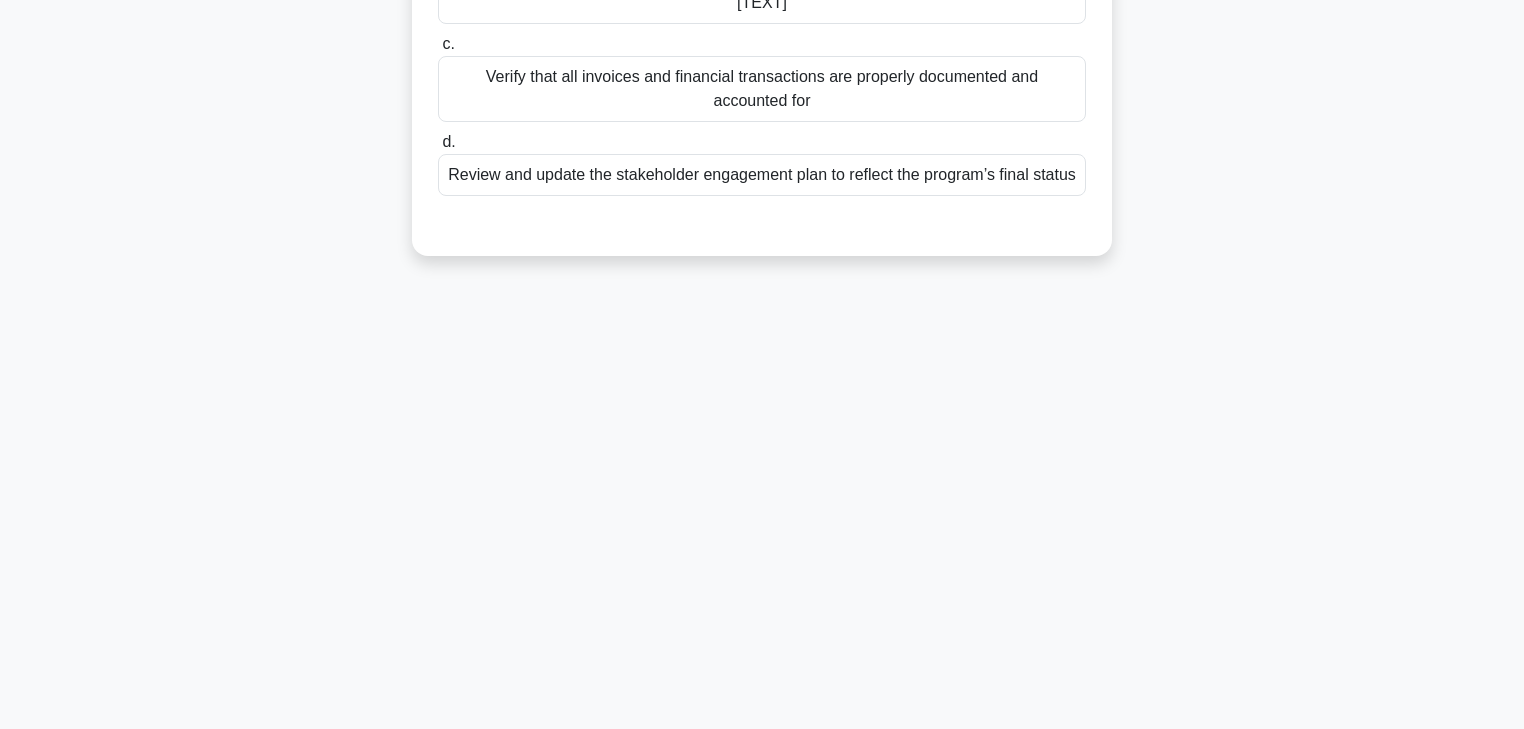 scroll, scrollTop: 0, scrollLeft: 0, axis: both 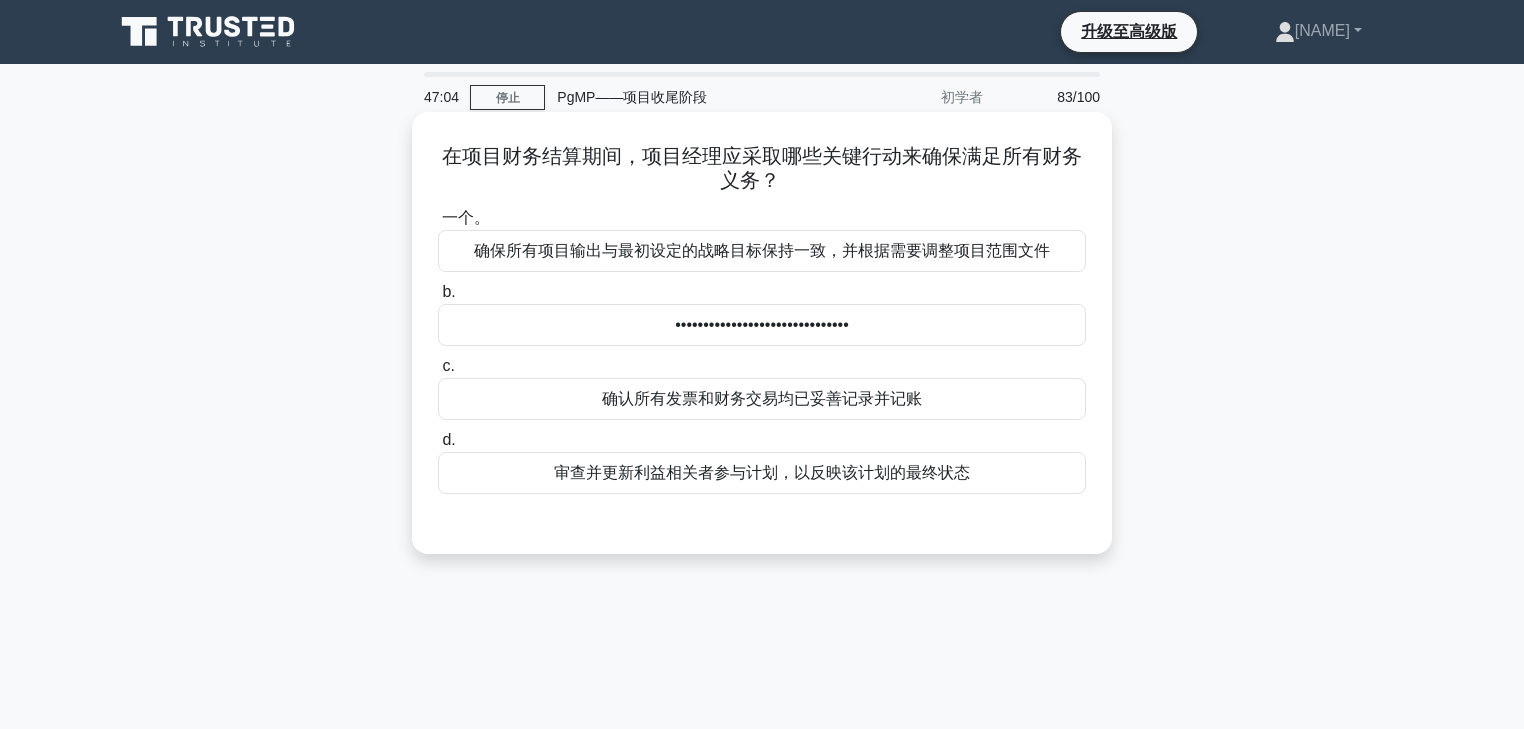 click on "确认所有发票和财务交易均已妥善记录并记账" at bounding box center [762, 399] 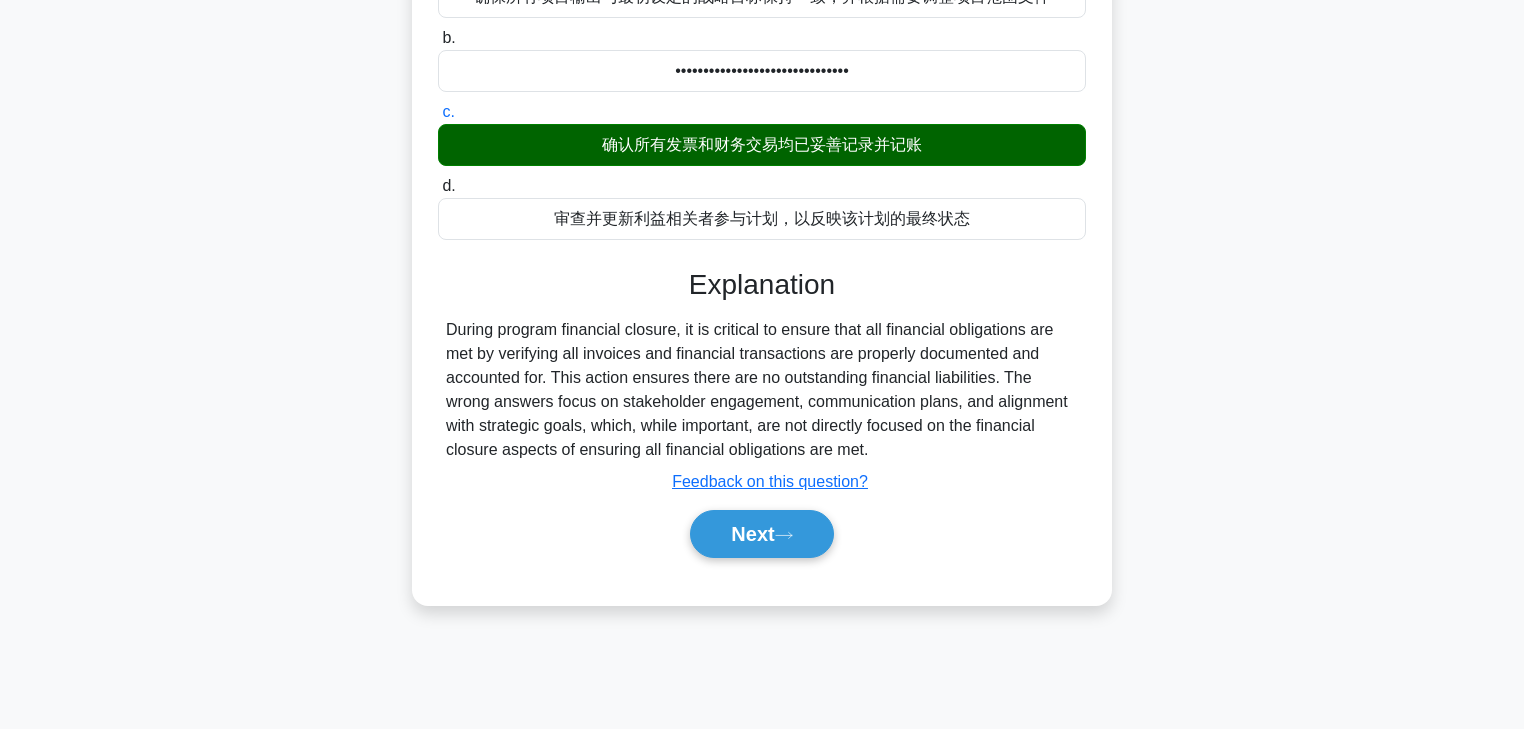 scroll, scrollTop: 352, scrollLeft: 0, axis: vertical 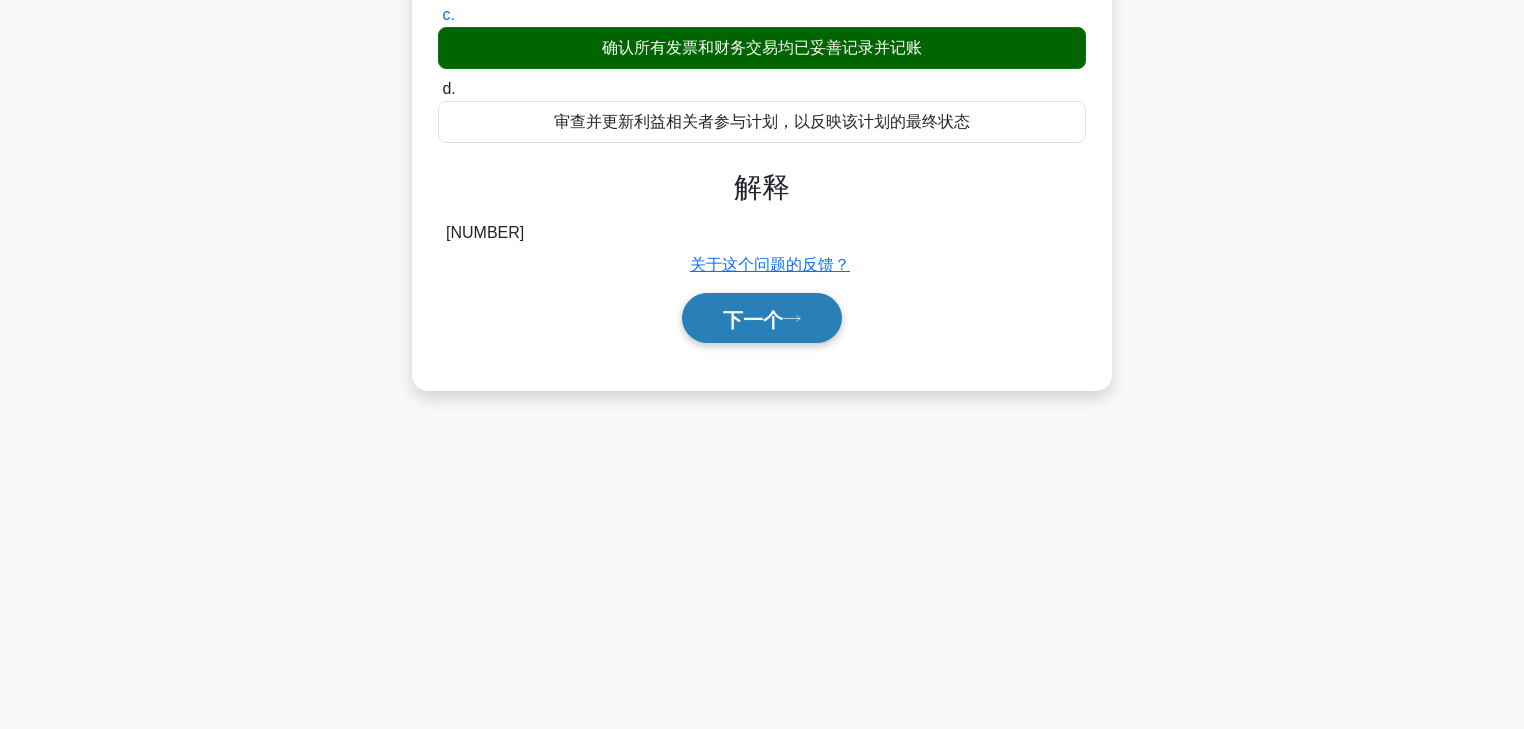 click on "下一个" at bounding box center [753, 319] 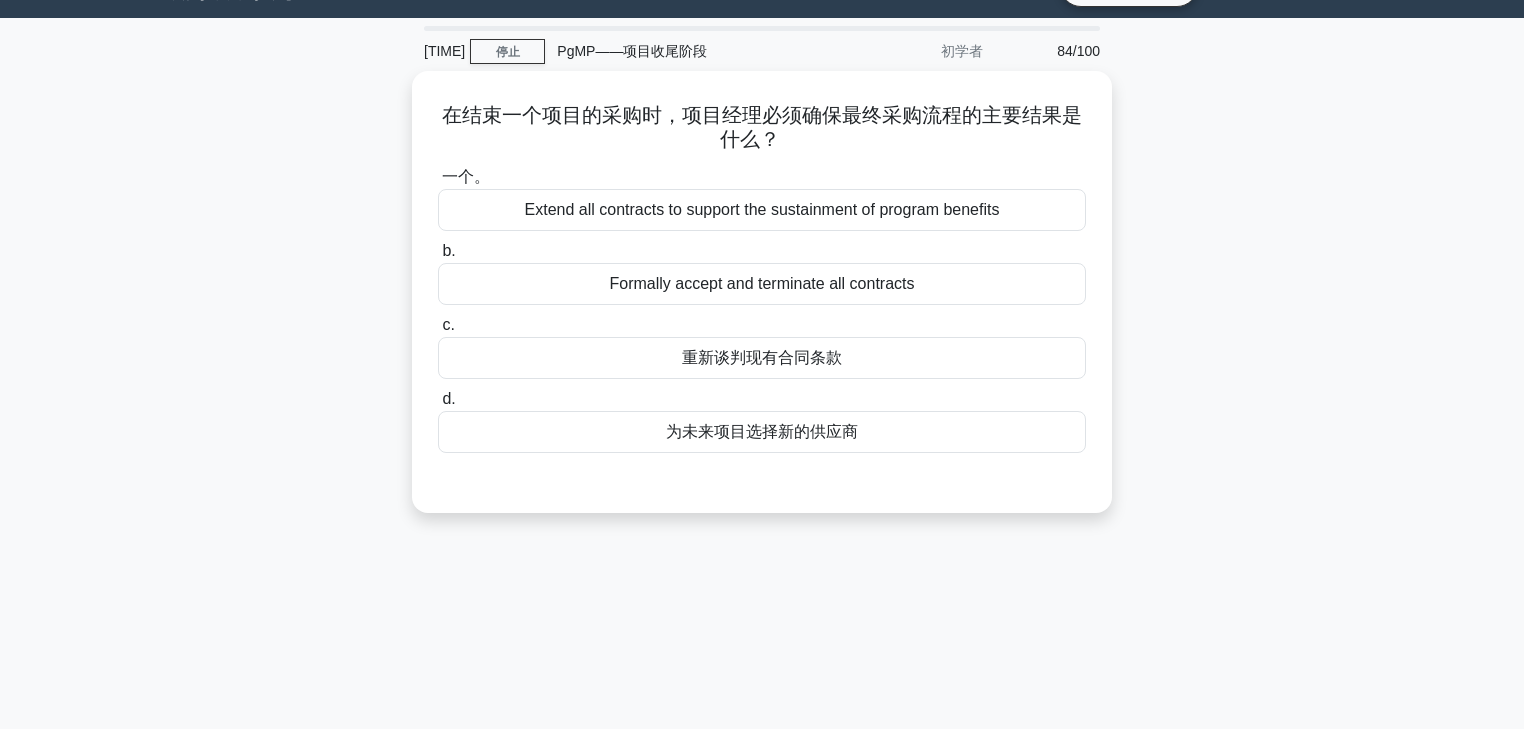scroll, scrollTop: 0, scrollLeft: 0, axis: both 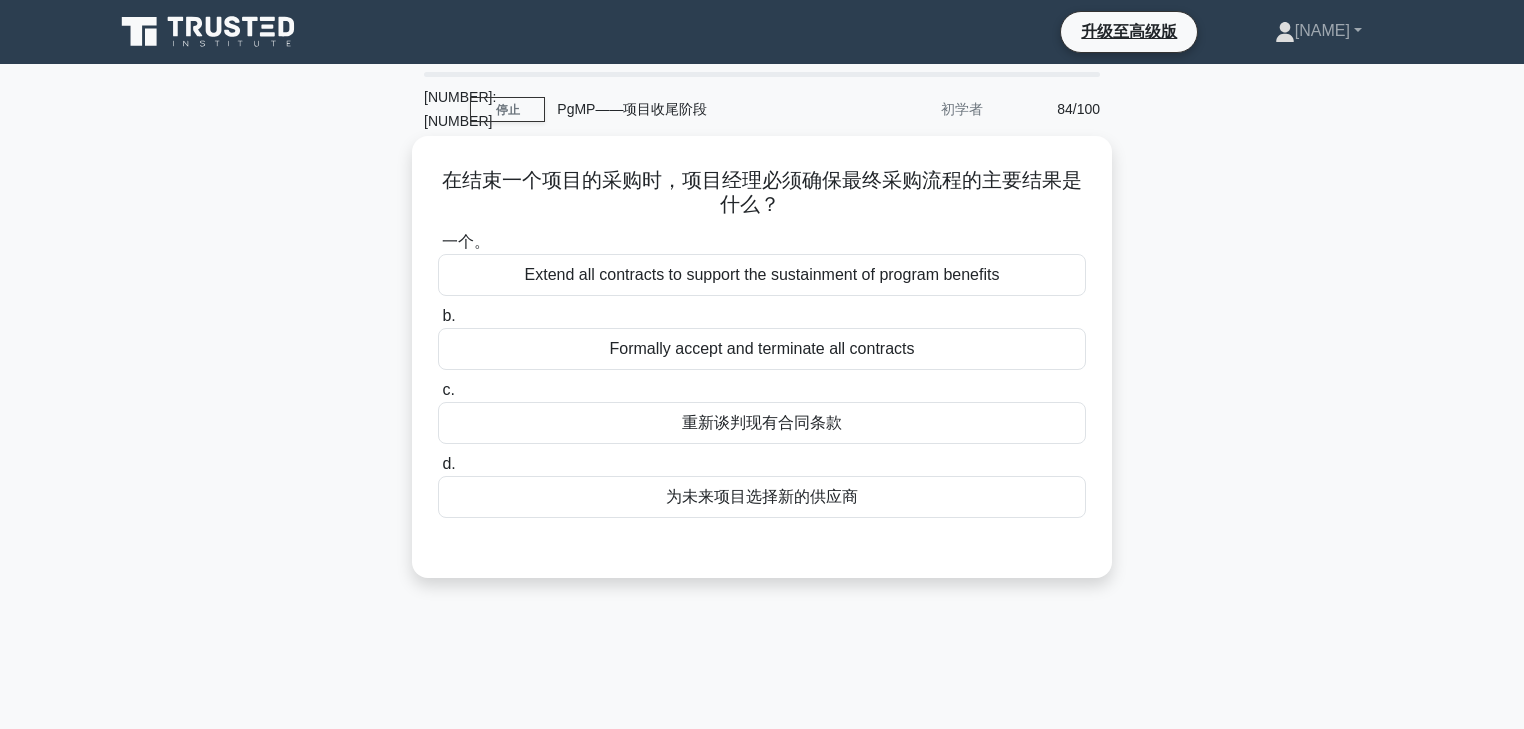 click on "为未来项目选择新的供应商" at bounding box center [762, 496] 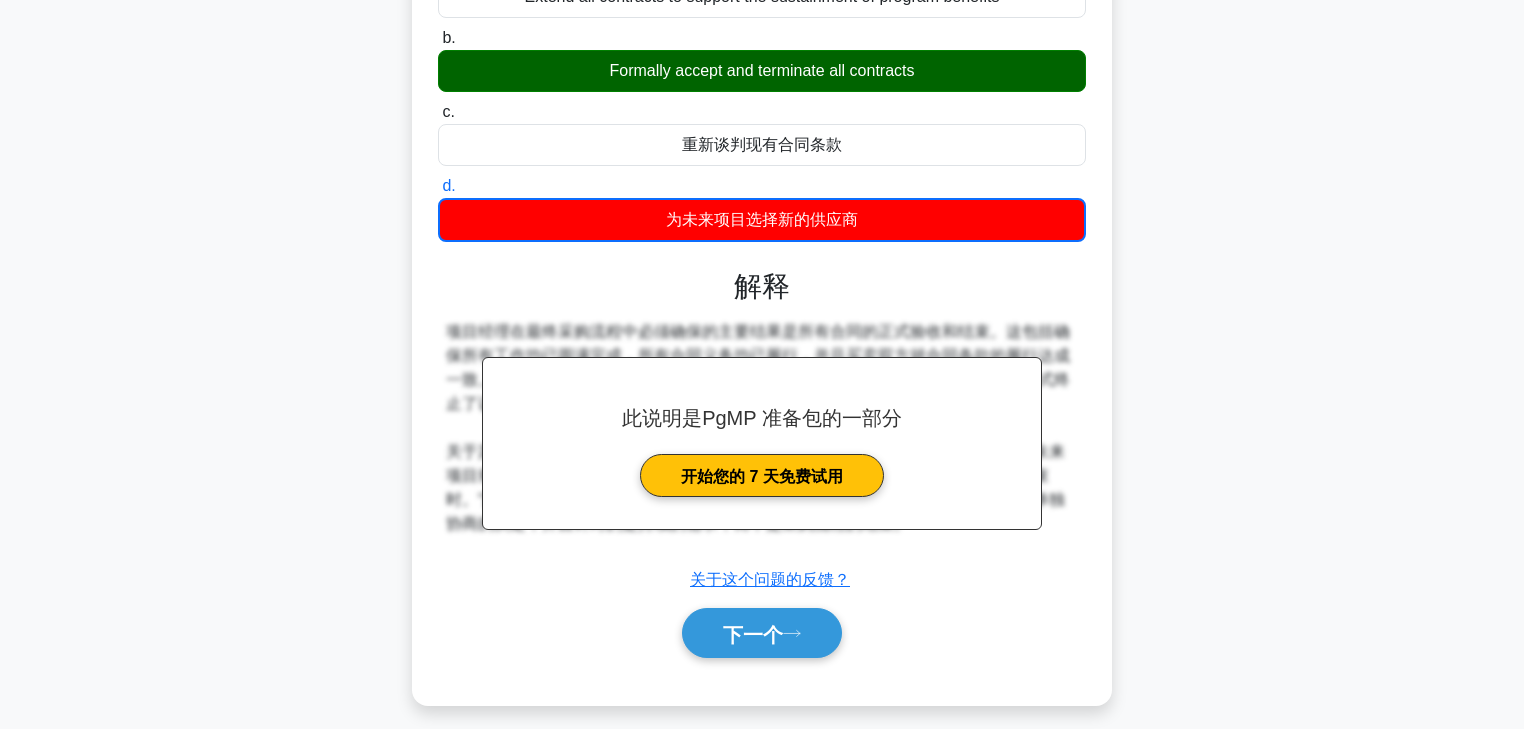 scroll, scrollTop: 255, scrollLeft: 0, axis: vertical 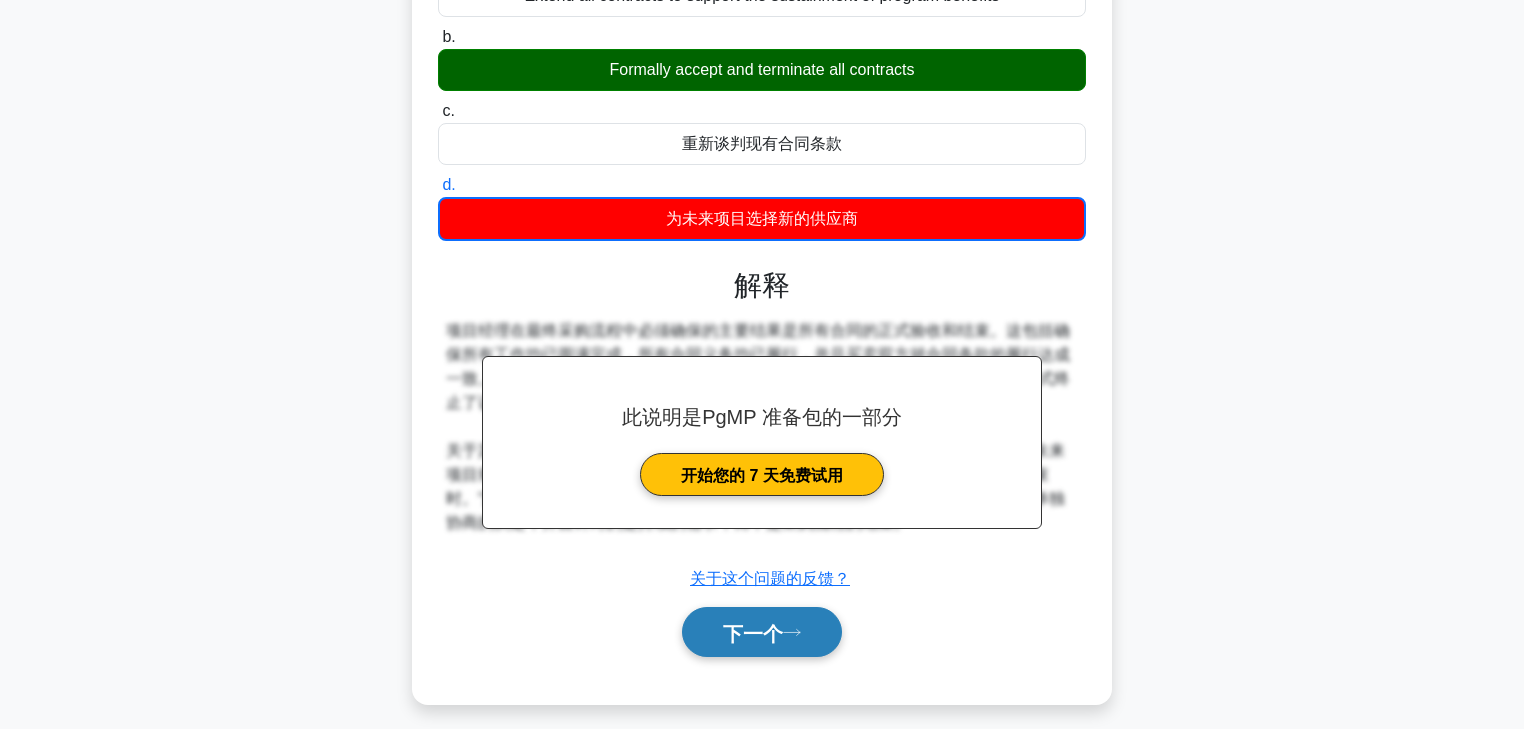 click on "下一个" at bounding box center [753, 633] 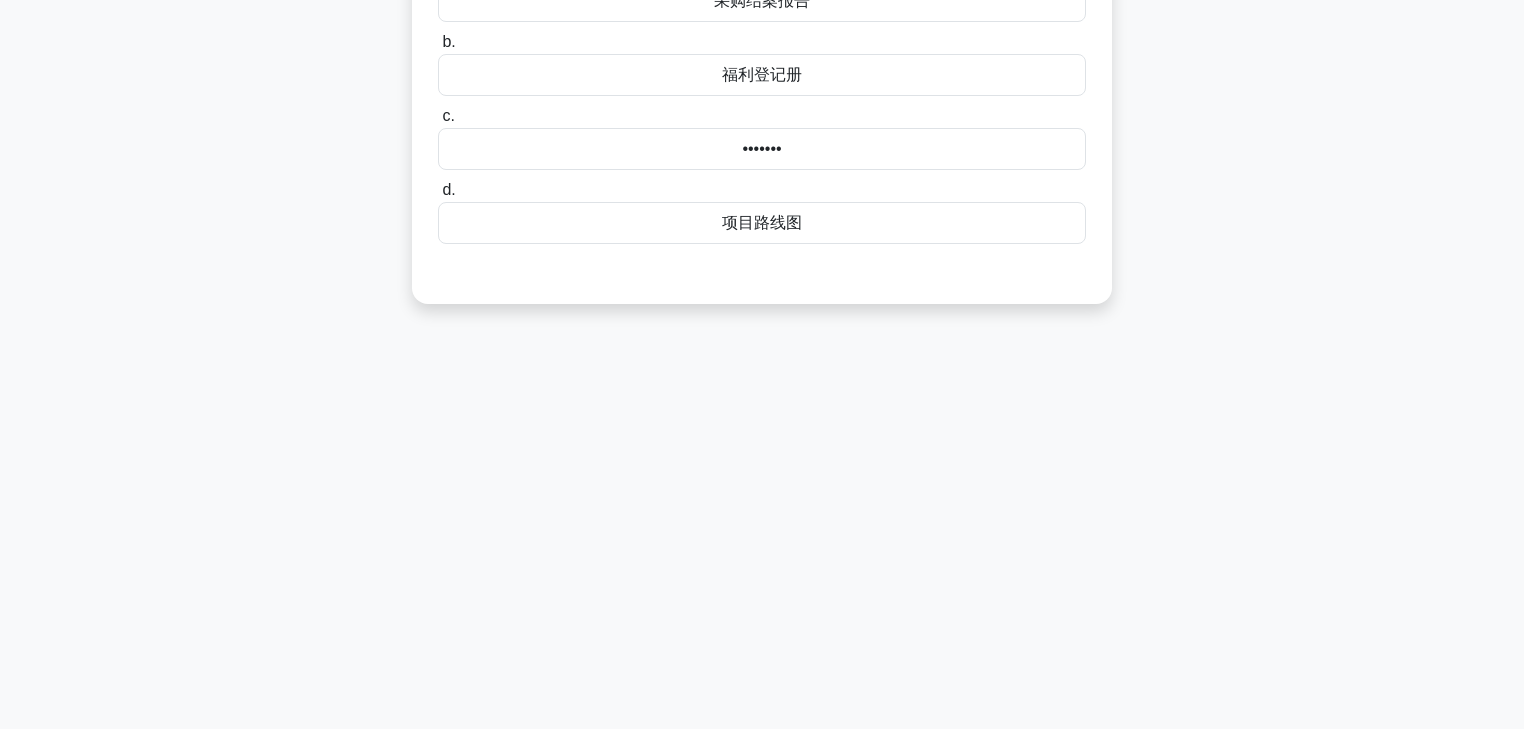 scroll, scrollTop: 0, scrollLeft: 0, axis: both 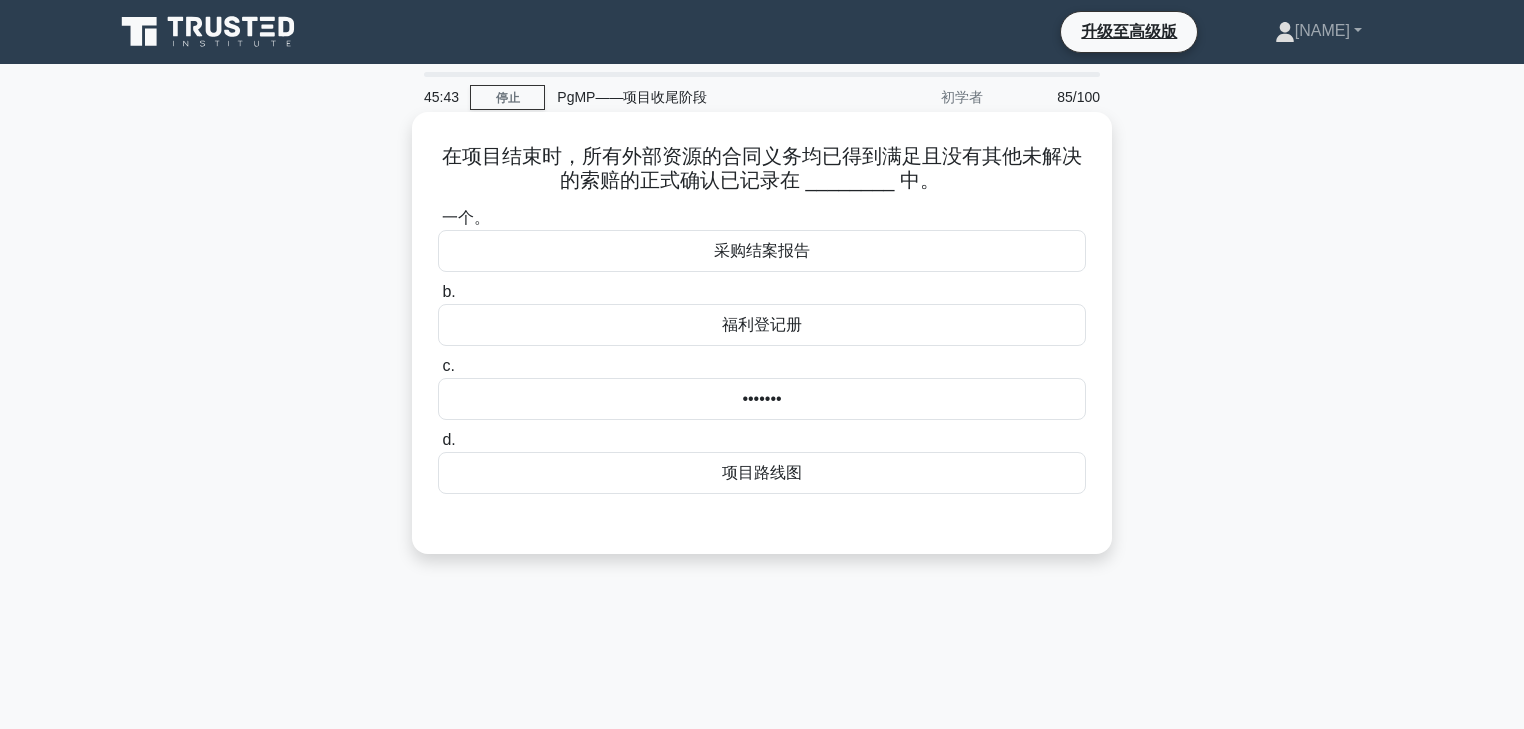 click on "采购结案报告" at bounding box center [762, 251] 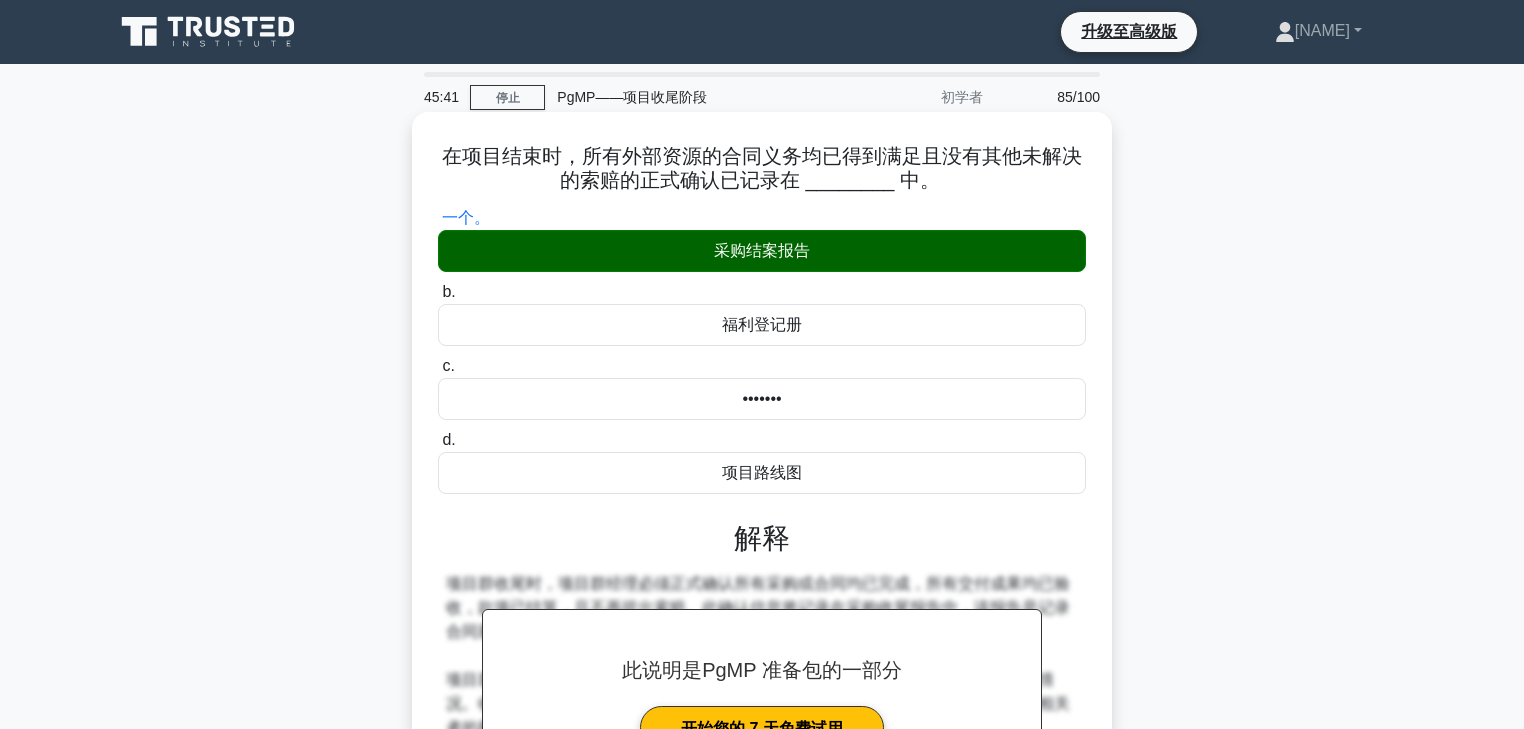 scroll, scrollTop: 352, scrollLeft: 0, axis: vertical 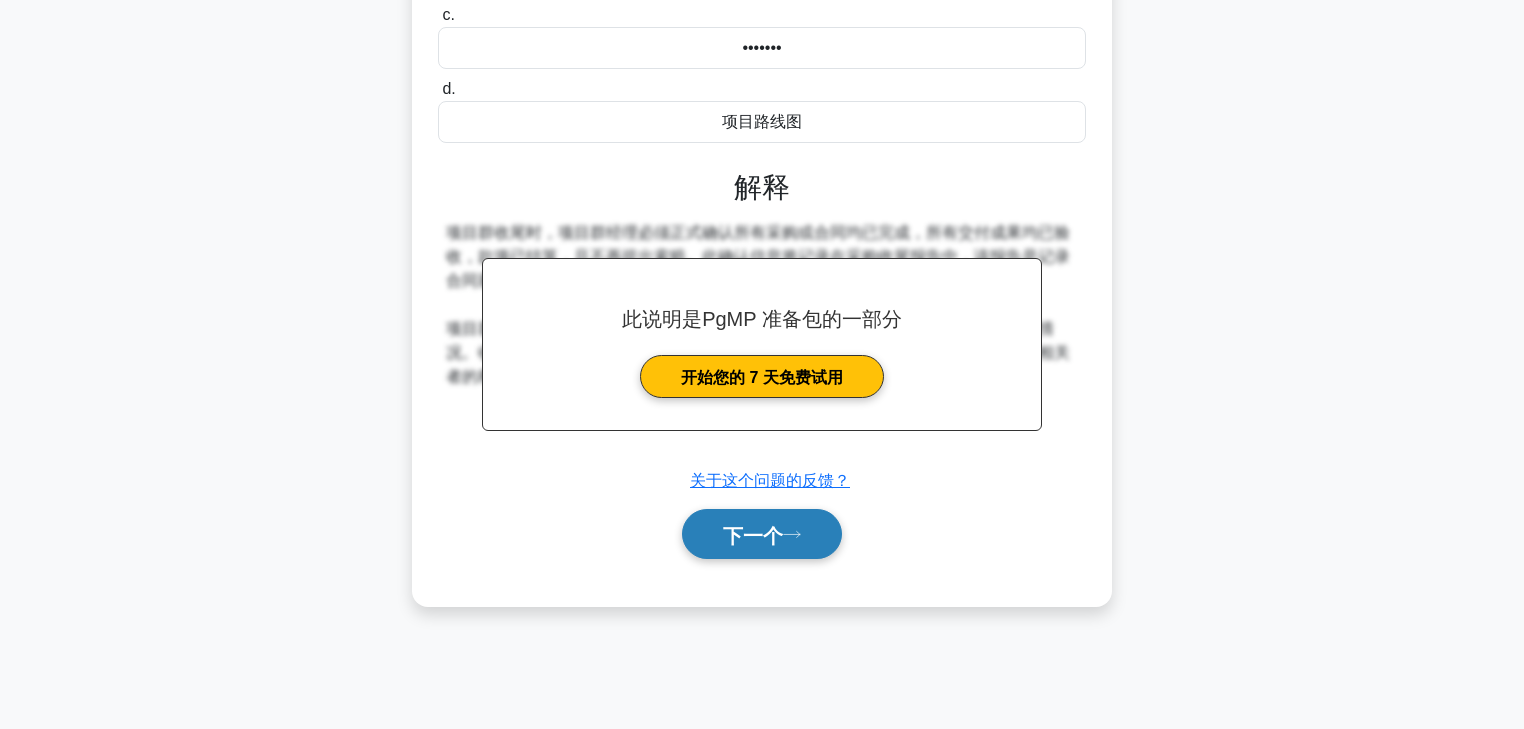 click on "下一个" at bounding box center (753, 535) 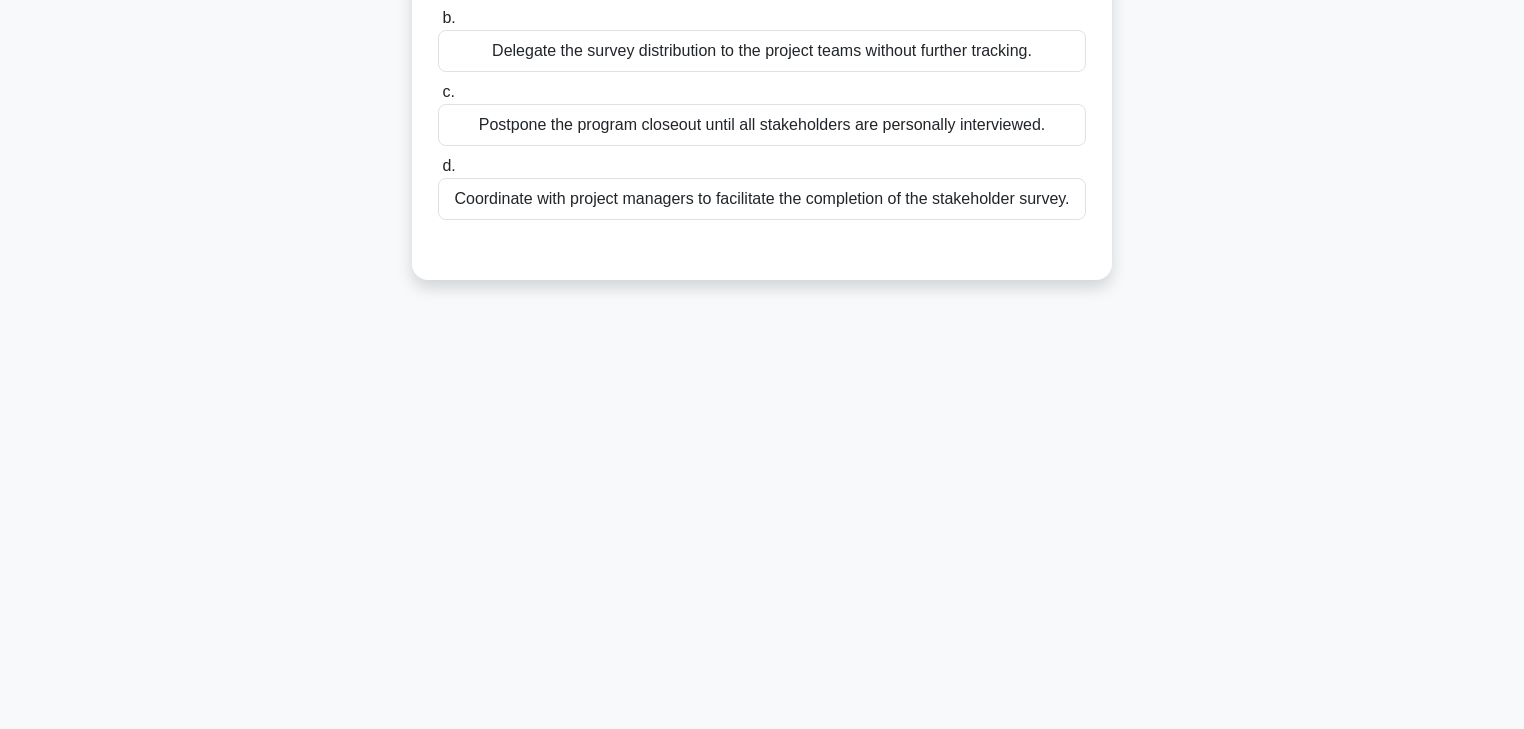 scroll, scrollTop: 0, scrollLeft: 0, axis: both 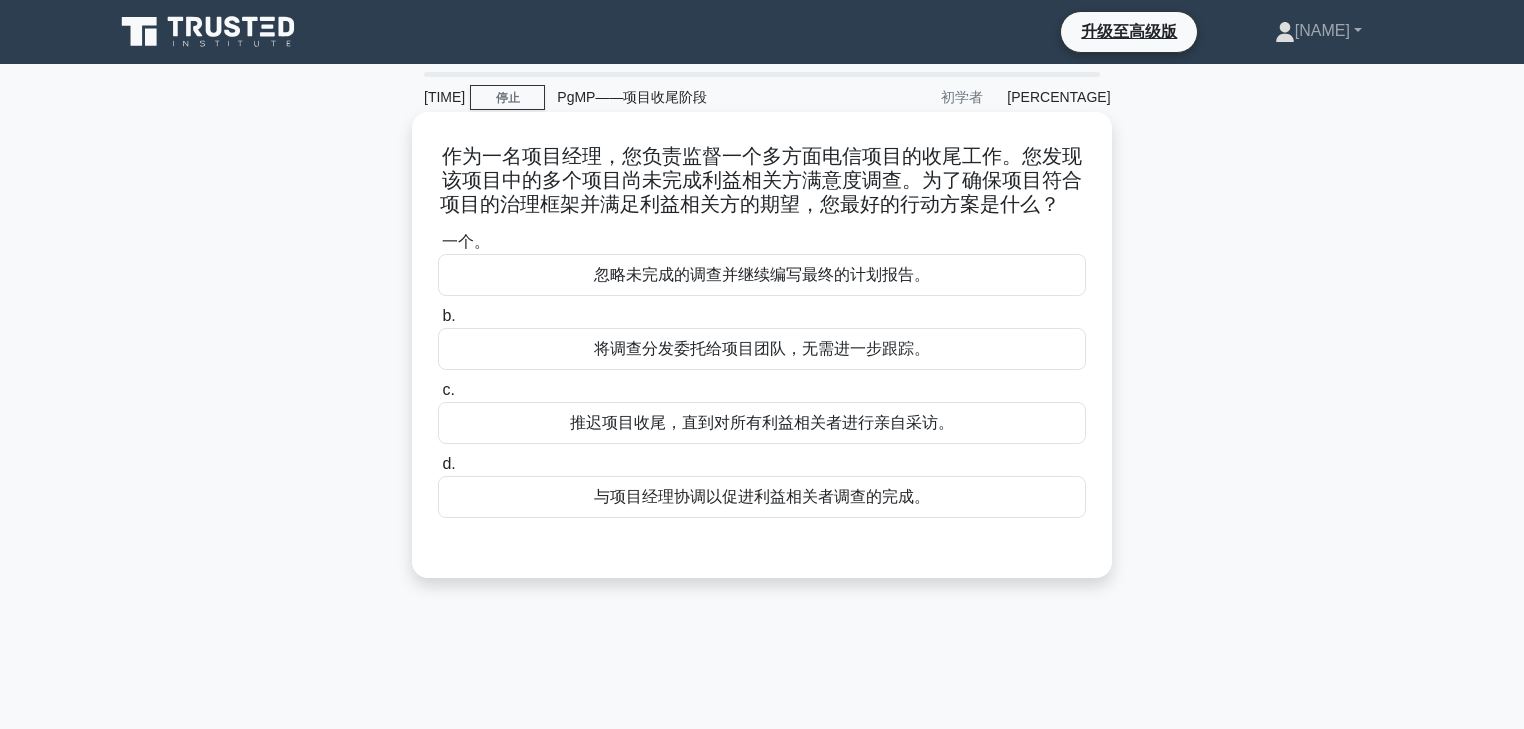 click on "与项目经理协调以促进利益相关者调查的完成。" at bounding box center [762, 496] 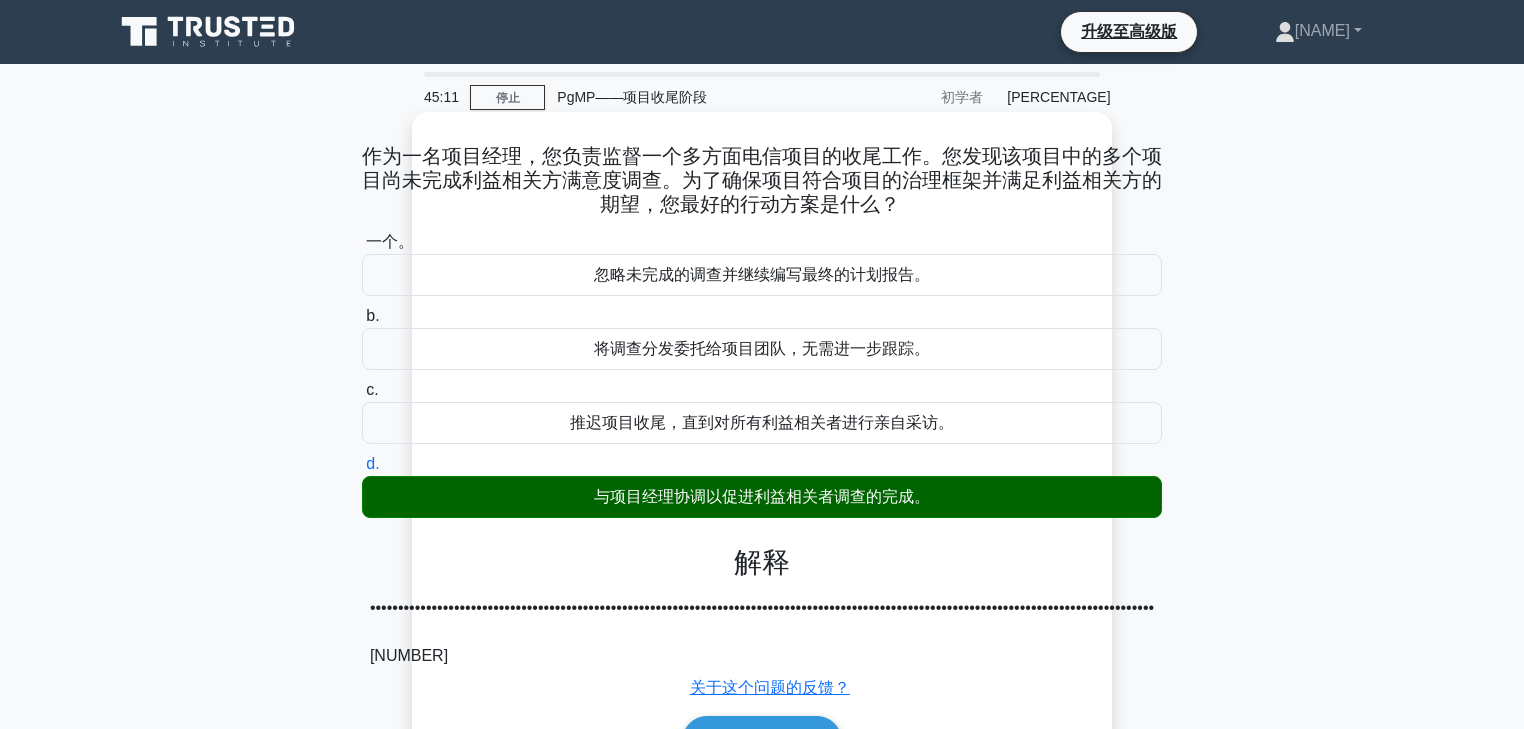 scroll, scrollTop: 352, scrollLeft: 0, axis: vertical 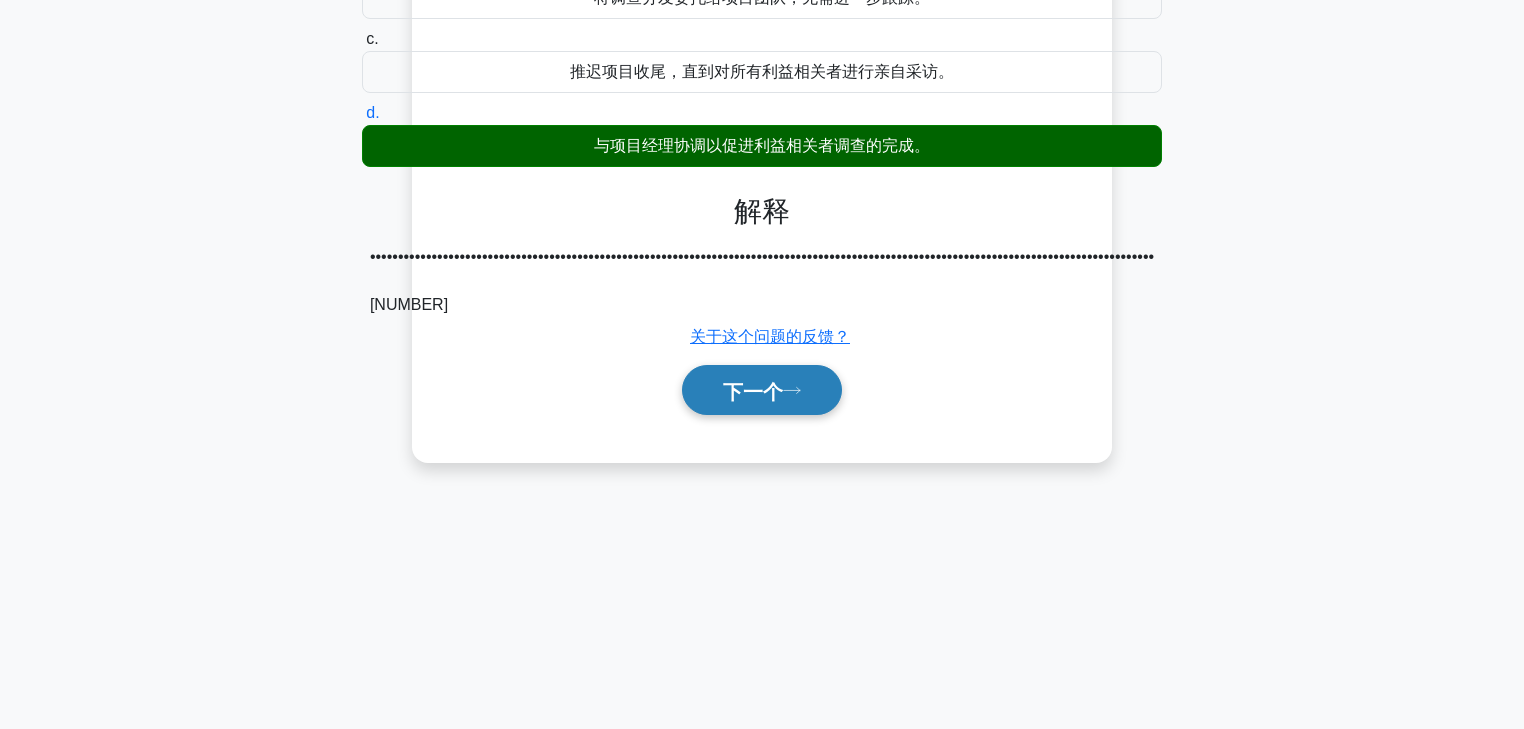 click on "下一个" at bounding box center [762, 390] 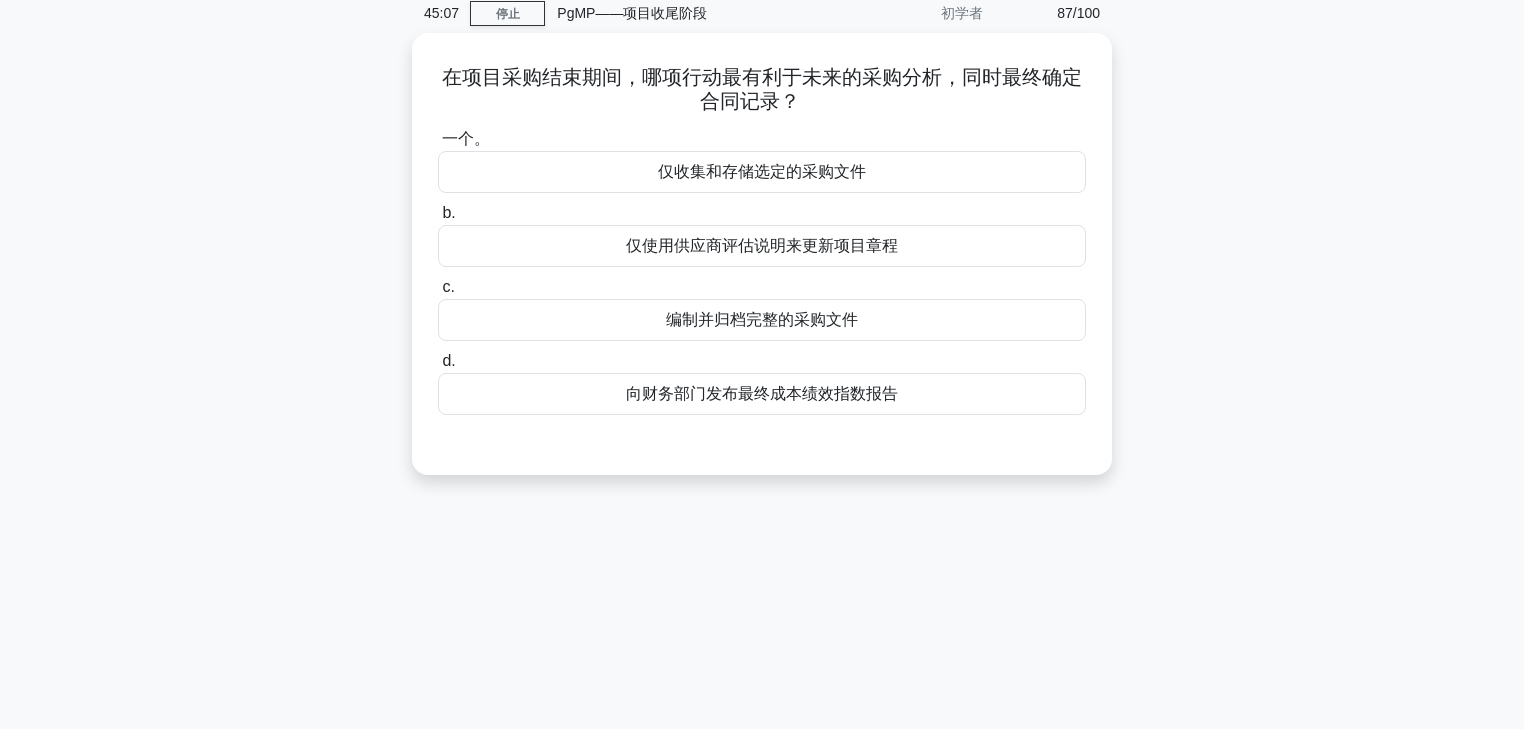 scroll, scrollTop: 0, scrollLeft: 0, axis: both 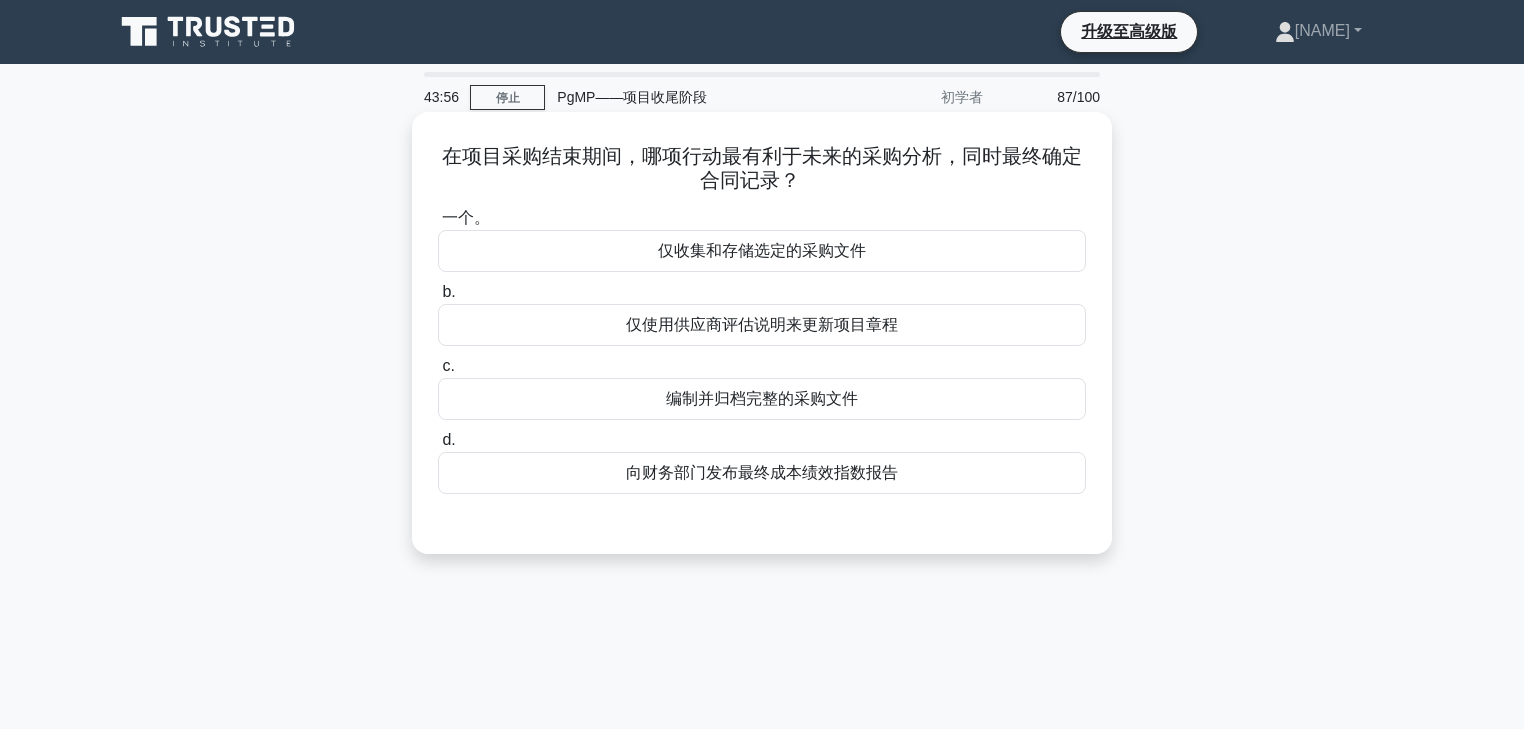 click on "编制并归档完整的采购文件" at bounding box center (762, 399) 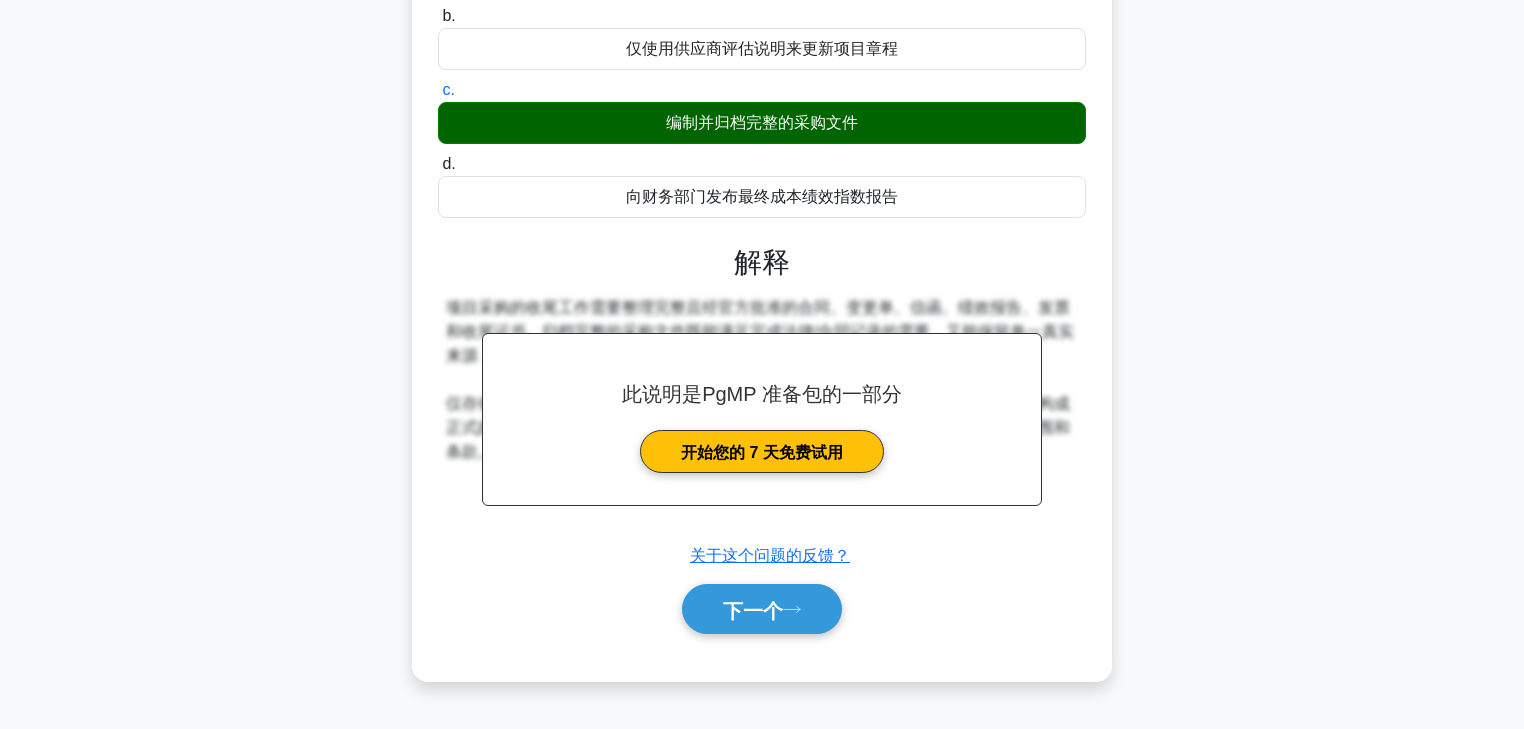scroll, scrollTop: 352, scrollLeft: 0, axis: vertical 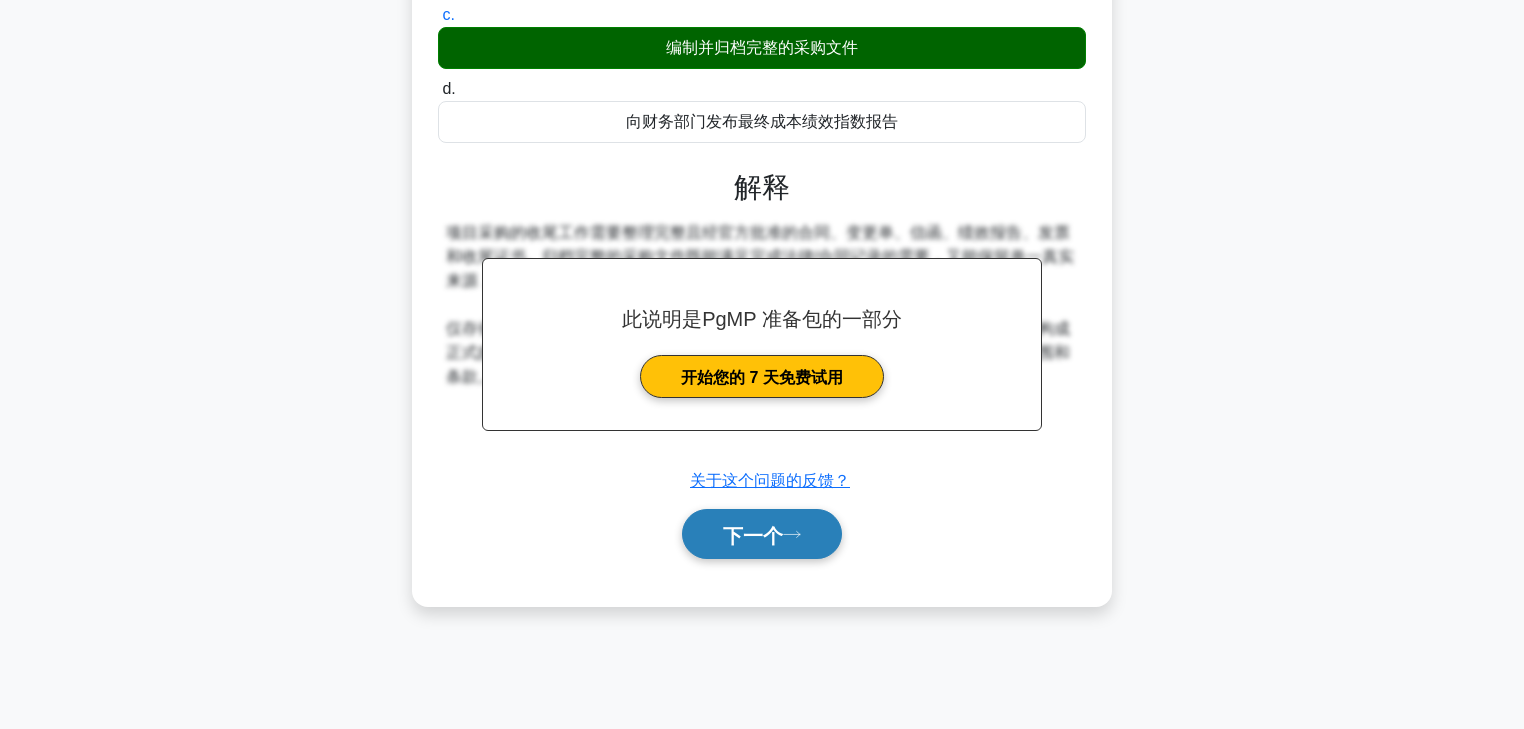 click on "下一个" at bounding box center (753, 535) 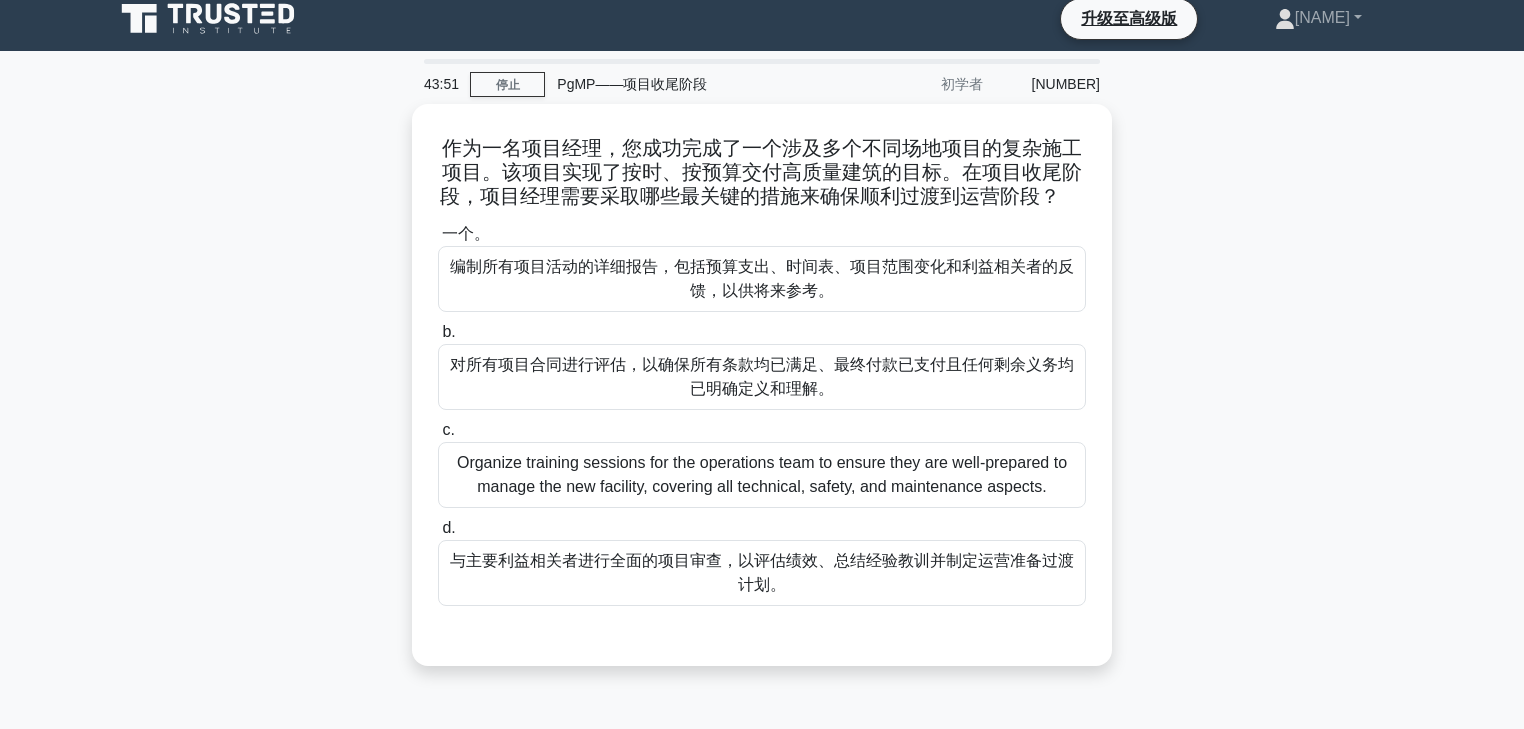 scroll, scrollTop: 0, scrollLeft: 0, axis: both 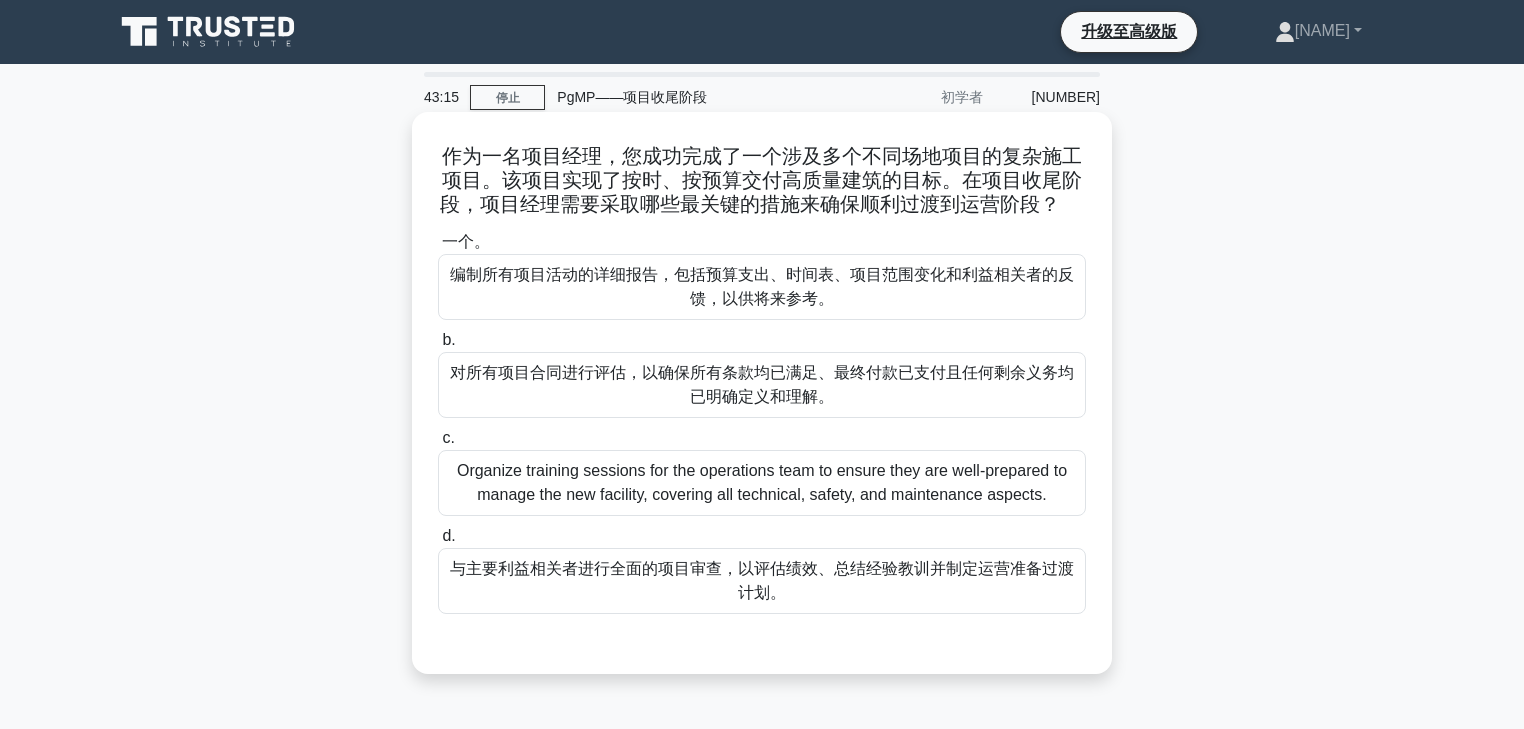 click on "与主要利益相关者进行全面的项目审查，以评估绩效、总结经验教训并制定运营准备过渡计划。" at bounding box center (762, 580) 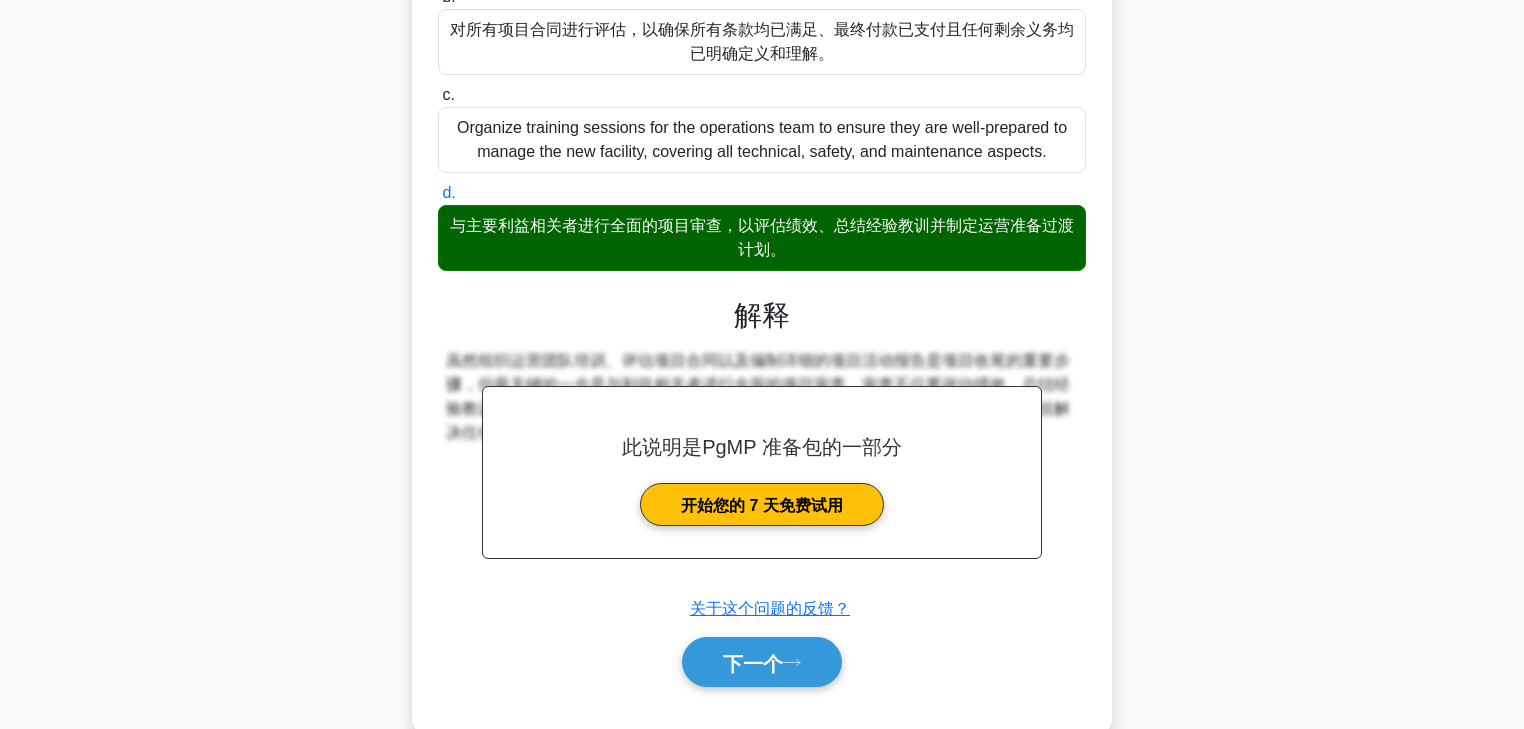 scroll, scrollTop: 387, scrollLeft: 0, axis: vertical 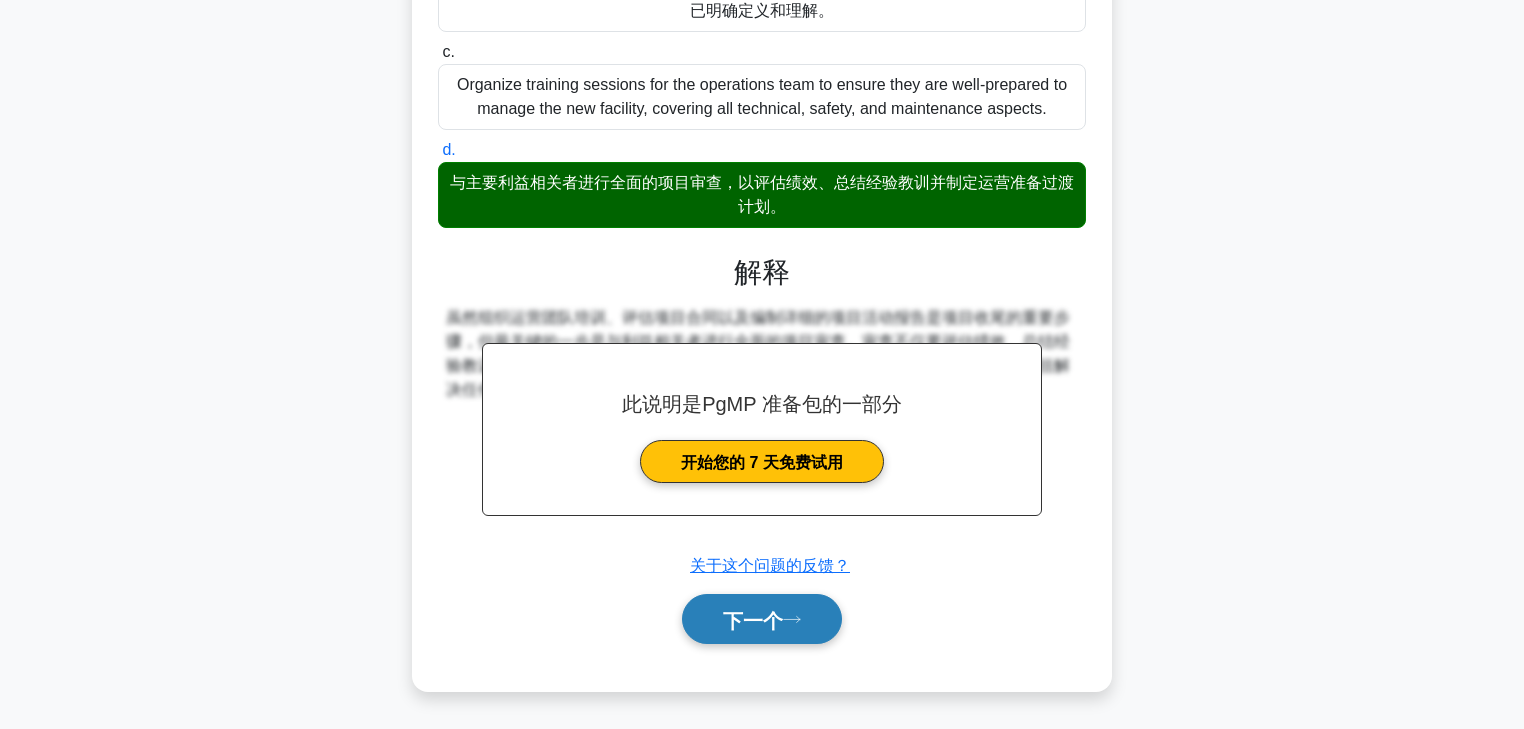 click on "下一个" at bounding box center (753, 619) 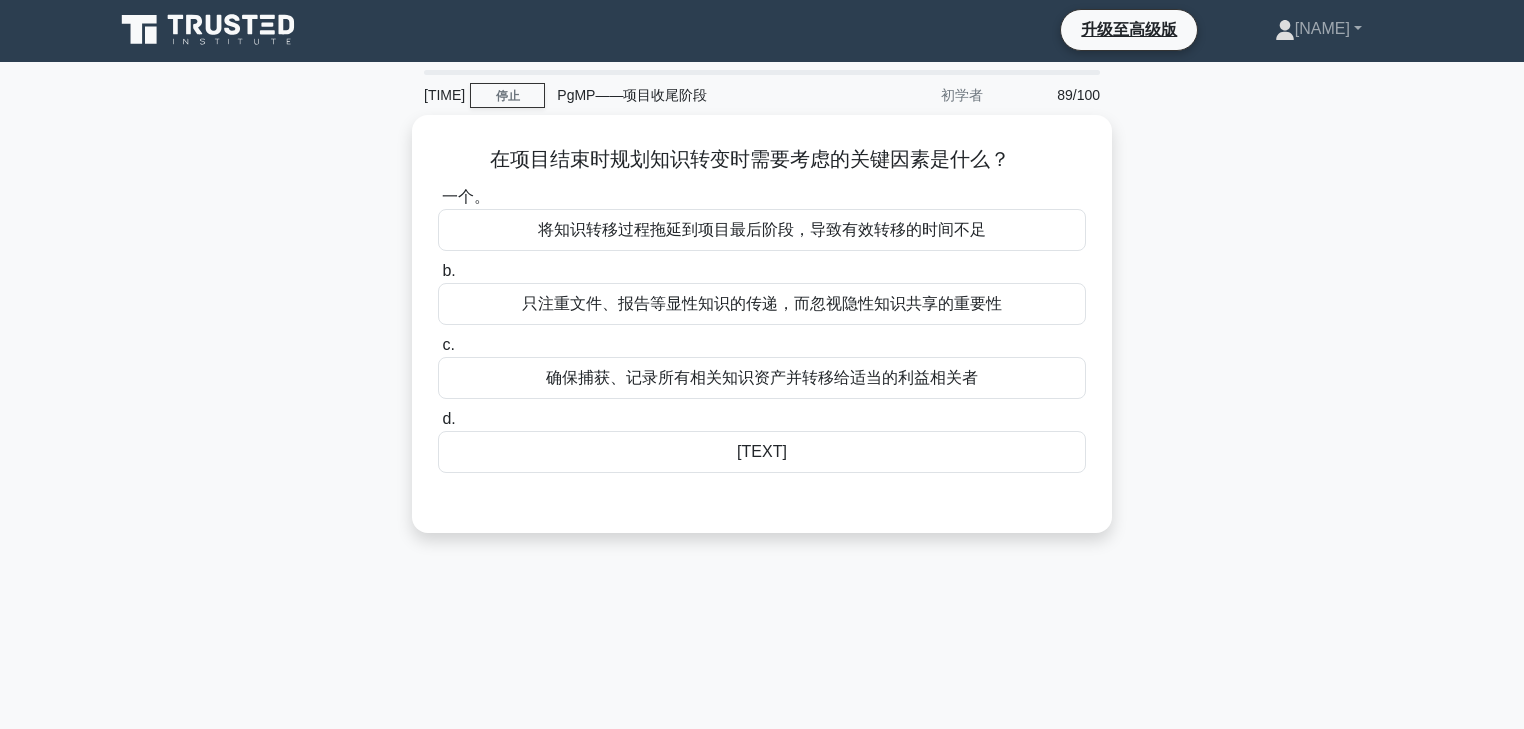 scroll, scrollTop: 0, scrollLeft: 0, axis: both 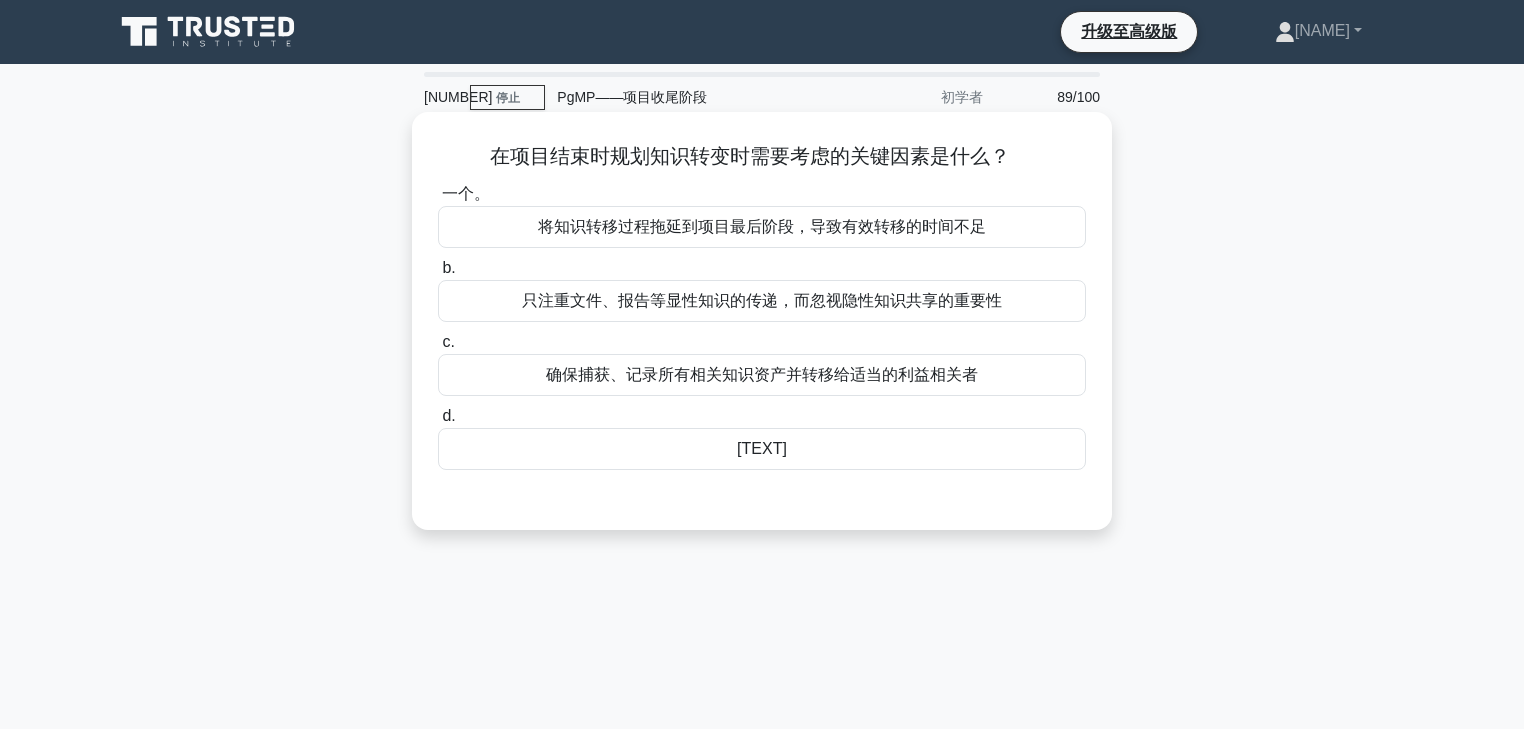 click on "确保捕获、记录所有相关知识资产并转移给适当的利益相关者" at bounding box center [762, 374] 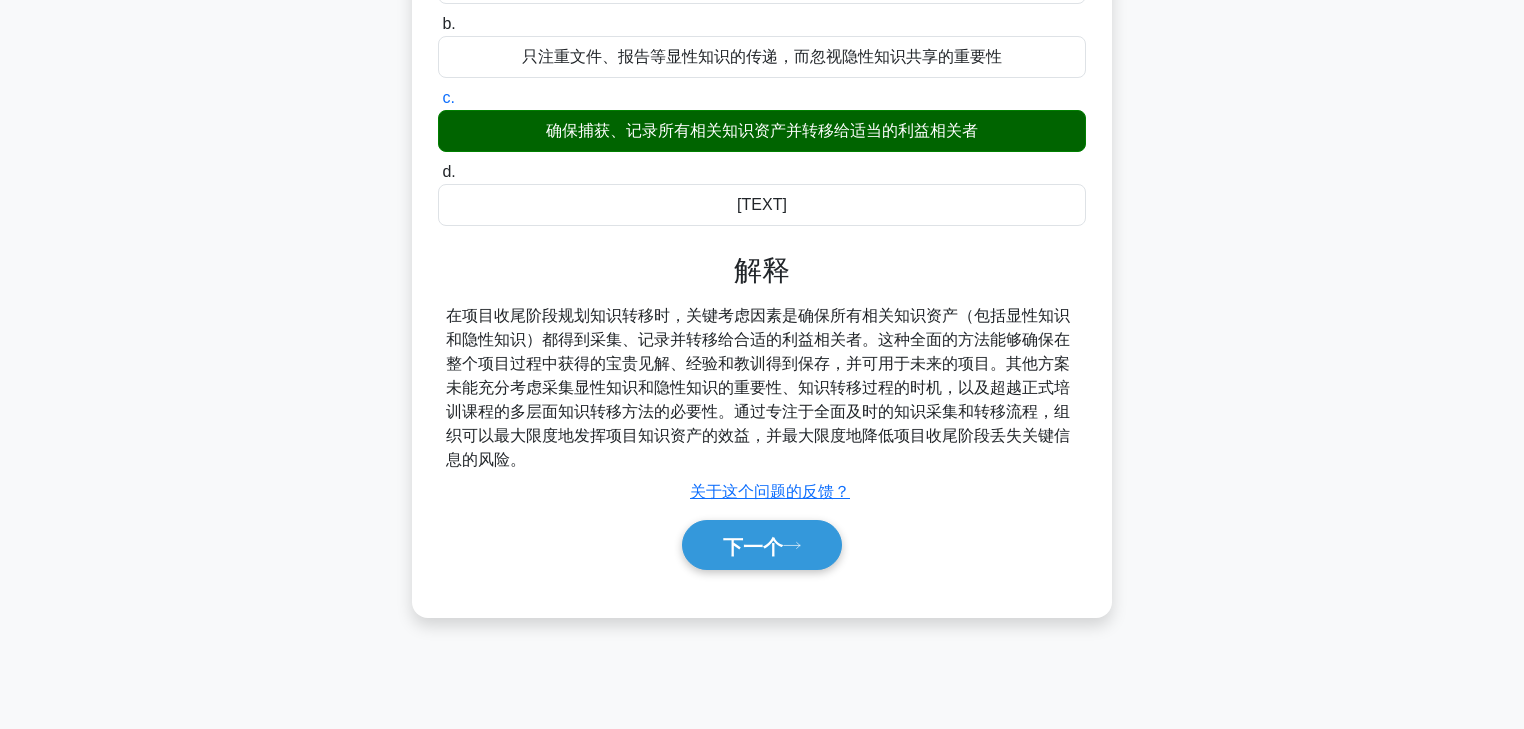 scroll, scrollTop: 352, scrollLeft: 0, axis: vertical 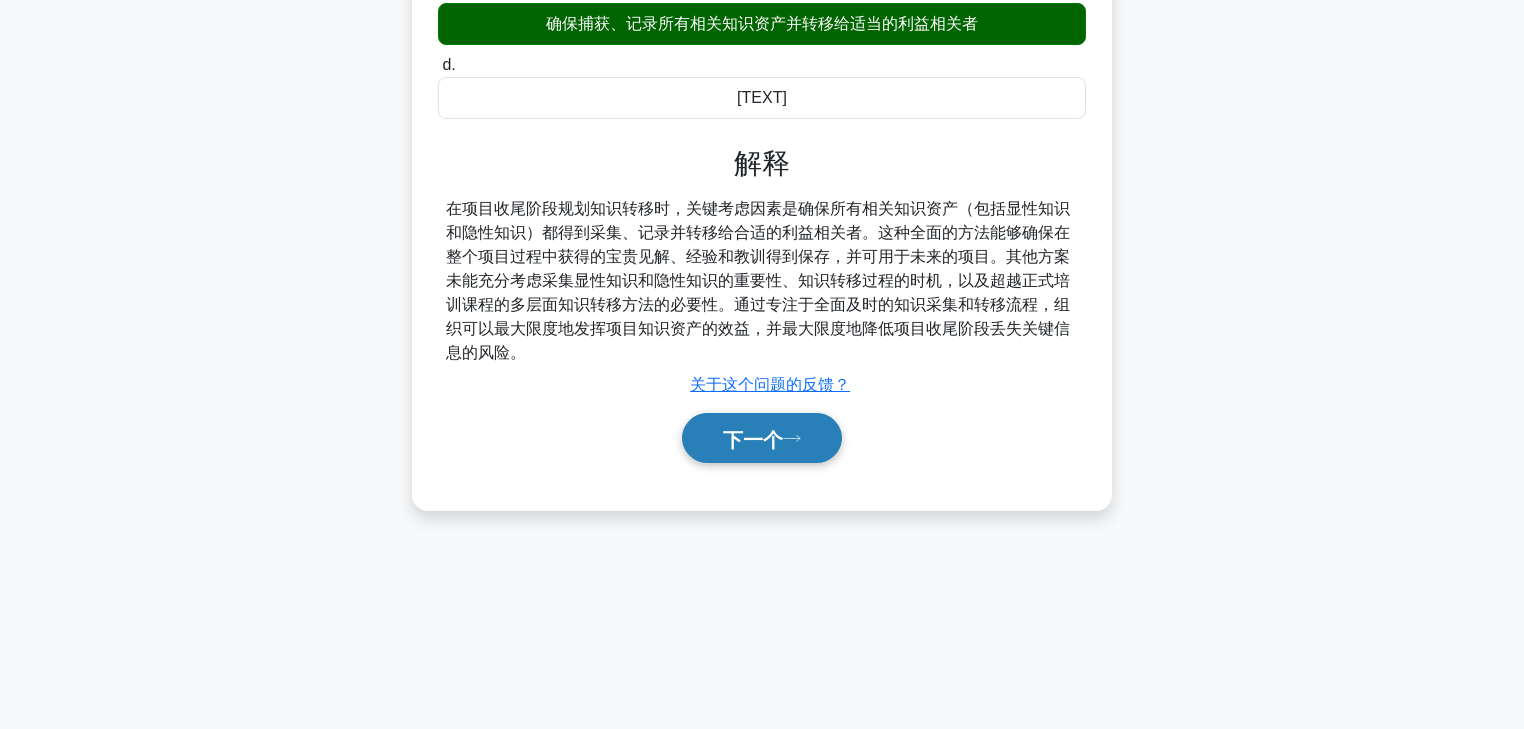 click on "下一个" at bounding box center (762, 438) 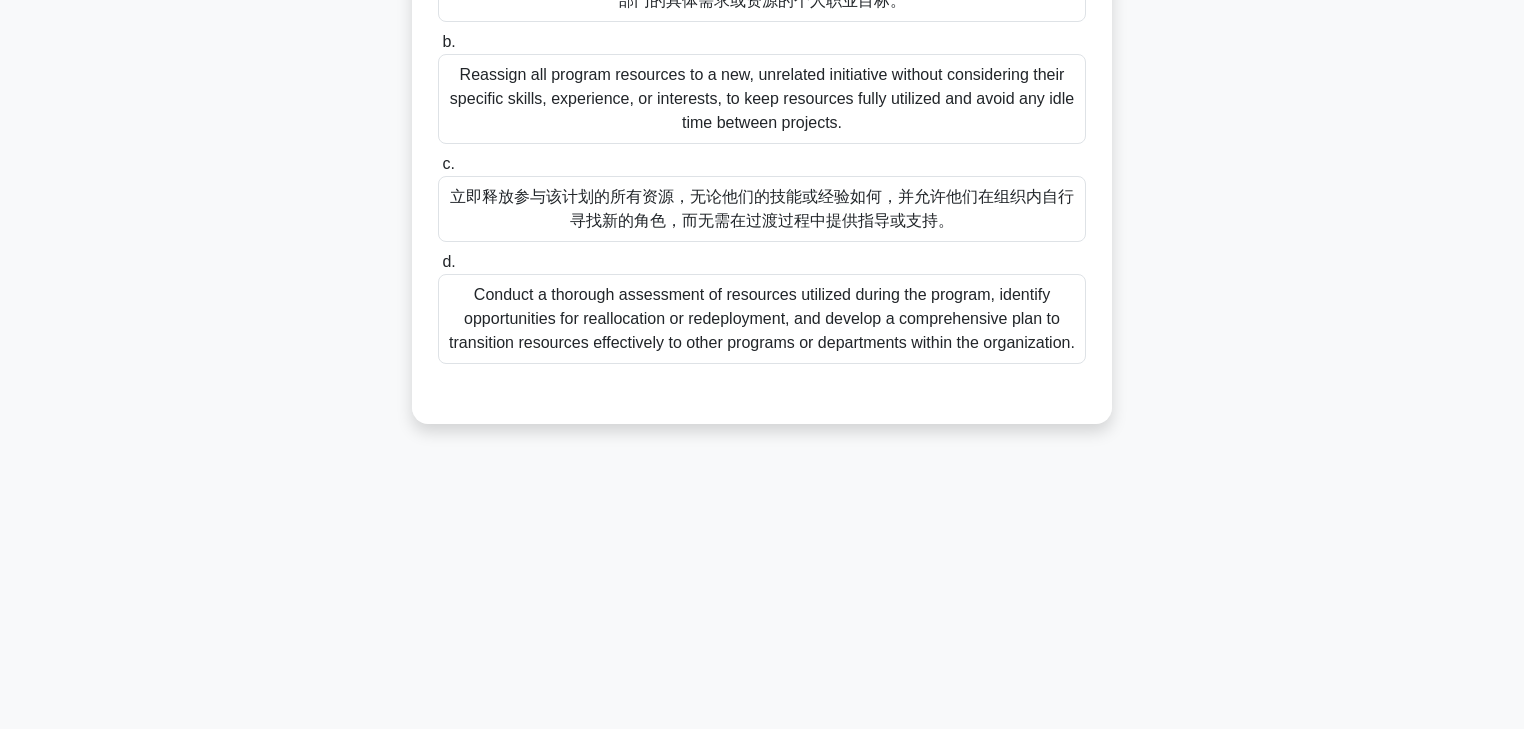 scroll, scrollTop: 0, scrollLeft: 0, axis: both 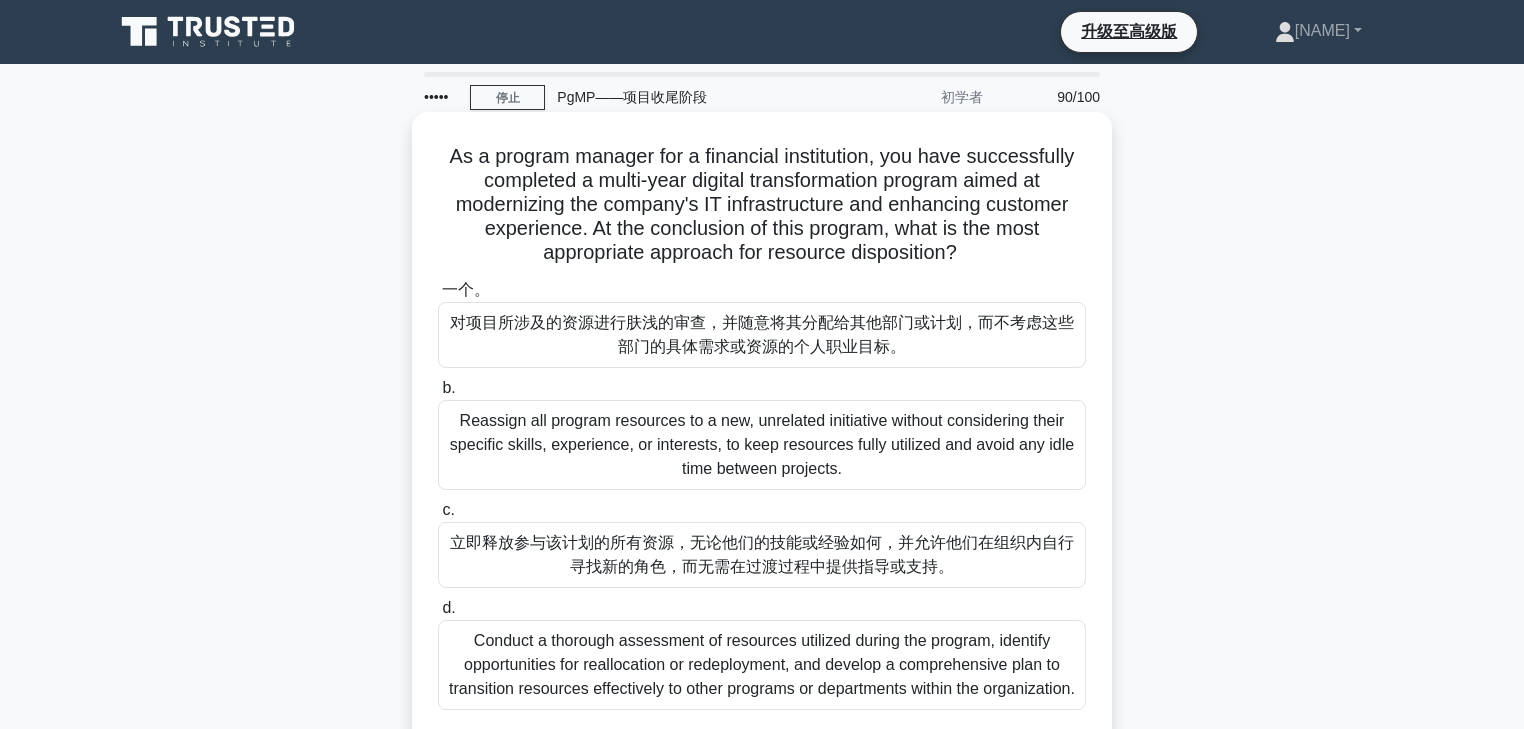 click on "Conduct a thorough assessment of resources utilized during the program, identify opportunities for reallocation or redeployment, and develop a comprehensive plan to transition resources effectively to other programs or departments within the organization." at bounding box center (762, 664) 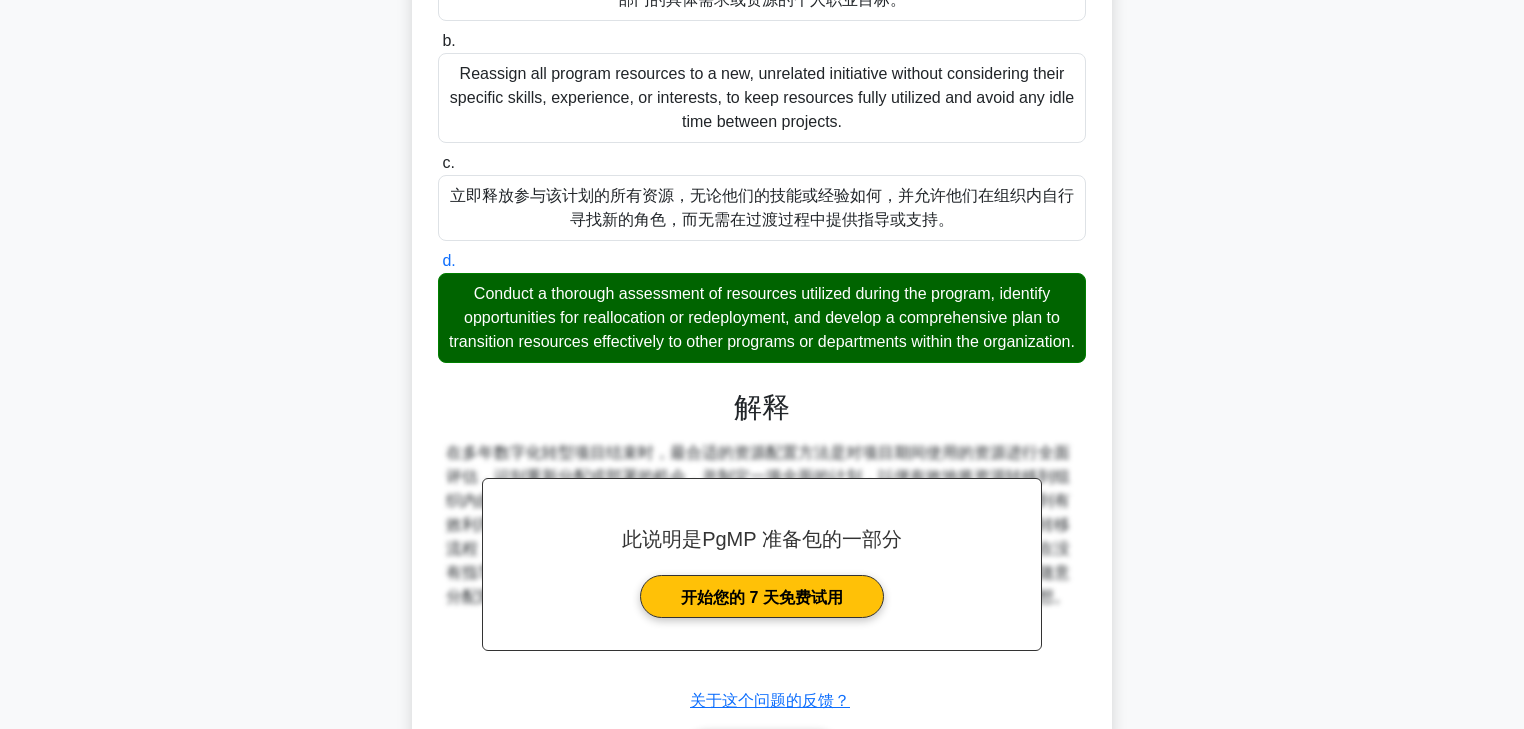 scroll, scrollTop: 387, scrollLeft: 0, axis: vertical 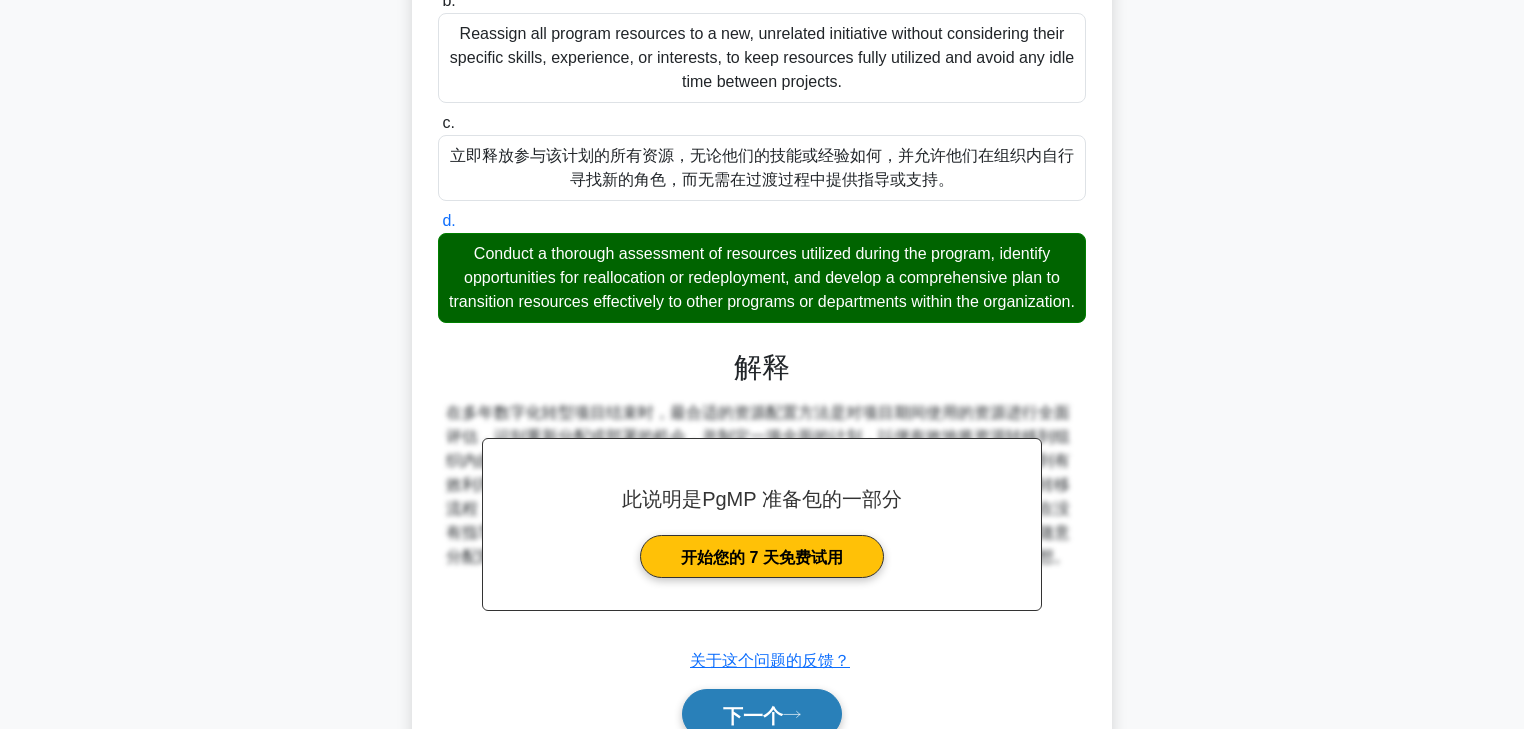 click on "下一个" at bounding box center (753, 714) 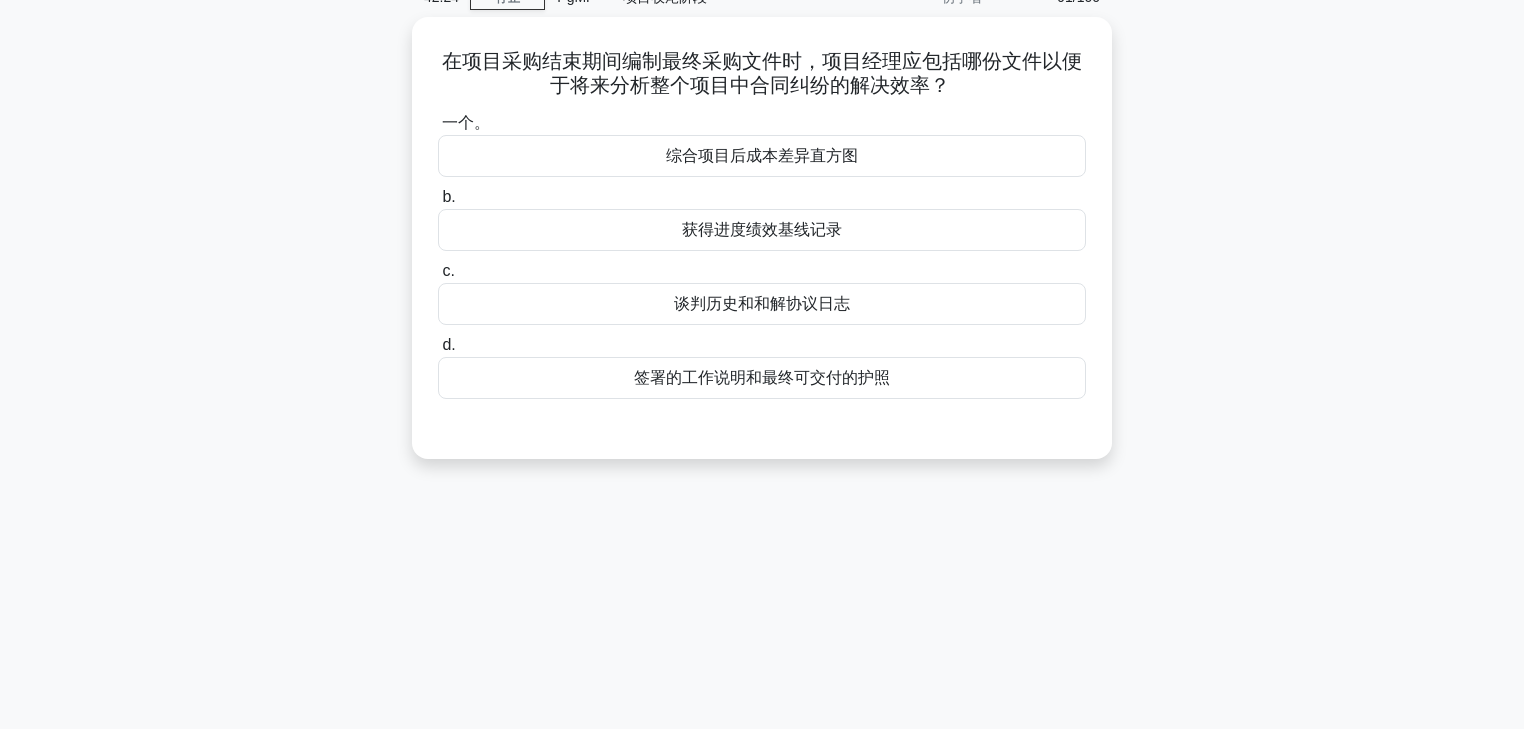 scroll, scrollTop: 0, scrollLeft: 0, axis: both 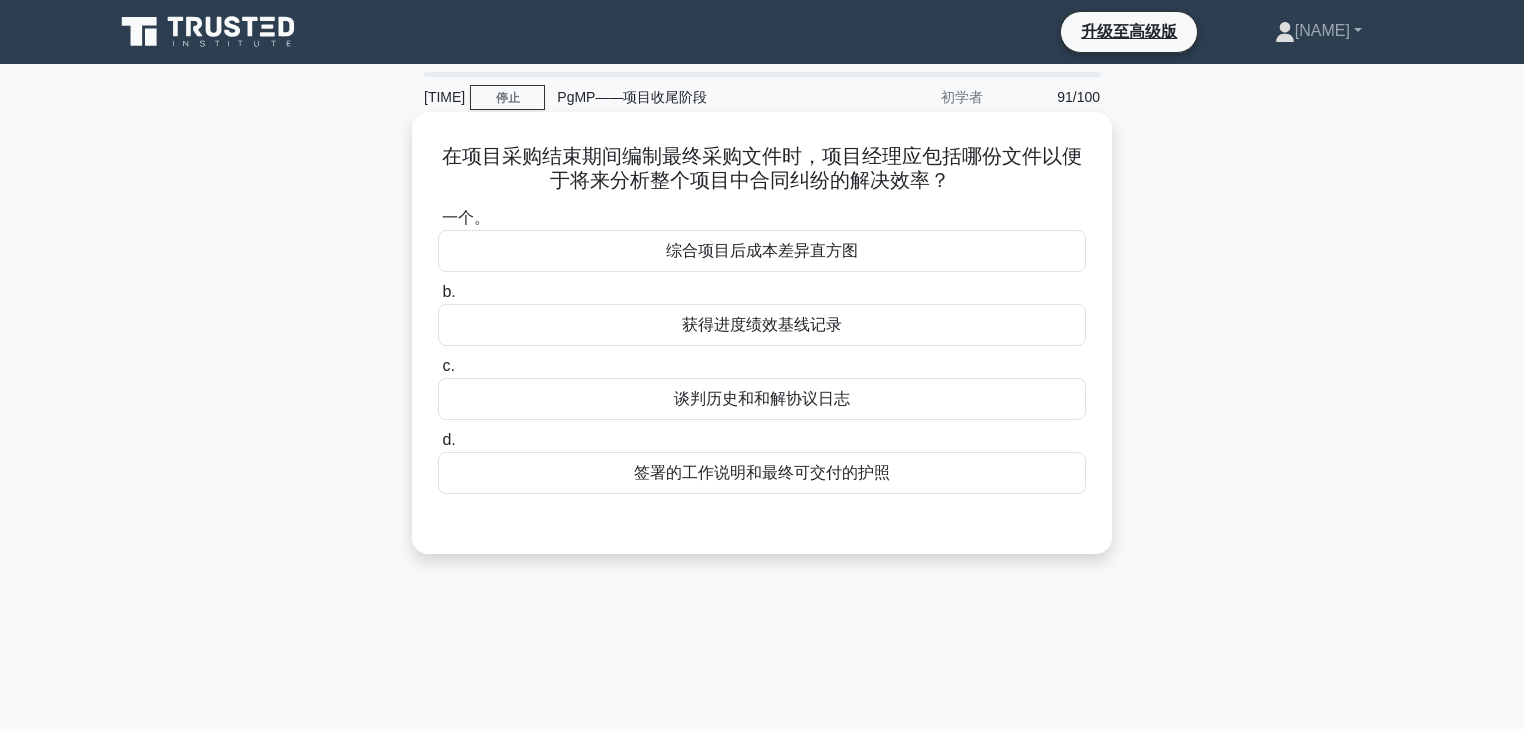 click on "谈判历史和和解协议日志" at bounding box center [762, 399] 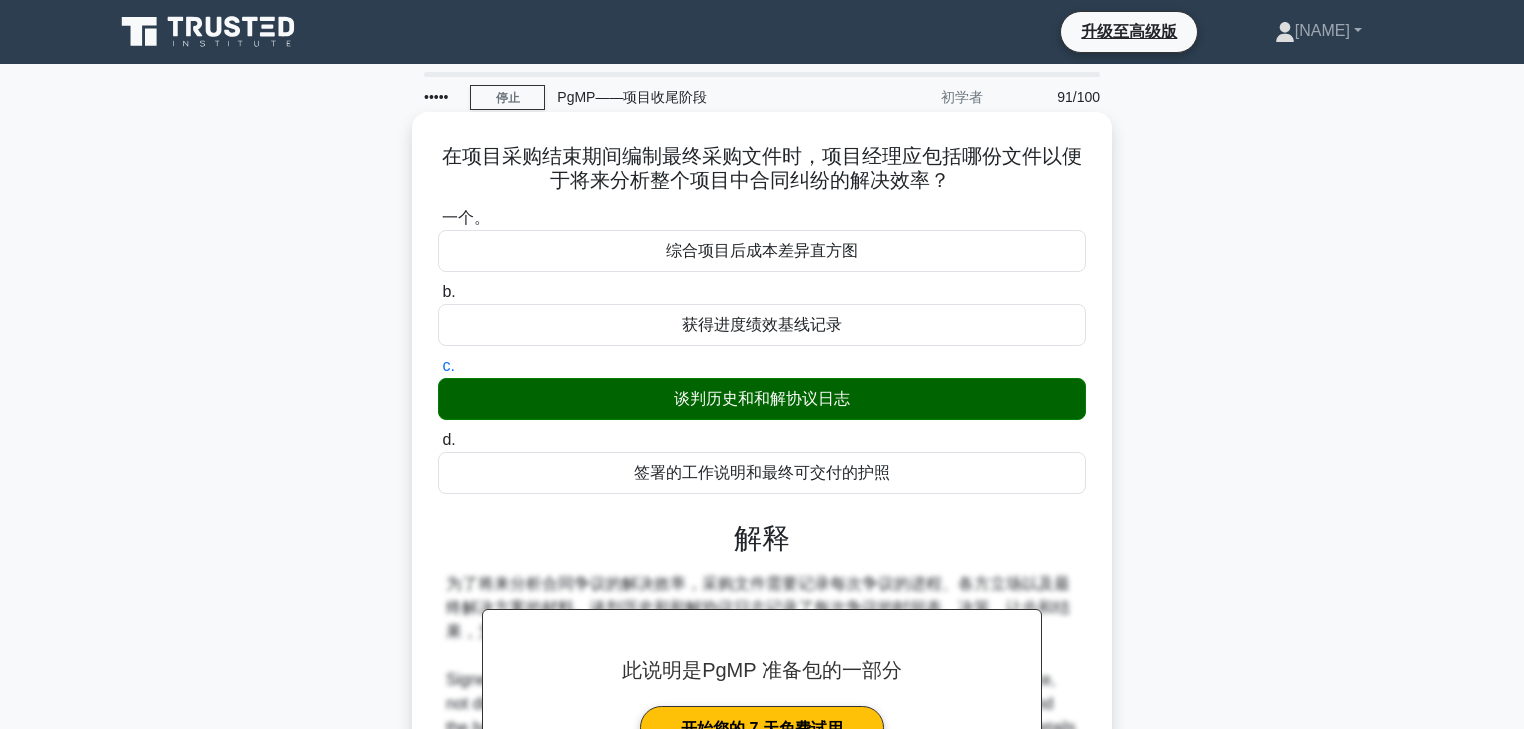 scroll, scrollTop: 352, scrollLeft: 0, axis: vertical 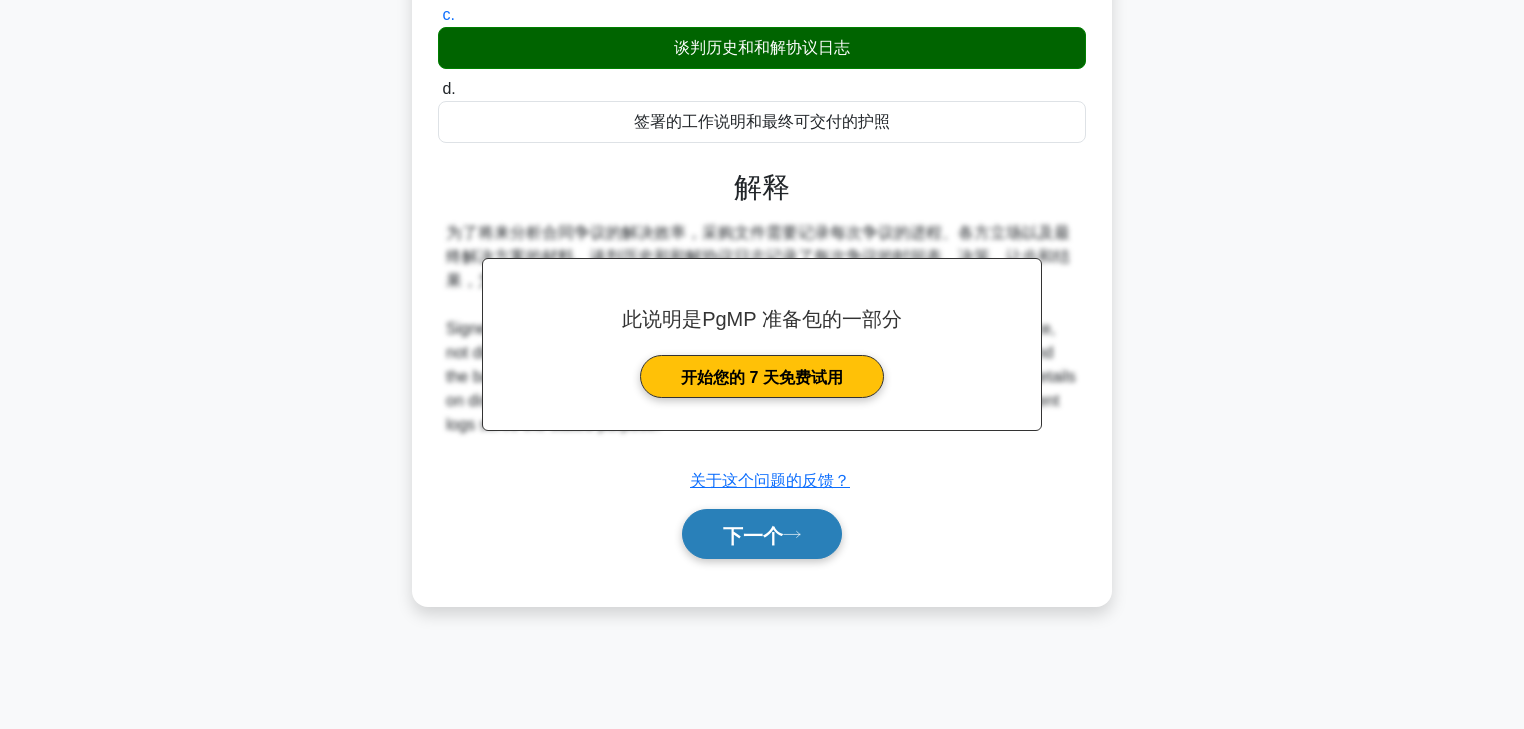 click on "下一个" at bounding box center (753, 535) 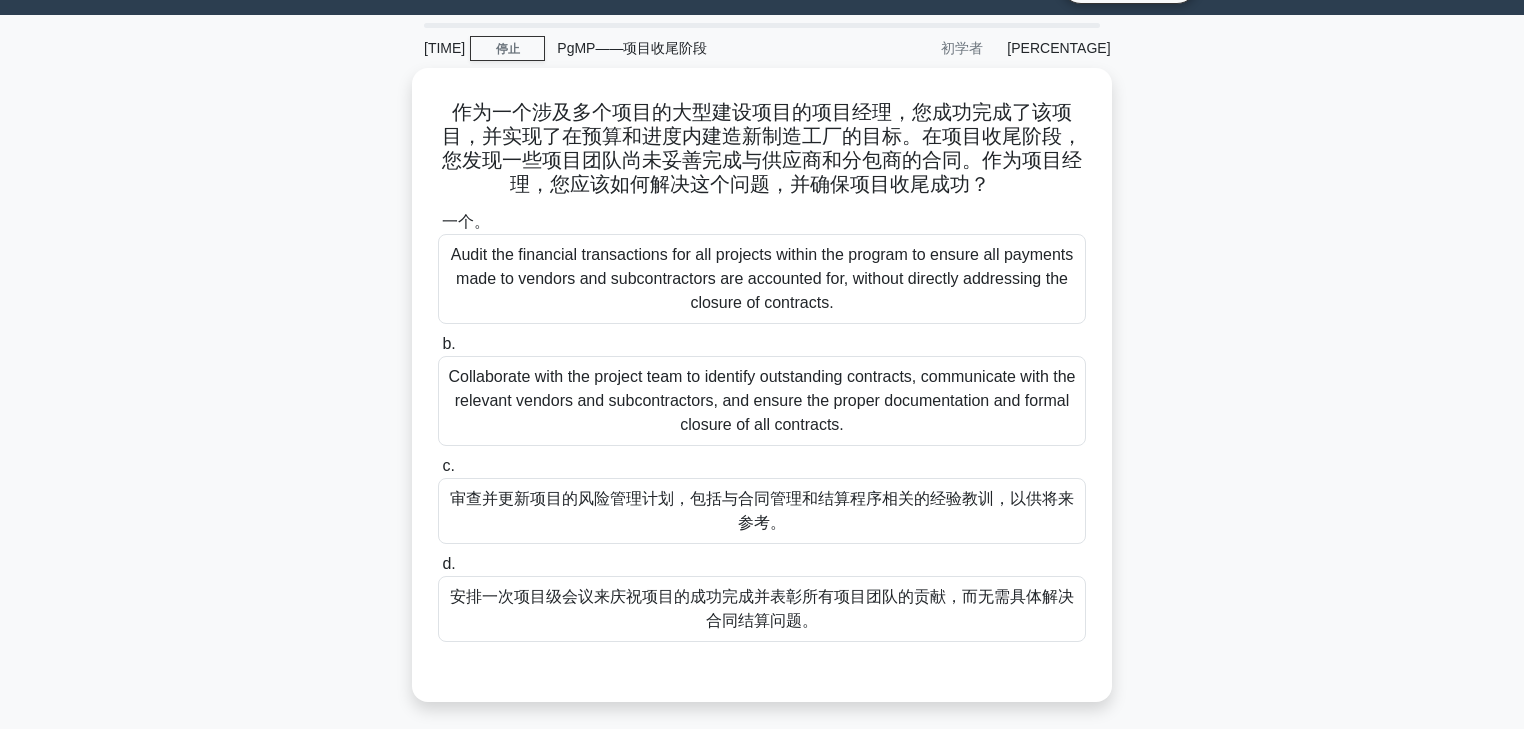 scroll, scrollTop: 0, scrollLeft: 0, axis: both 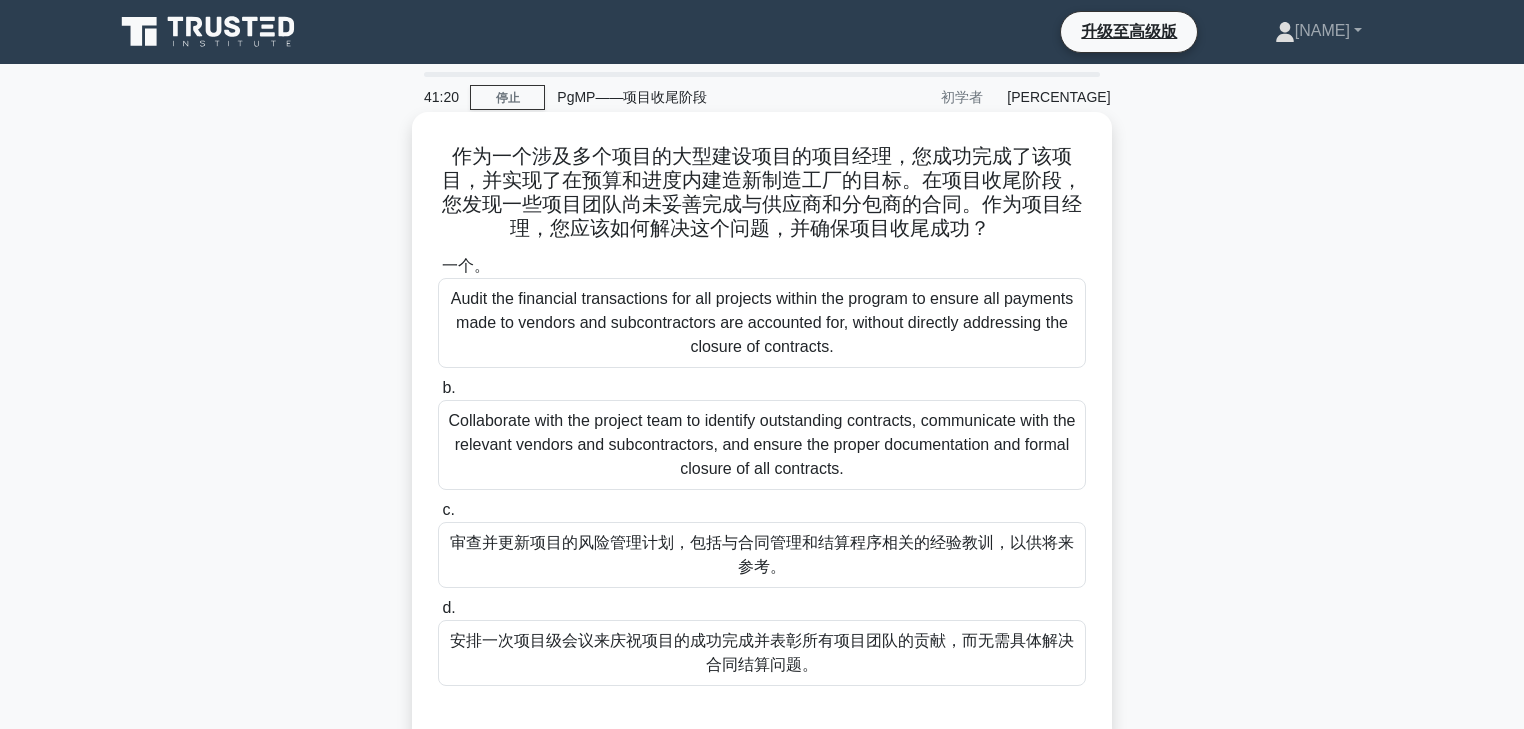click on "Collaborate with the project team to identify outstanding contracts, communicate with the relevant vendors and subcontractors, and ensure the proper documentation and formal closure of all contracts." at bounding box center [762, 445] 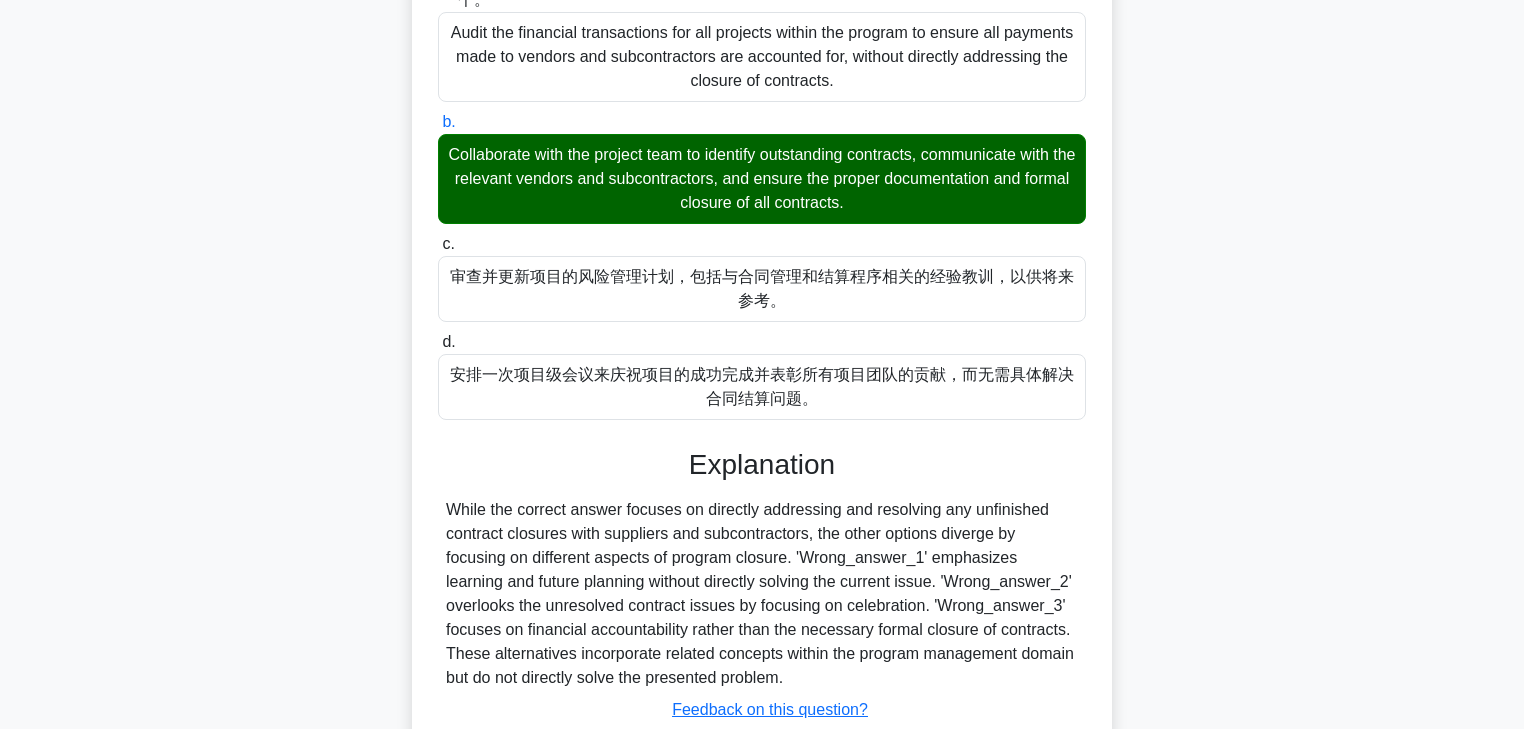 scroll, scrollTop: 352, scrollLeft: 0, axis: vertical 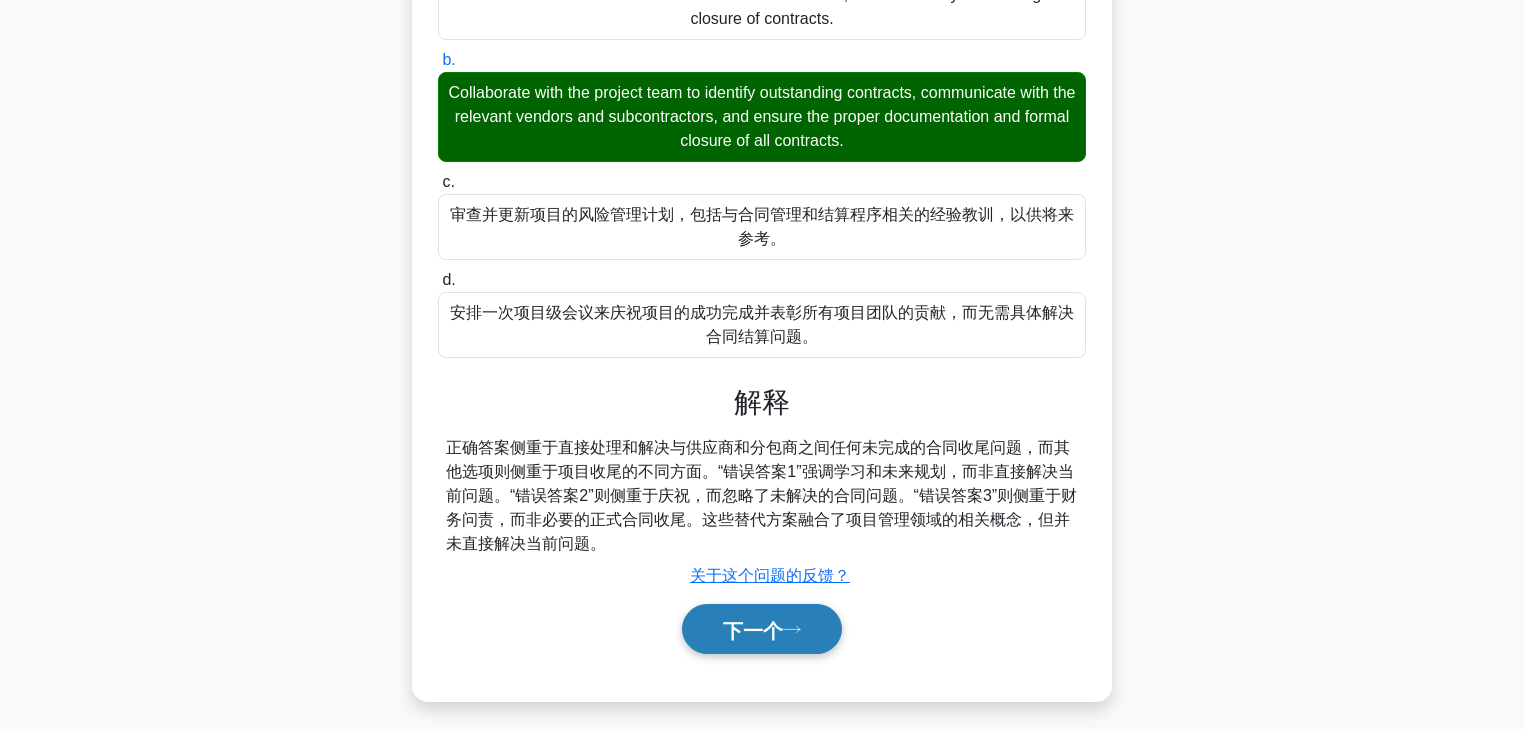 click on "下一个" at bounding box center [762, 629] 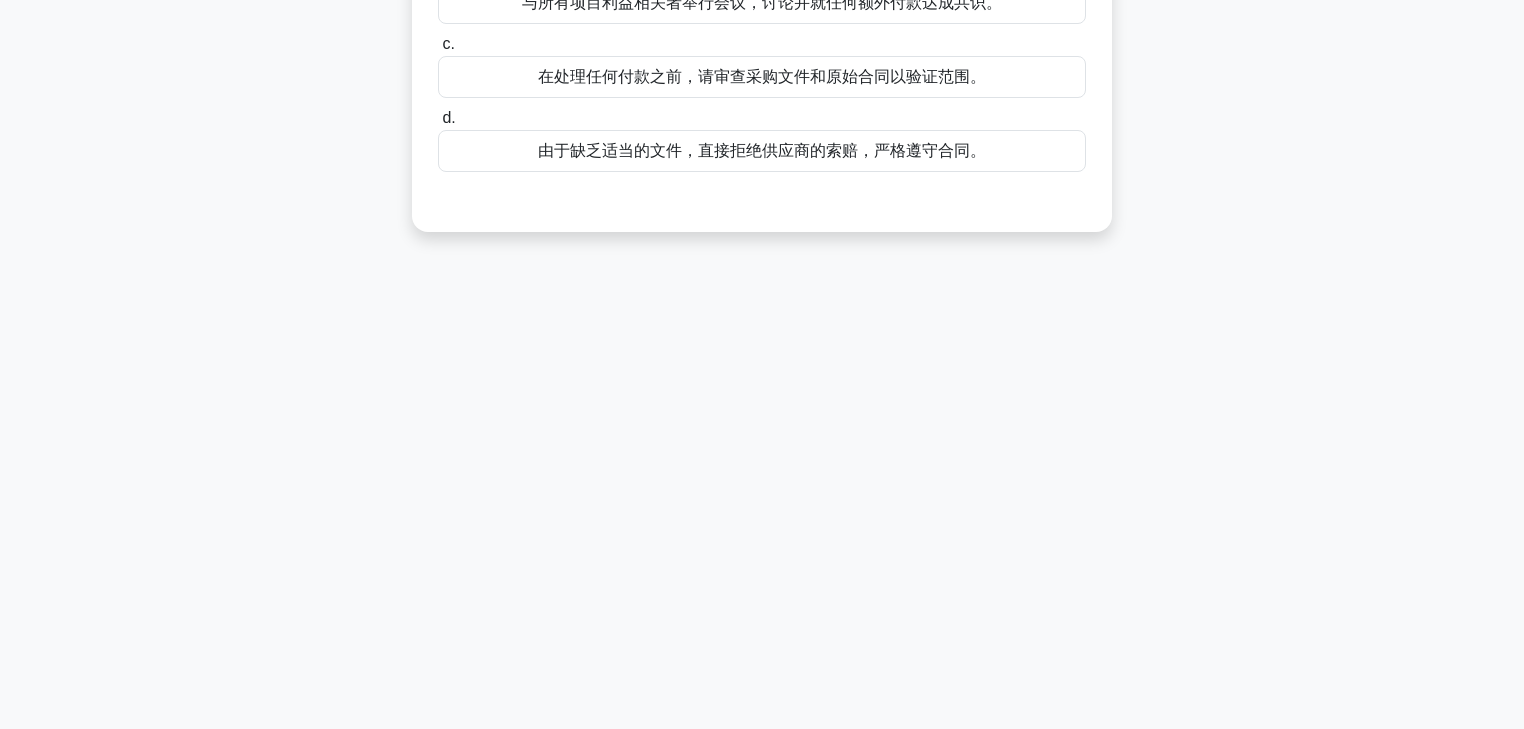 scroll, scrollTop: 0, scrollLeft: 0, axis: both 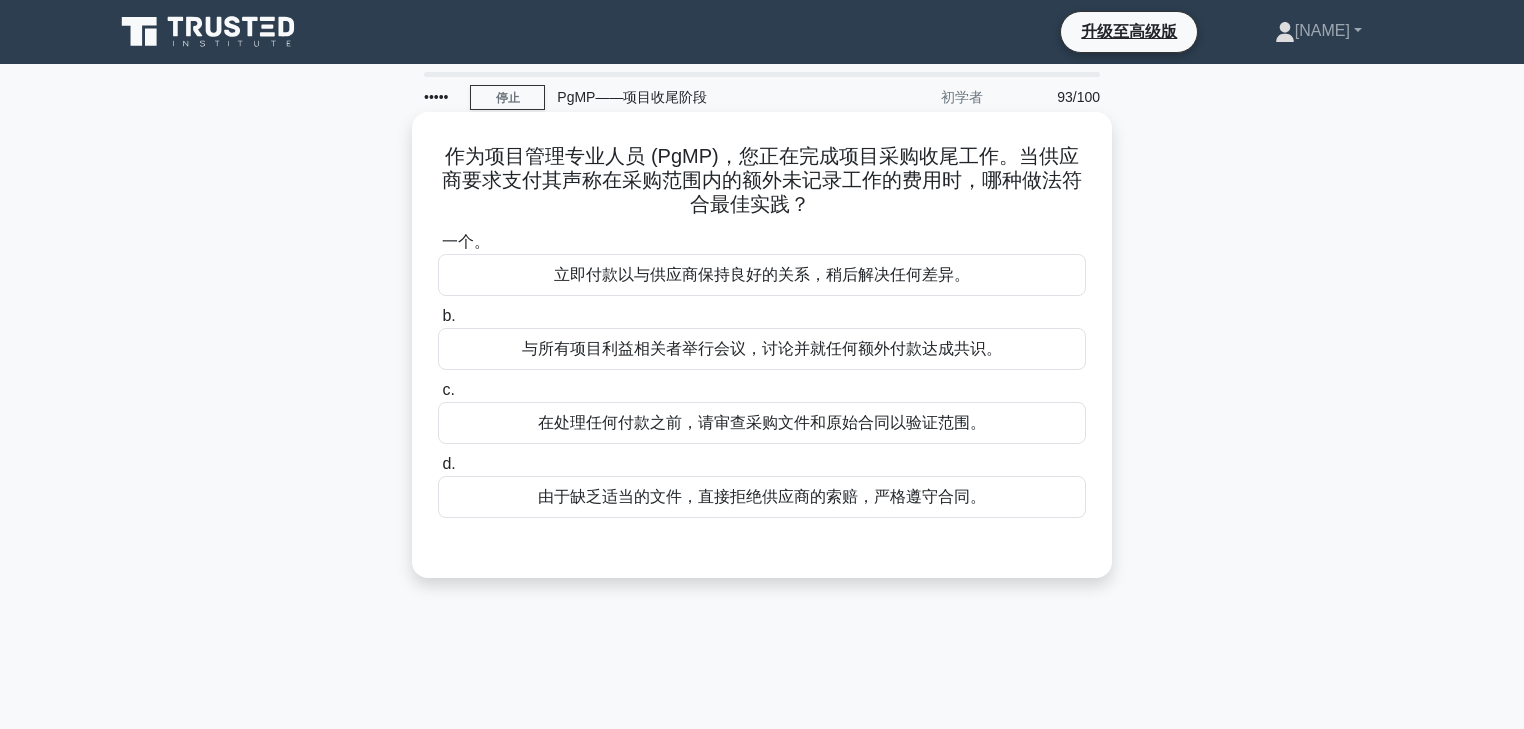 click on "在处理任何付款之前，请审查采购文件和原始合同以验证范围。" at bounding box center (762, 423) 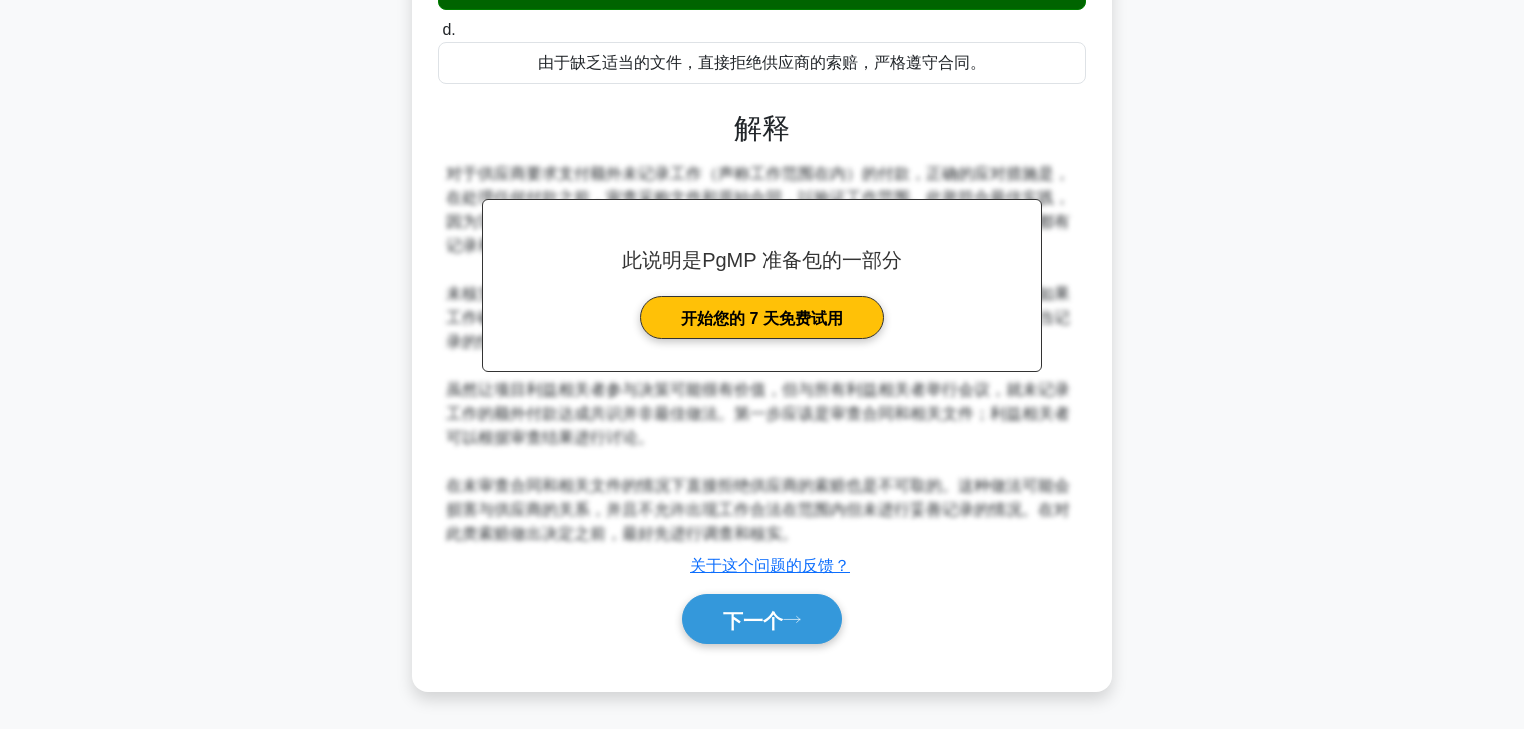 scroll, scrollTop: 435, scrollLeft: 0, axis: vertical 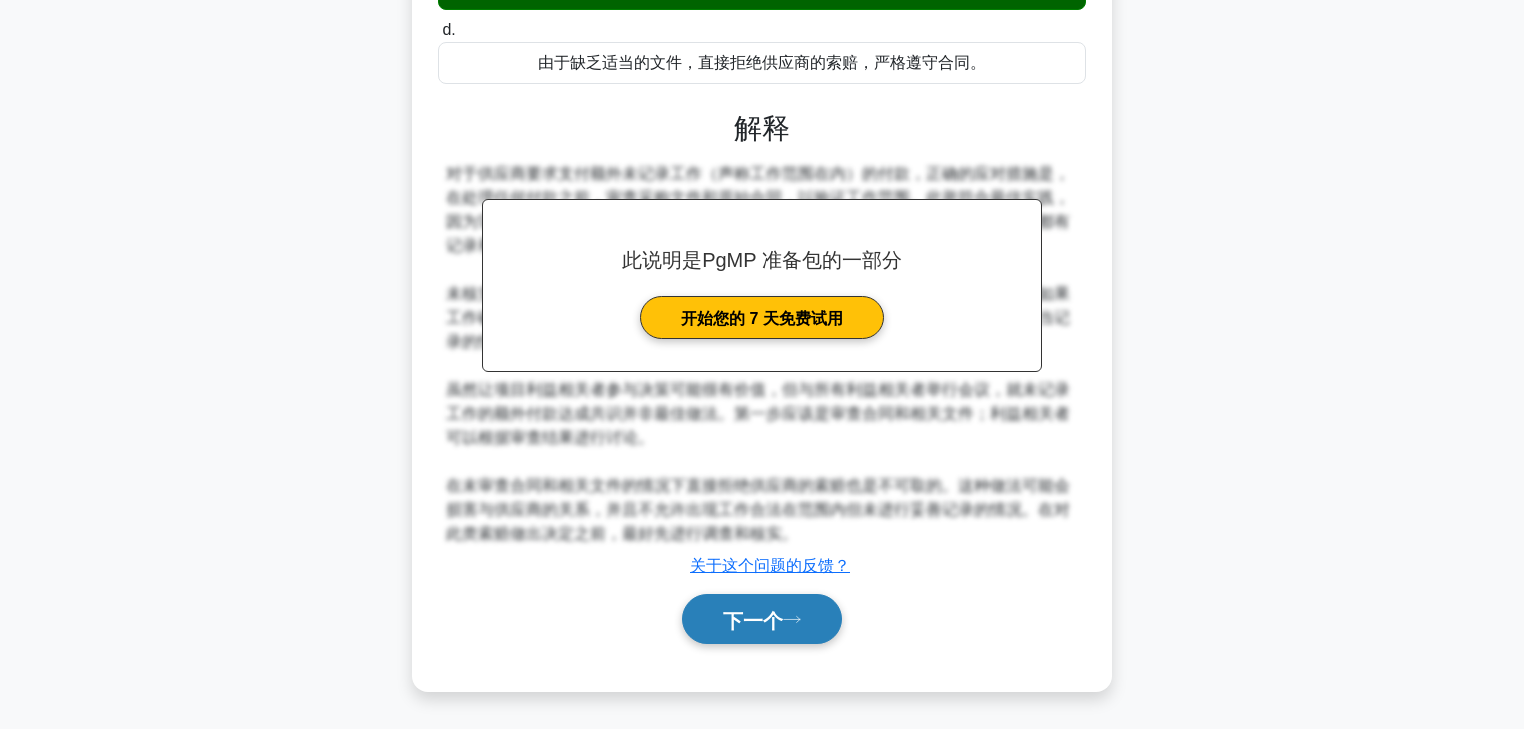 click on "下一个" at bounding box center [753, 620] 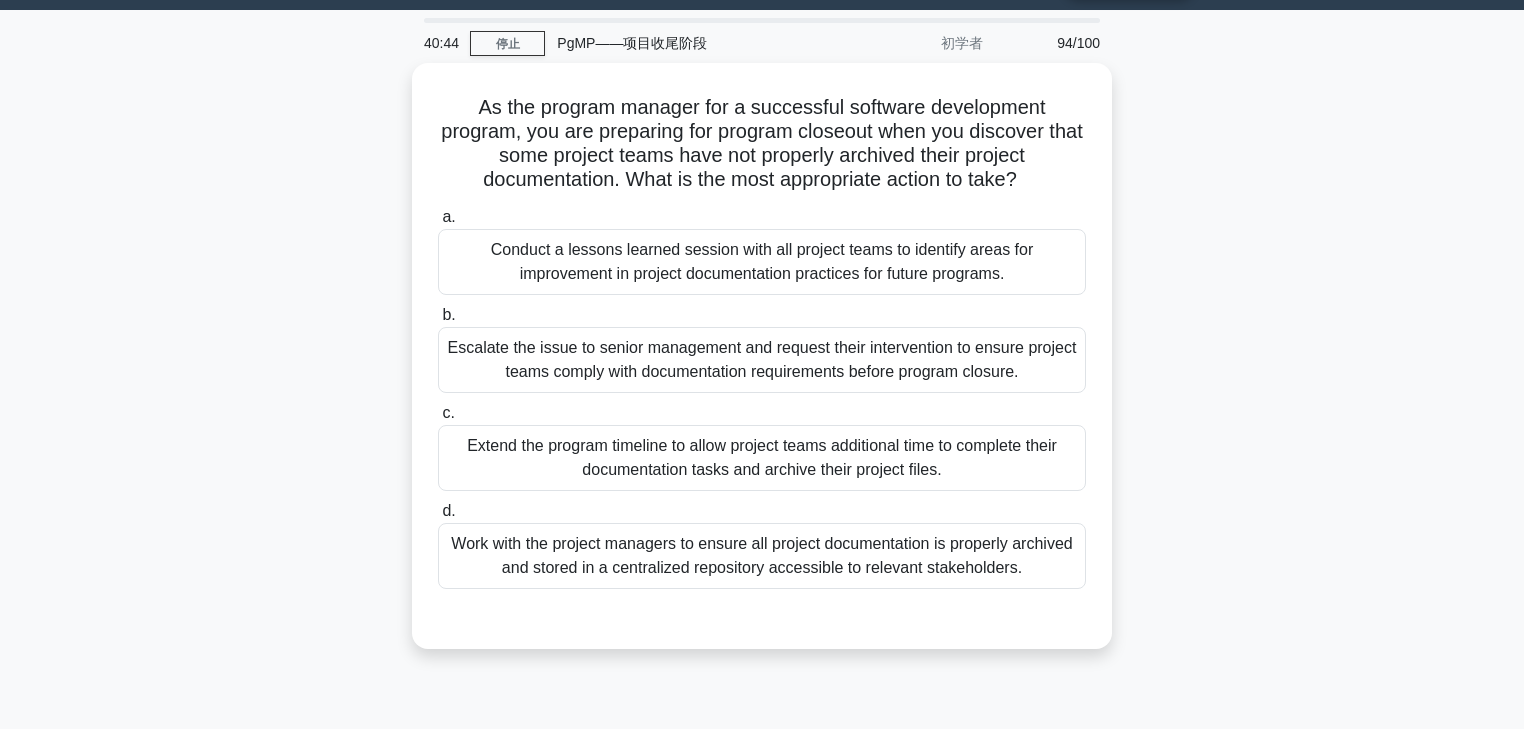 scroll, scrollTop: 0, scrollLeft: 0, axis: both 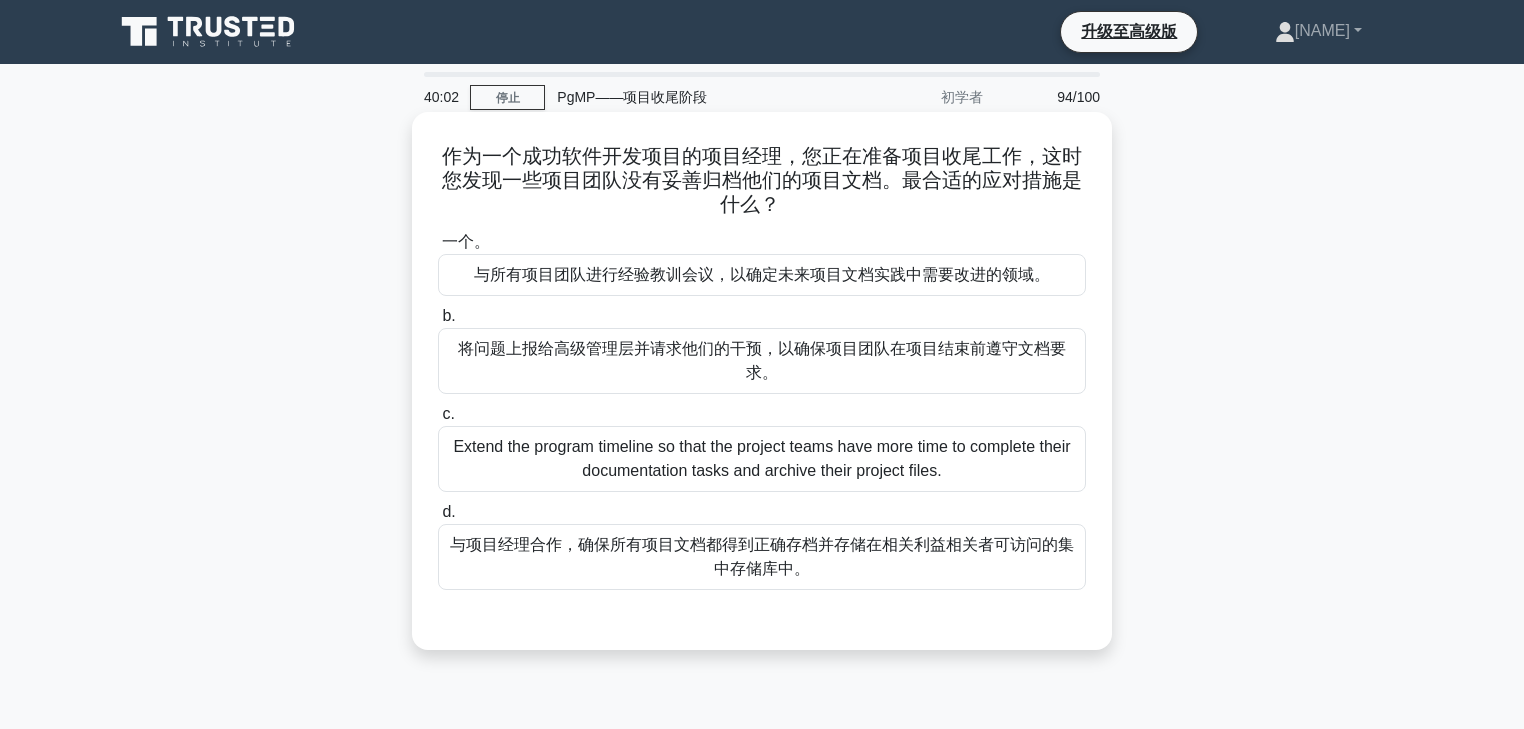 click on "与项目经理合作，确保所有项目文档都得到正确存档并存储在相关利益相关者可访问的集中存储库中。" at bounding box center (762, 556) 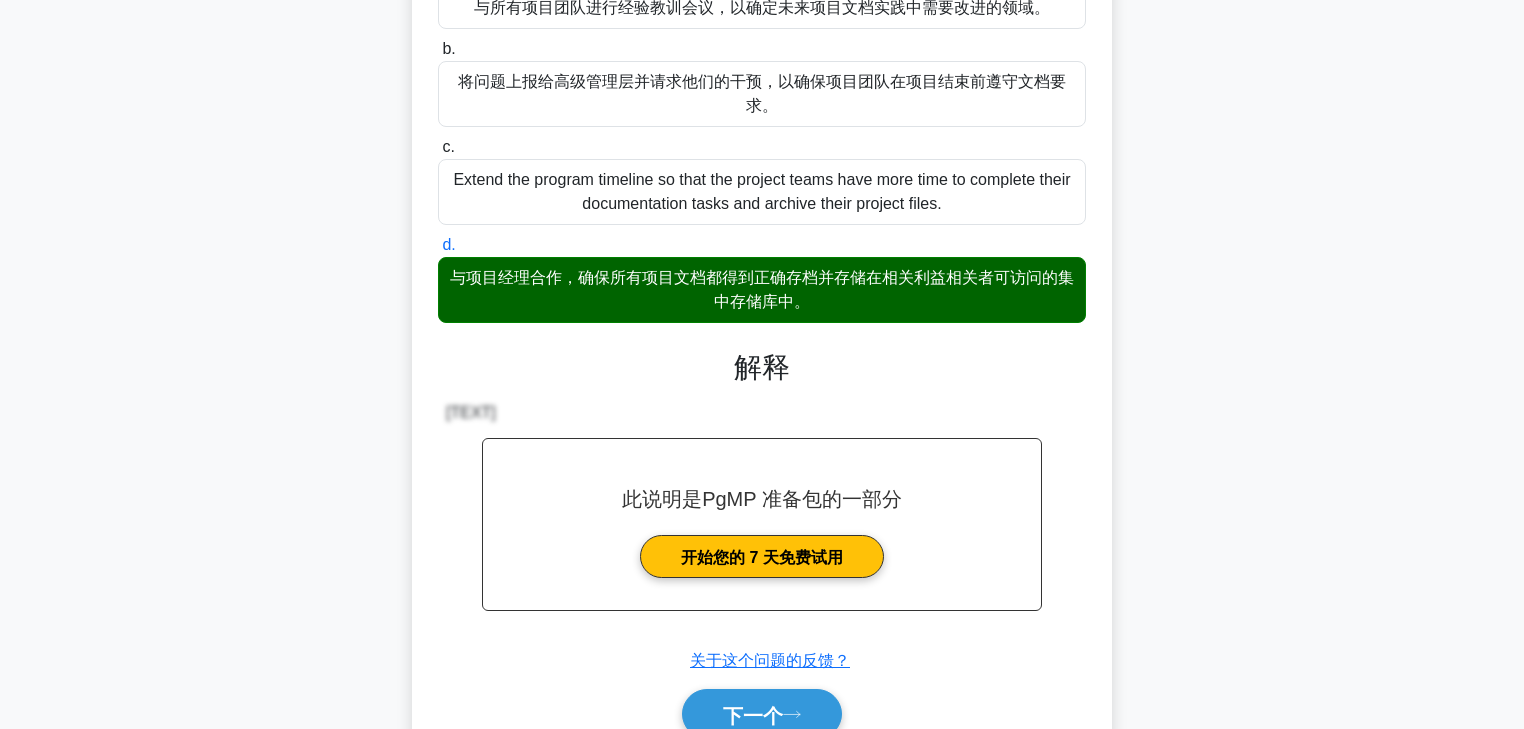 scroll, scrollTop: 352, scrollLeft: 0, axis: vertical 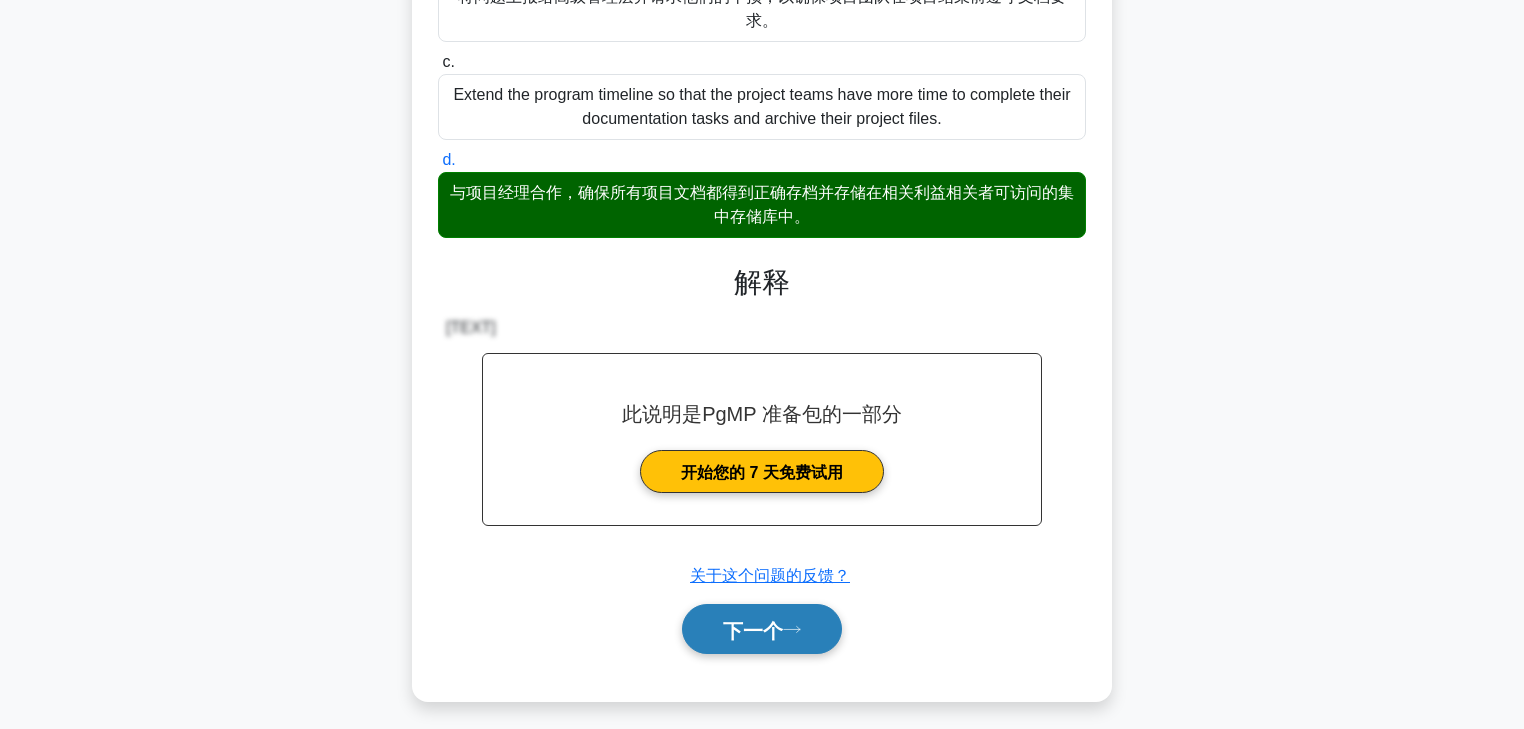 click on "下一个" at bounding box center (753, 630) 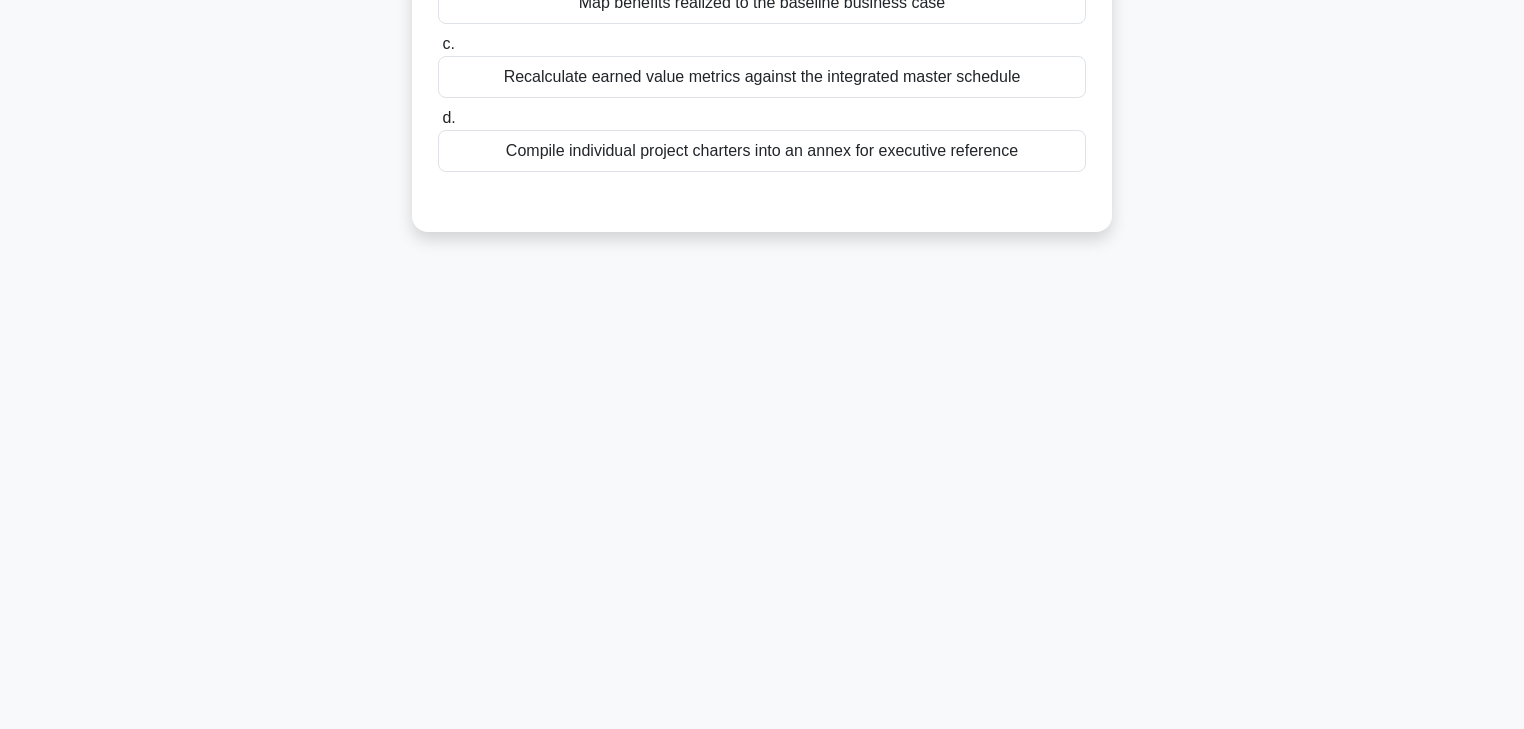 scroll, scrollTop: 0, scrollLeft: 0, axis: both 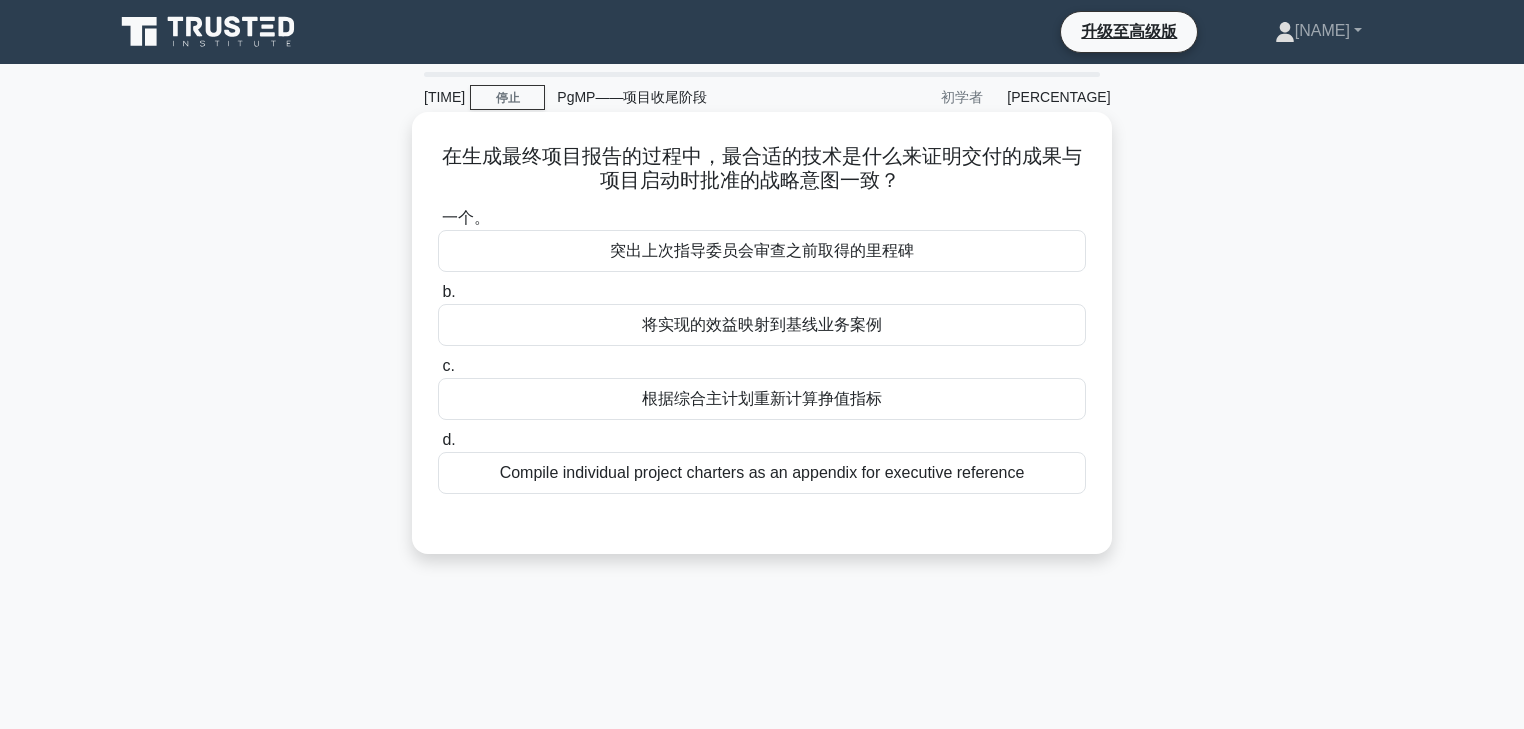 click on "将实现的效益映射到基线业务案例" at bounding box center [762, 324] 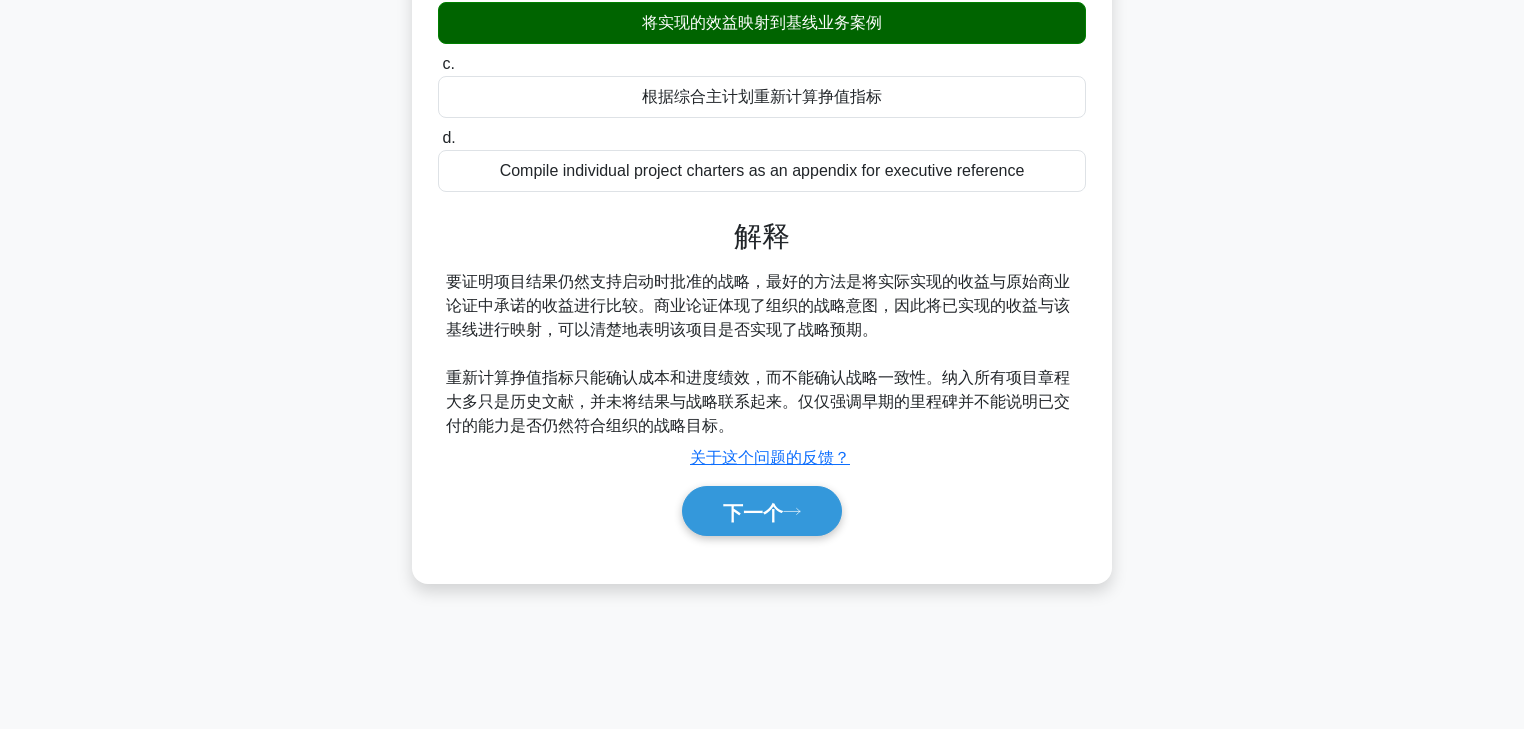 scroll, scrollTop: 352, scrollLeft: 0, axis: vertical 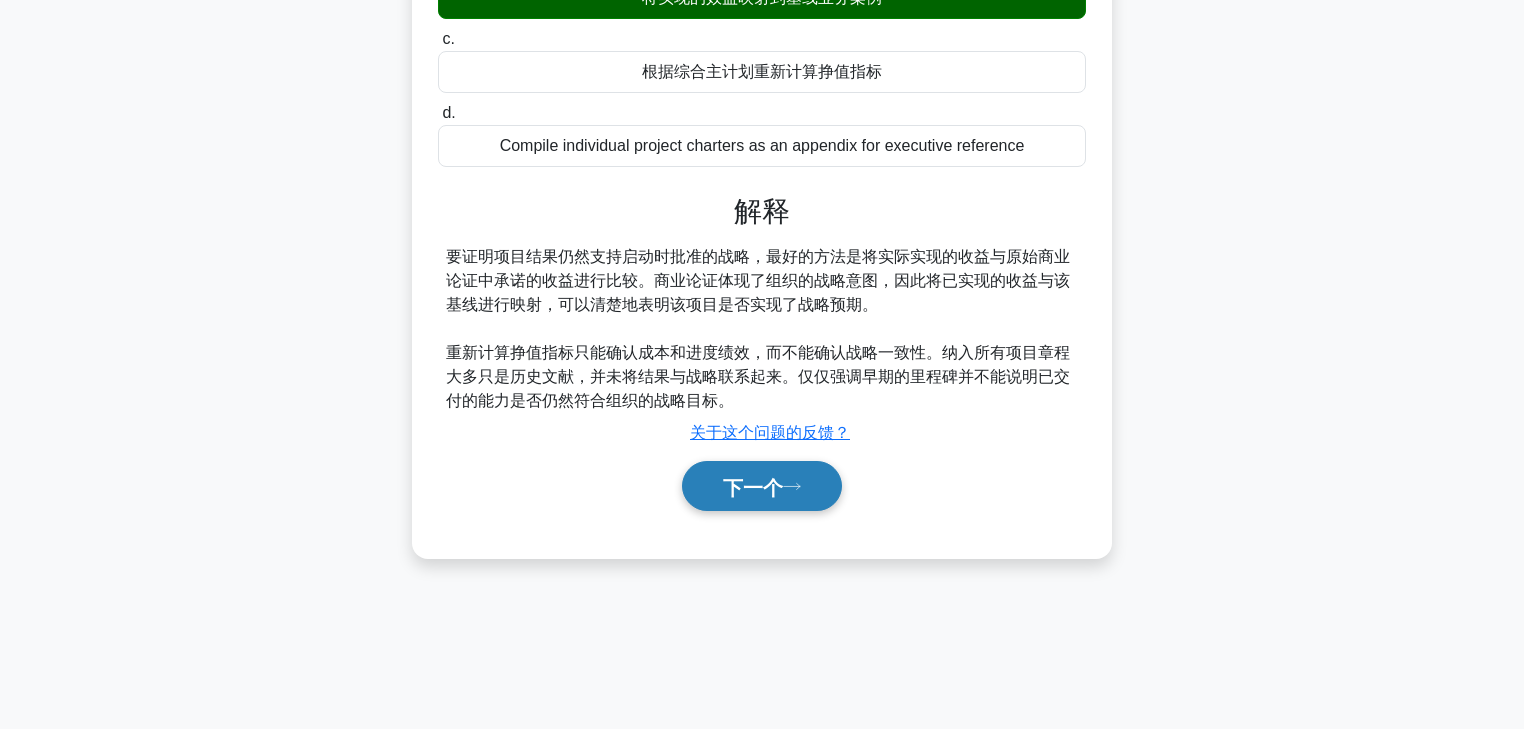 click on "下一个" at bounding box center (753, 487) 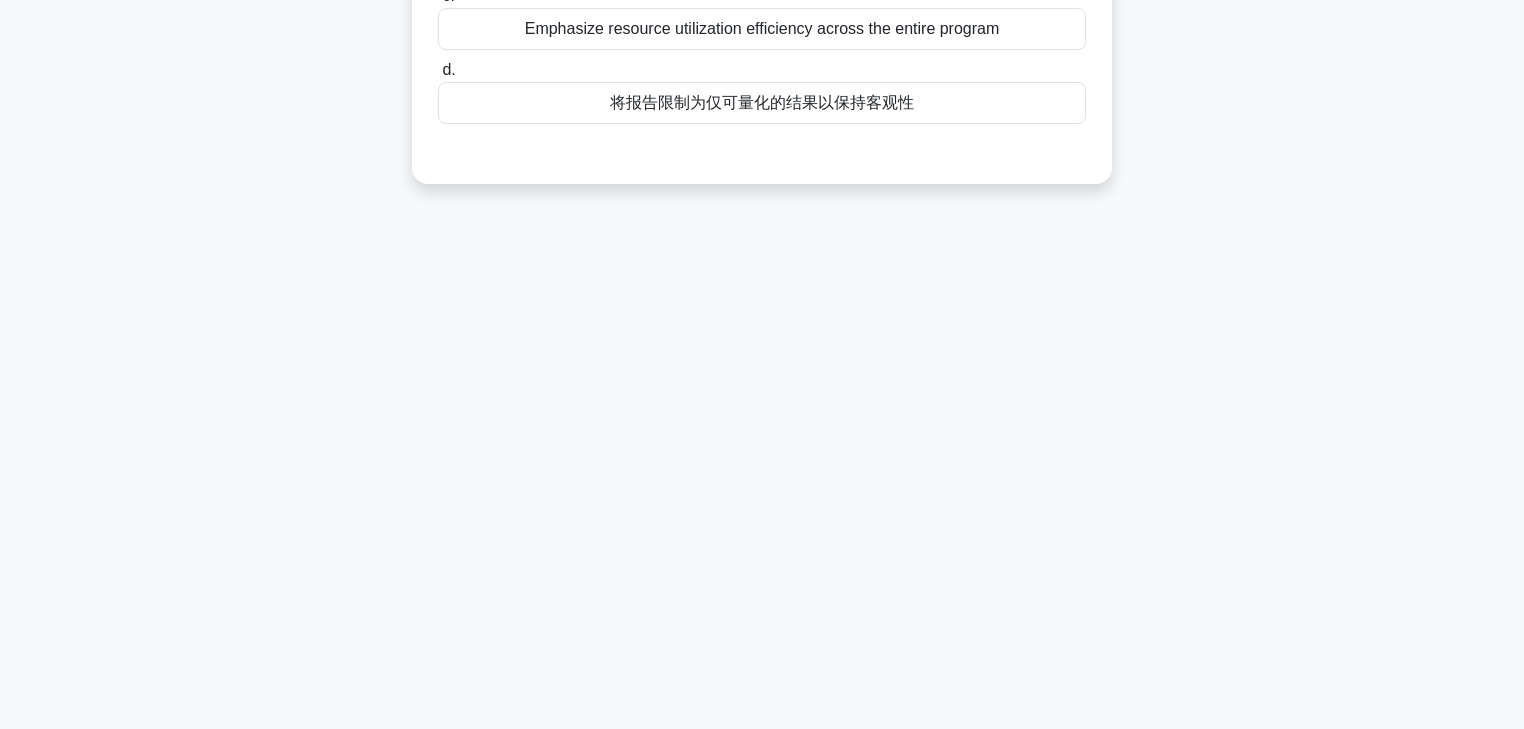 scroll, scrollTop: 0, scrollLeft: 0, axis: both 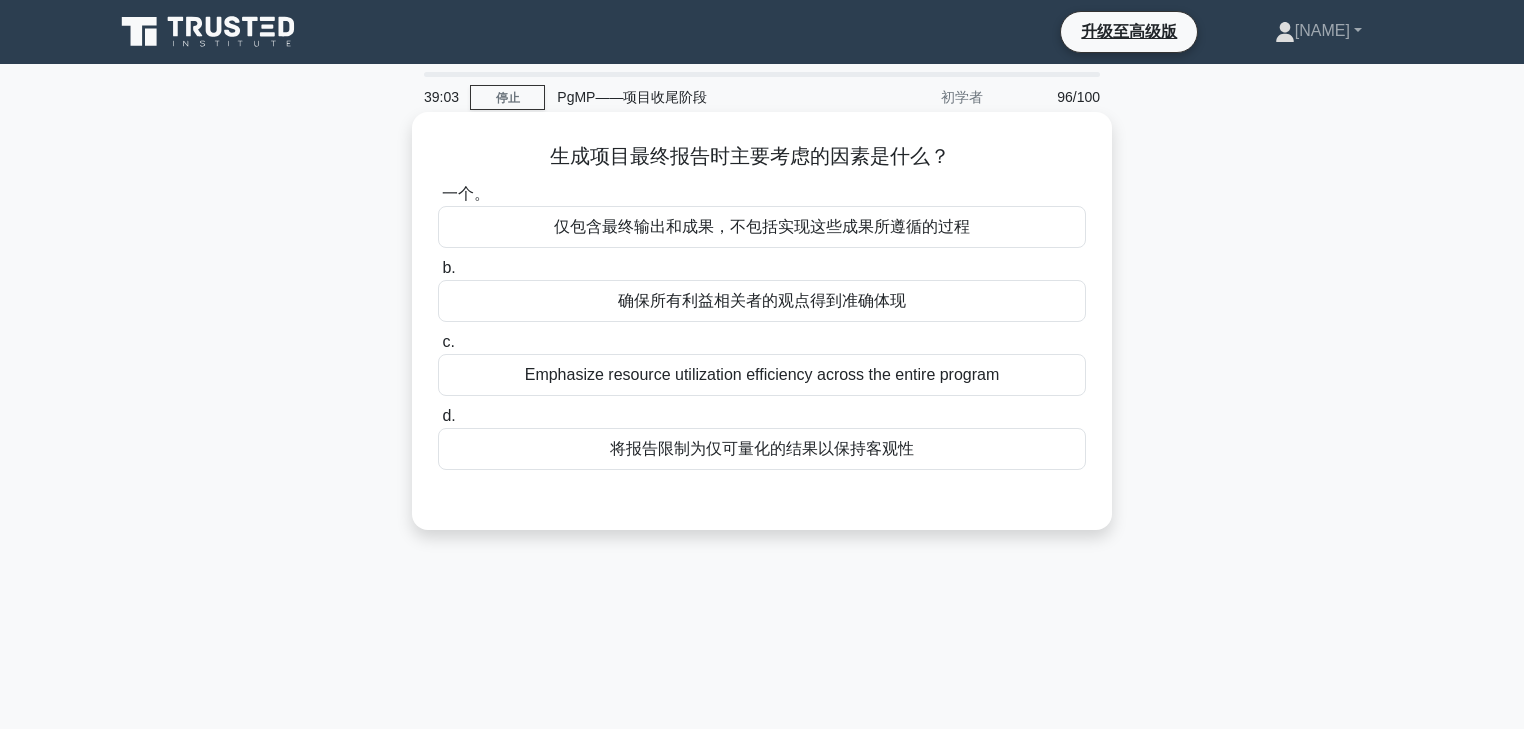 click on "确保所有利益相关者的观点得到准确体现" at bounding box center [762, 300] 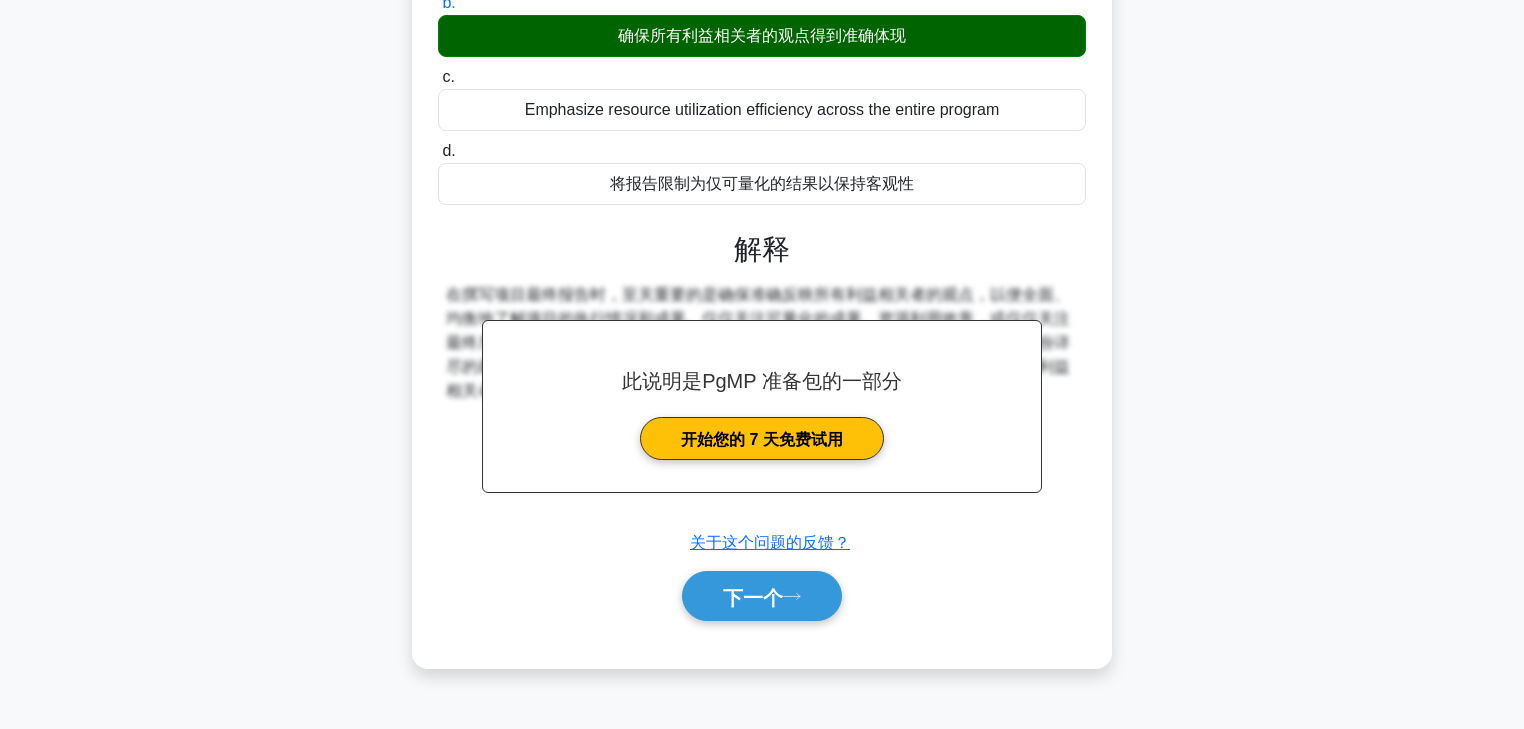 scroll, scrollTop: 352, scrollLeft: 0, axis: vertical 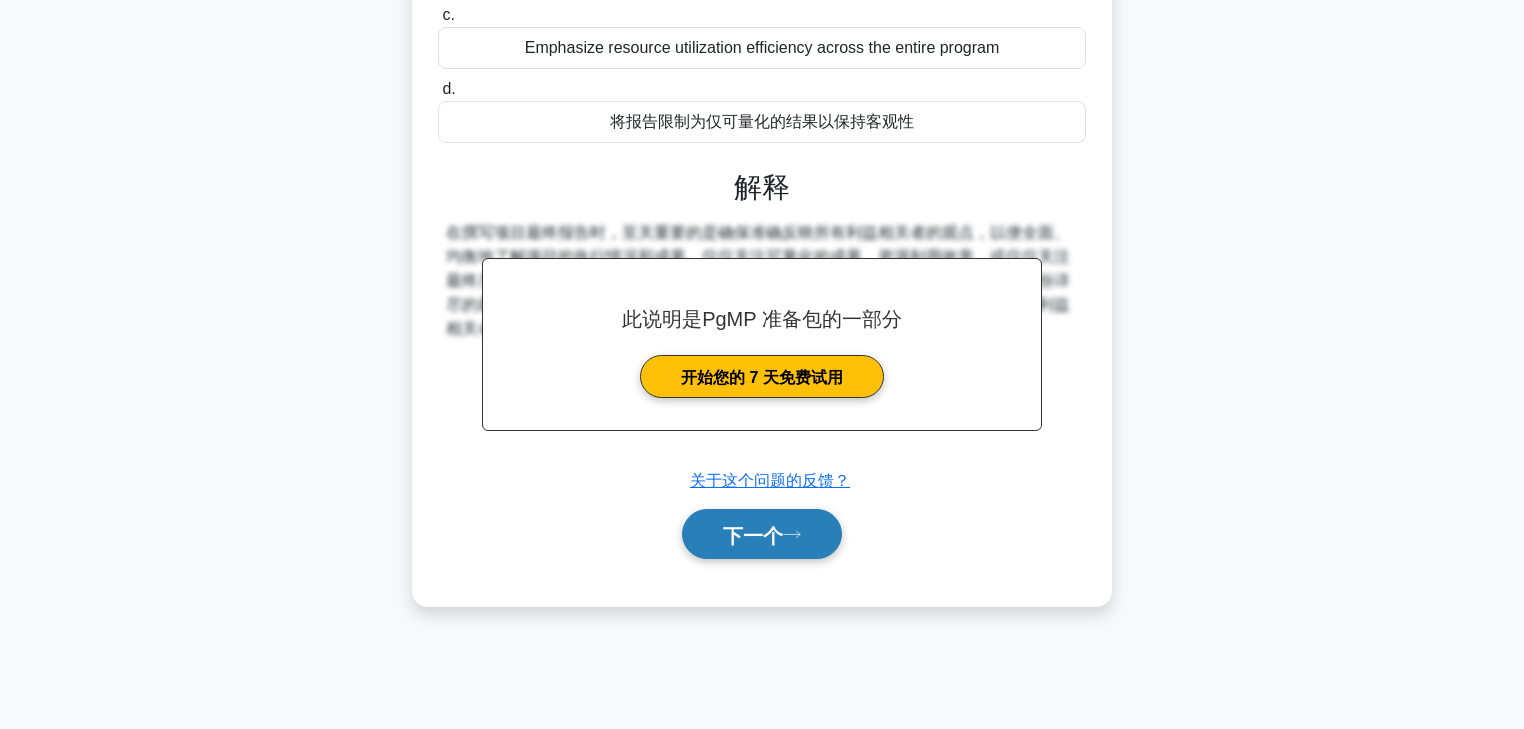 click on "下一个" at bounding box center [753, 535] 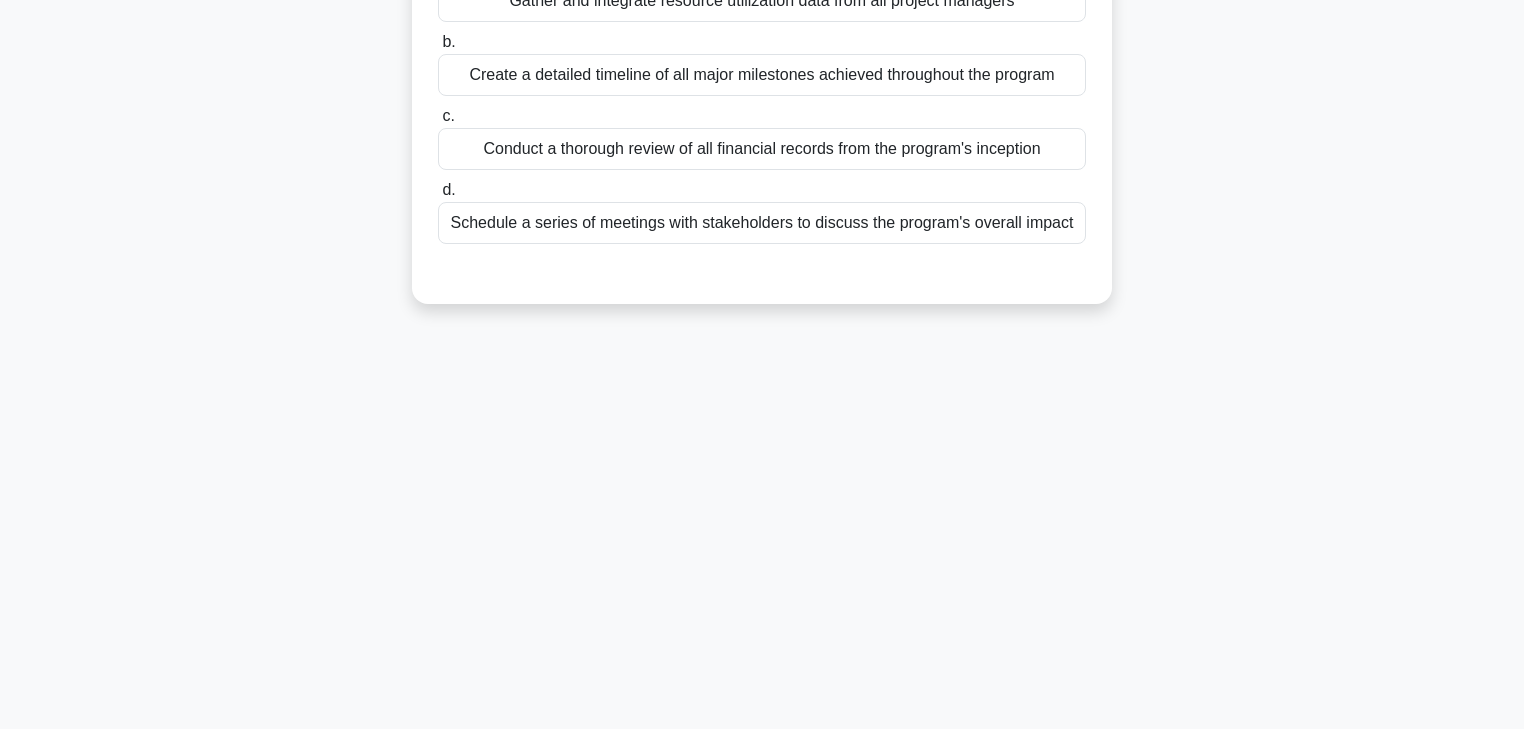 scroll, scrollTop: 0, scrollLeft: 0, axis: both 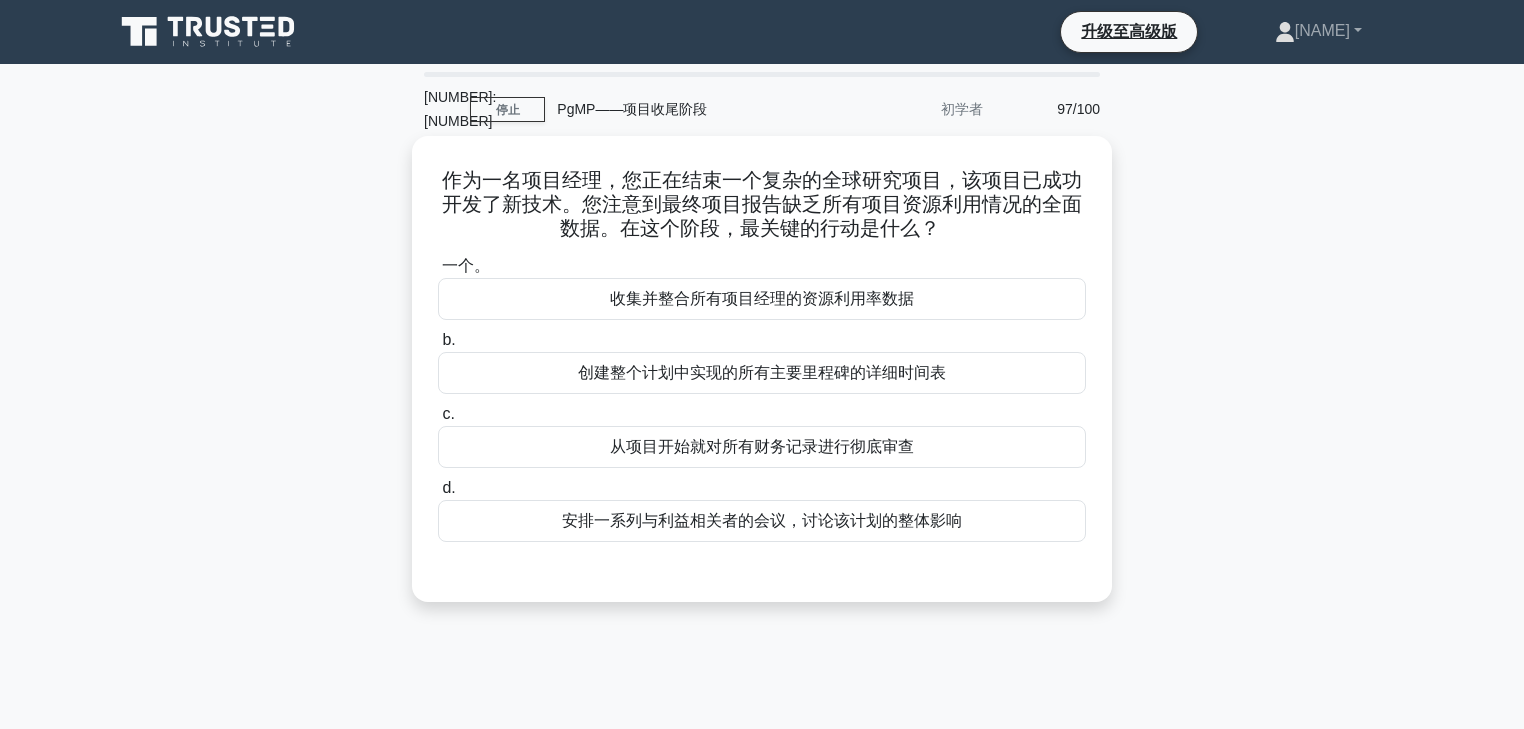 click on "收集并整合所有项目经理的资源利用率数据" at bounding box center (762, 298) 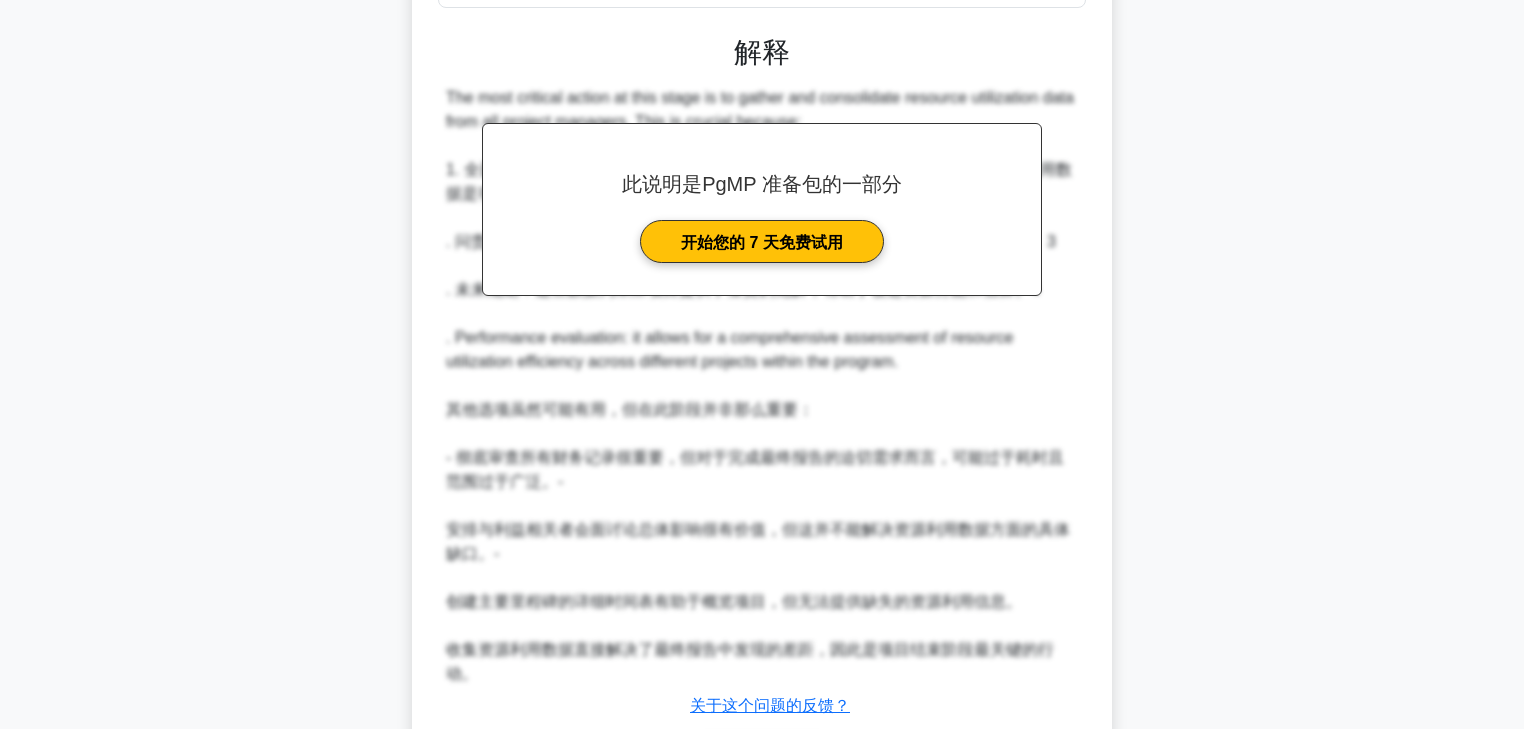 scroll, scrollTop: 627, scrollLeft: 0, axis: vertical 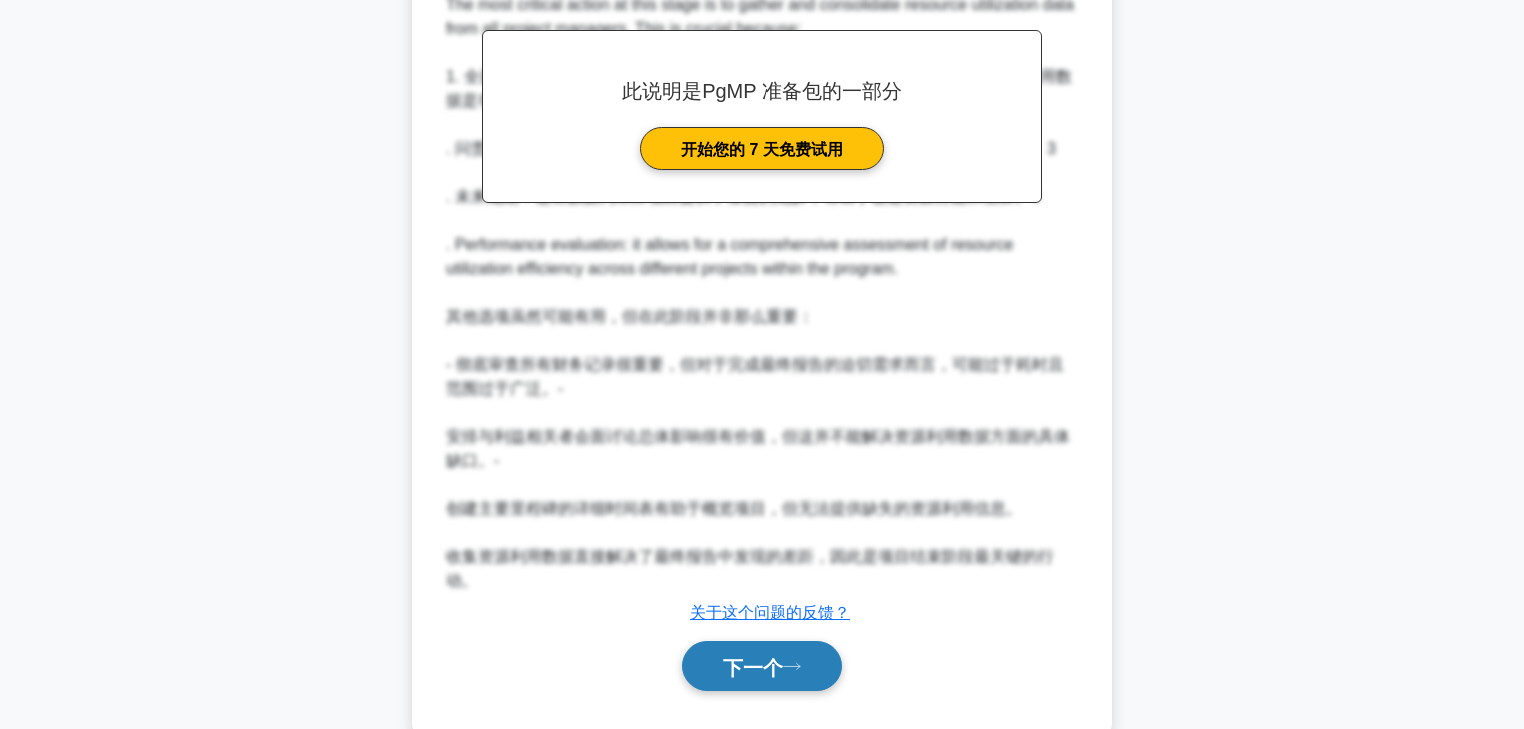 click on "下一个" at bounding box center (753, 667) 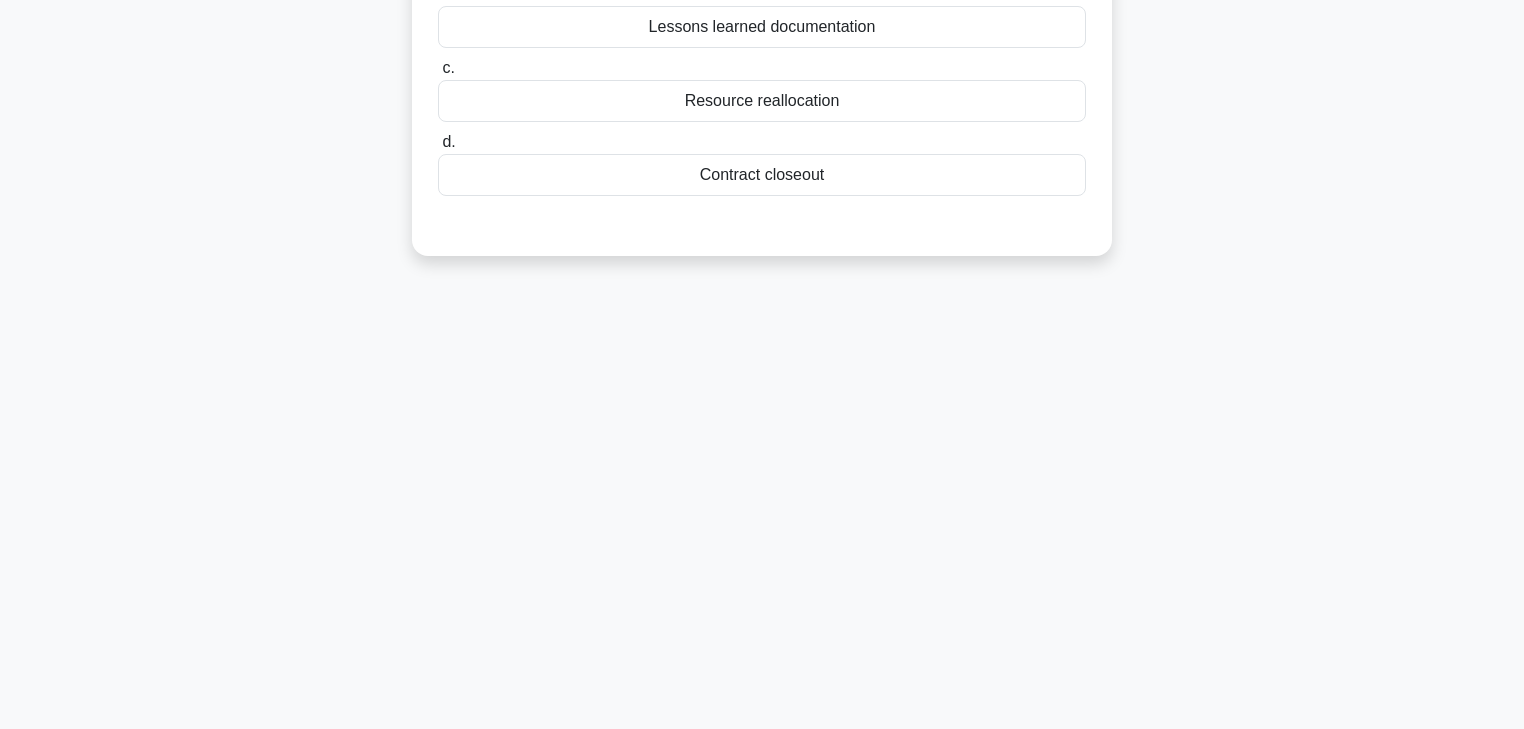 scroll, scrollTop: 0, scrollLeft: 0, axis: both 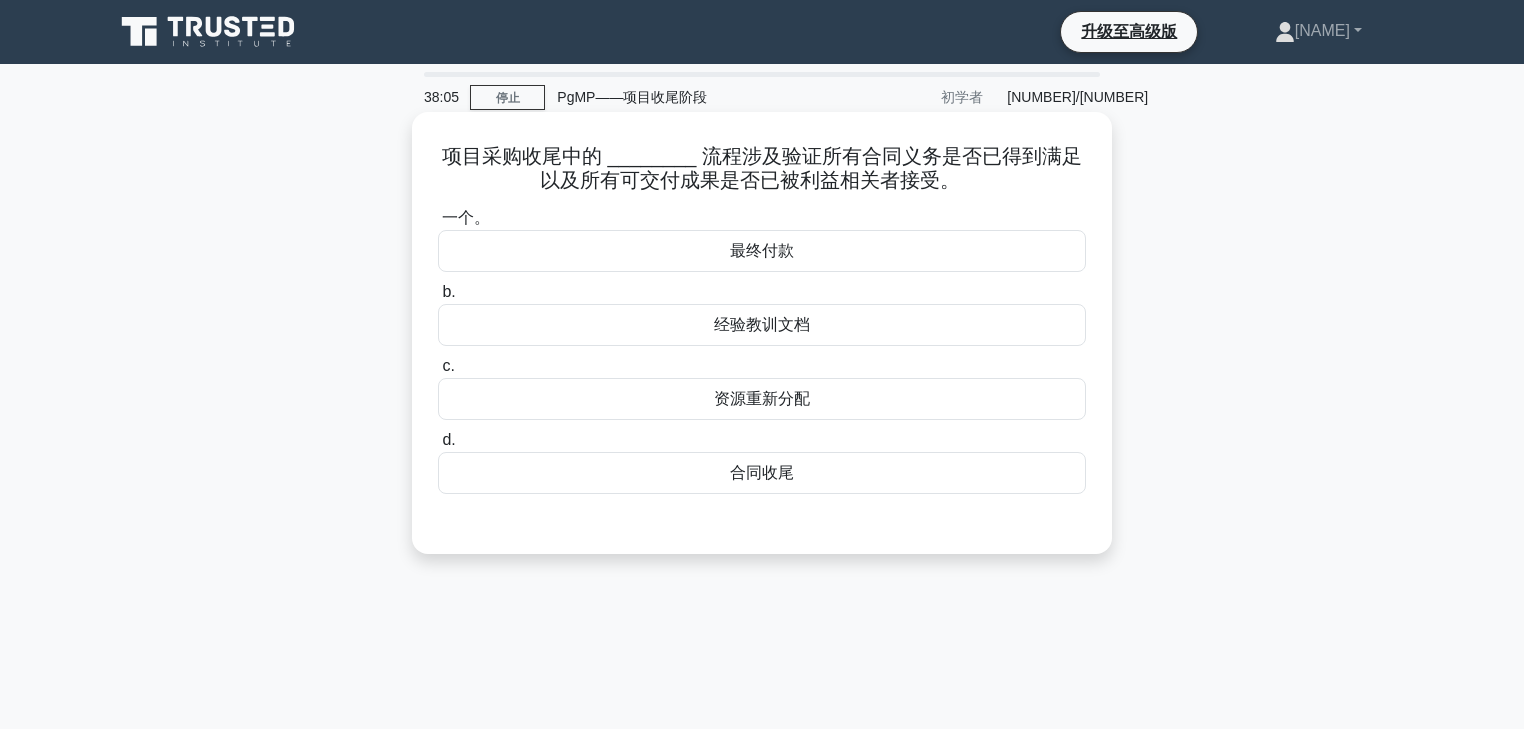 click on "合同收尾" at bounding box center [762, 473] 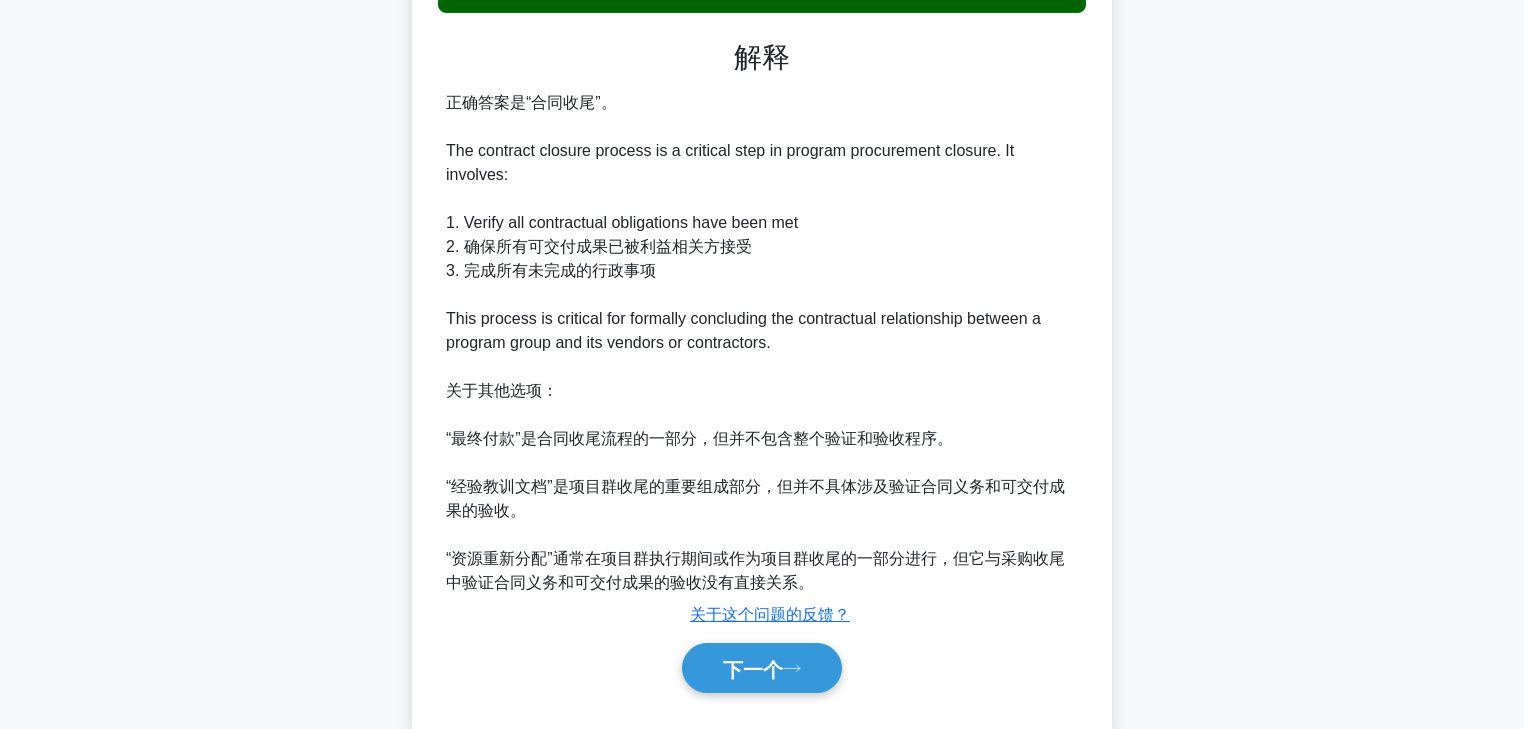 scroll, scrollTop: 483, scrollLeft: 0, axis: vertical 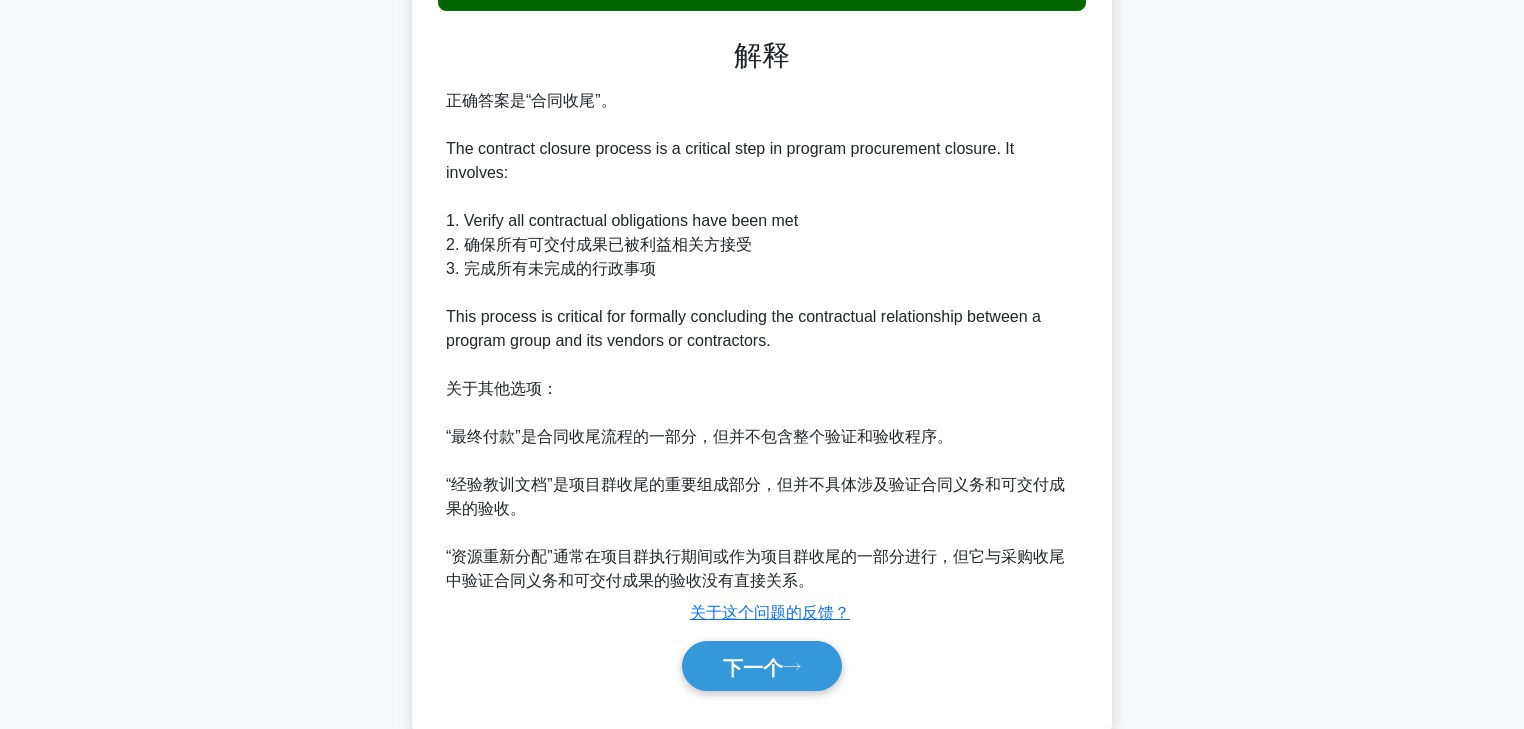 click on "下一个" at bounding box center [762, 666] 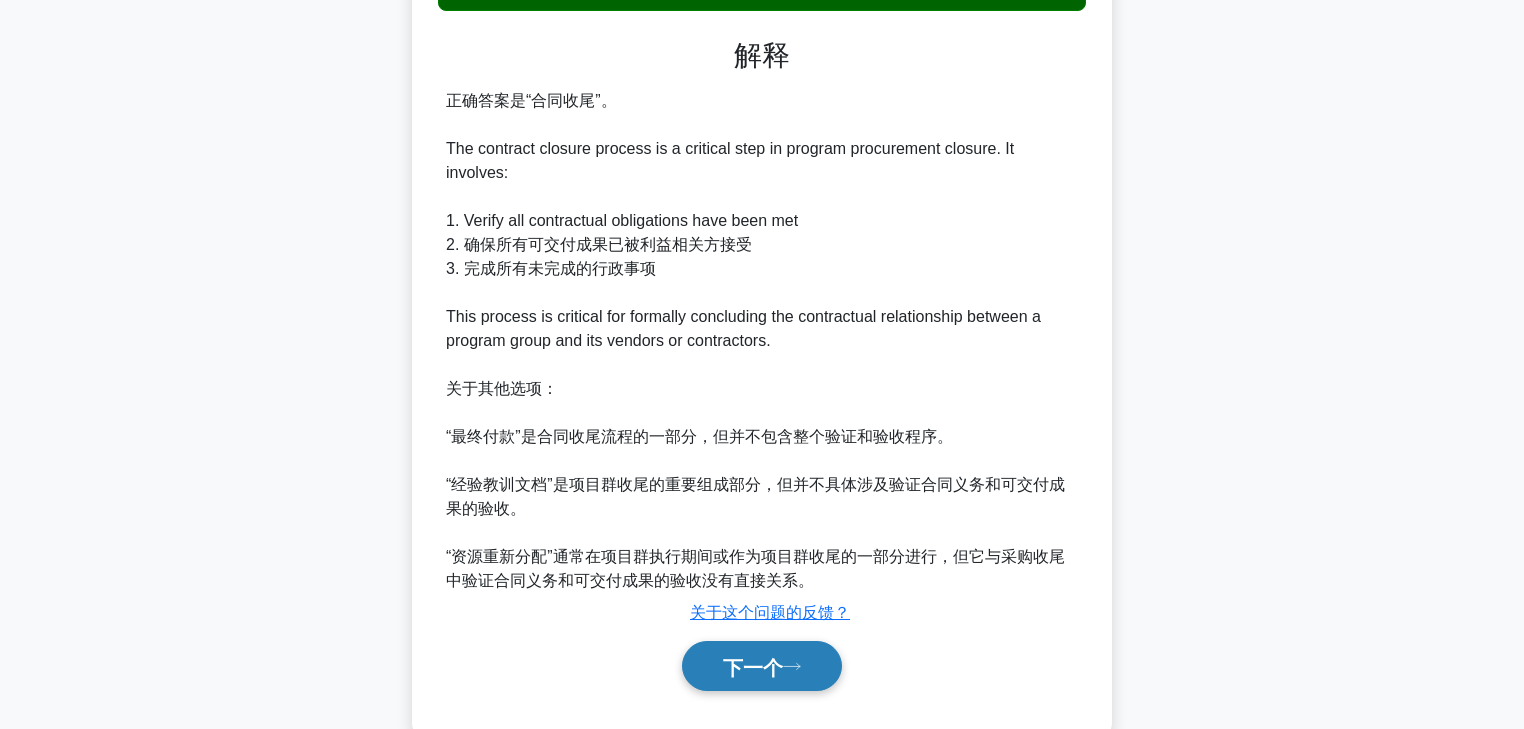 click on "下一个" at bounding box center [762, 666] 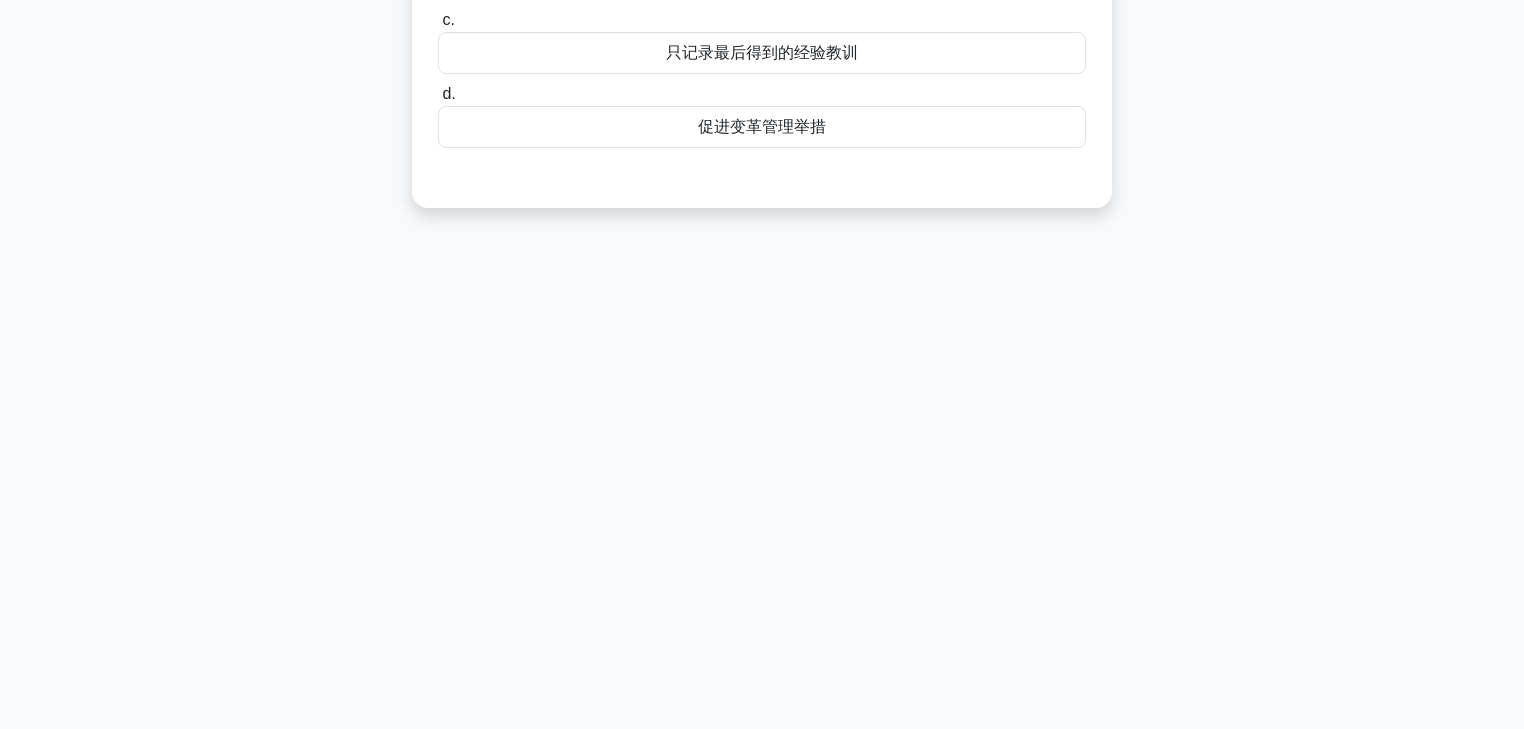 scroll, scrollTop: 0, scrollLeft: 0, axis: both 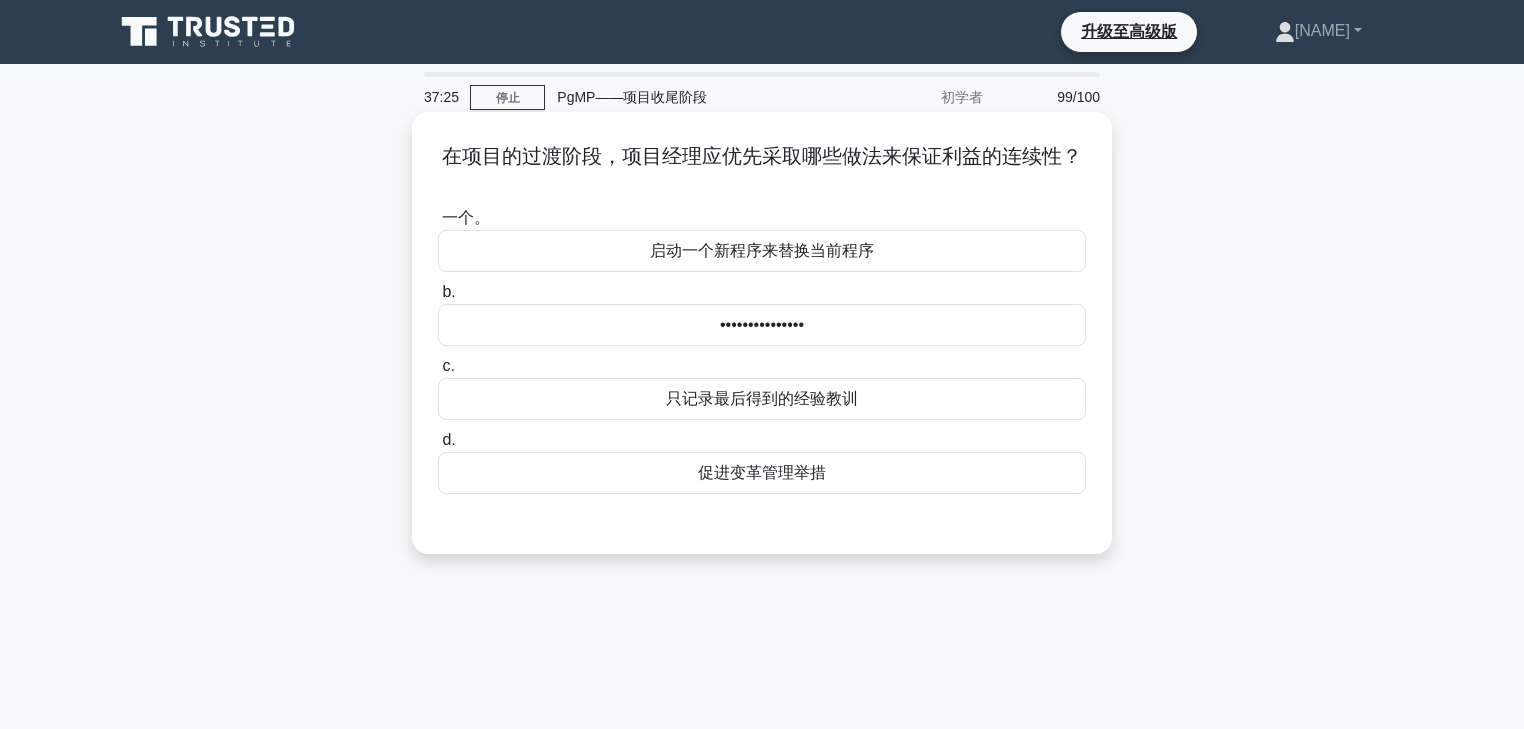 click on "促进变革管理举措" at bounding box center (762, 473) 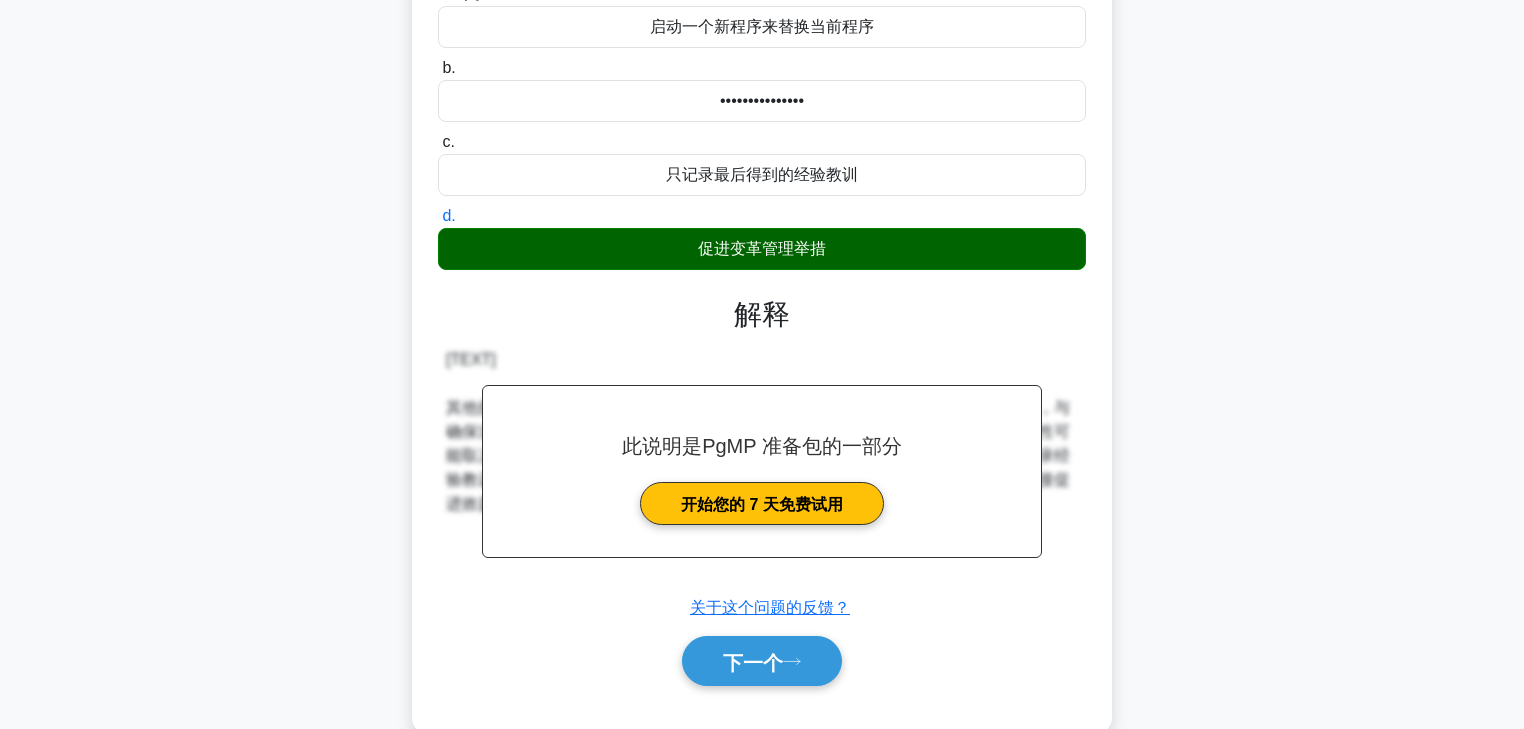 scroll, scrollTop: 224, scrollLeft: 0, axis: vertical 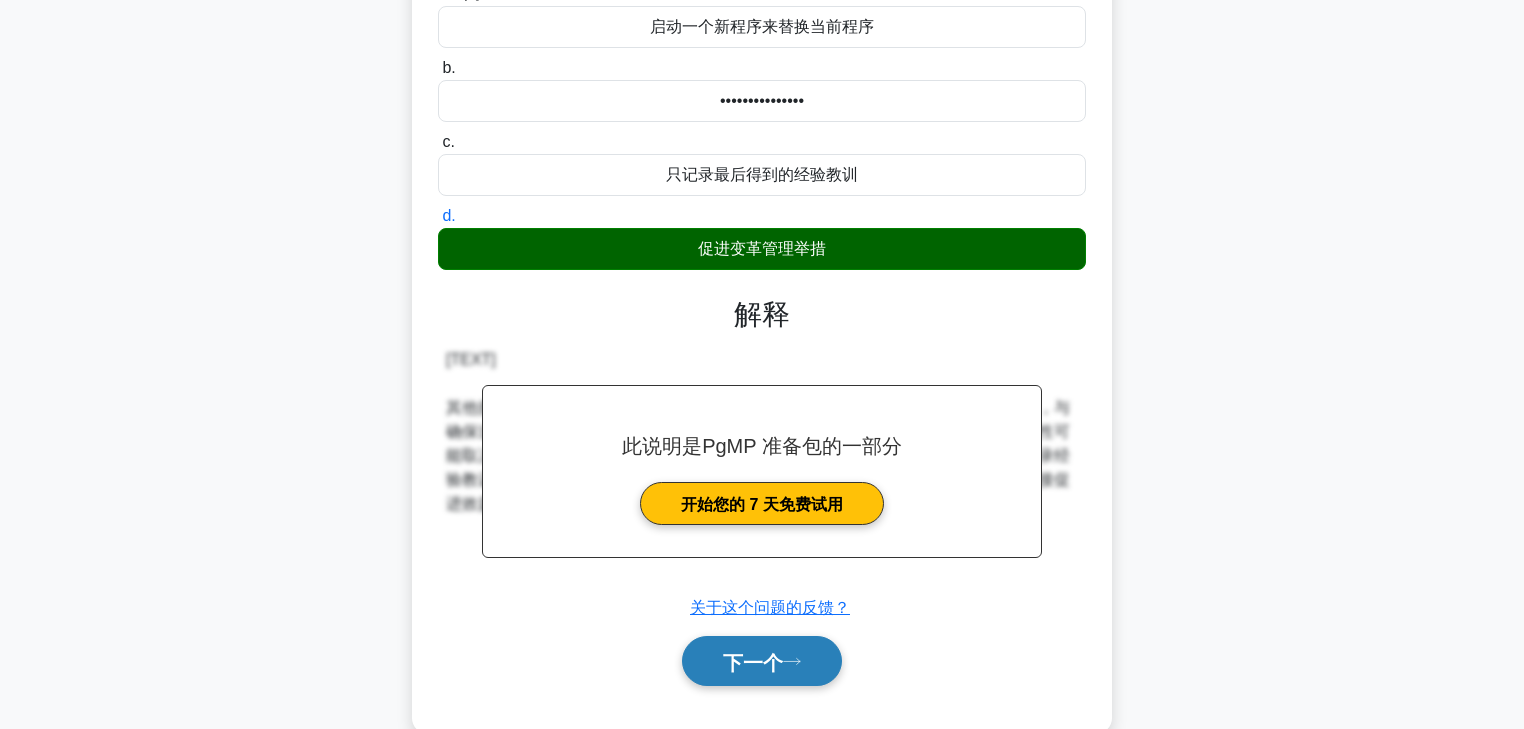 click on "下一个" at bounding box center (753, 662) 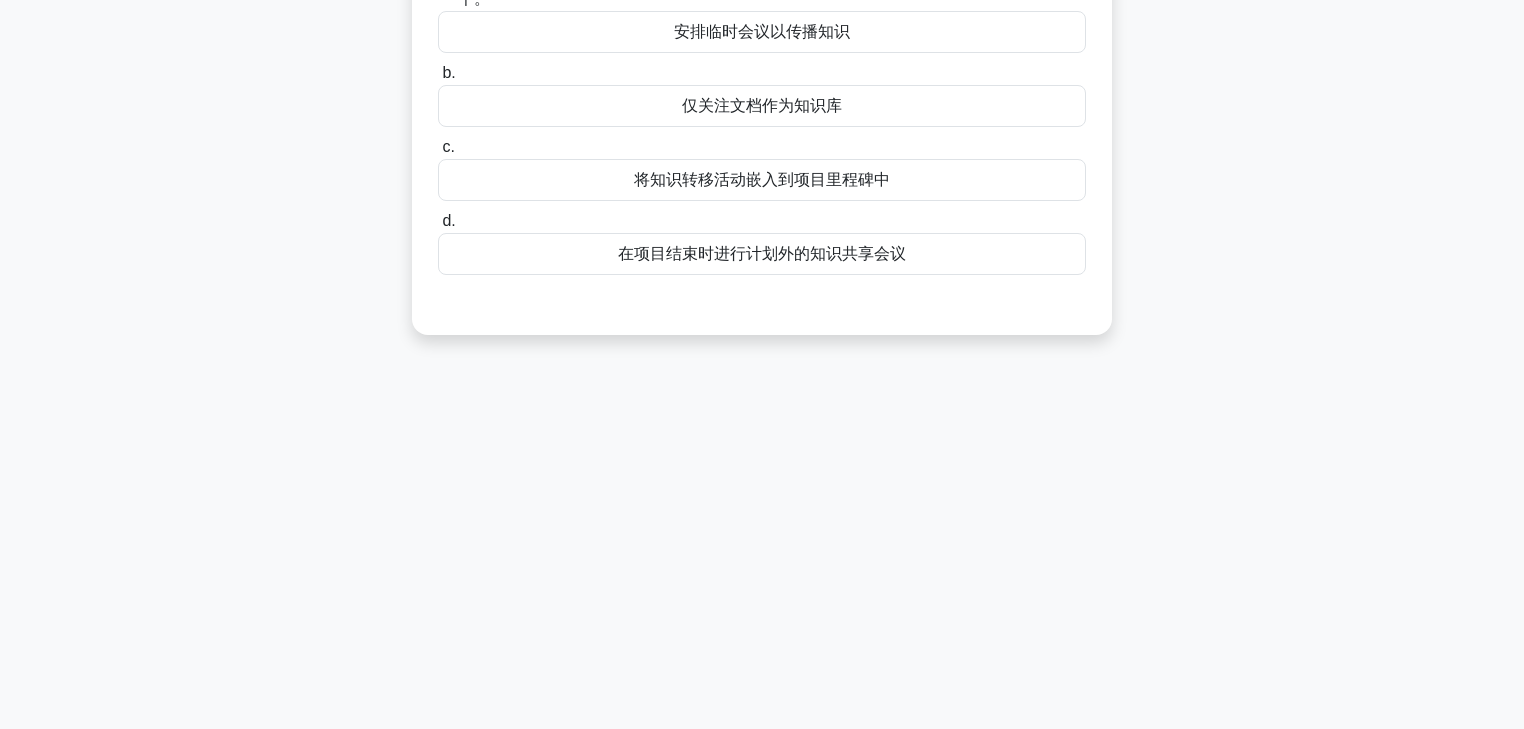scroll, scrollTop: 0, scrollLeft: 0, axis: both 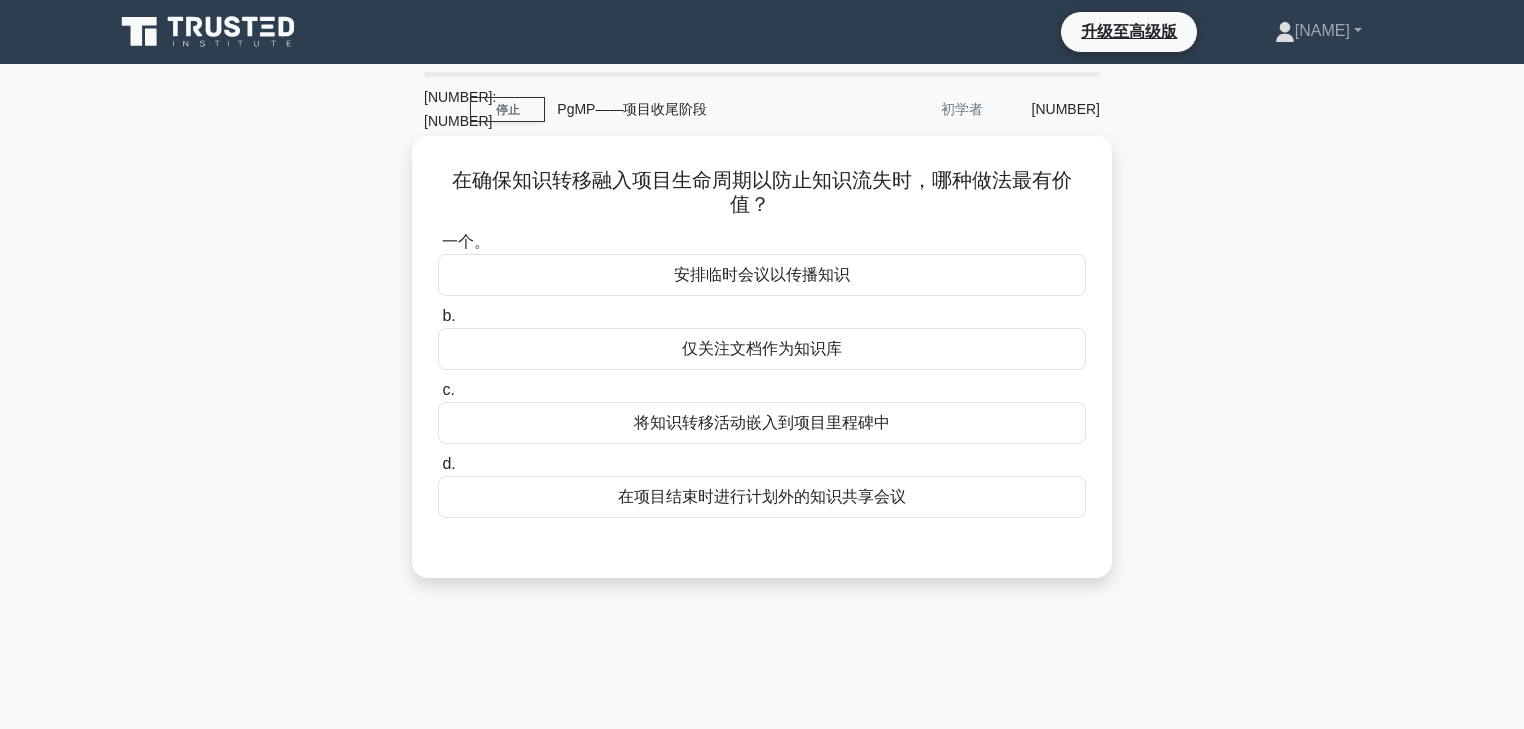 click on "将知识转移活动嵌入到项目里程碑中" at bounding box center [762, 422] 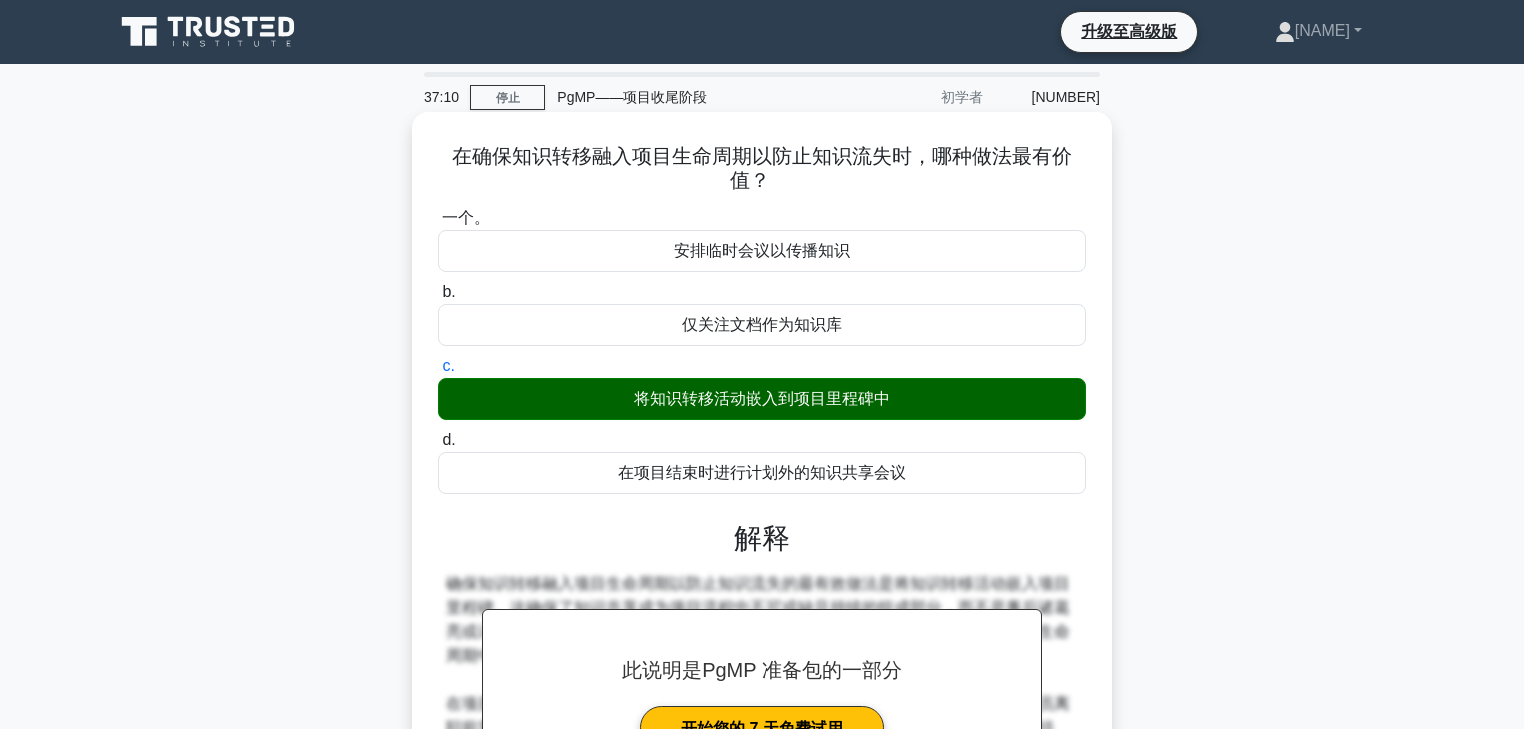 scroll, scrollTop: 352, scrollLeft: 0, axis: vertical 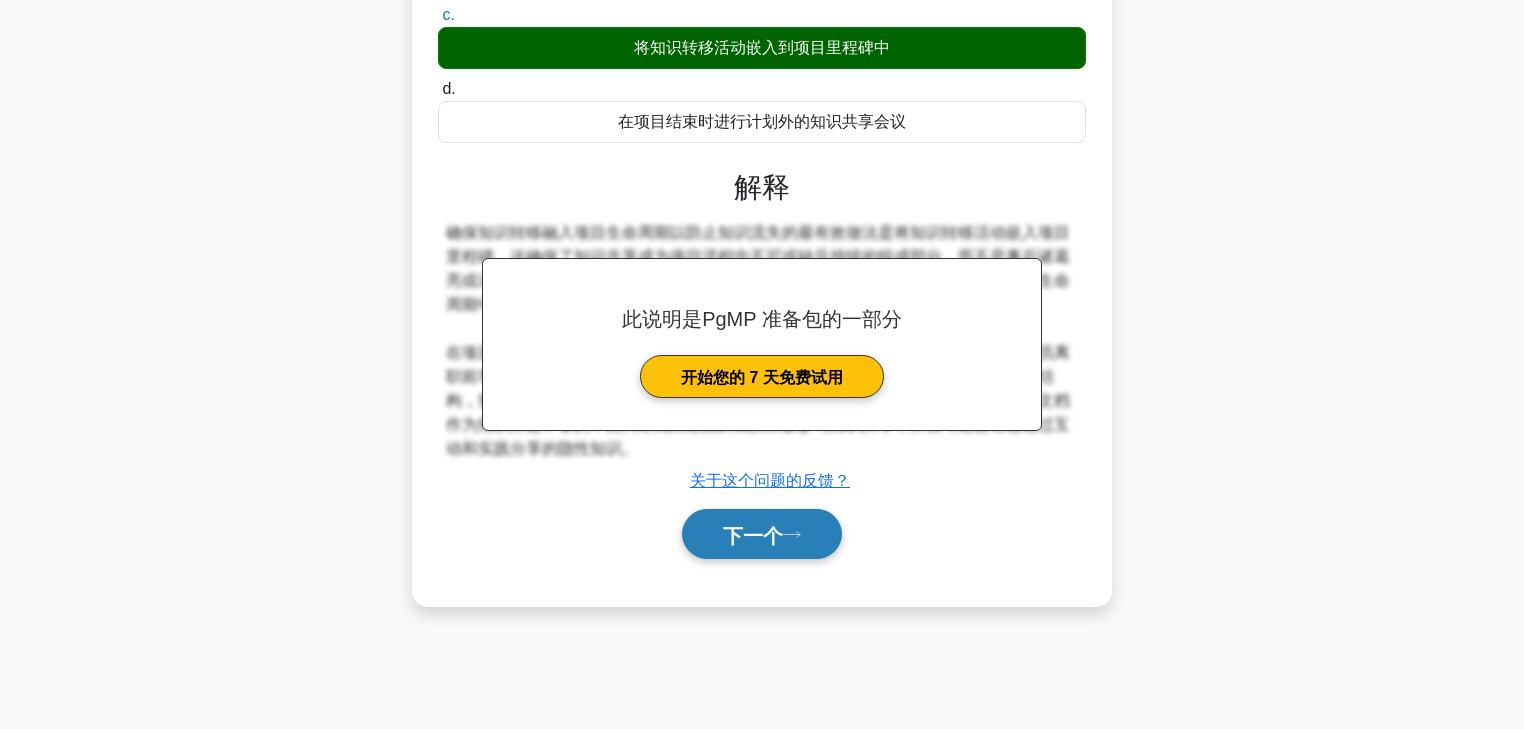click on "下一个" at bounding box center (753, 535) 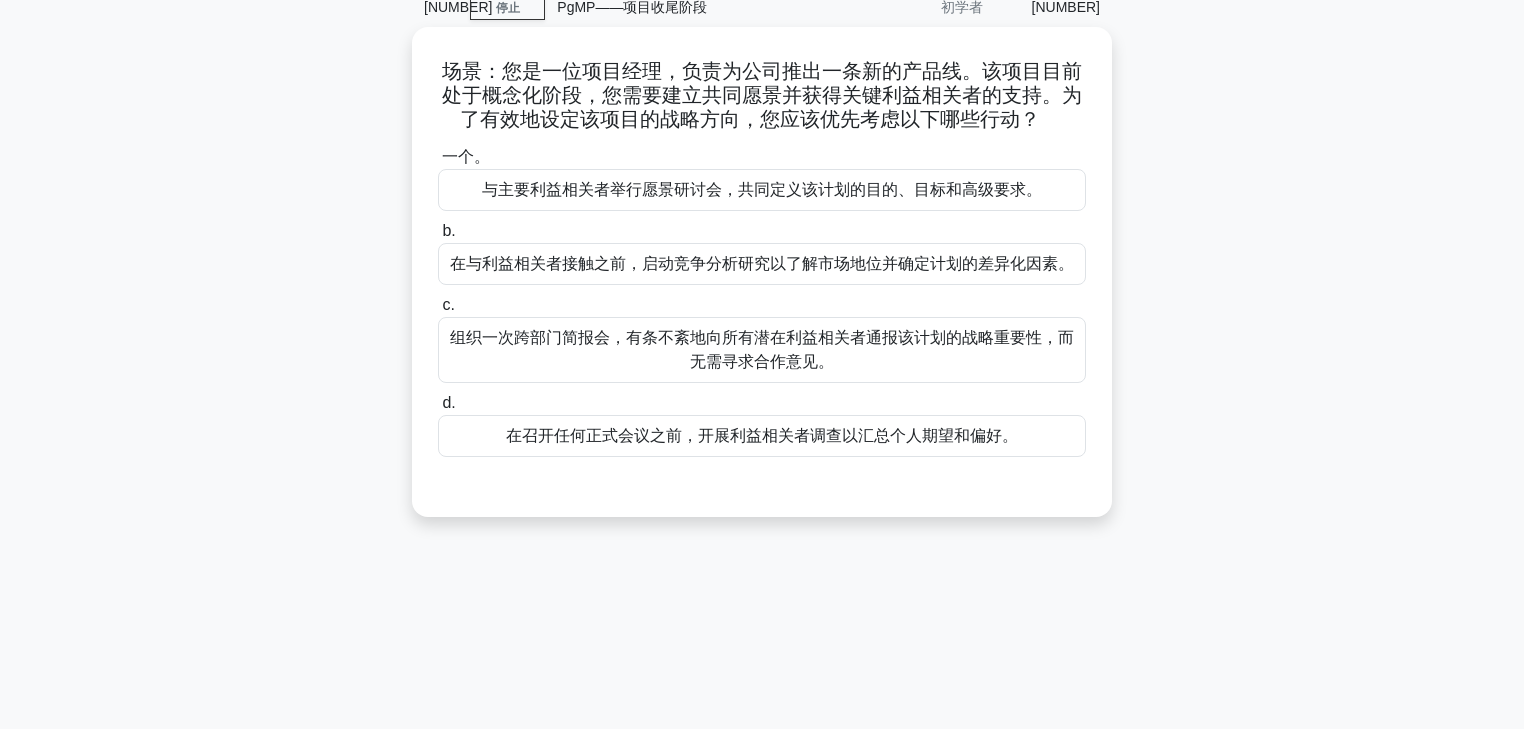 scroll, scrollTop: 0, scrollLeft: 0, axis: both 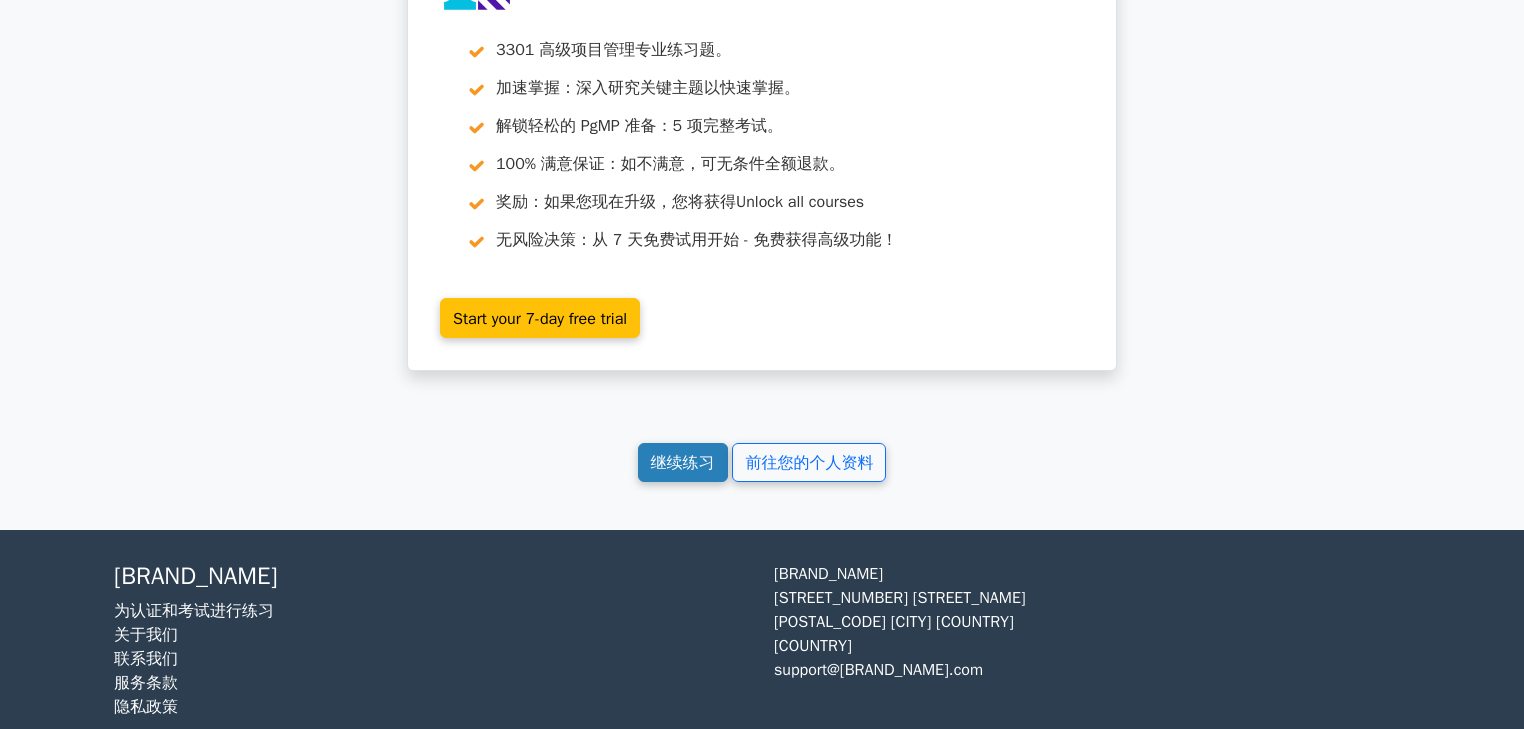 click on "继续练习" at bounding box center [683, 462] 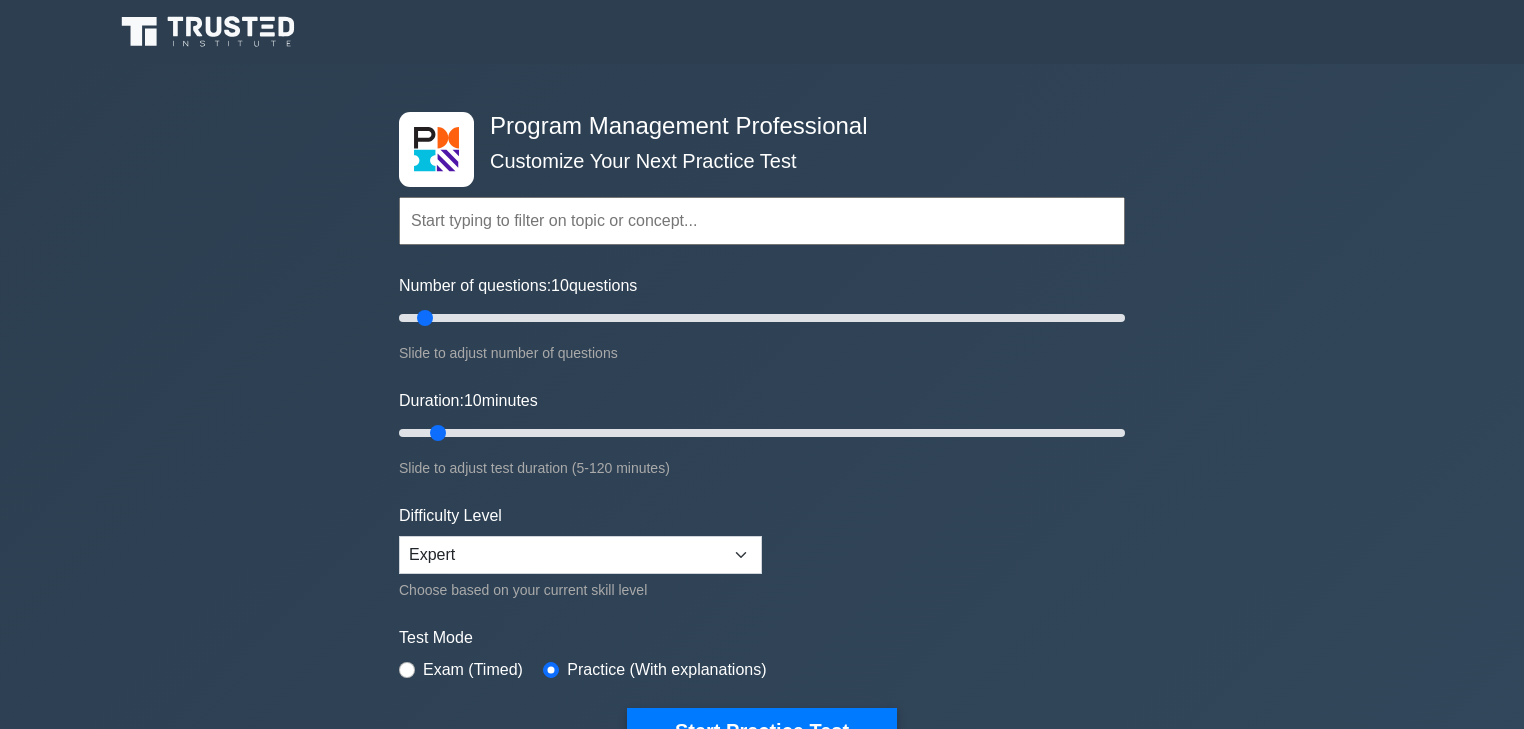 scroll, scrollTop: 0, scrollLeft: 0, axis: both 